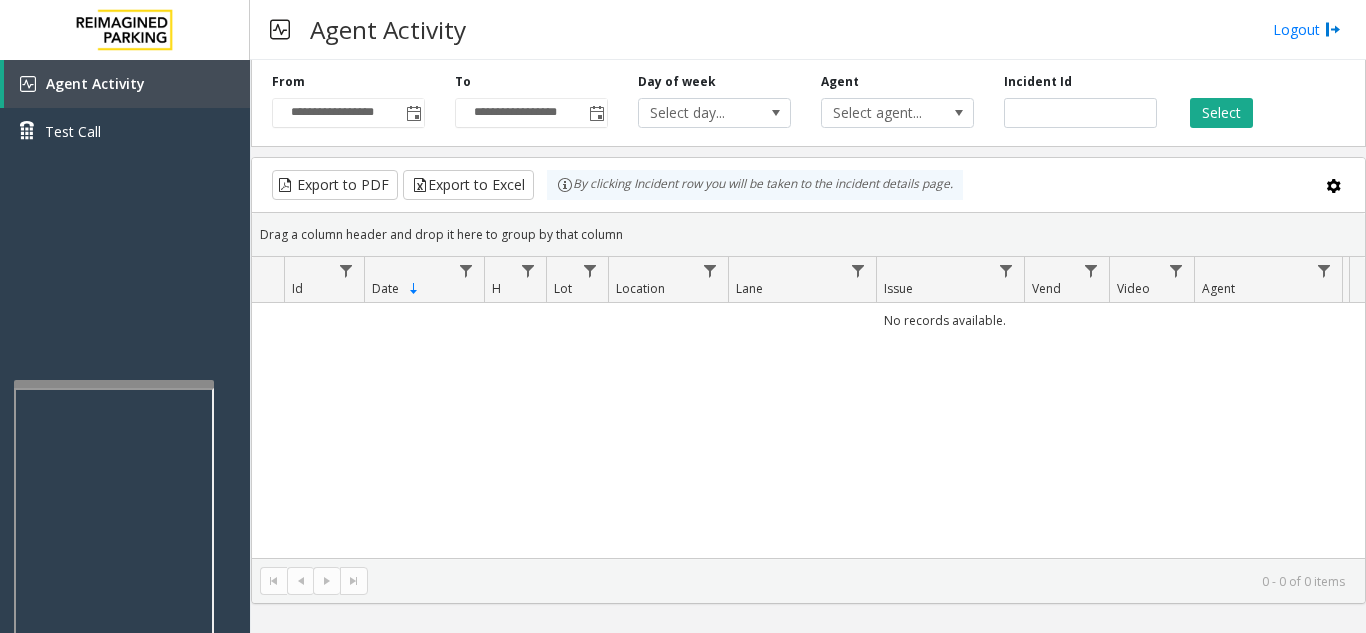 scroll, scrollTop: 0, scrollLeft: 0, axis: both 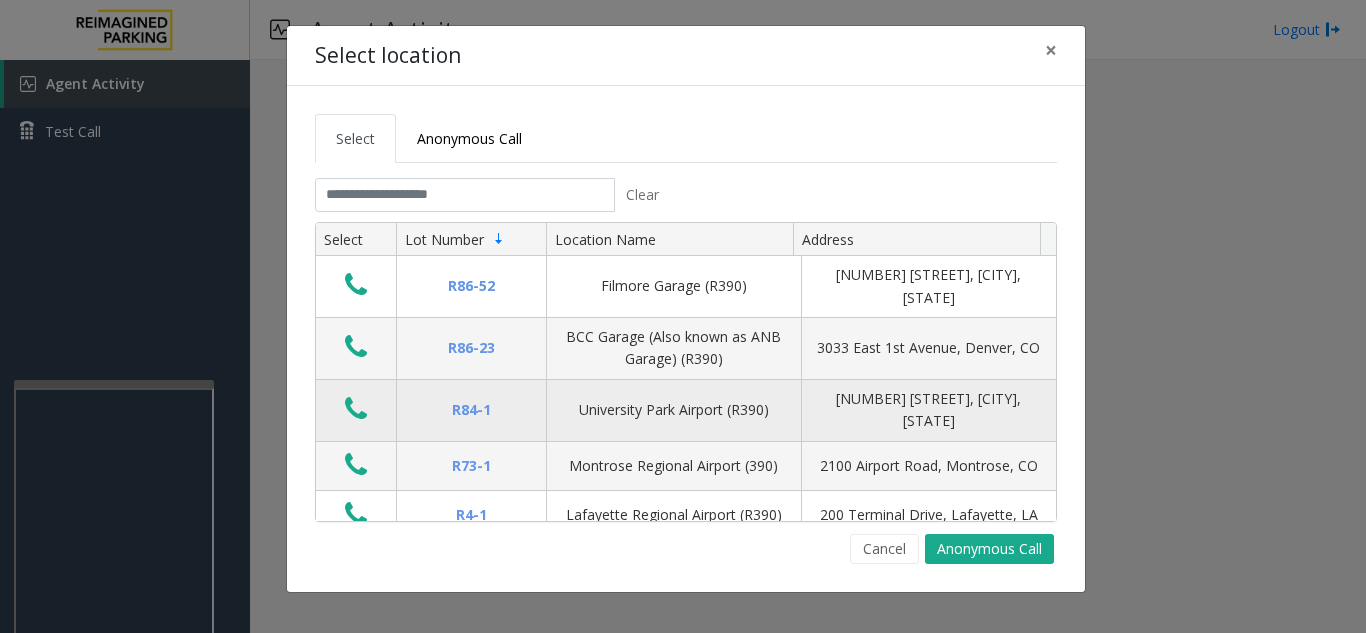 drag, startPoint x: 518, startPoint y: 455, endPoint x: 504, endPoint y: 419, distance: 38.626415 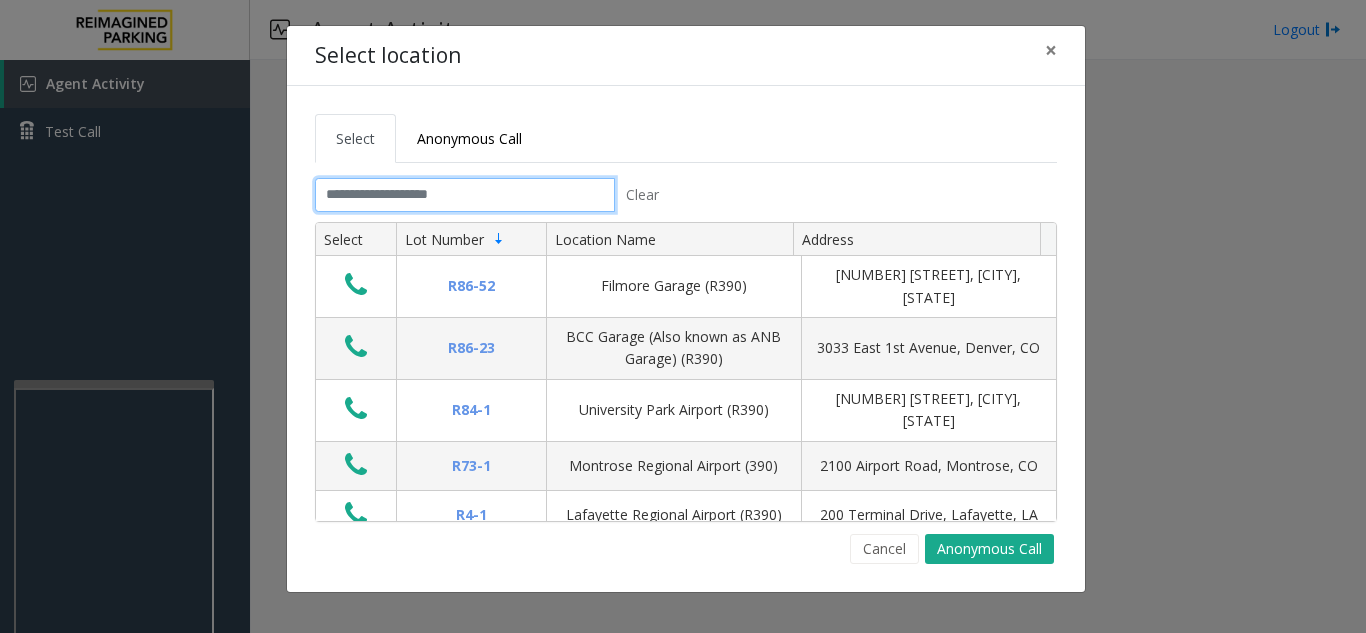 drag, startPoint x: 504, startPoint y: 419, endPoint x: 445, endPoint y: 192, distance: 234.54211 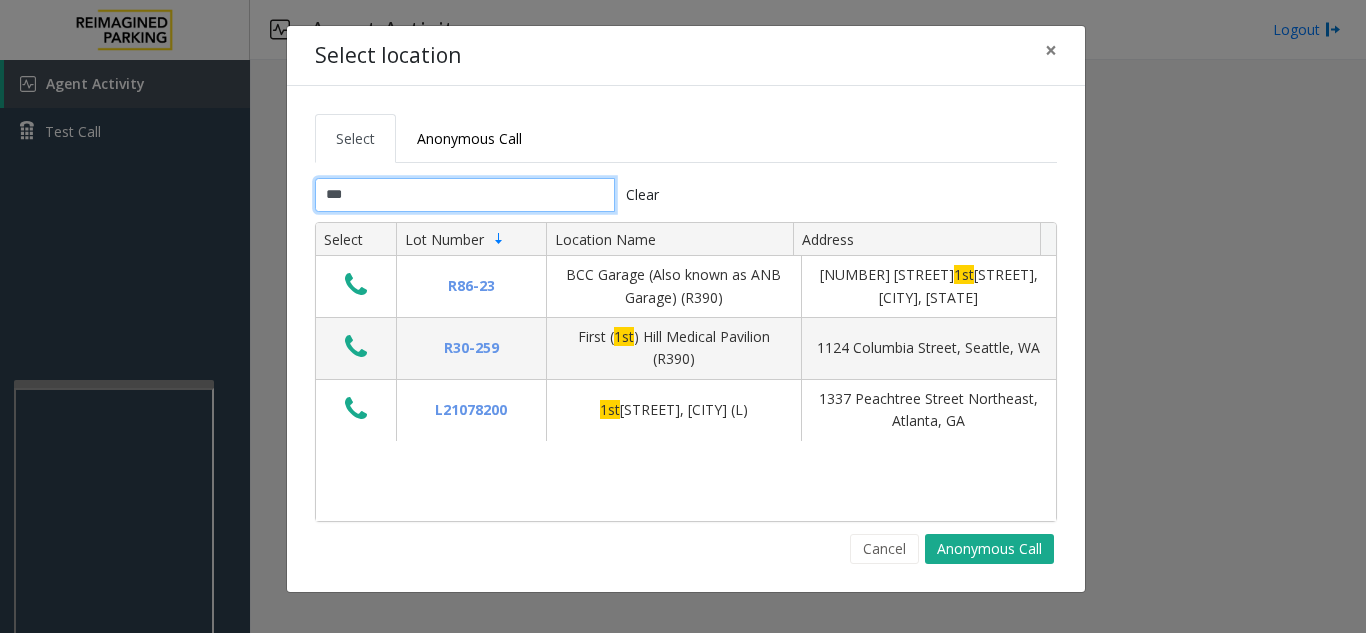 click on "***" 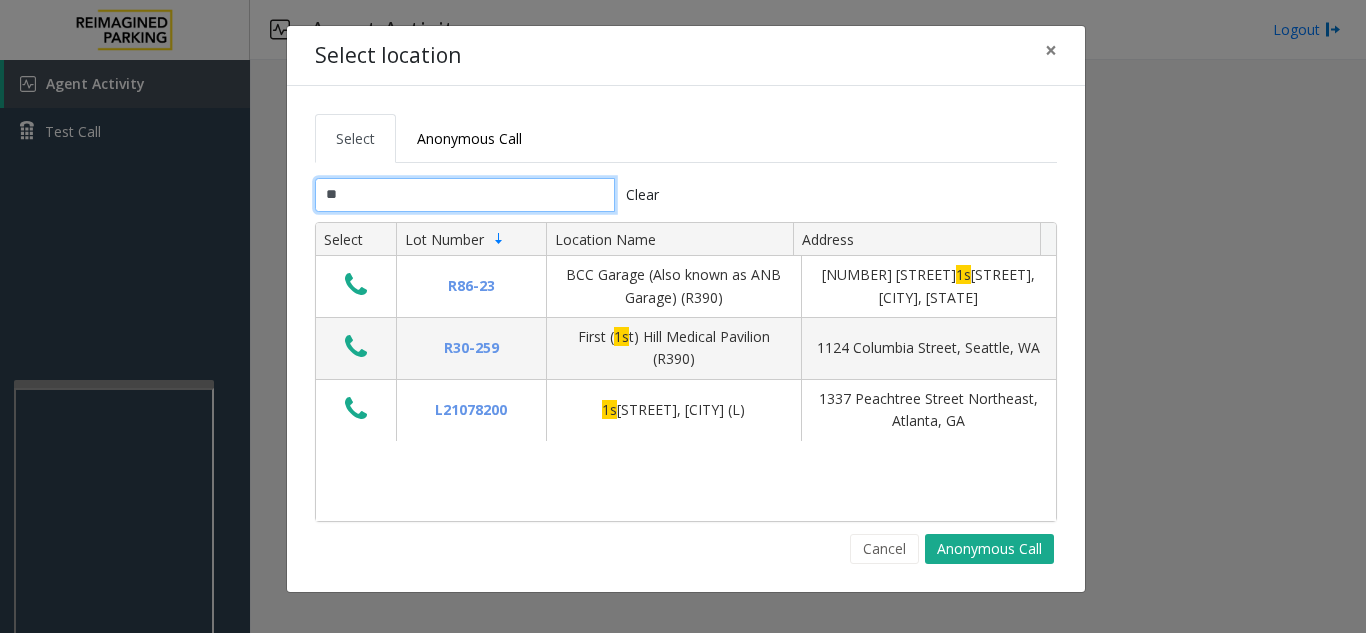 type on "*" 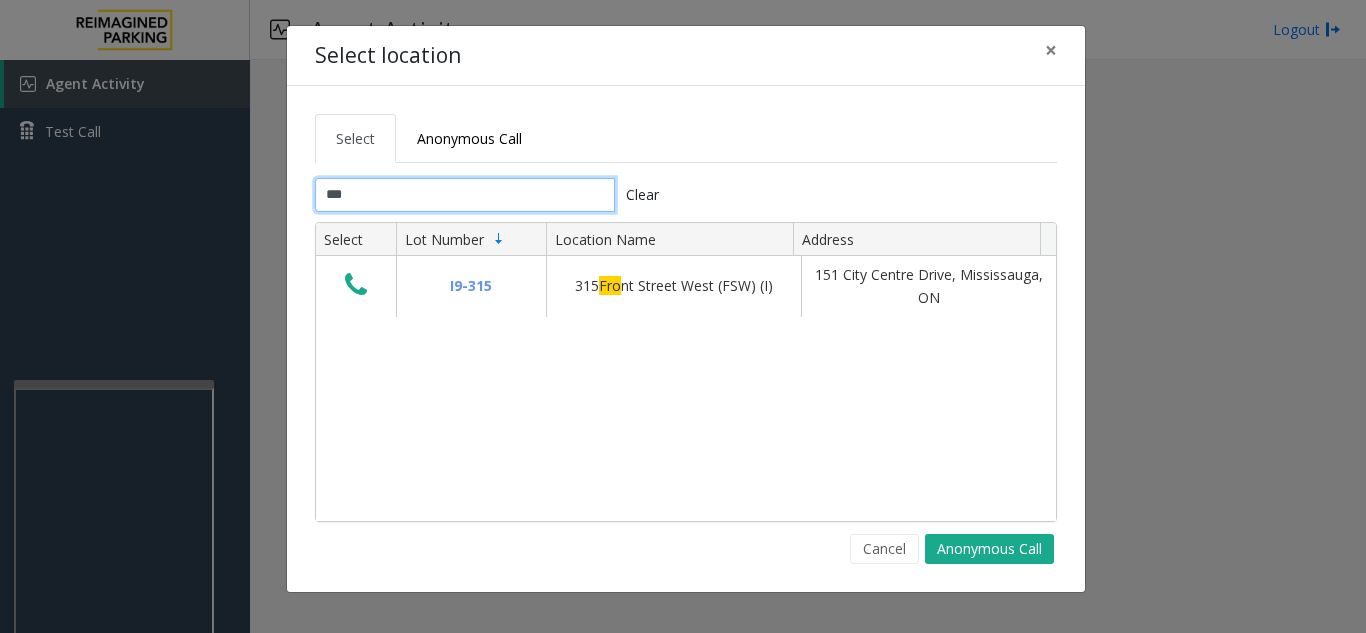 click on "***" 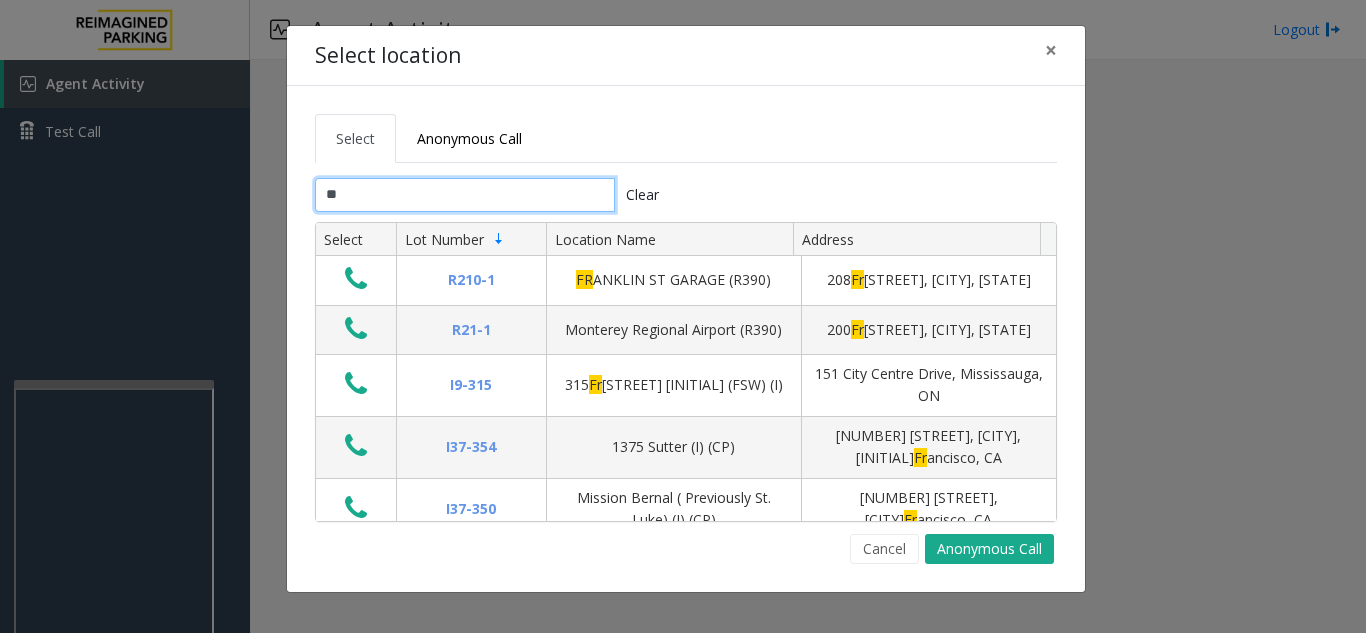 type on "*" 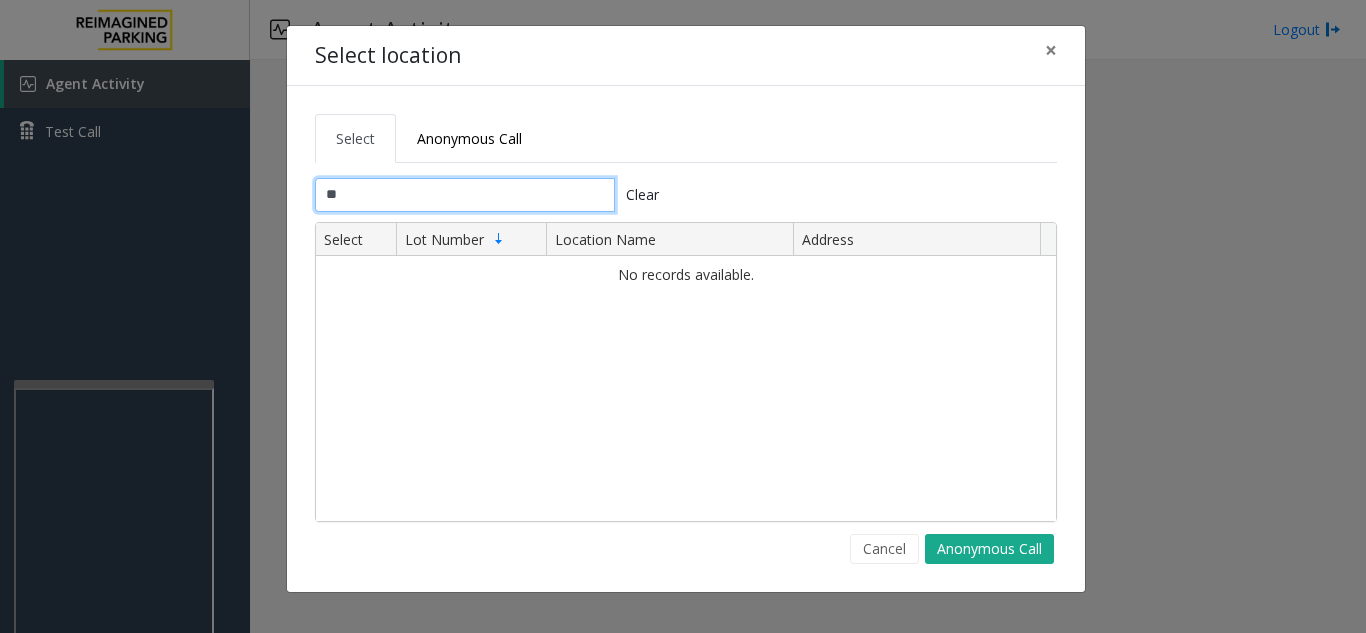 type on "*" 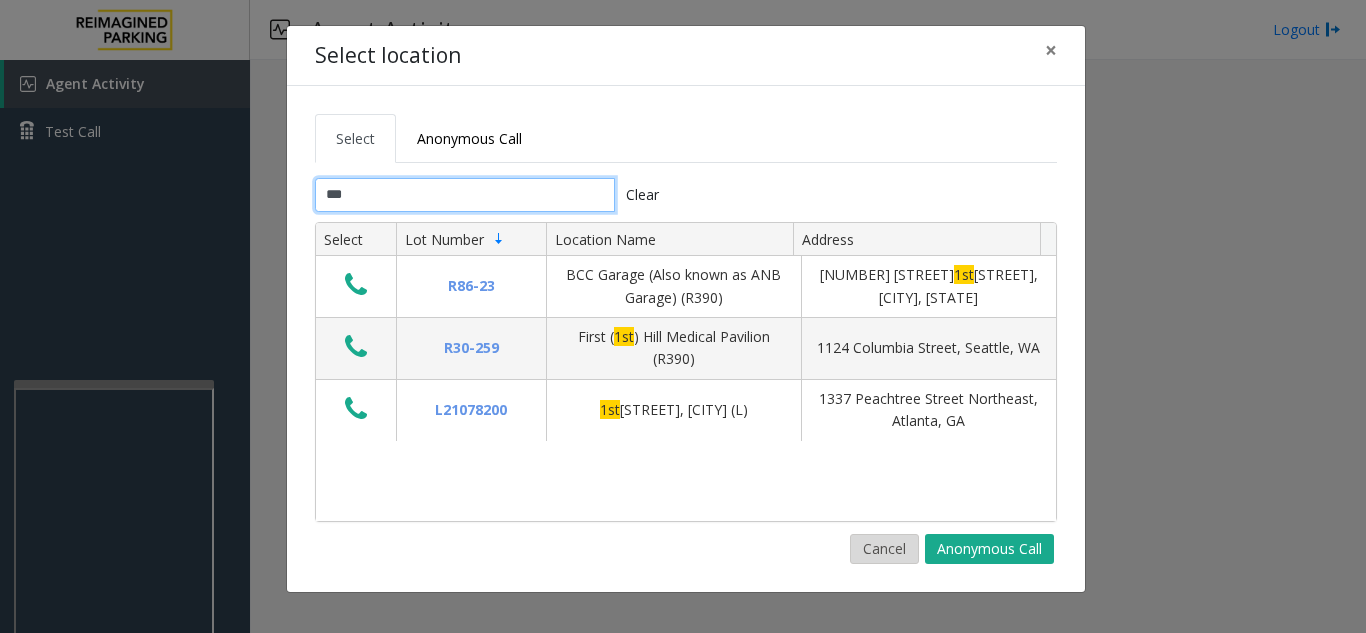 type on "***" 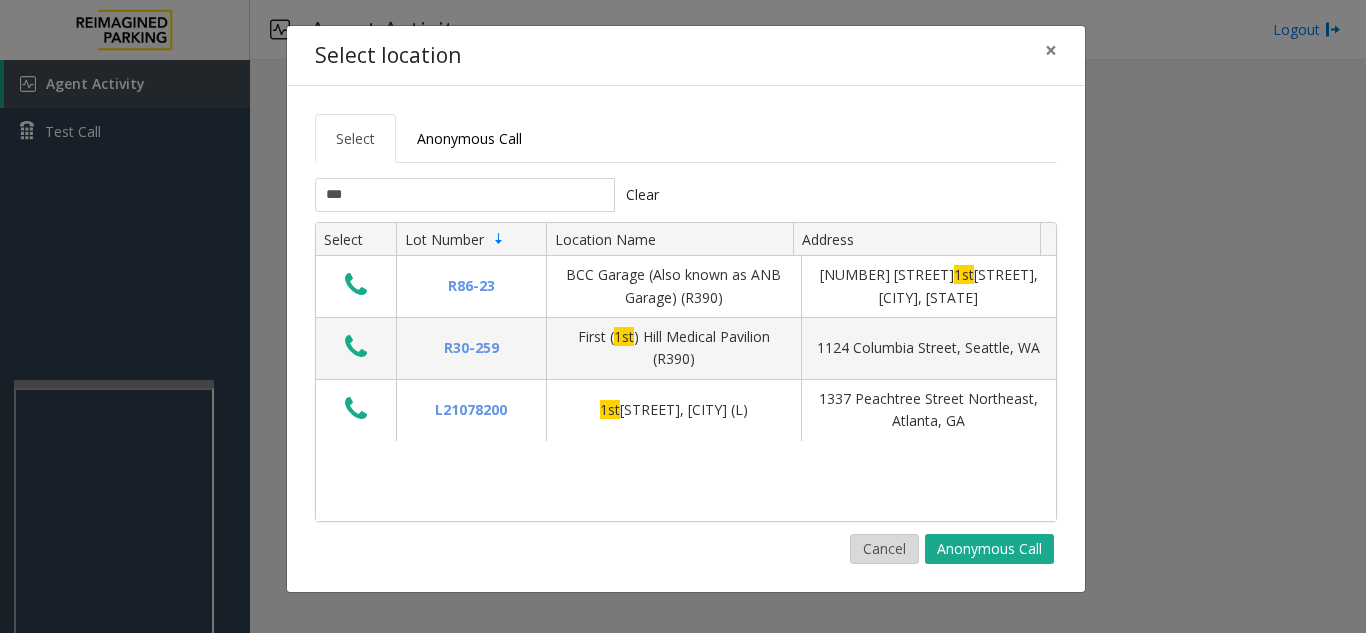 click on "Cancel" 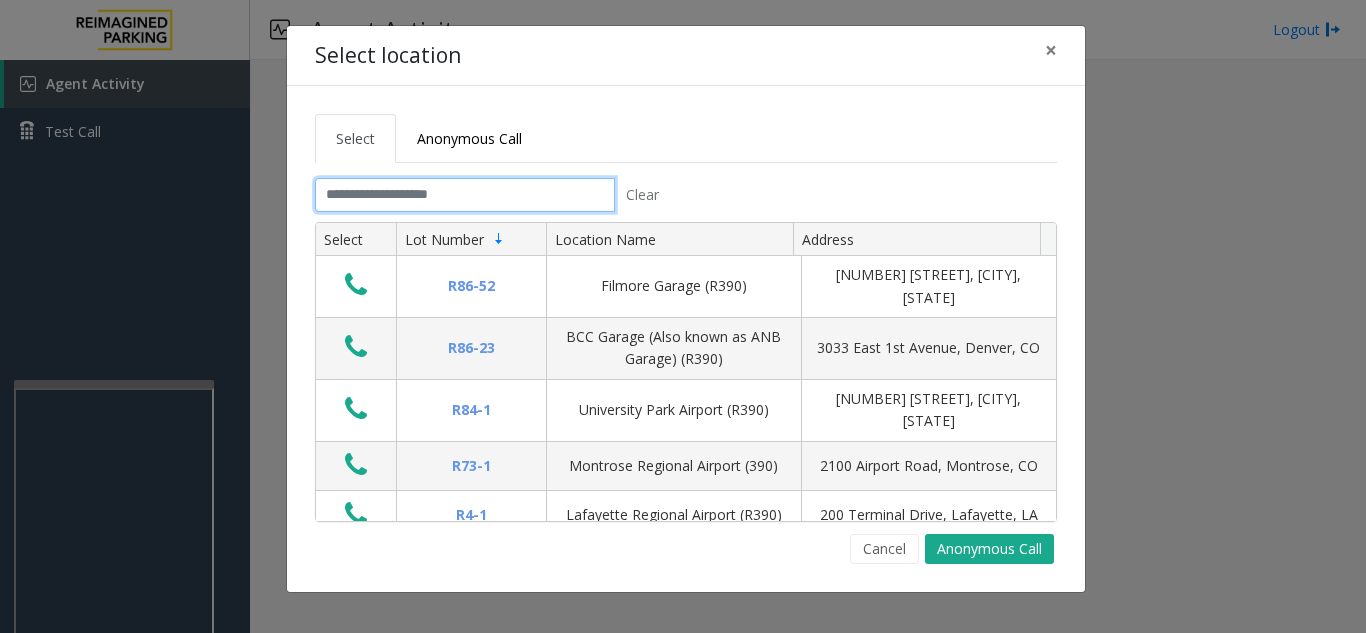 click 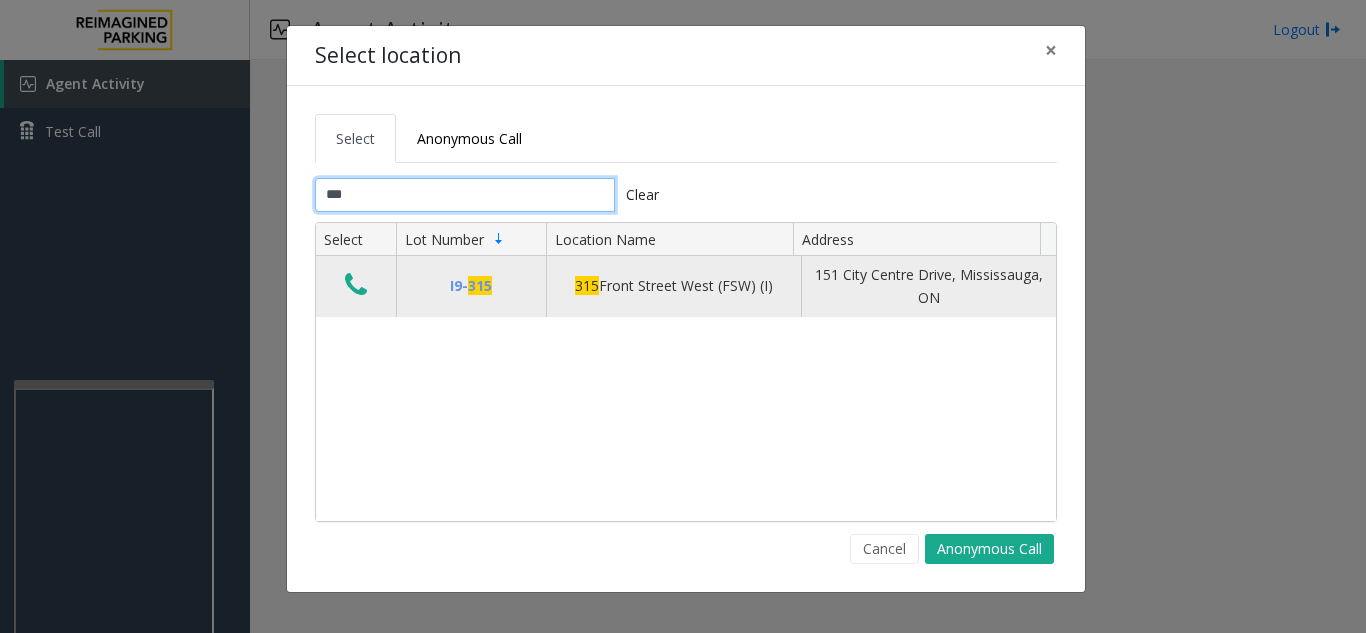 type on "***" 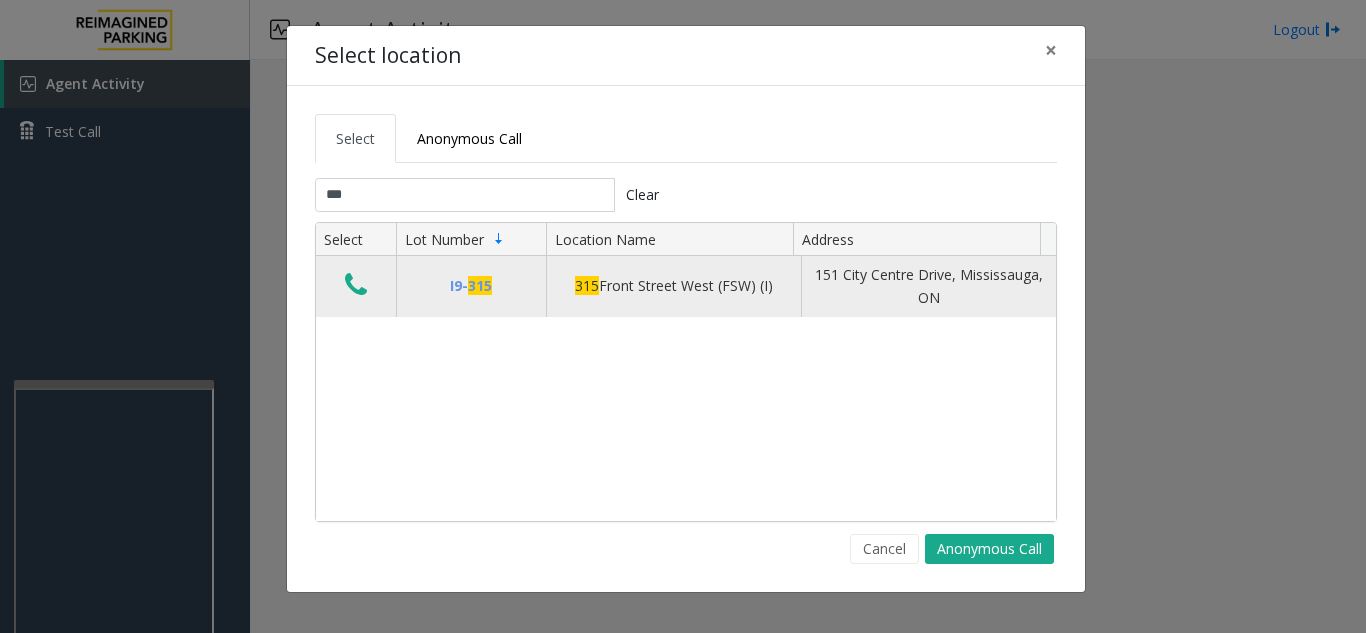 click 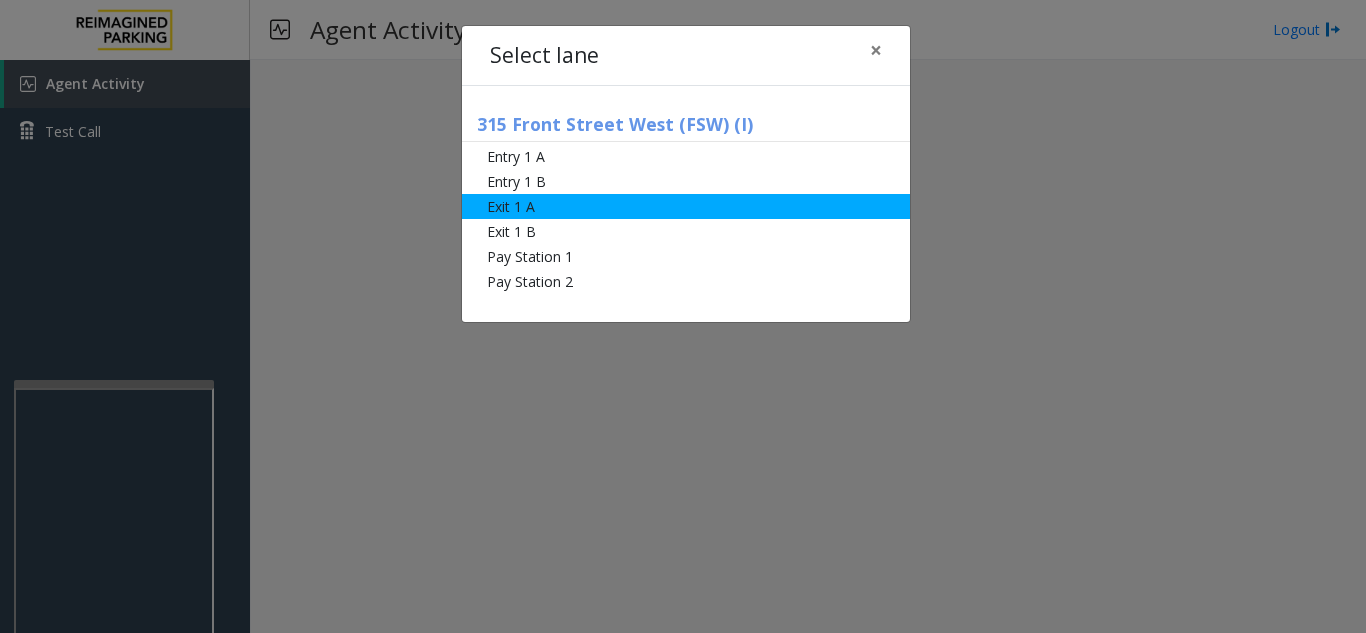 click on "Exit 1 A" 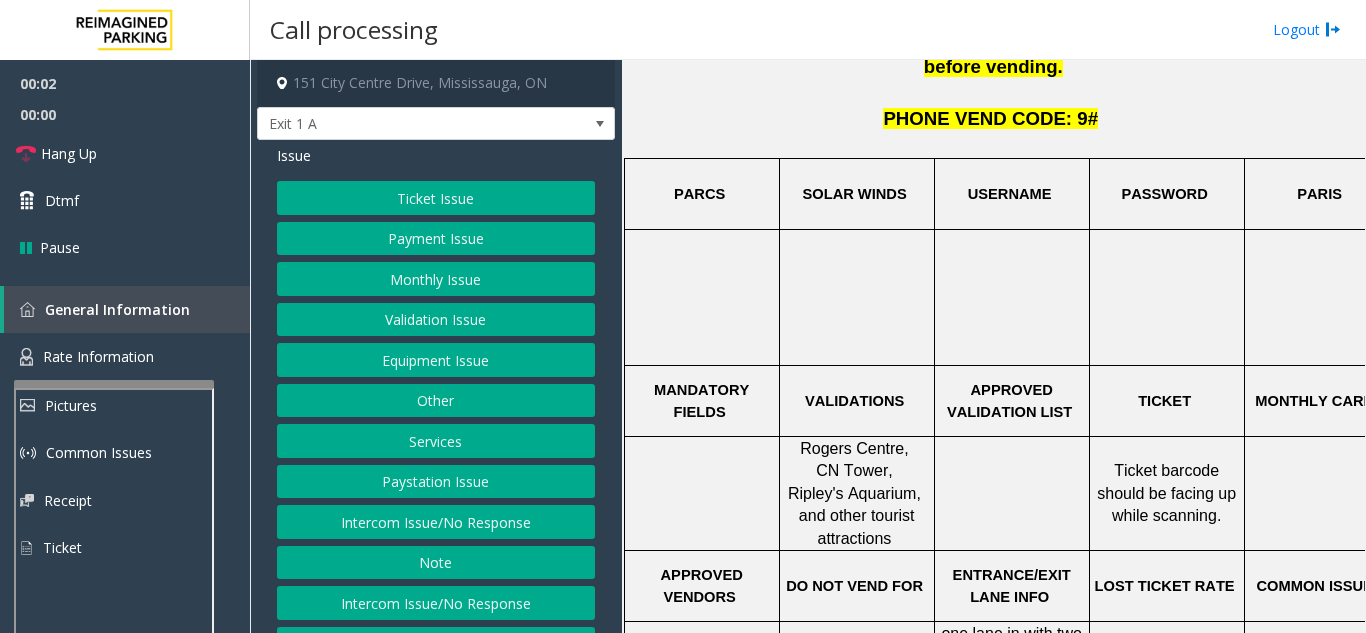 scroll, scrollTop: 600, scrollLeft: 0, axis: vertical 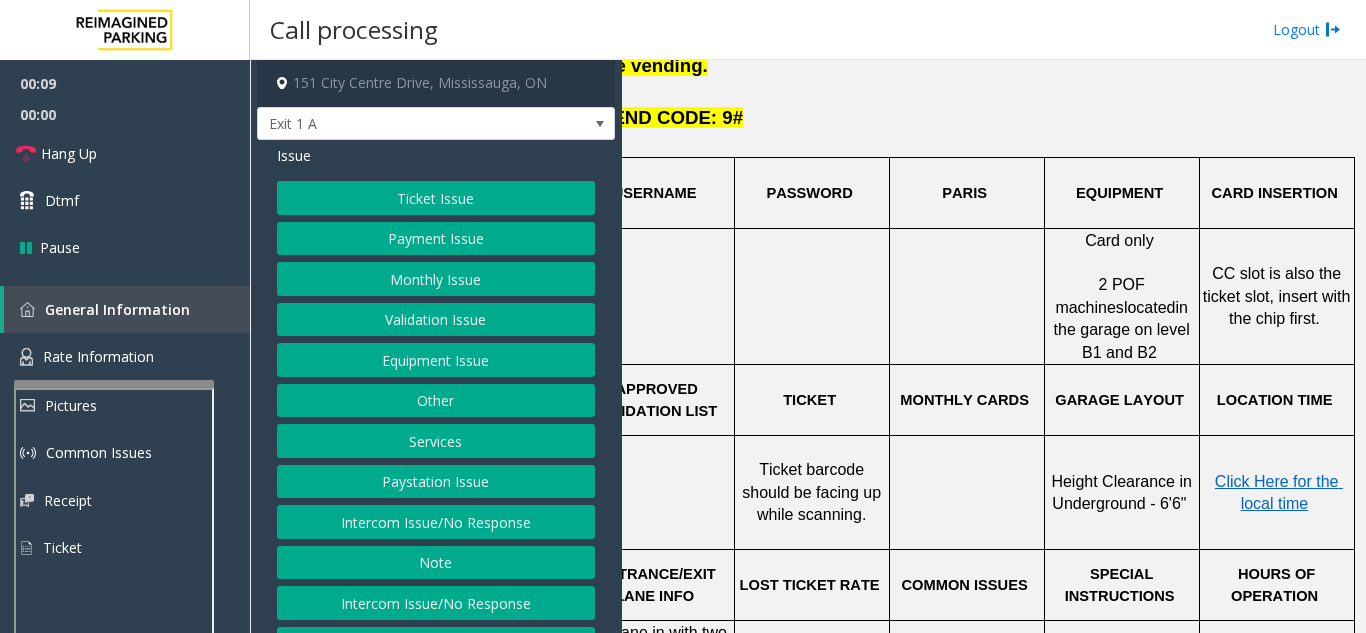 click on "Ticket Issue" 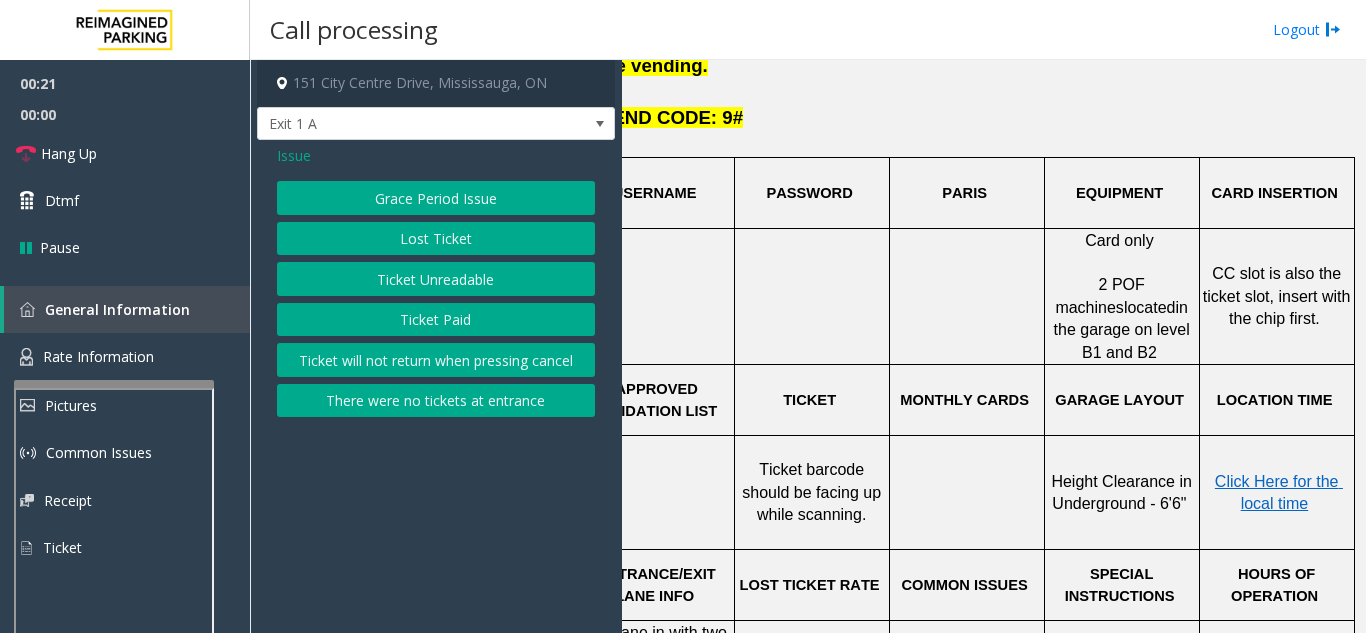 click on "Lost Ticket" 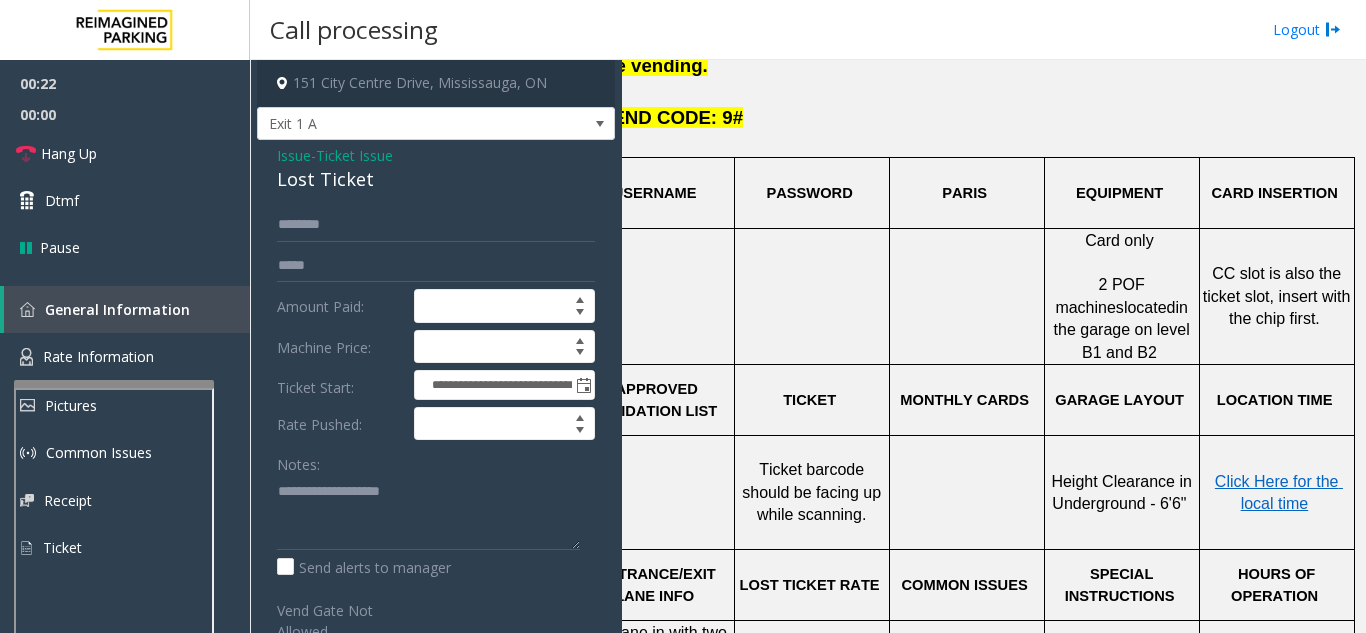 click on "Issue" 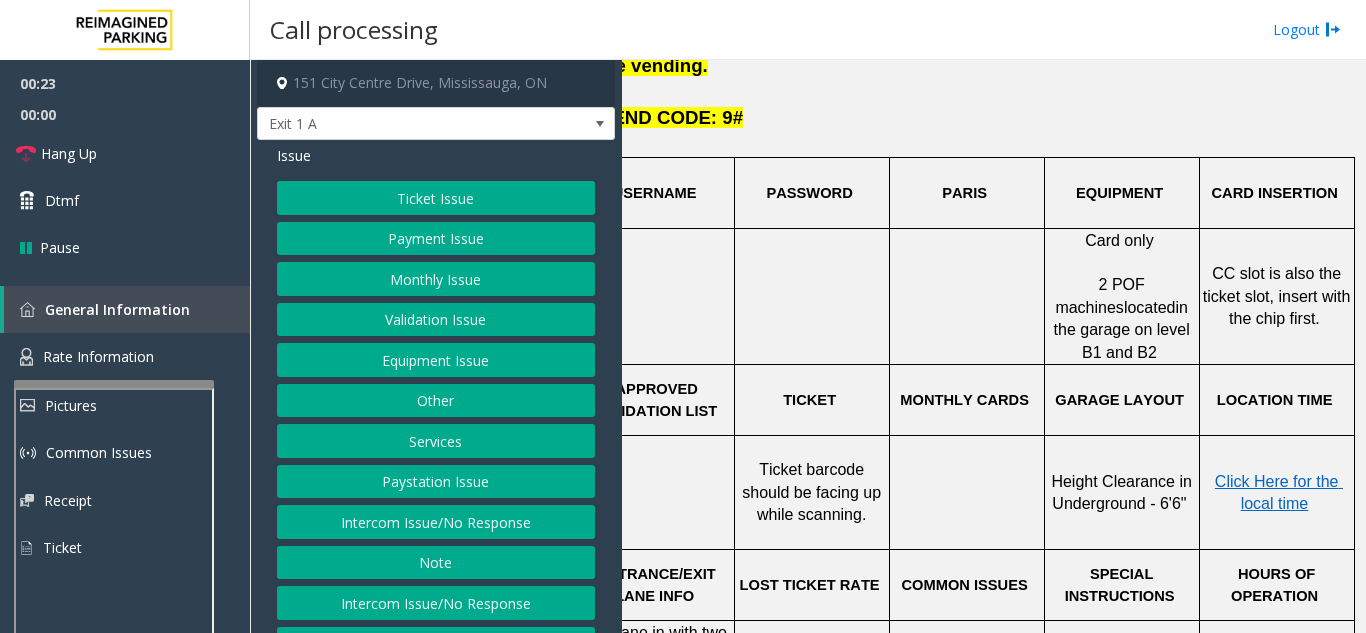 click on "Ticket Issue" 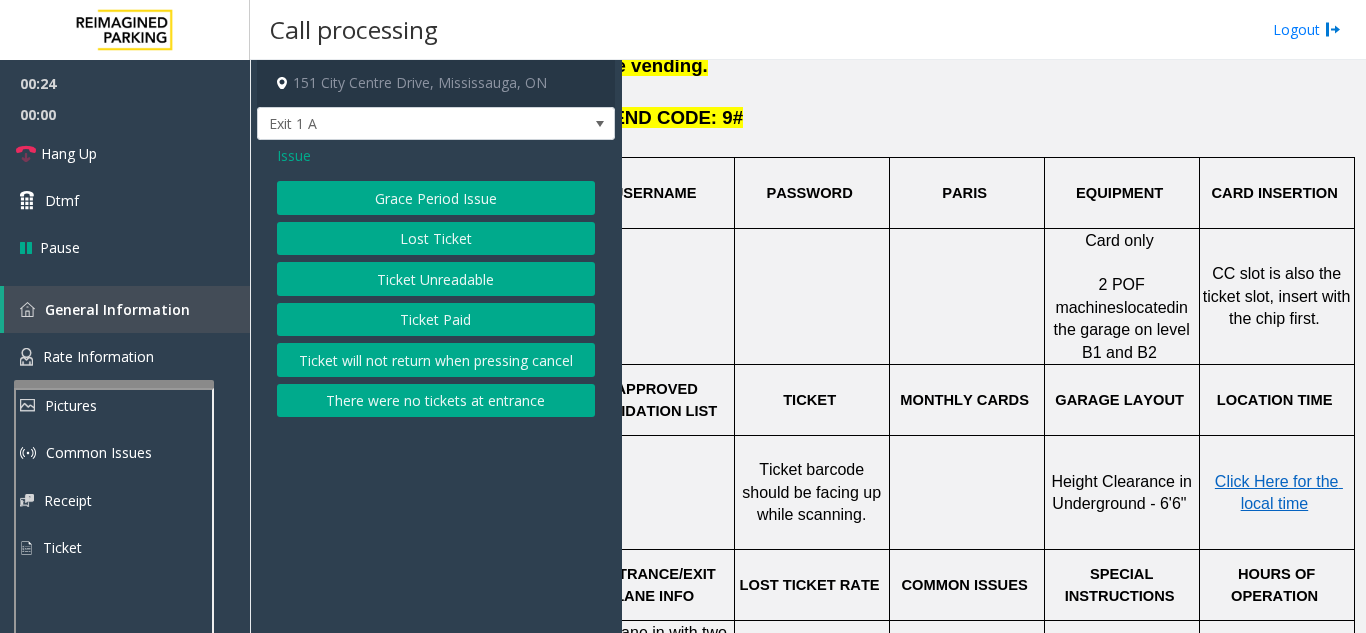 click on "Ticket Paid" 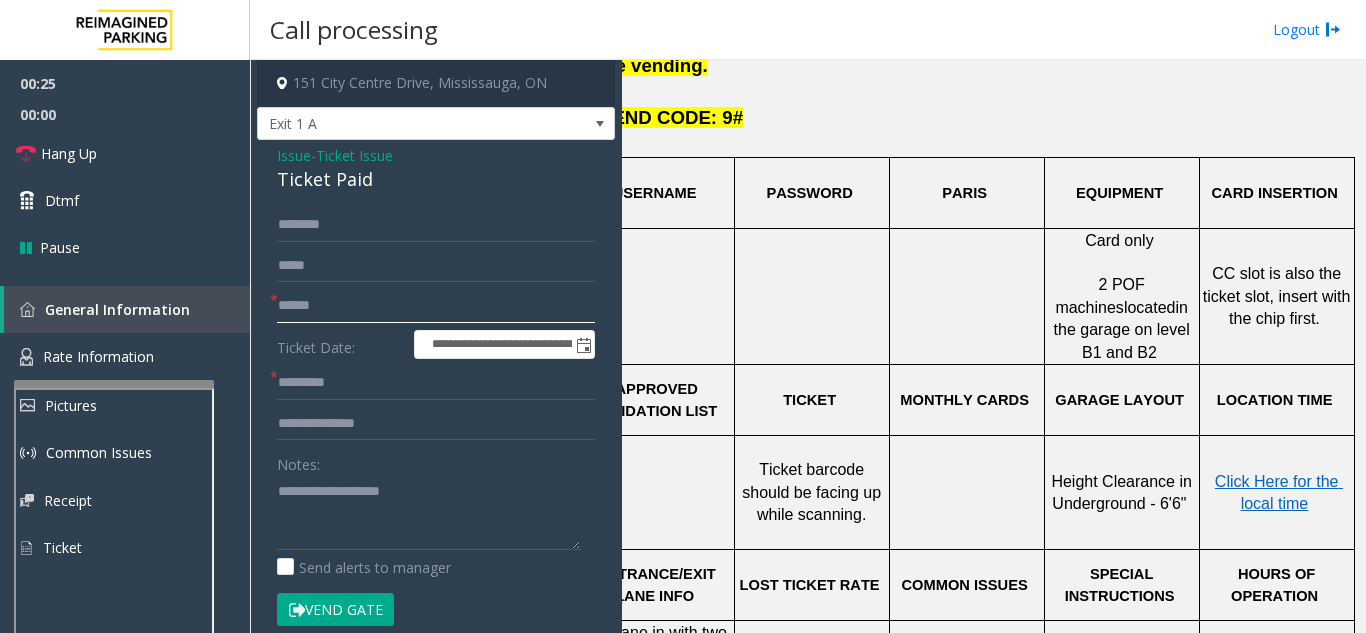 click 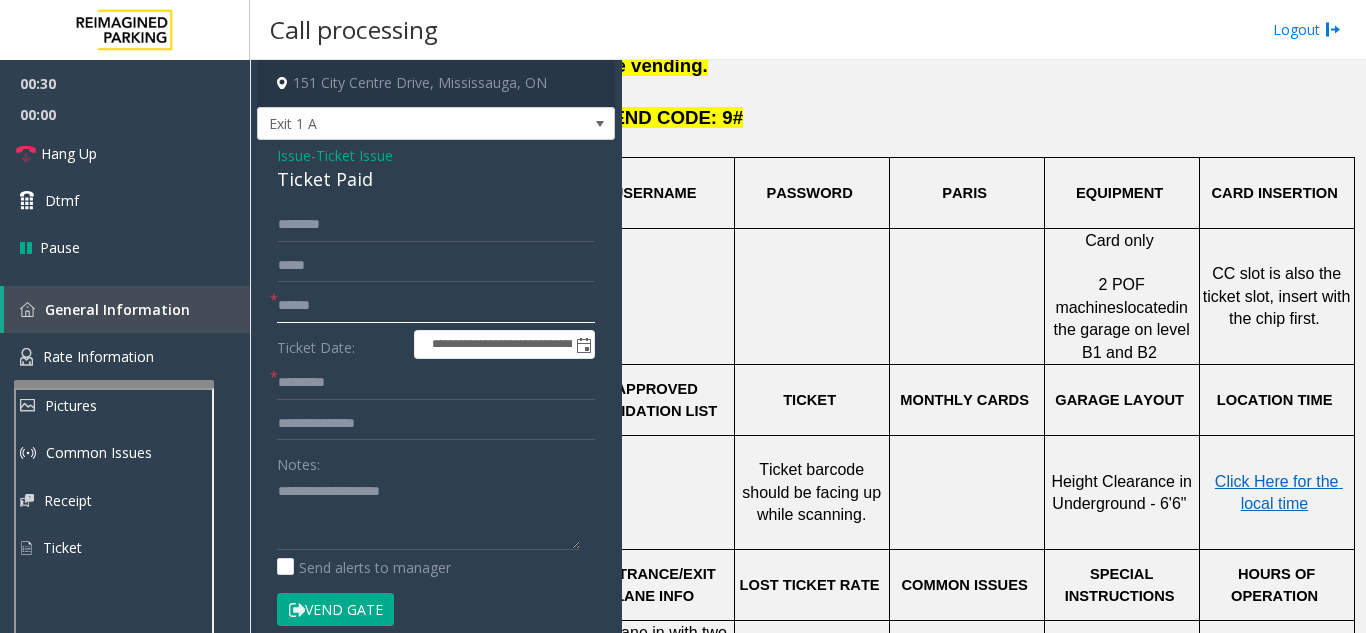 scroll, scrollTop: 600, scrollLeft: 112, axis: both 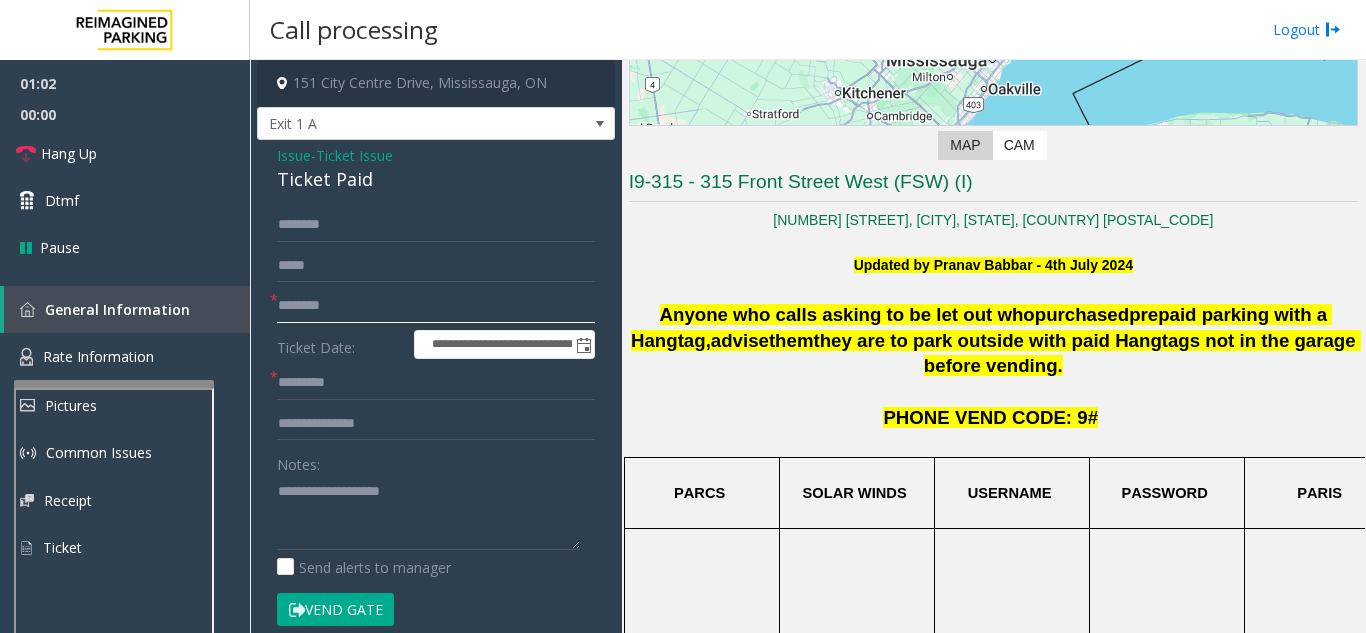 click on "********" 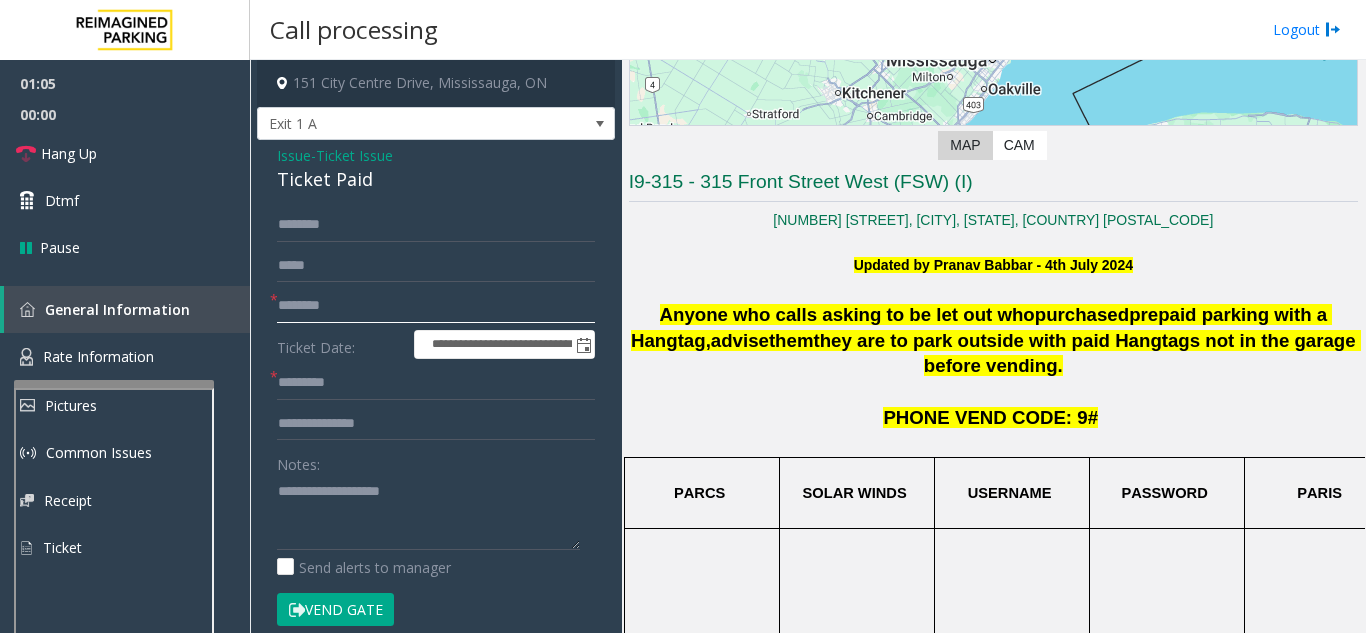 type on "********" 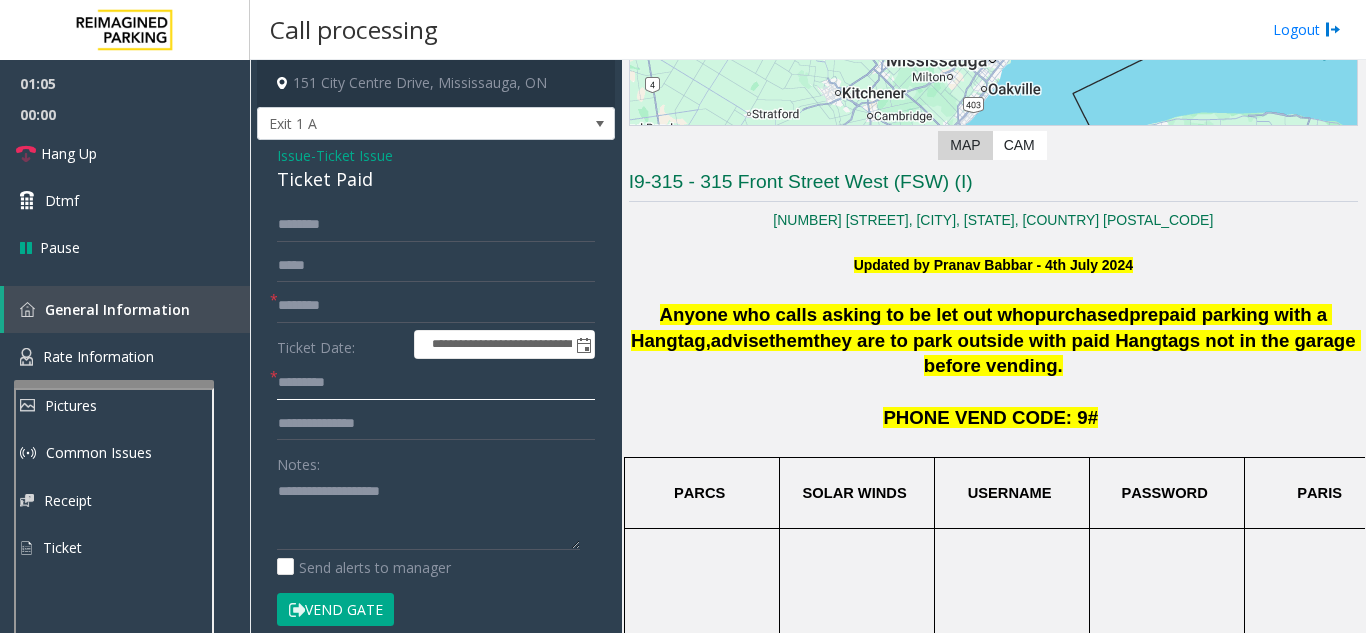 click 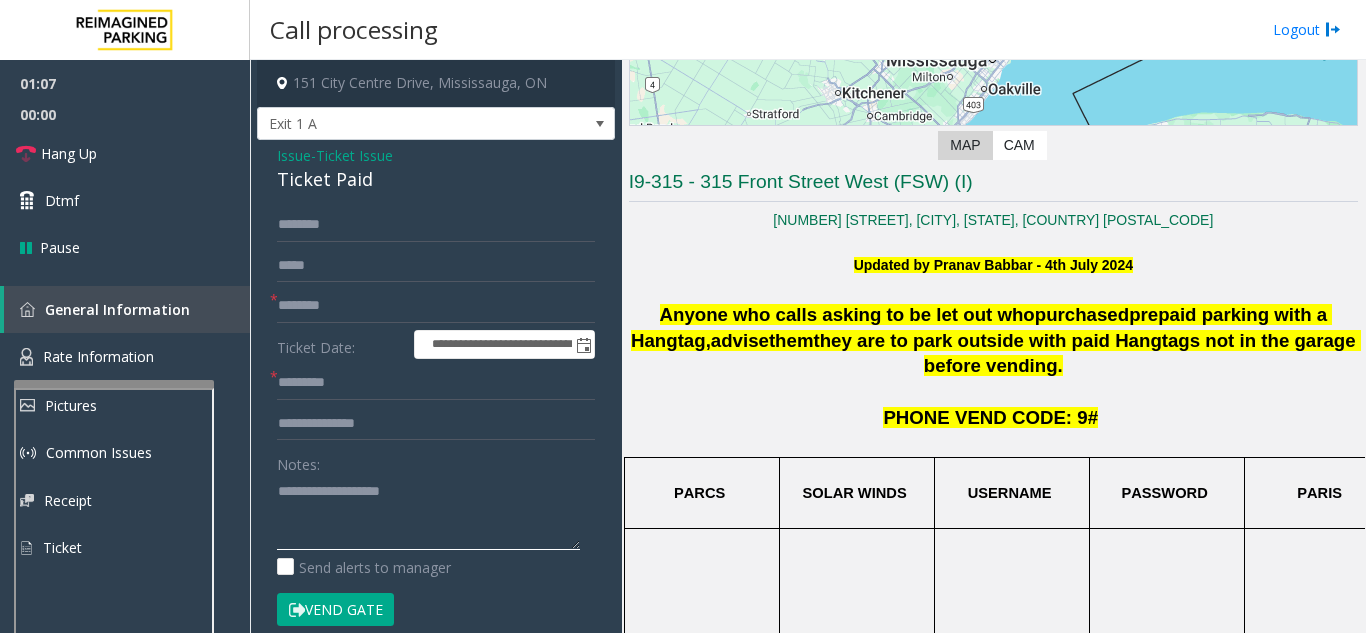 click 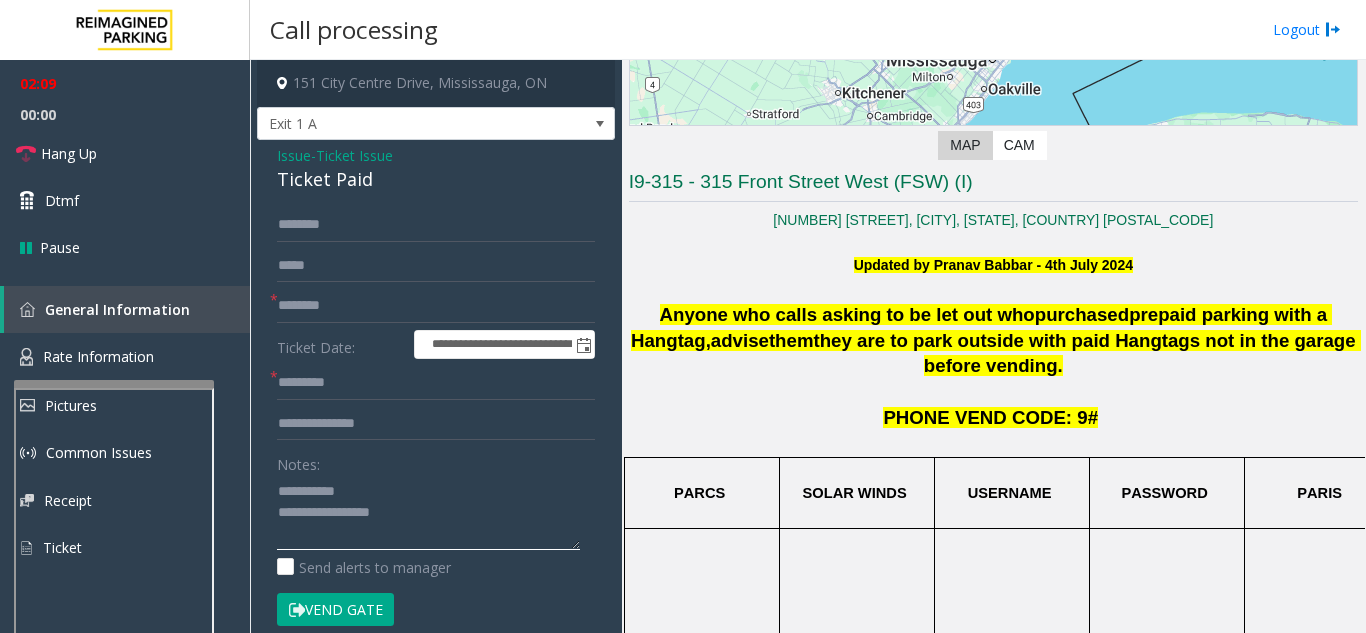 type on "**********" 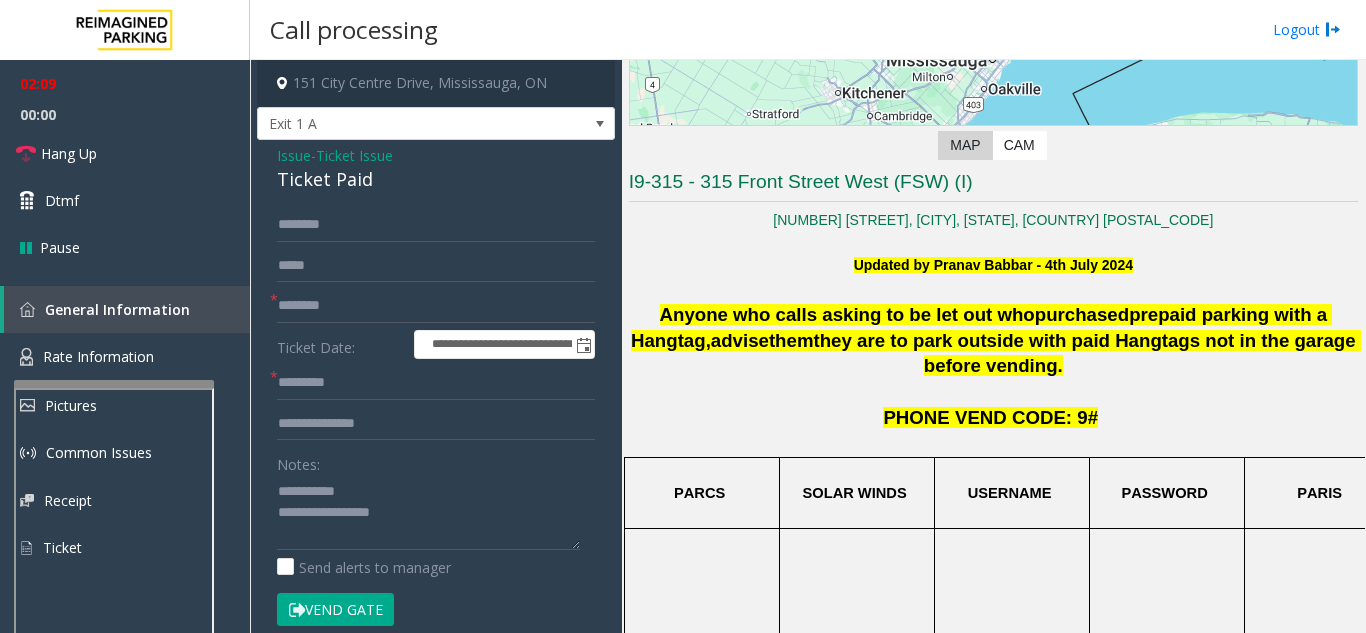 click on "Vend Gate" 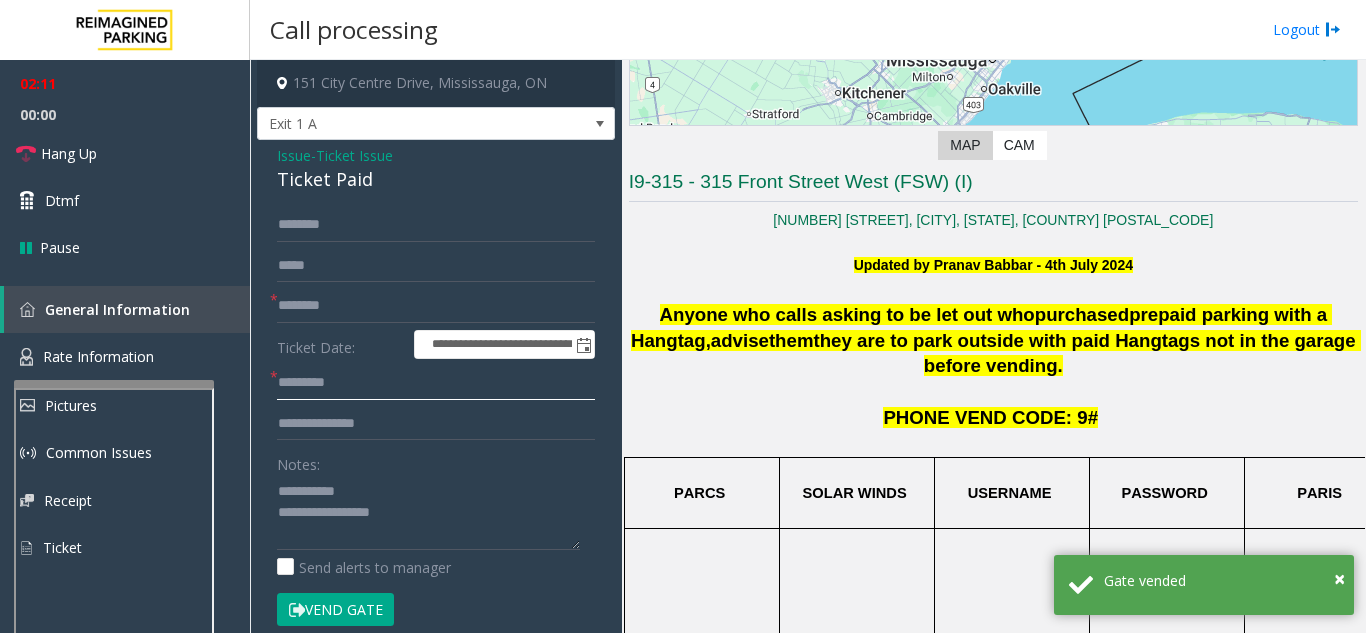 click 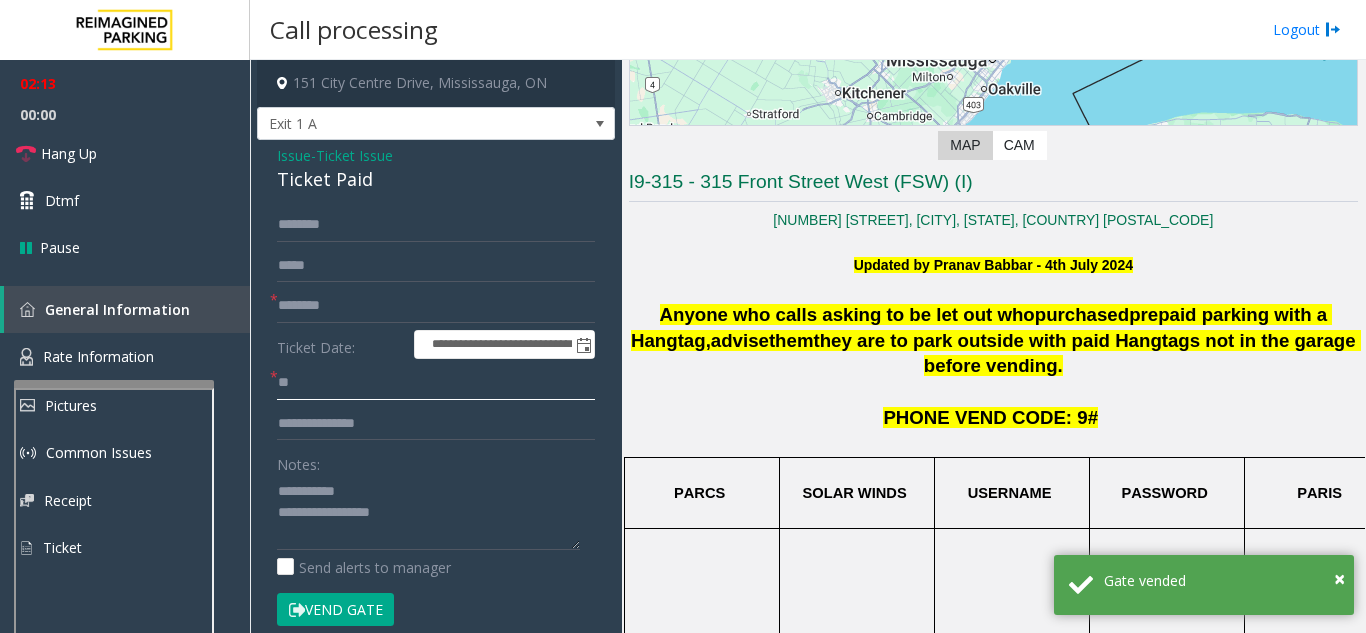 type on "**" 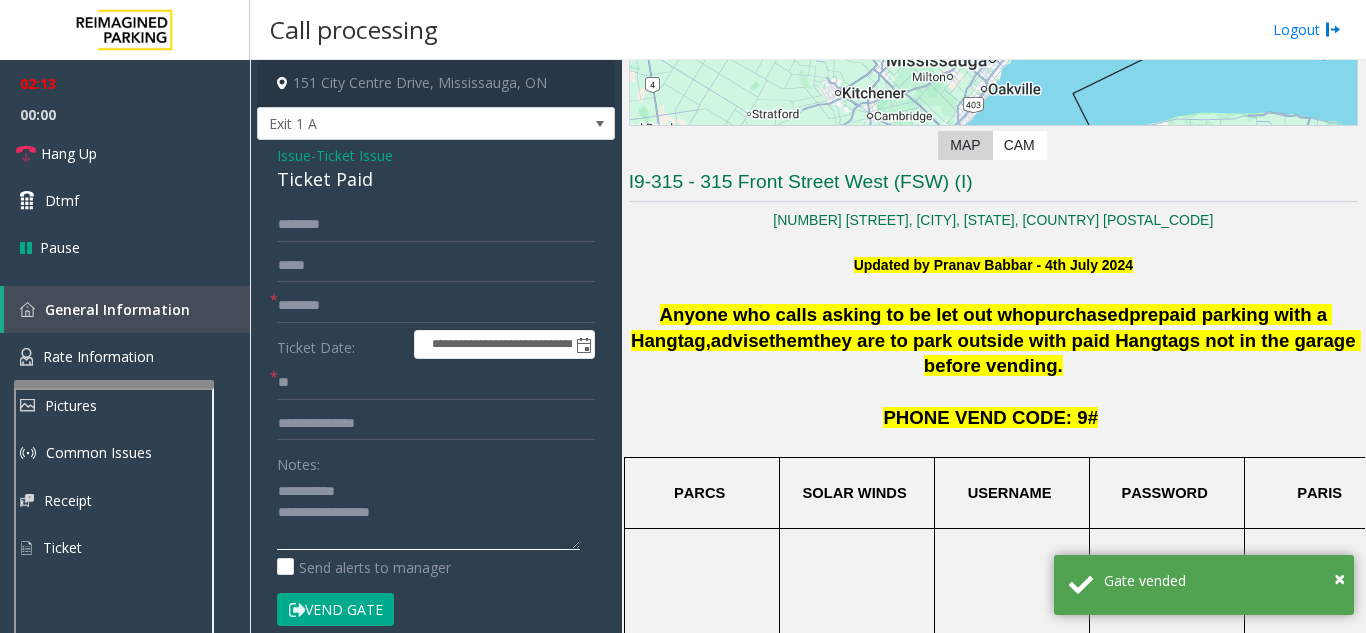 click 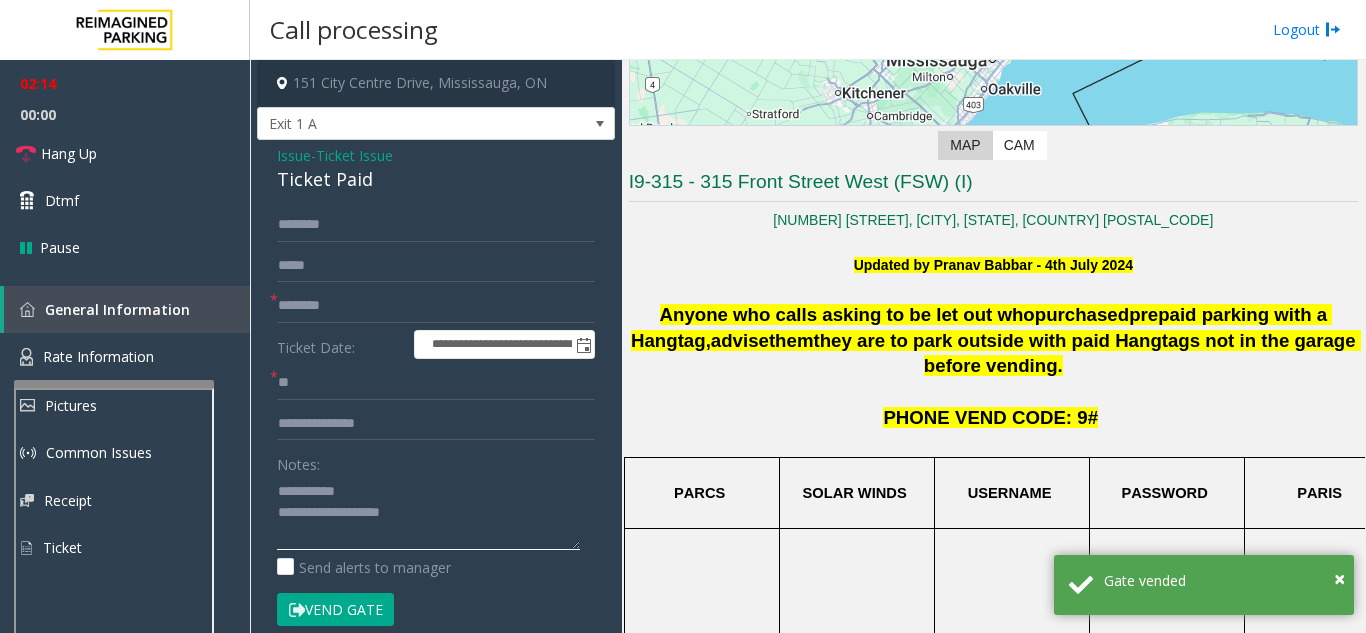 scroll, scrollTop: 15, scrollLeft: 0, axis: vertical 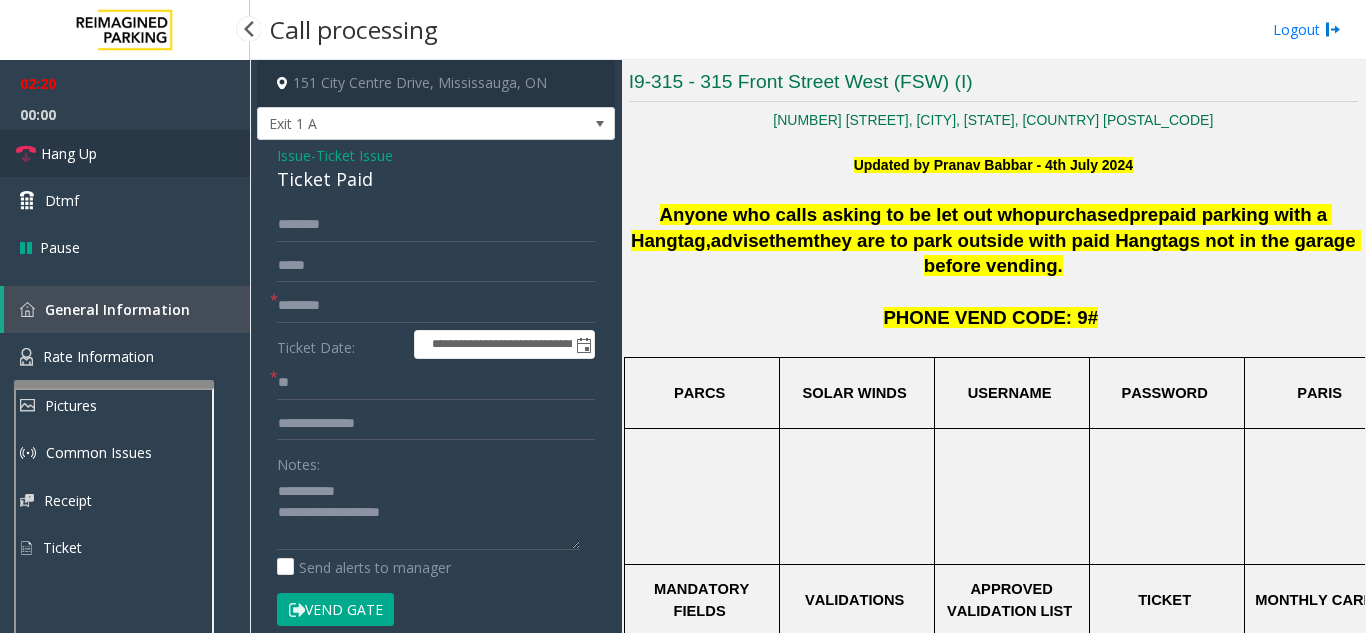 click on "Hang Up" at bounding box center [125, 153] 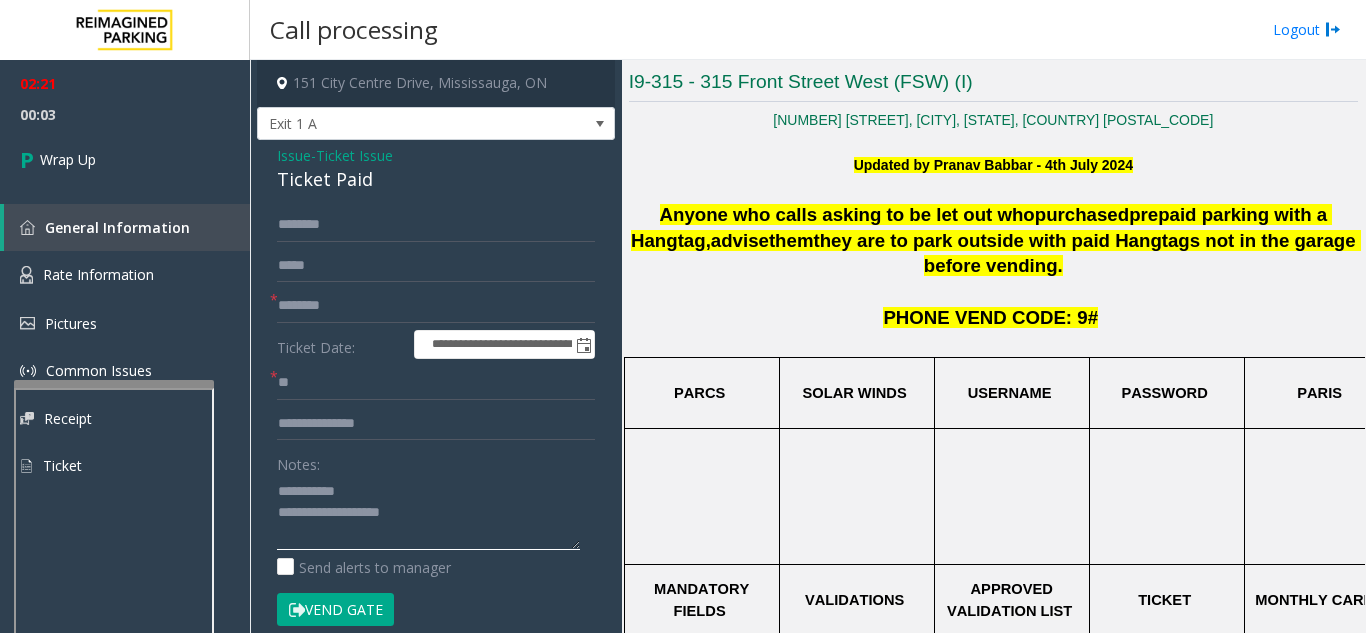 click 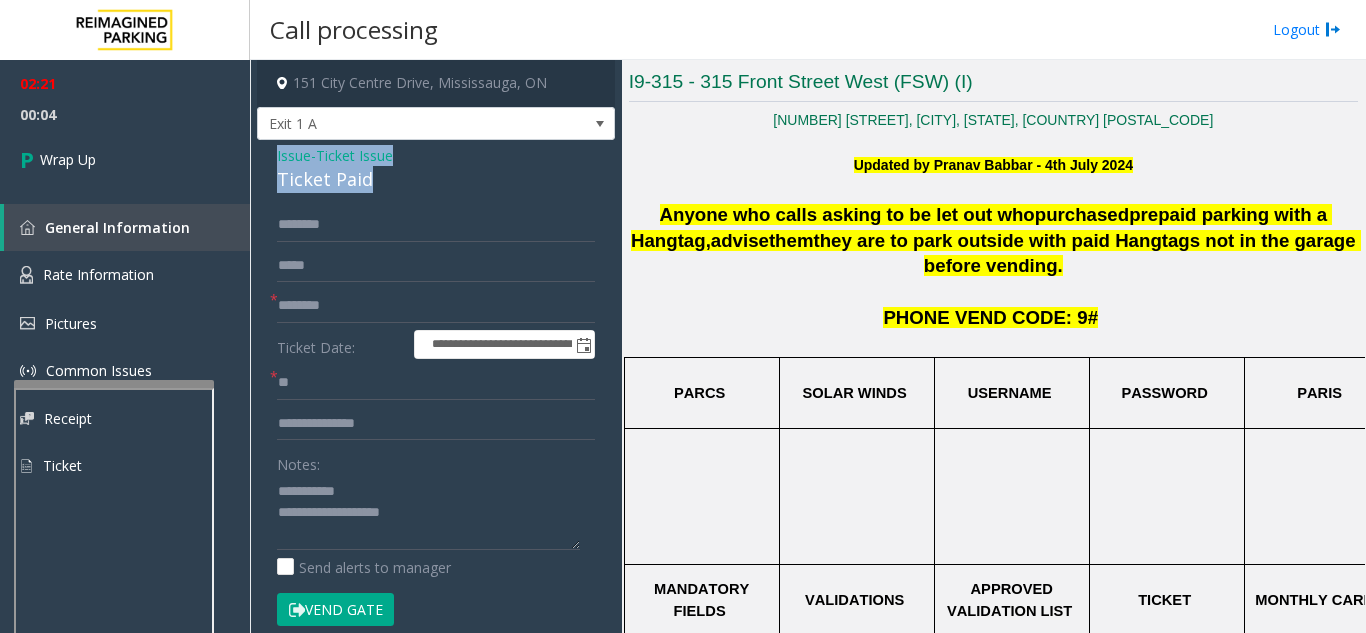 drag, startPoint x: 267, startPoint y: 144, endPoint x: 405, endPoint y: 178, distance: 142.12671 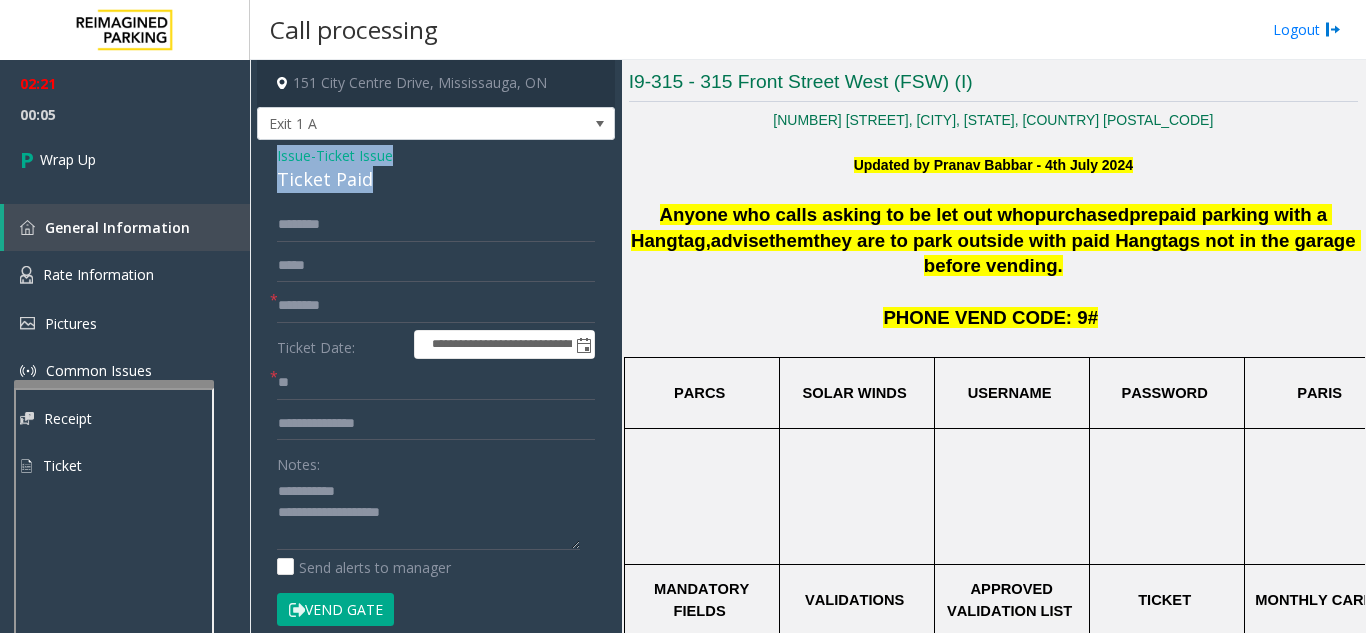 copy on "Issue  -  Ticket Issue Ticket Paid" 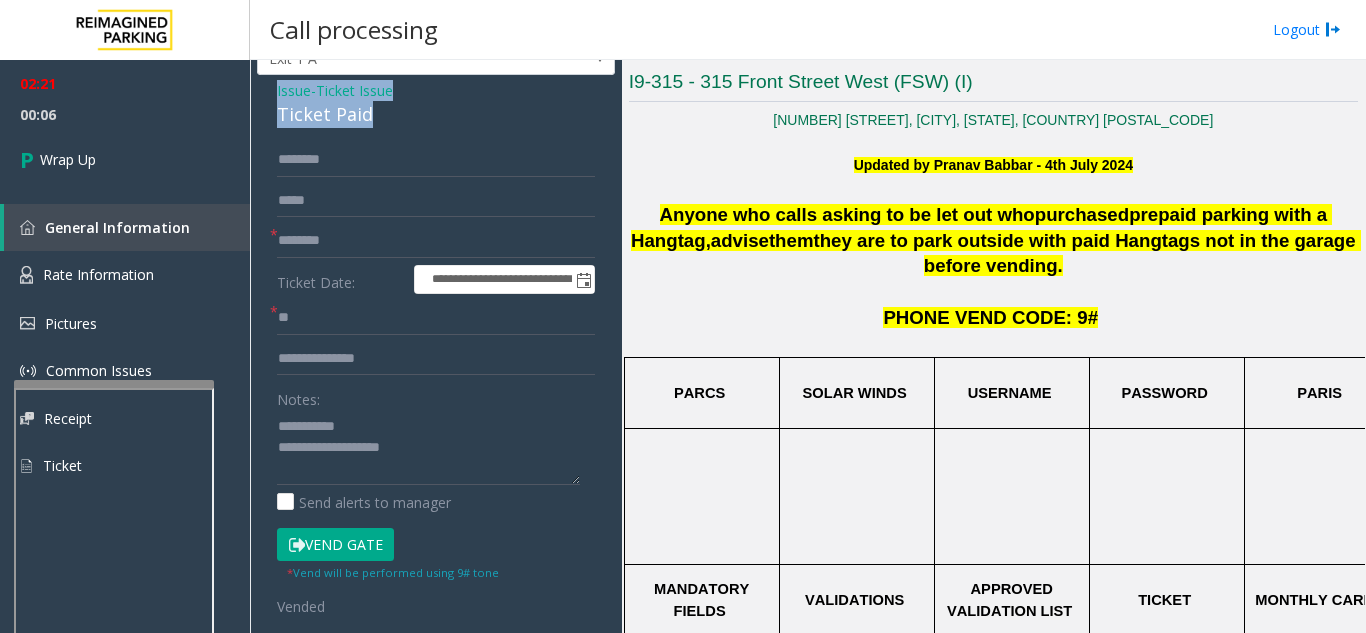 scroll, scrollTop: 100, scrollLeft: 0, axis: vertical 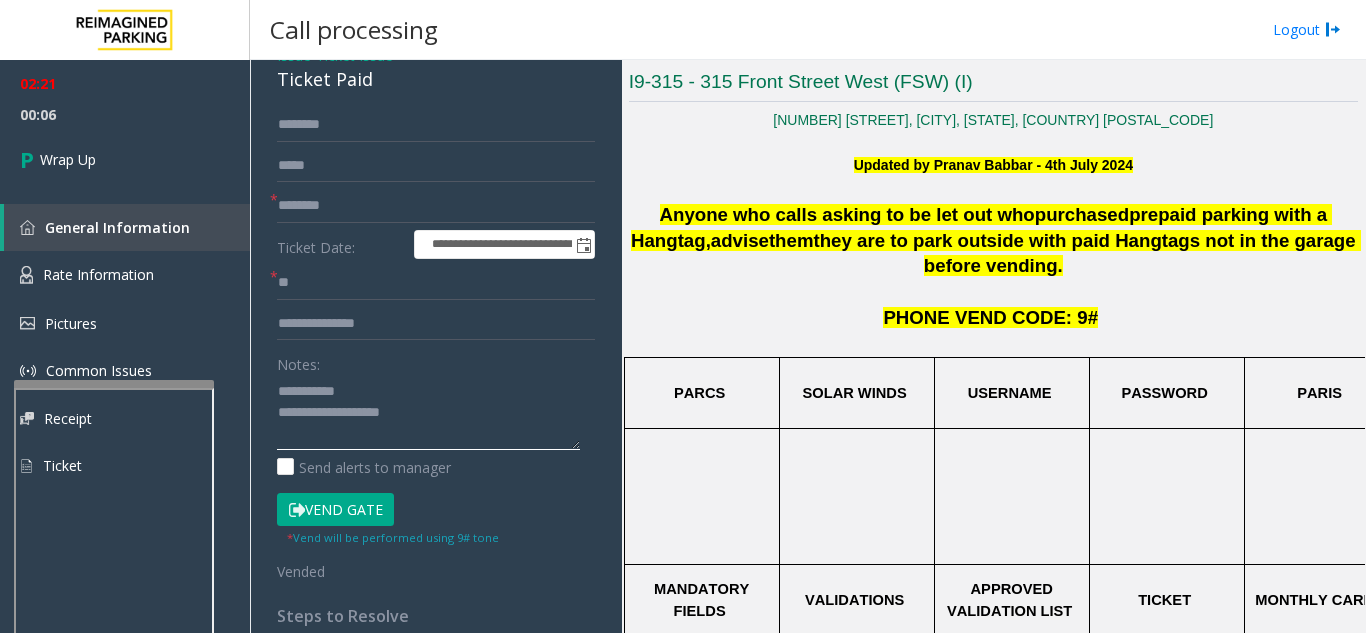 click 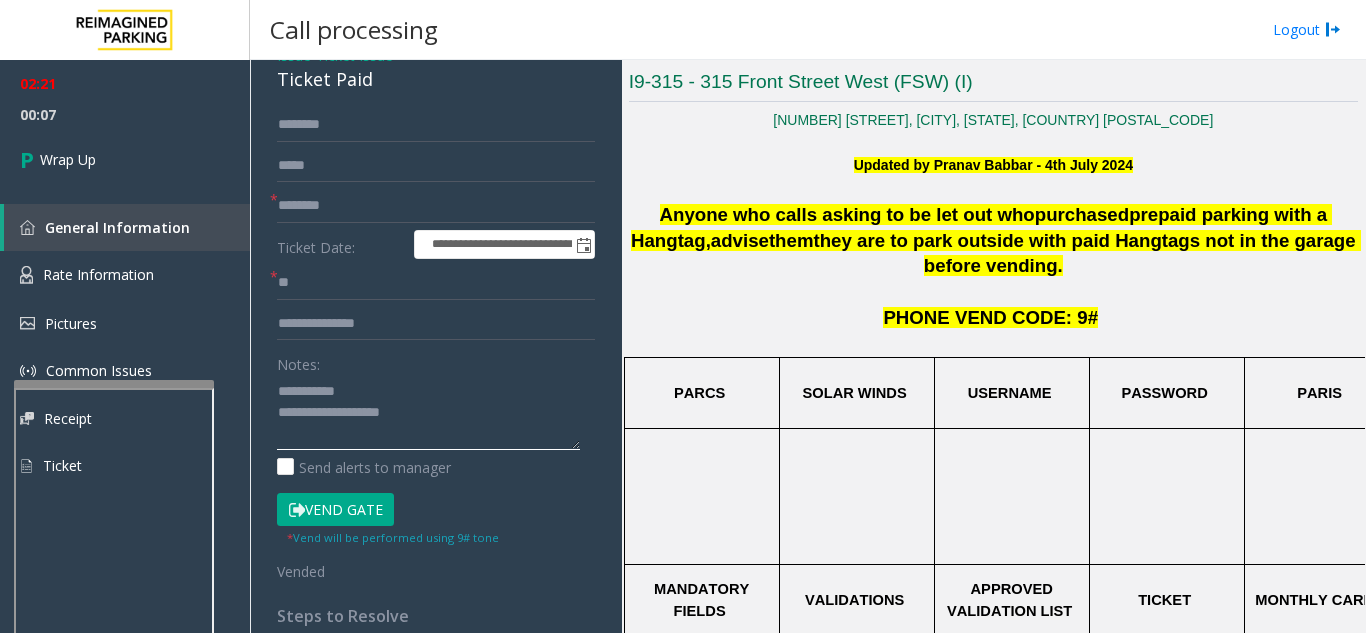 paste on "**********" 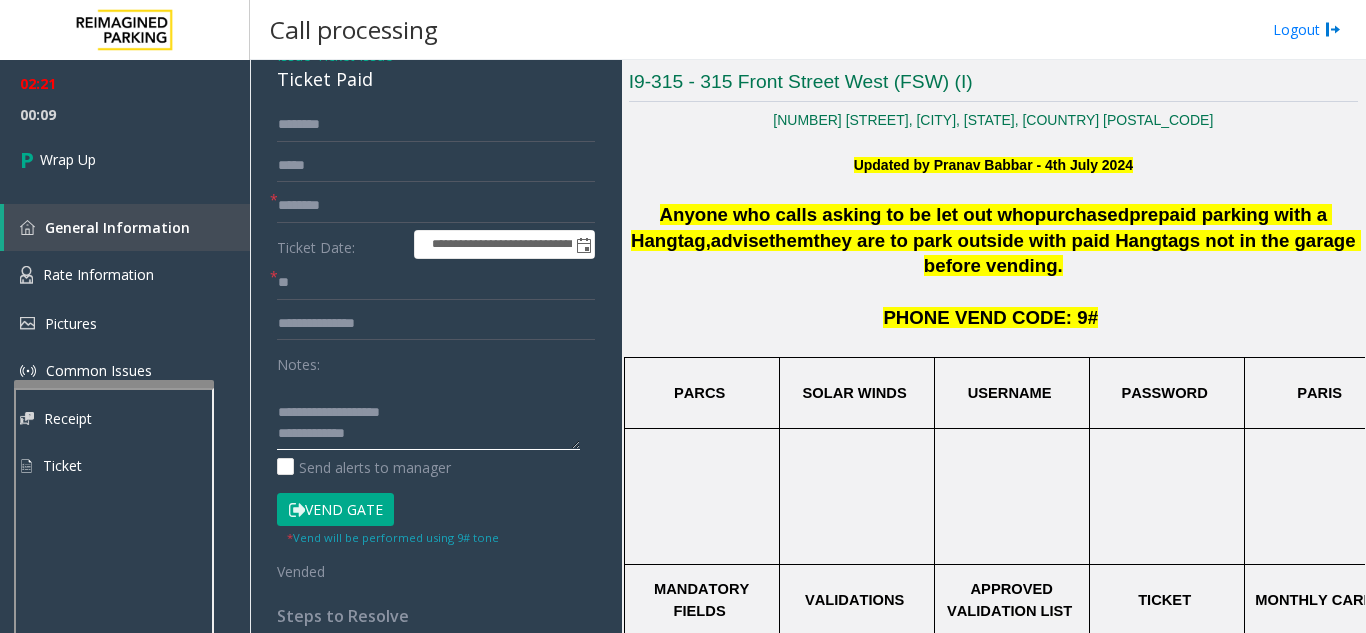 scroll, scrollTop: 78, scrollLeft: 0, axis: vertical 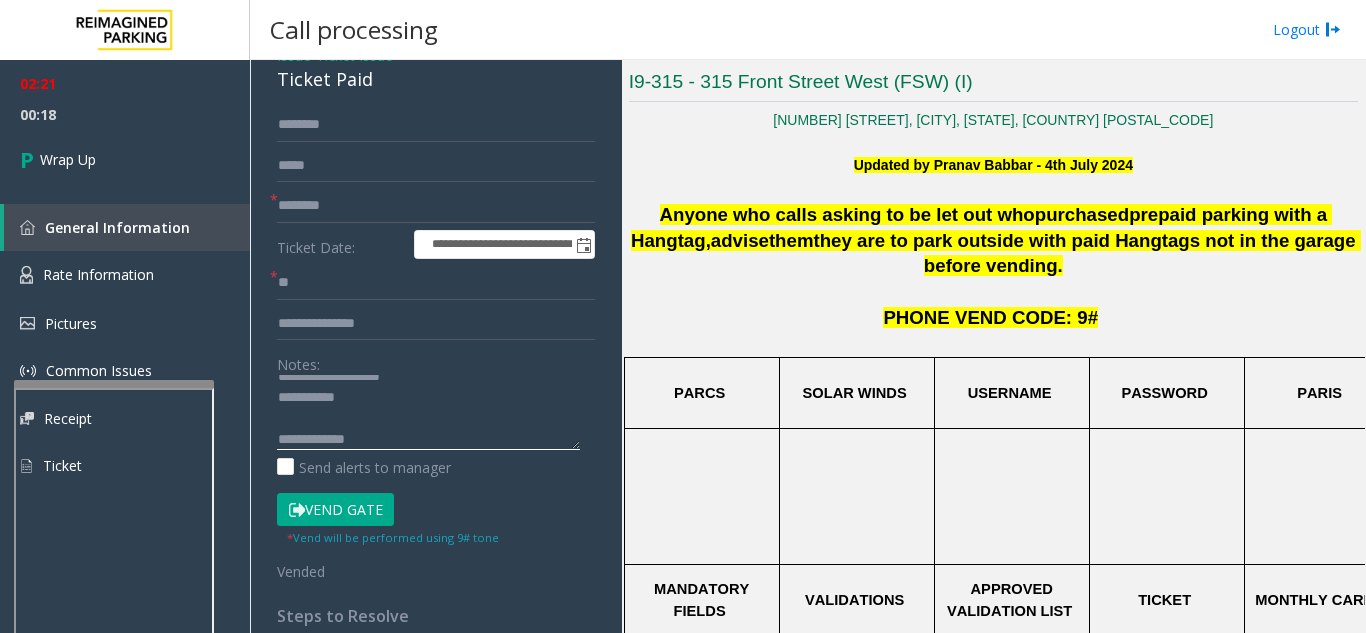 click 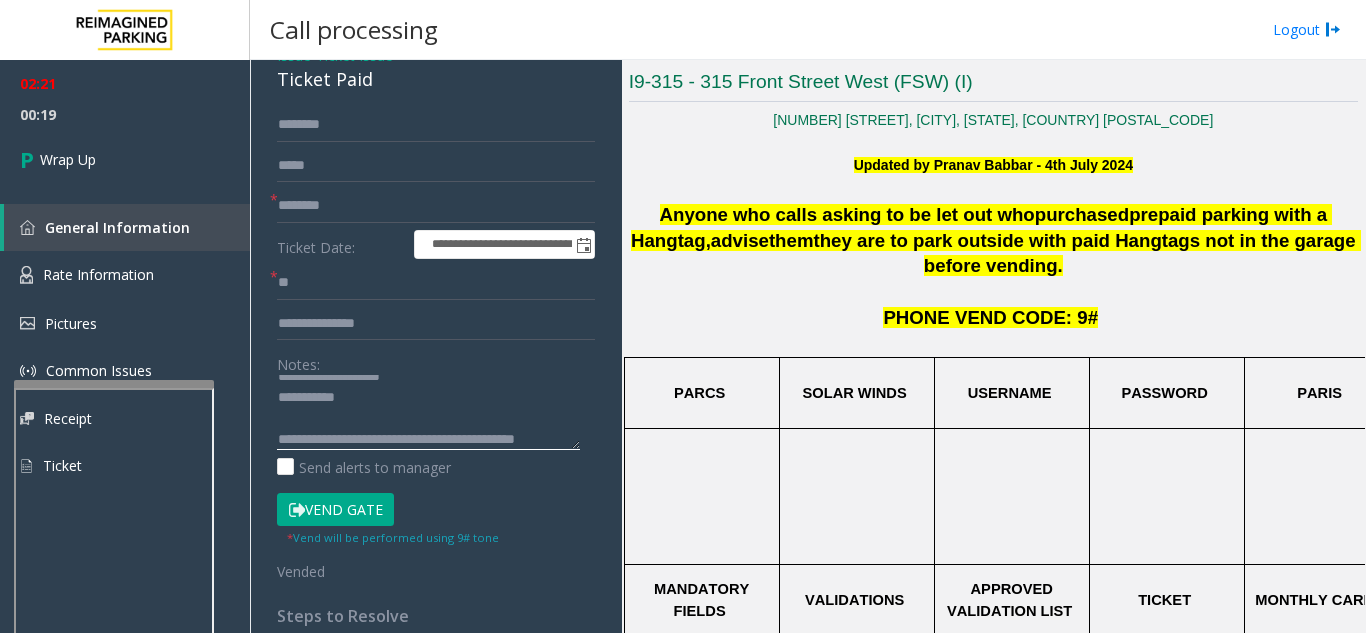 scroll, scrollTop: 99, scrollLeft: 0, axis: vertical 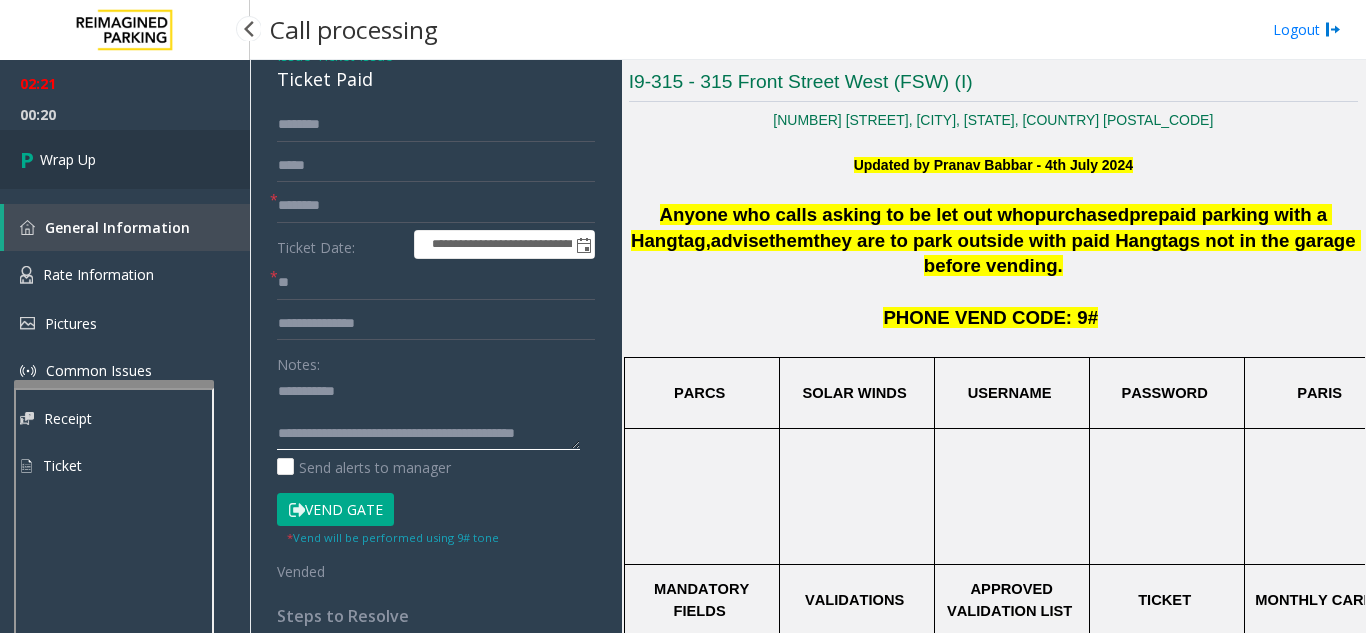 type on "**********" 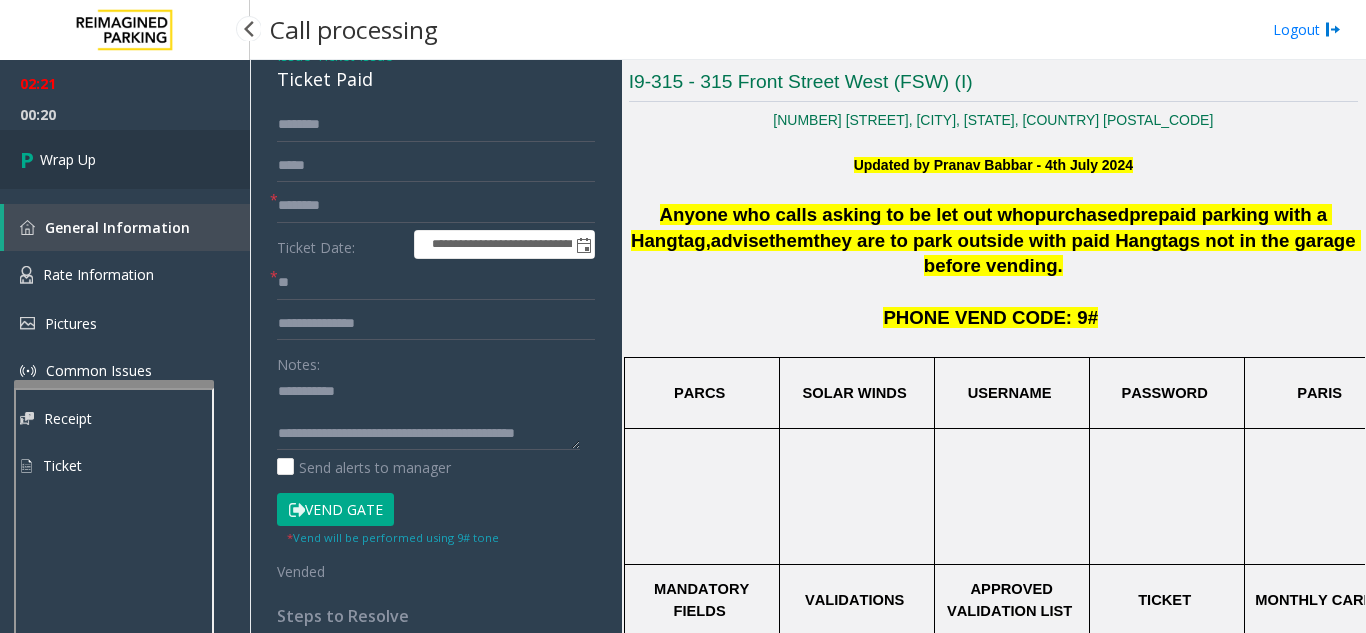 click on "Wrap Up" at bounding box center (68, 159) 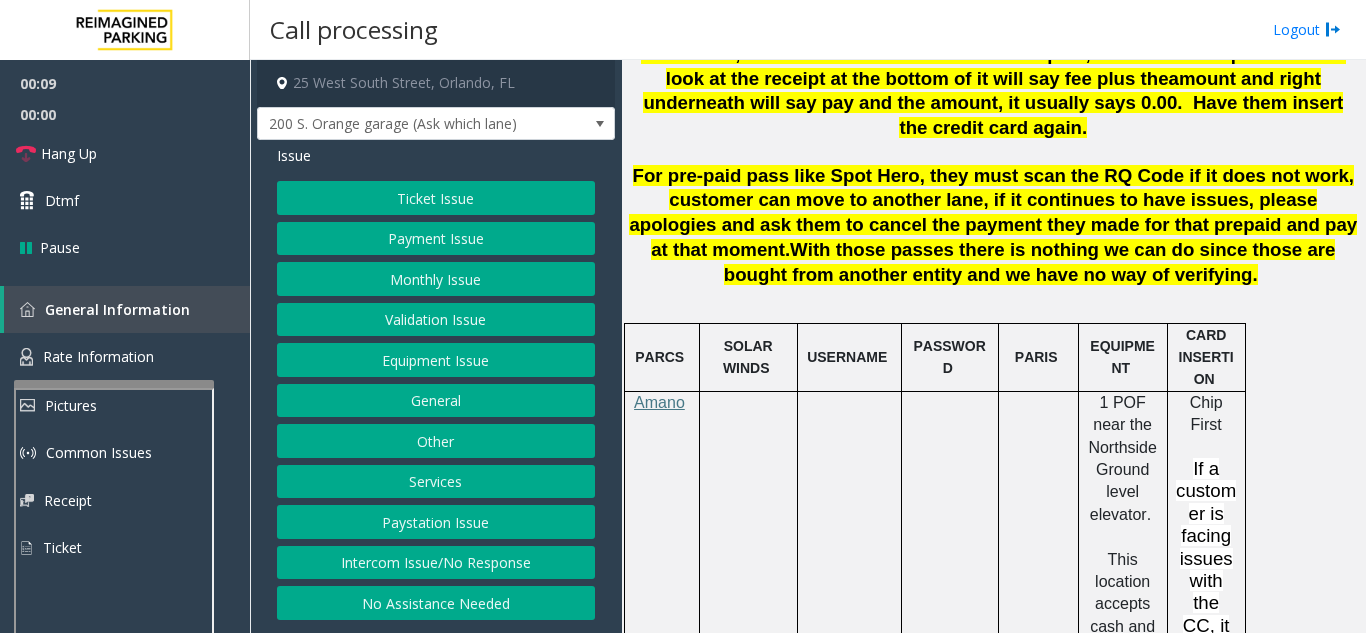 scroll, scrollTop: 1400, scrollLeft: 0, axis: vertical 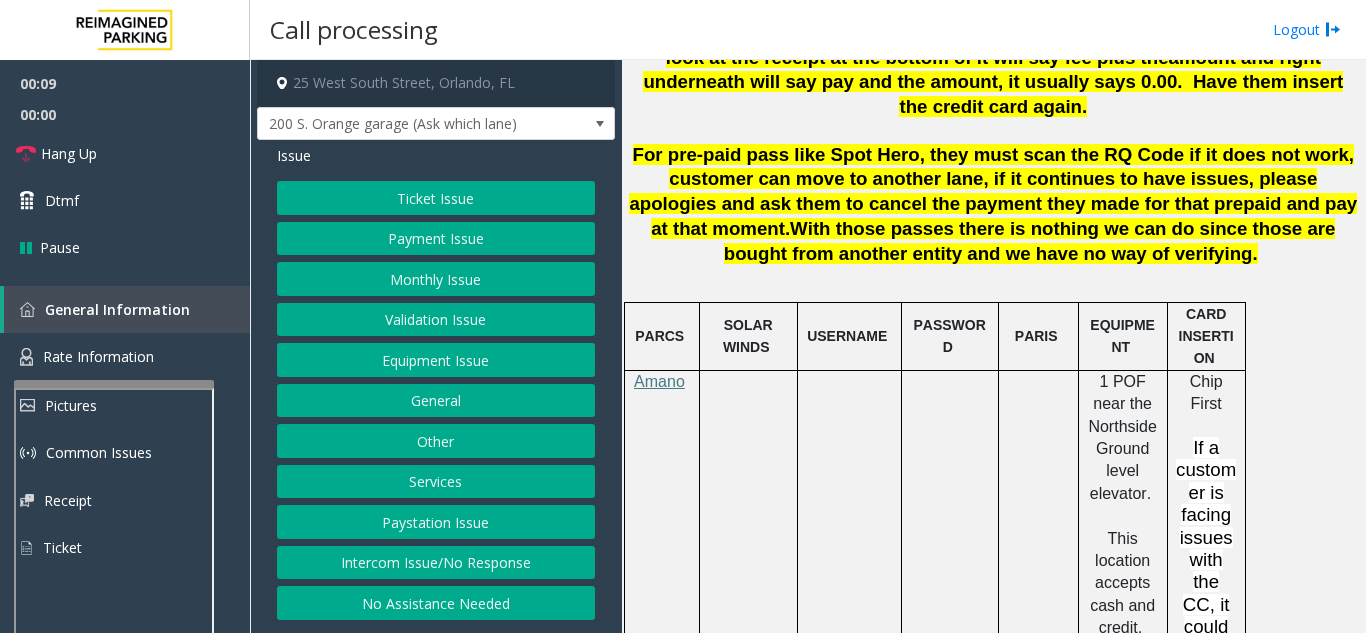 click on "Intercom Issue/No Response" 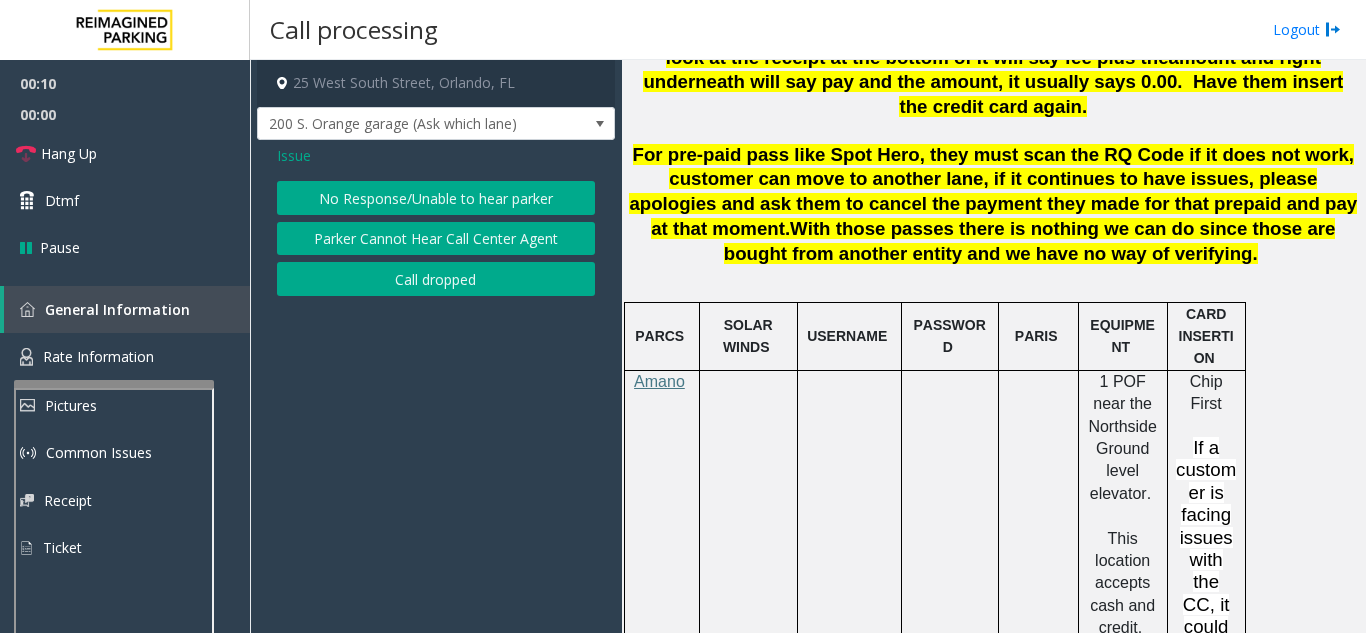 click on "No Response/Unable to hear parker" 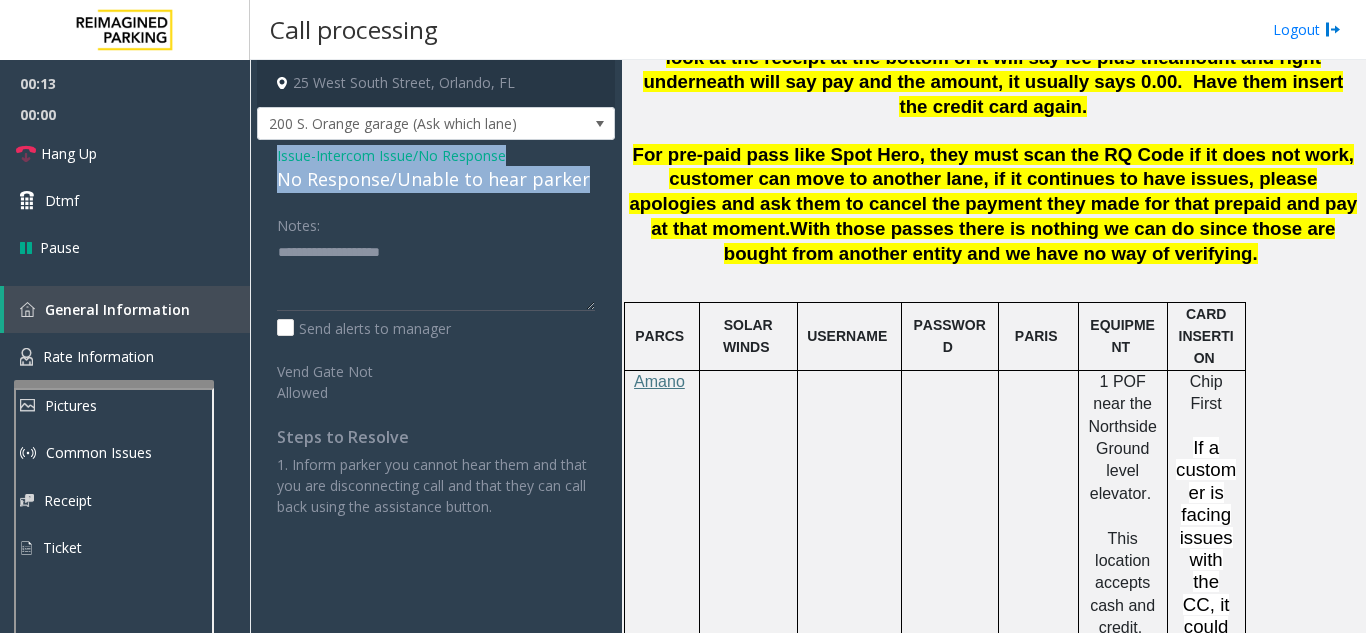 drag, startPoint x: 261, startPoint y: 154, endPoint x: 582, endPoint y: 178, distance: 321.89594 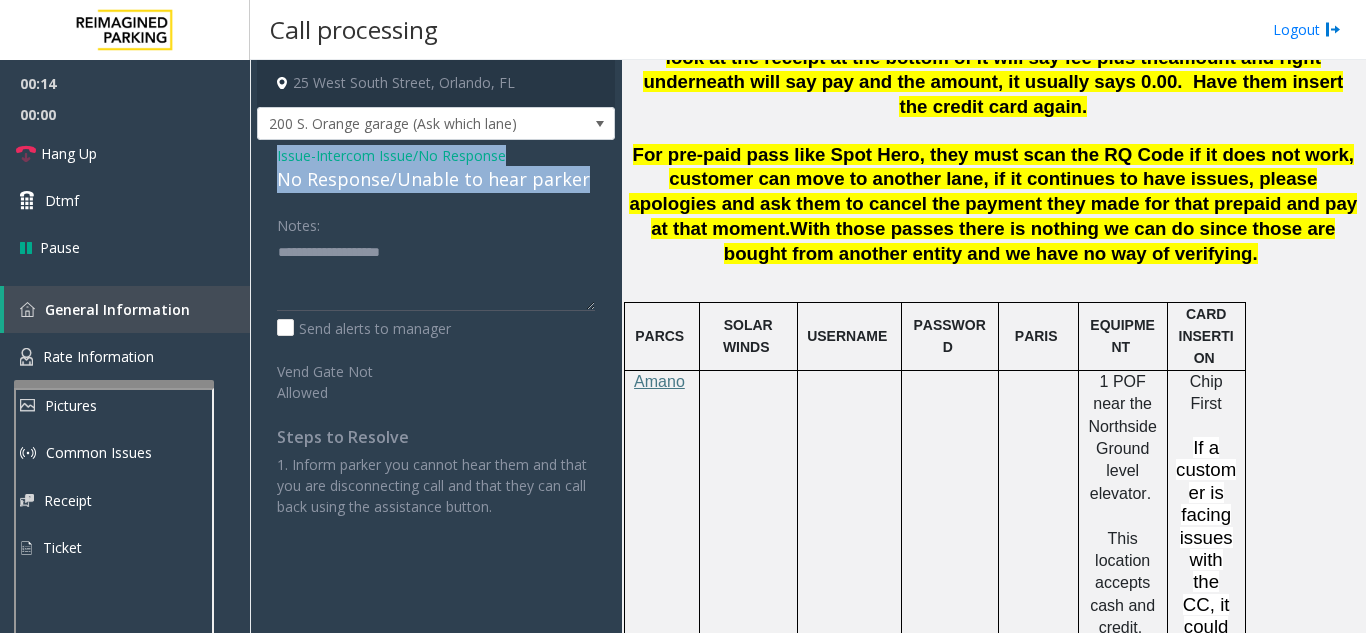 copy on "Issue  -  Intercom Issue/No Response No Response/Unable to hear parker" 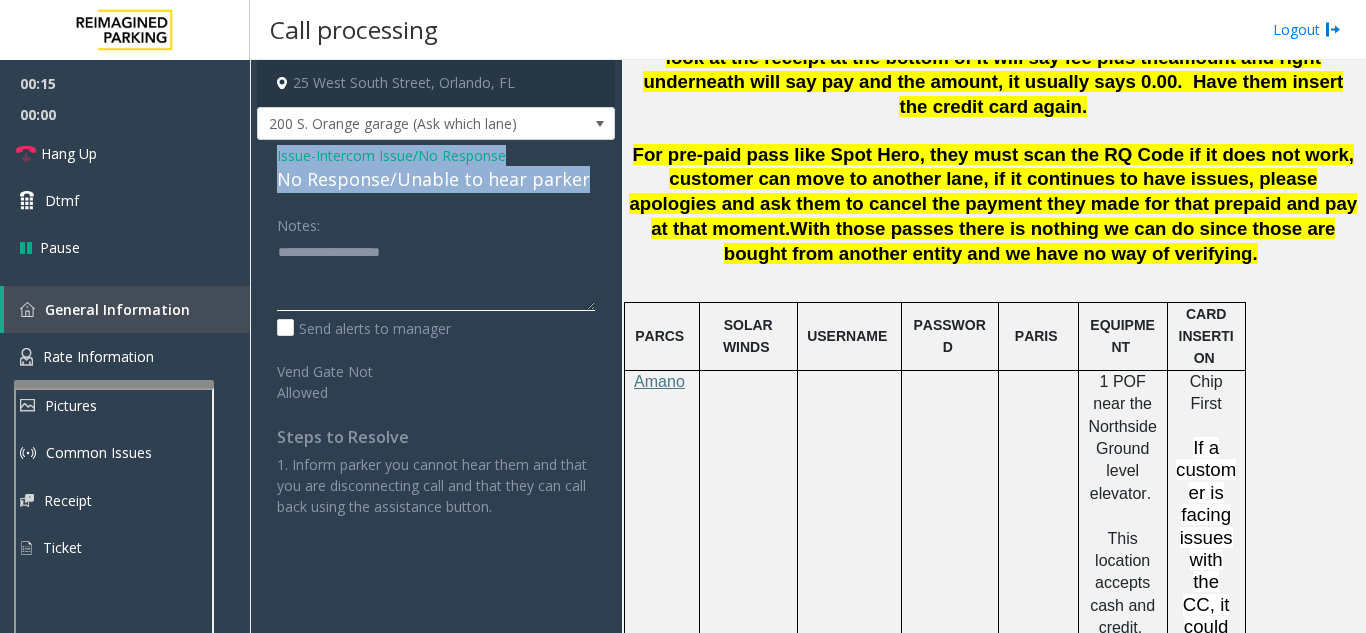 click 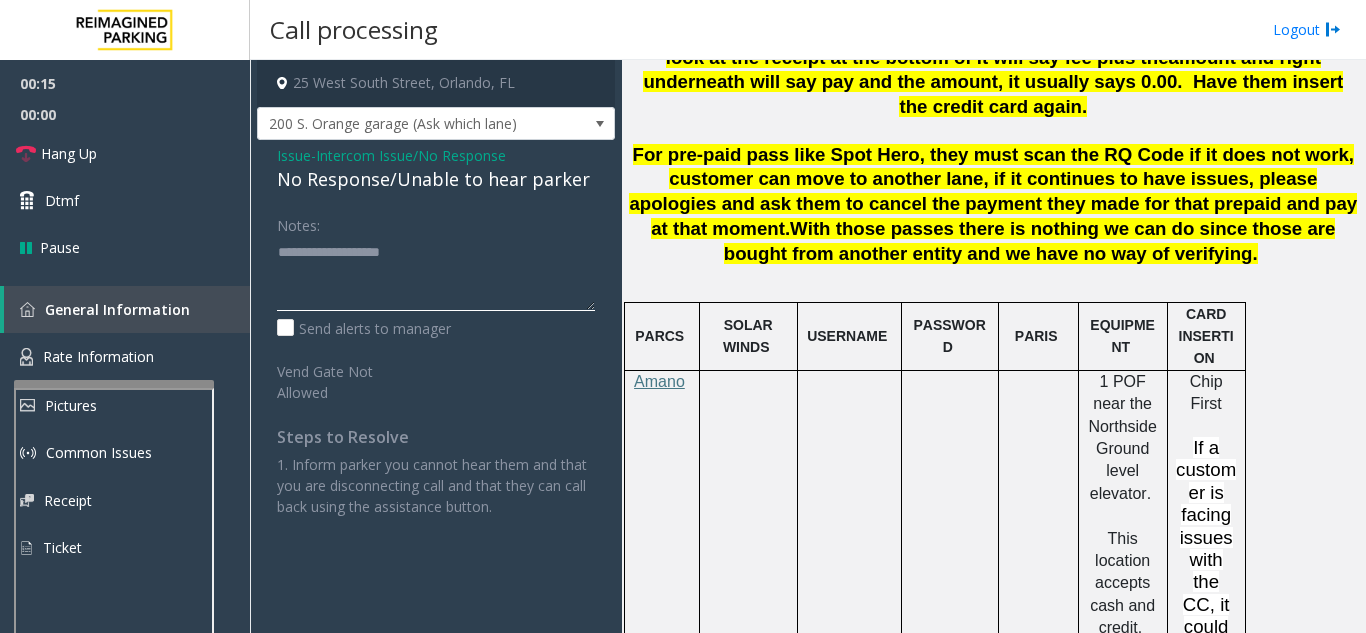 paste on "**********" 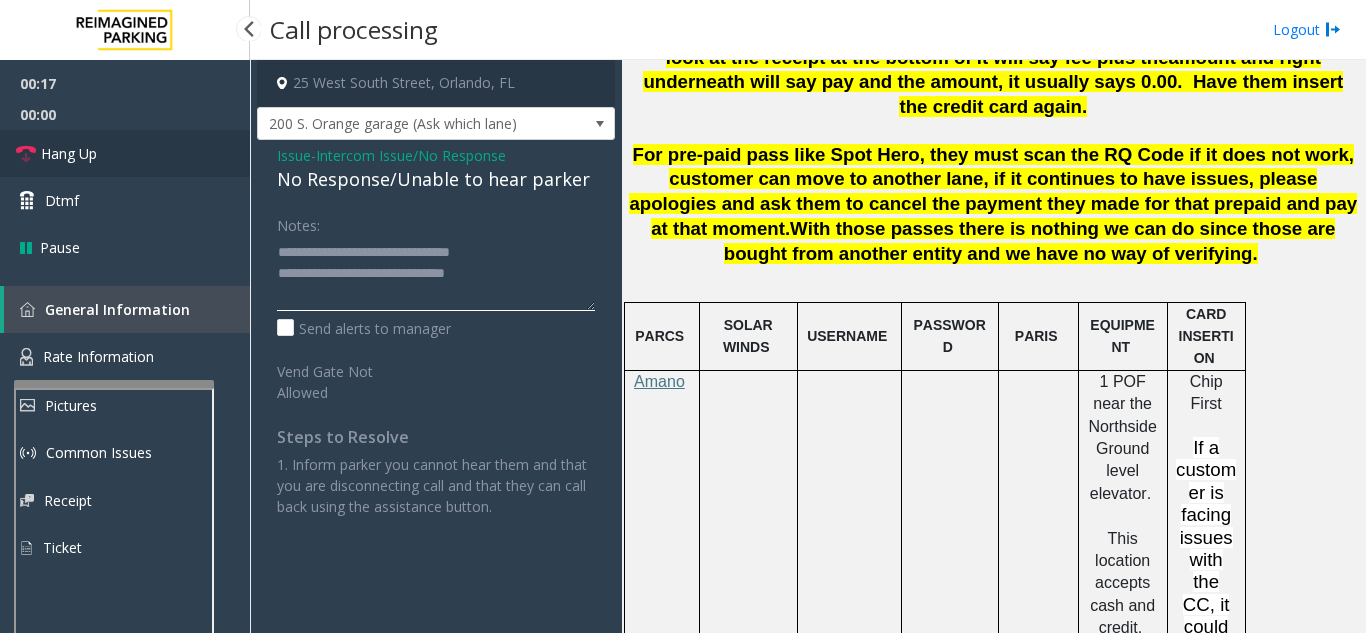 type on "**********" 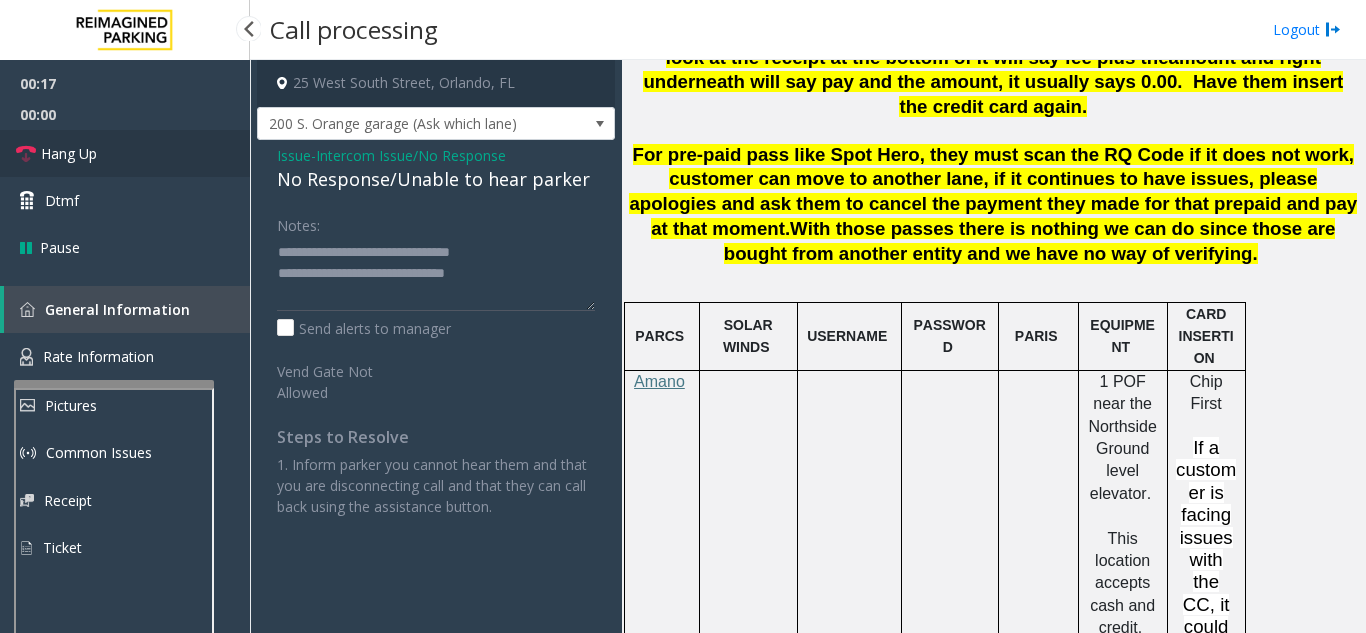 click on "Hang Up" at bounding box center (125, 153) 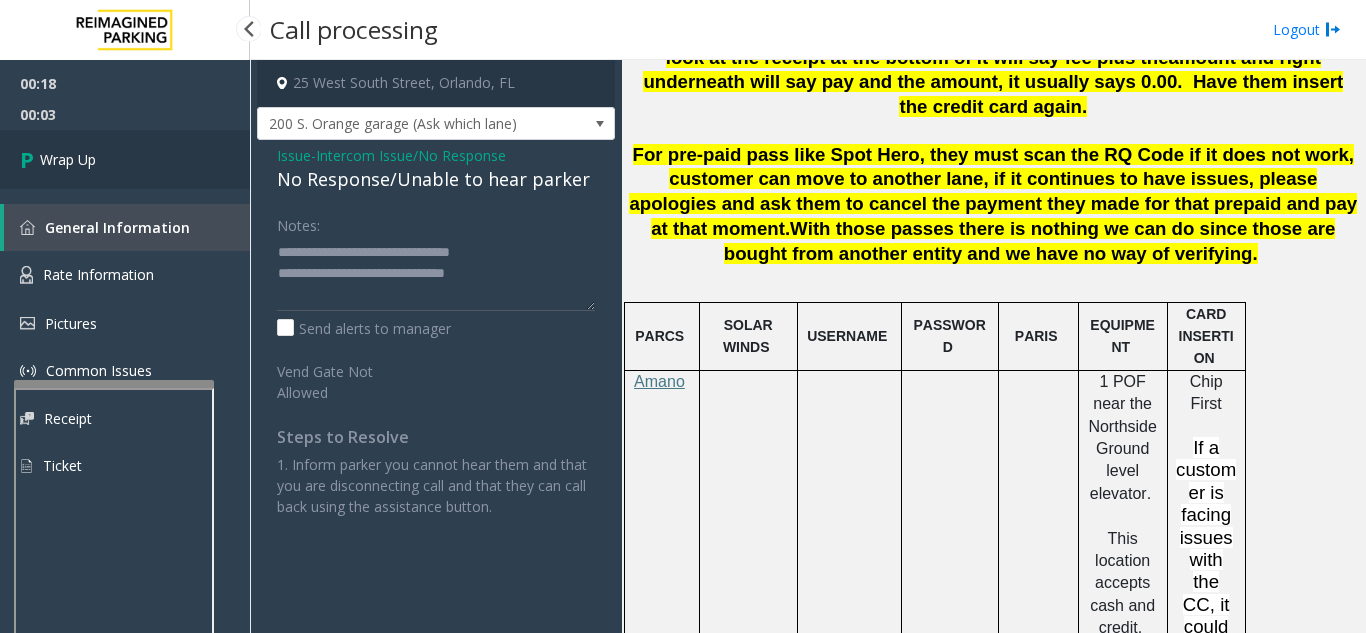 click on "Wrap Up" at bounding box center (125, 159) 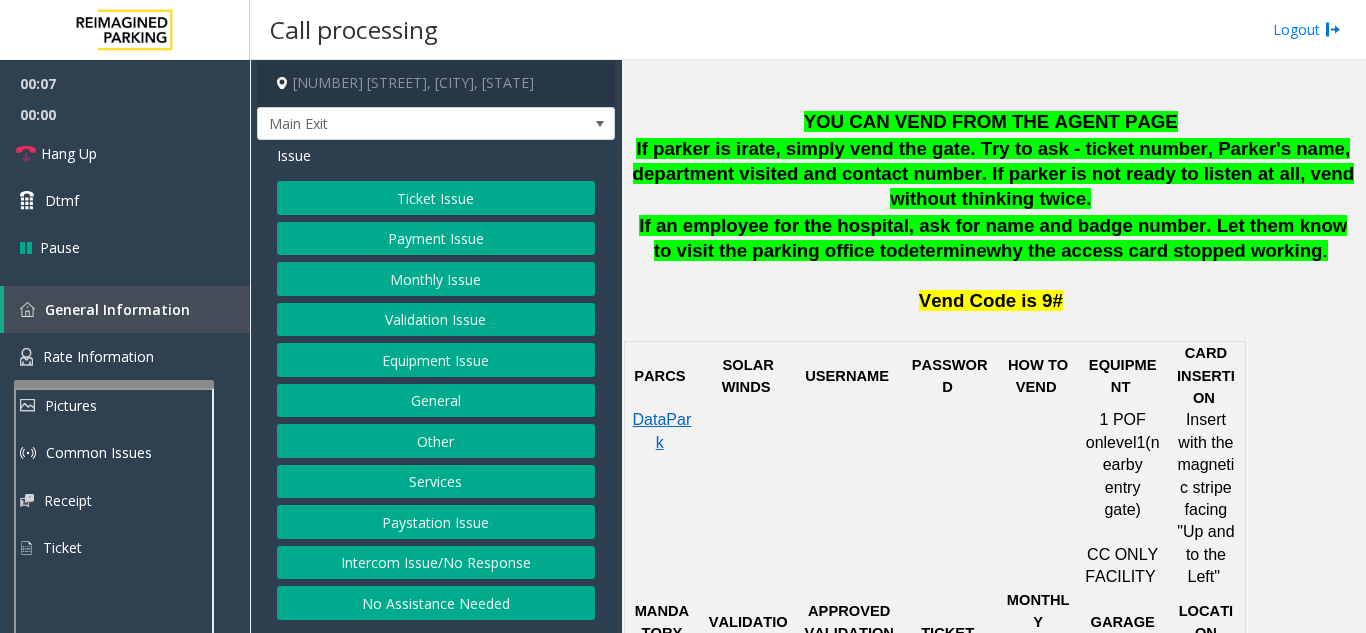 scroll, scrollTop: 900, scrollLeft: 0, axis: vertical 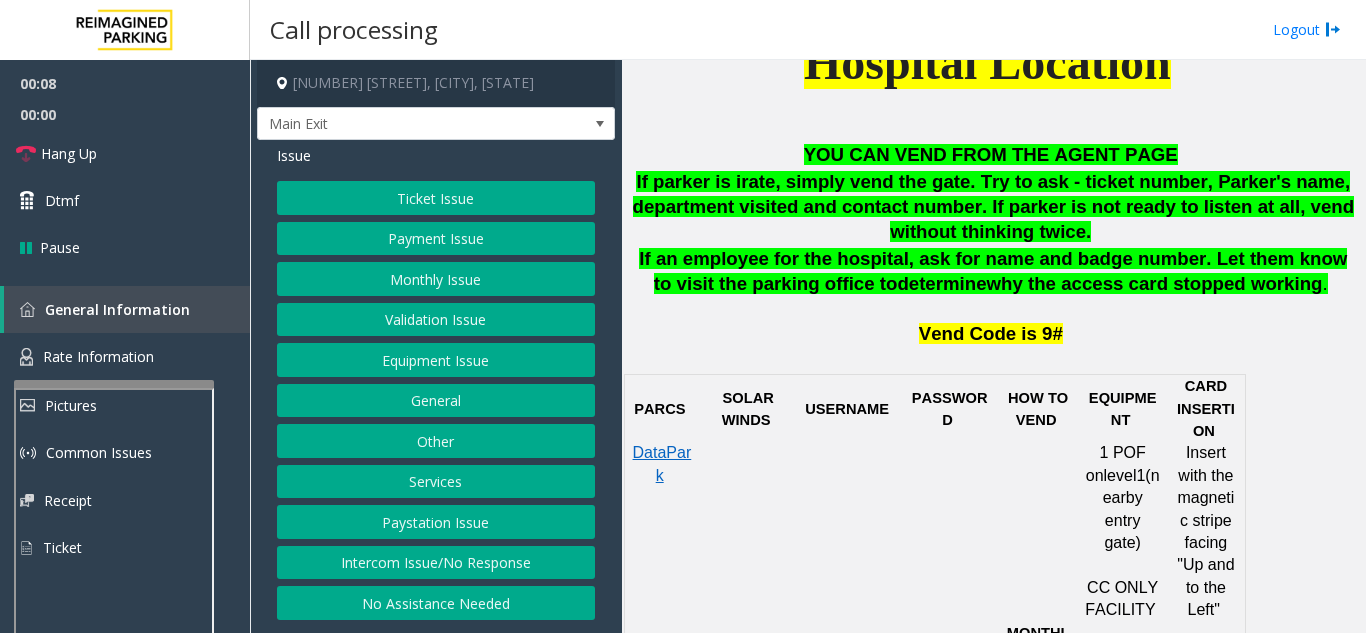 click on "Intercom Issue/No Response" 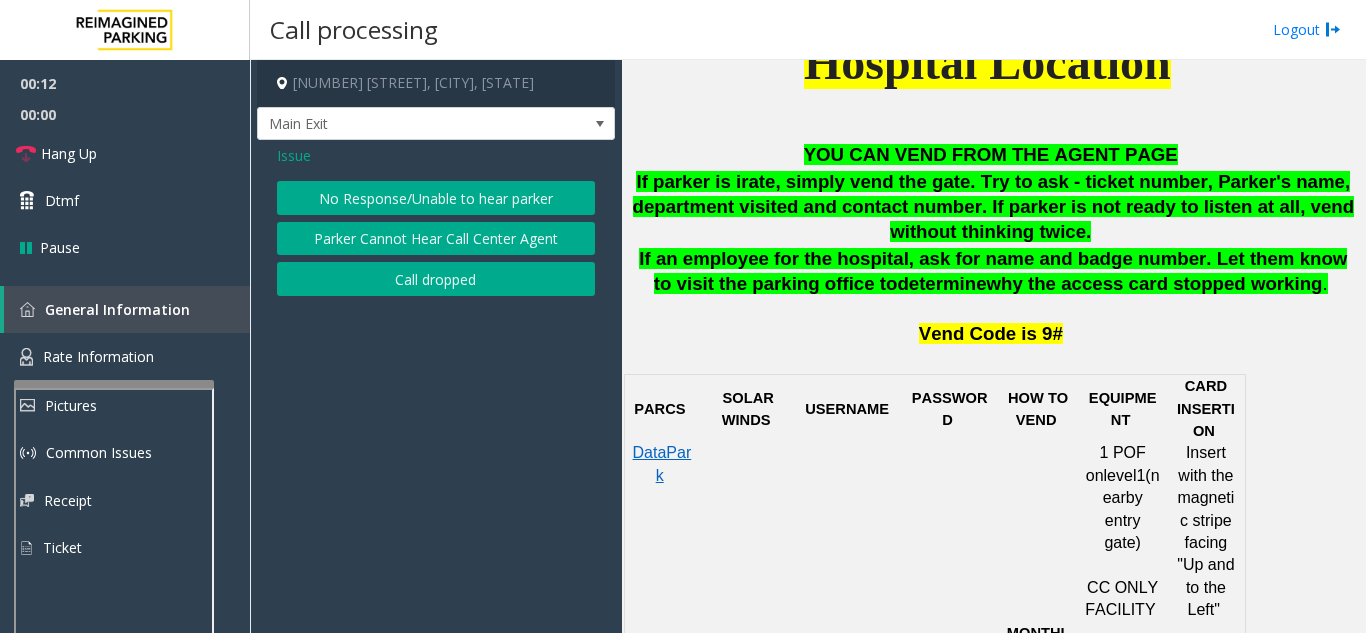 click on "No Response/Unable to hear parker" 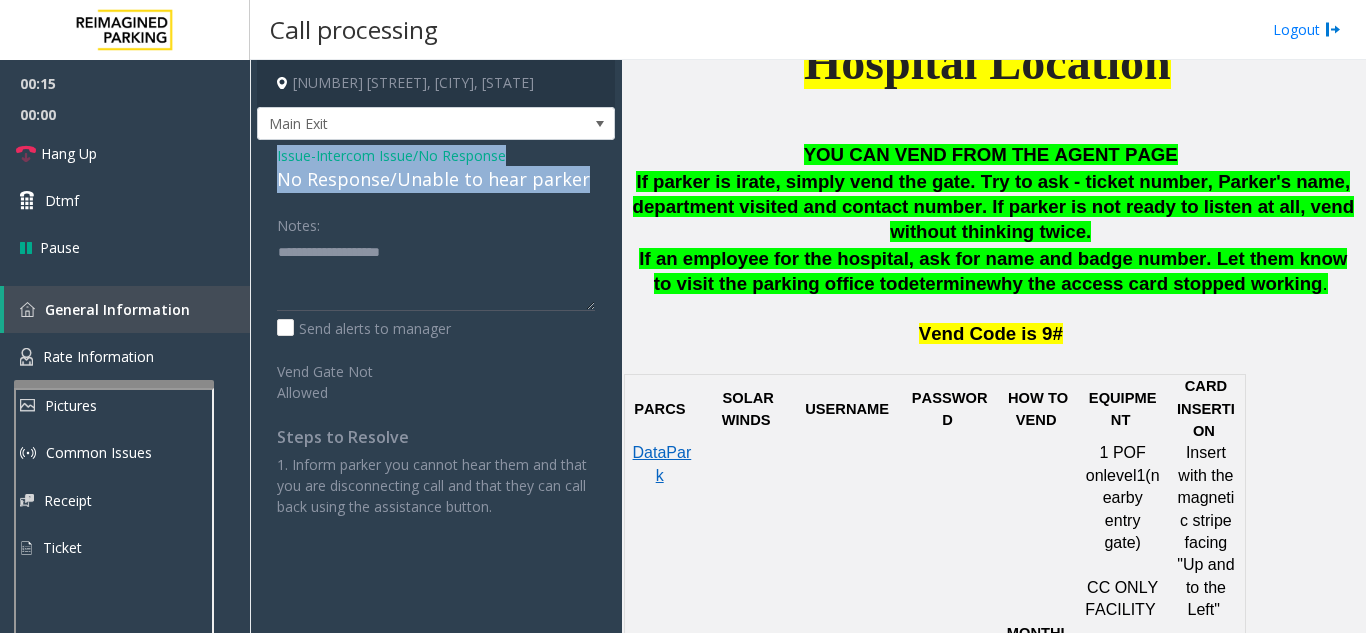 drag, startPoint x: 271, startPoint y: 149, endPoint x: 583, endPoint y: 175, distance: 313.08145 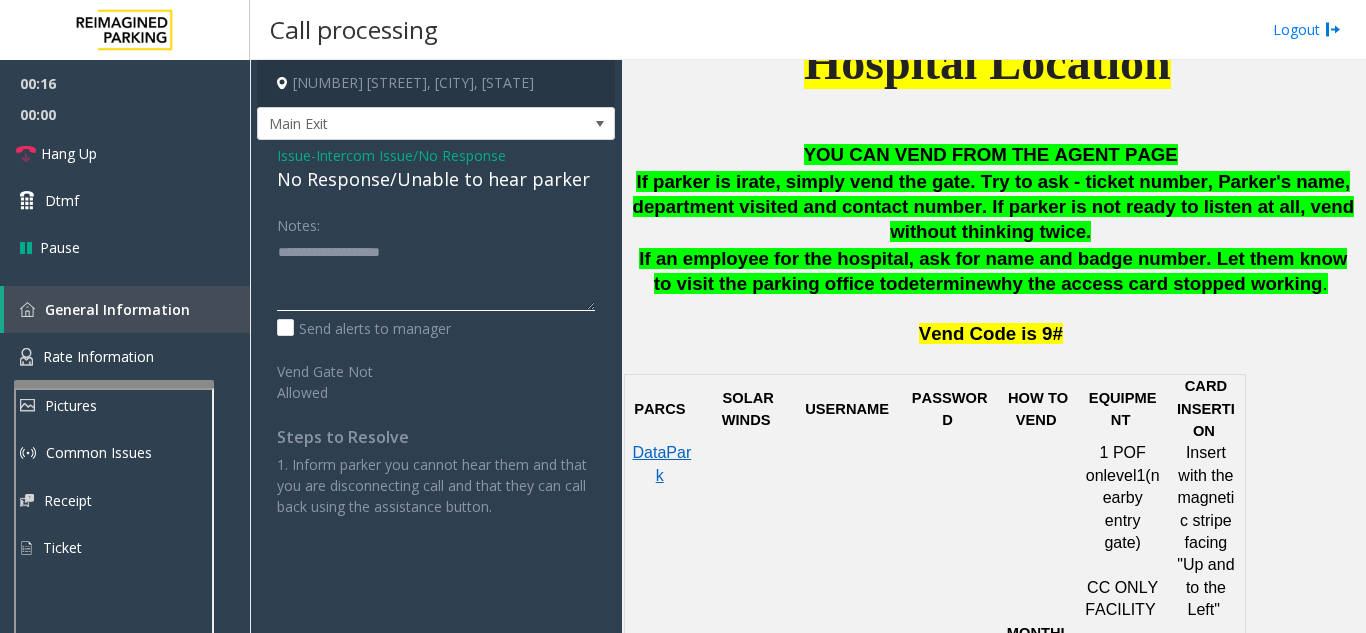 click 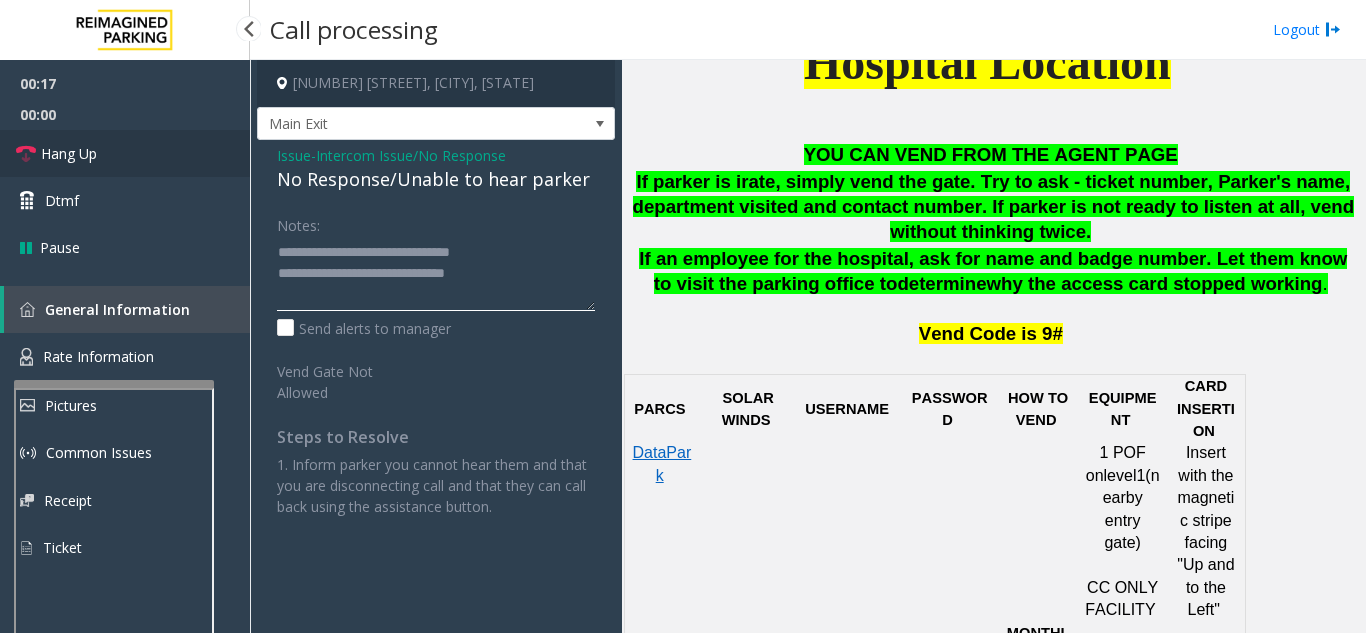 type on "**********" 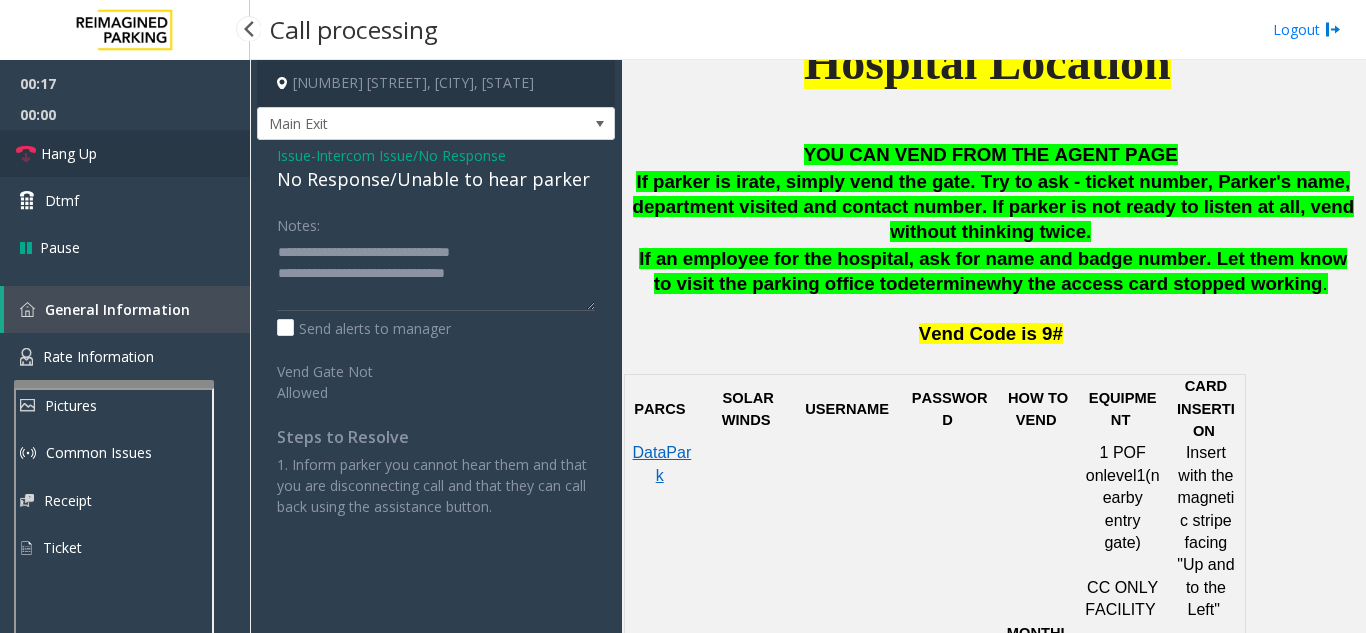 click on "Hang Up" at bounding box center [125, 153] 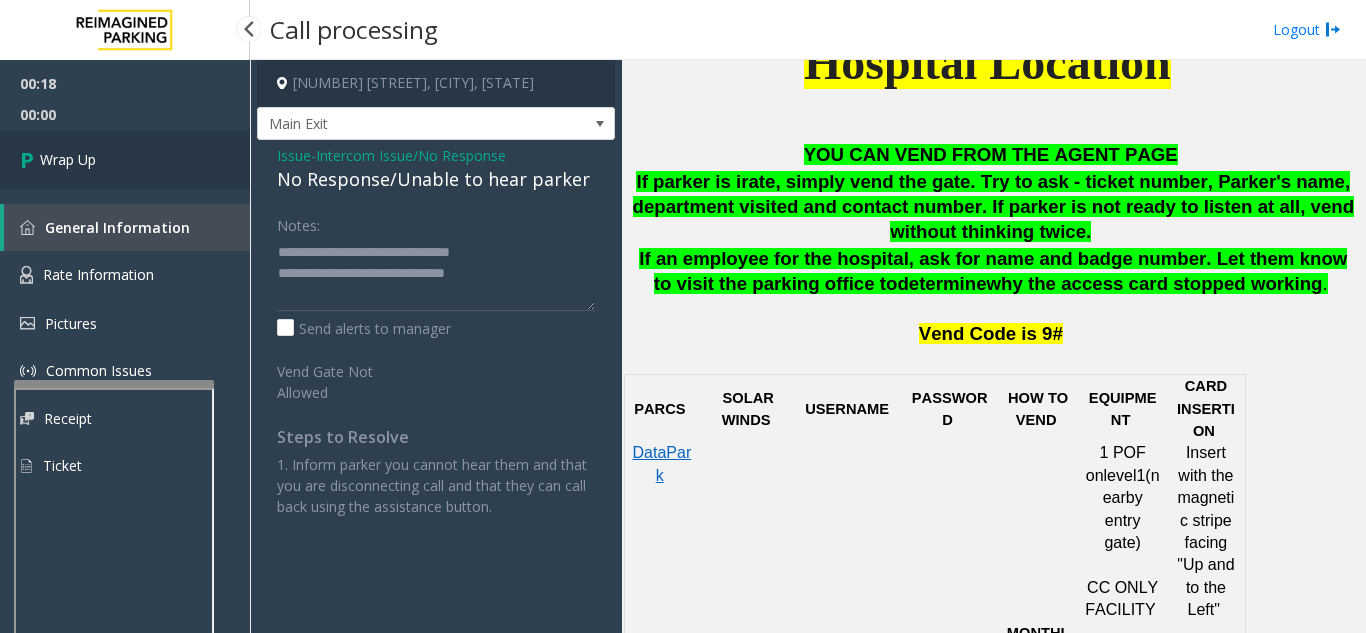 click on "Wrap Up" at bounding box center [125, 159] 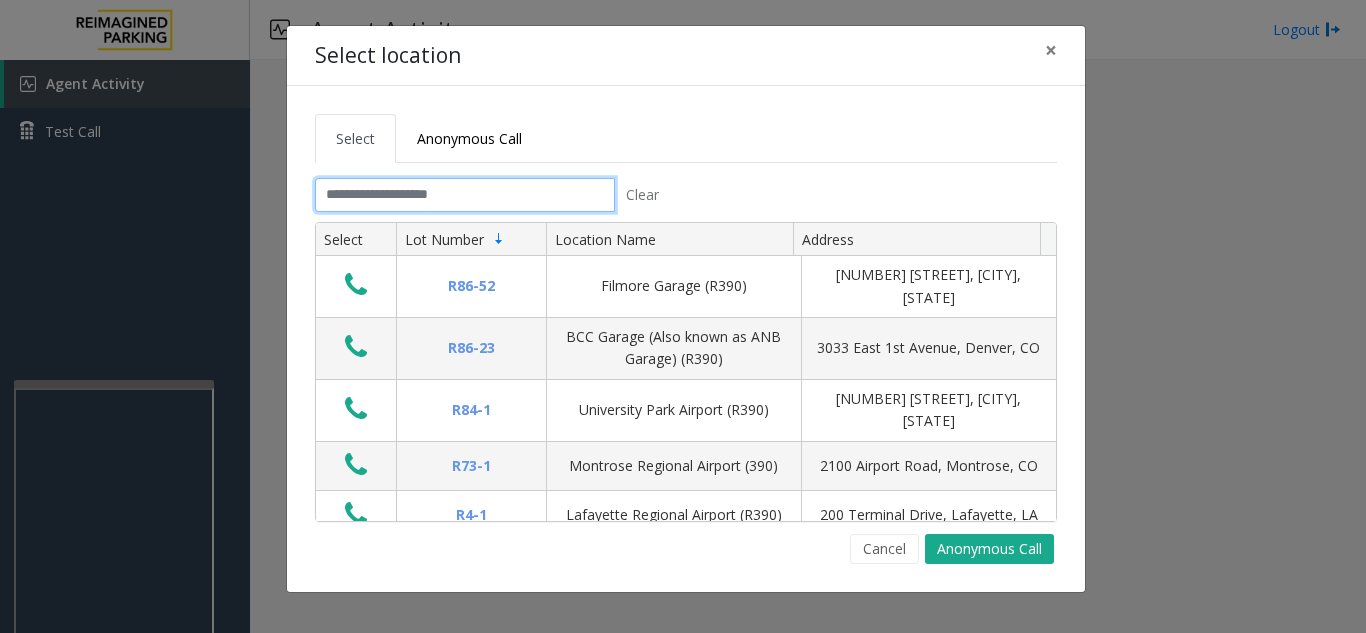 click 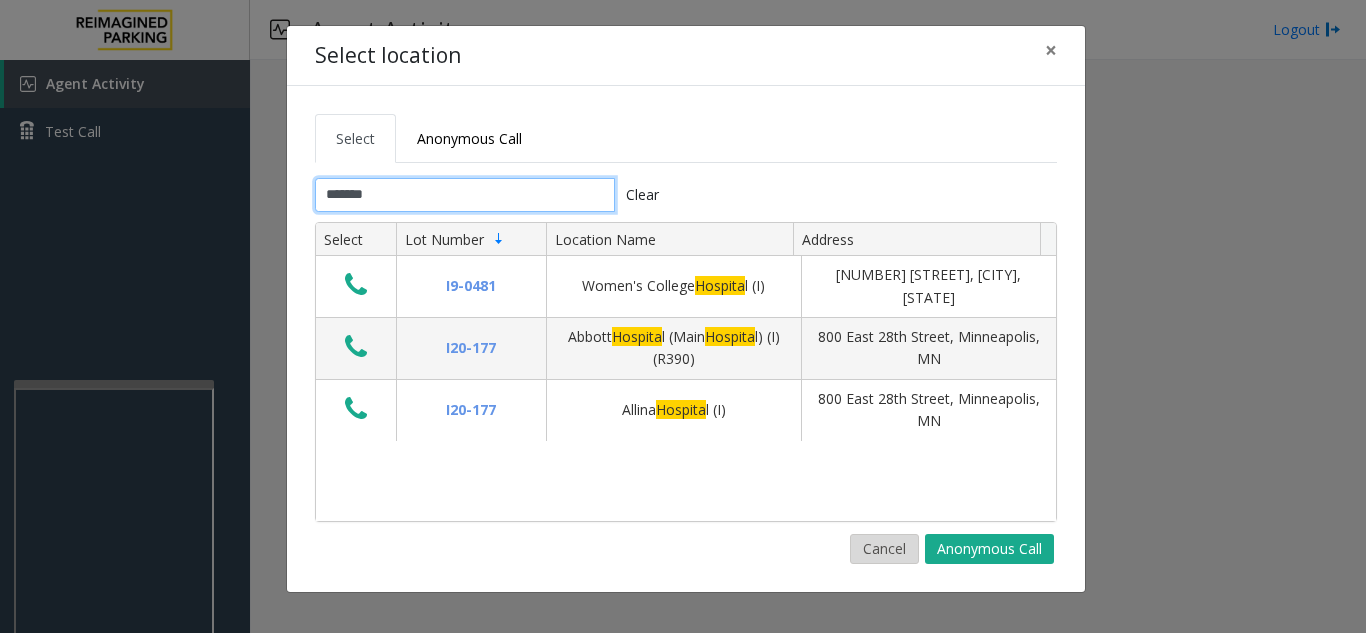 type on "*******" 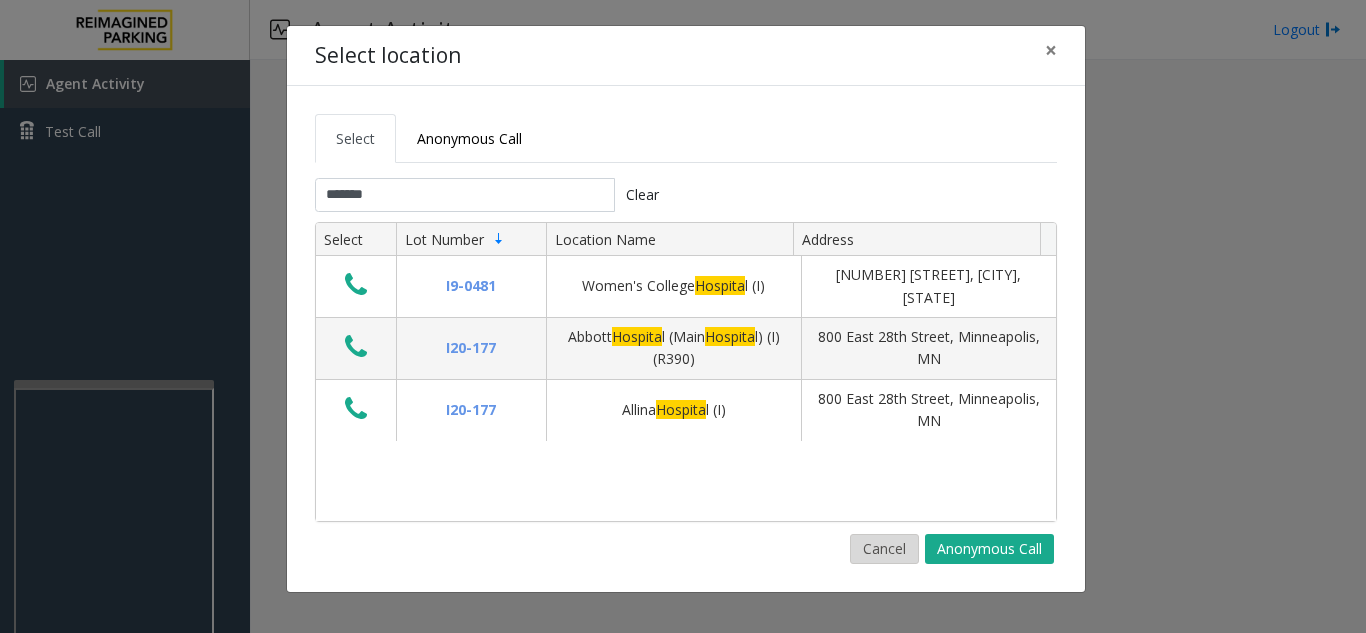 click on "Cancel" 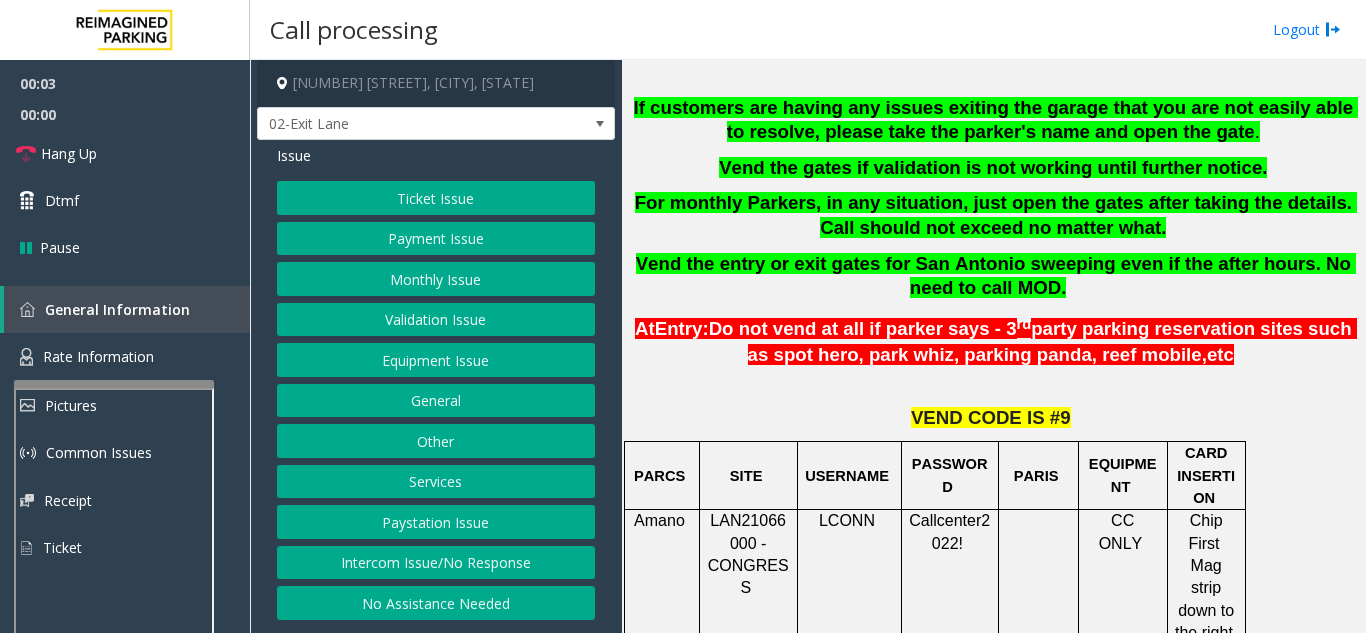 scroll, scrollTop: 600, scrollLeft: 0, axis: vertical 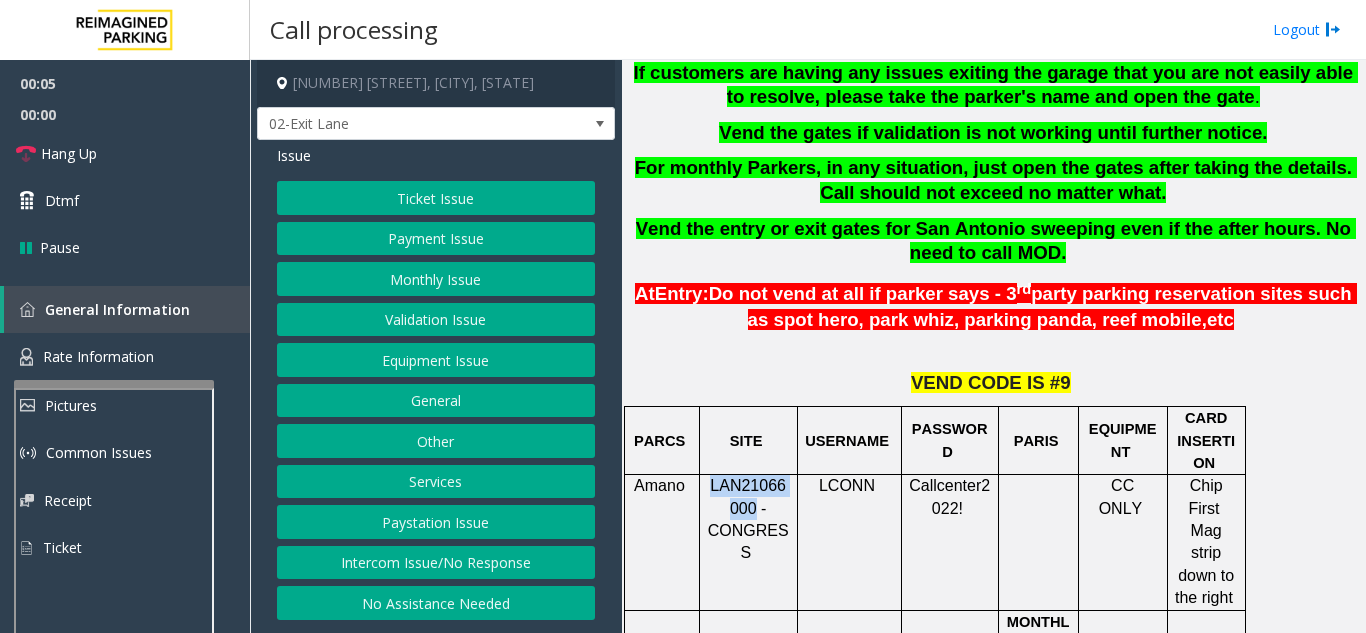 drag, startPoint x: 751, startPoint y: 505, endPoint x: 709, endPoint y: 483, distance: 47.41308 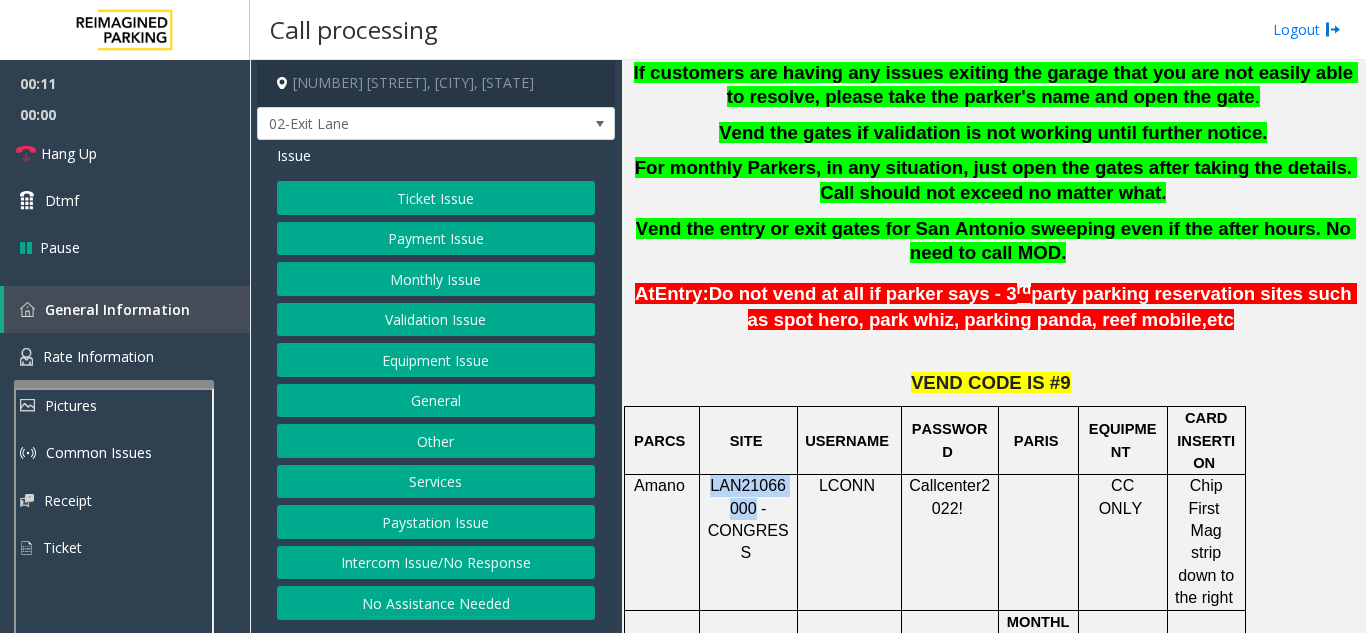 copy on "[LICENSE_PLATE]" 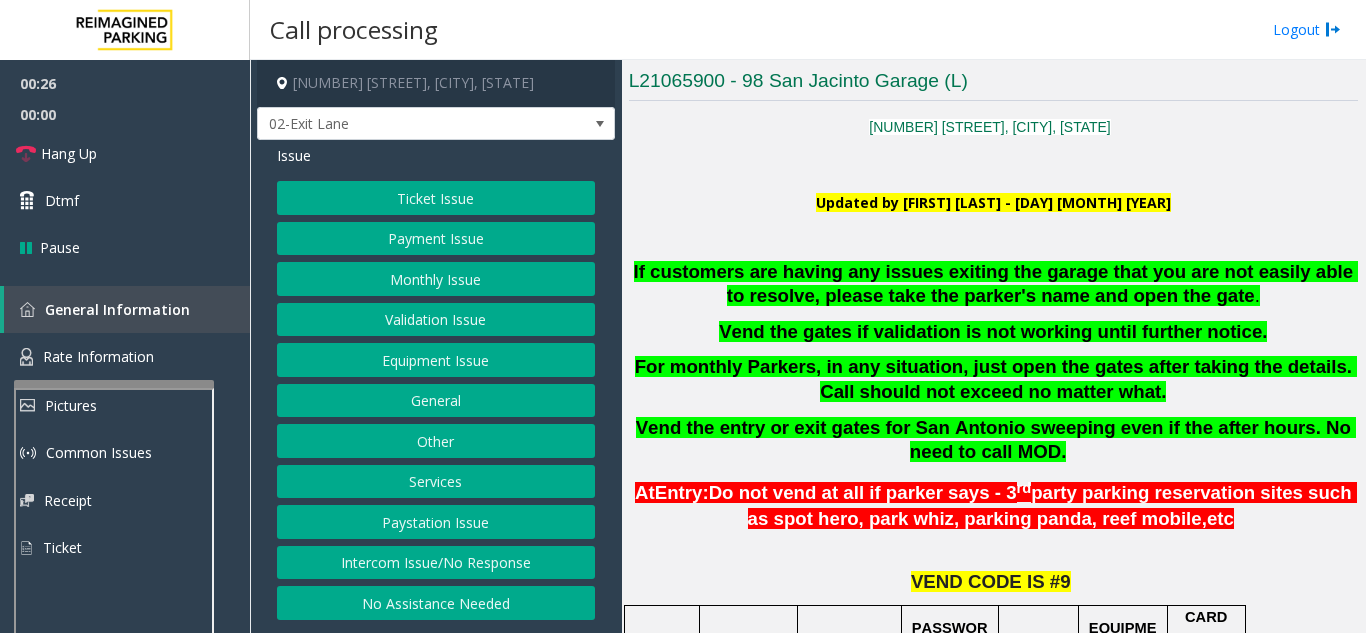 scroll, scrollTop: 400, scrollLeft: 0, axis: vertical 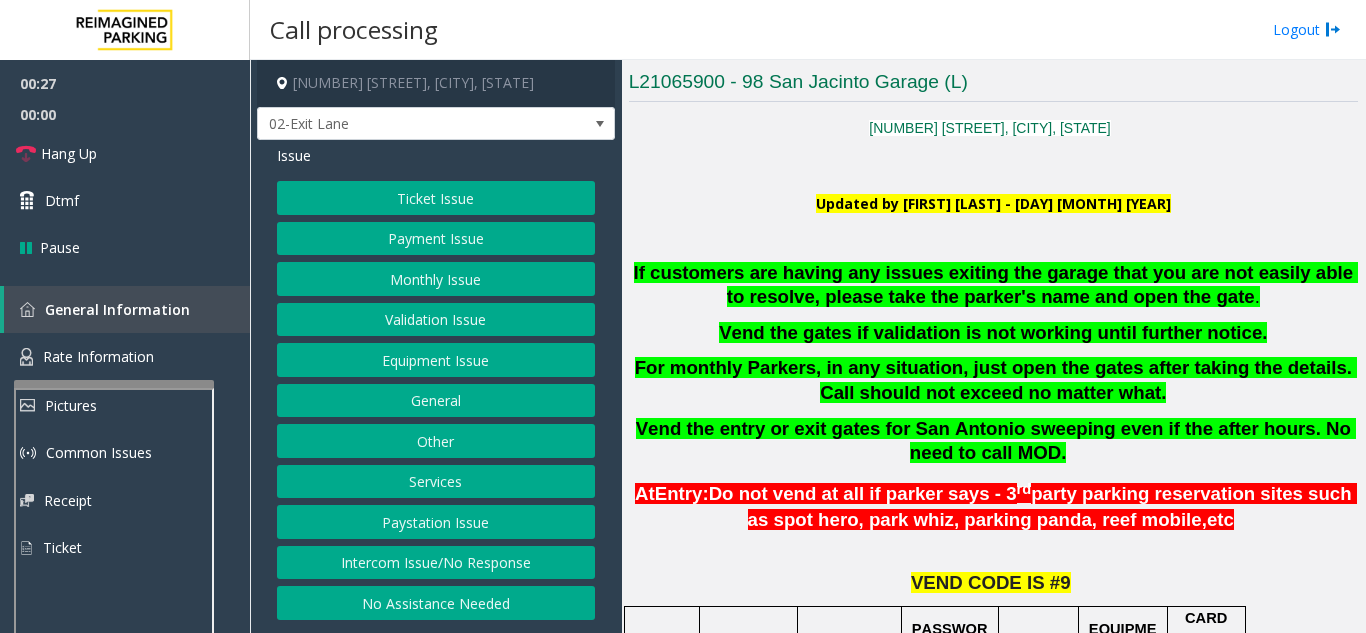 drag, startPoint x: 541, startPoint y: 568, endPoint x: 527, endPoint y: 570, distance: 14.142136 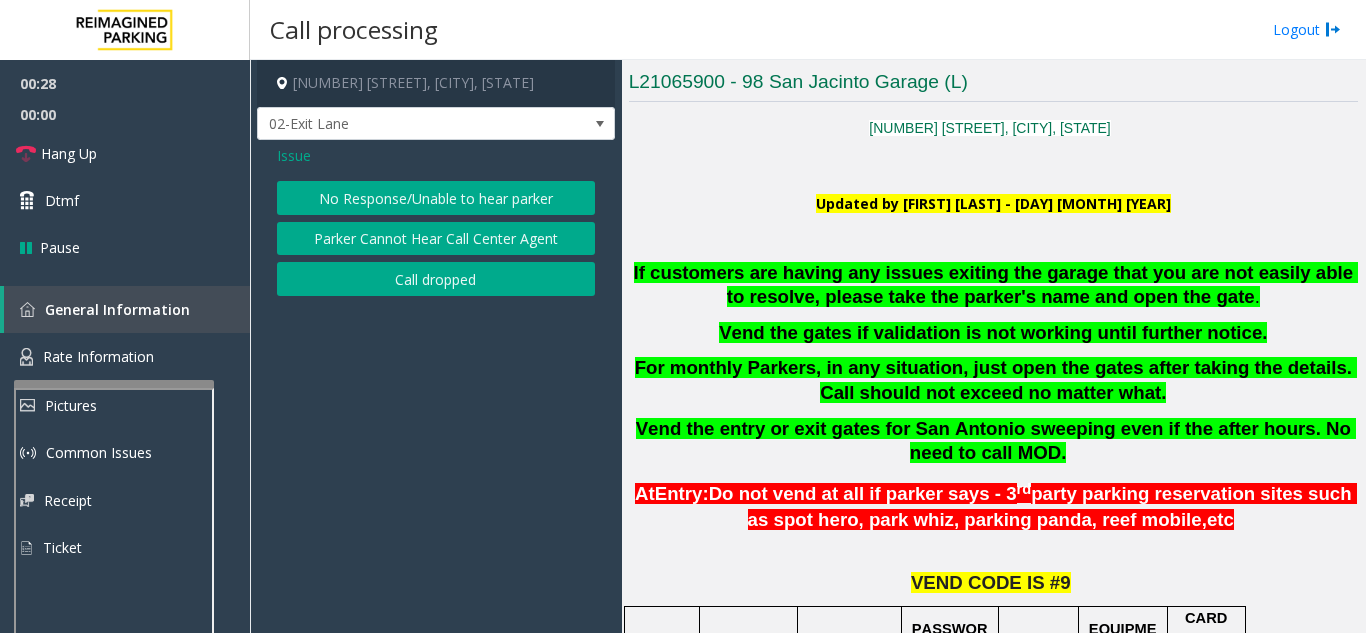 click on "No Response/Unable to hear parker" 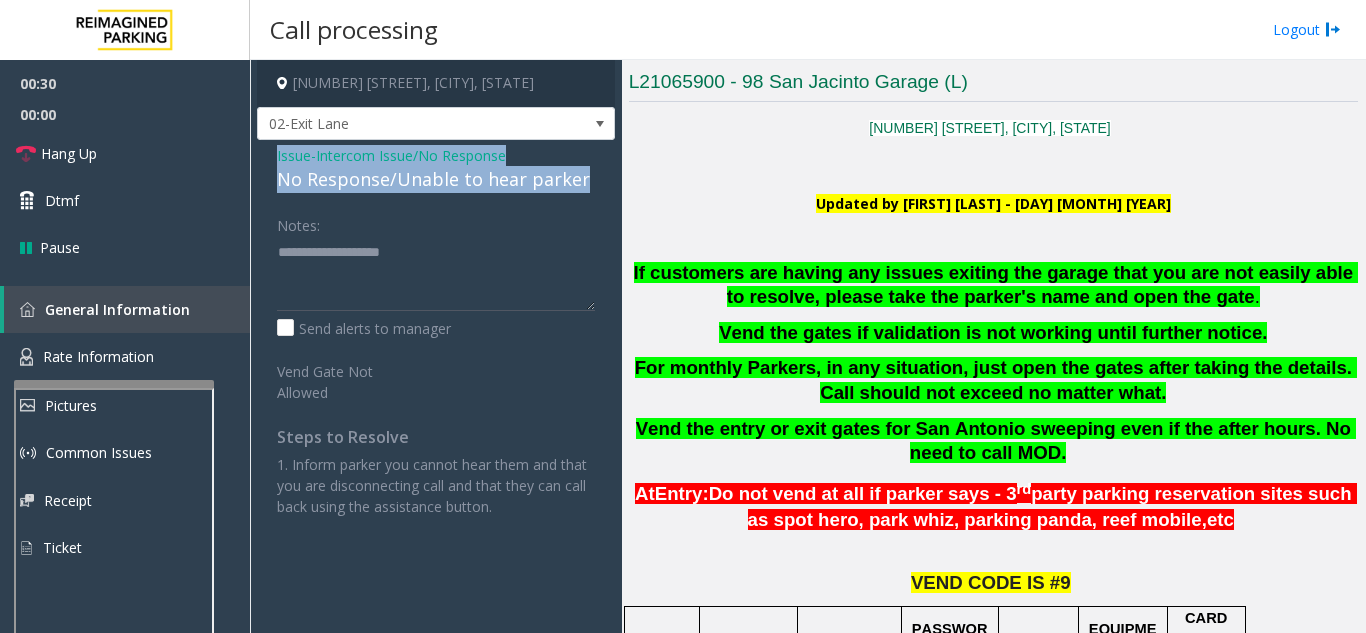drag, startPoint x: 257, startPoint y: 152, endPoint x: 609, endPoint y: 174, distance: 352.68683 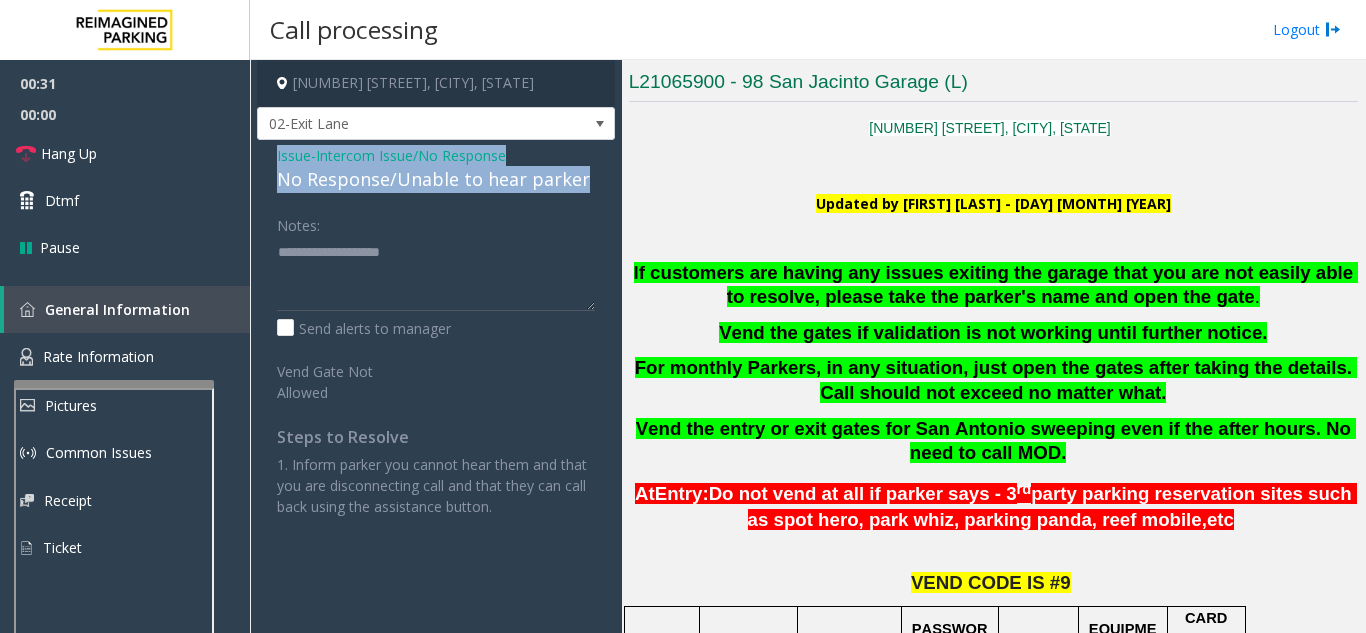 copy on "Issue  -  Intercom Issue/No Response No Response/Unable to hear parker" 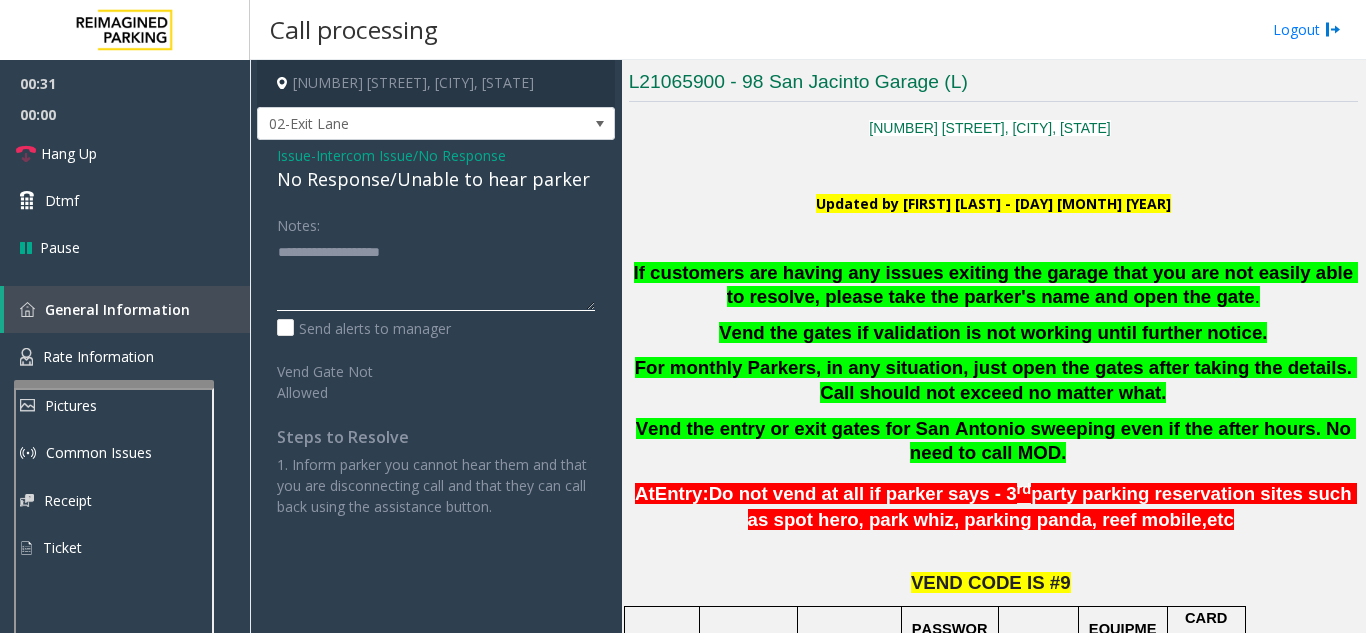 click 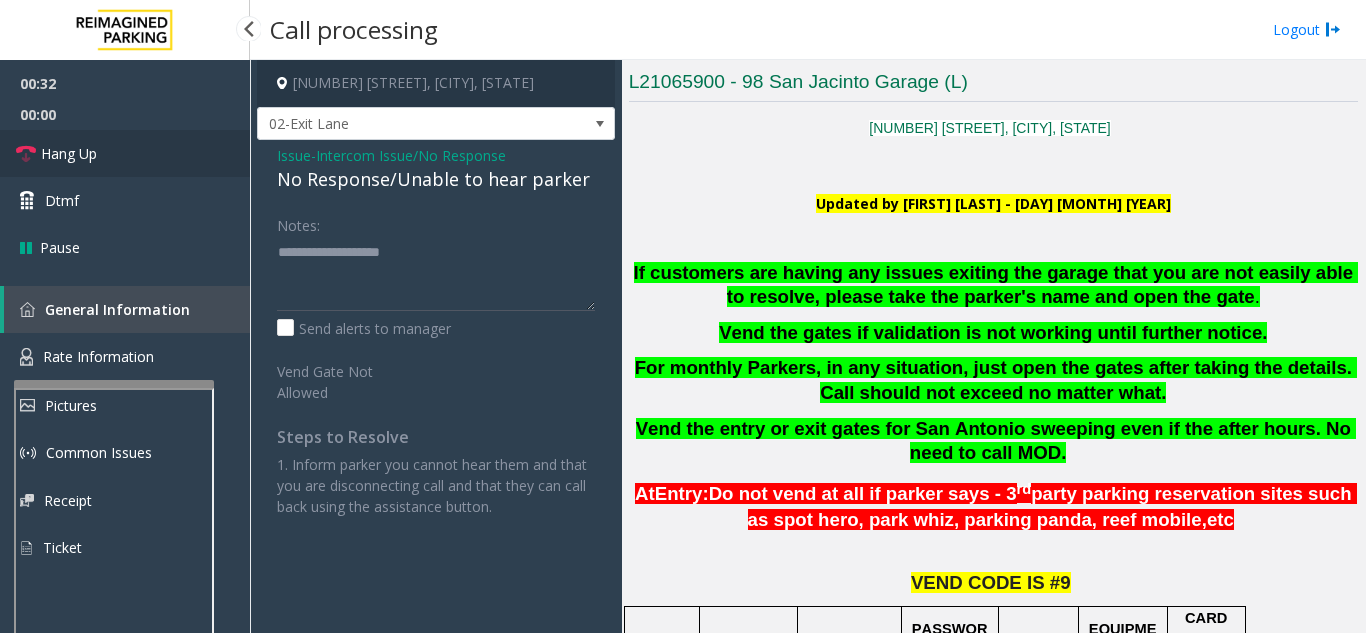 click on "Hang Up" at bounding box center (125, 153) 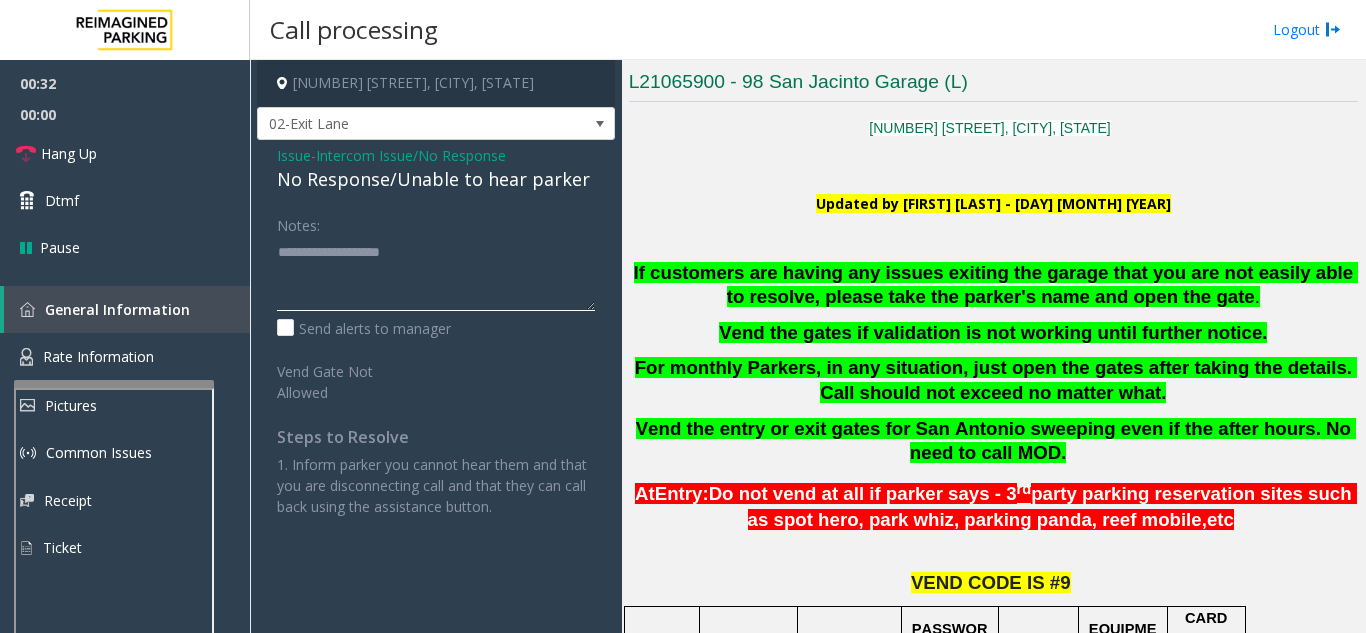 click 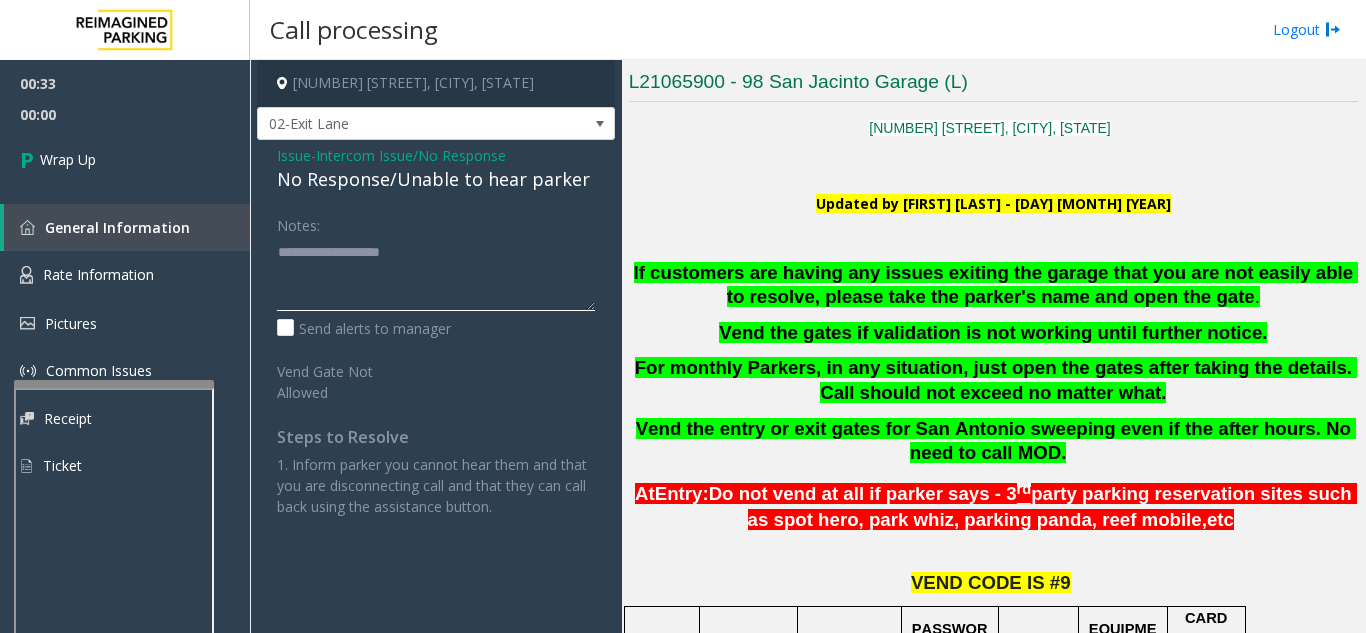paste on "**********" 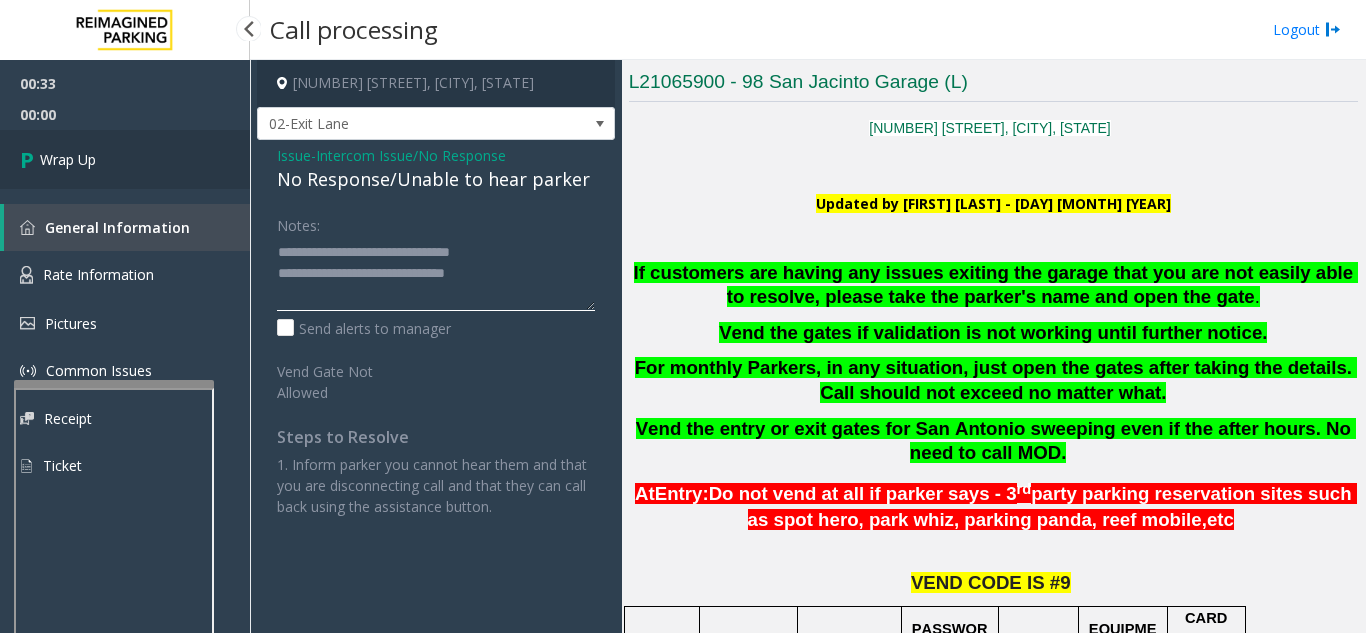 type on "**********" 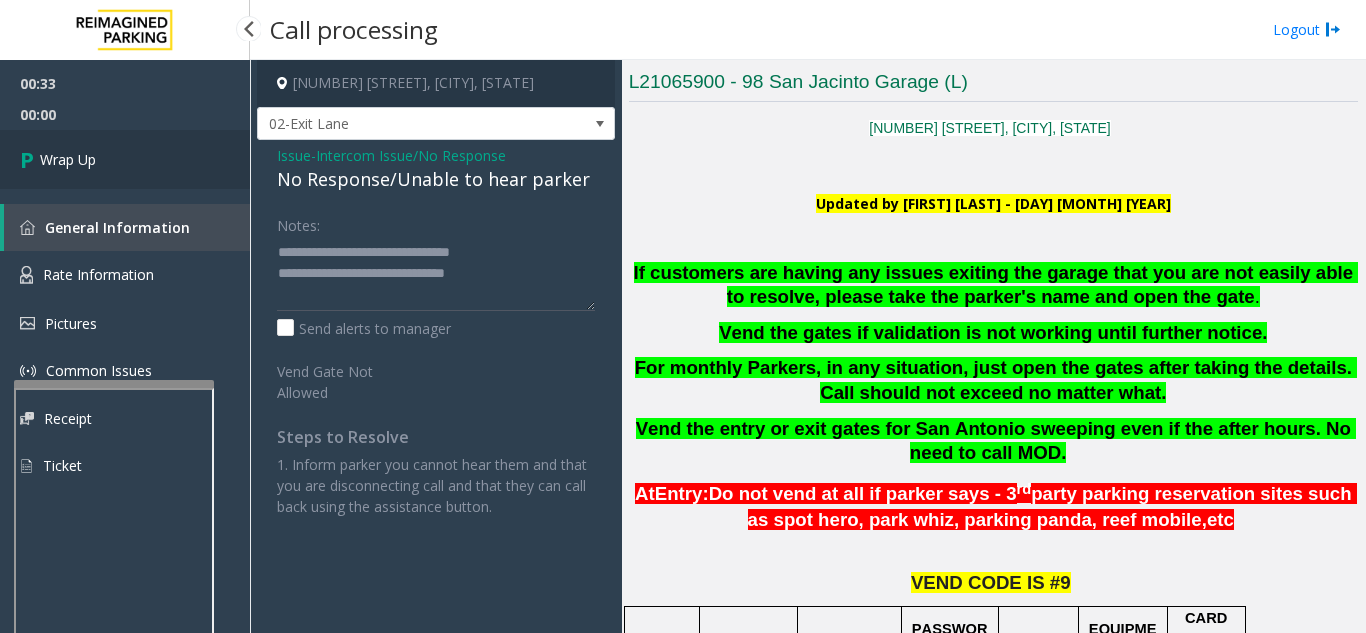 click on "Wrap Up" at bounding box center (125, 159) 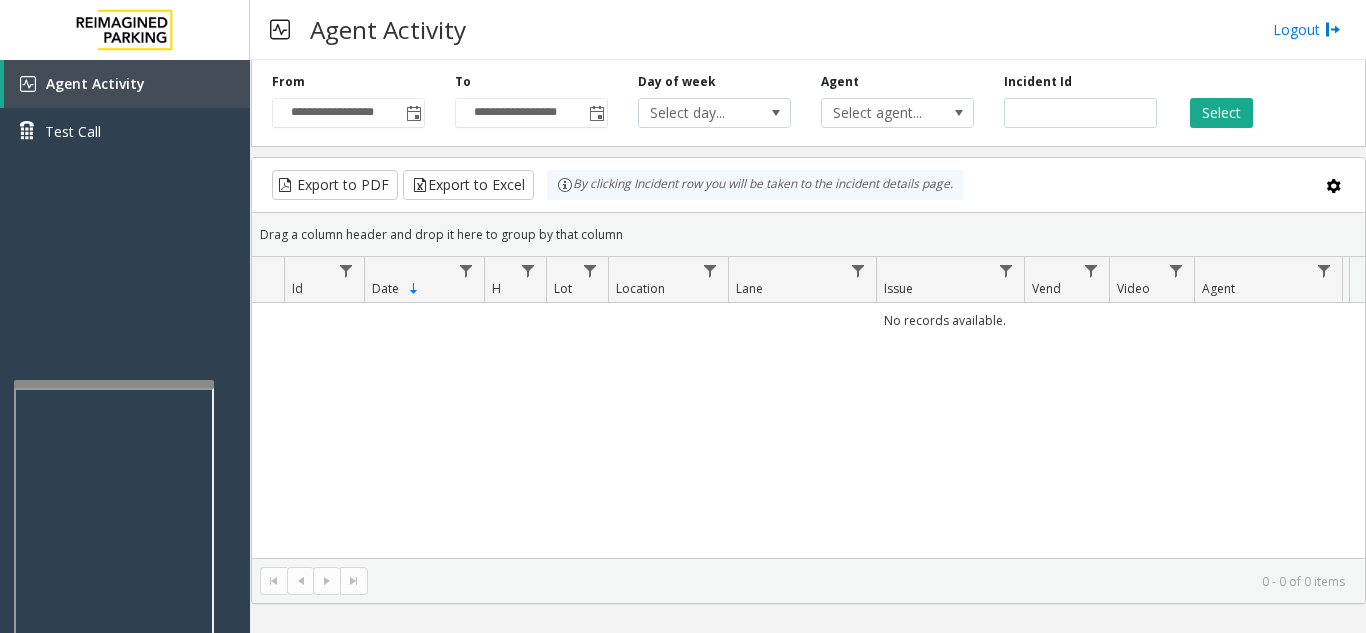 click on "**********" at bounding box center [683, 316] 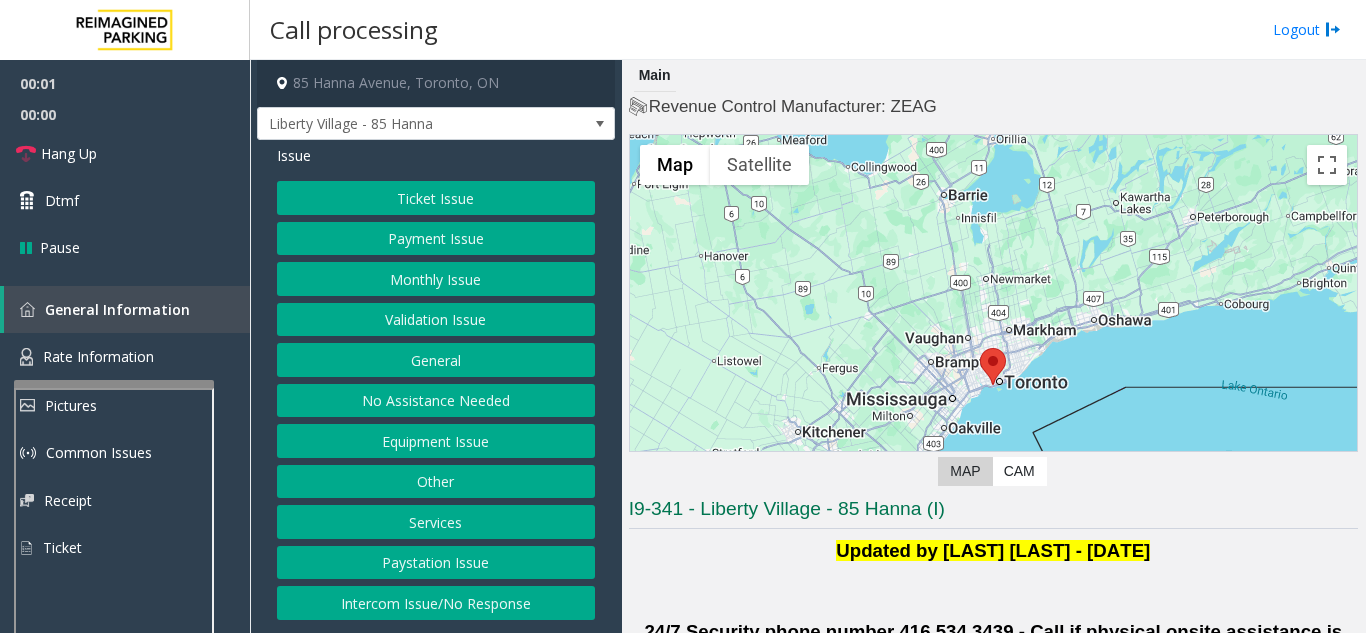 click on "Ticket Issue   Payment Issue   Monthly Issue   Validation Issue   General   No Assistance Needed   Equipment Issue   Other   Services   Paystation Issue   Intercom Issue/No Response" 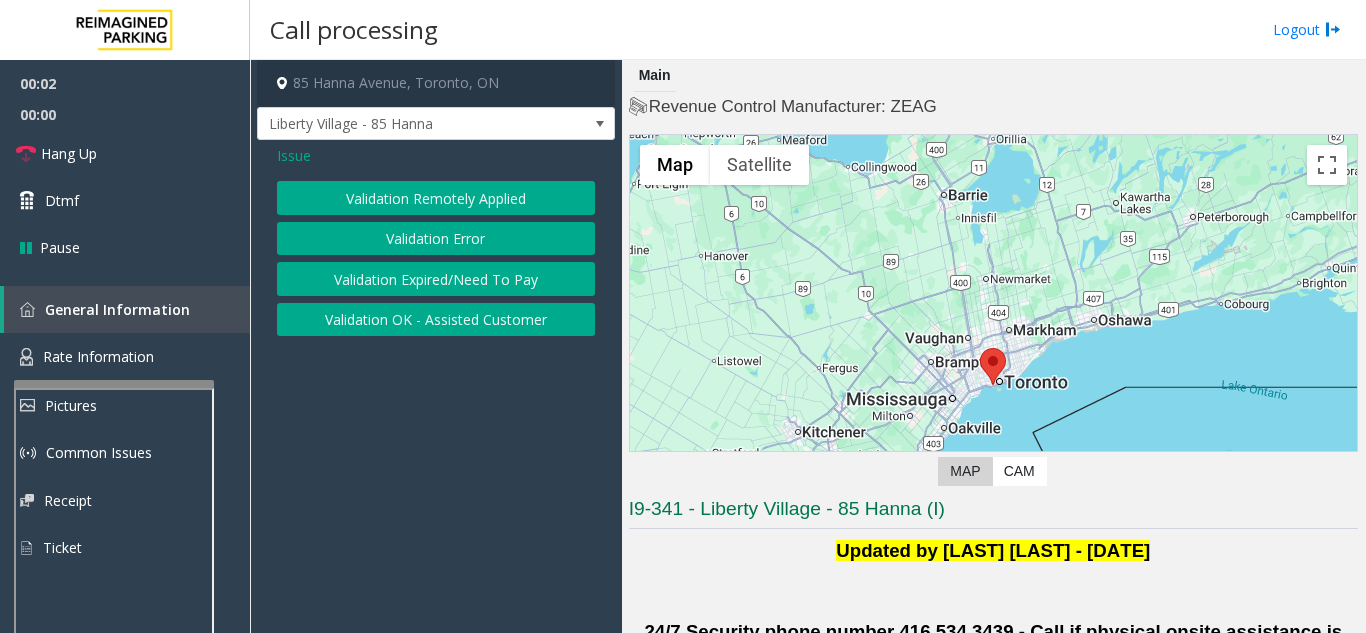 click on "Validation Error" 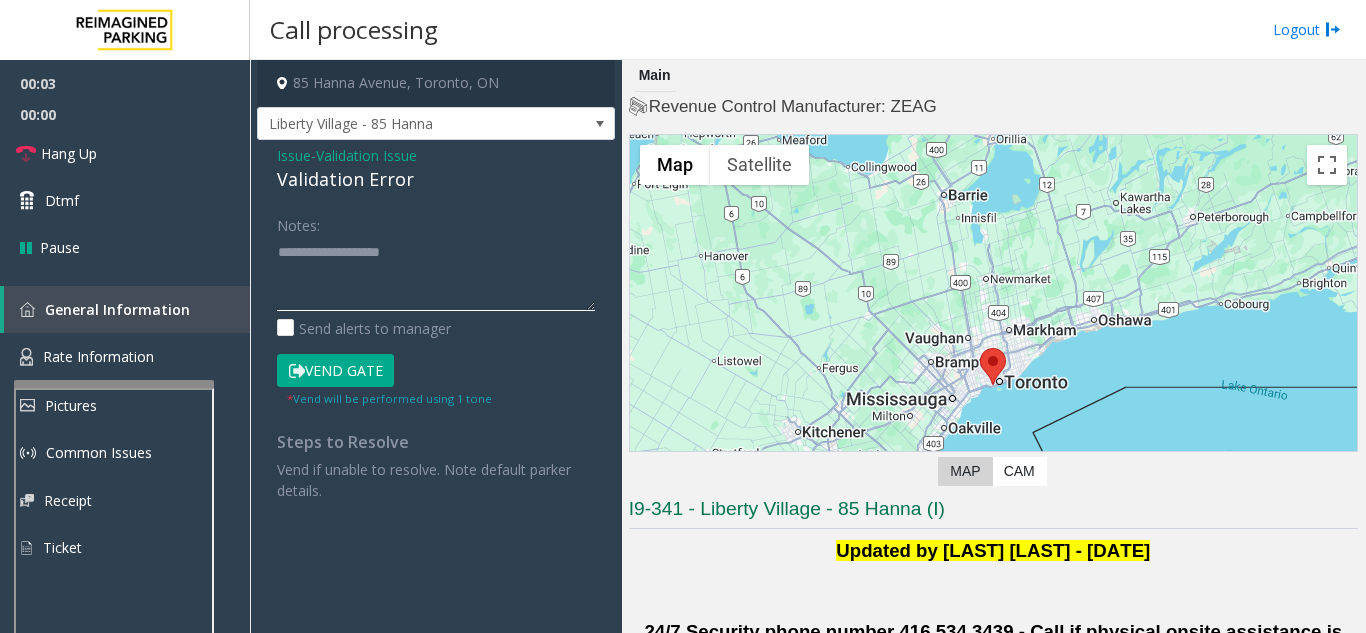 click 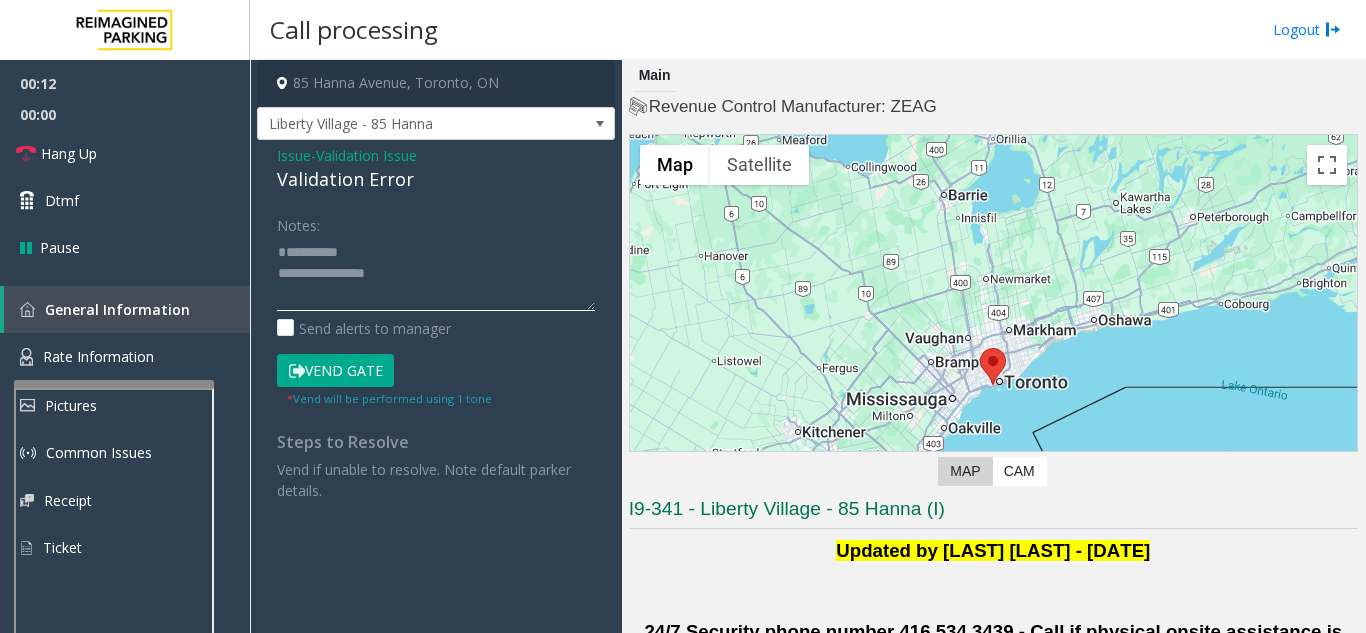 scroll, scrollTop: 15, scrollLeft: 0, axis: vertical 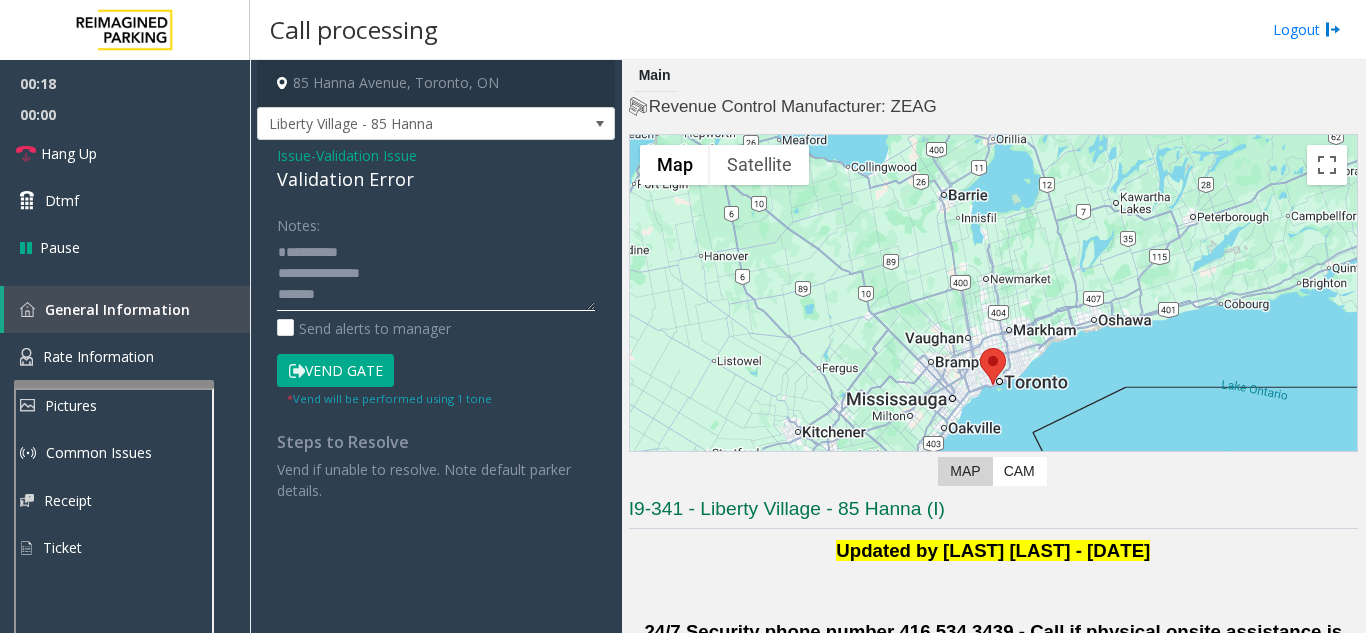 click 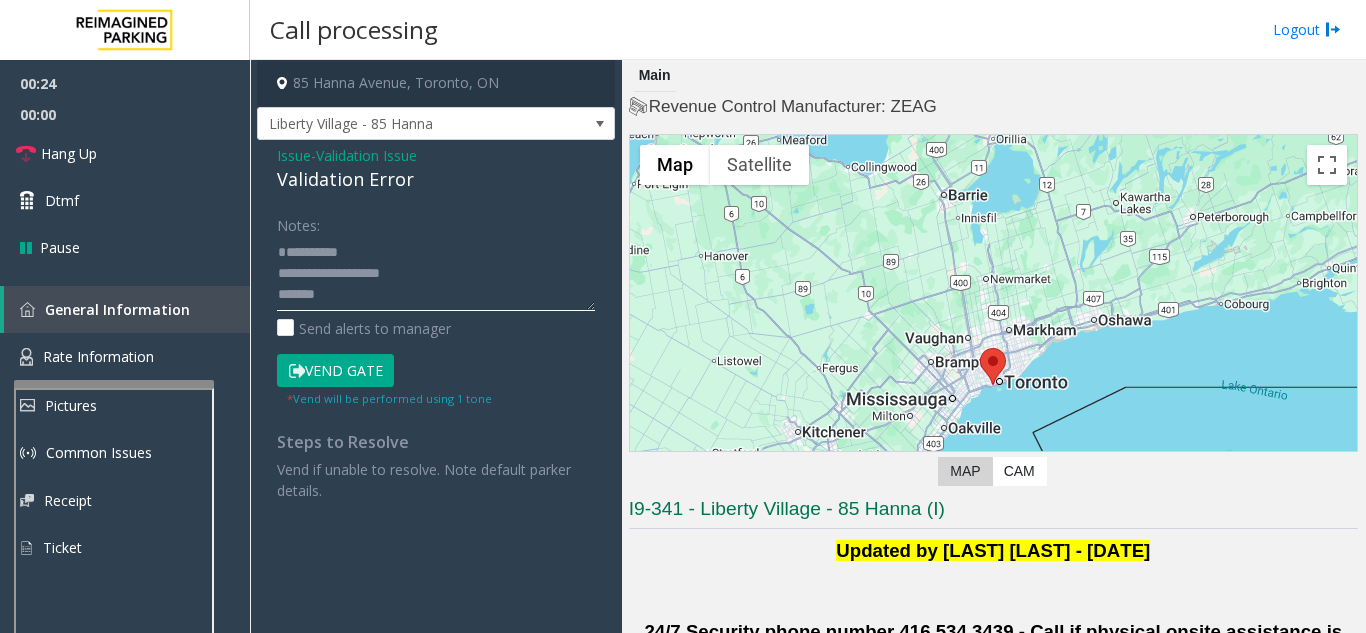 click 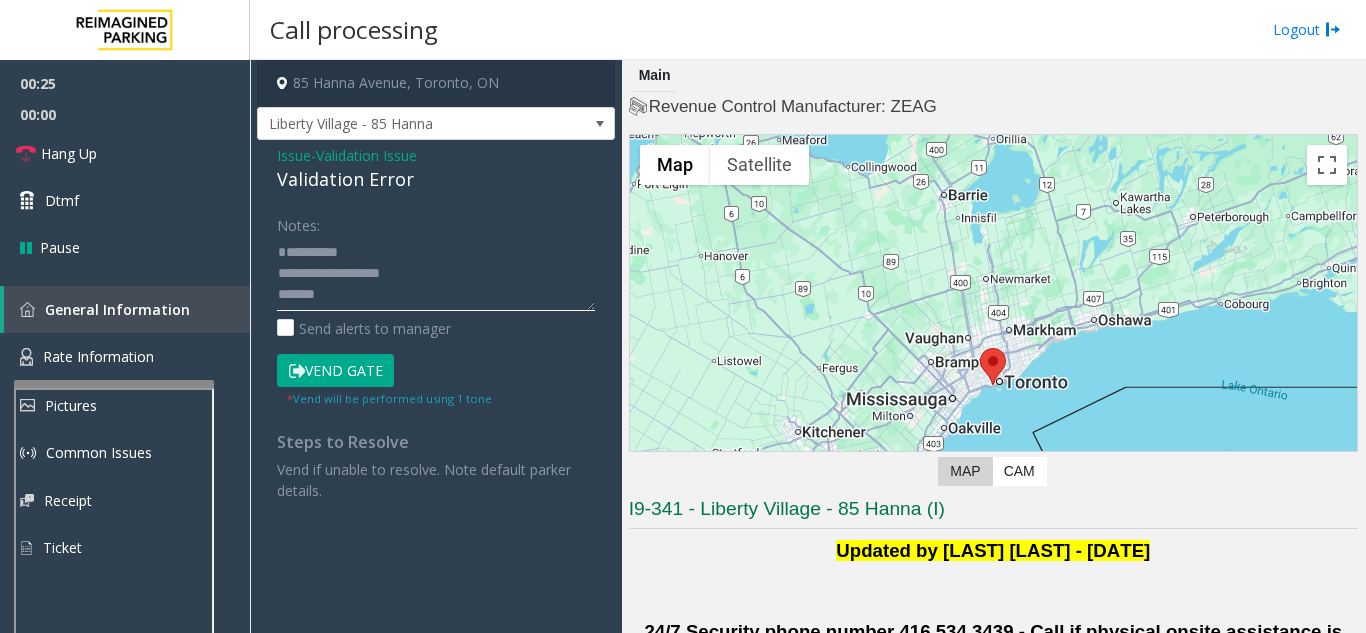 click 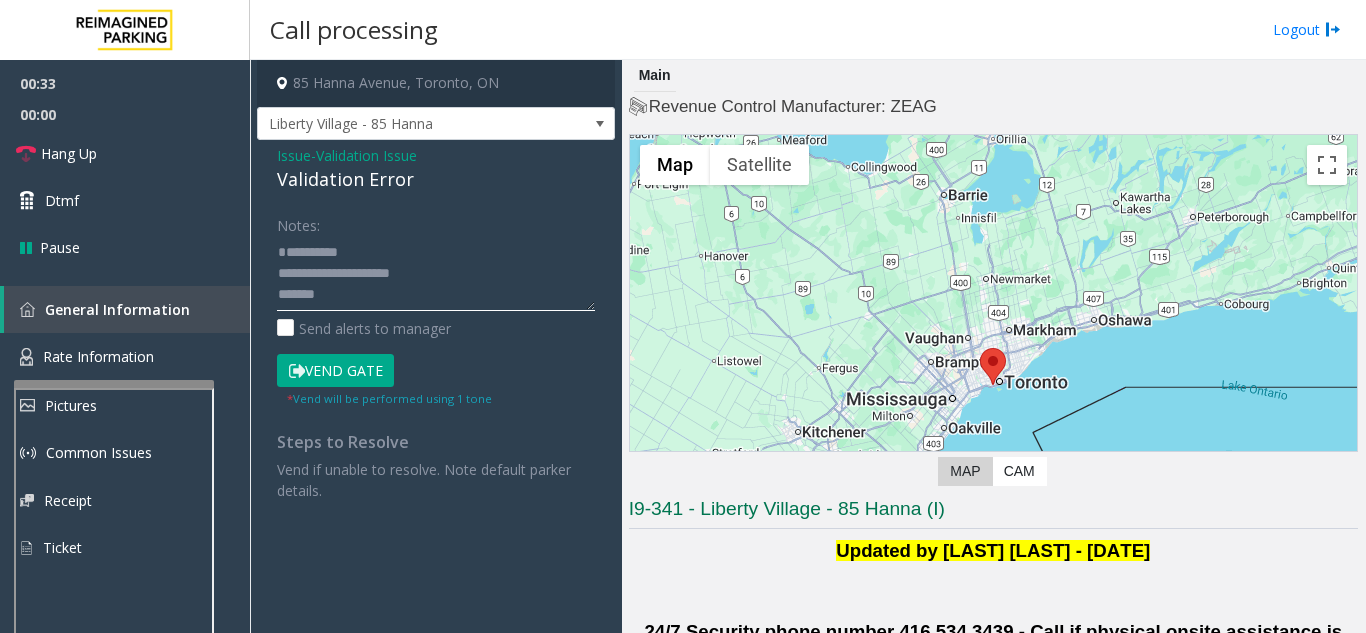 click 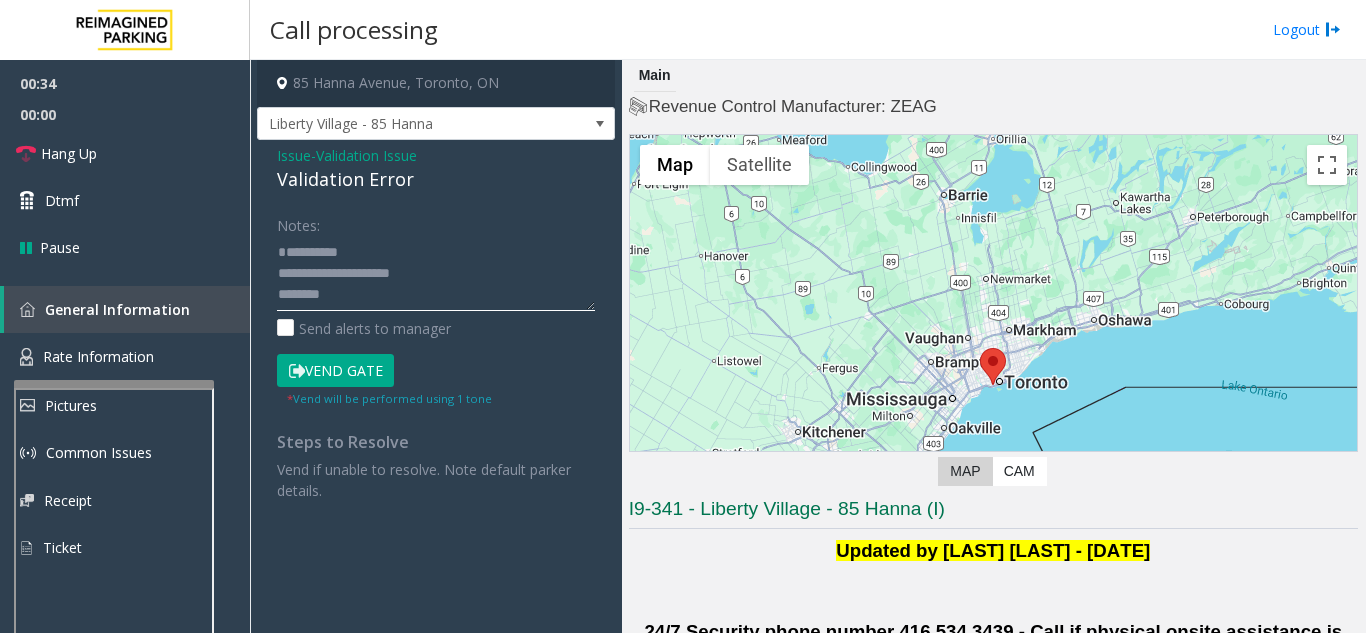 scroll, scrollTop: 36, scrollLeft: 0, axis: vertical 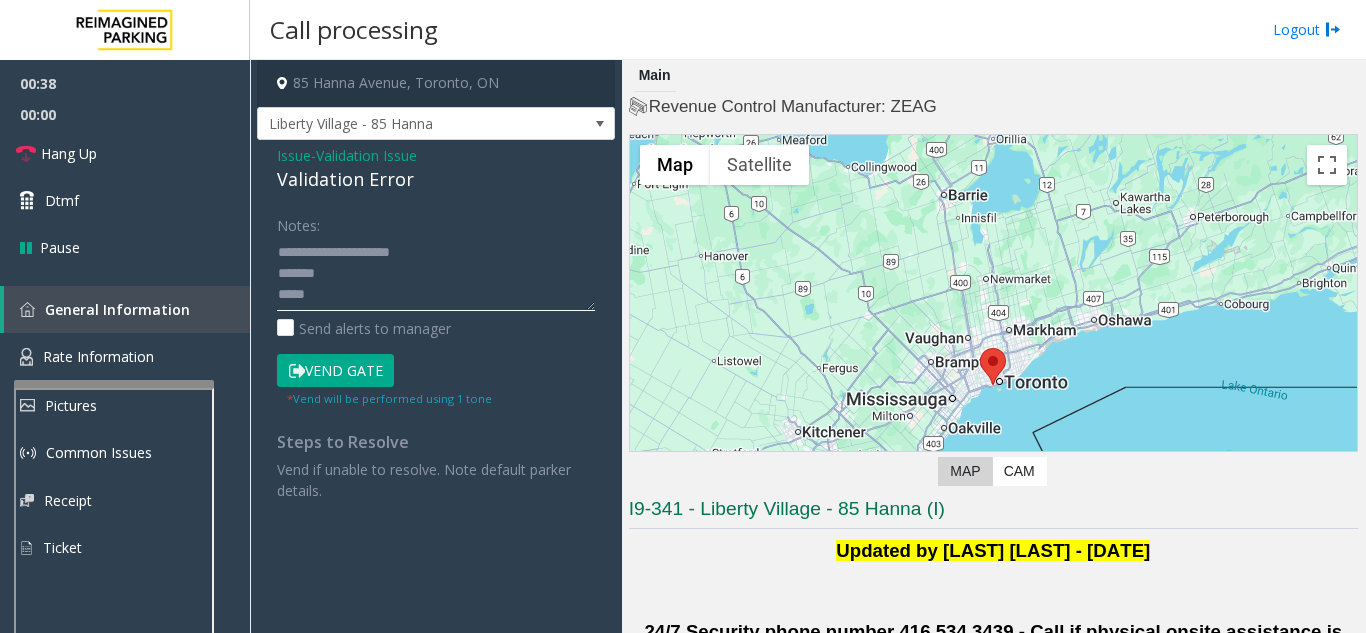 click 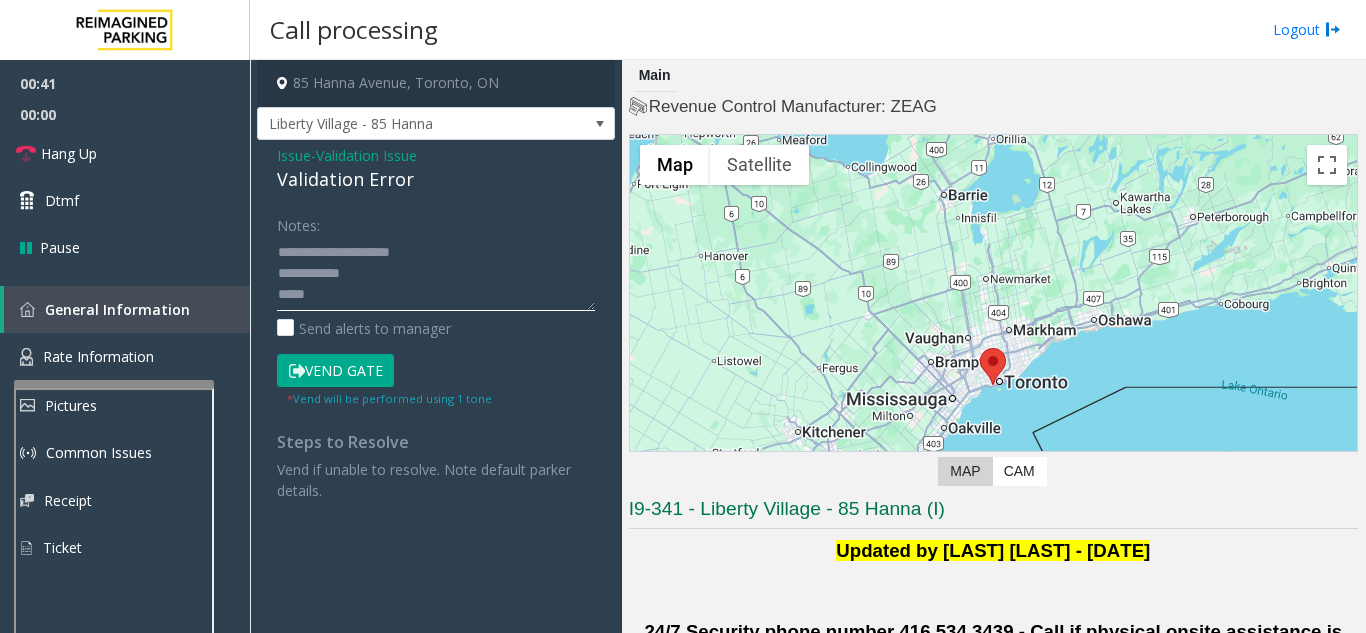 click 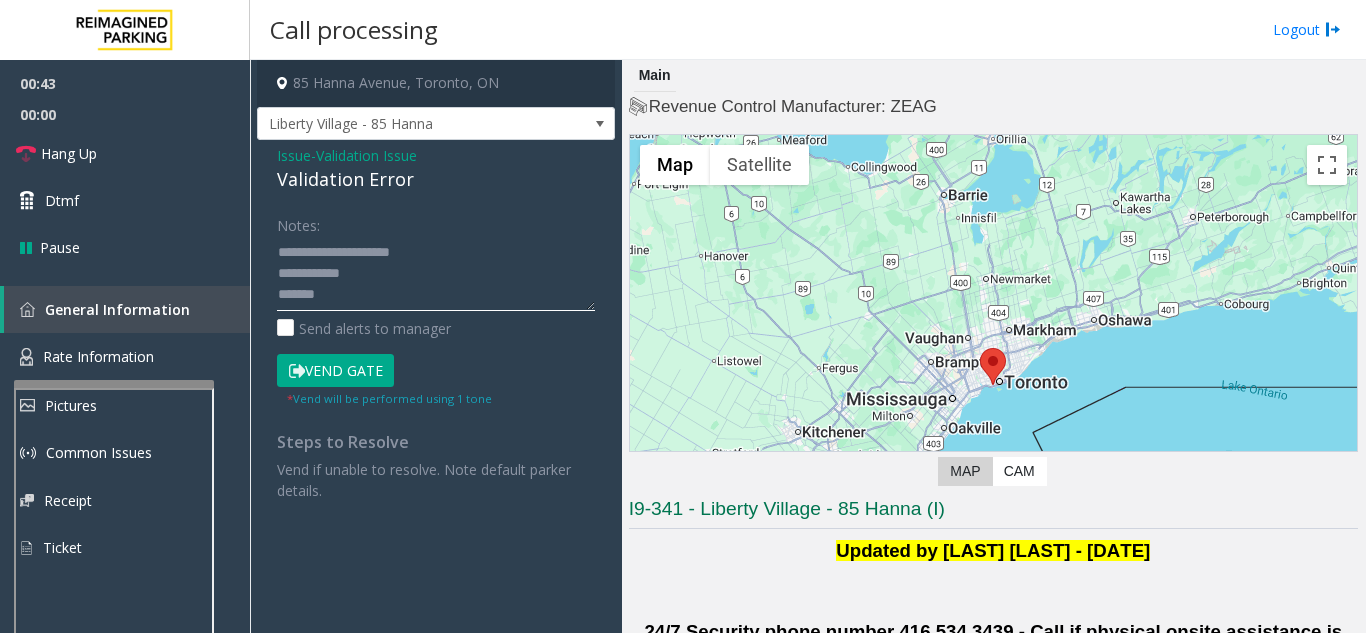 scroll, scrollTop: 78, scrollLeft: 0, axis: vertical 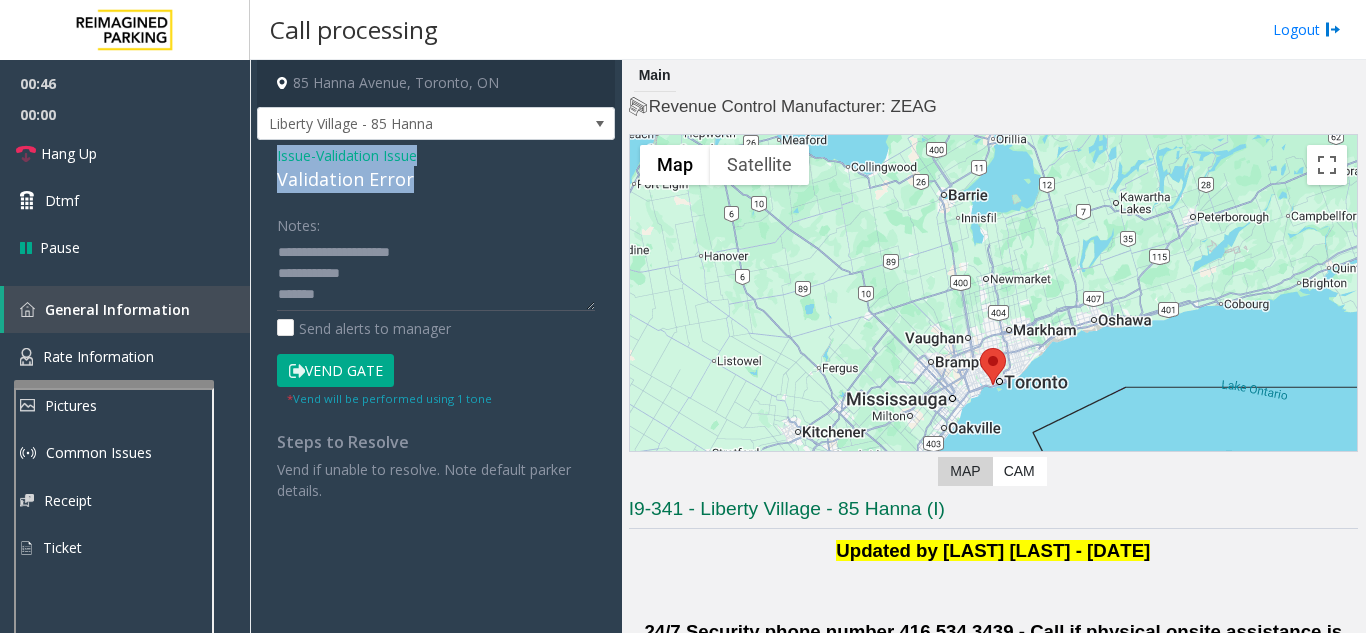 drag, startPoint x: 278, startPoint y: 151, endPoint x: 443, endPoint y: 172, distance: 166.331 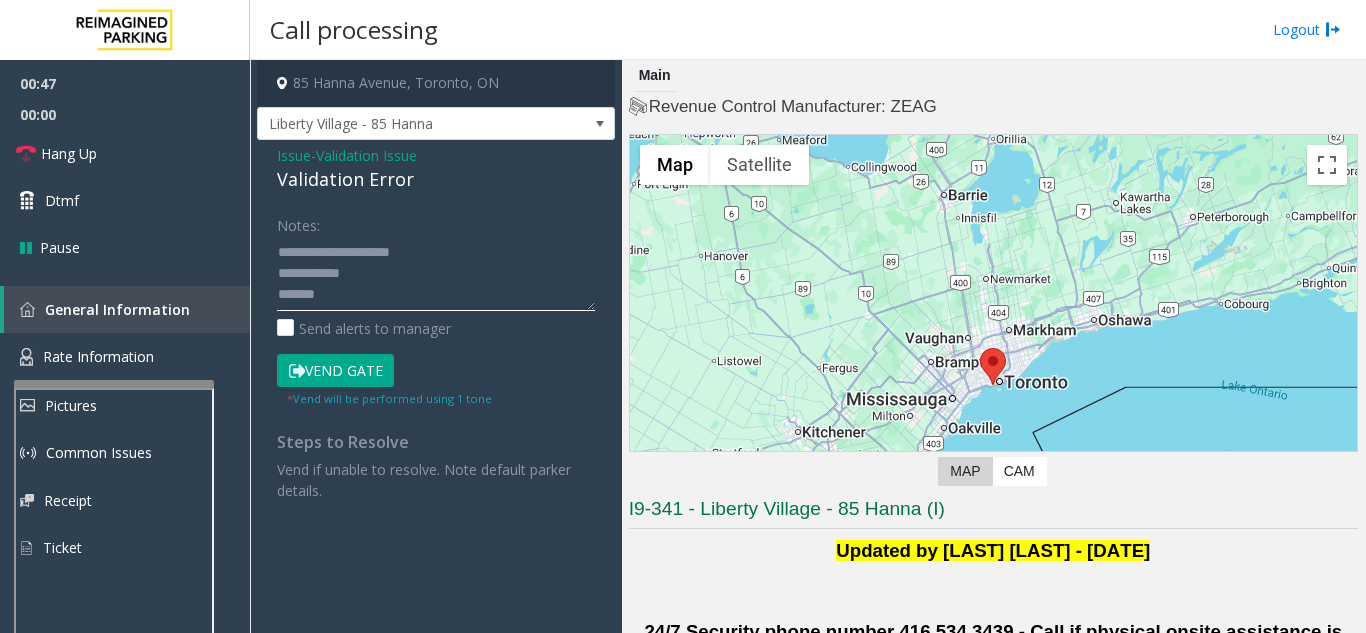 click 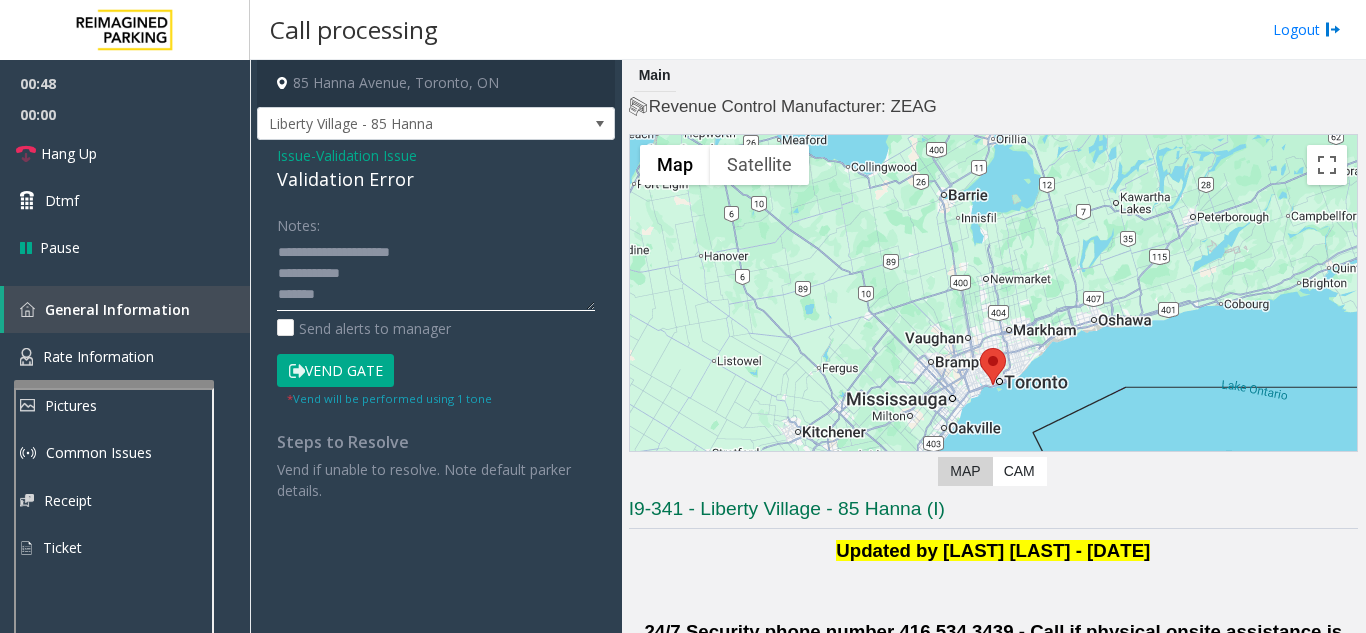 click 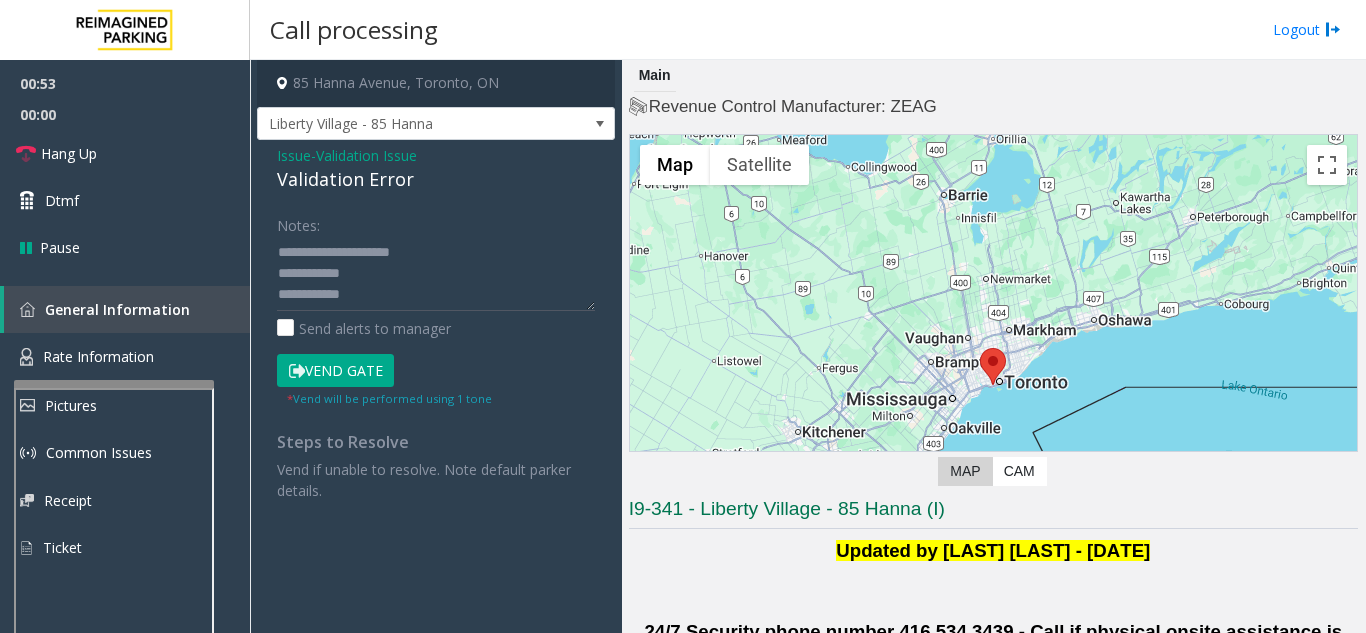 click on "Vend Gate" 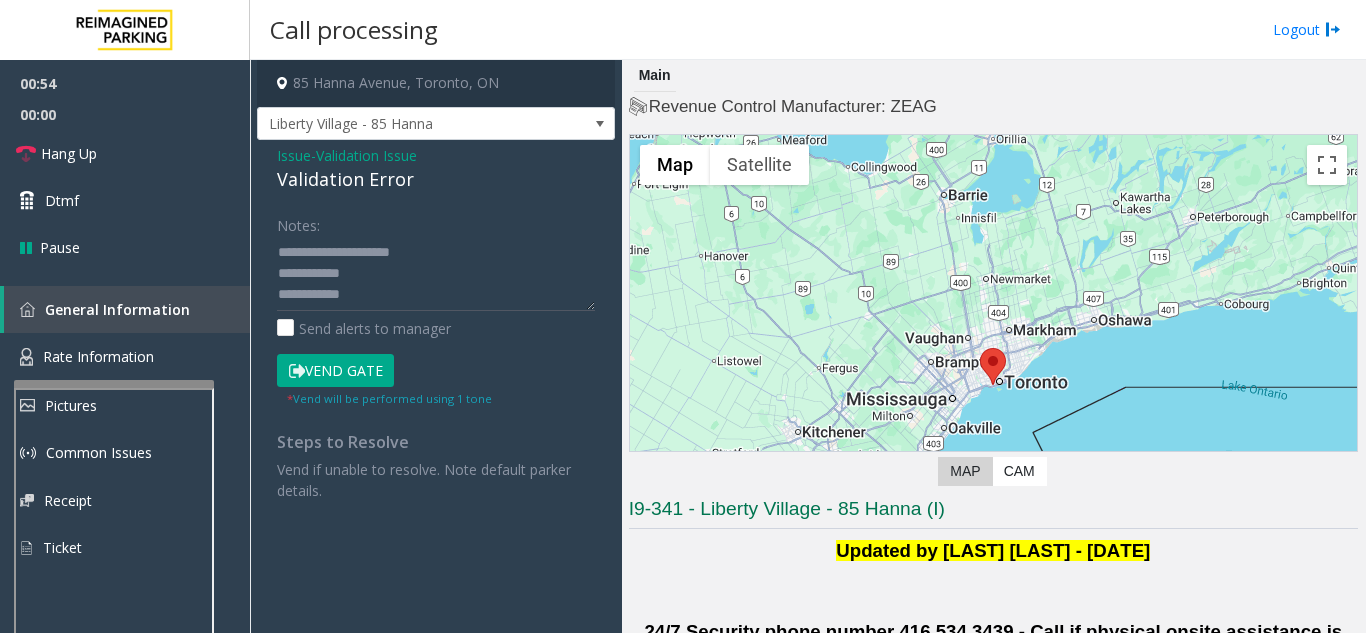 scroll, scrollTop: 84, scrollLeft: 0, axis: vertical 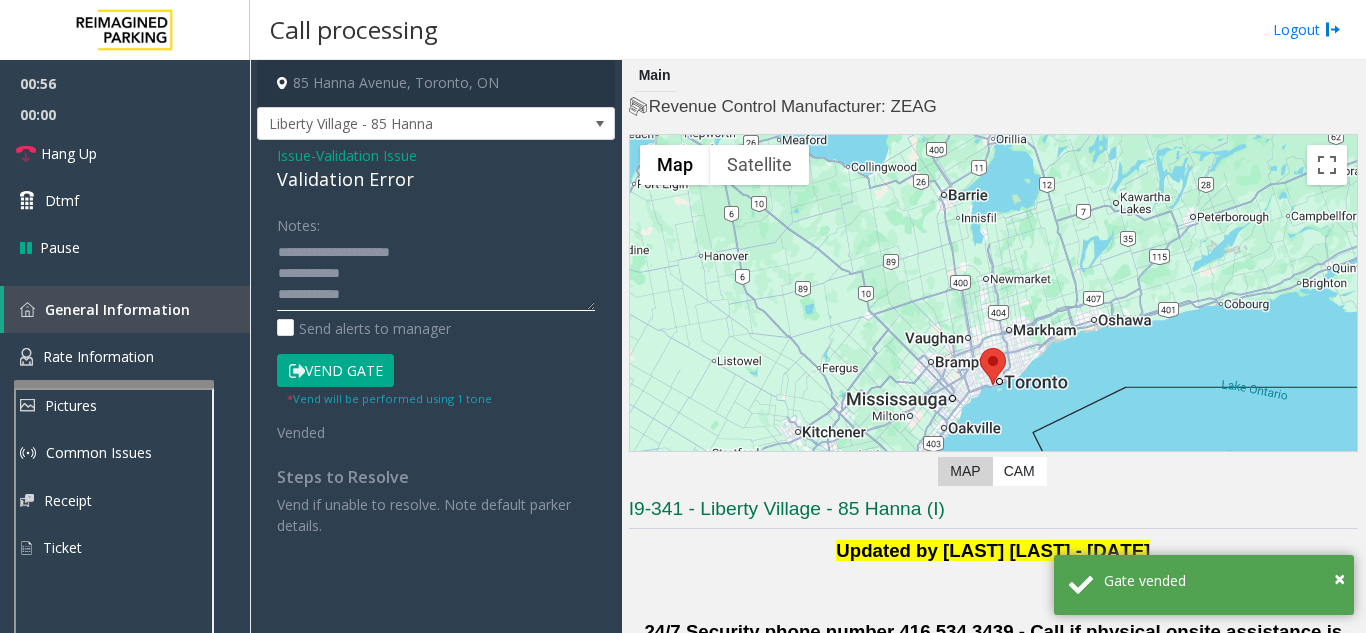 click 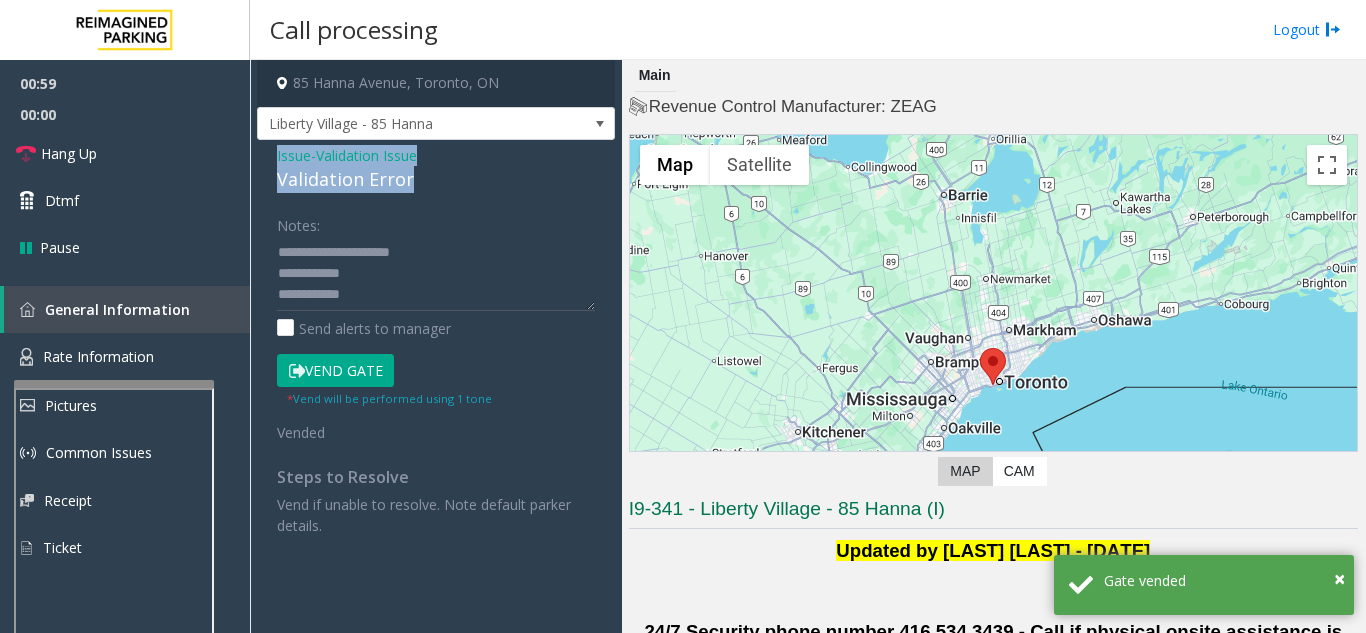 drag, startPoint x: 273, startPoint y: 149, endPoint x: 434, endPoint y: 181, distance: 164.14932 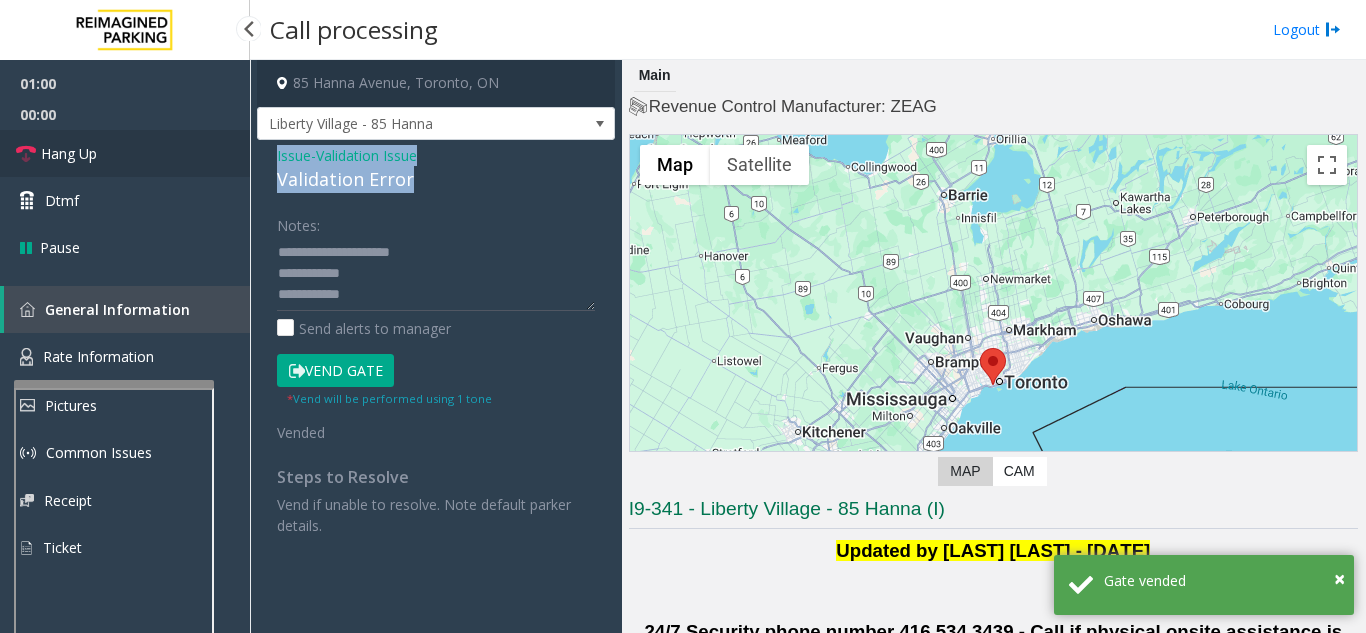 click on "Hang Up" at bounding box center [125, 153] 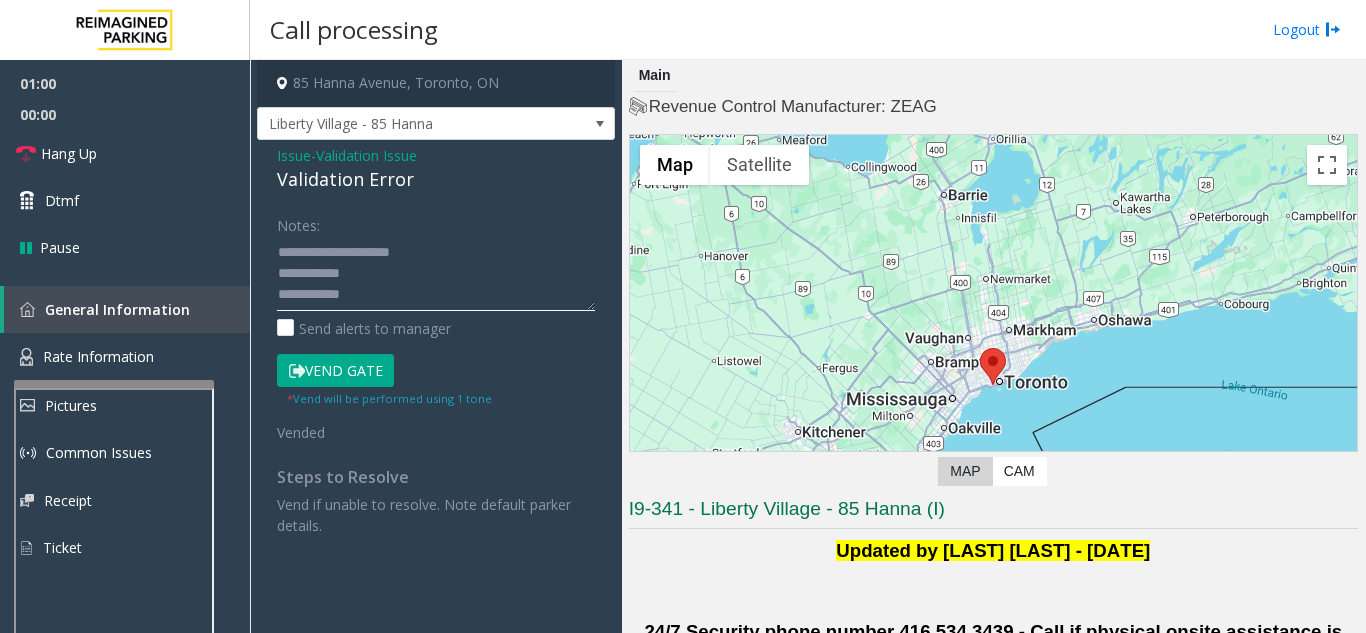 click 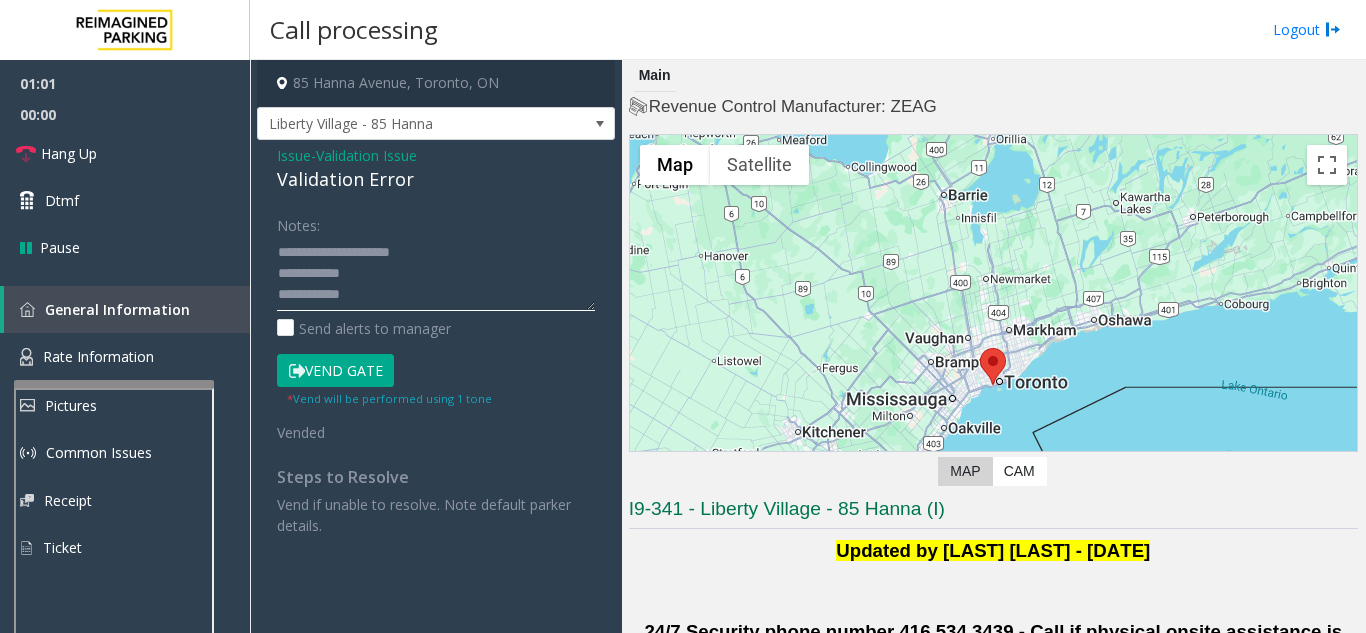 paste on "**********" 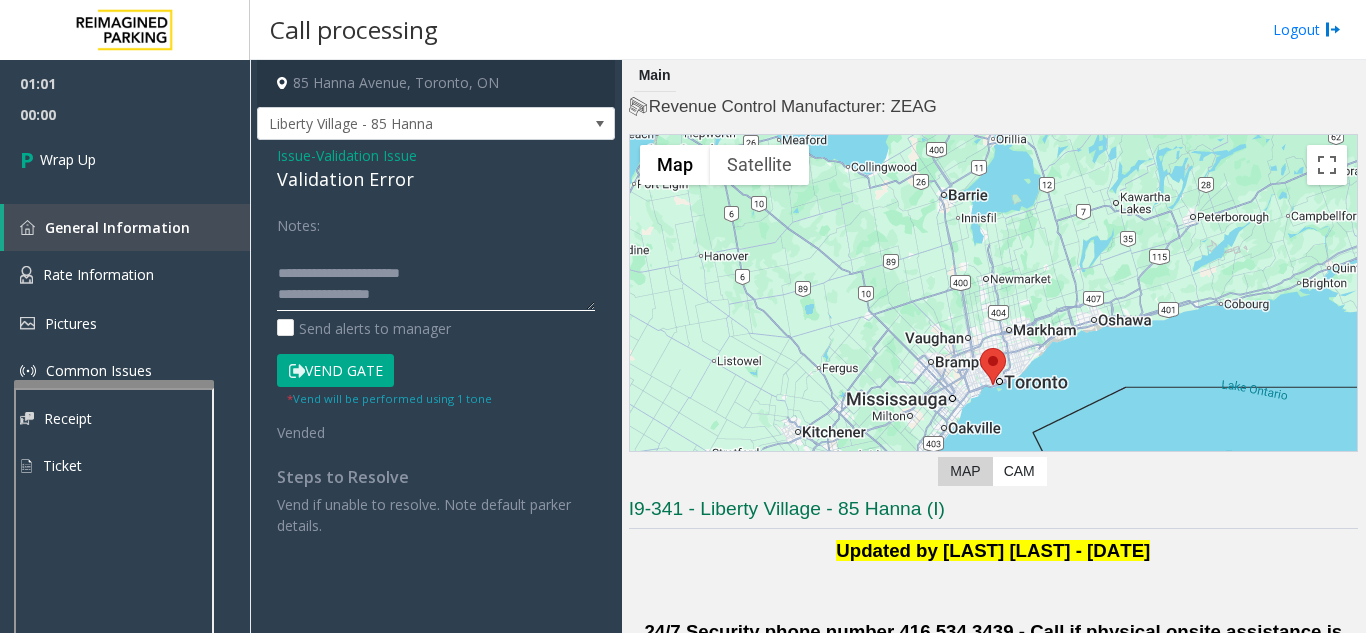 scroll, scrollTop: 141, scrollLeft: 0, axis: vertical 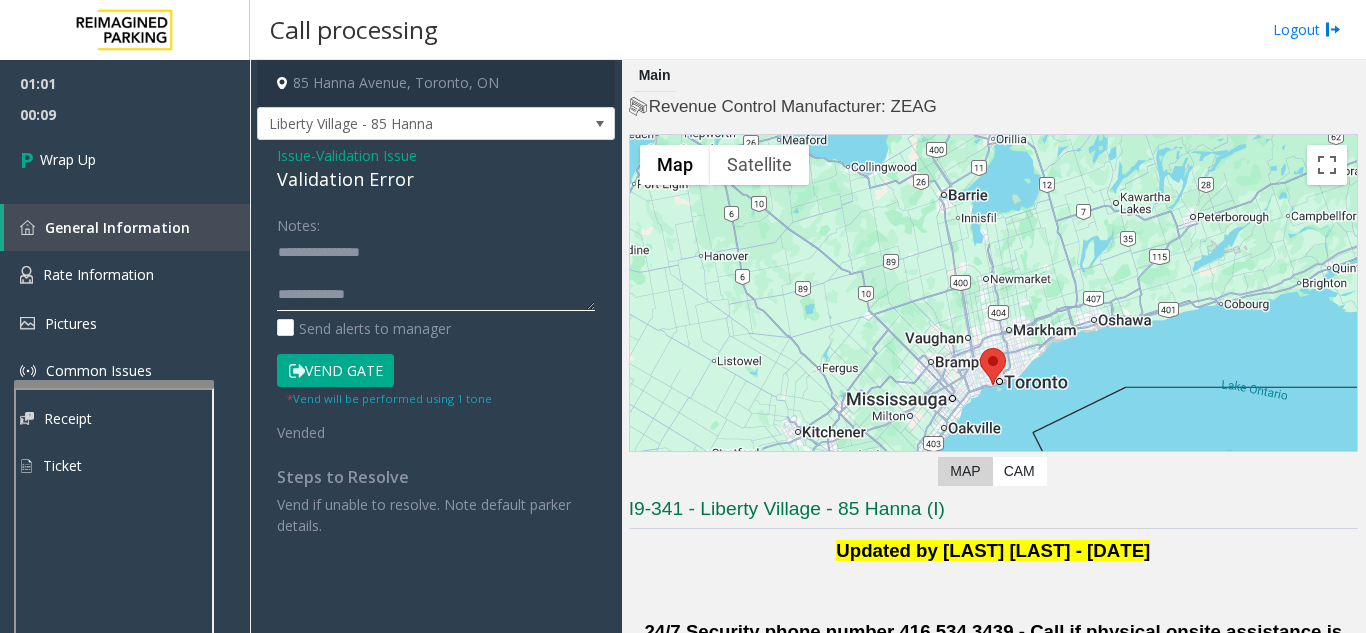 click 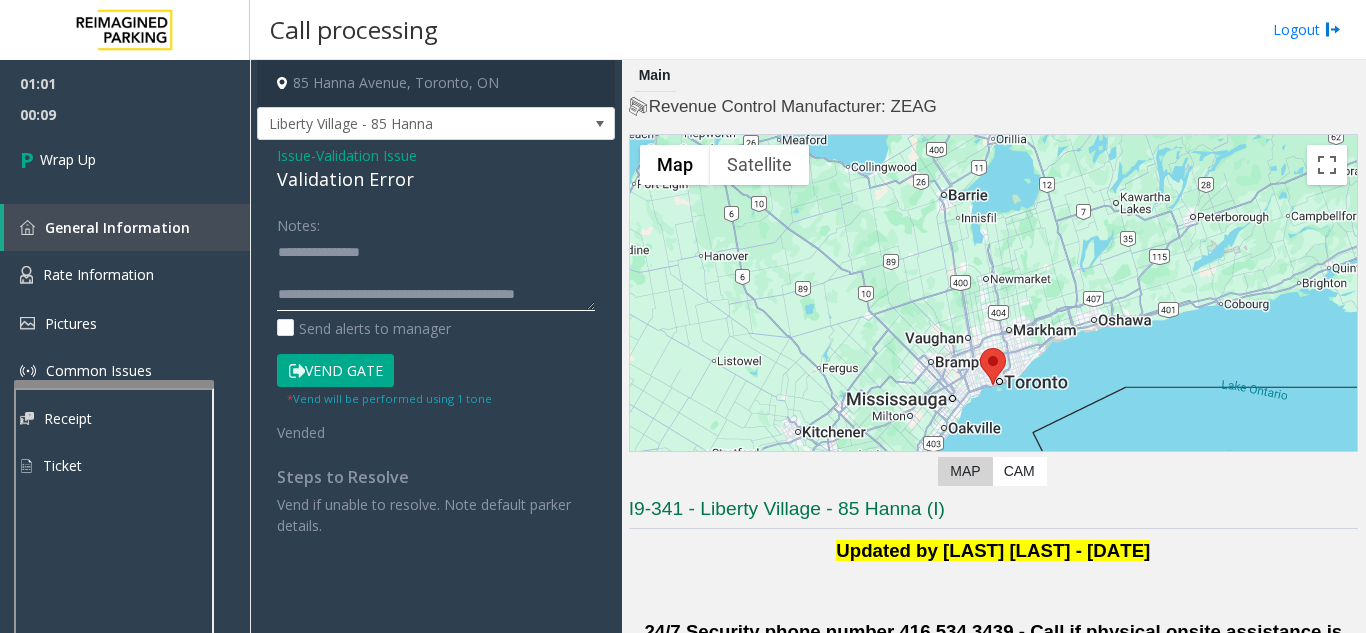 scroll, scrollTop: 162, scrollLeft: 0, axis: vertical 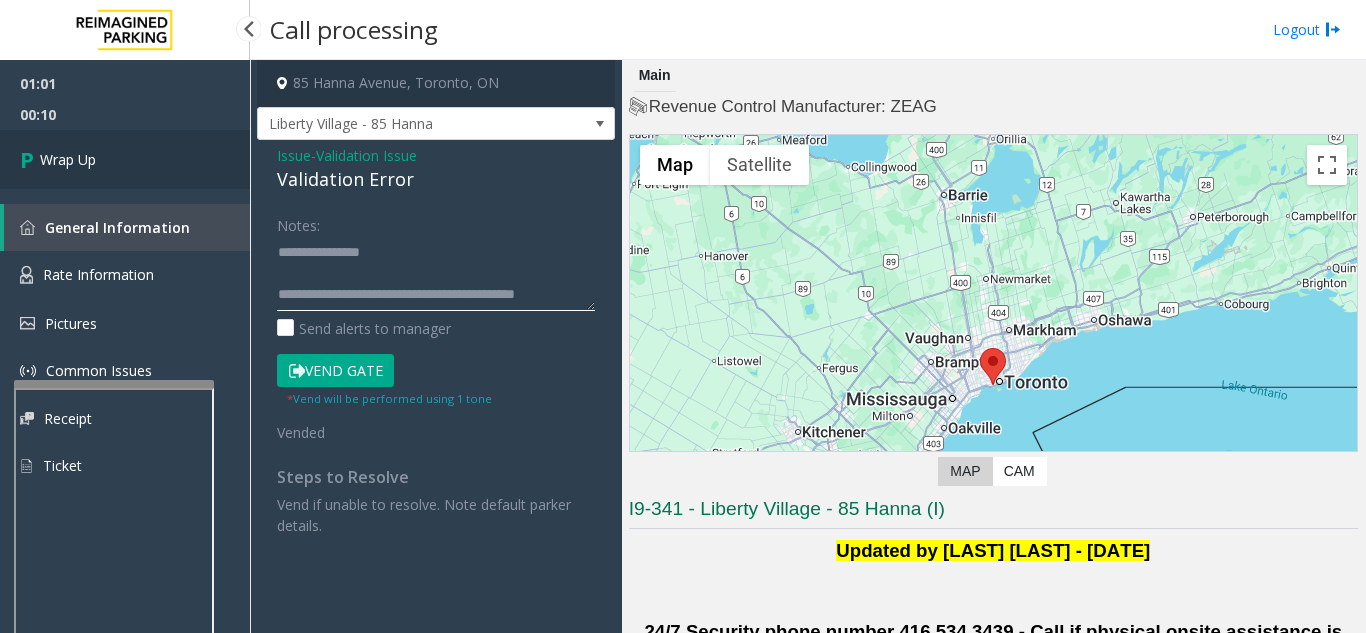 type on "**********" 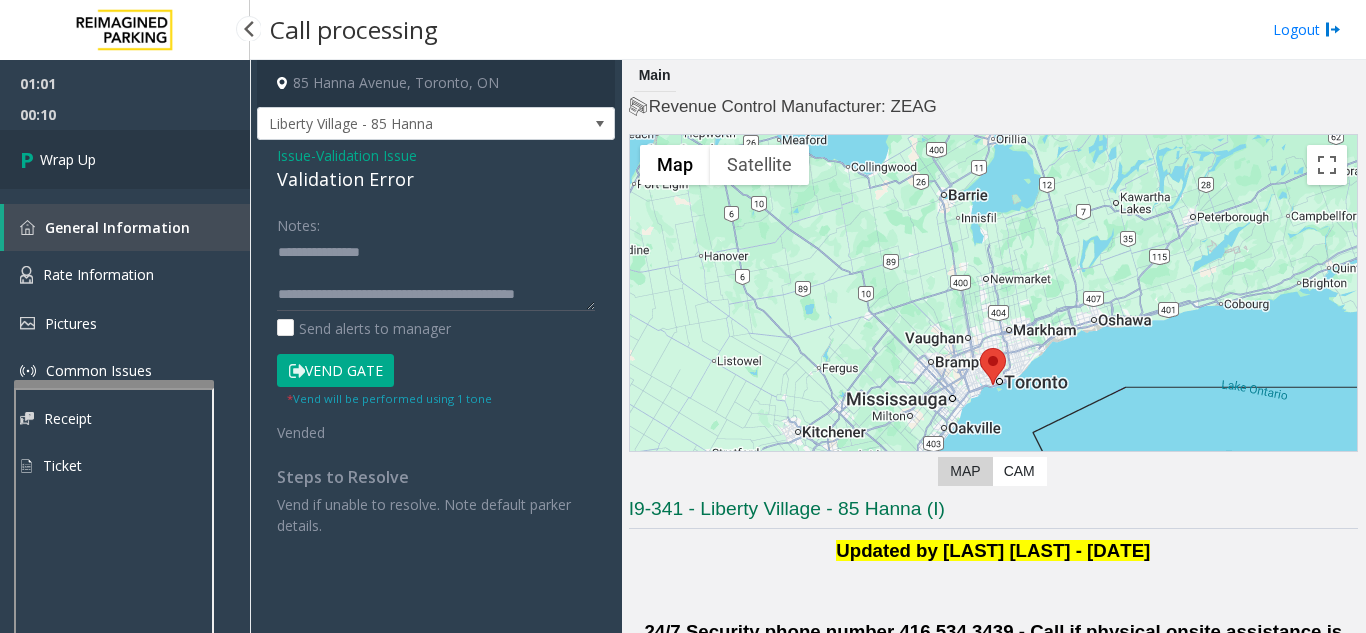 click on "Wrap Up" at bounding box center [125, 159] 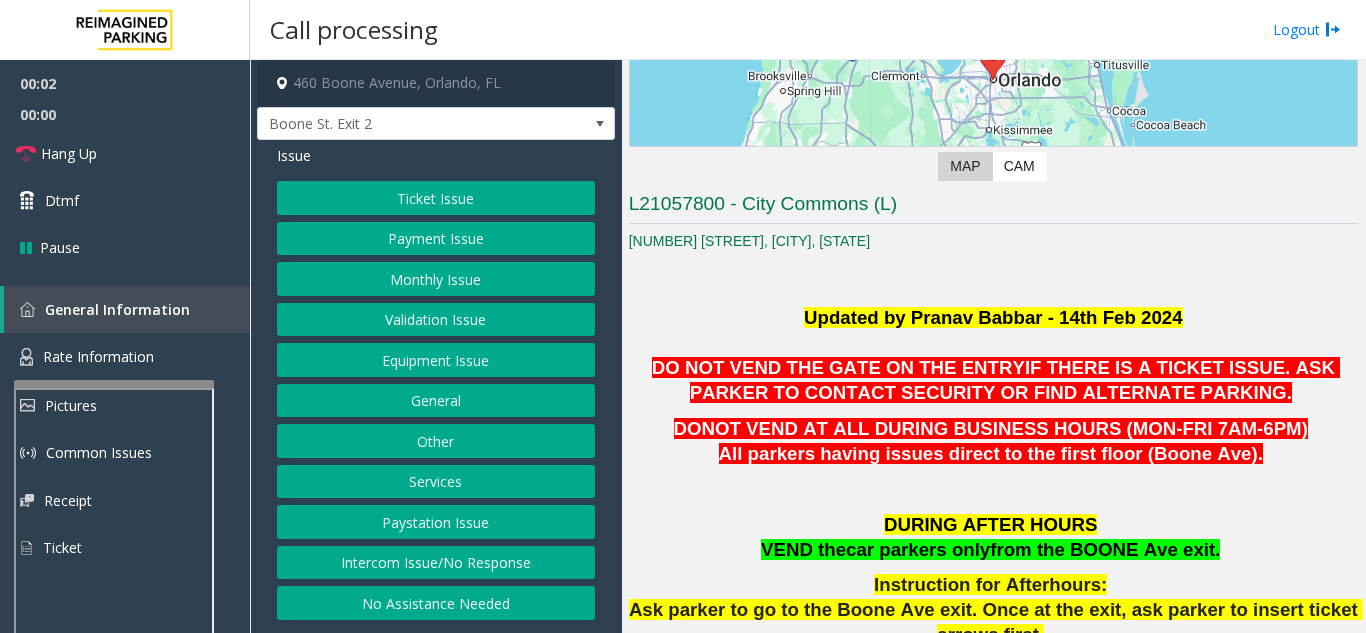 scroll, scrollTop: 0, scrollLeft: 0, axis: both 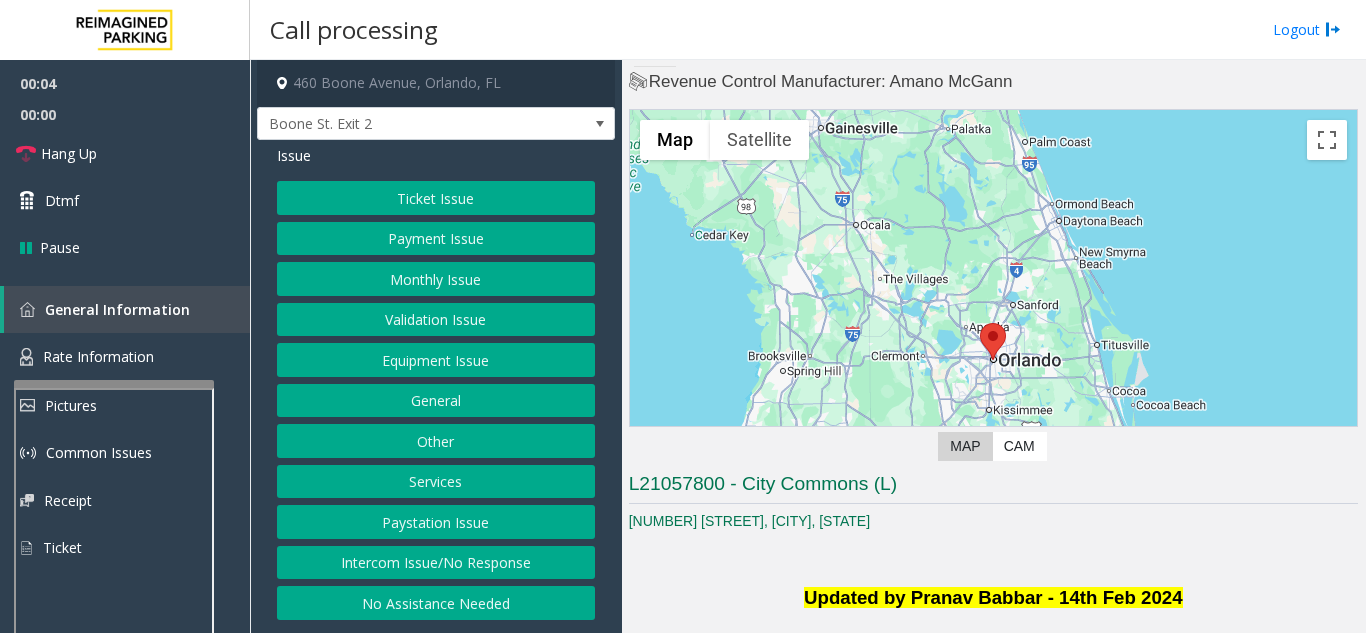 drag, startPoint x: 1198, startPoint y: 566, endPoint x: 1170, endPoint y: 556, distance: 29.732138 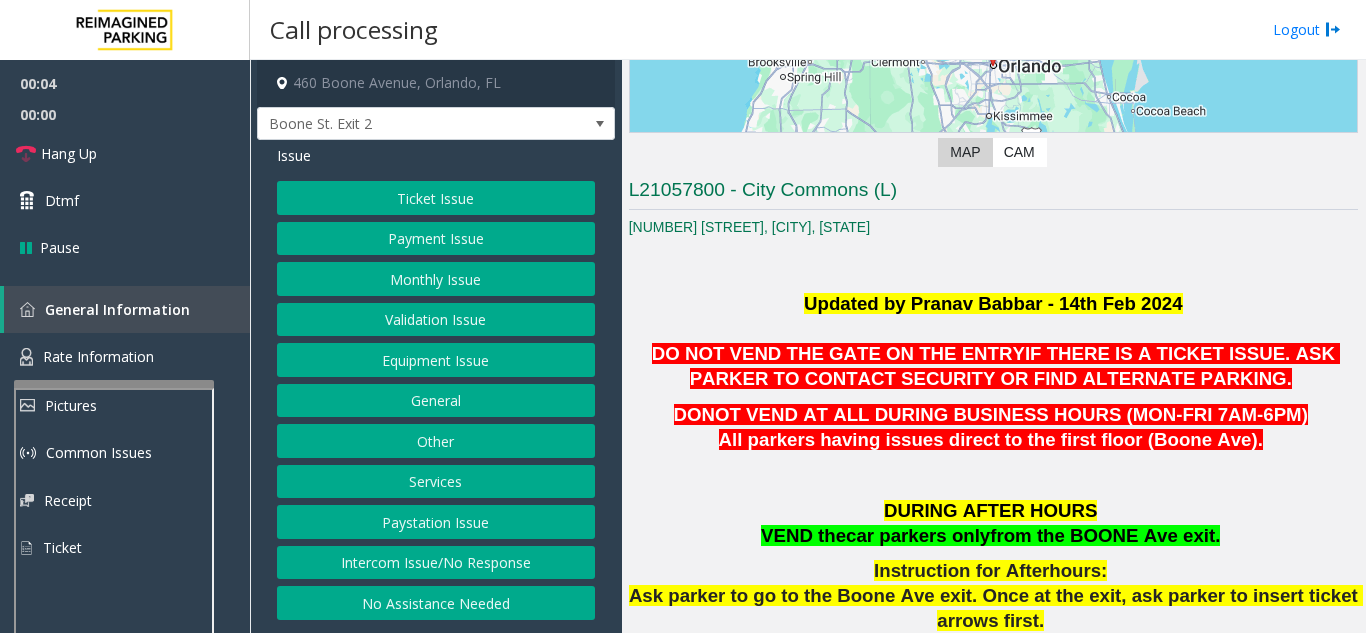 scroll, scrollTop: 325, scrollLeft: 0, axis: vertical 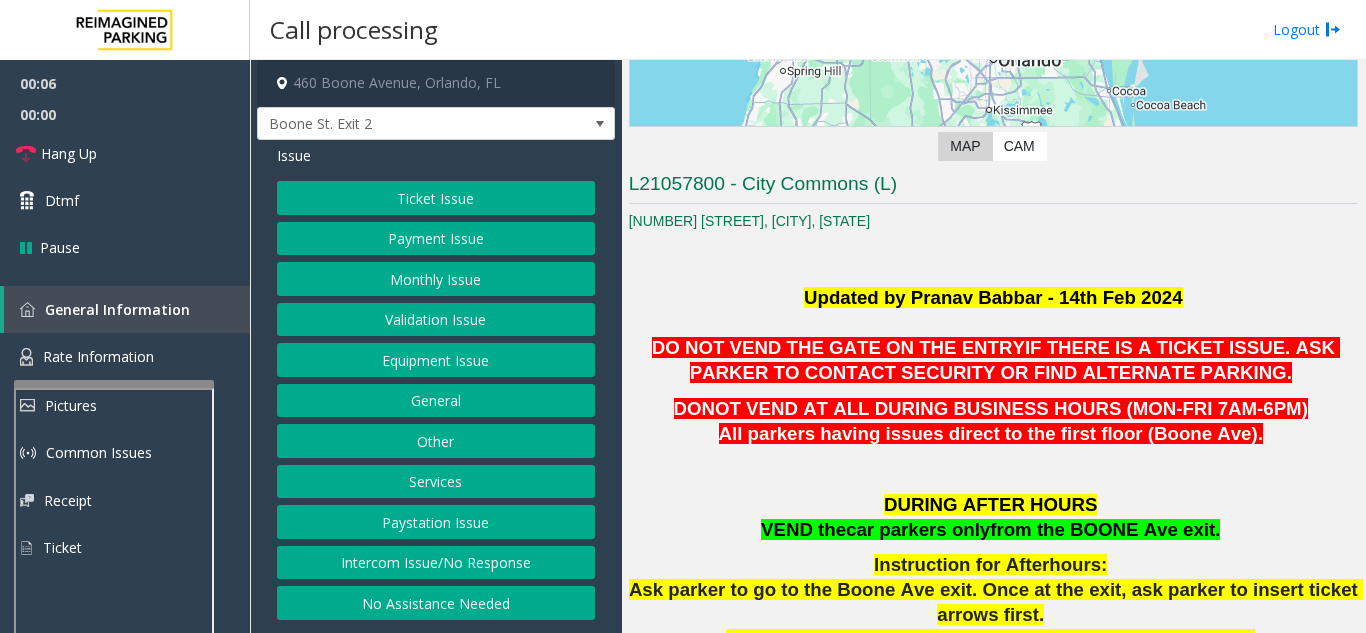 click on "Validation Issue" 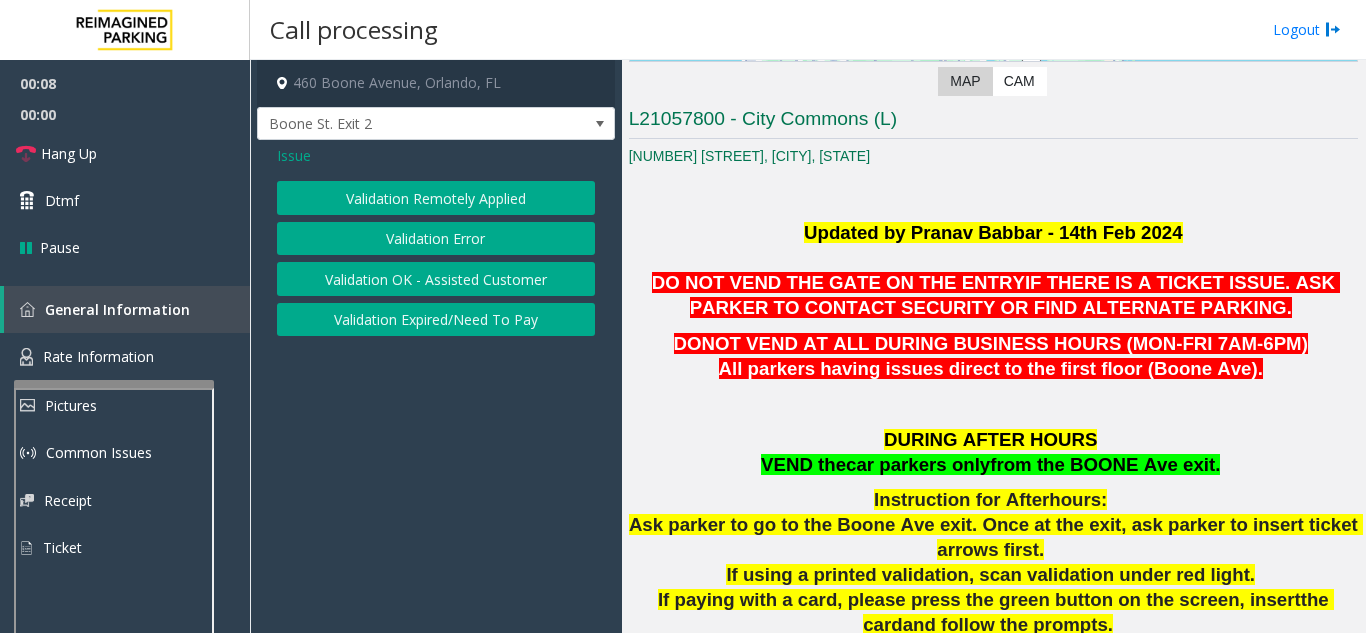 scroll, scrollTop: 425, scrollLeft: 0, axis: vertical 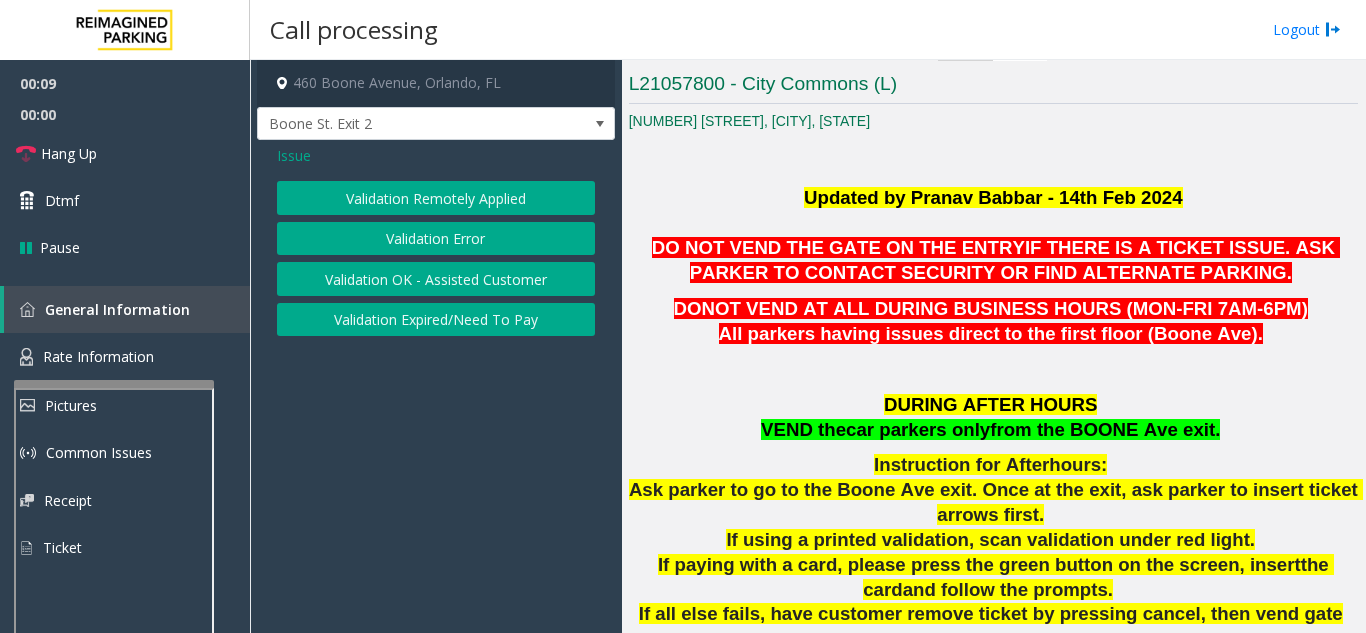 click on "Issue" 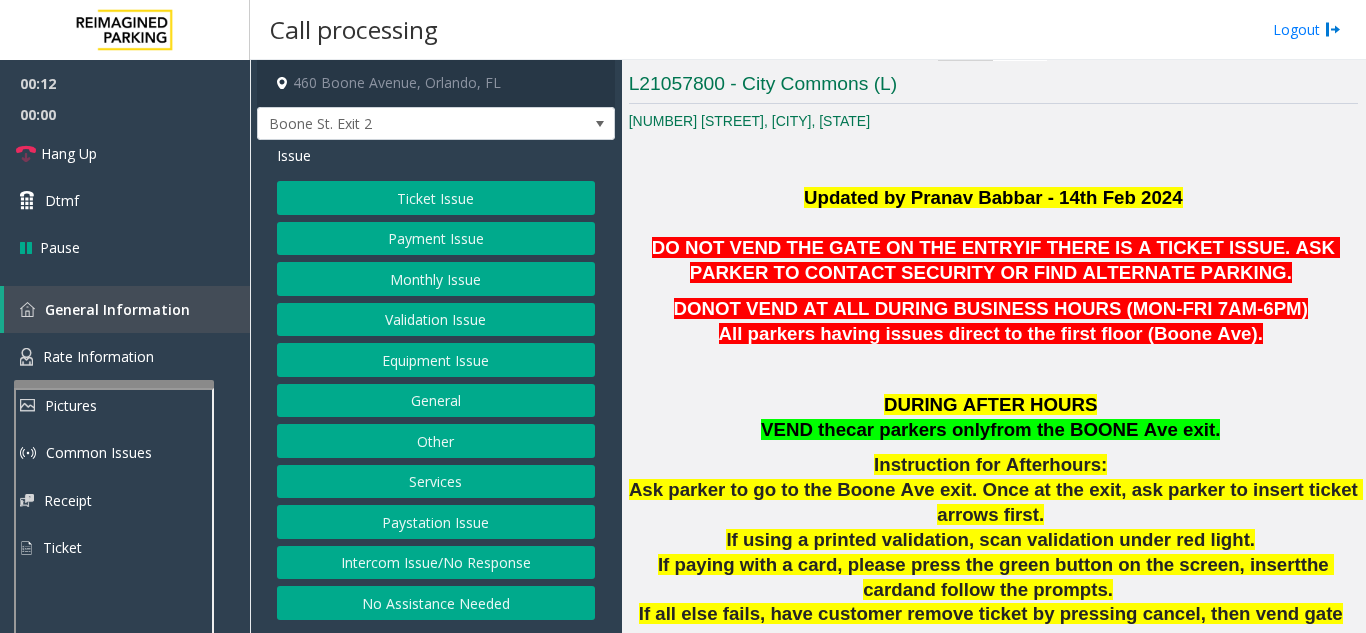 click on "Services" 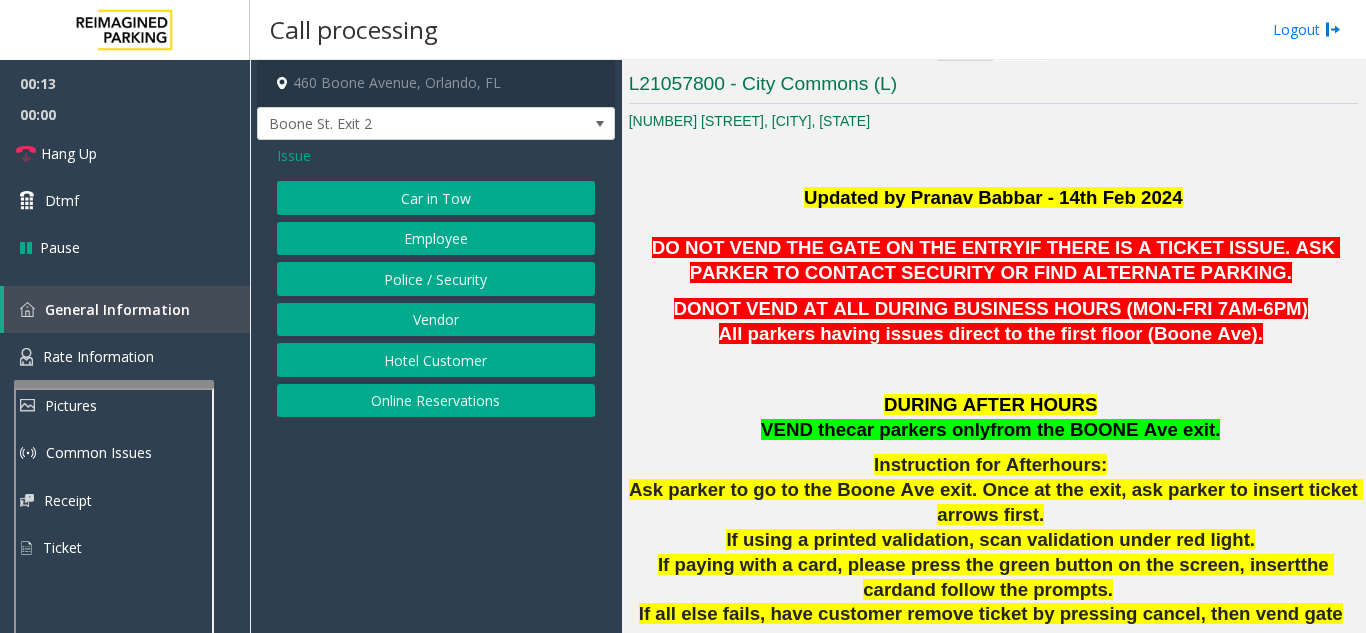 click on "Online Reservations" 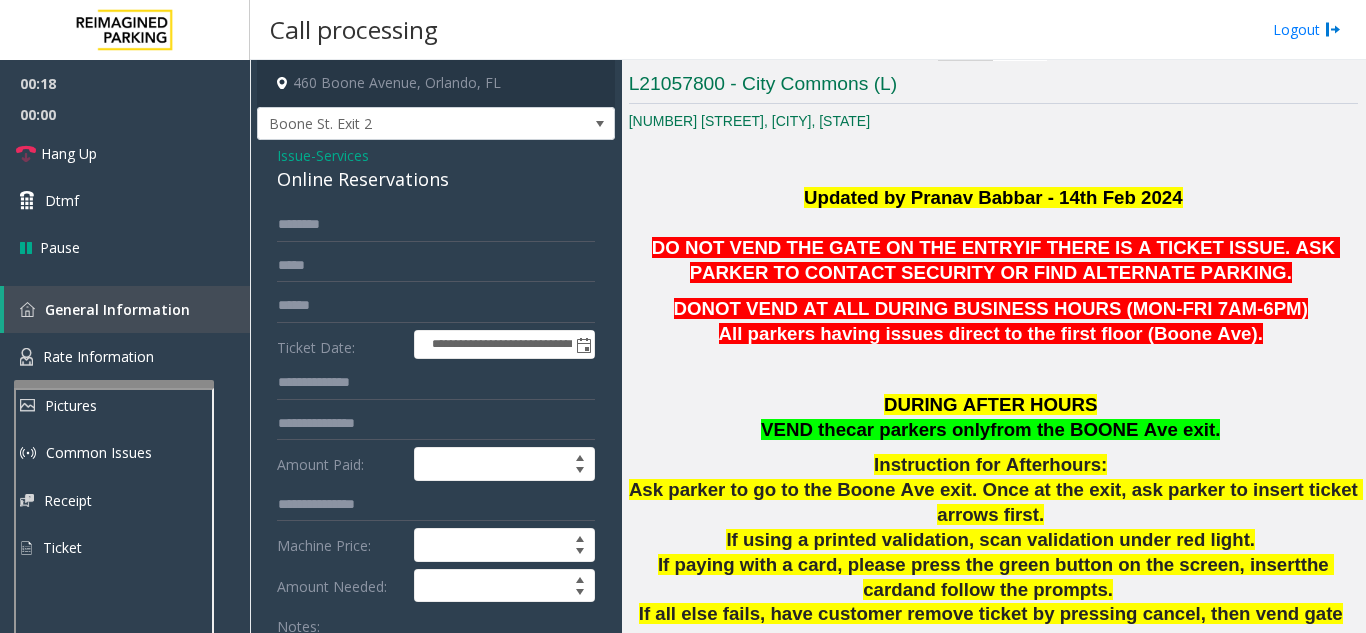 click on "Issue" 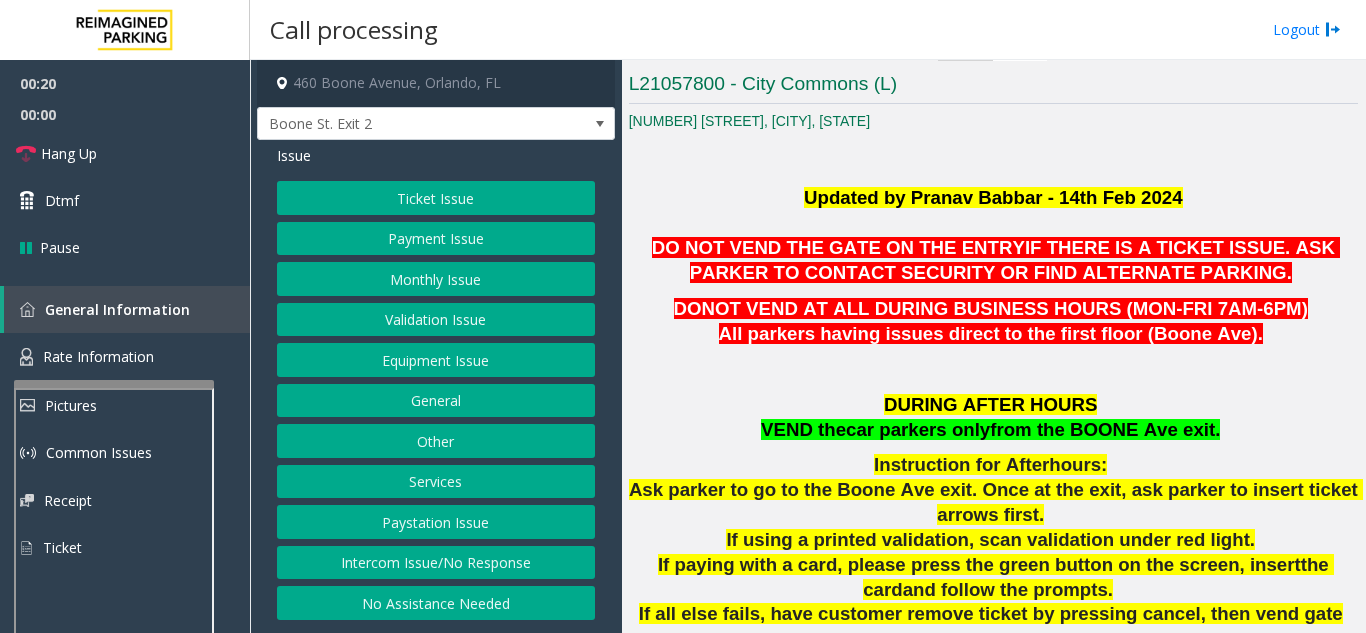click on "Ticket Issue" 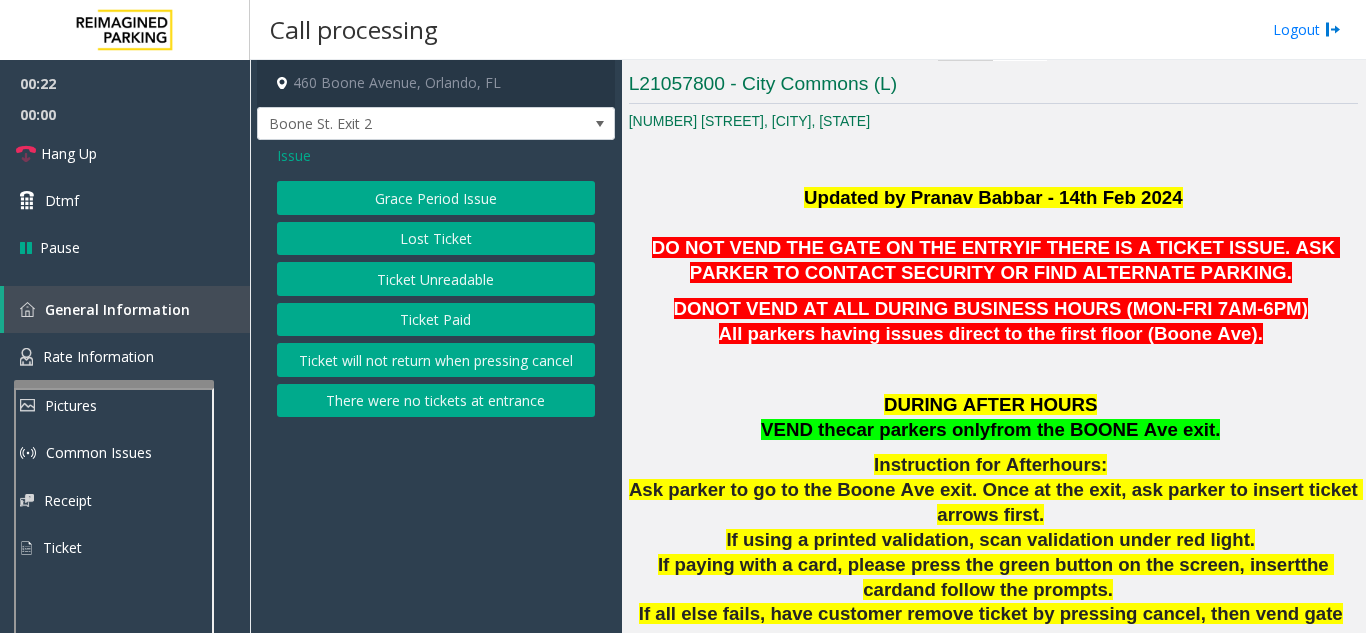 click on "Issue  Grace Period Issue   Lost Ticket   Ticket Unreadable   Ticket Paid   Ticket will not return when pressing cancel   There were no tickets at entrance" 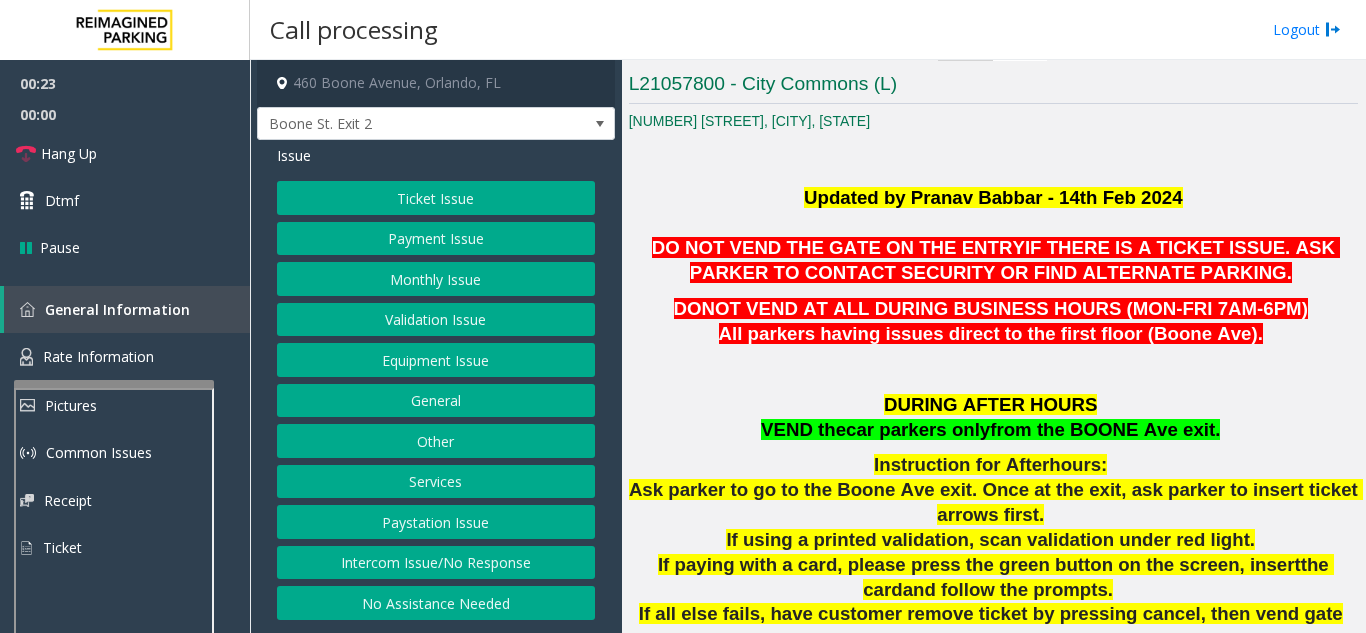click on "Services" 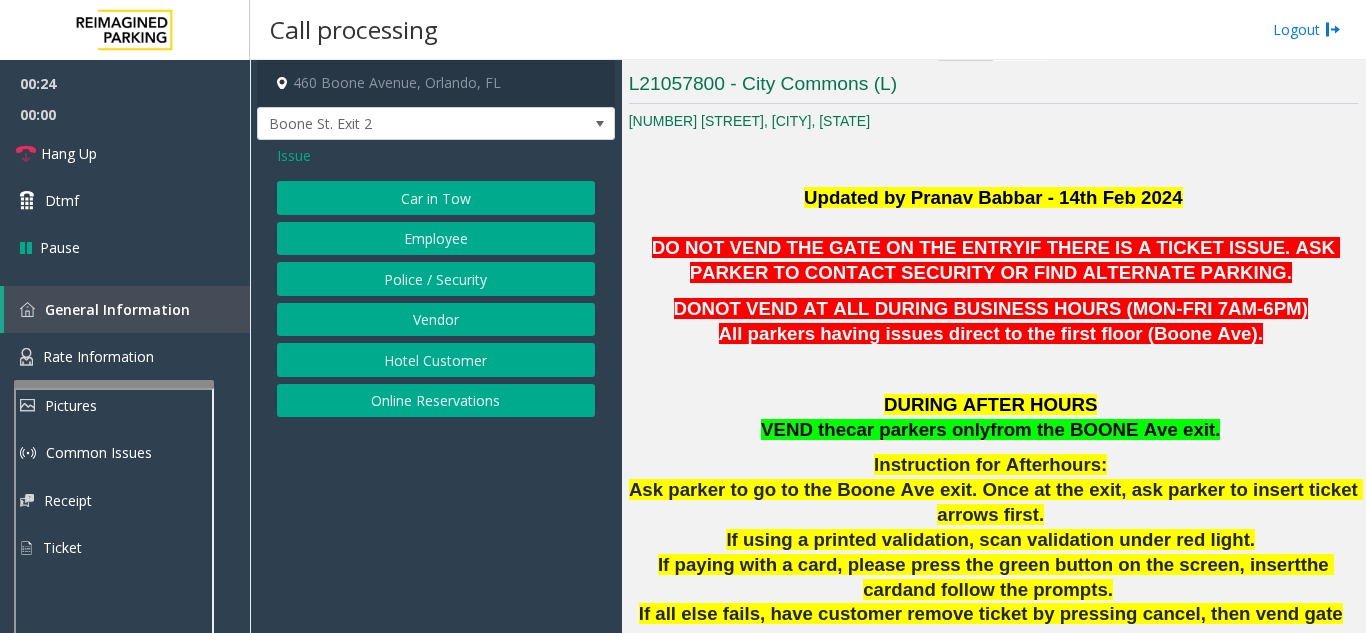 click on "Online Reservations" 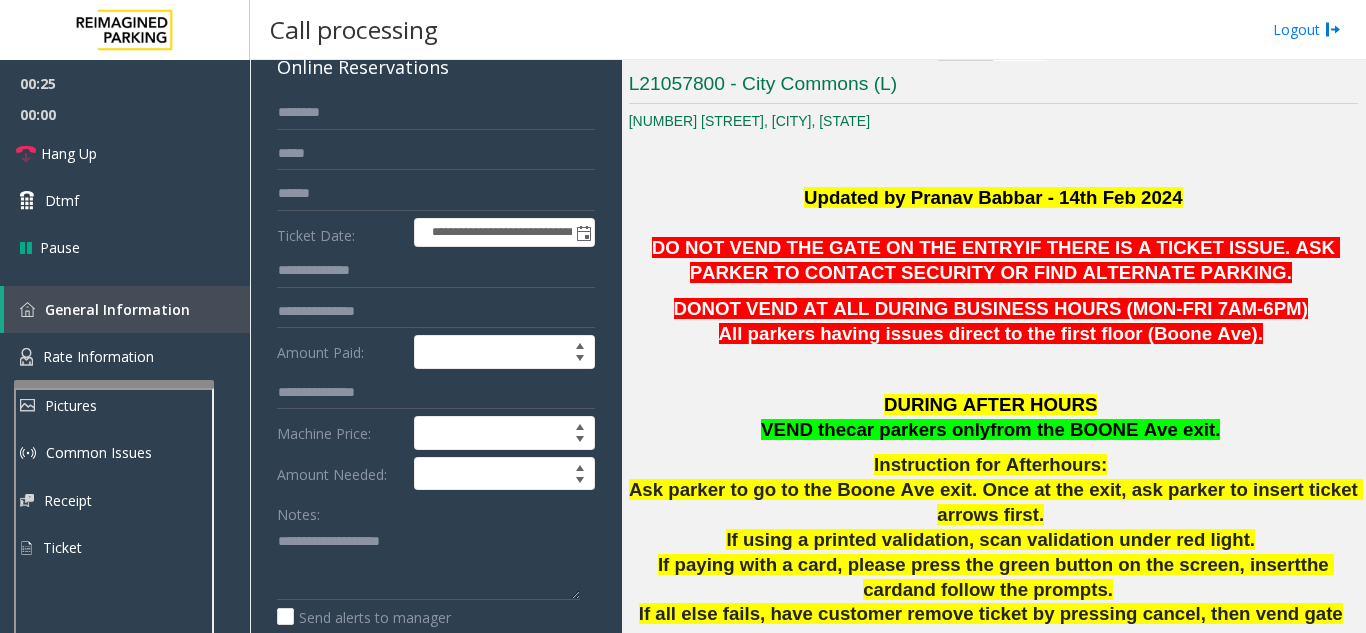 scroll, scrollTop: 200, scrollLeft: 0, axis: vertical 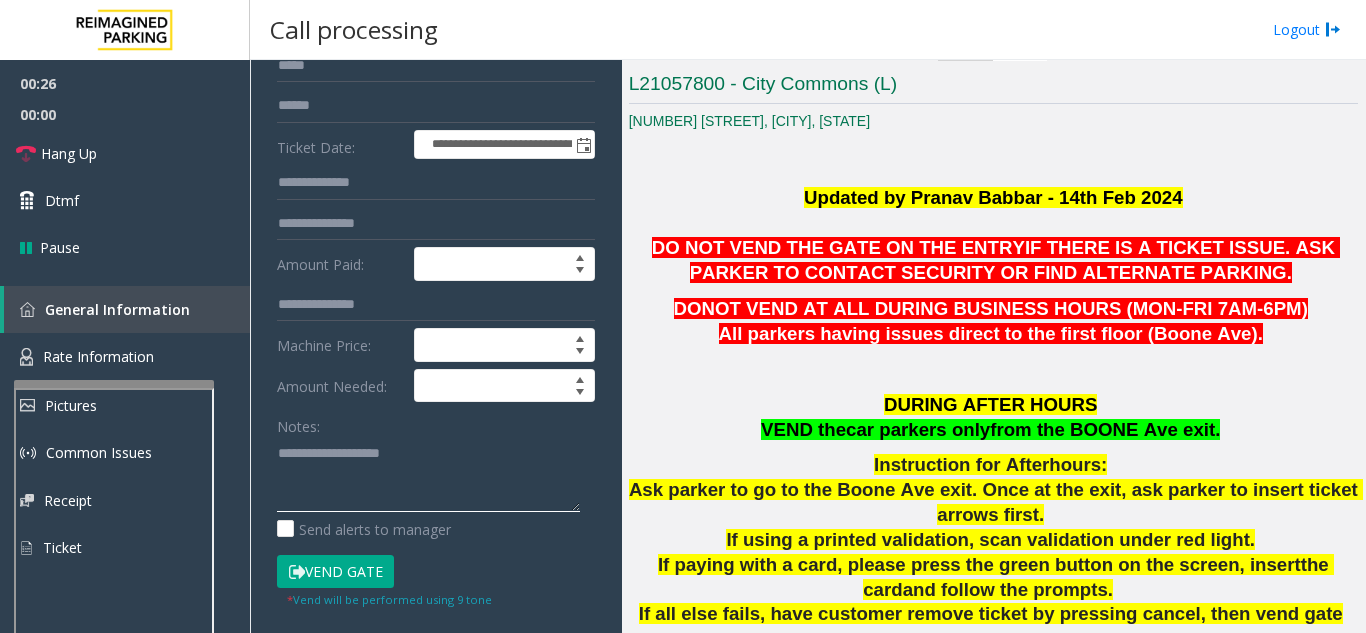 click 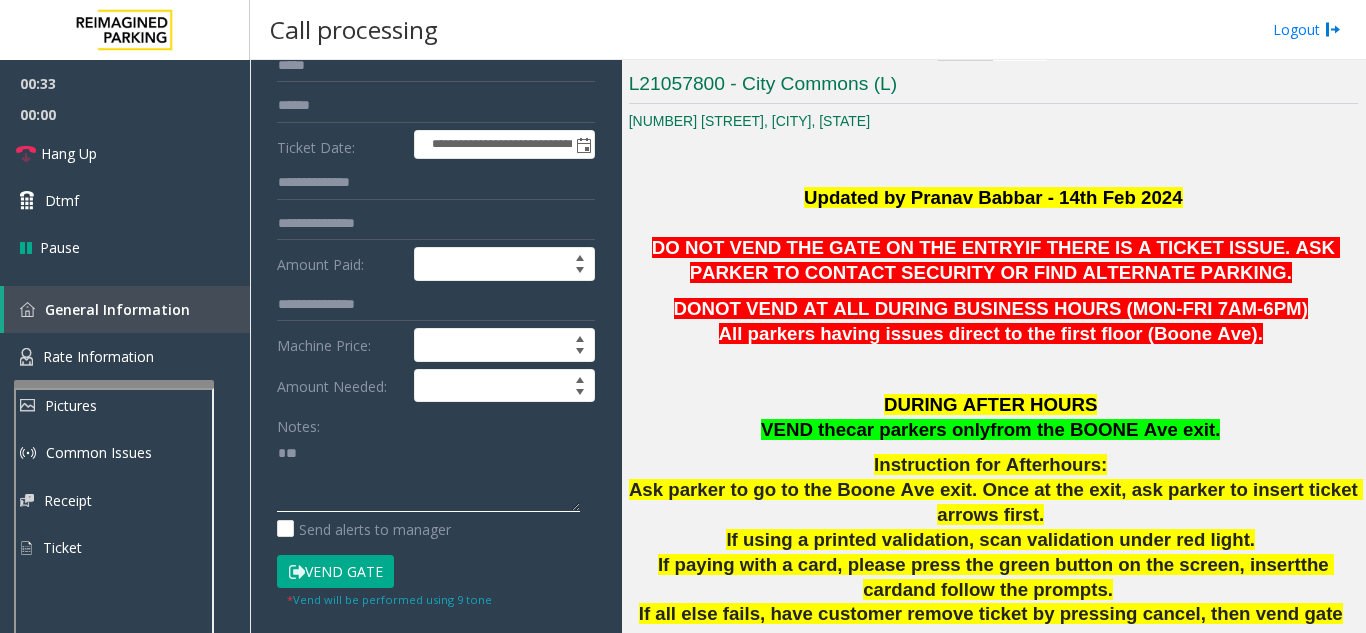 type on "*" 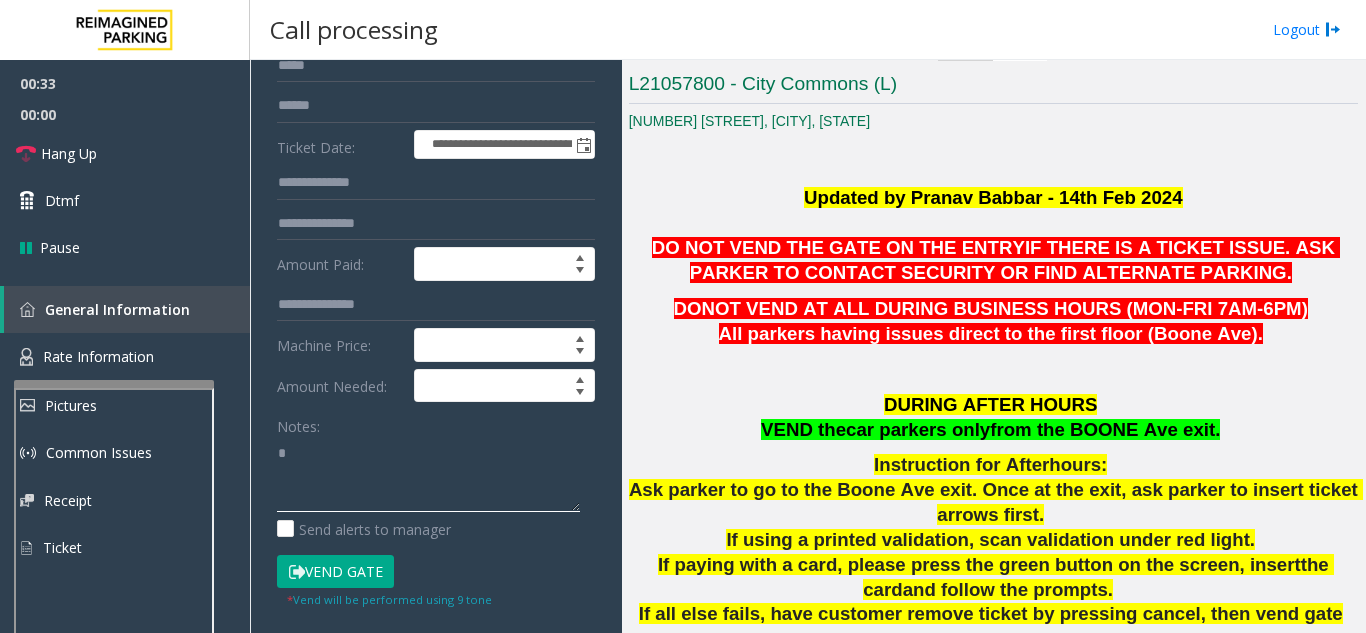 type 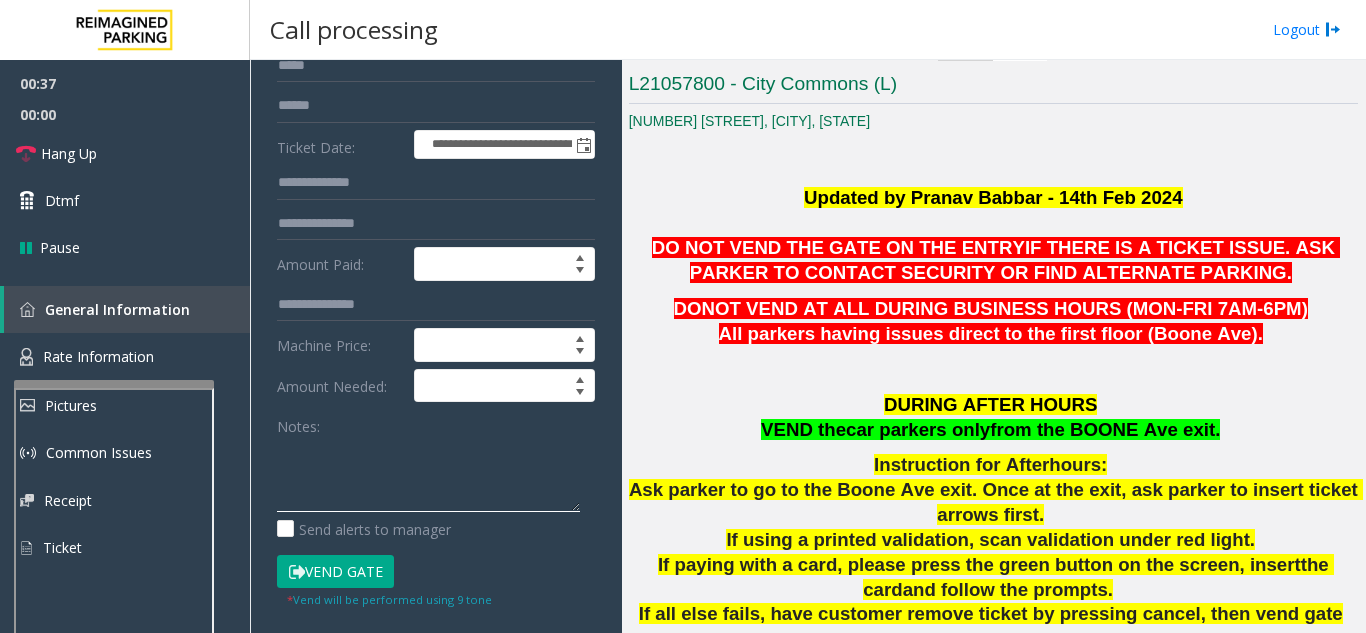 scroll, scrollTop: 100, scrollLeft: 0, axis: vertical 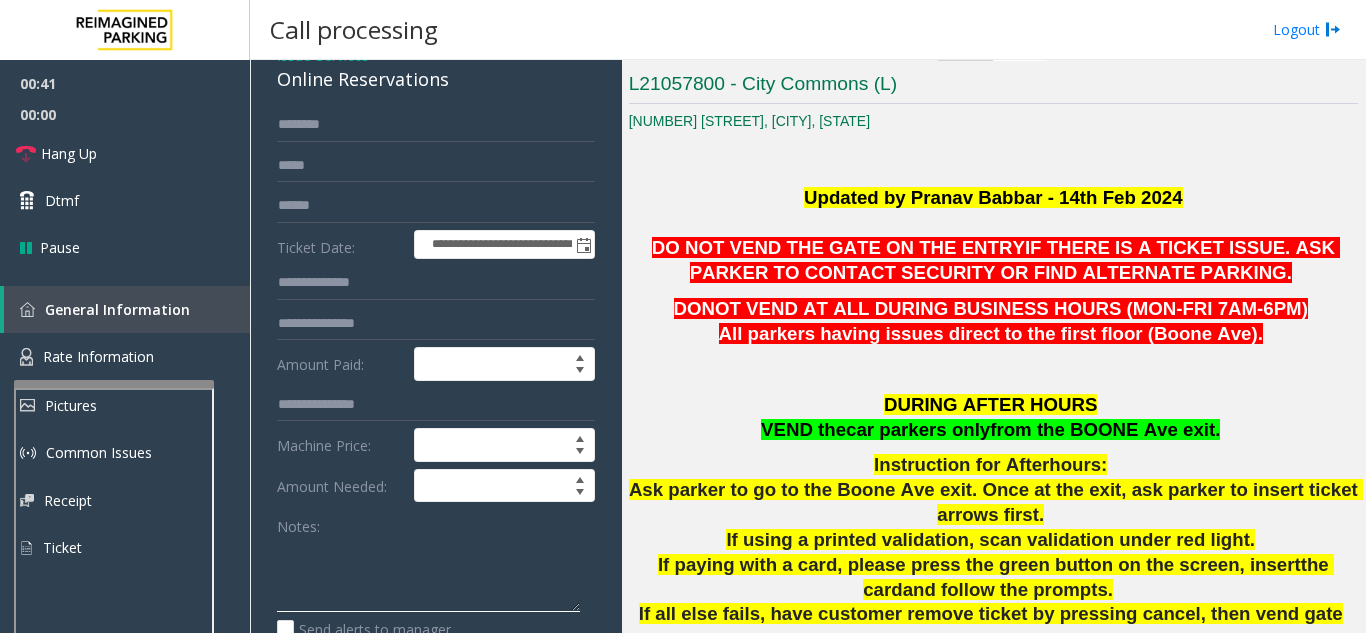click 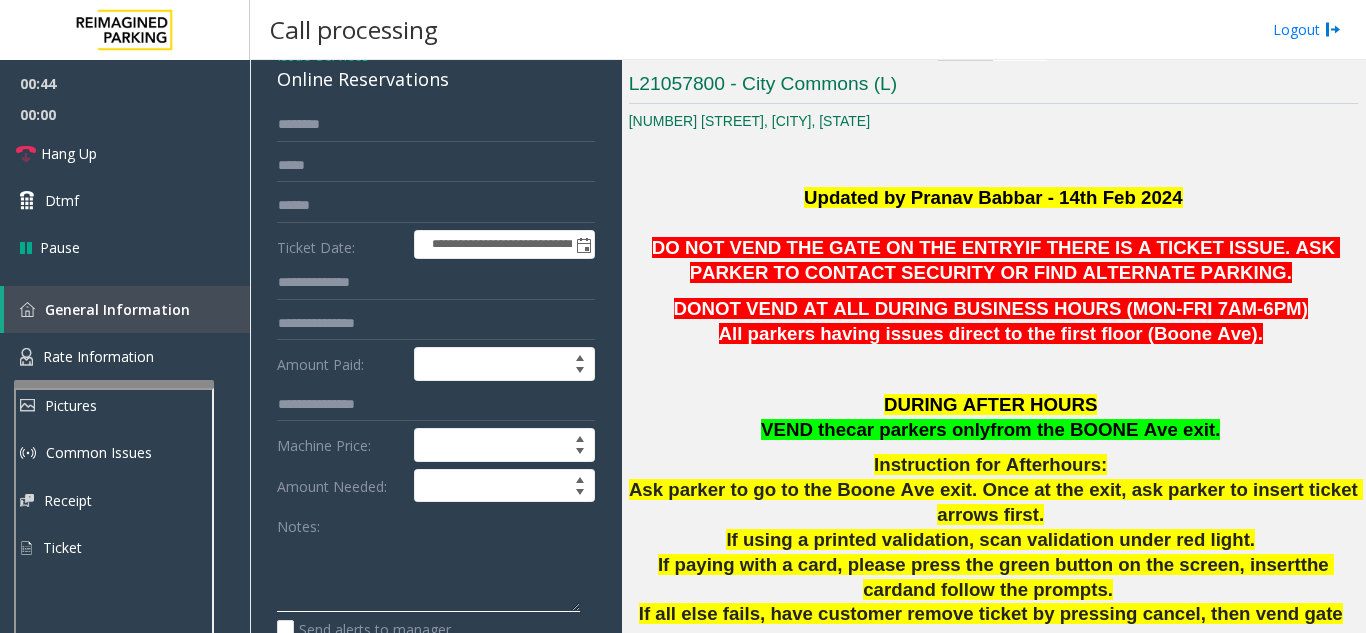 scroll, scrollTop: 0, scrollLeft: 0, axis: both 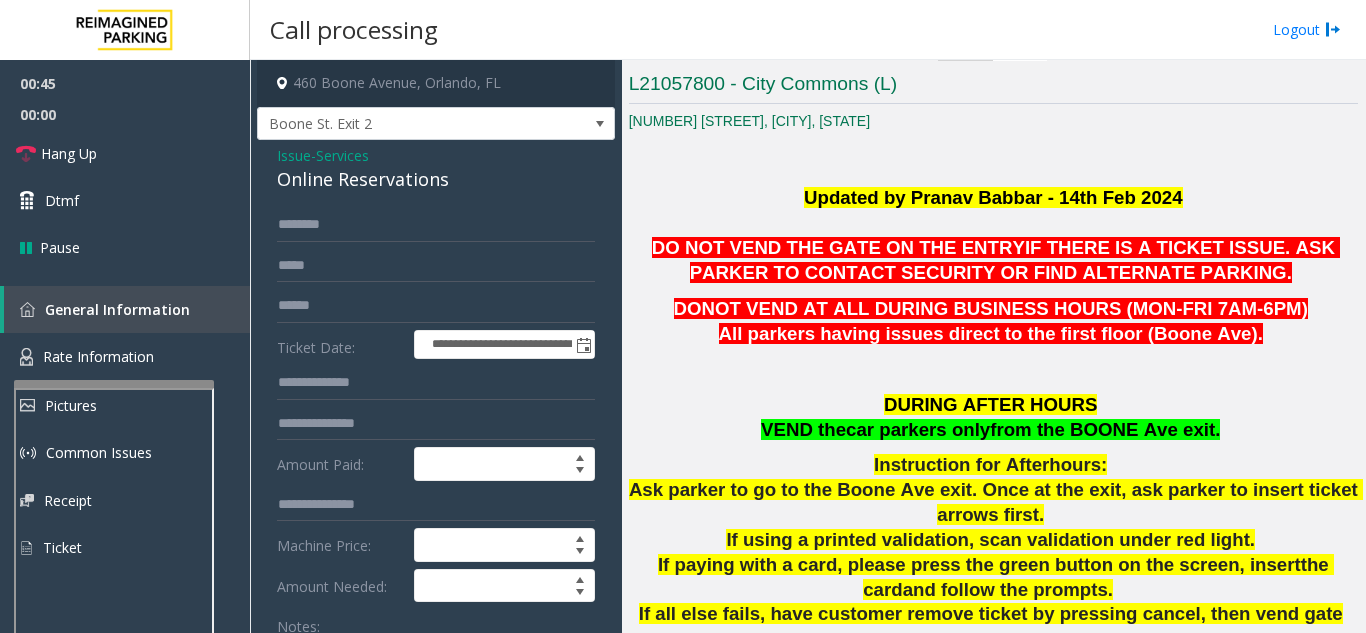 click on "Issue" 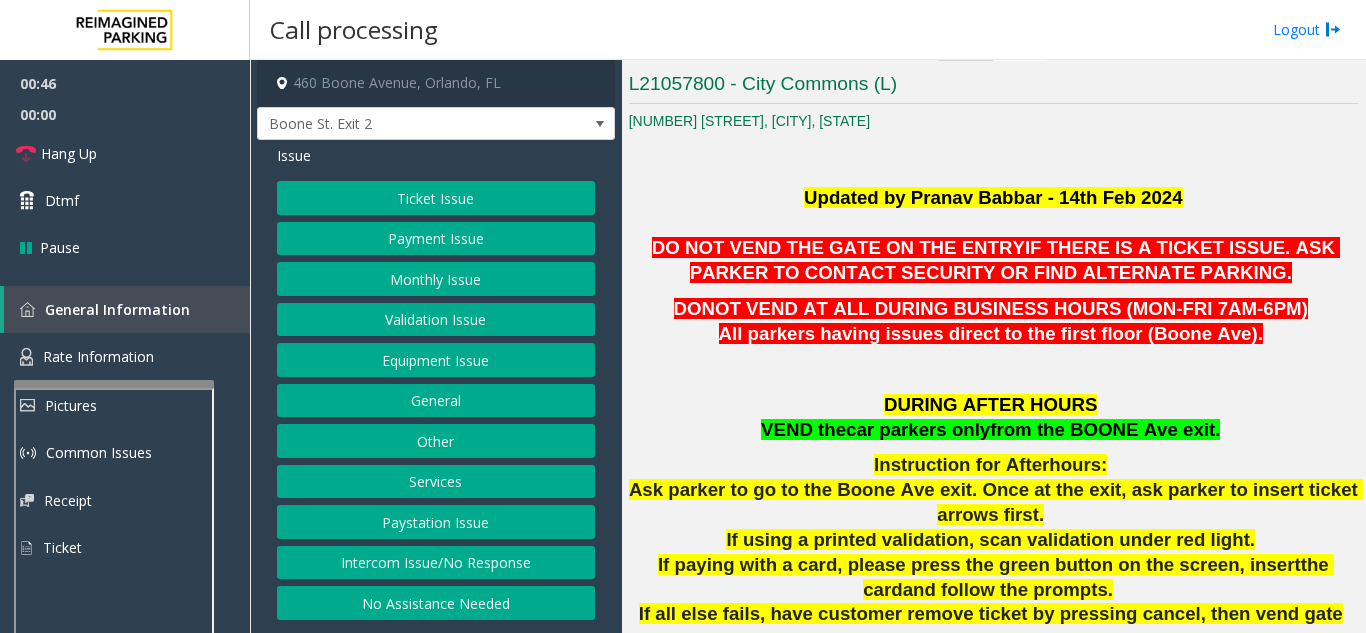 click on "Ticket Issue" 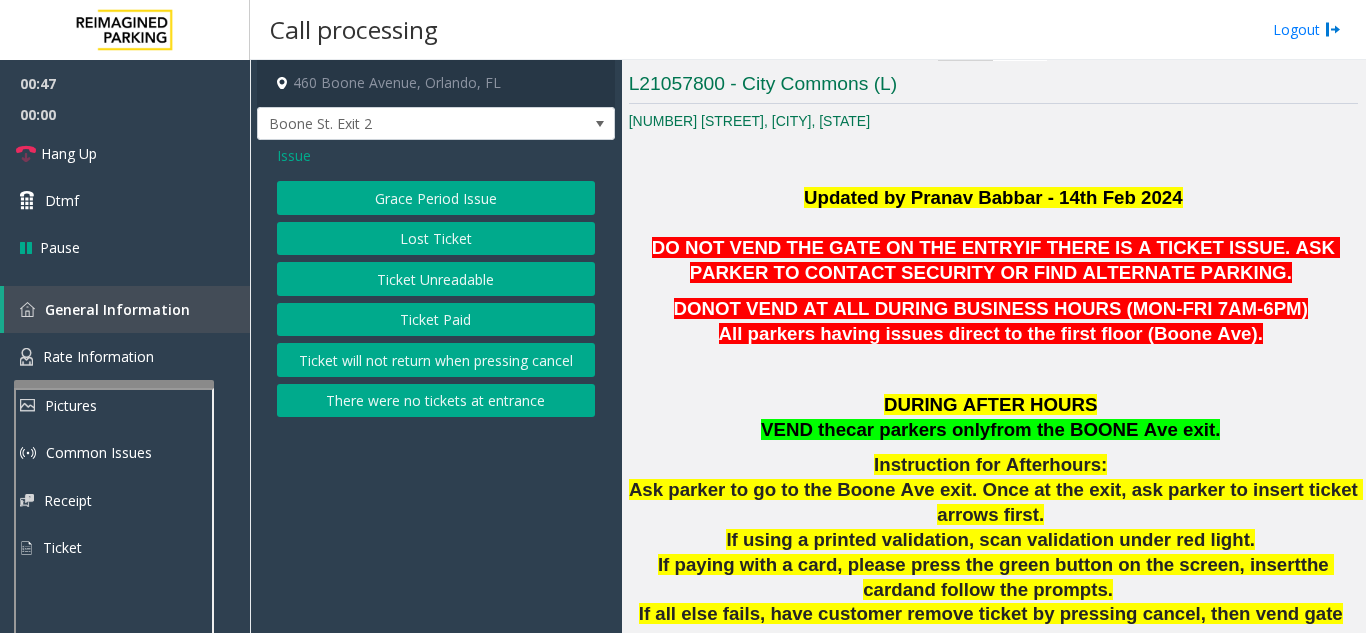 click on "Ticket Paid" 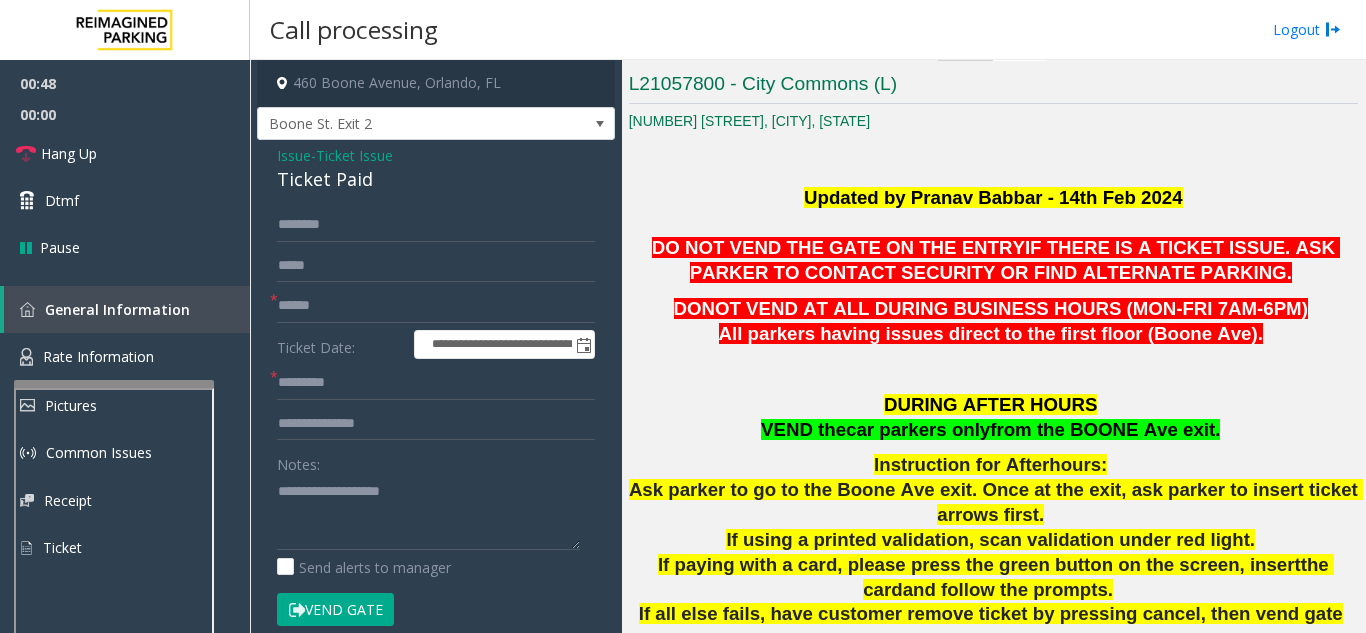 click on "Issue" 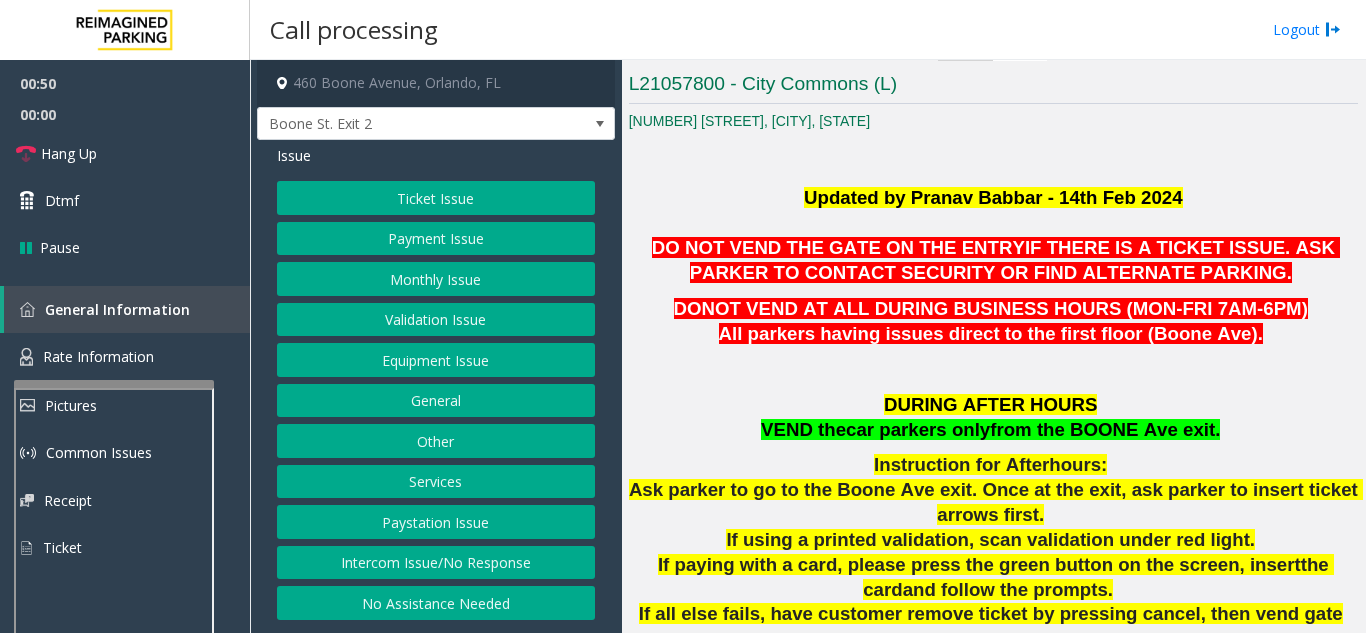 click on "Ticket Issue" 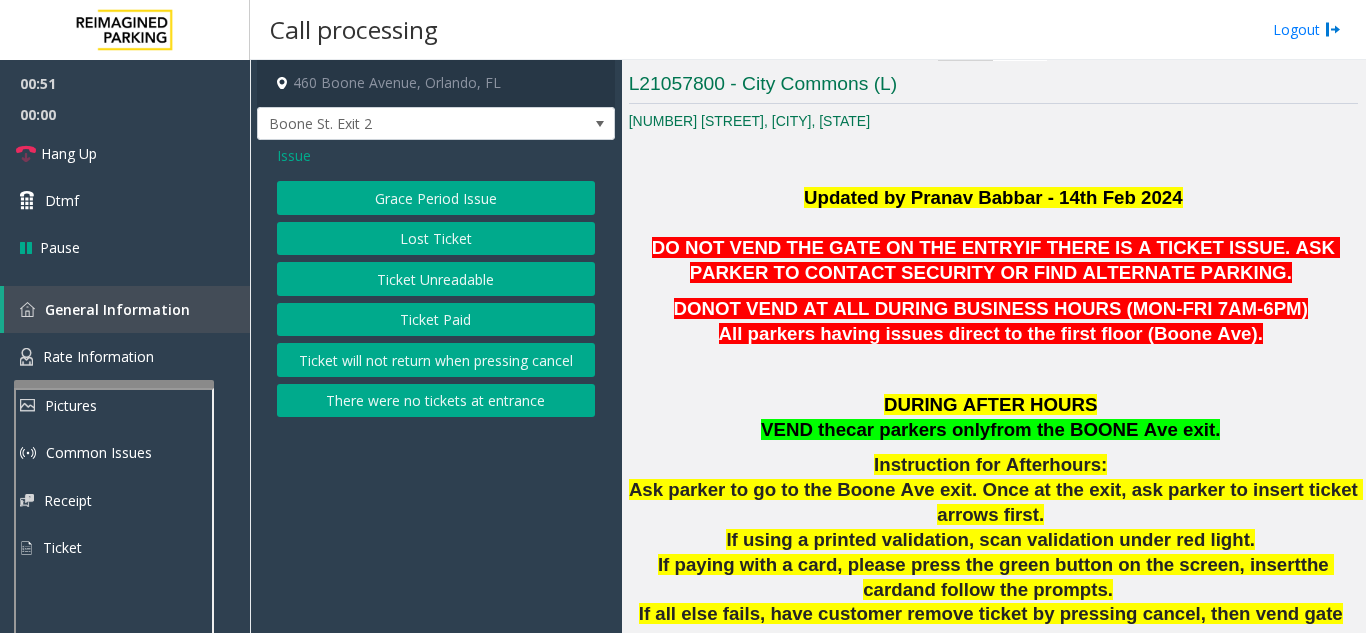 click on "Ticket Unreadable" 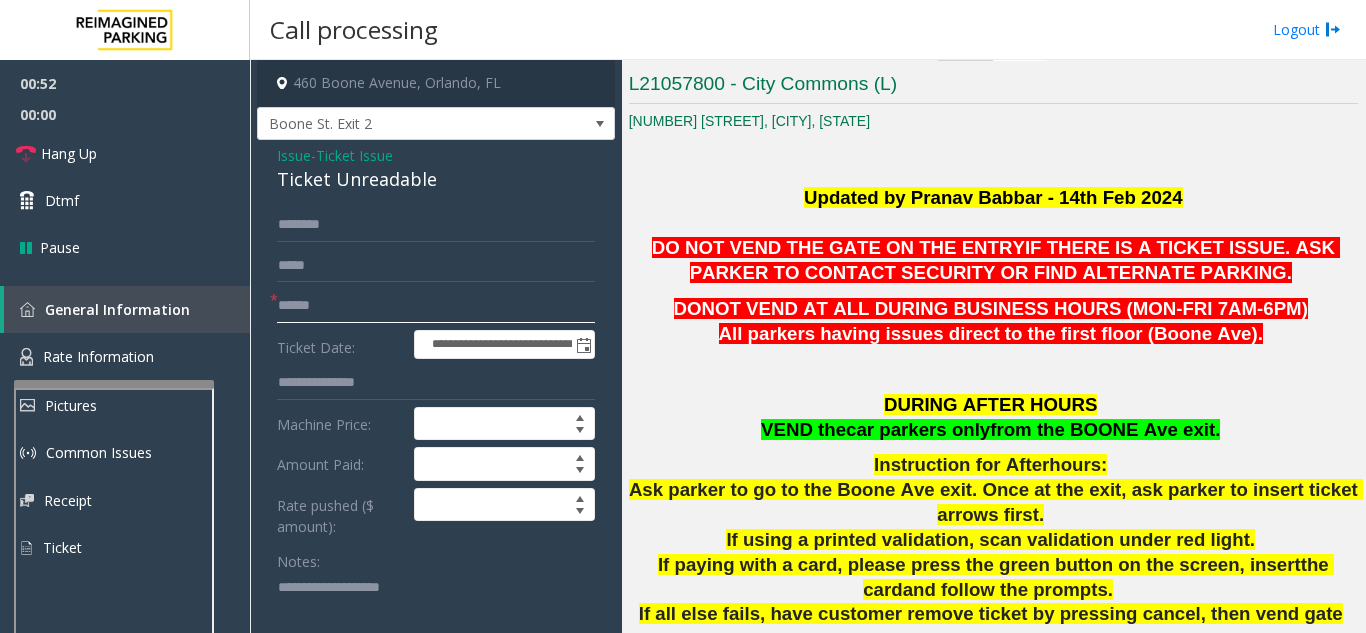 click 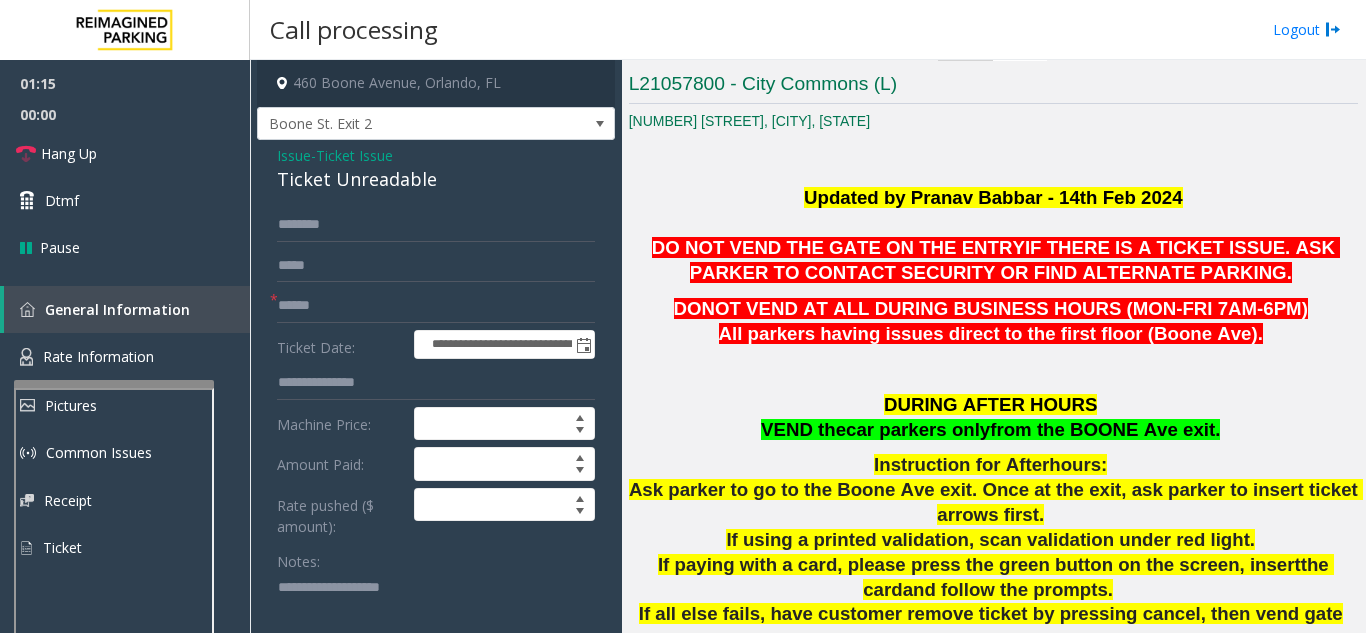 click 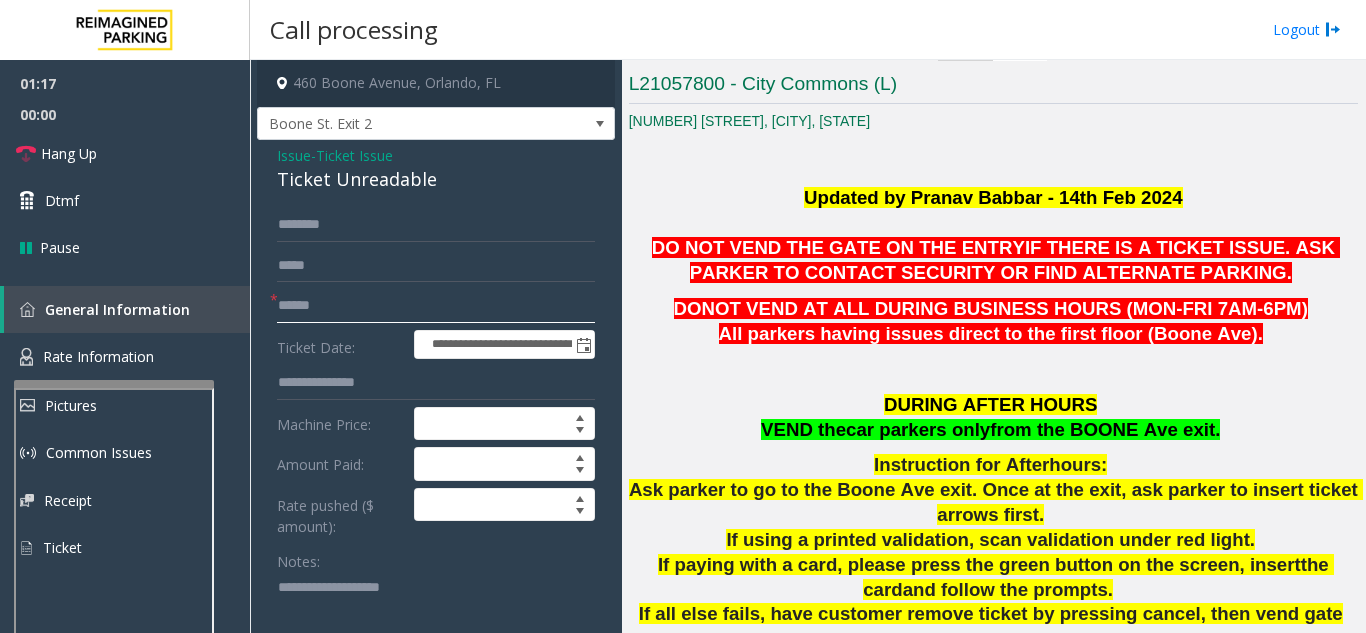 click 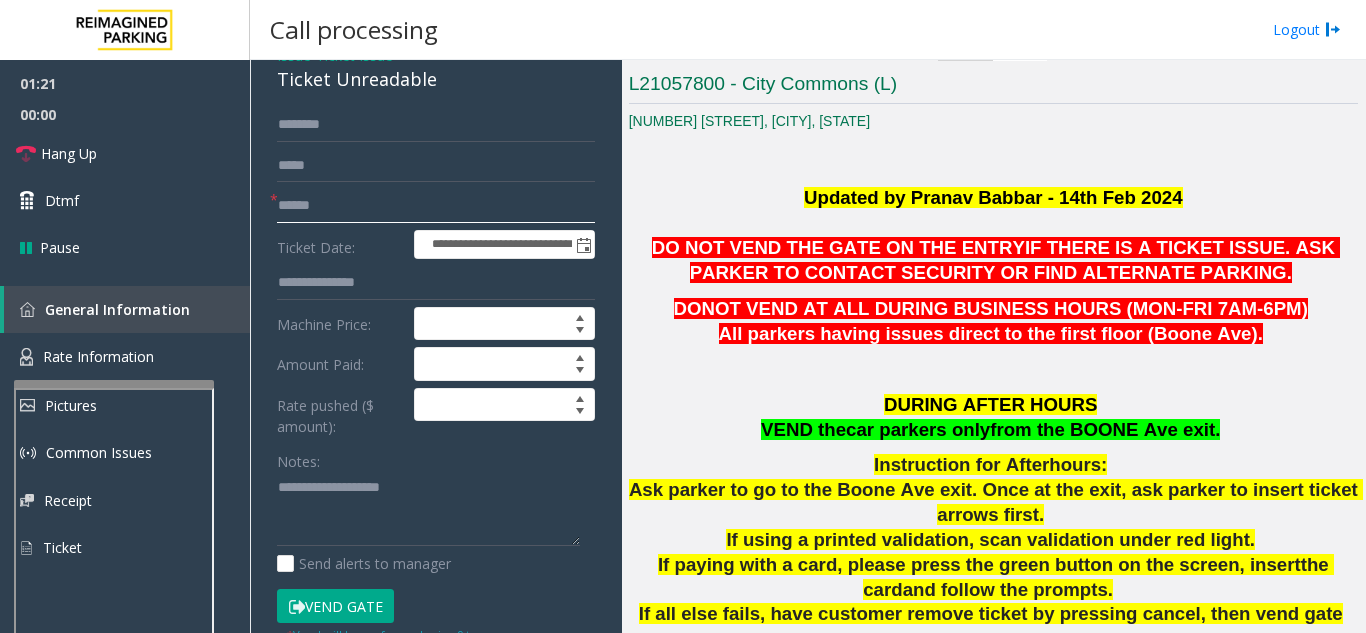 type on "******" 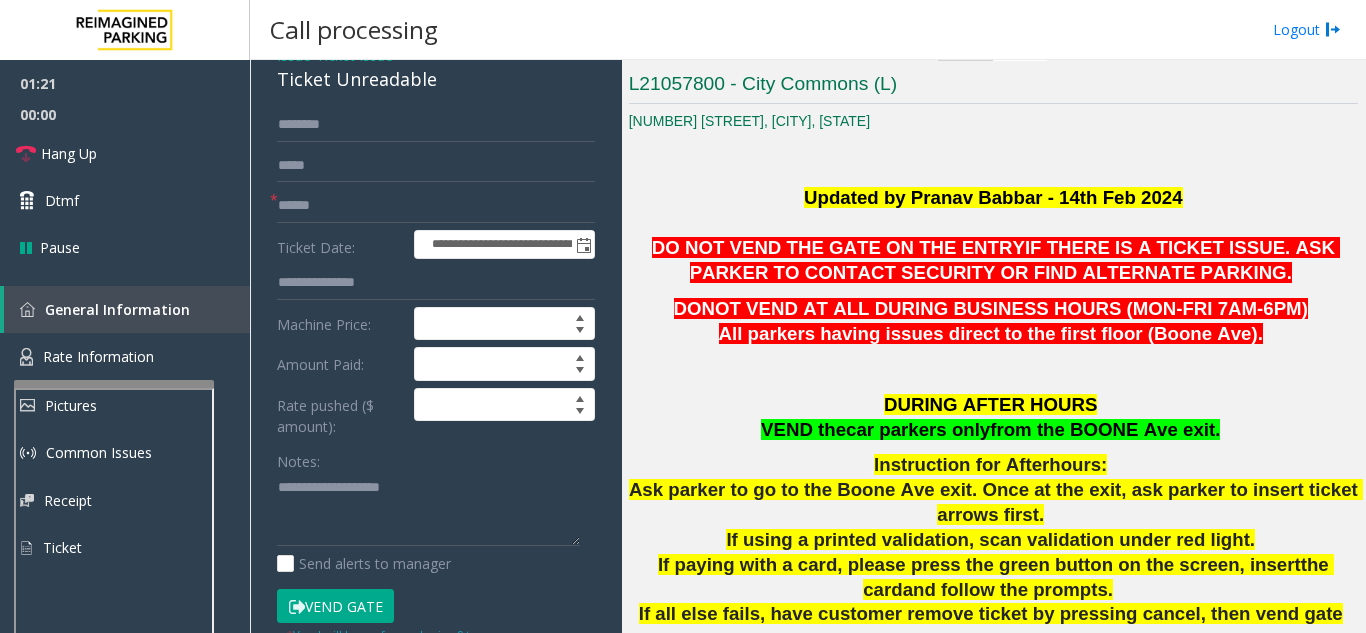 click on "Vend Gate" 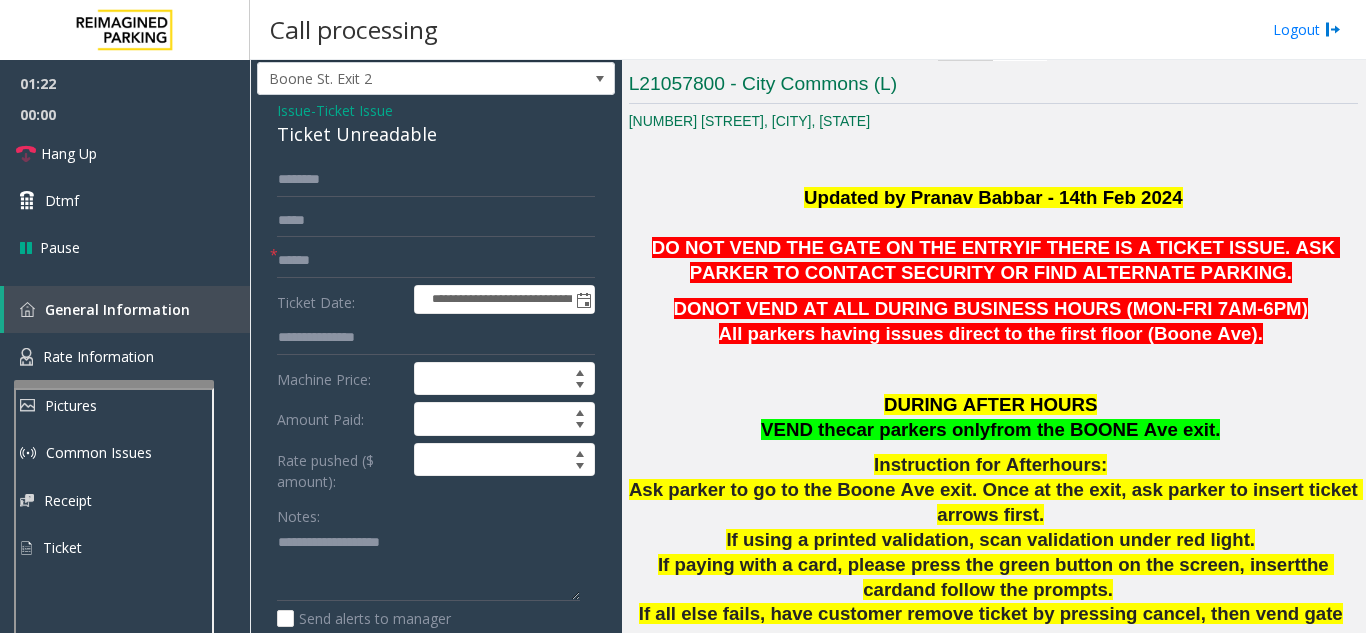 scroll, scrollTop: 0, scrollLeft: 0, axis: both 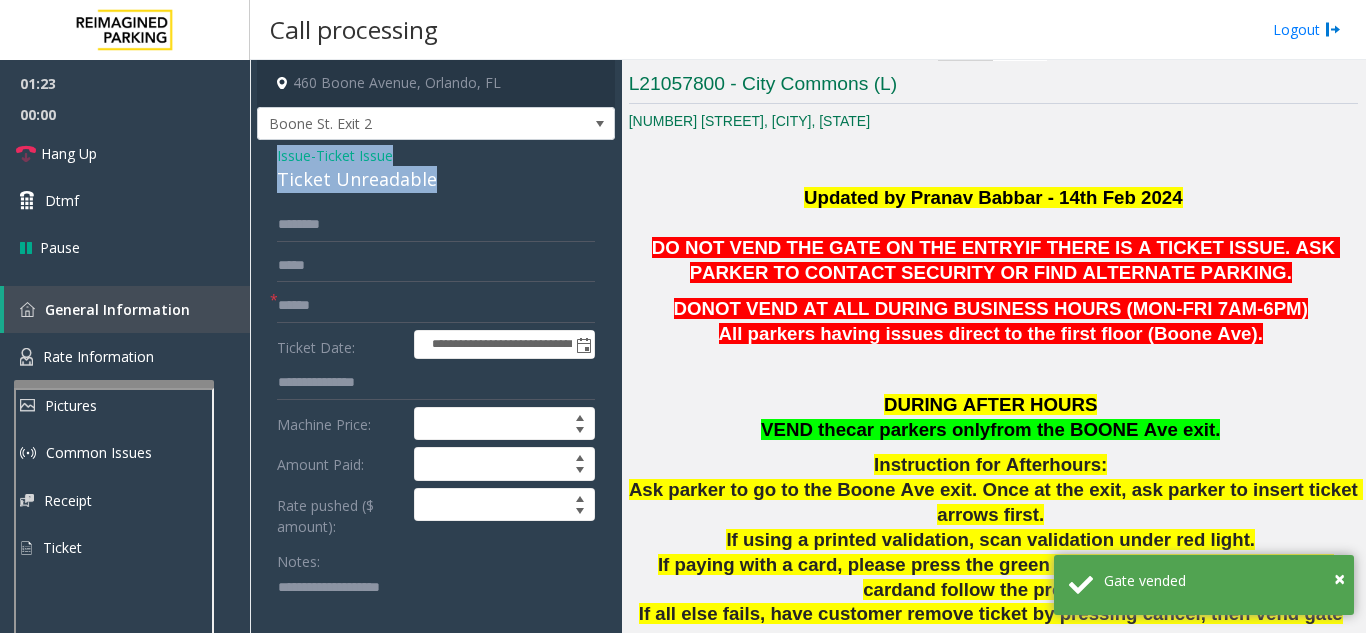 drag, startPoint x: 272, startPoint y: 149, endPoint x: 437, endPoint y: 167, distance: 165.97891 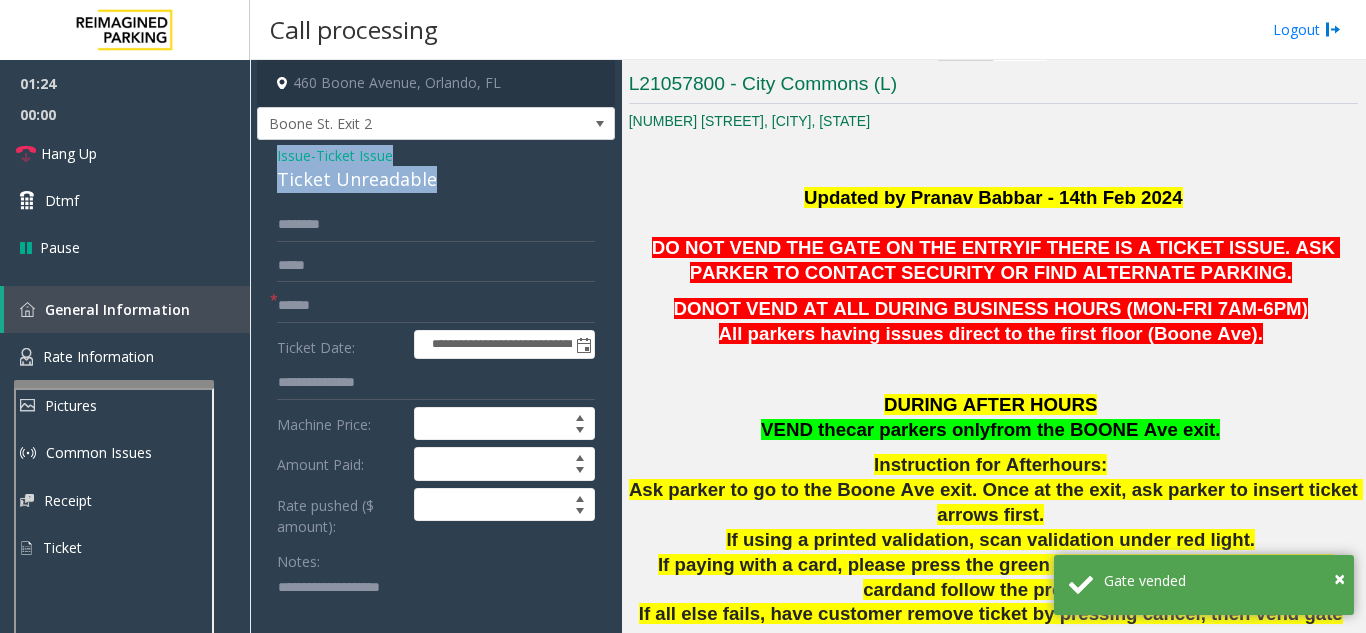 scroll, scrollTop: 100, scrollLeft: 0, axis: vertical 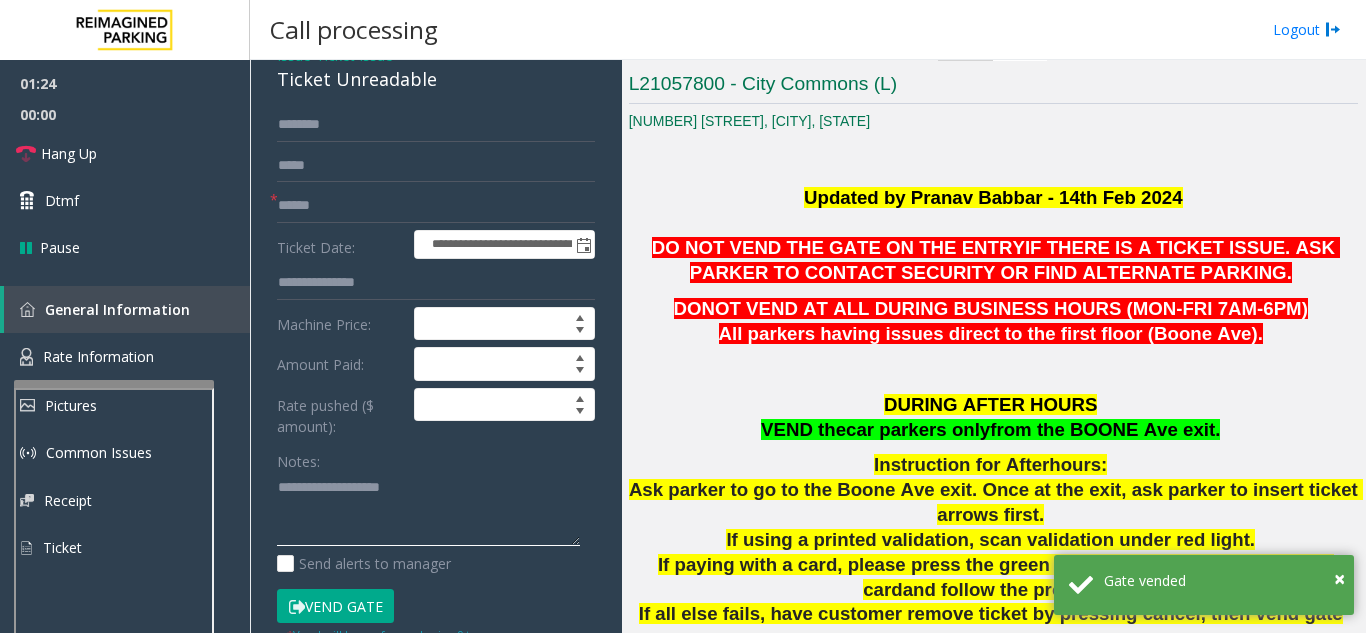 click 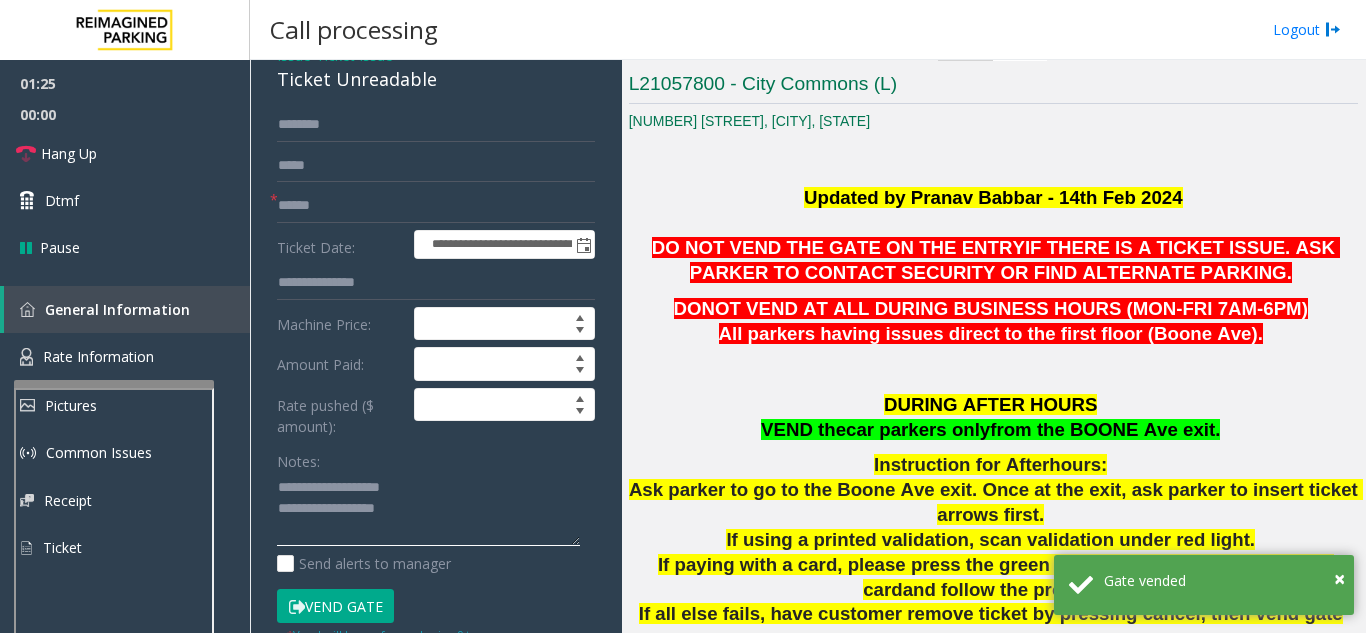 scroll, scrollTop: 16, scrollLeft: 0, axis: vertical 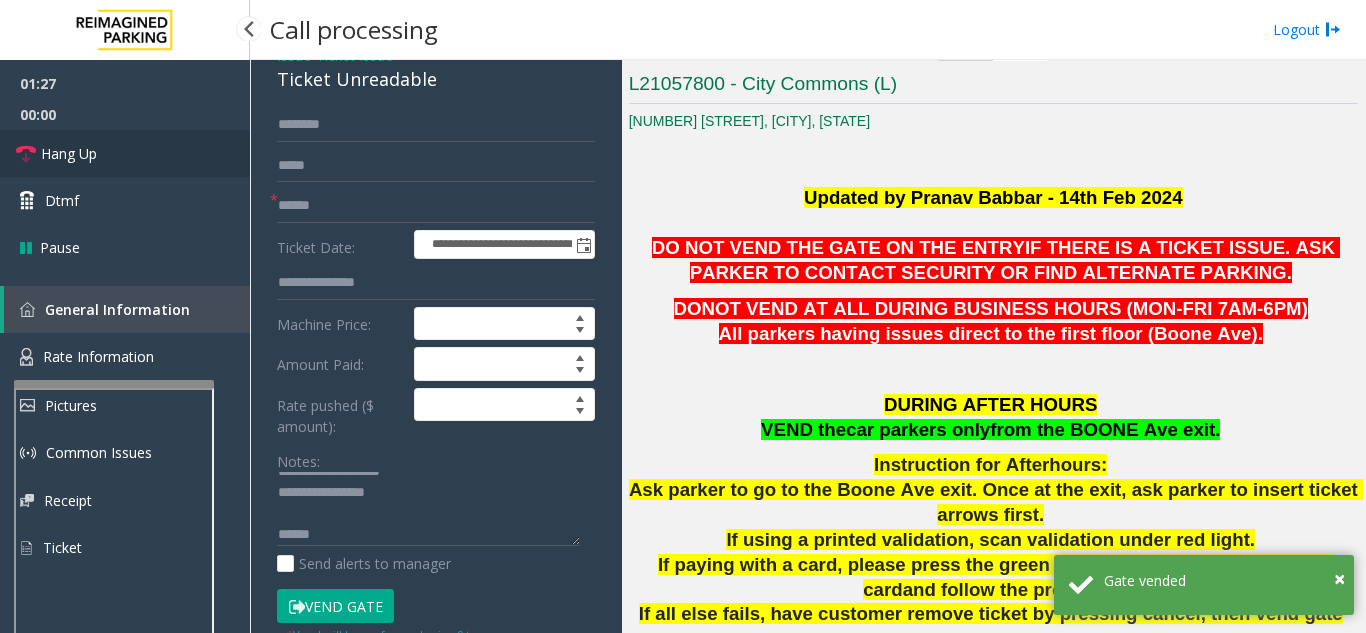 click on "Hang Up" at bounding box center [125, 153] 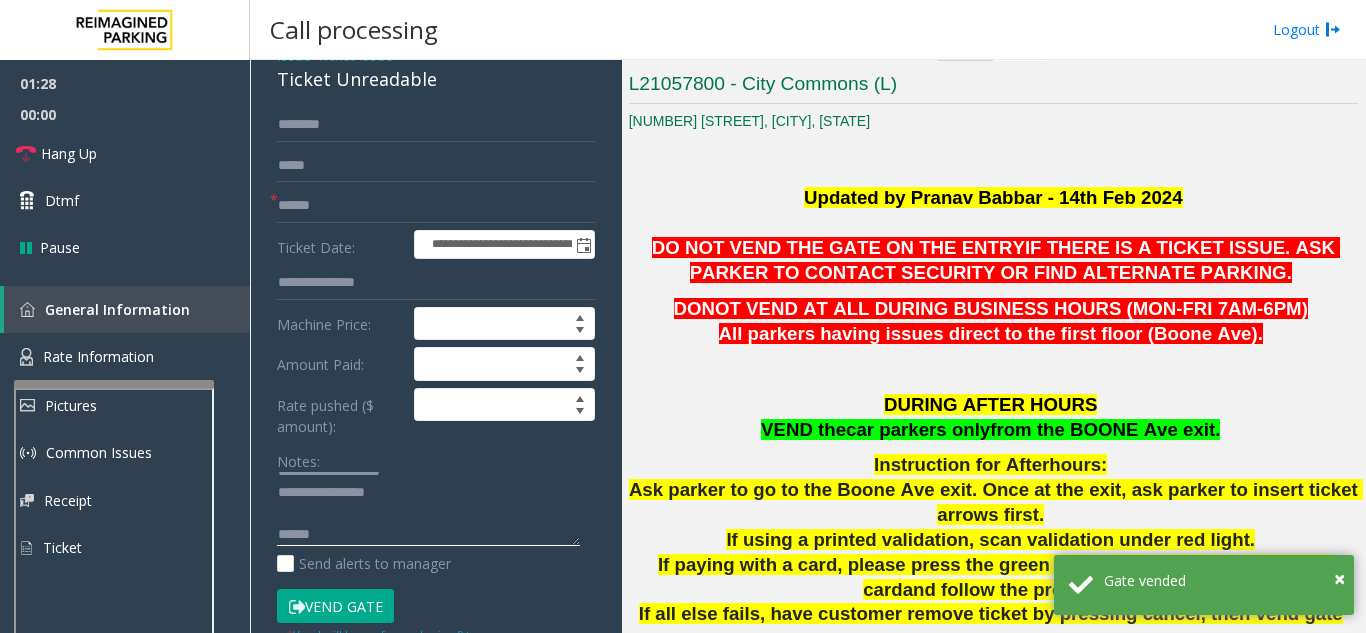 click 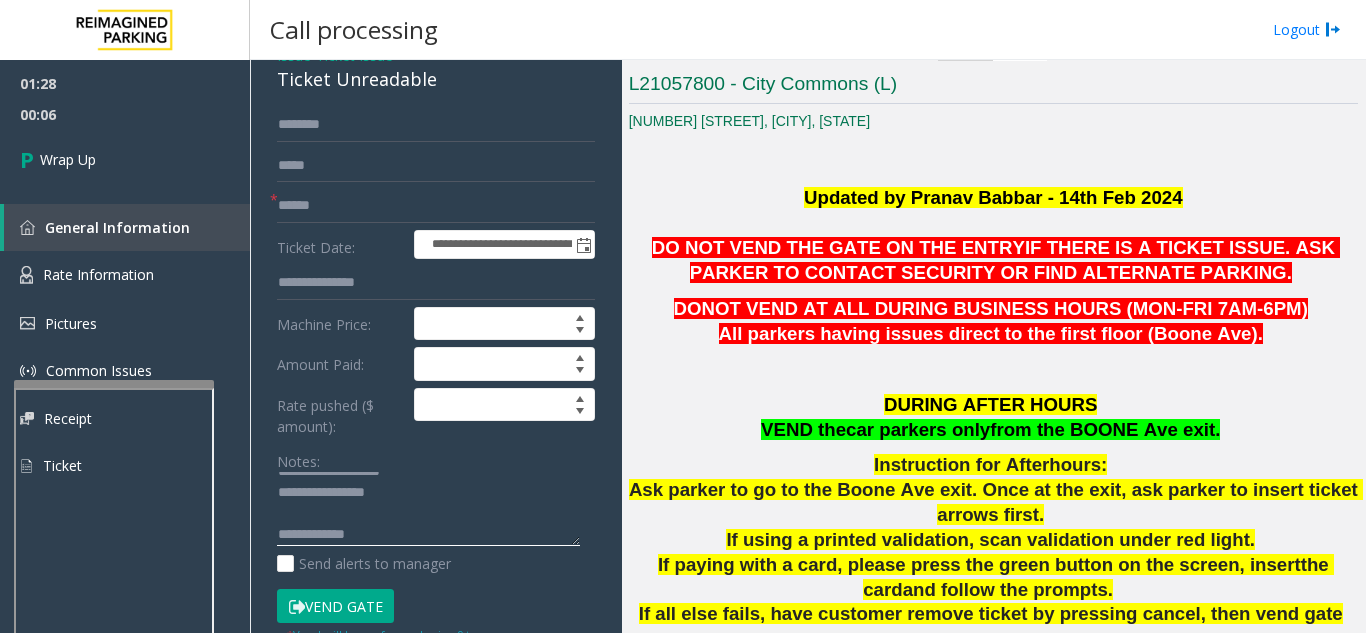 click 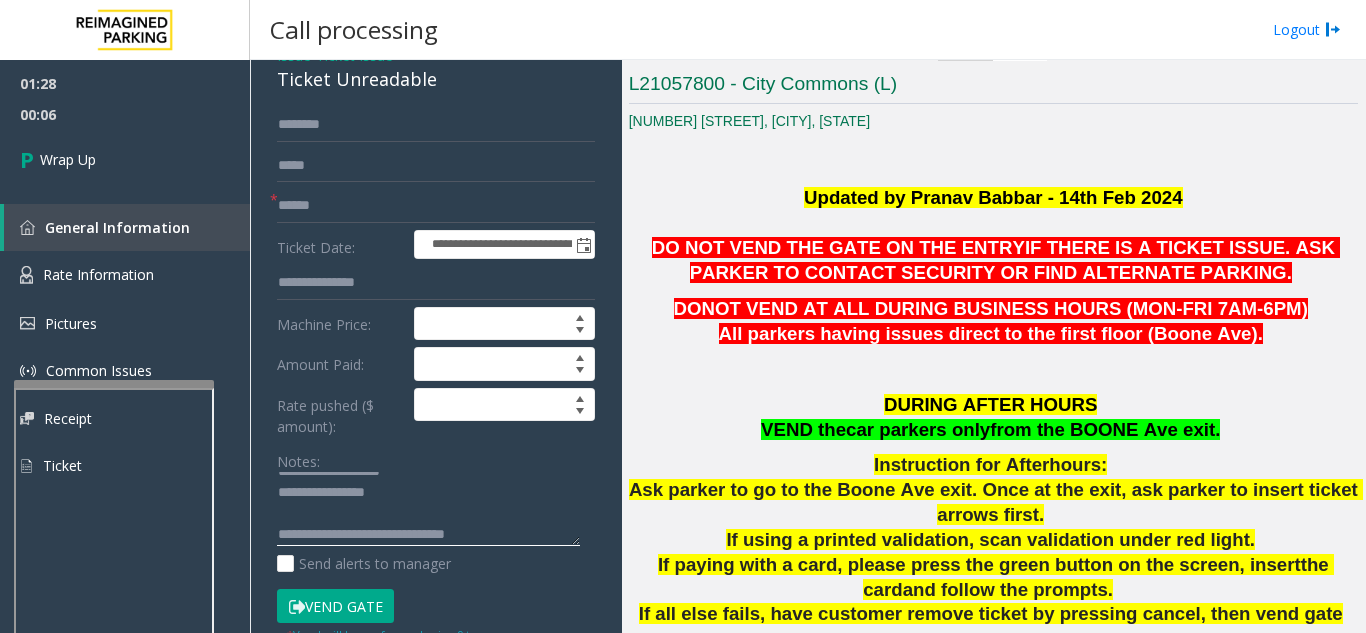 scroll, scrollTop: 37, scrollLeft: 0, axis: vertical 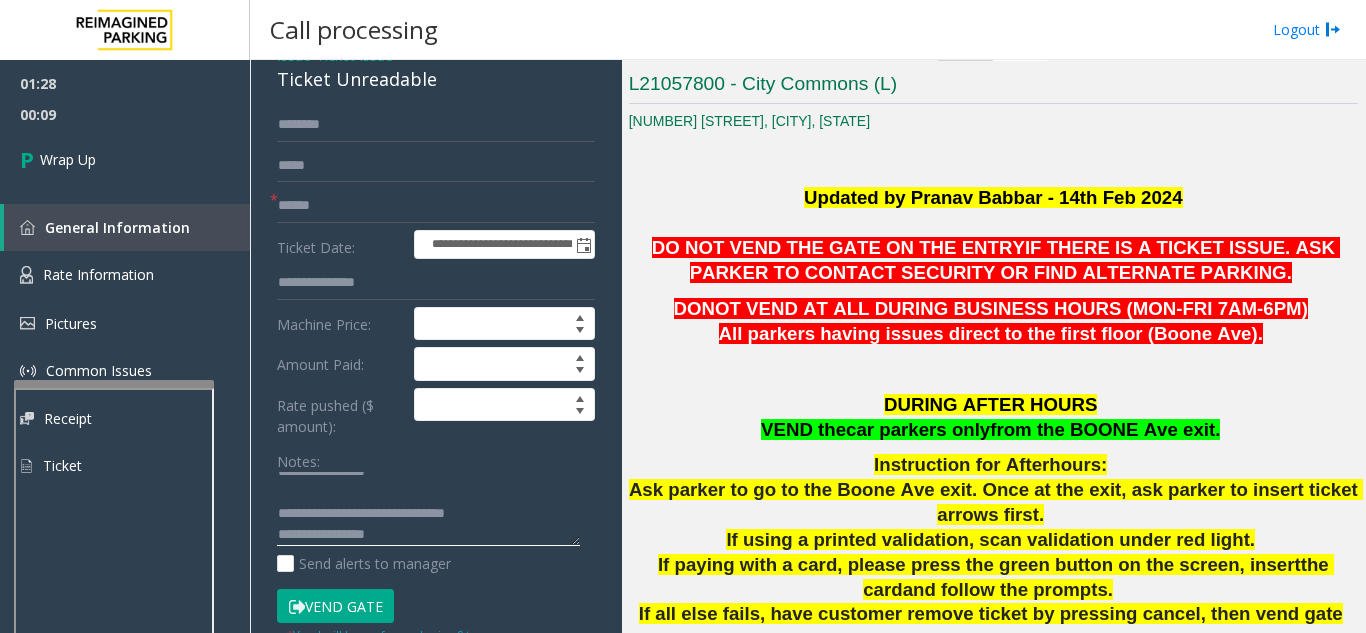 drag, startPoint x: 429, startPoint y: 531, endPoint x: 359, endPoint y: 512, distance: 72.53275 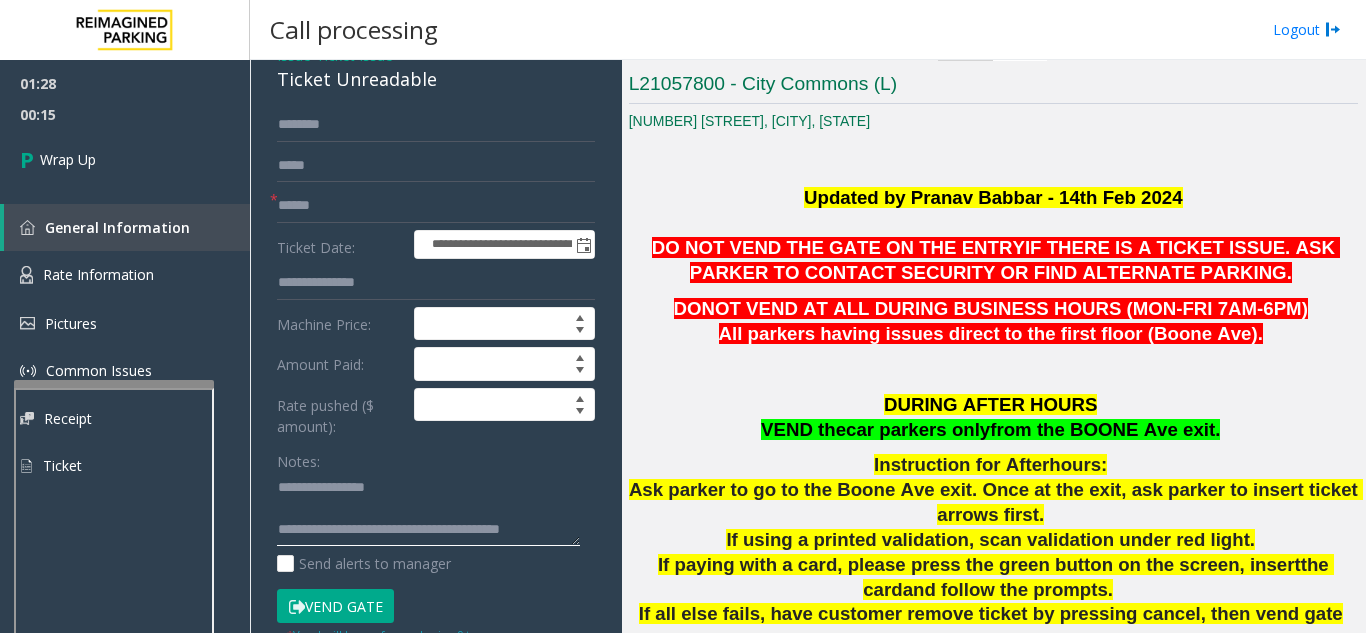 scroll, scrollTop: 37, scrollLeft: 0, axis: vertical 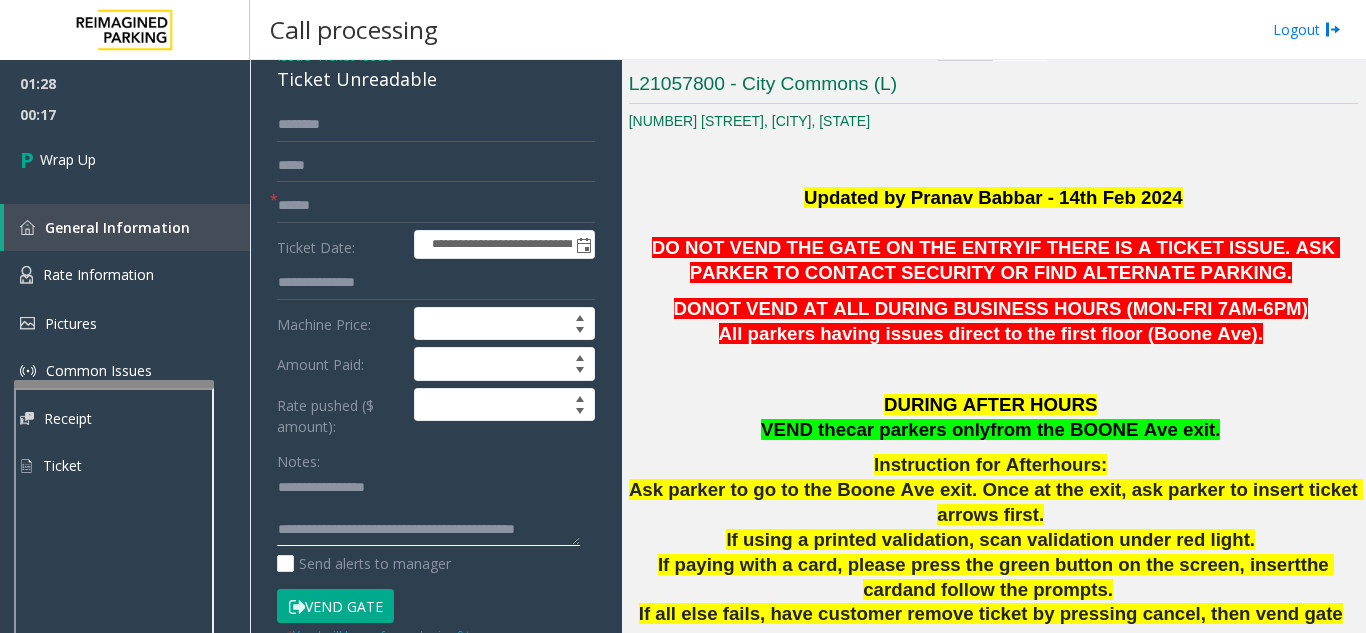 click 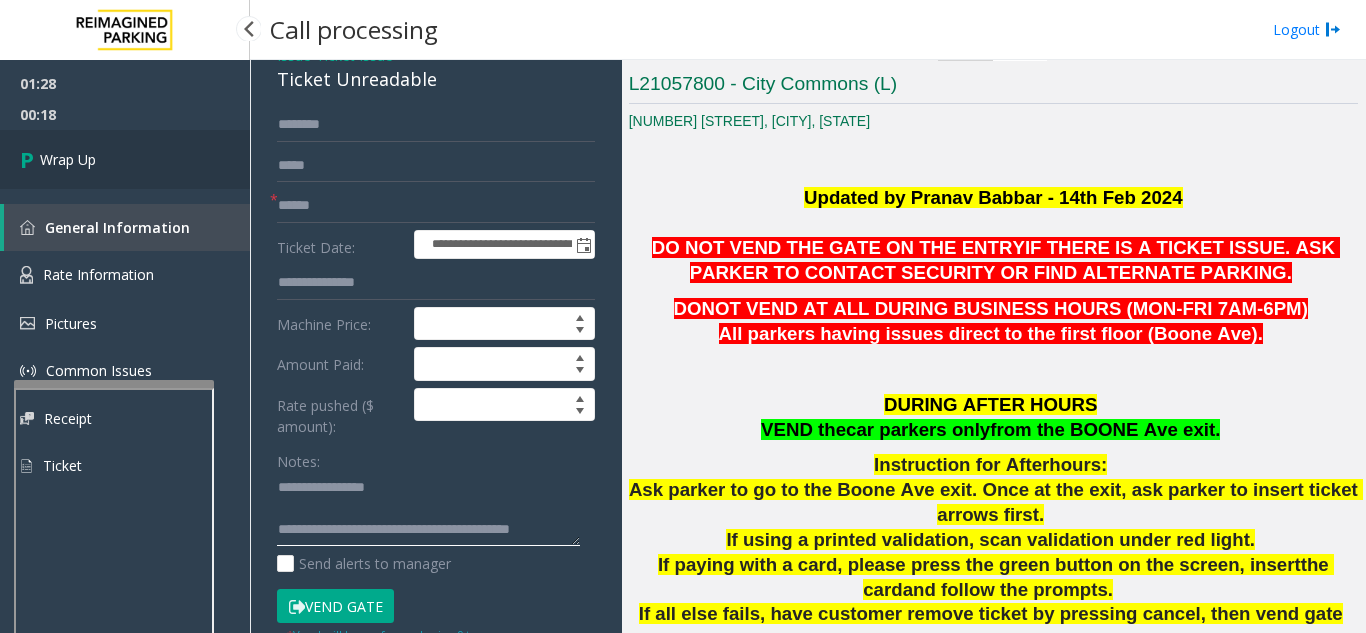 type on "**********" 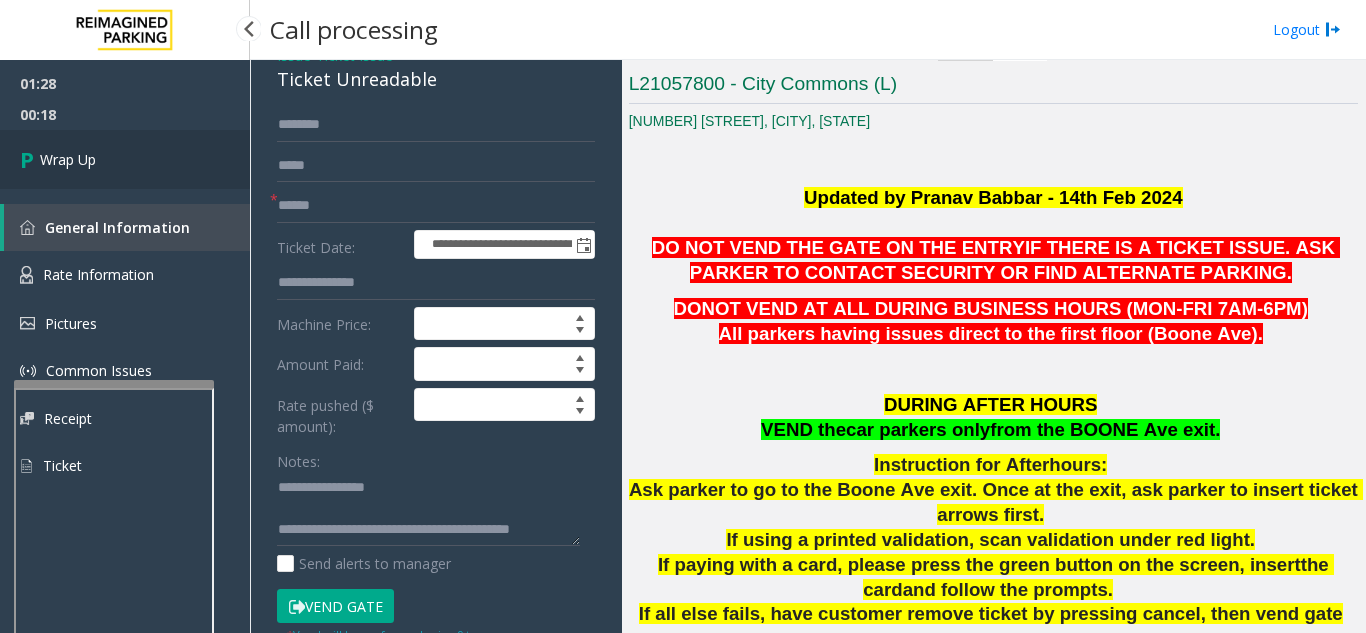 click on "Wrap Up" at bounding box center [125, 159] 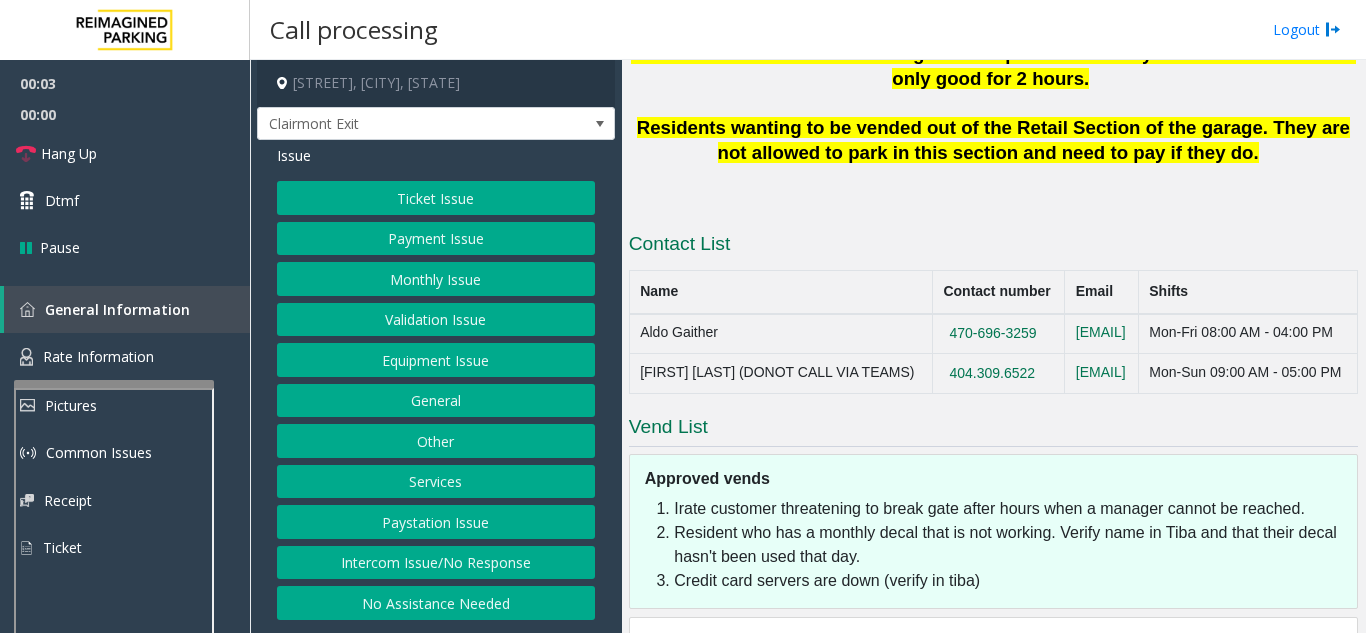 scroll, scrollTop: 1000, scrollLeft: 0, axis: vertical 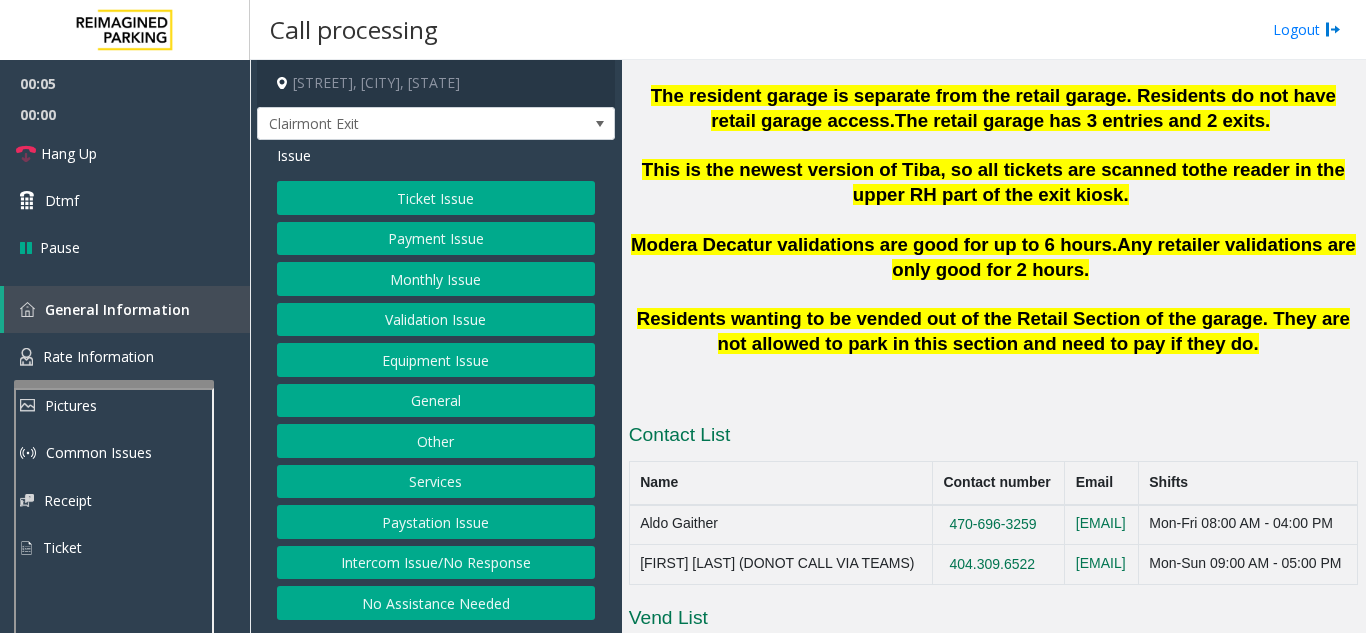 click on "Intercom Issue/No Response" 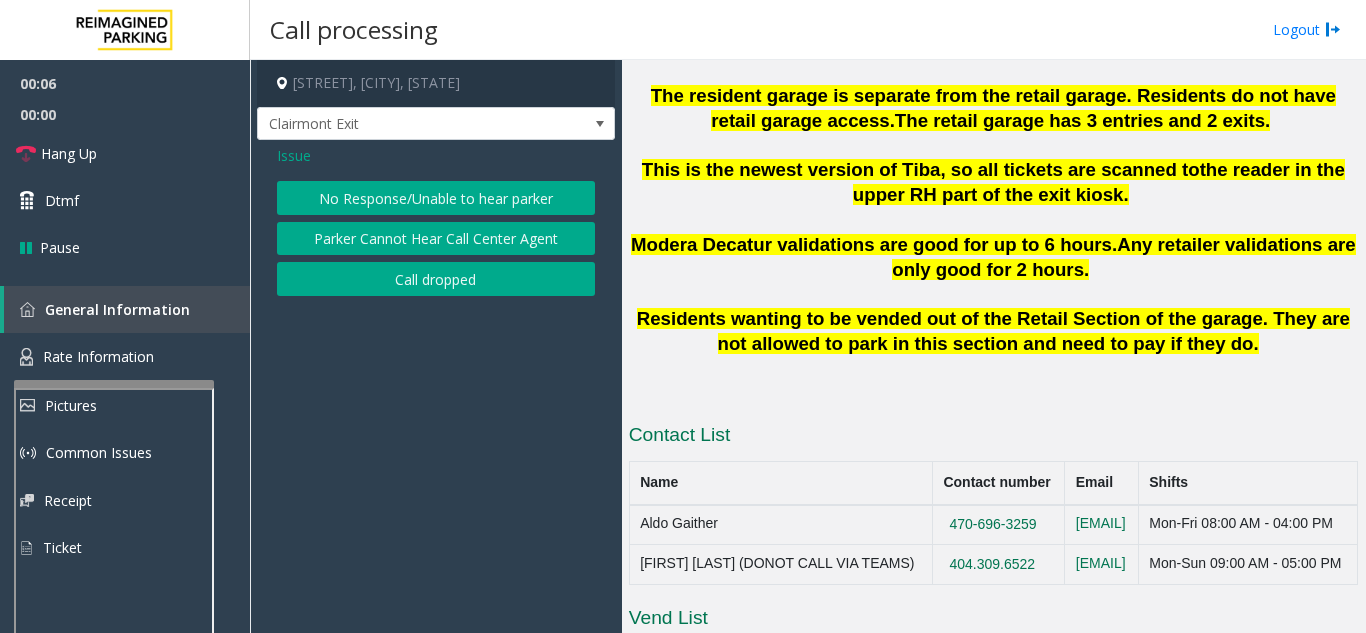 click on "No Response/Unable to hear parker" 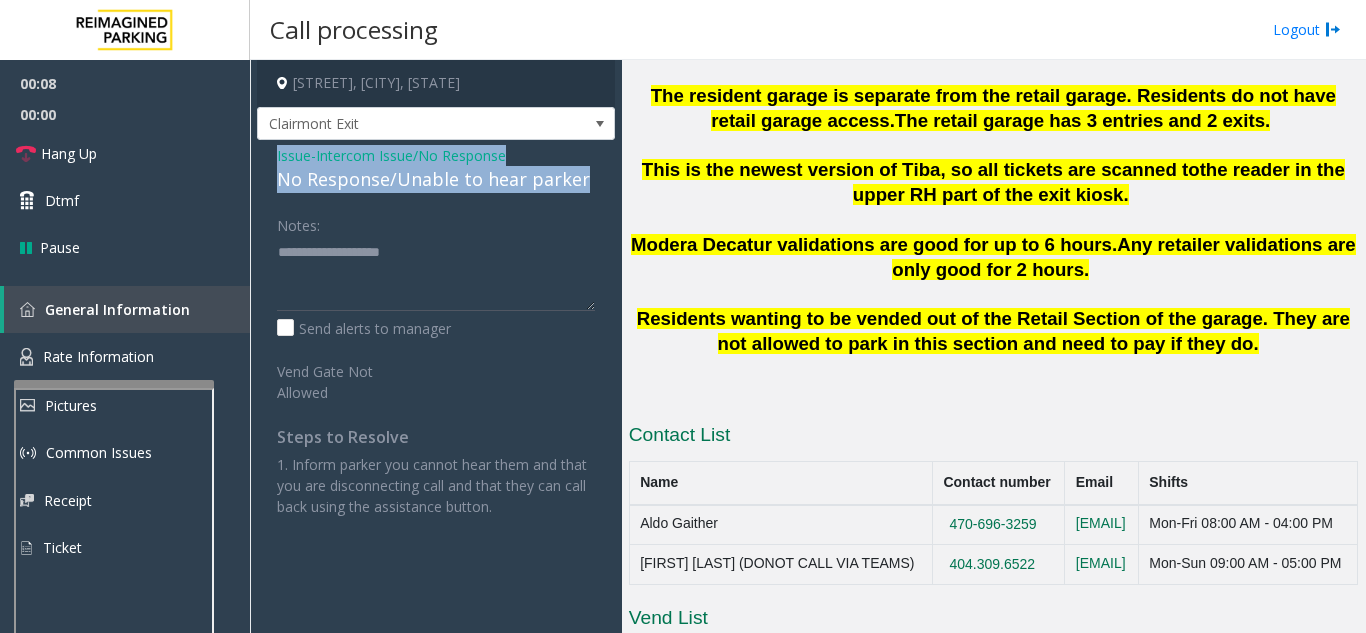 drag, startPoint x: 261, startPoint y: 155, endPoint x: 581, endPoint y: 170, distance: 320.35138 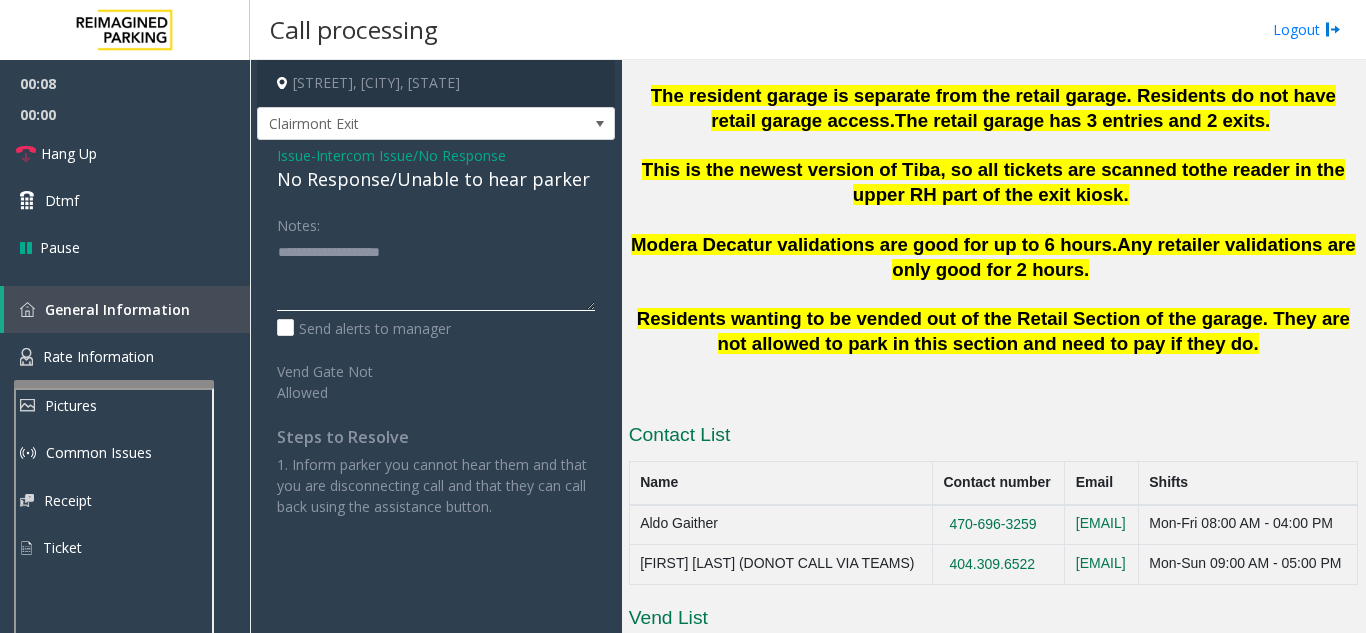 click 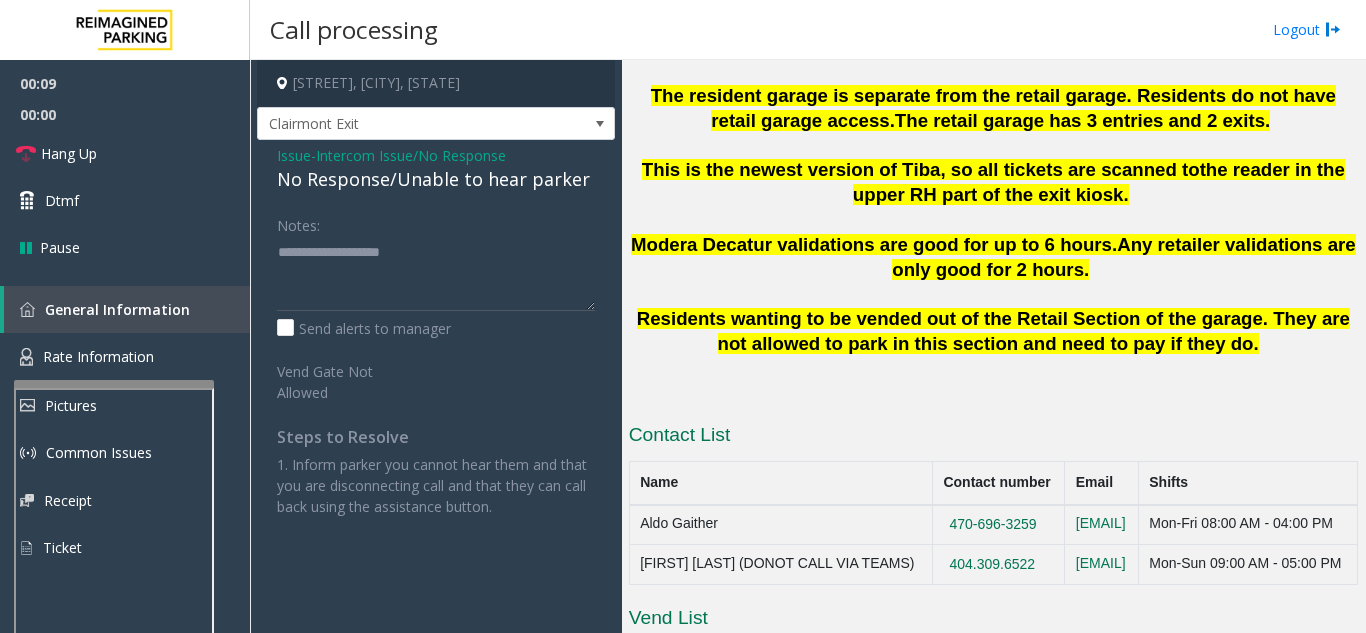 click on "Issue" 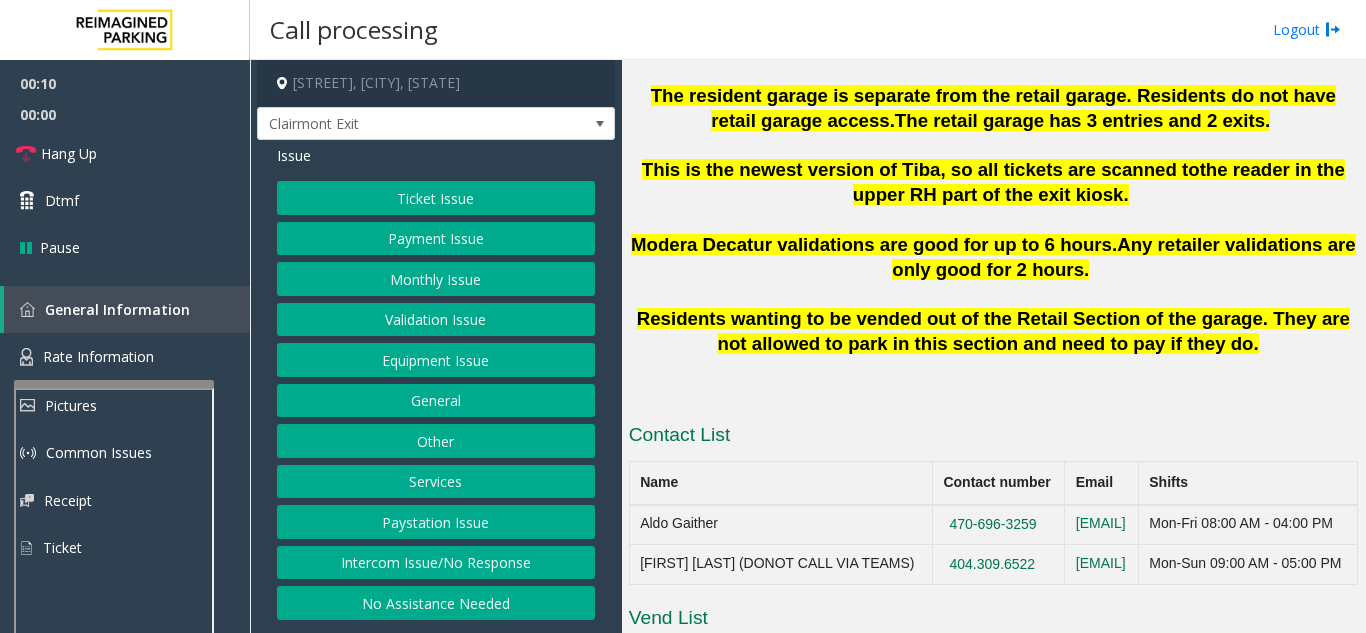 click on "Validation Issue" 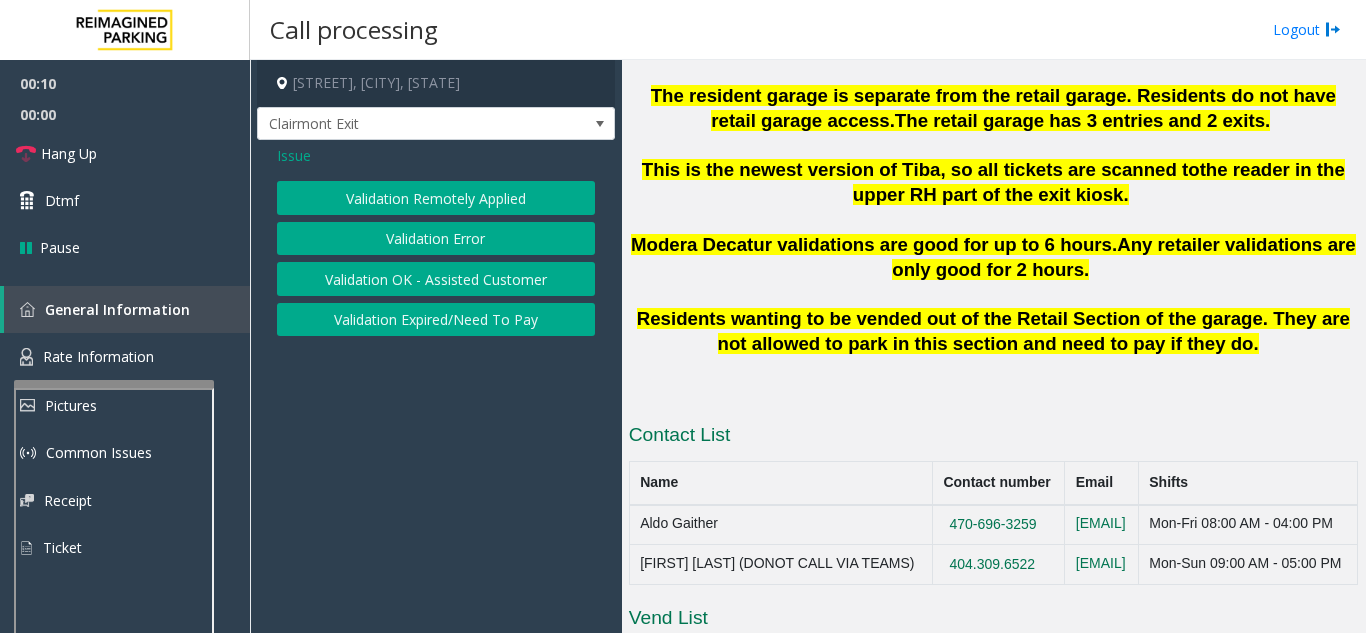 click on "Validation Error" 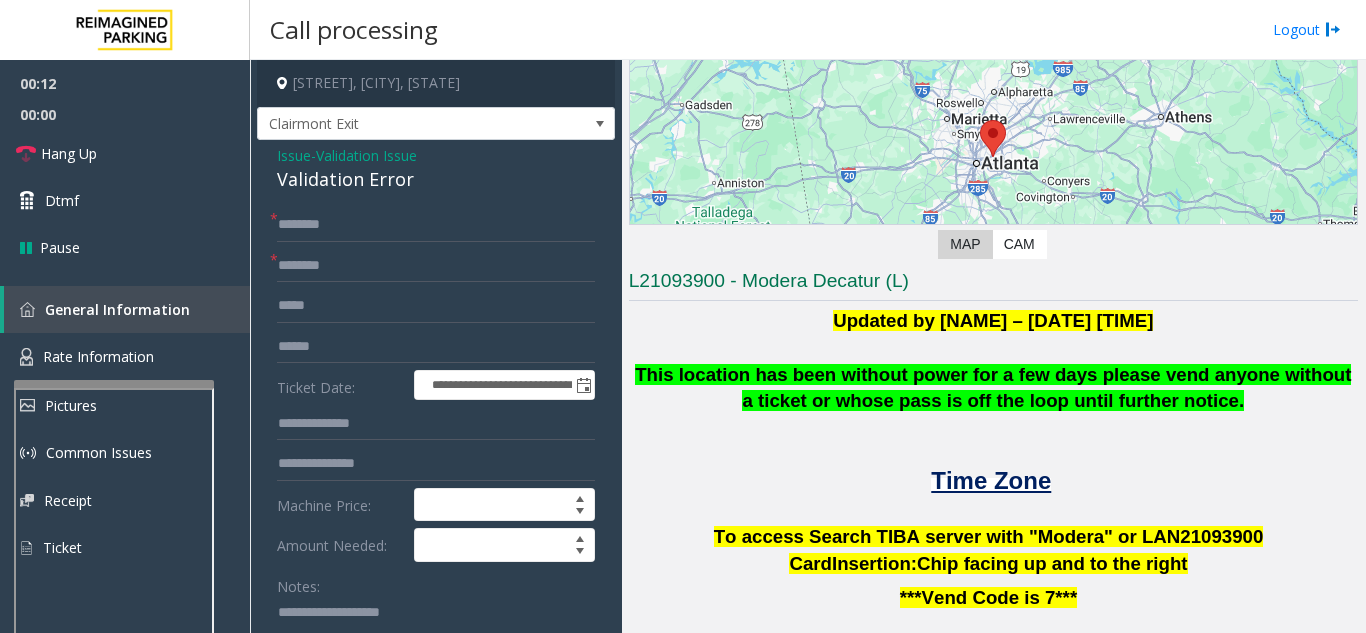scroll, scrollTop: 200, scrollLeft: 0, axis: vertical 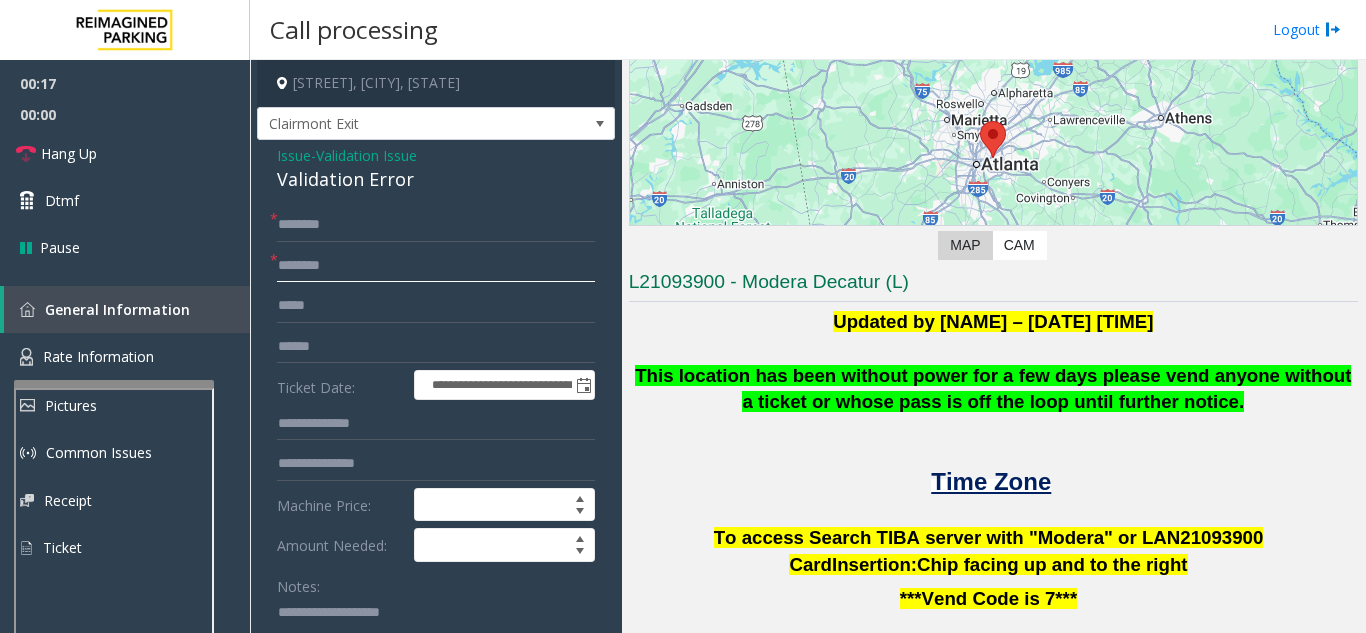 click 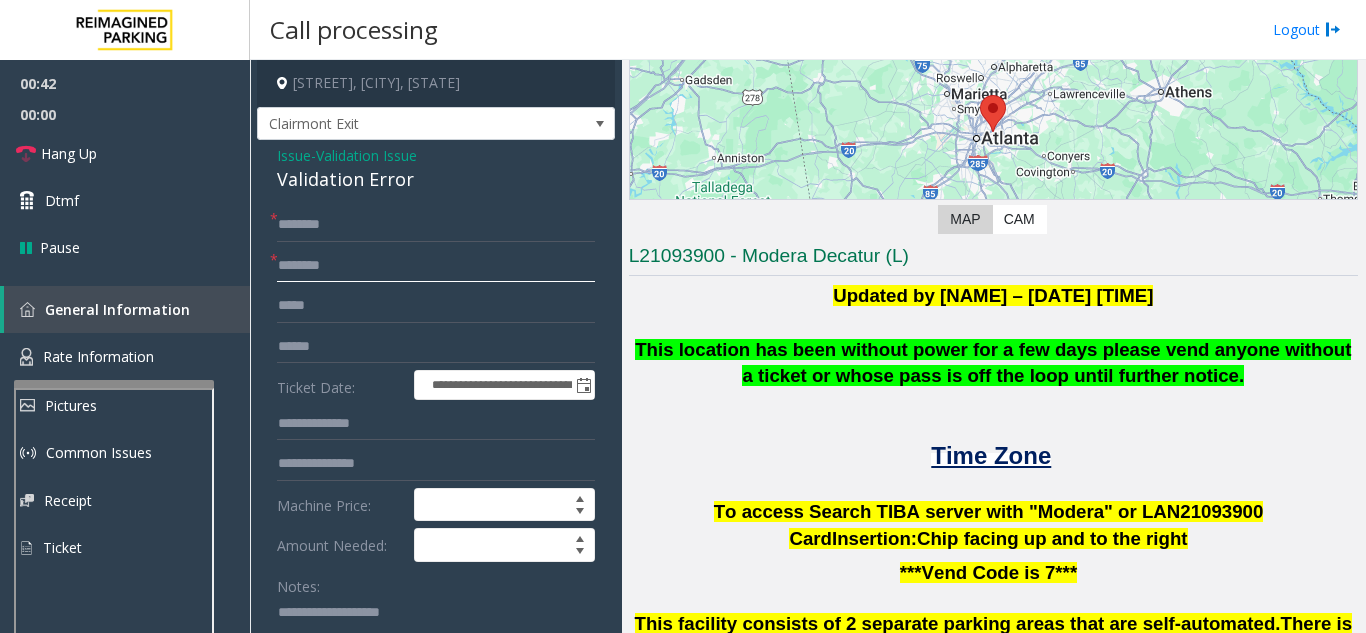 scroll, scrollTop: 100, scrollLeft: 0, axis: vertical 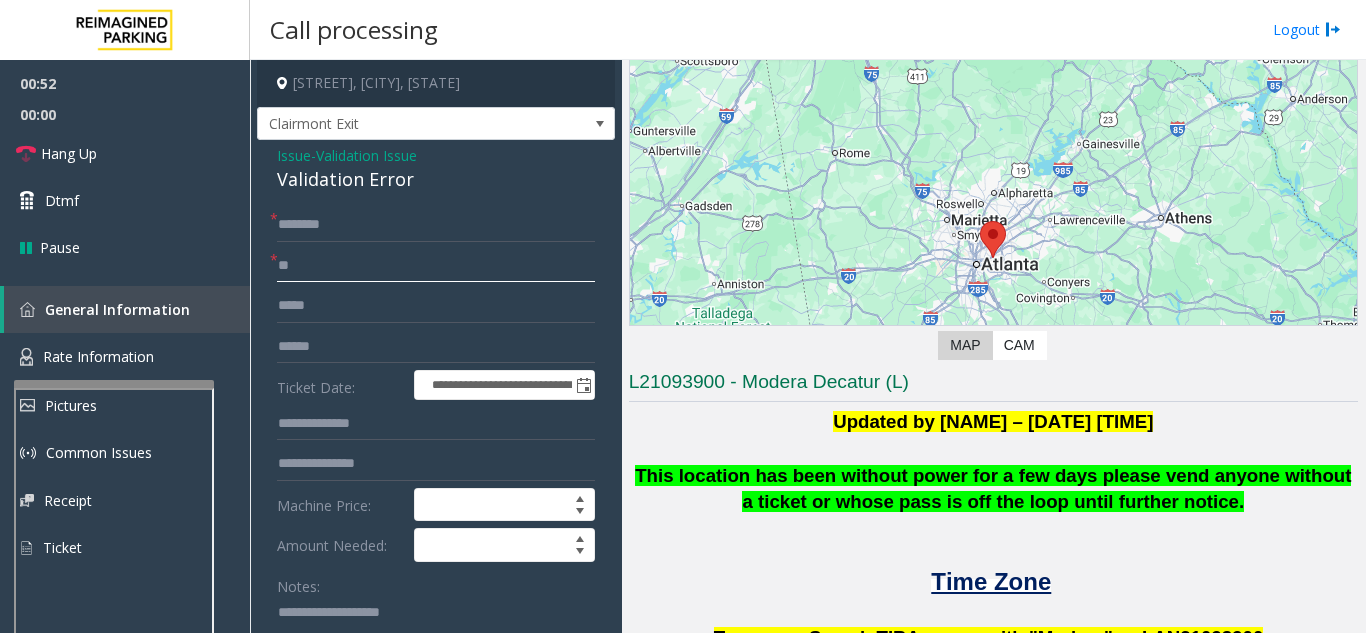 type on "**" 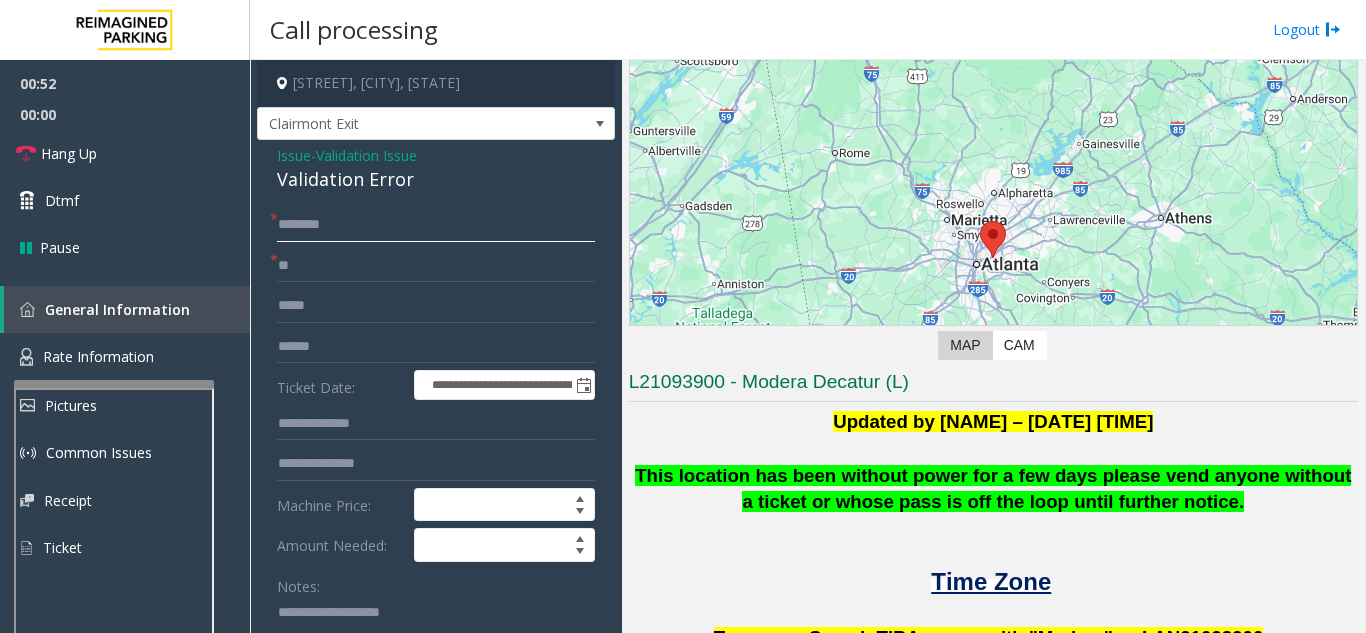 click 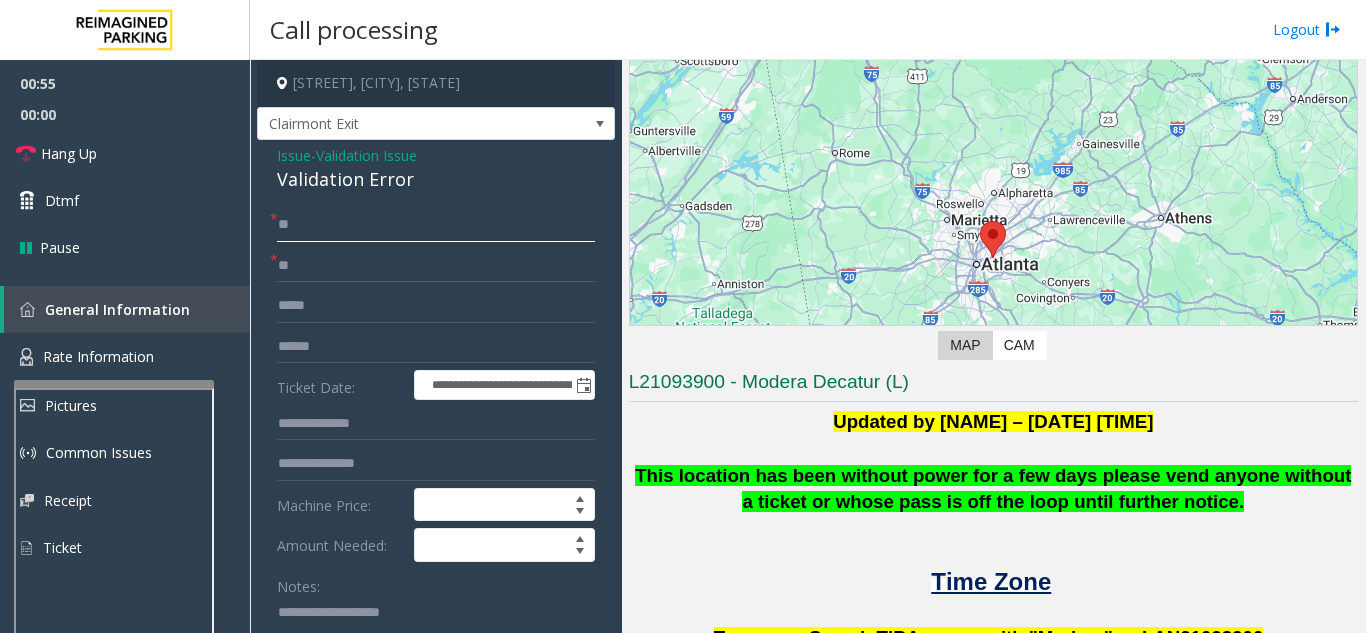 type on "**" 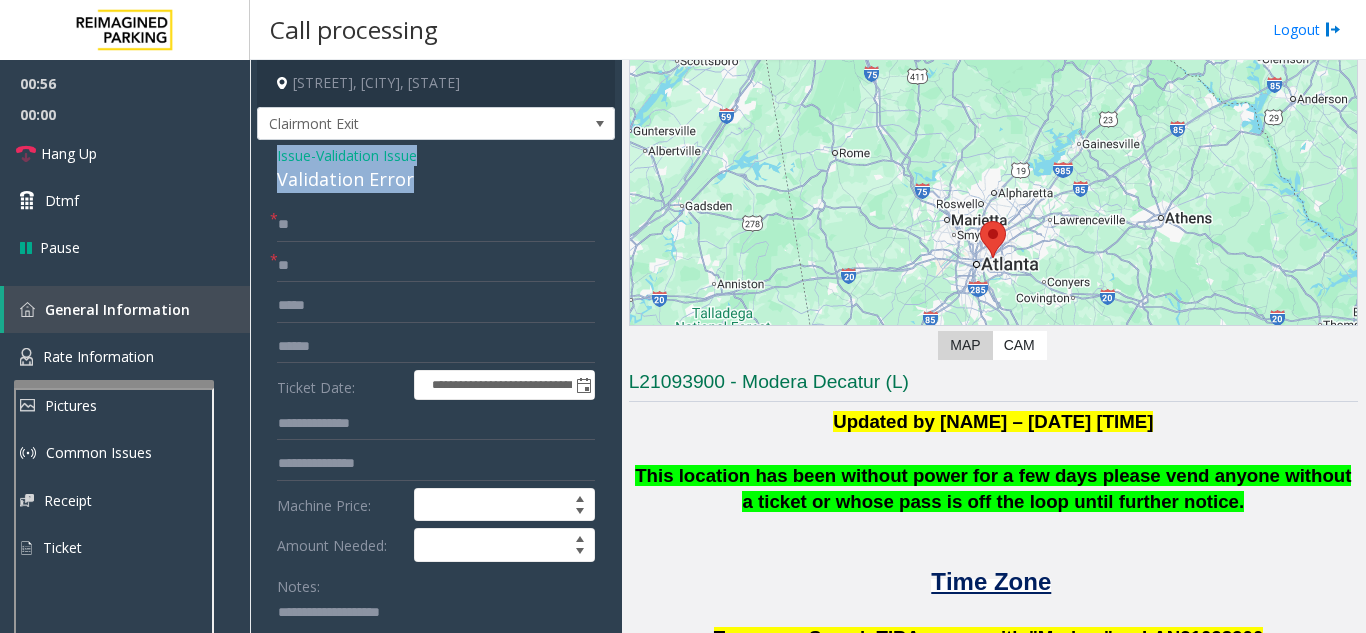 drag, startPoint x: 376, startPoint y: 164, endPoint x: 450, endPoint y: 177, distance: 75.13322 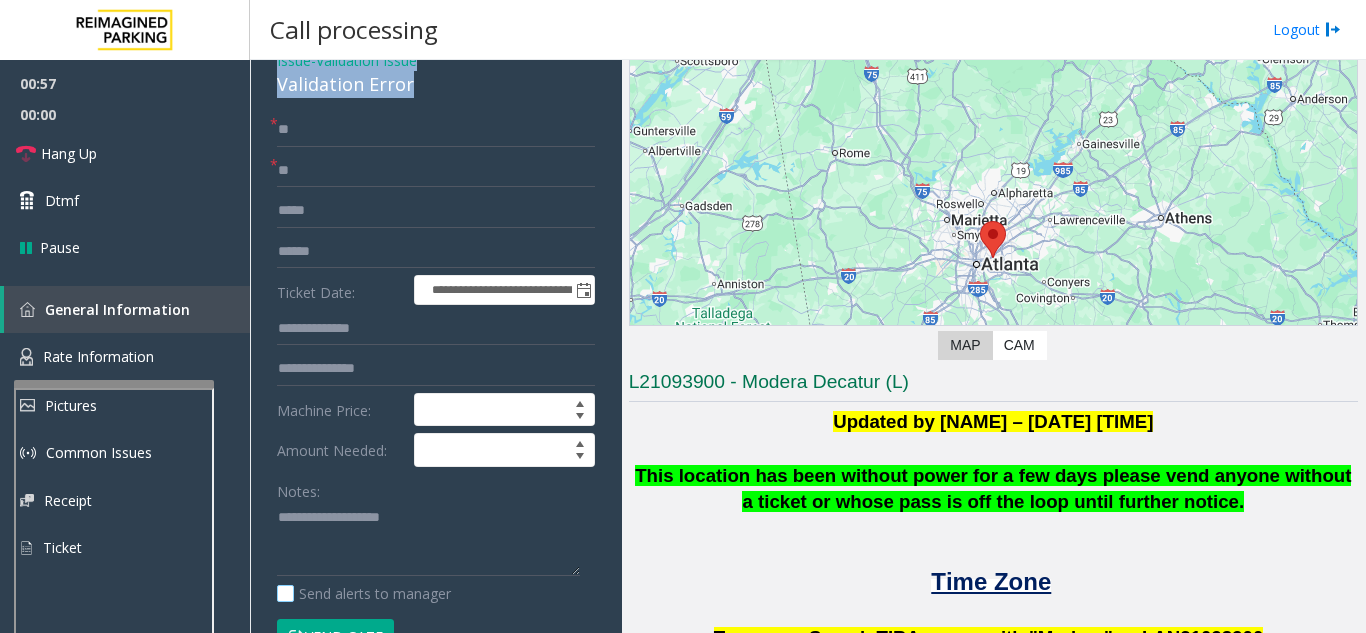 scroll, scrollTop: 200, scrollLeft: 0, axis: vertical 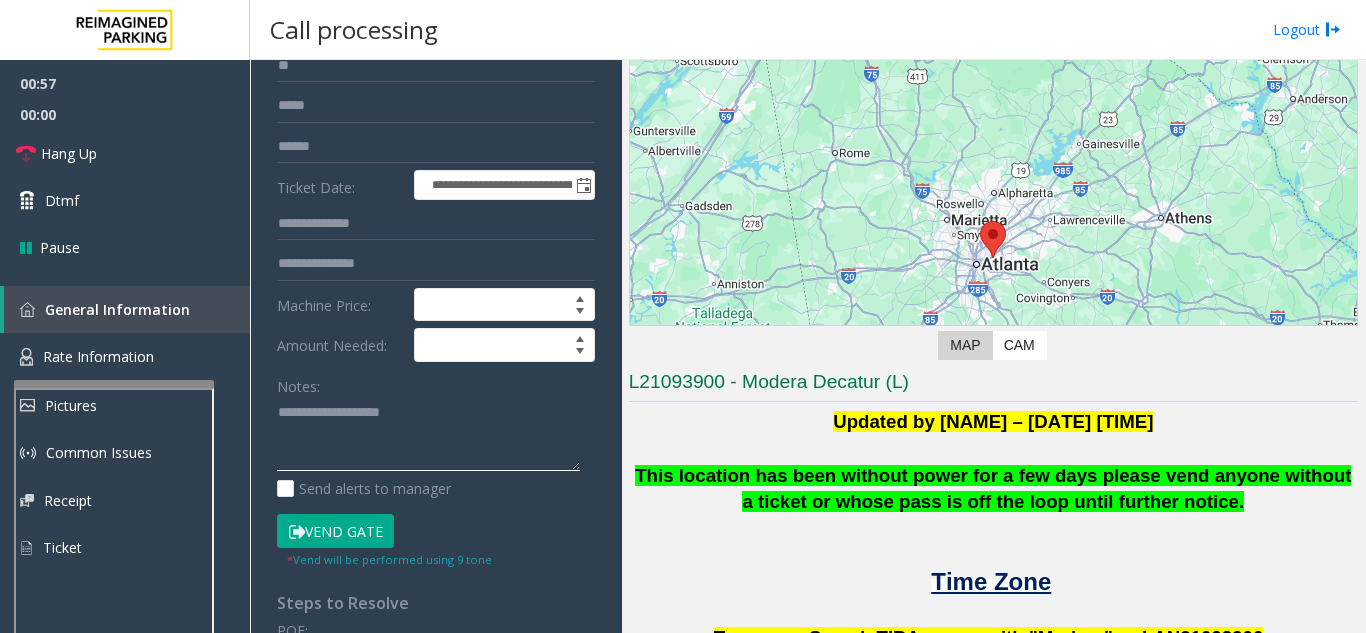 click 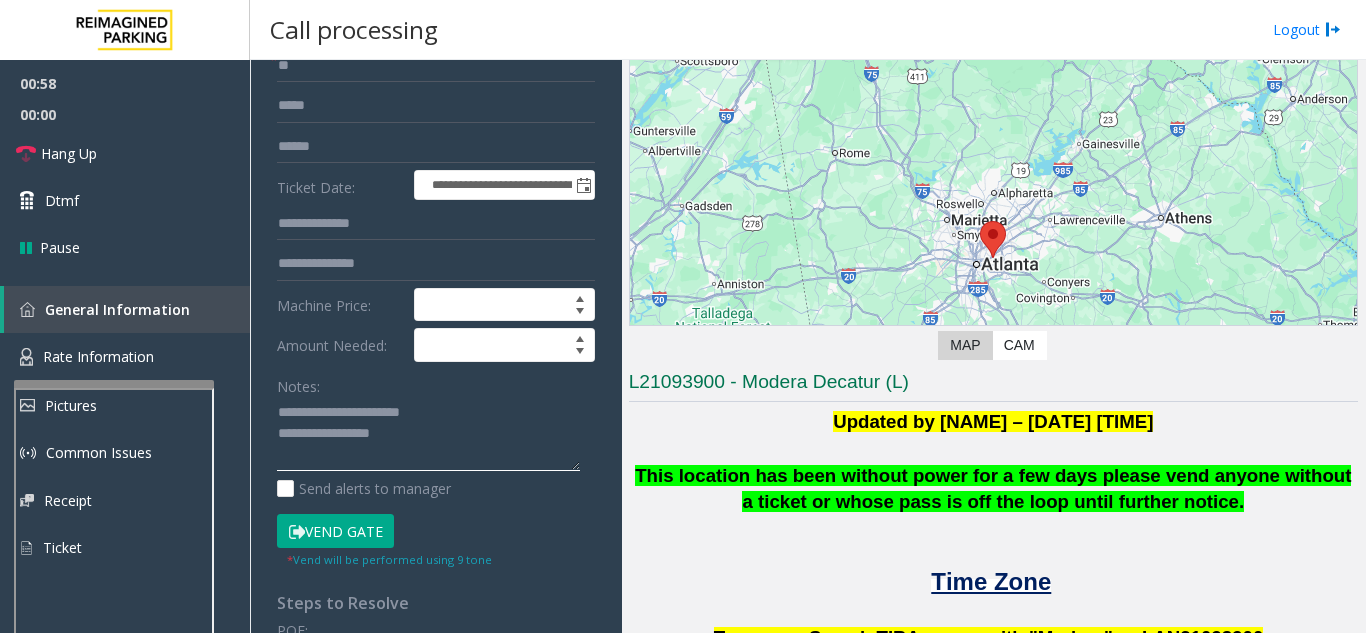 scroll, scrollTop: 16, scrollLeft: 0, axis: vertical 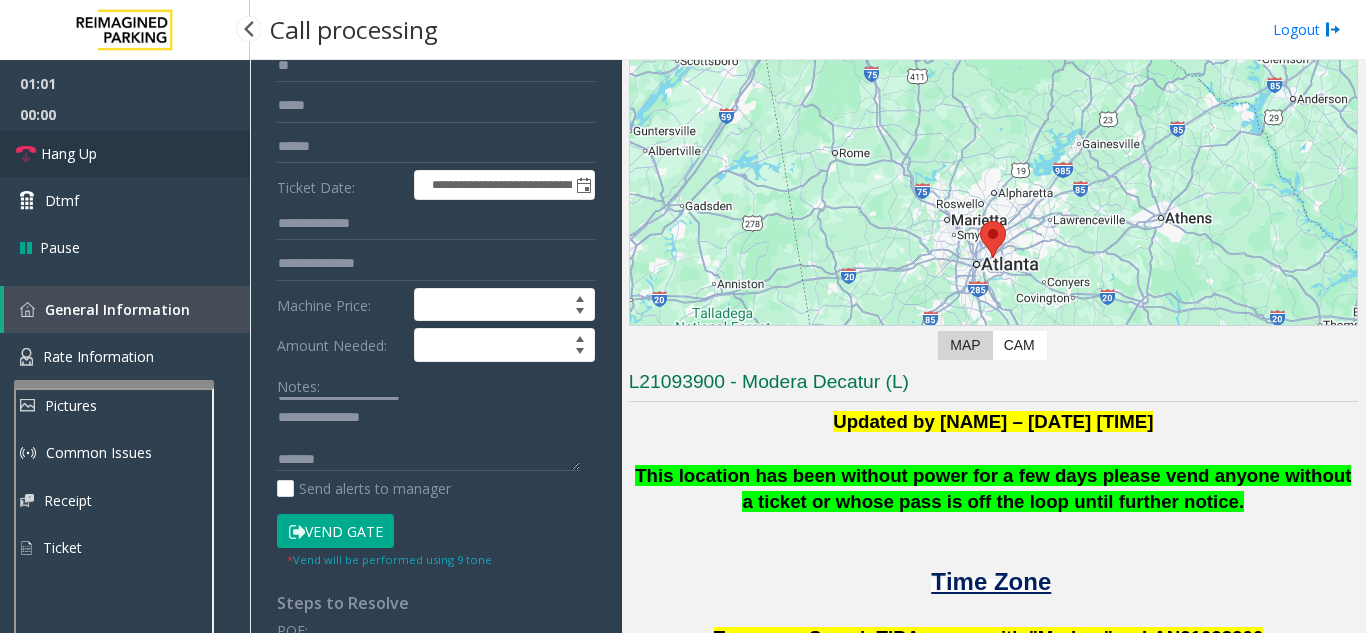 click on "Hang Up" at bounding box center (125, 153) 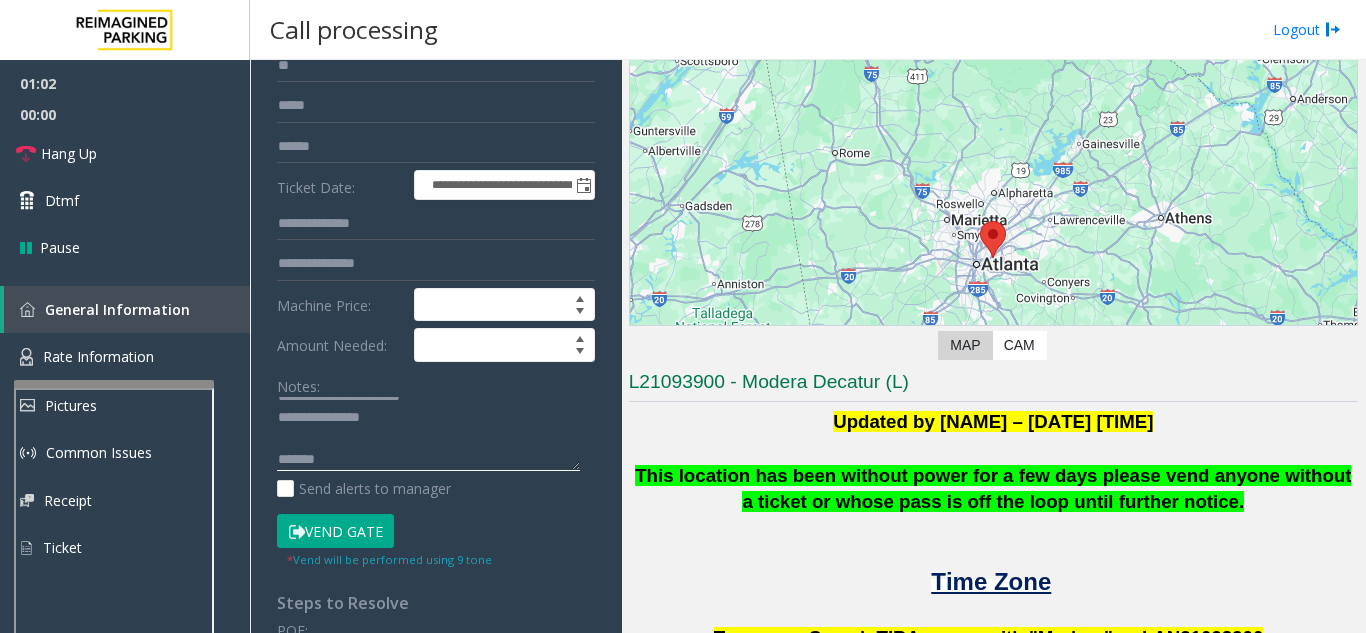 click 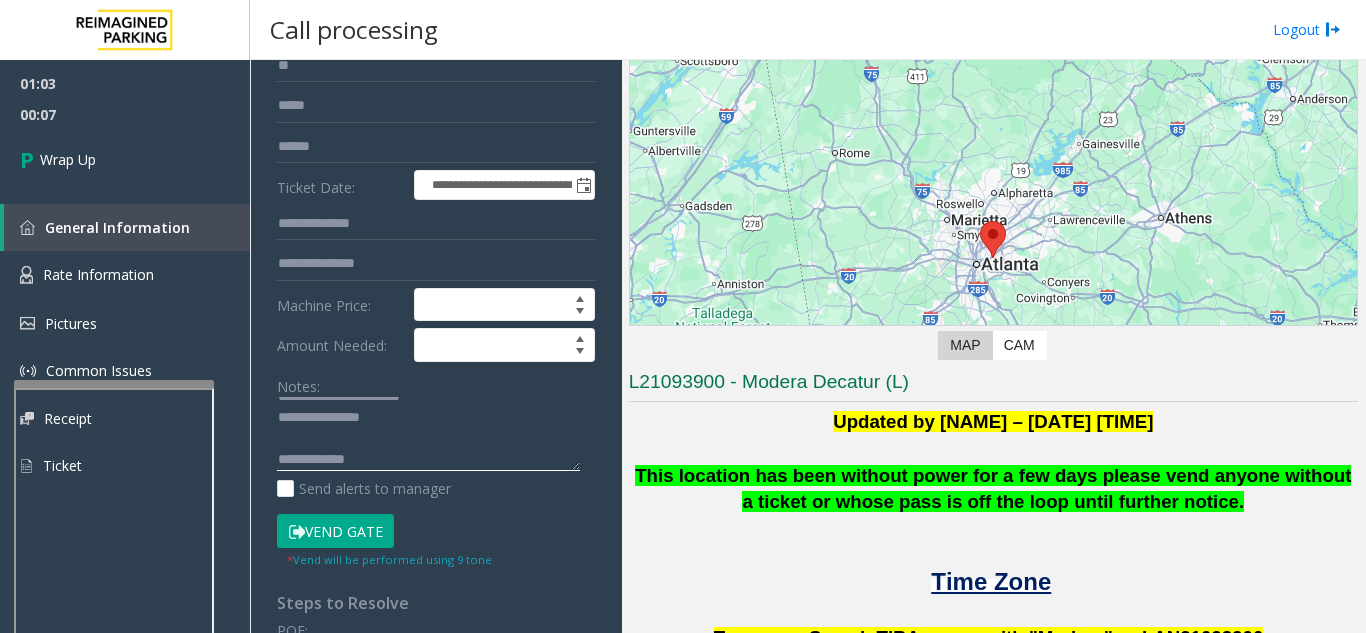 click 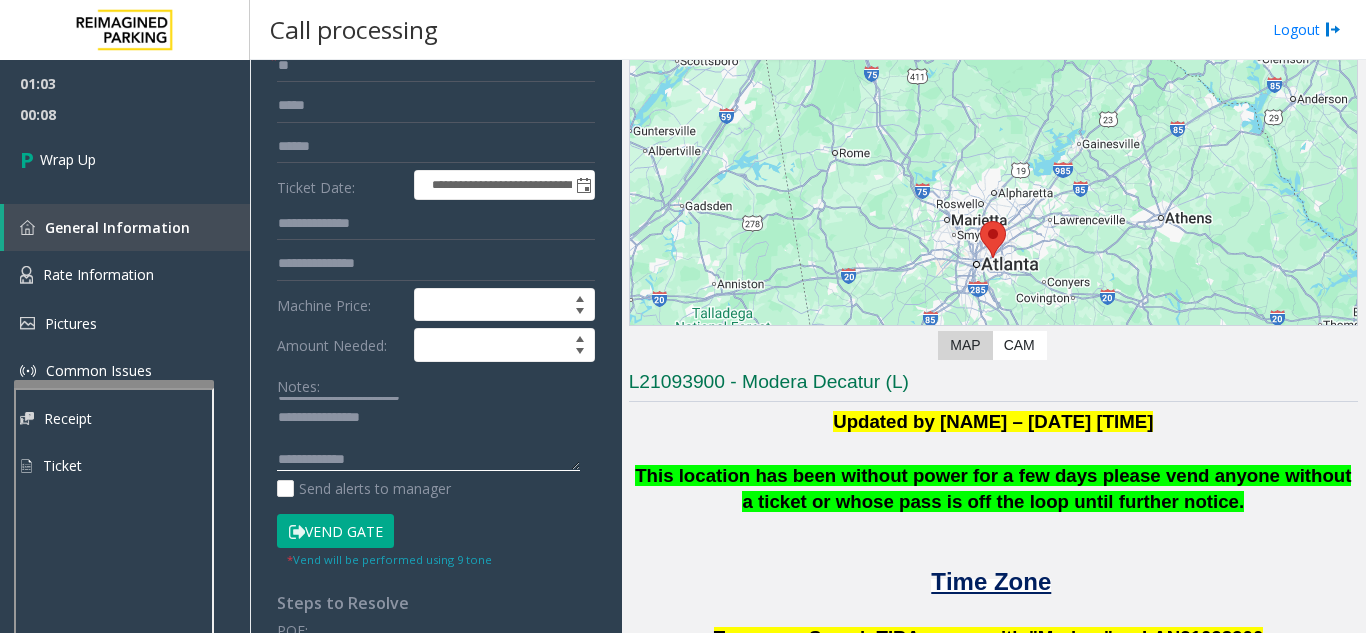 paste on "**********" 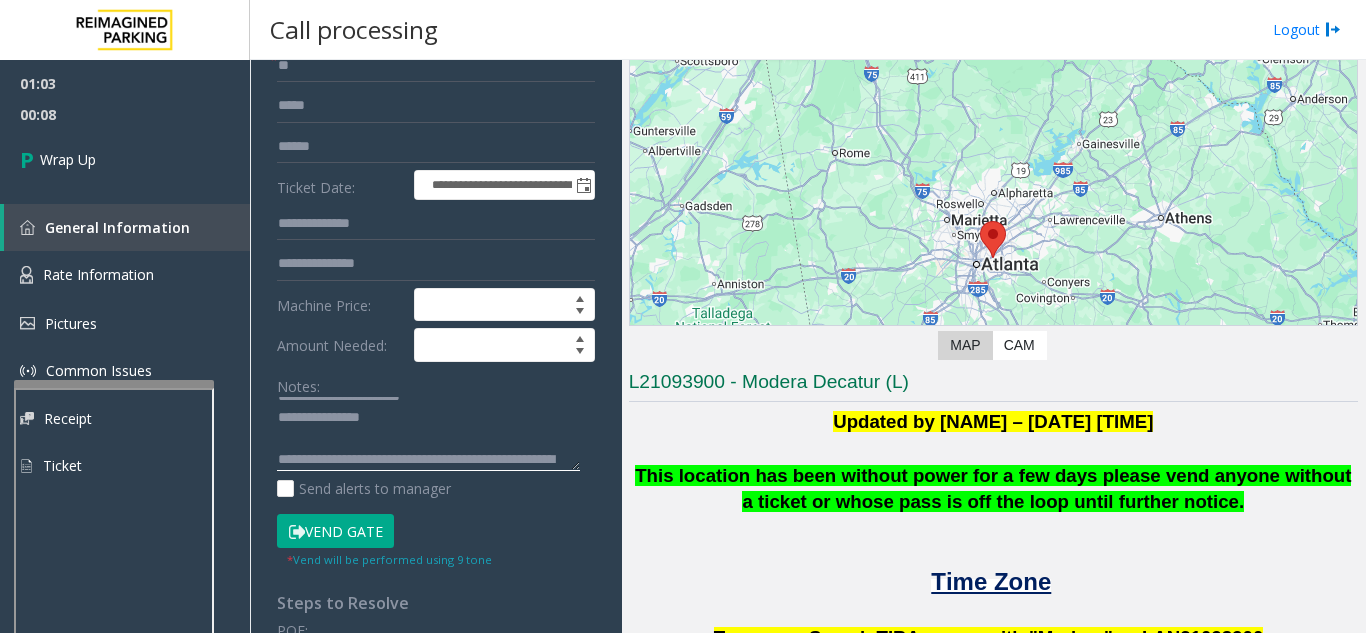 scroll, scrollTop: 58, scrollLeft: 0, axis: vertical 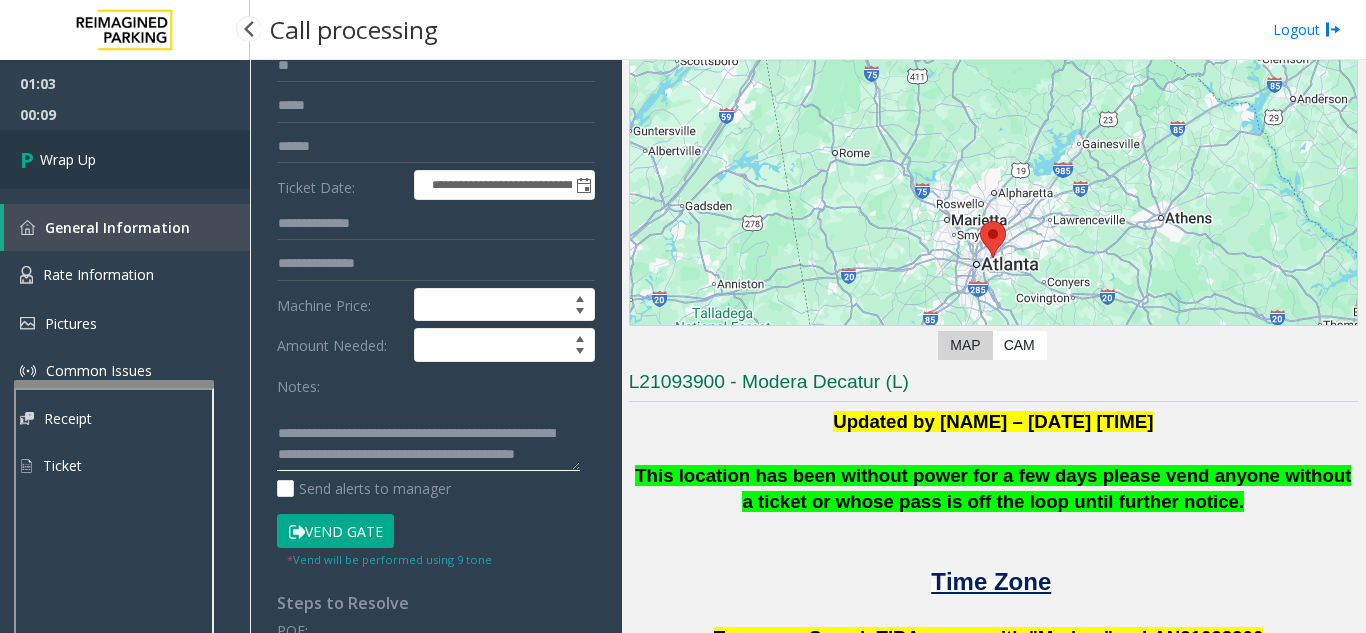 type on "**********" 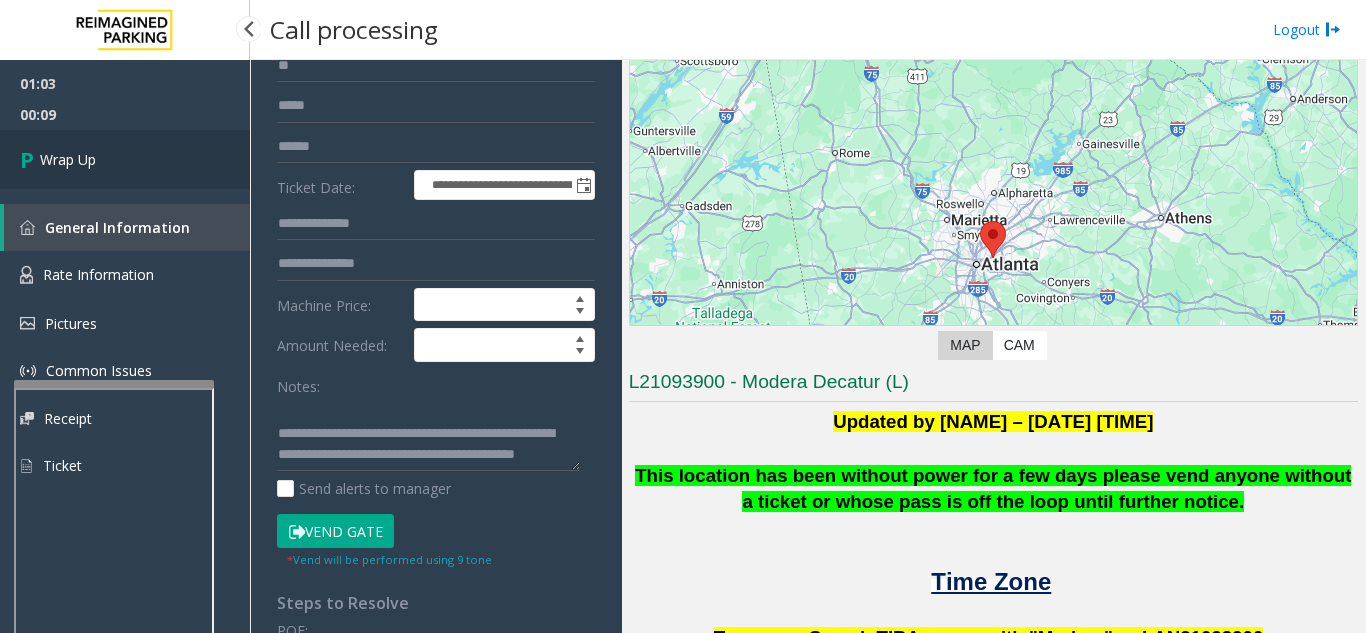 click on "Wrap Up" at bounding box center [68, 159] 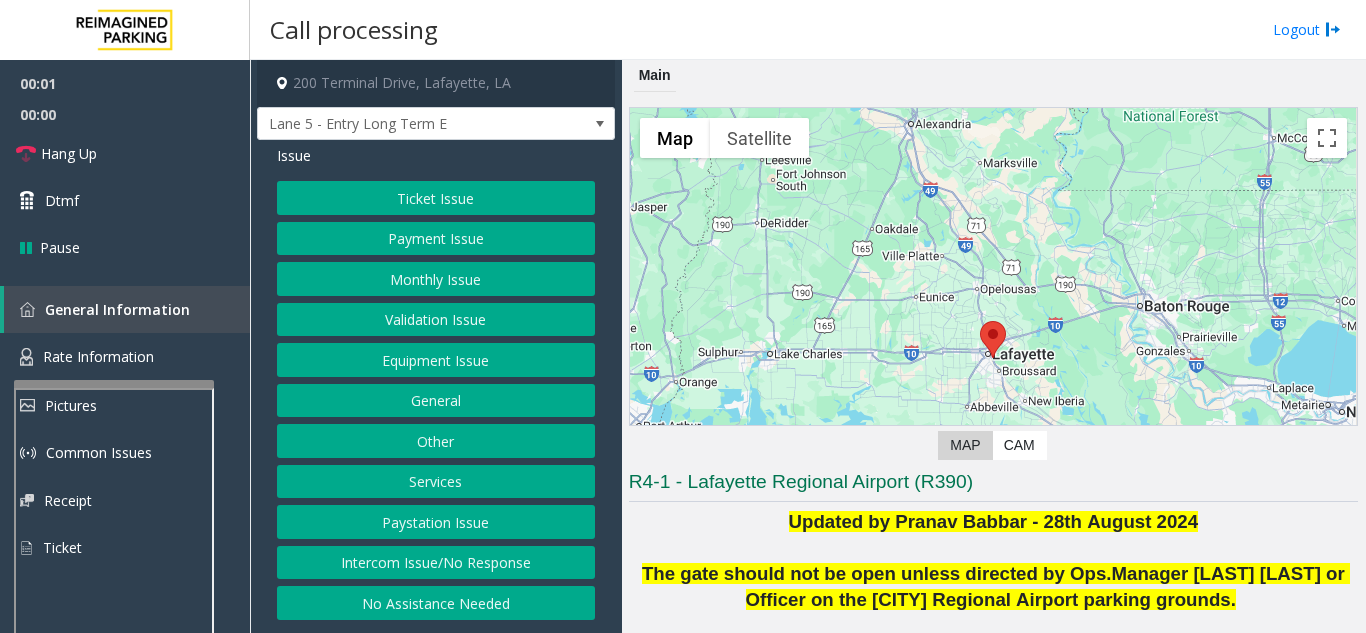 scroll, scrollTop: 300, scrollLeft: 0, axis: vertical 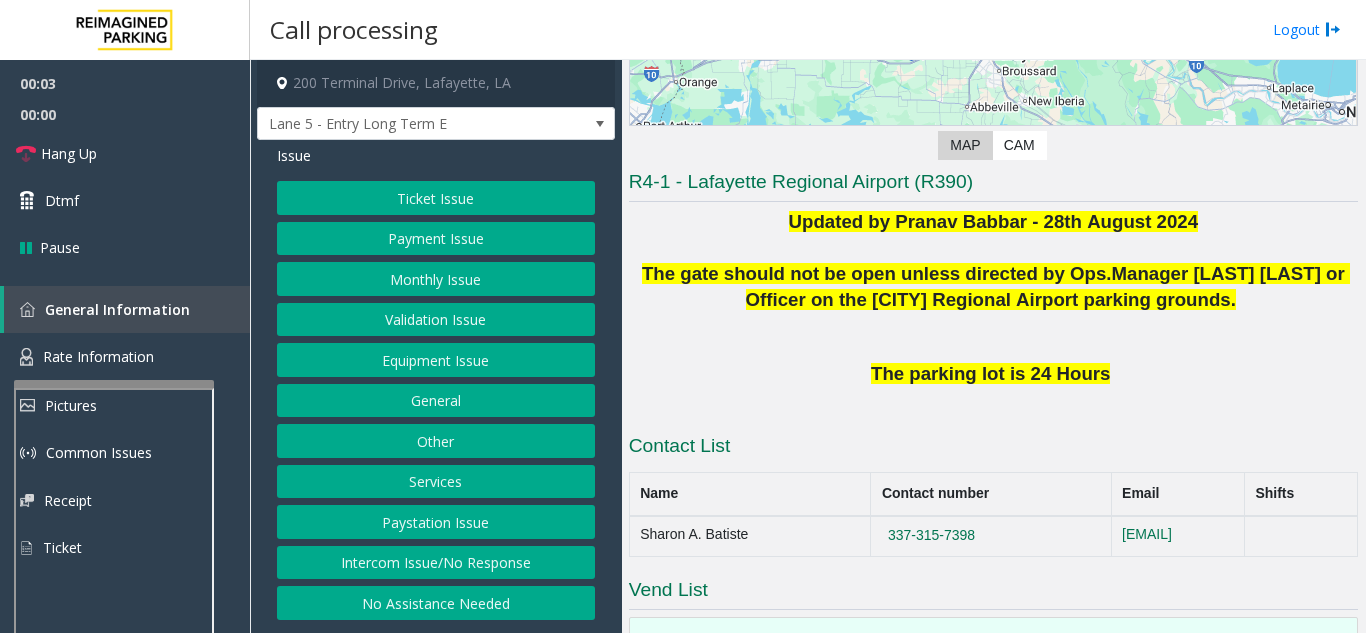click on "Intercom Issue/No Response" 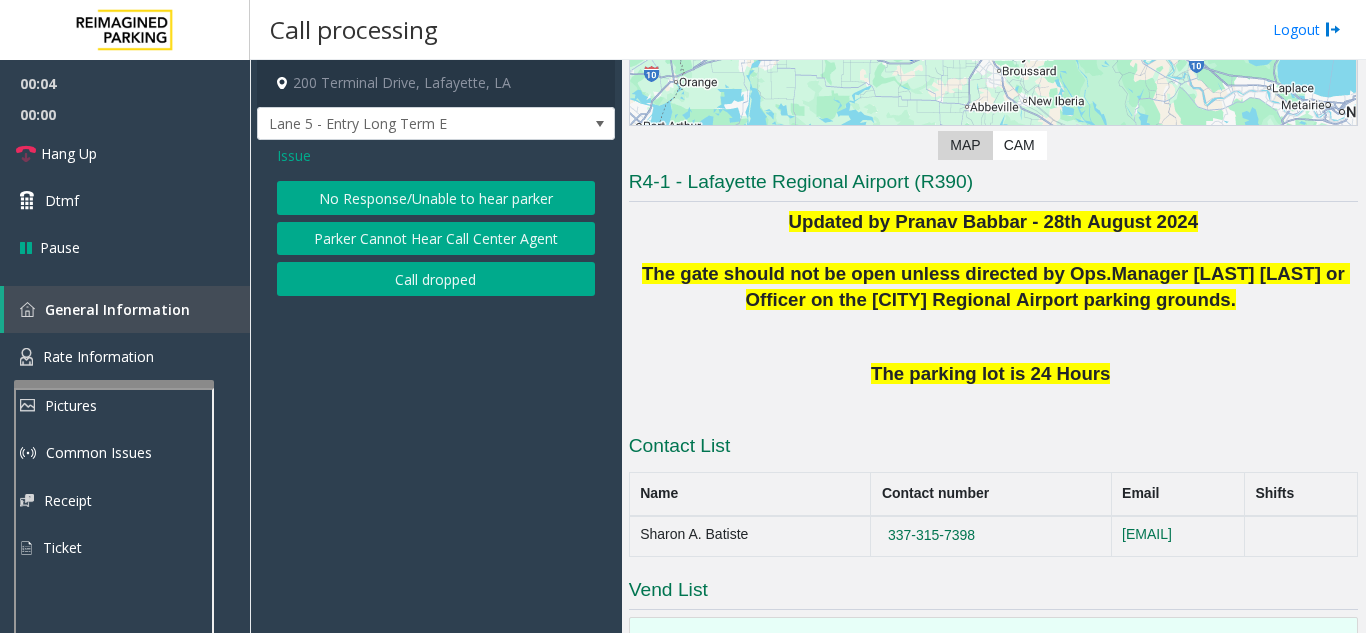 click on "No Response/Unable to hear parker" 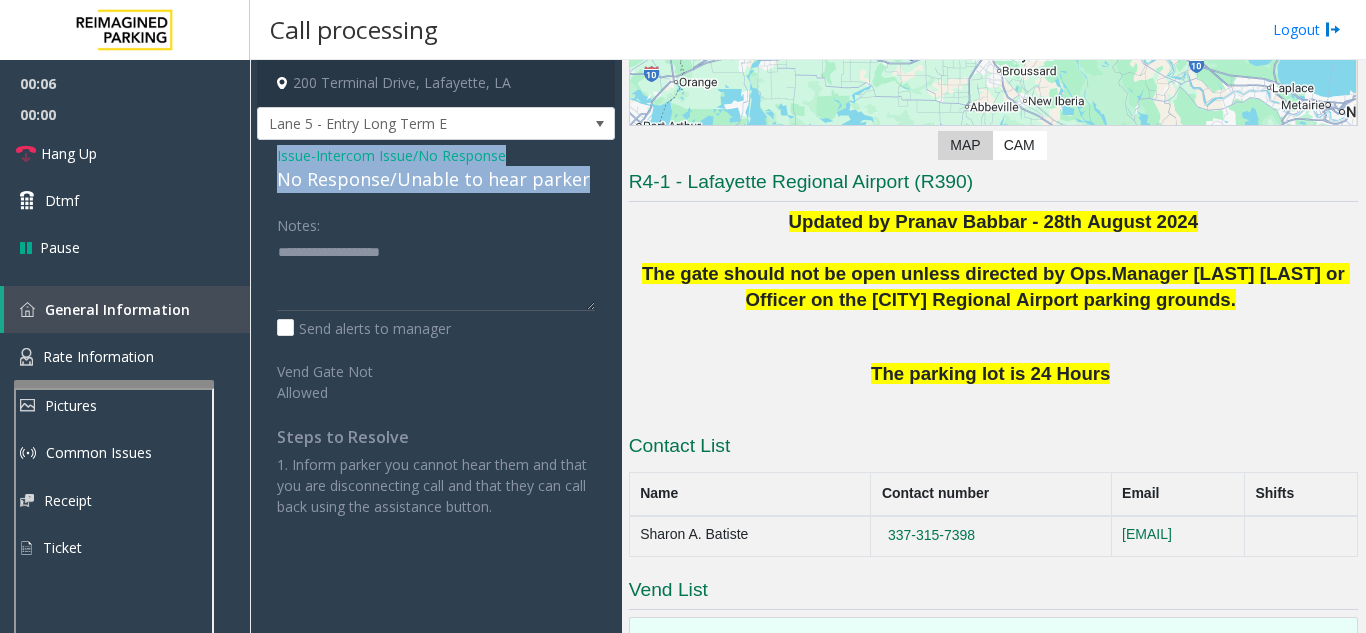drag, startPoint x: 263, startPoint y: 160, endPoint x: 584, endPoint y: 185, distance: 321.97205 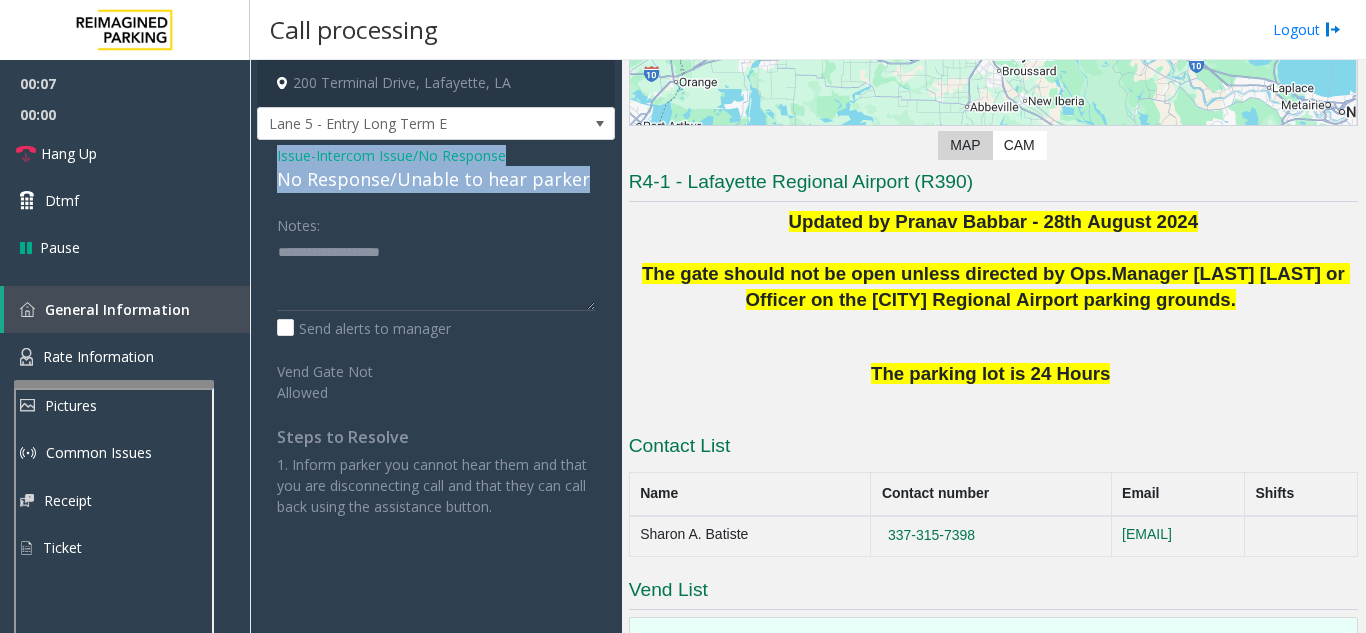 copy on "Issue  -  Intercom Issue/No Response No Response/Unable to hear parker" 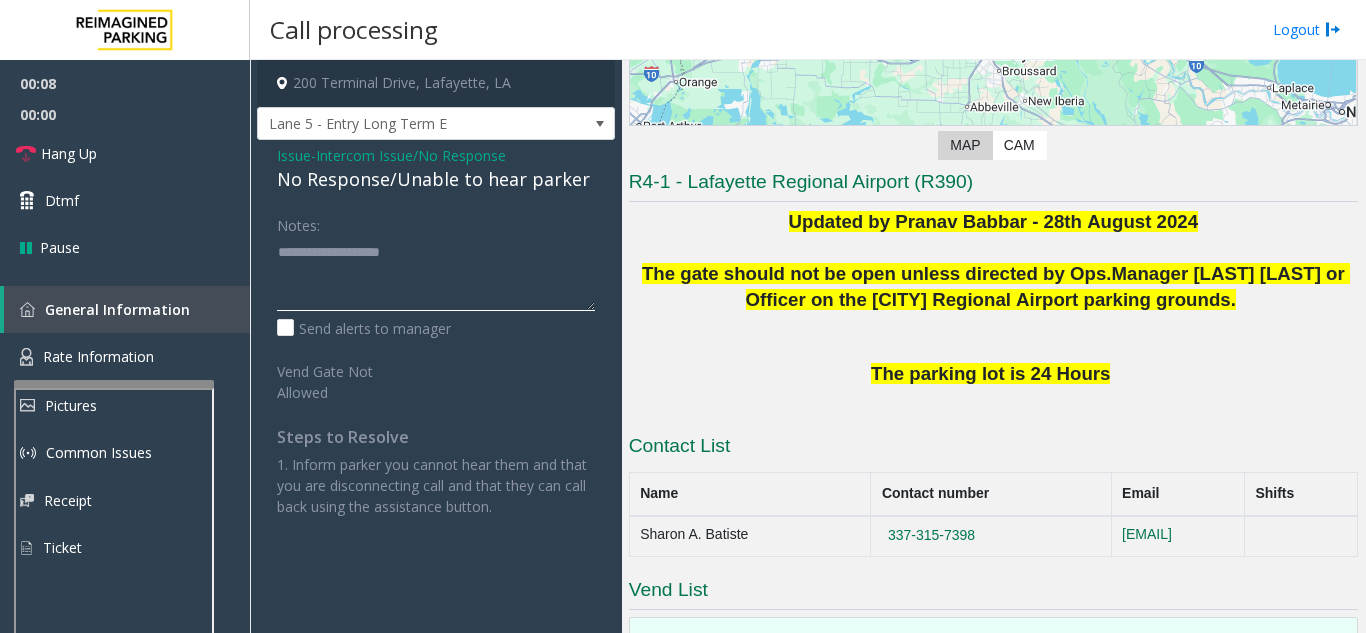 click 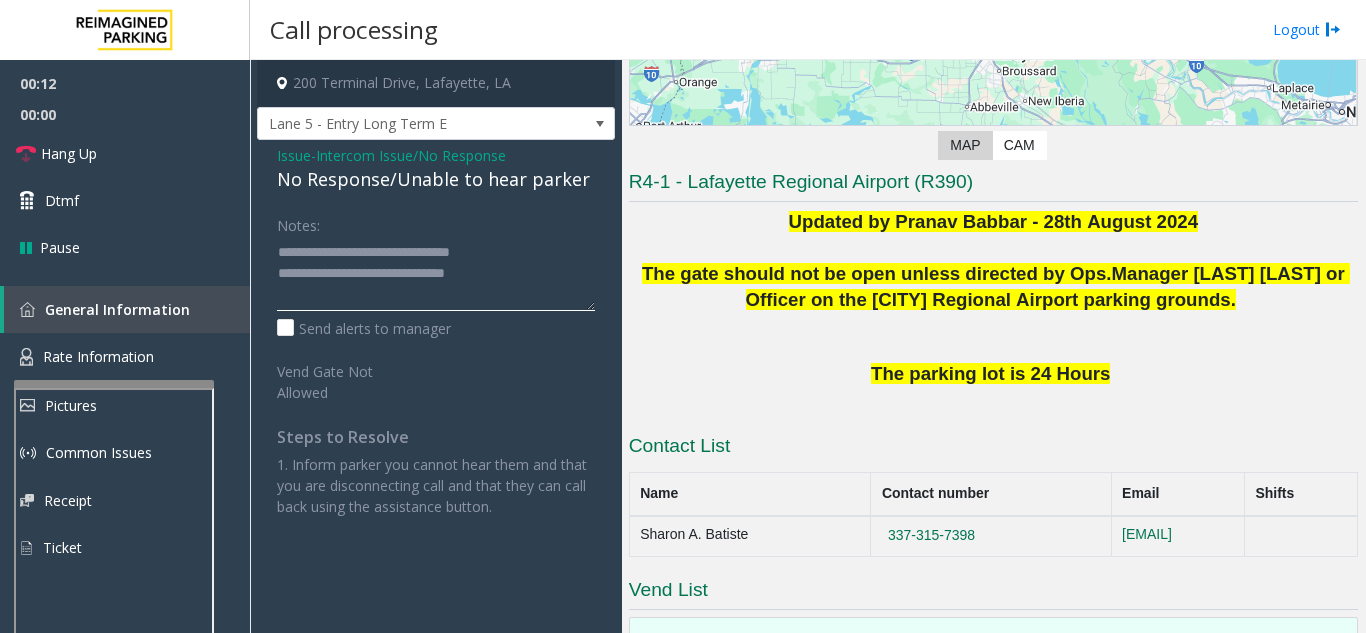 type on "**********" 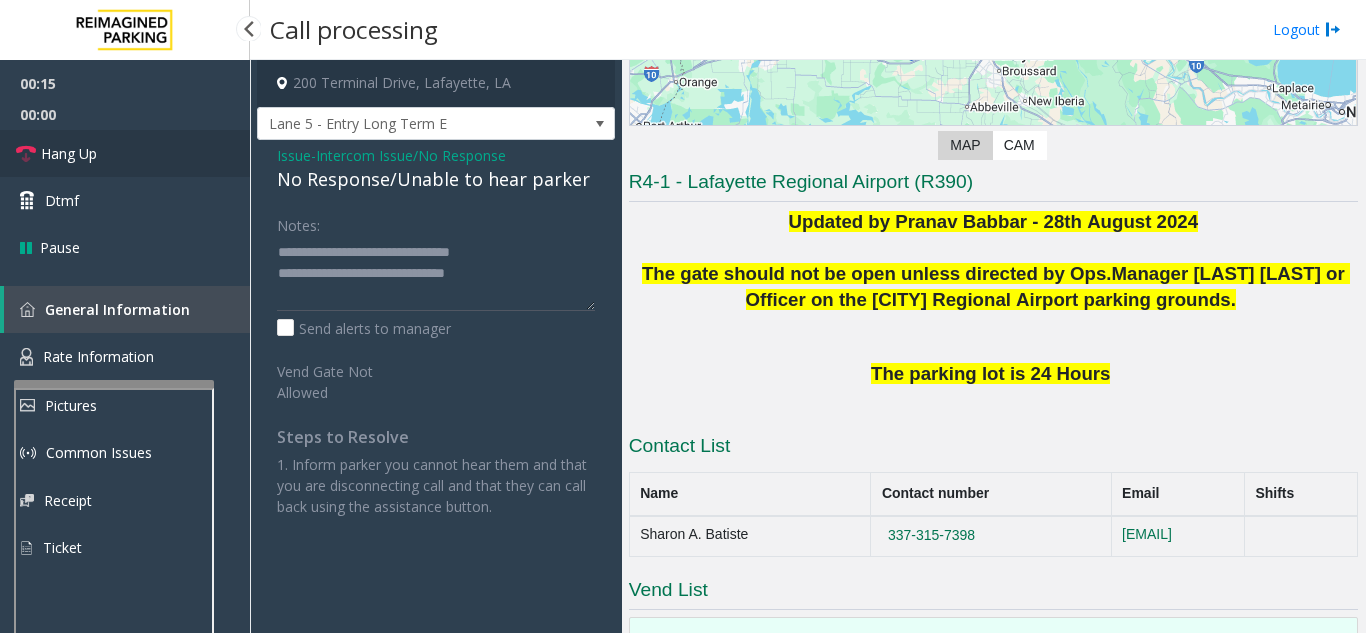 click on "Hang Up" at bounding box center [69, 153] 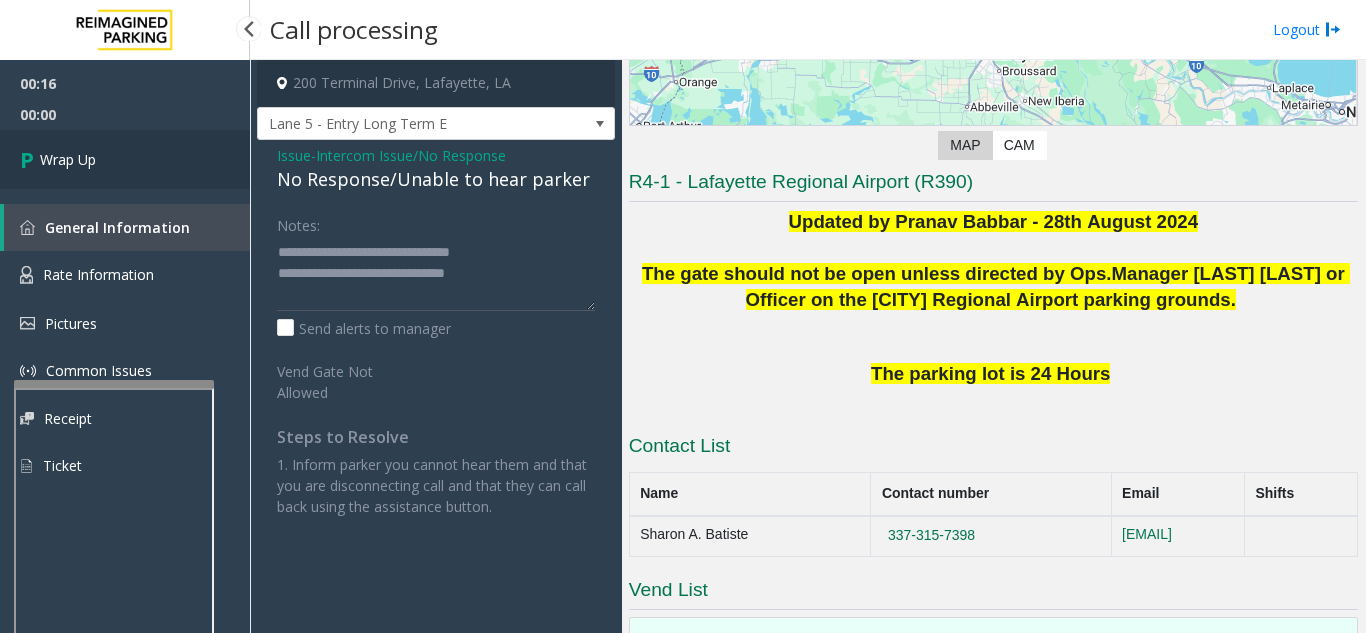 click on "Wrap Up" at bounding box center [68, 159] 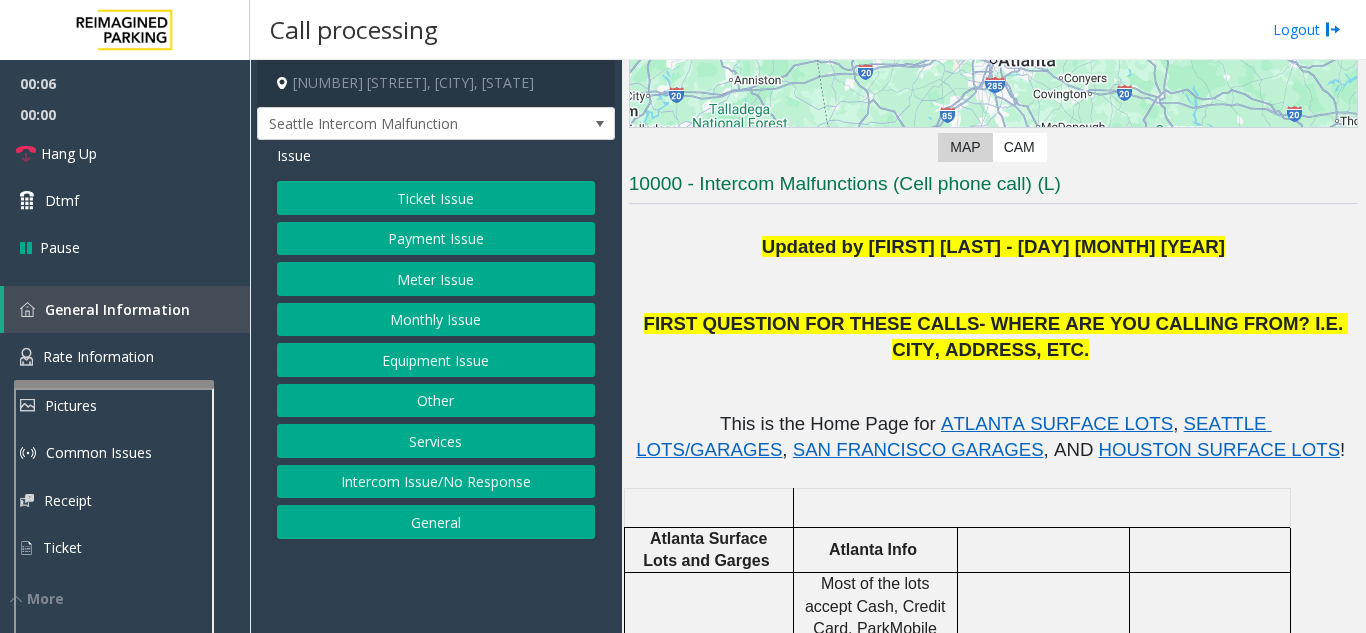 scroll, scrollTop: 300, scrollLeft: 0, axis: vertical 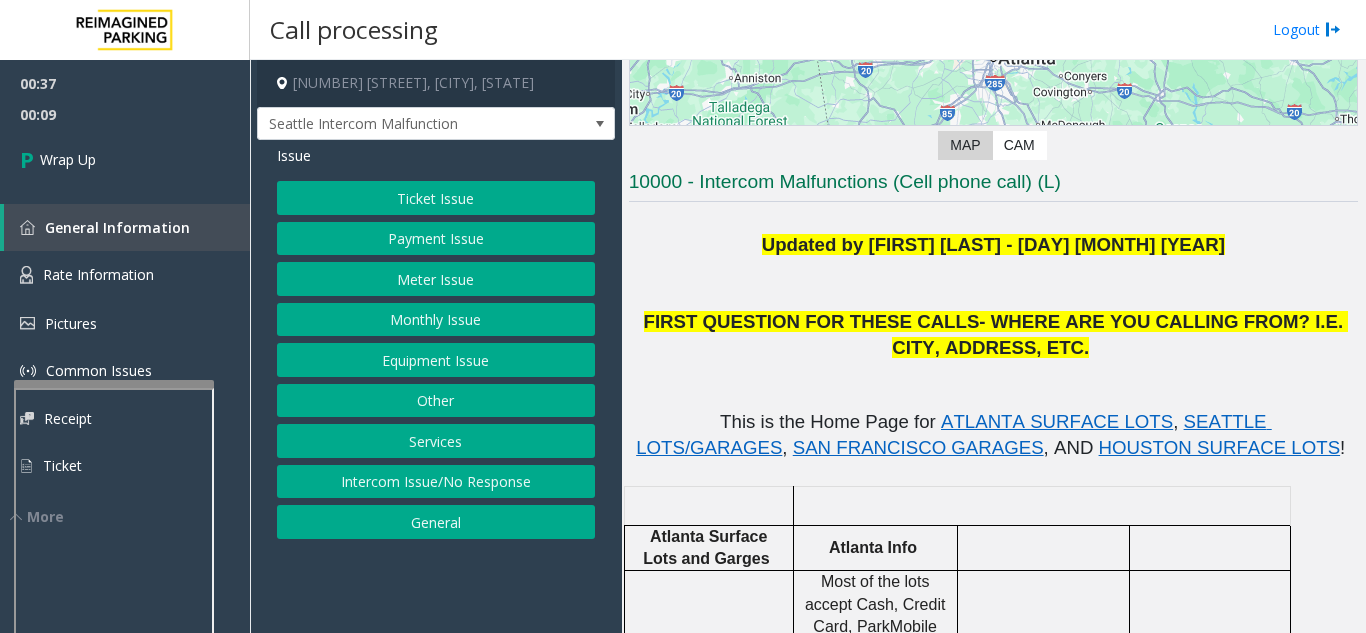 click on "Intercom Issue/No Response" 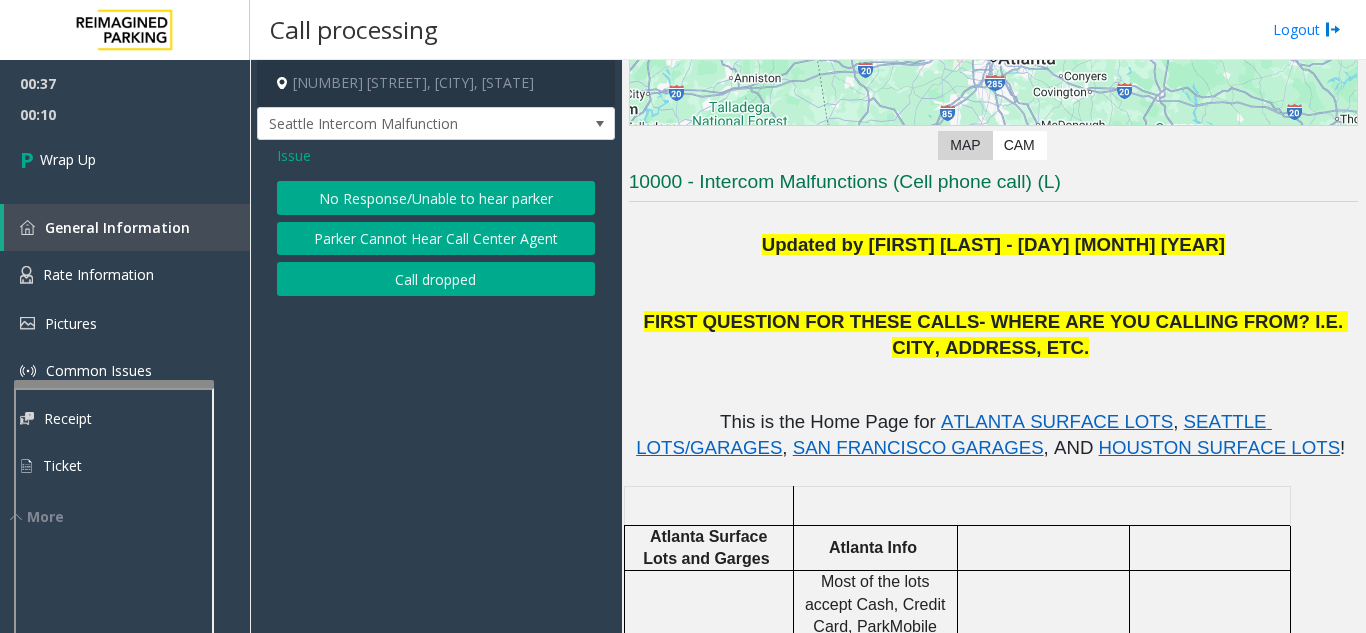 click on "Issue" 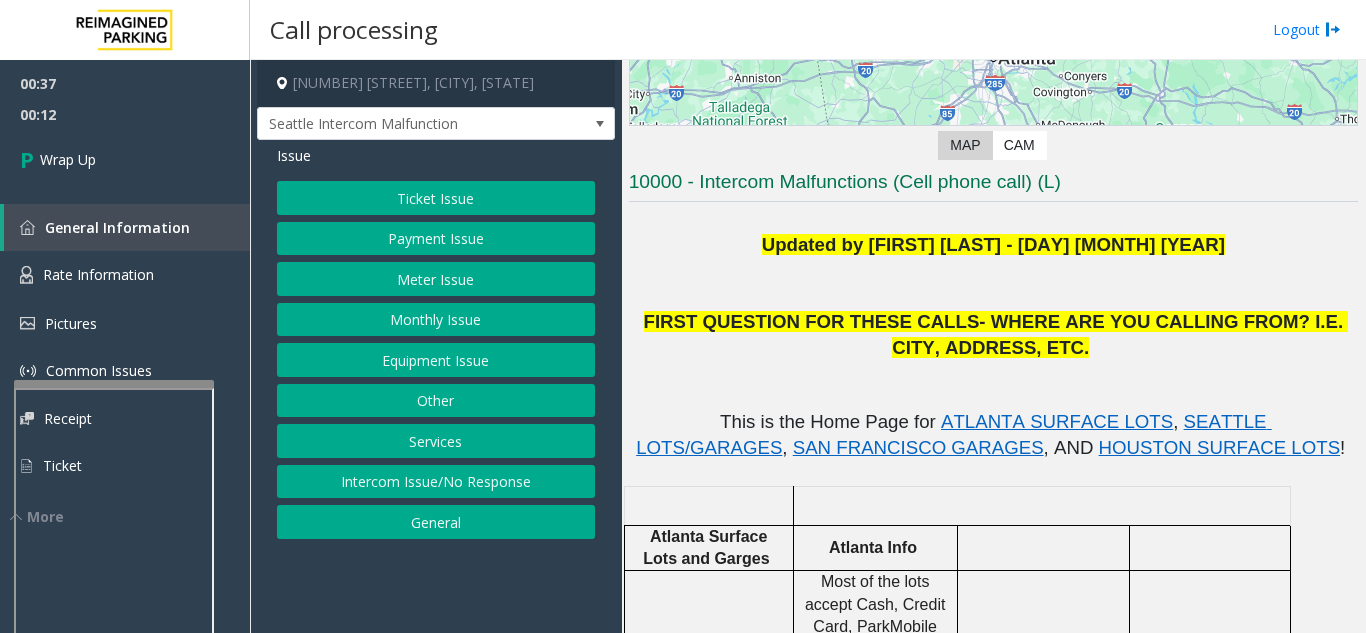 click on "Intercom Issue/No Response" 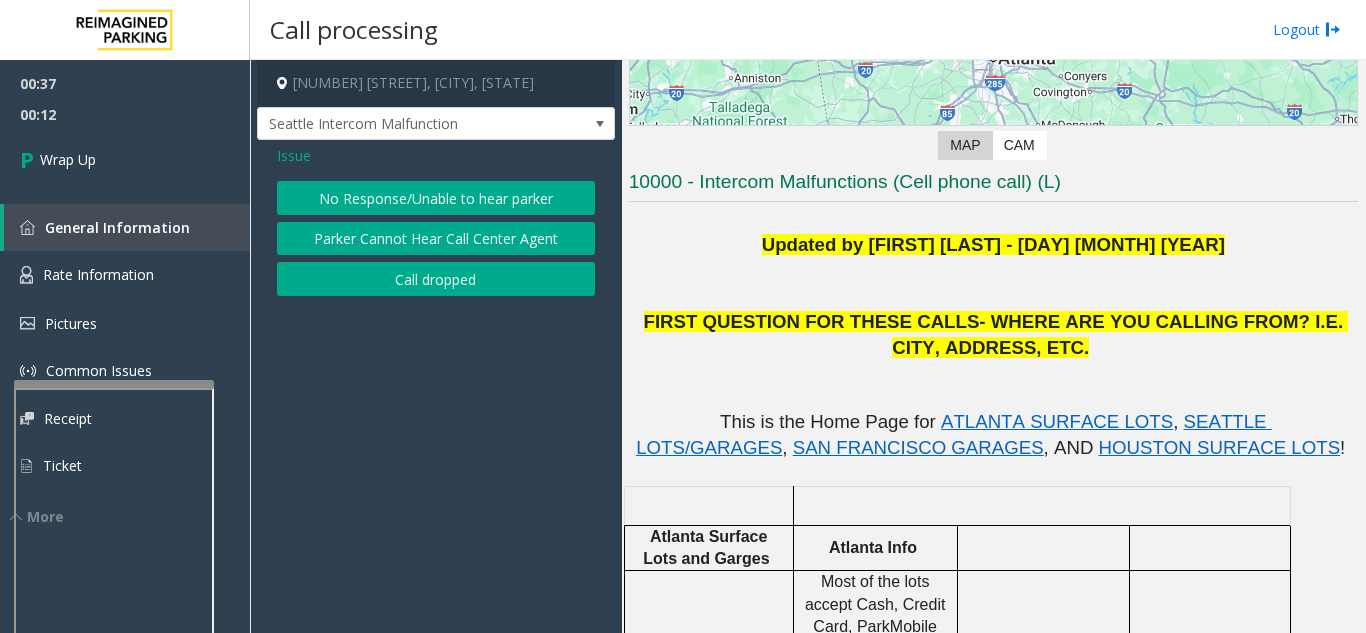 click on "Issue  No Response/Unable to hear parker   Parker Cannot Hear Call Center Agent   Call dropped" 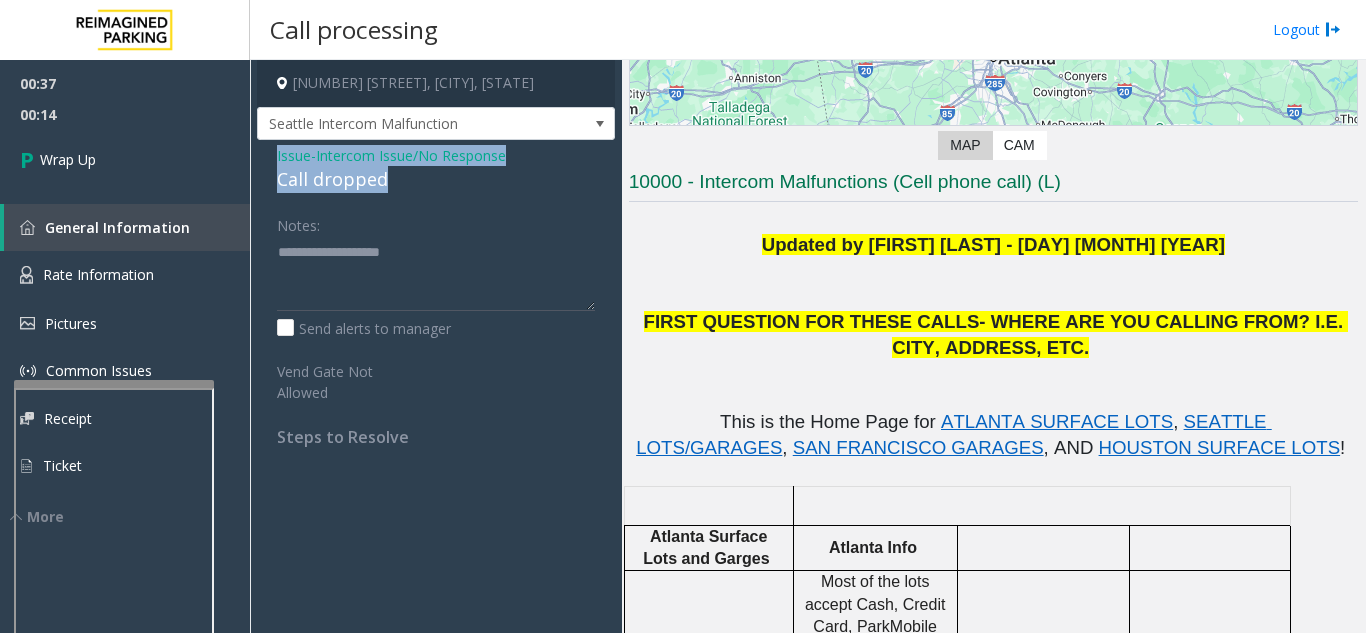 drag, startPoint x: 268, startPoint y: 148, endPoint x: 425, endPoint y: 171, distance: 158.67577 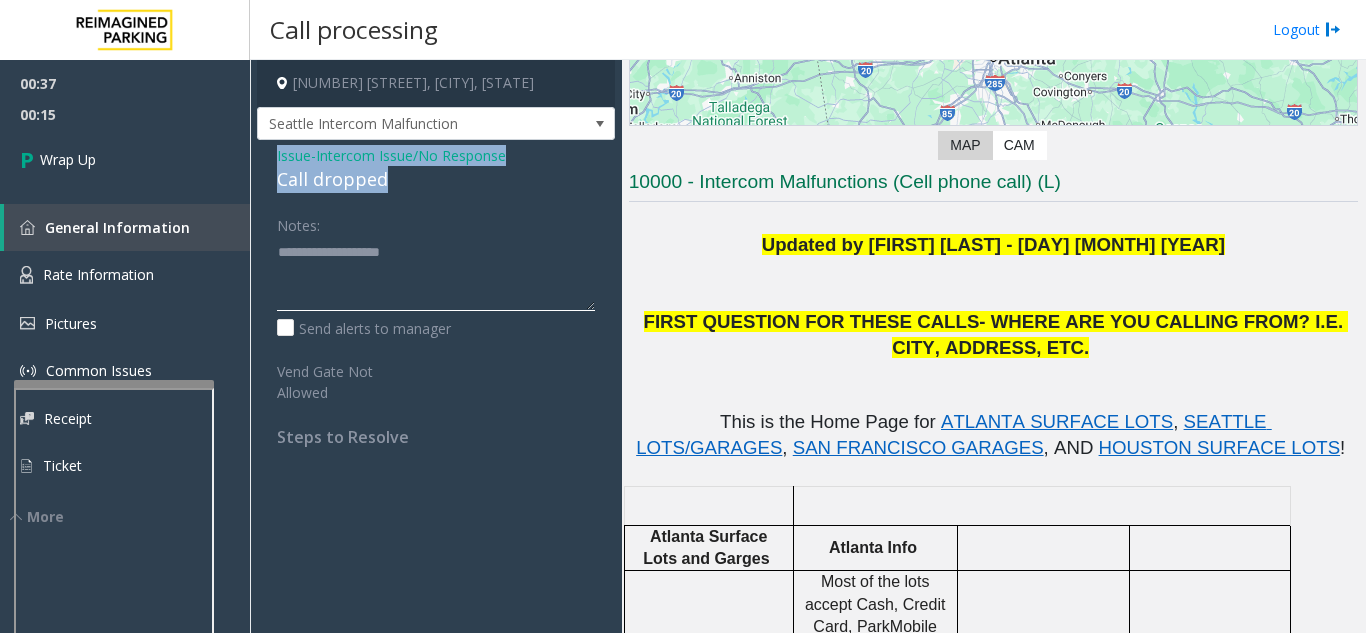 click 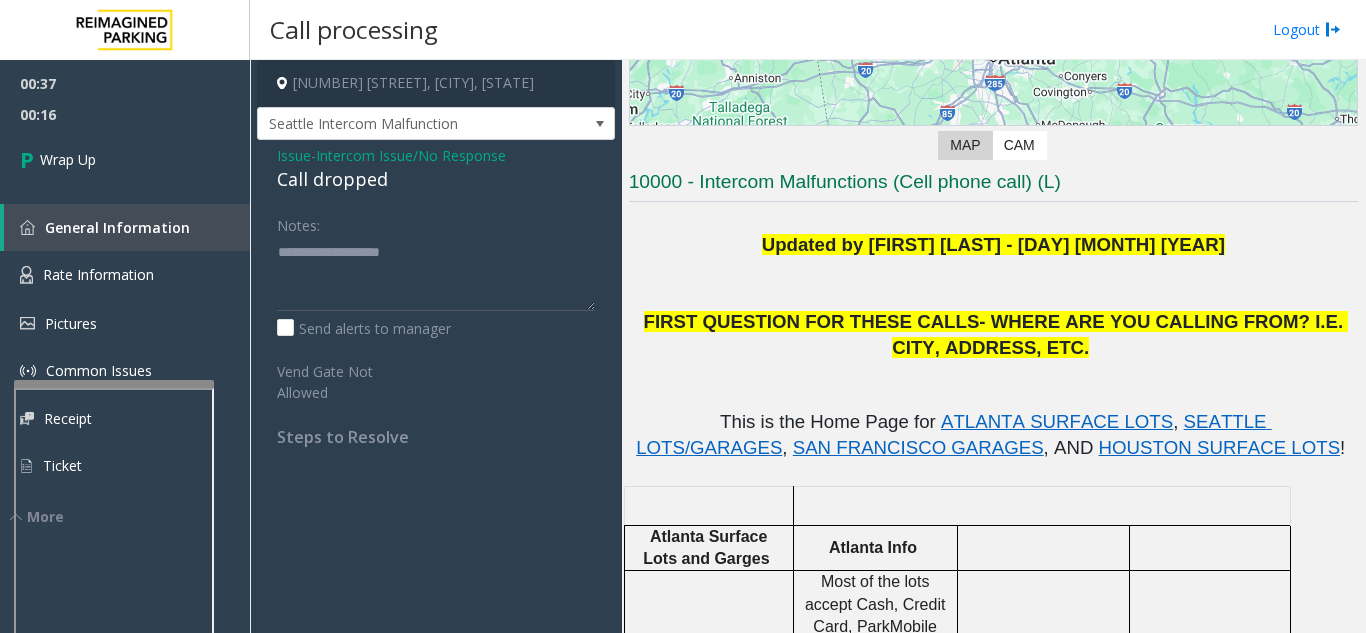 click on "Issue" 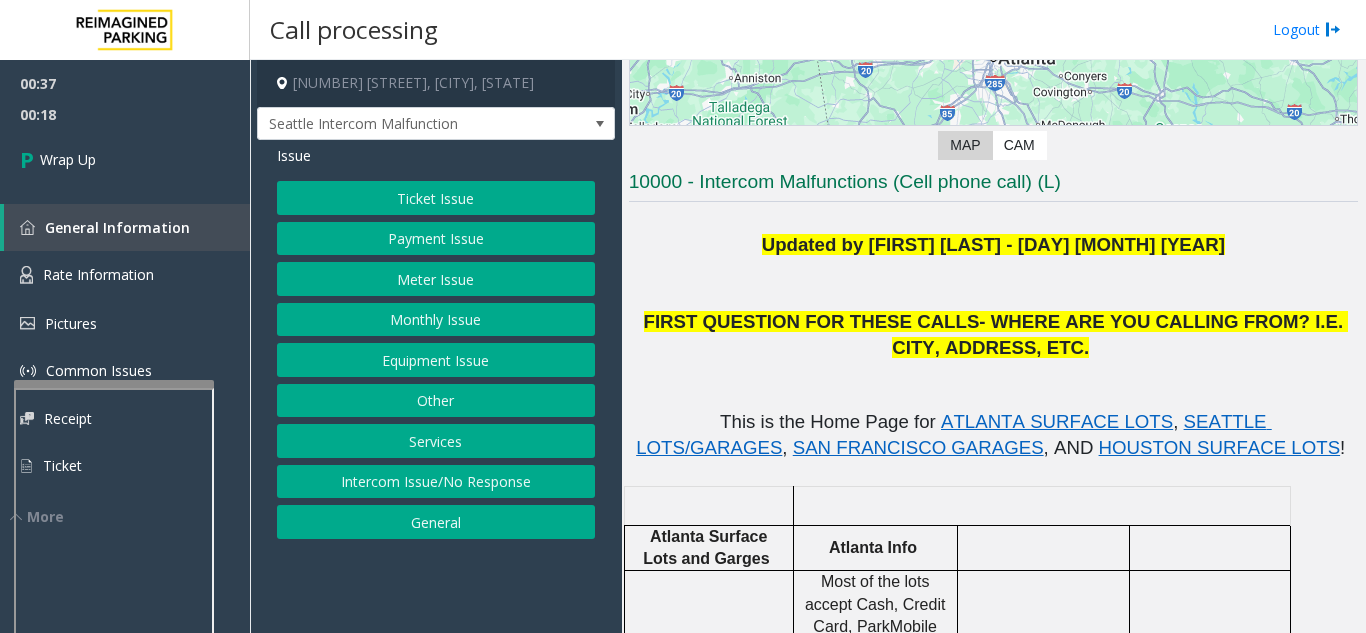 click on "Issue  Ticket Issue   Payment Issue   Meter Issue   Monthly Issue   Equipment Issue   Other   Services   Intercom Issue/No Response   General" 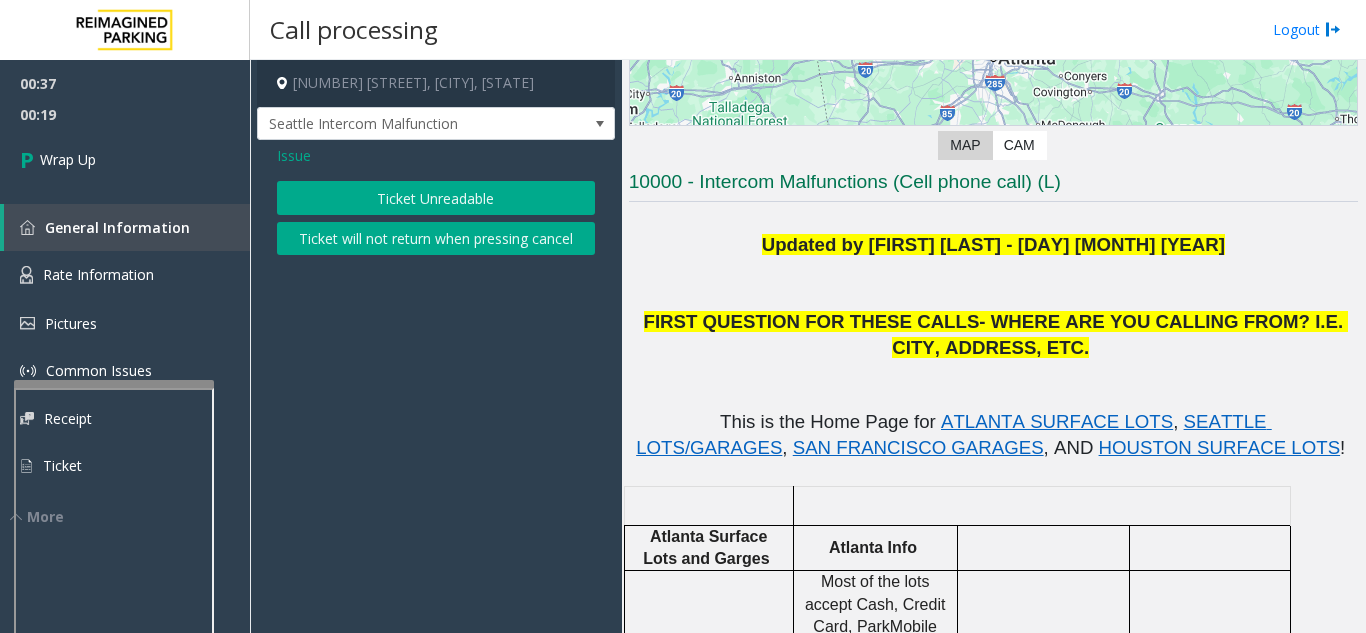 click on "Ticket Unreadable" 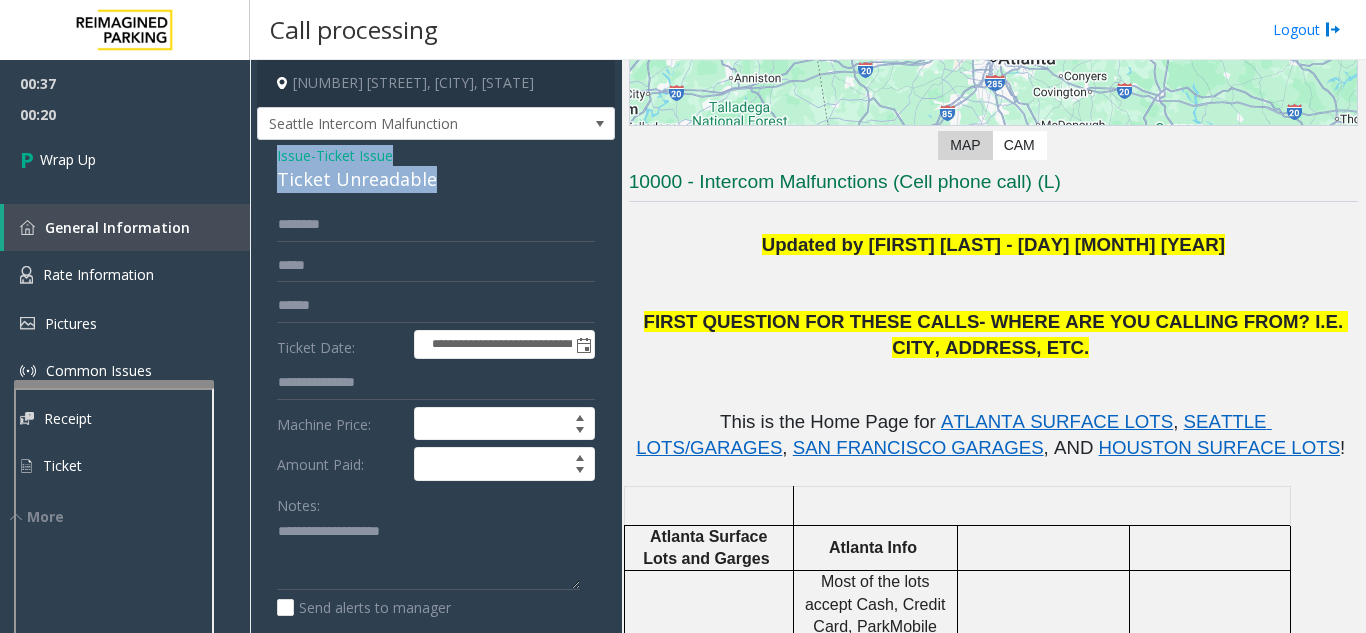drag, startPoint x: 261, startPoint y: 169, endPoint x: 439, endPoint y: 196, distance: 180.0361 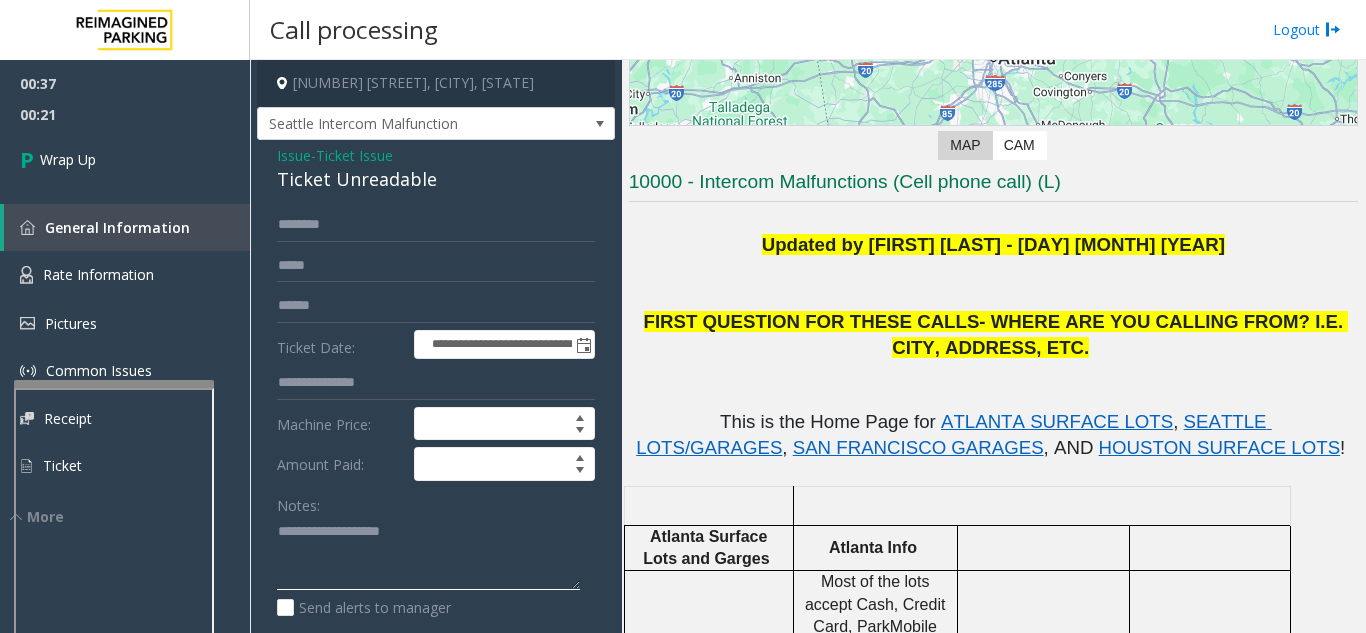click 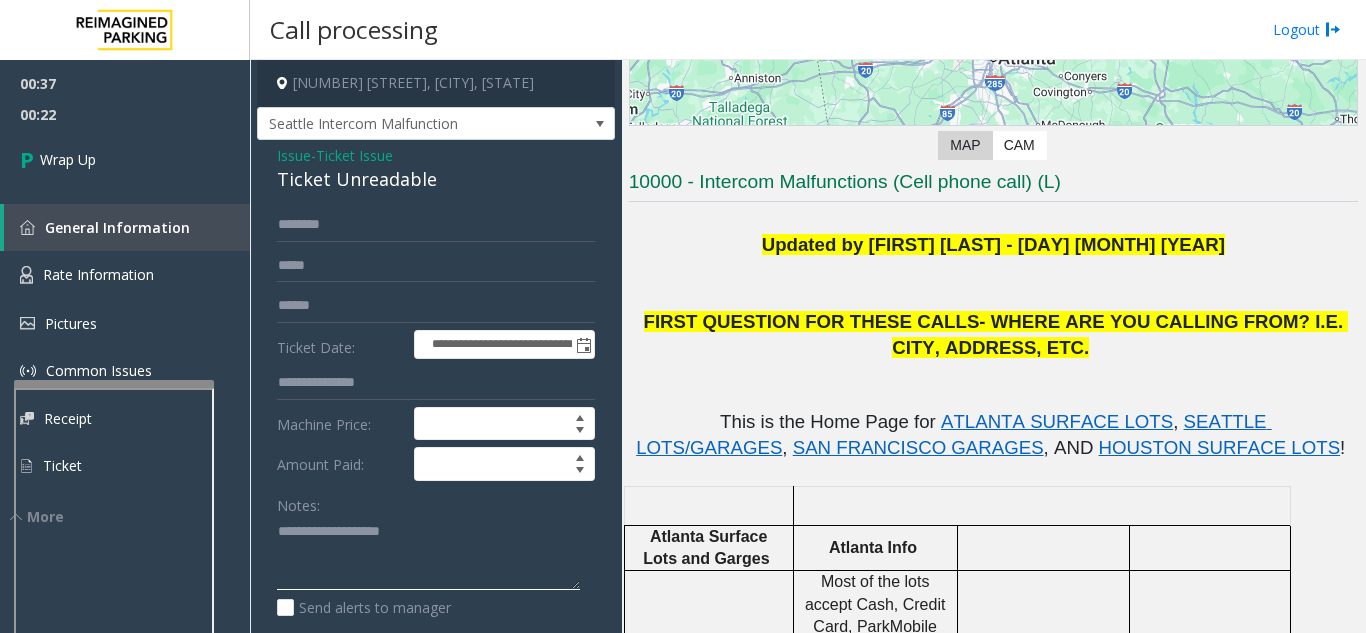 paste on "**********" 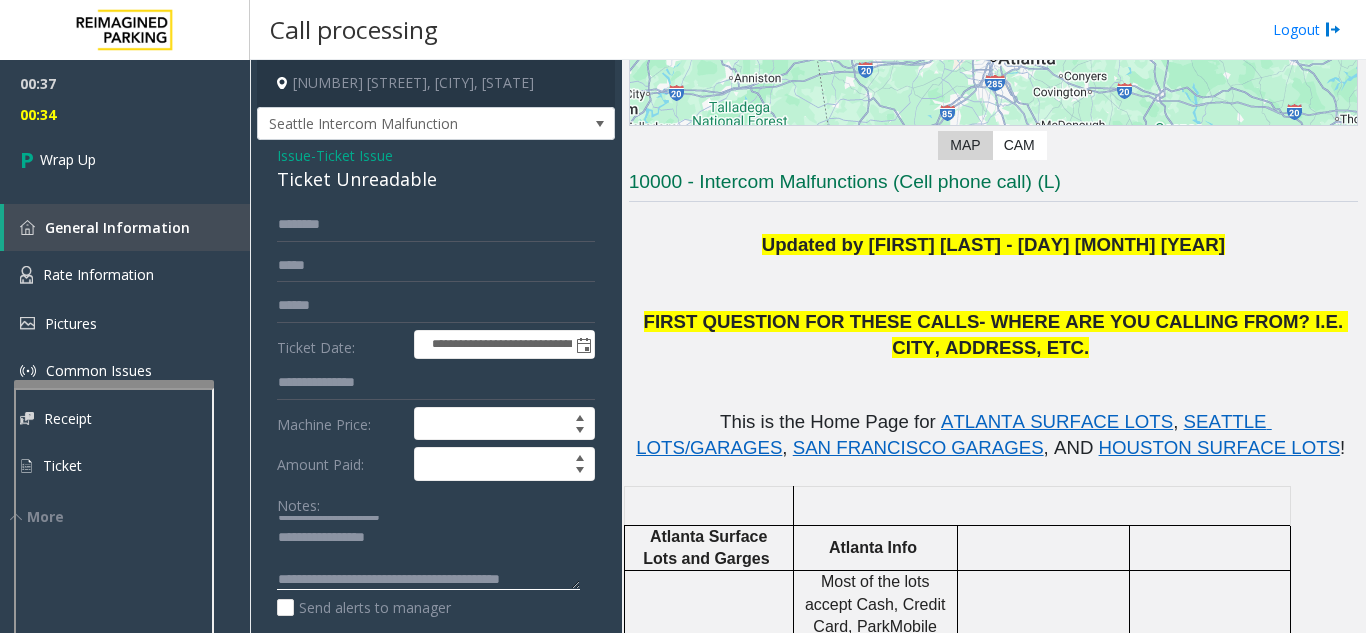 scroll, scrollTop: 36, scrollLeft: 0, axis: vertical 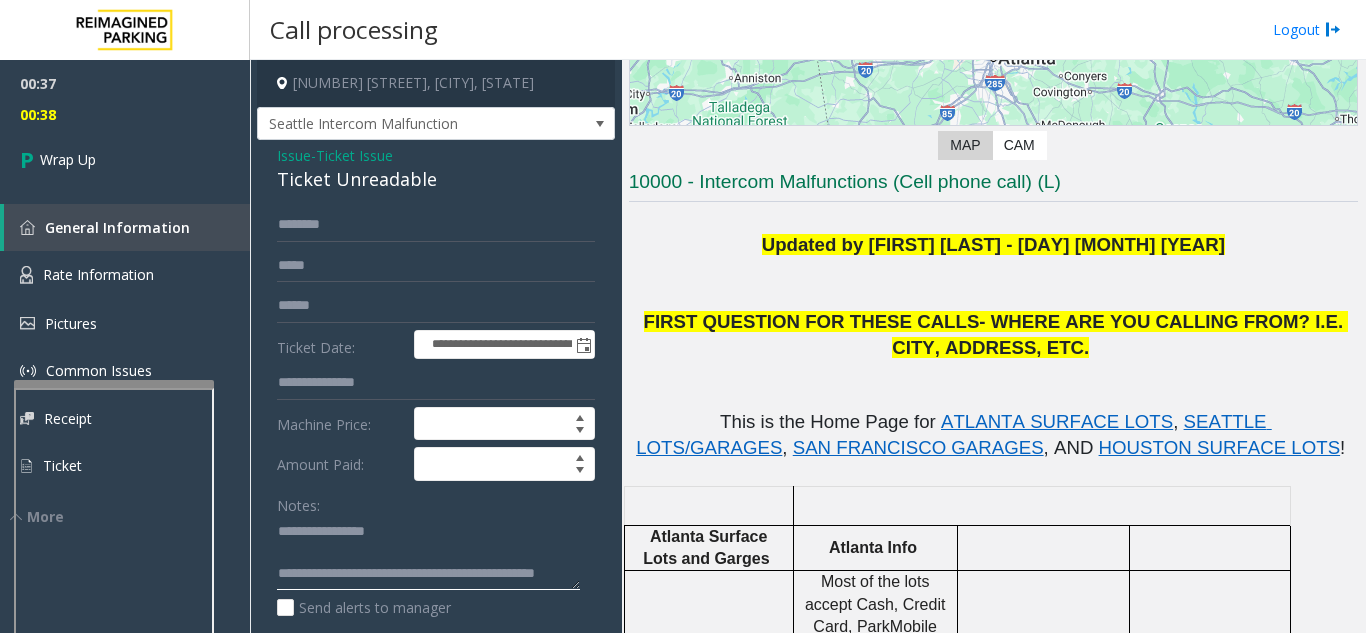 click 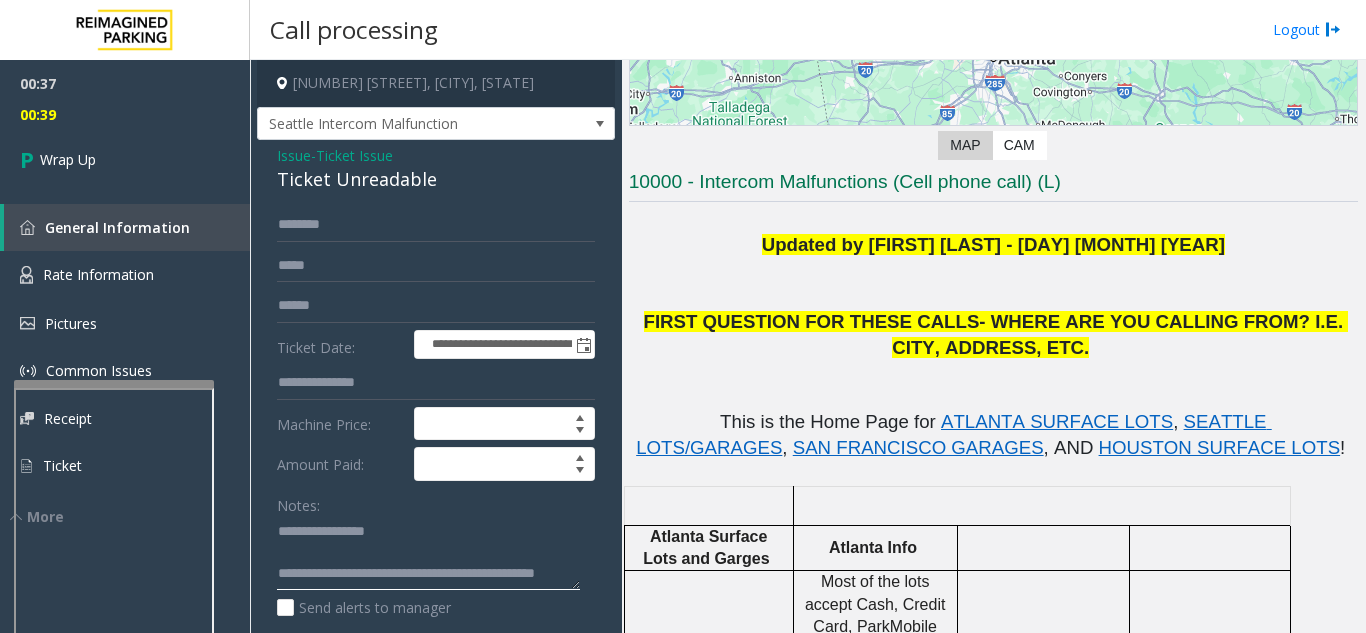click 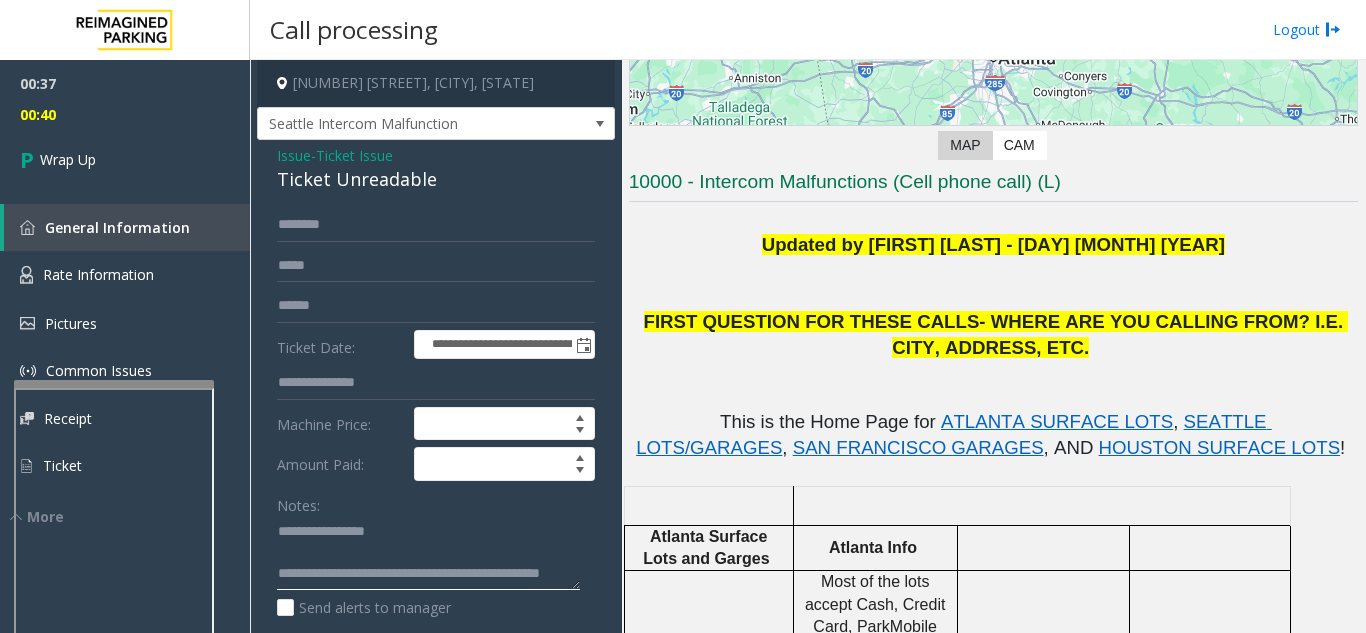 click 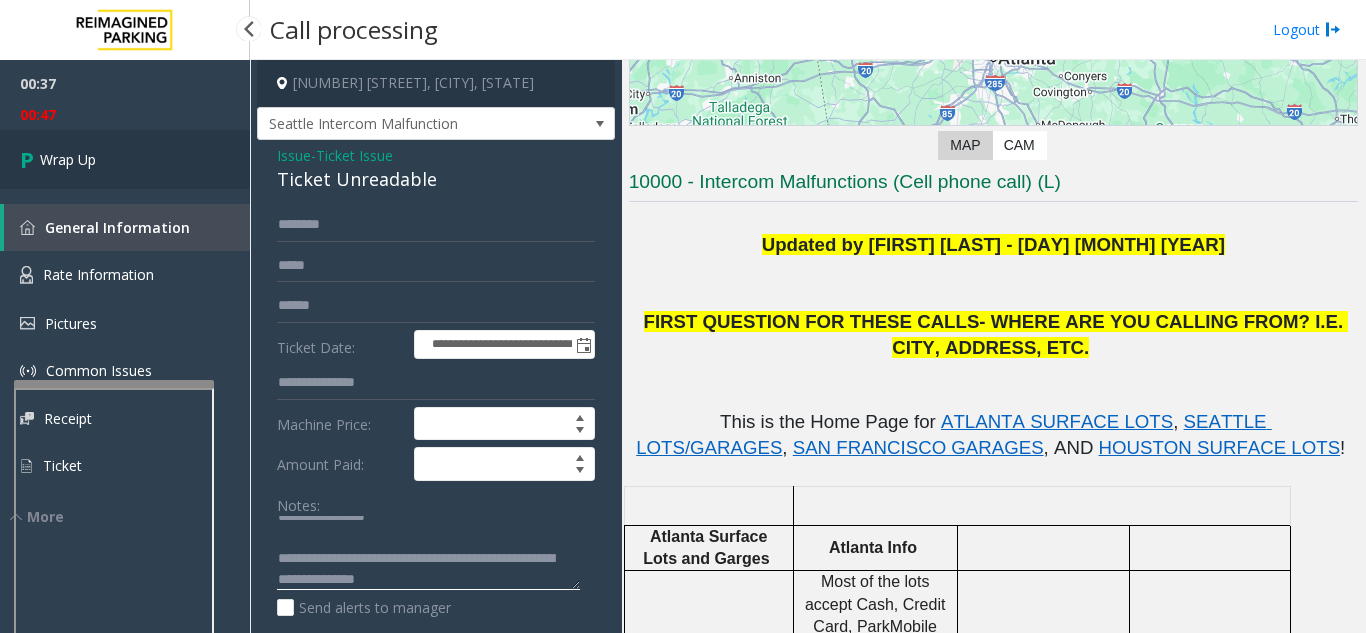type on "**********" 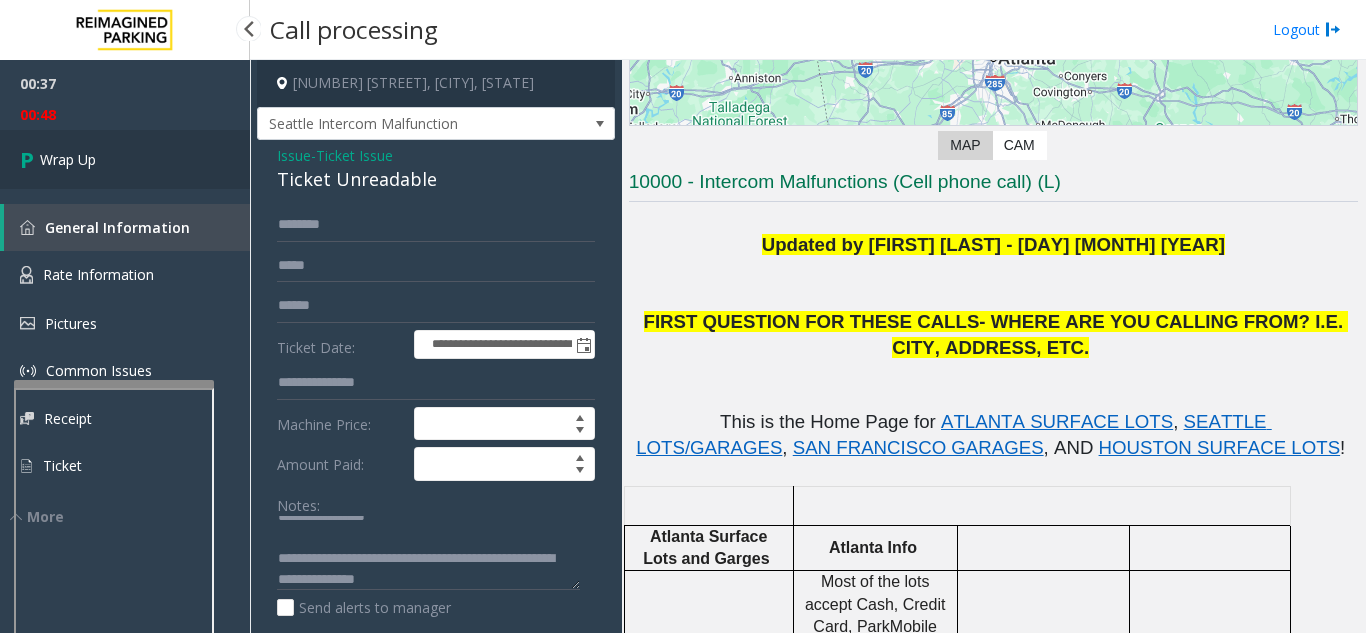 click on "Wrap Up" at bounding box center (125, 159) 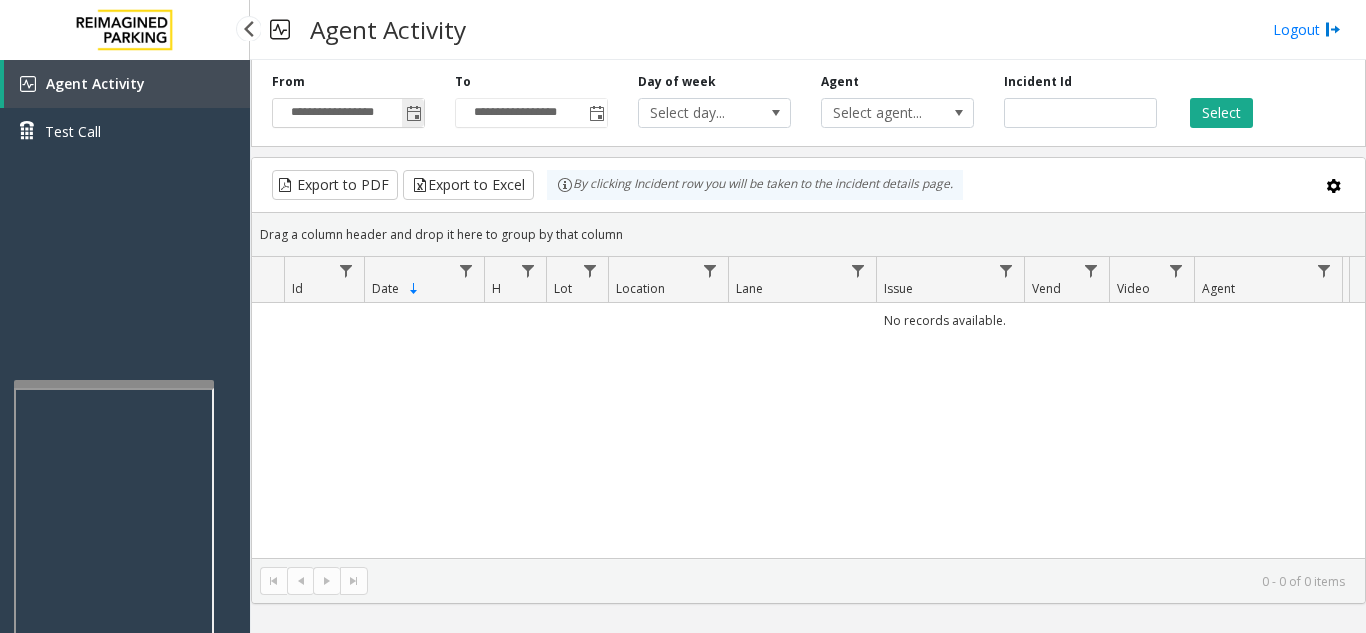 click 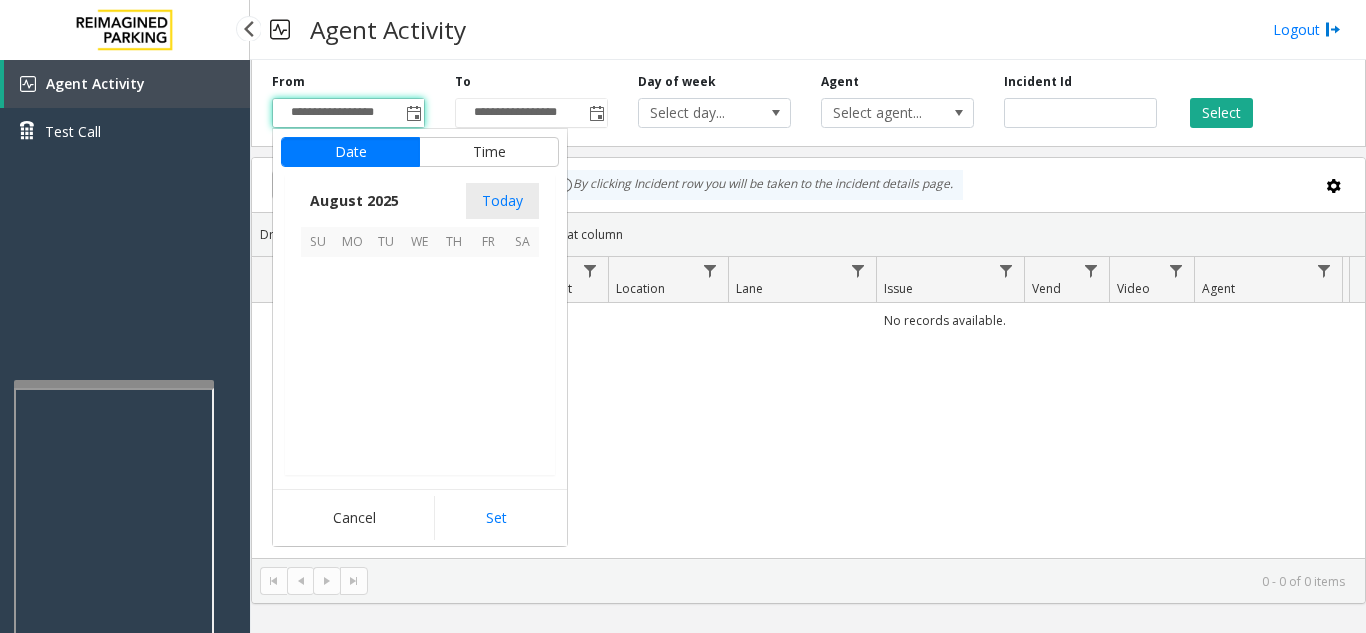 scroll, scrollTop: 358666, scrollLeft: 0, axis: vertical 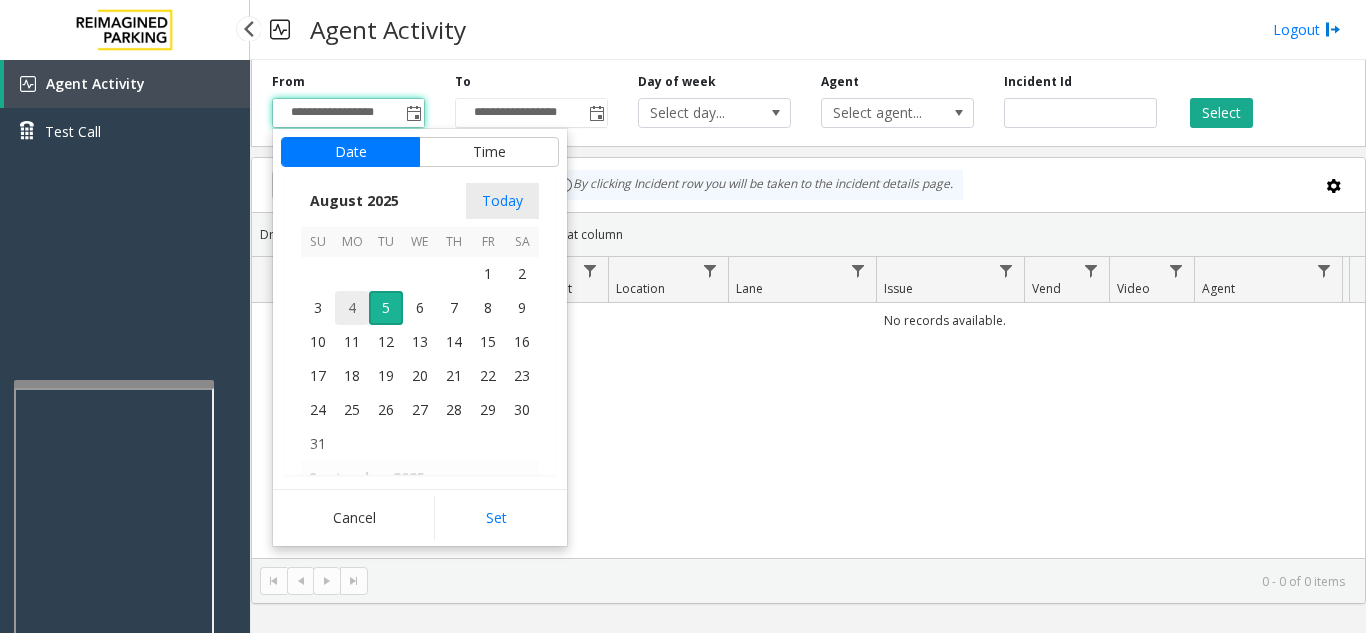 click on "4" at bounding box center (352, 308) 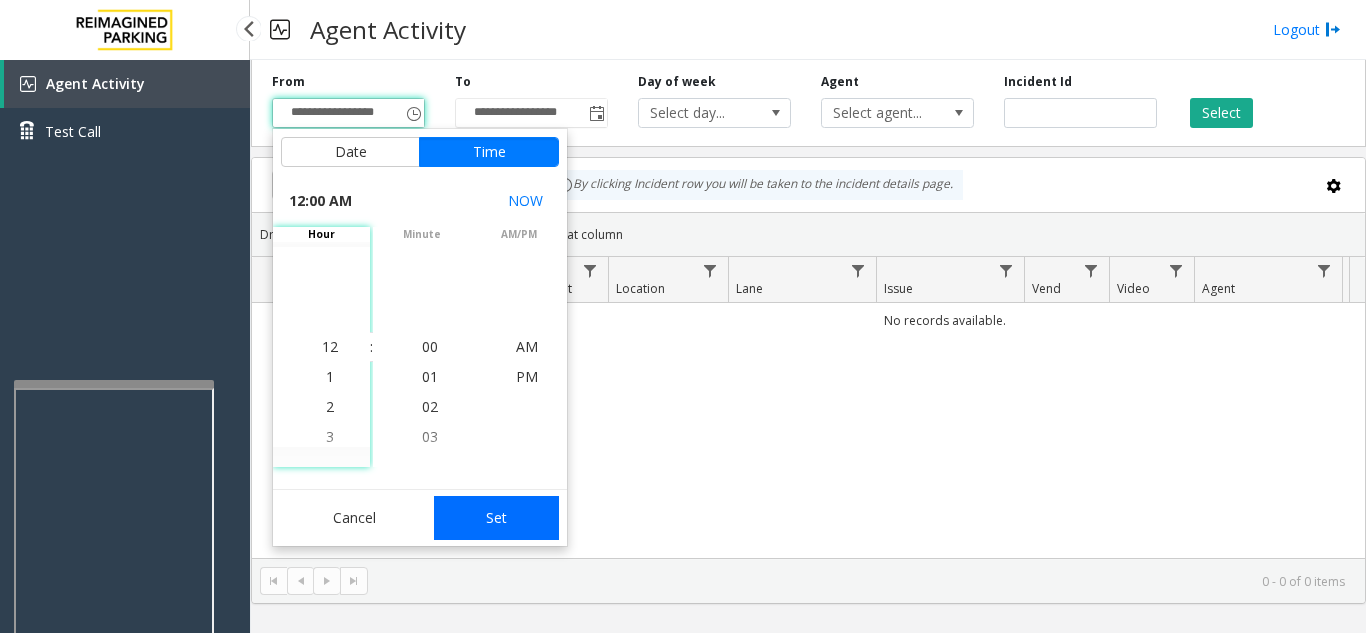 click on "Set" 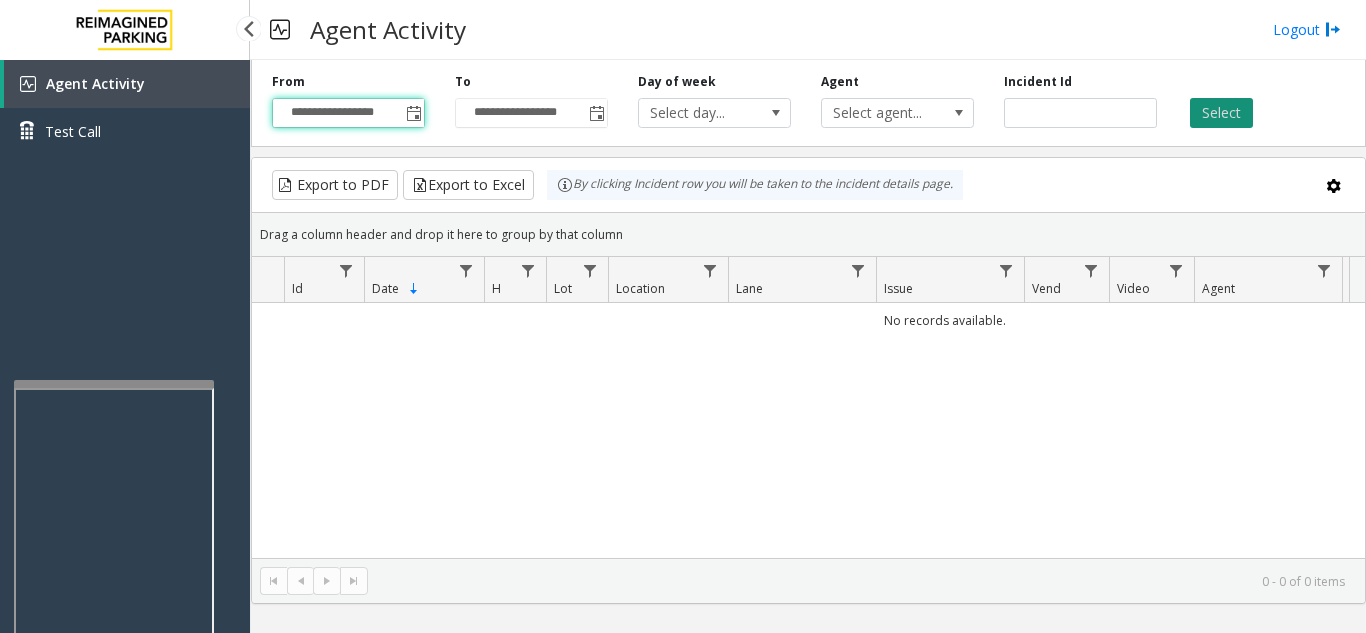 click on "Select" 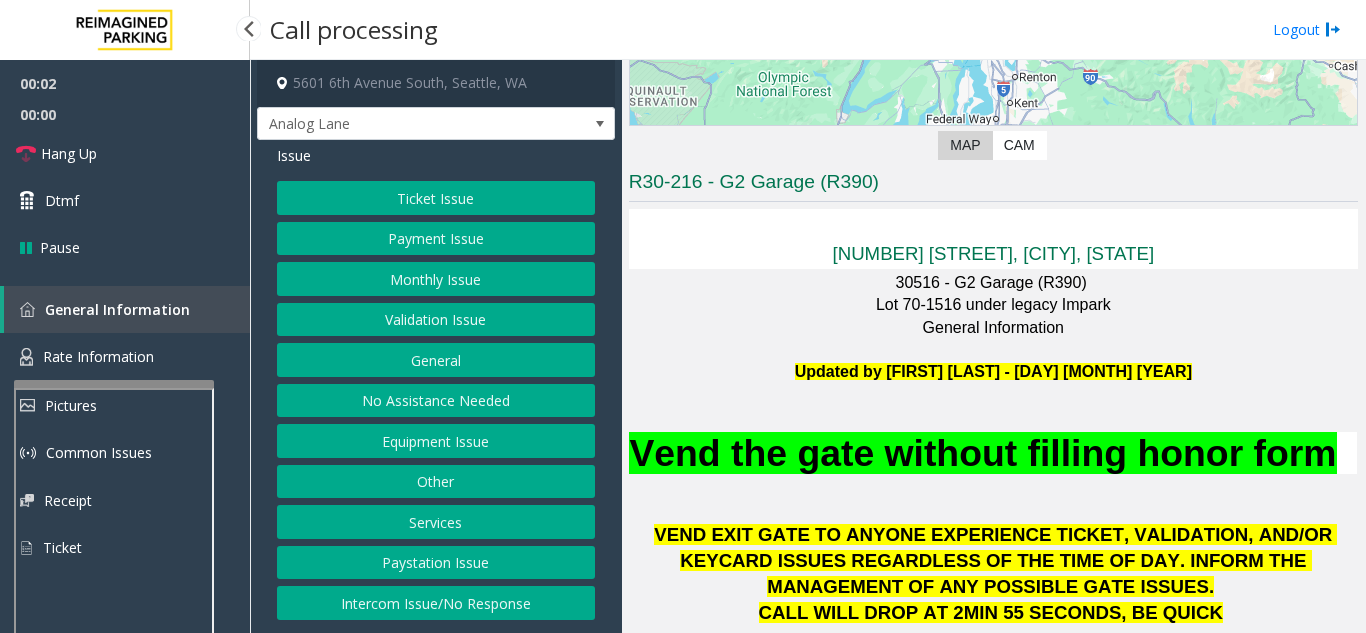 scroll, scrollTop: 600, scrollLeft: 0, axis: vertical 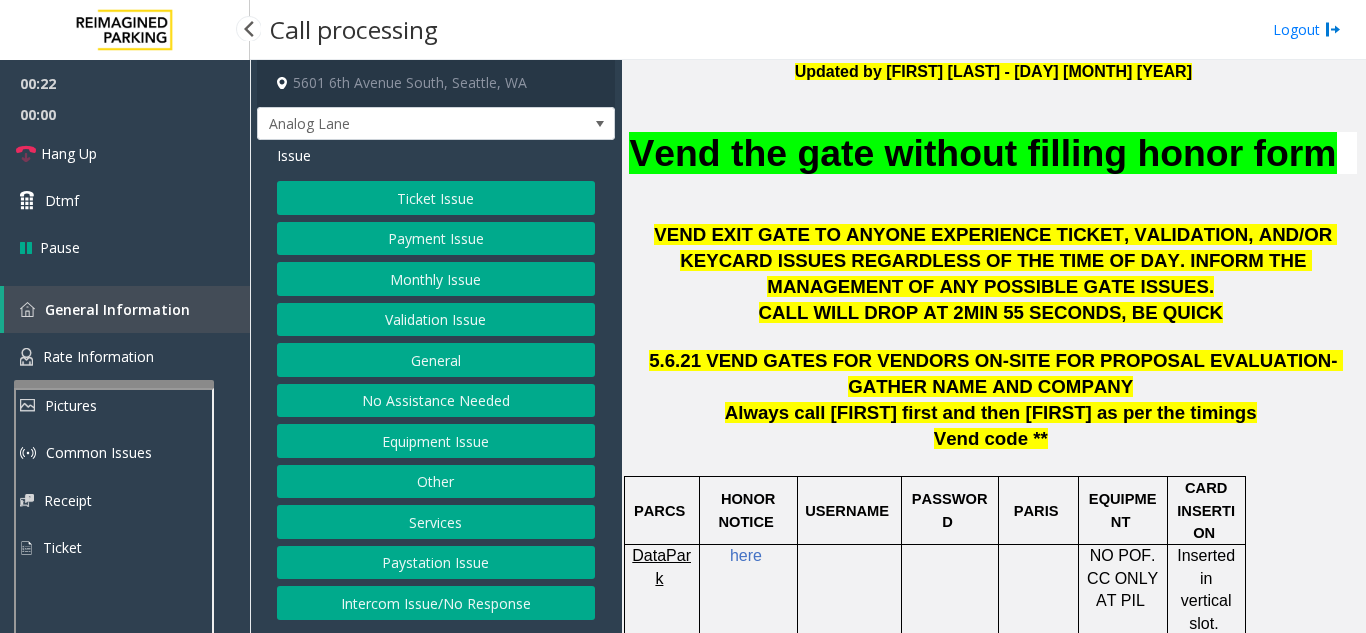 click on "Payment Issue" 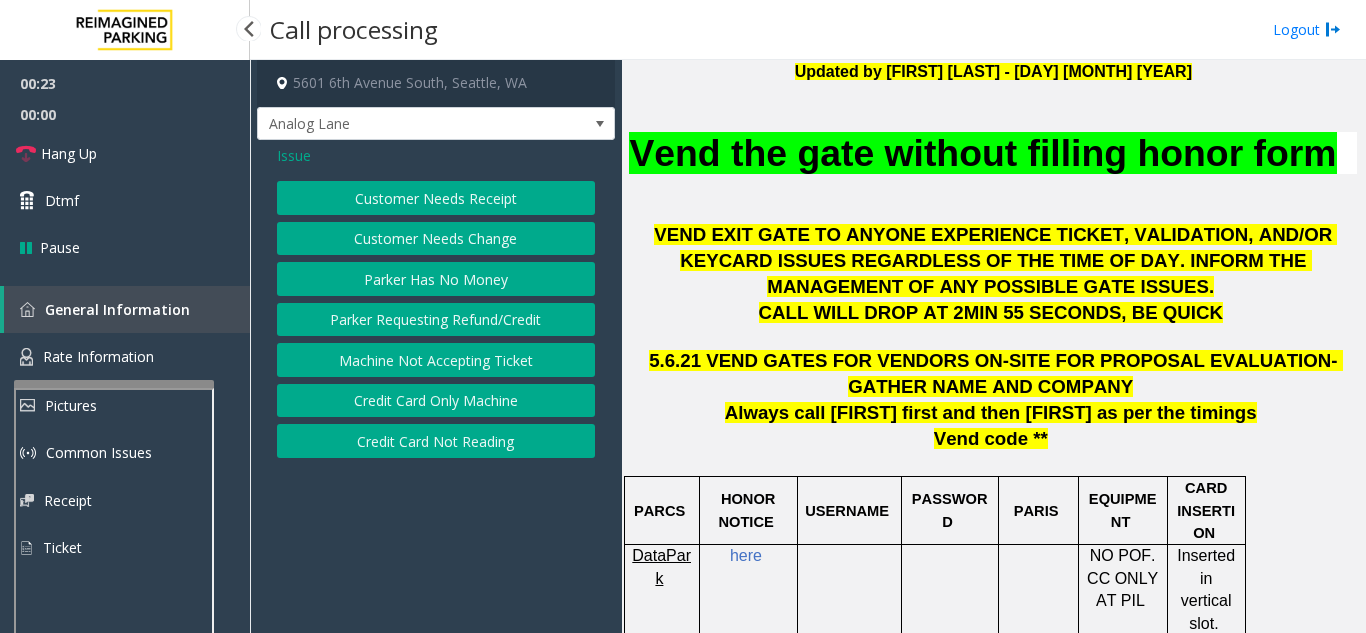 click on "Customer Needs Receipt" 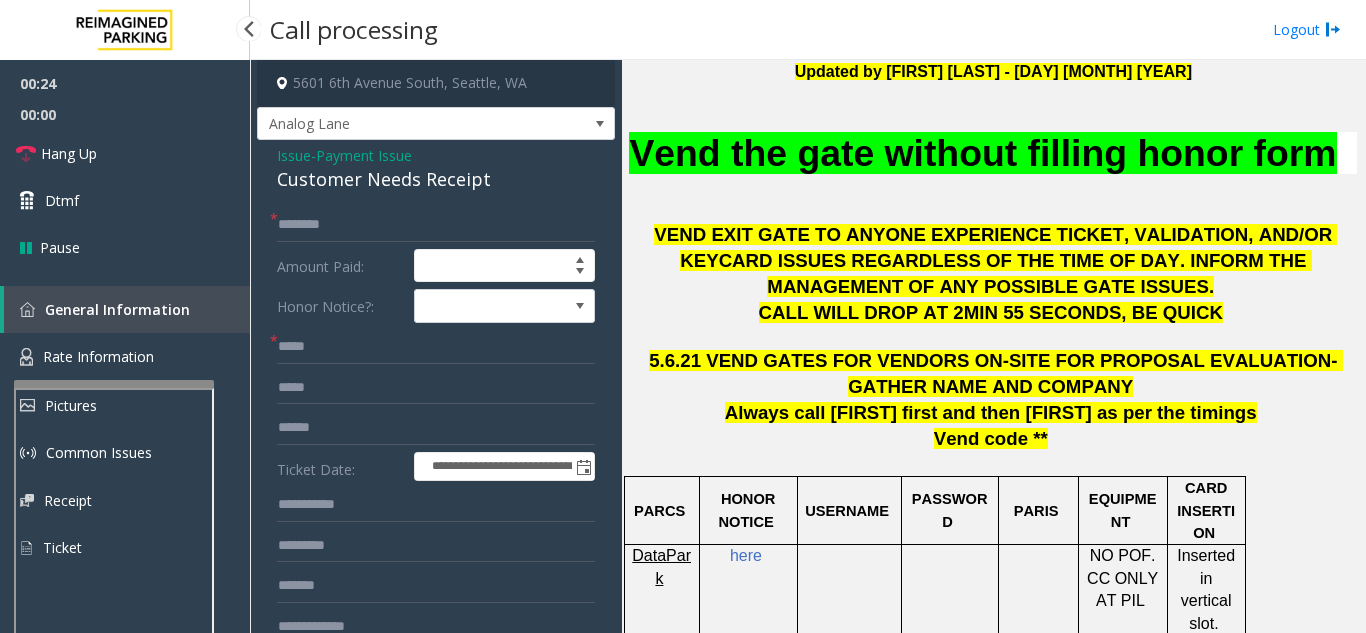 click on "Issue" 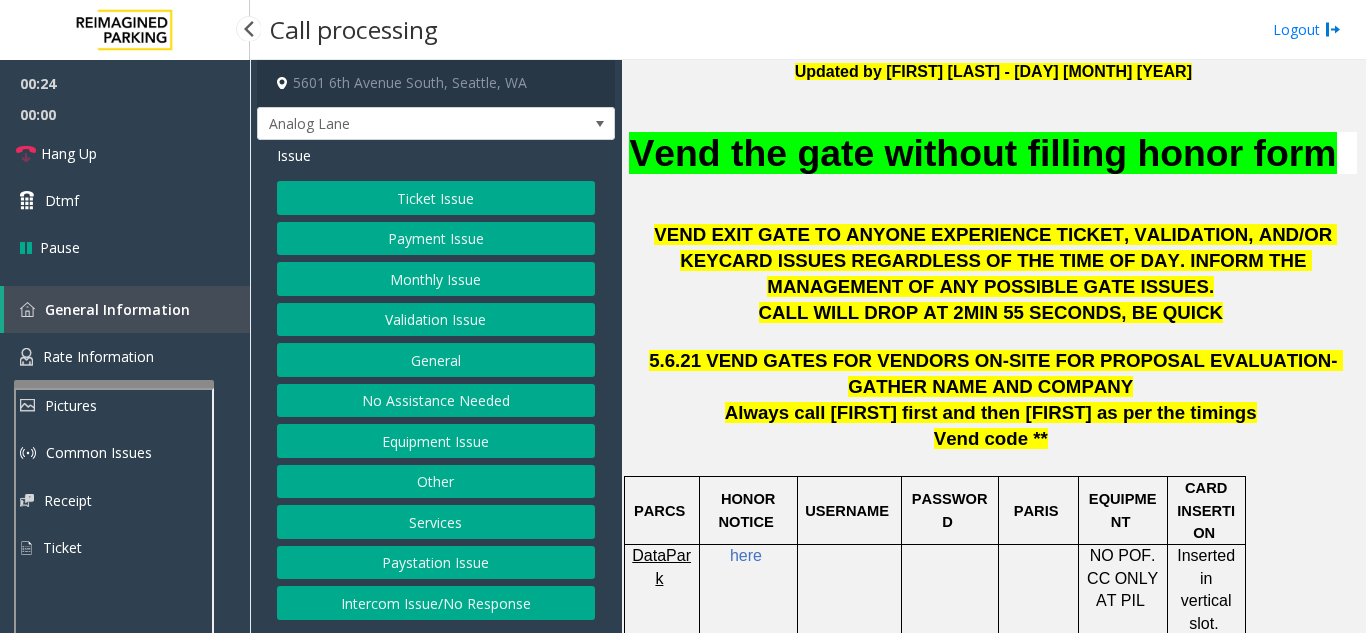 click on "Payment Issue" 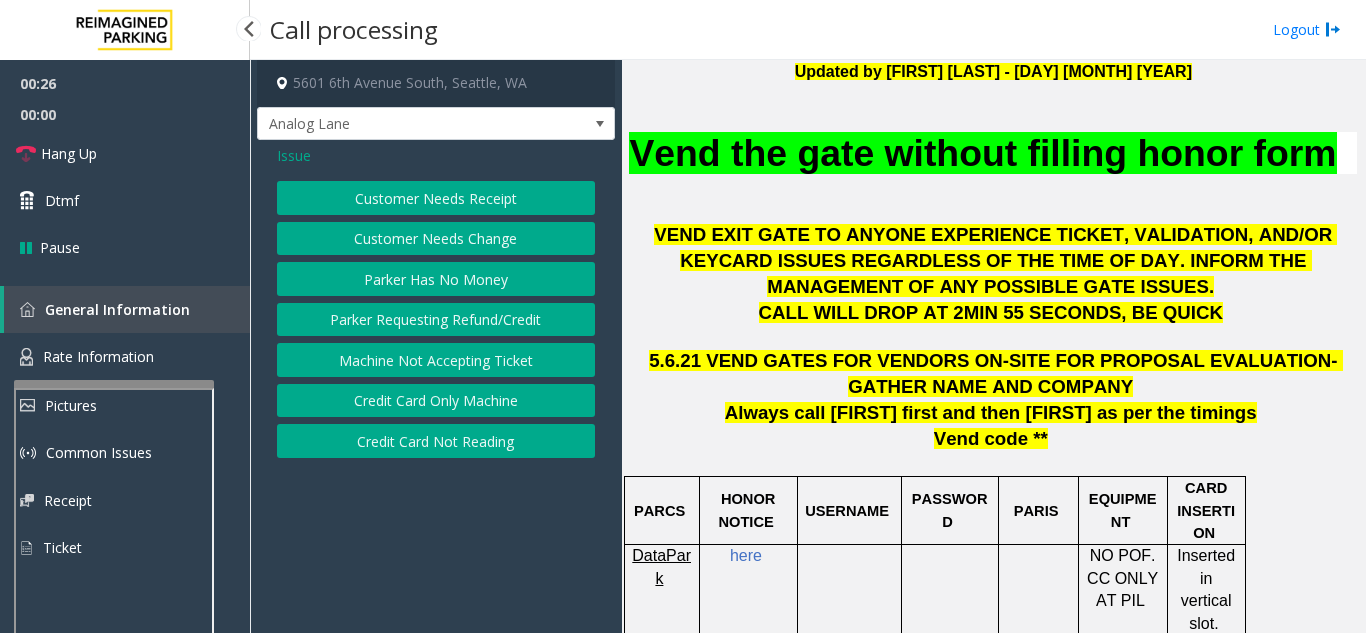 click on "Credit Card Not Reading" 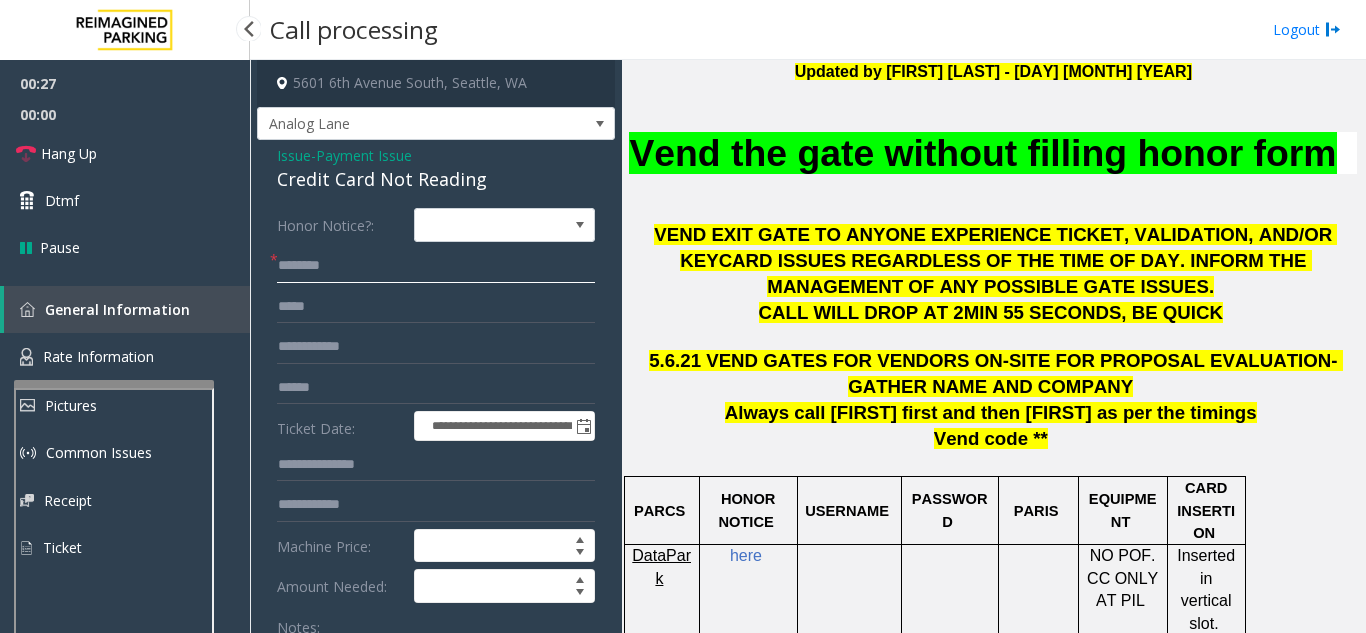 click 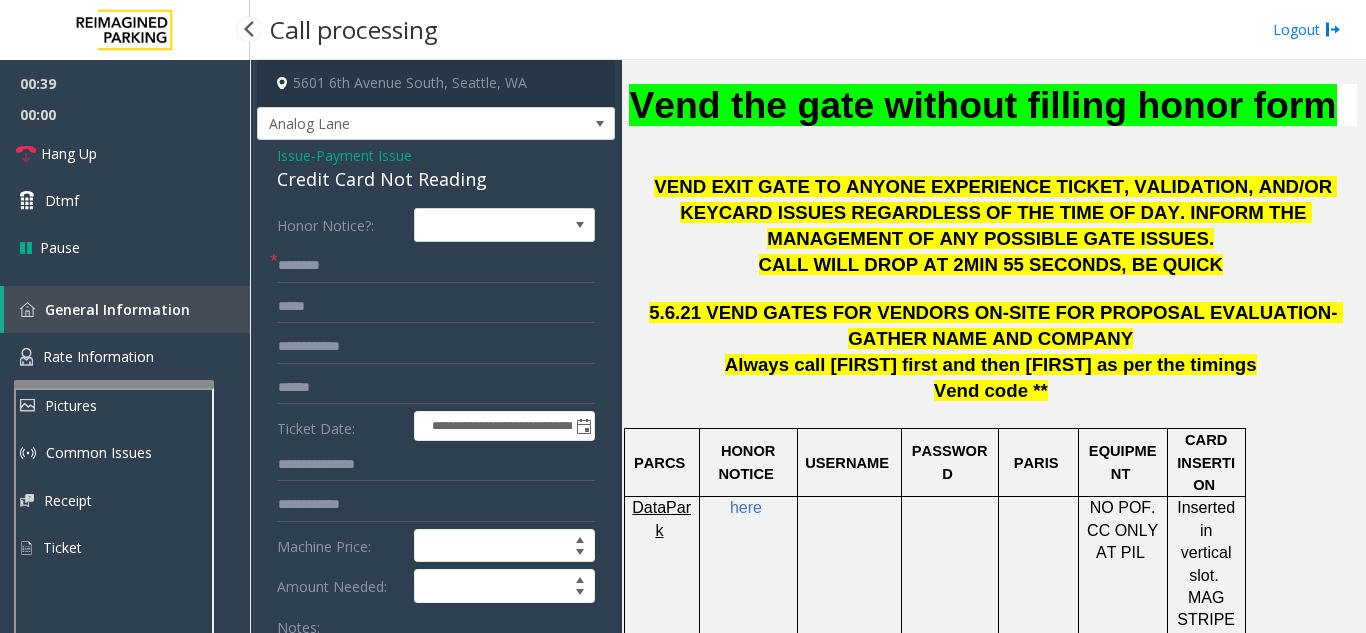 scroll, scrollTop: 600, scrollLeft: 0, axis: vertical 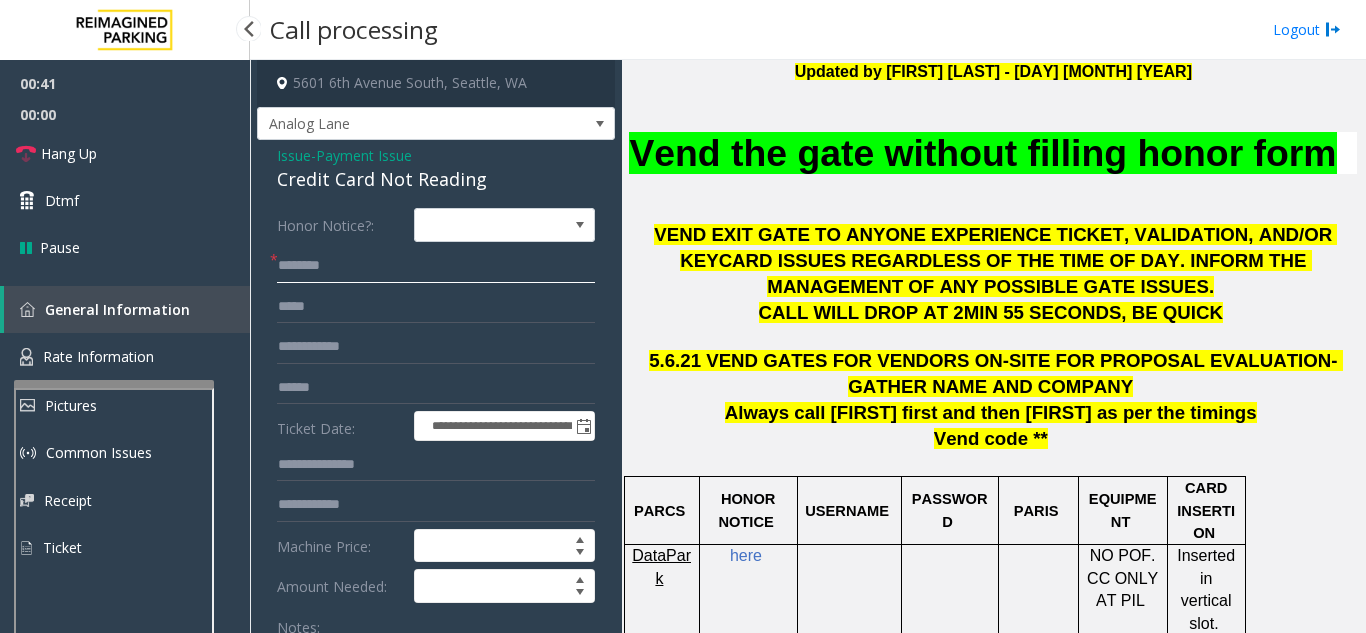 click 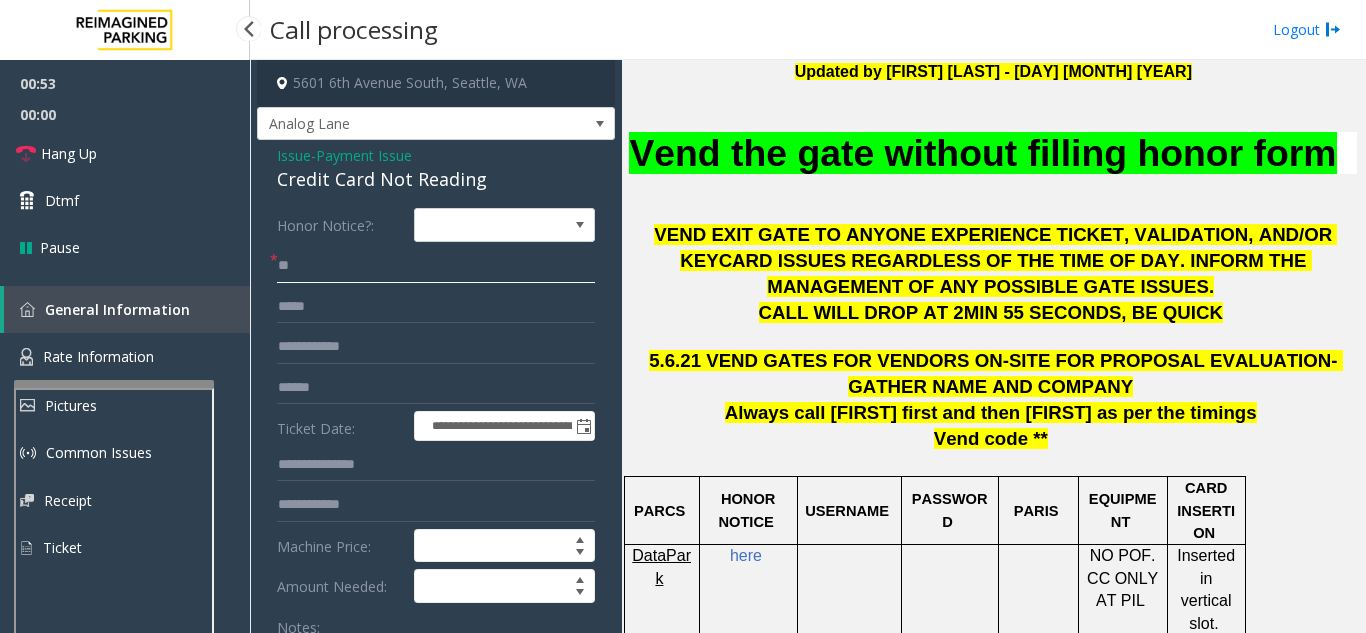 type on "*" 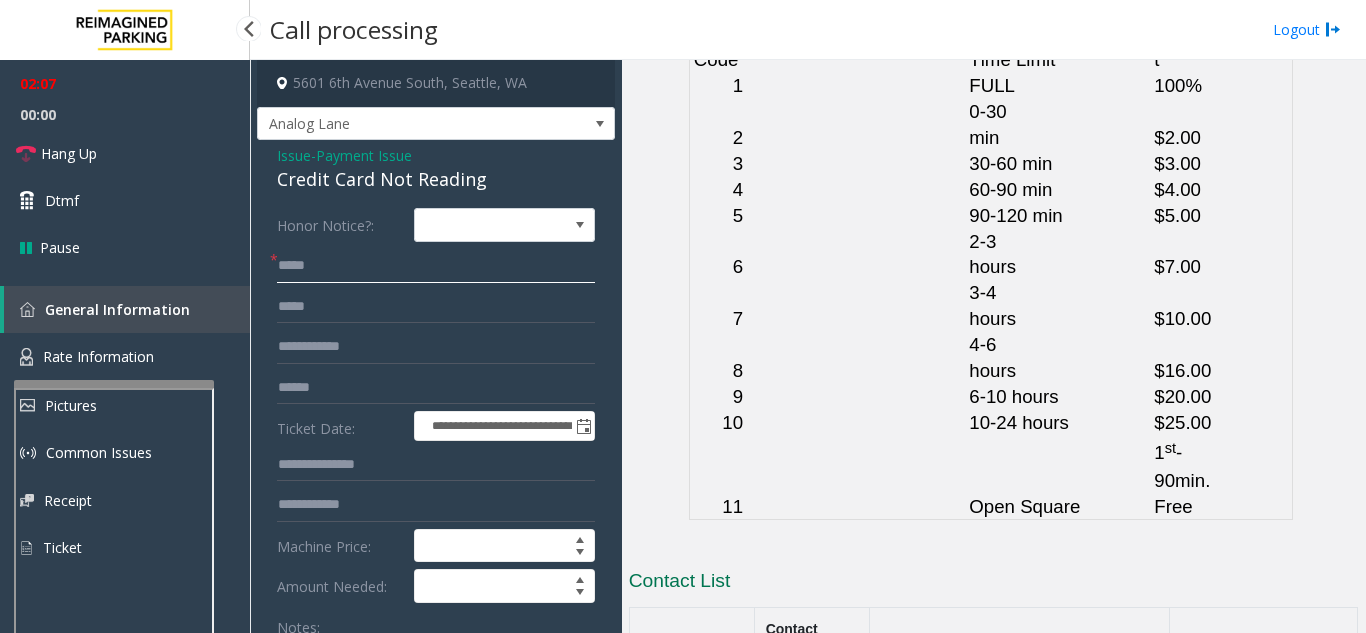 scroll, scrollTop: 5117, scrollLeft: 0, axis: vertical 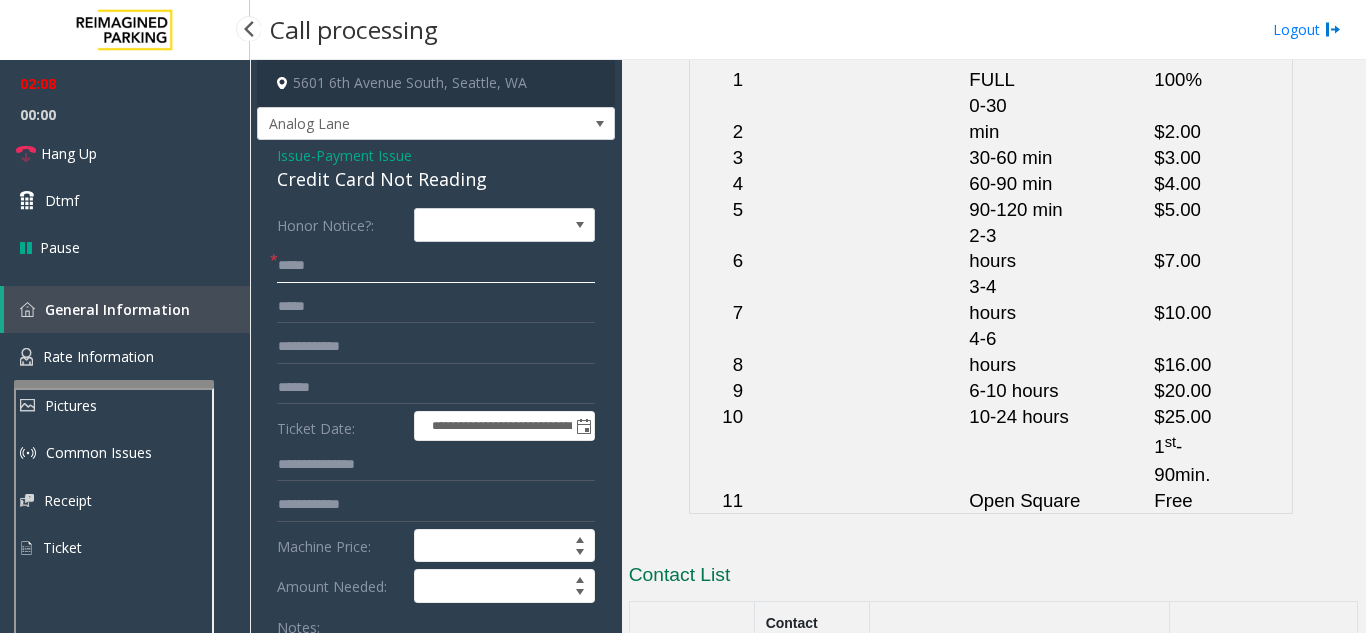 type on "****" 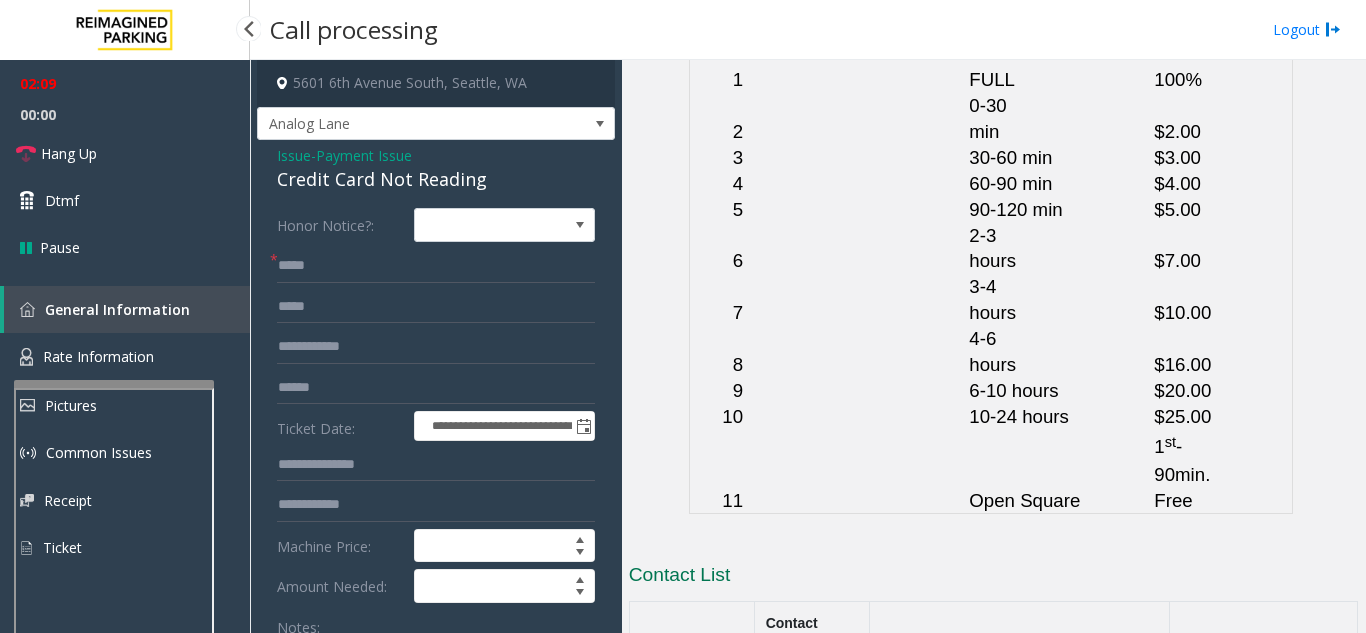 drag, startPoint x: 861, startPoint y: 479, endPoint x: 763, endPoint y: 470, distance: 98.4124 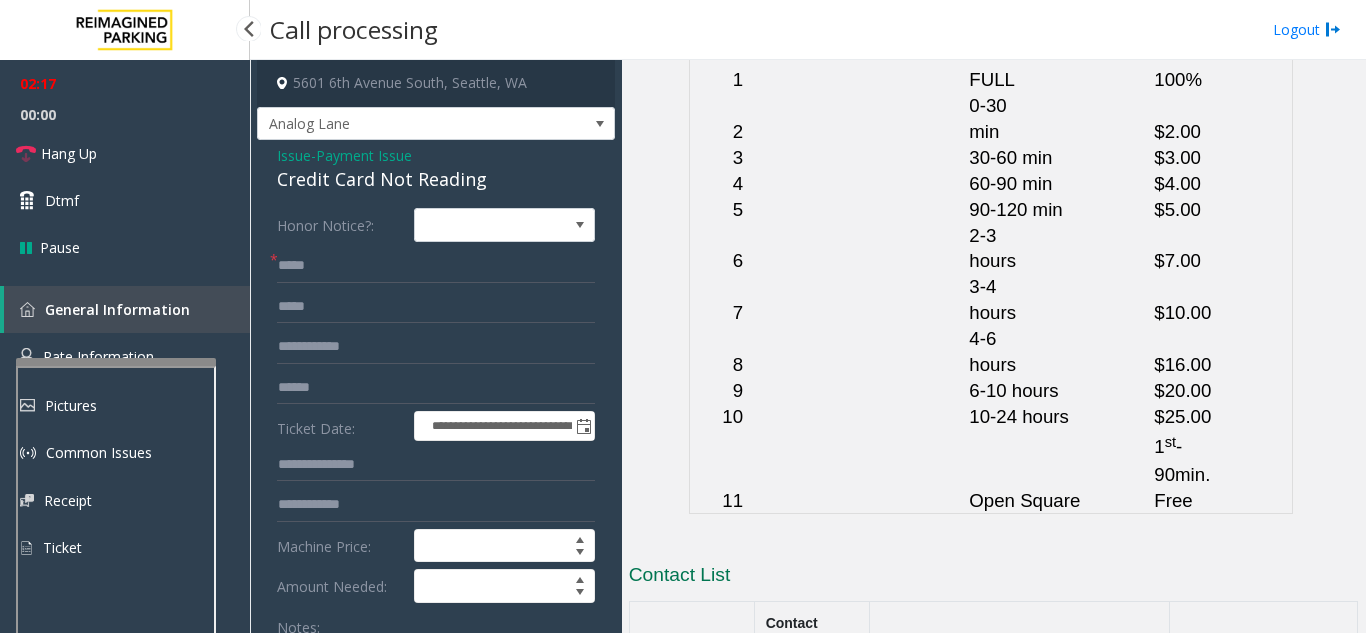 click on "**********" at bounding box center (683, 316) 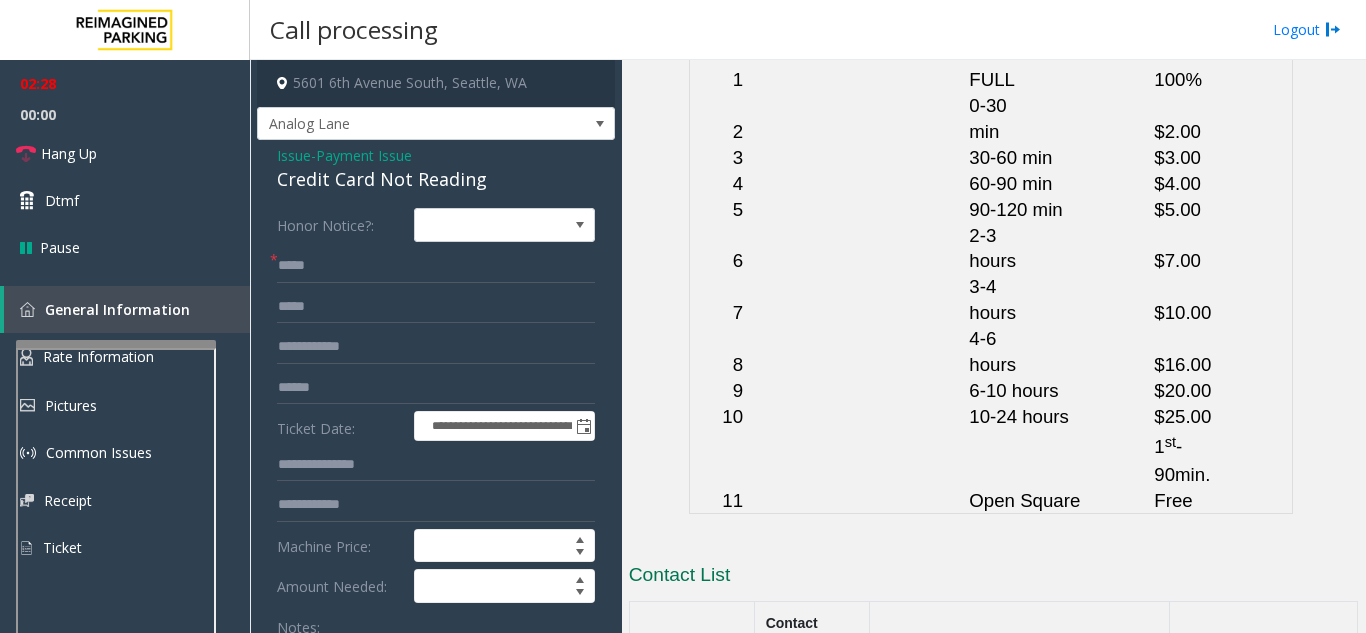 click on "Issue" 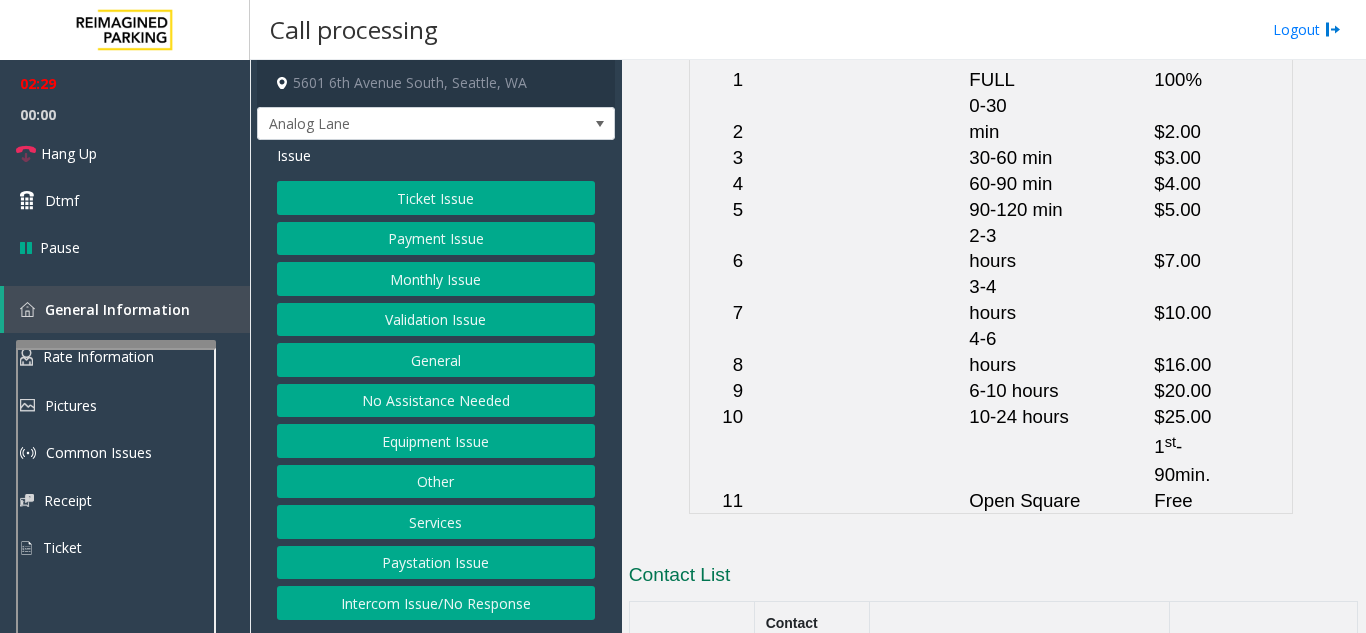 click on "Payment Issue" 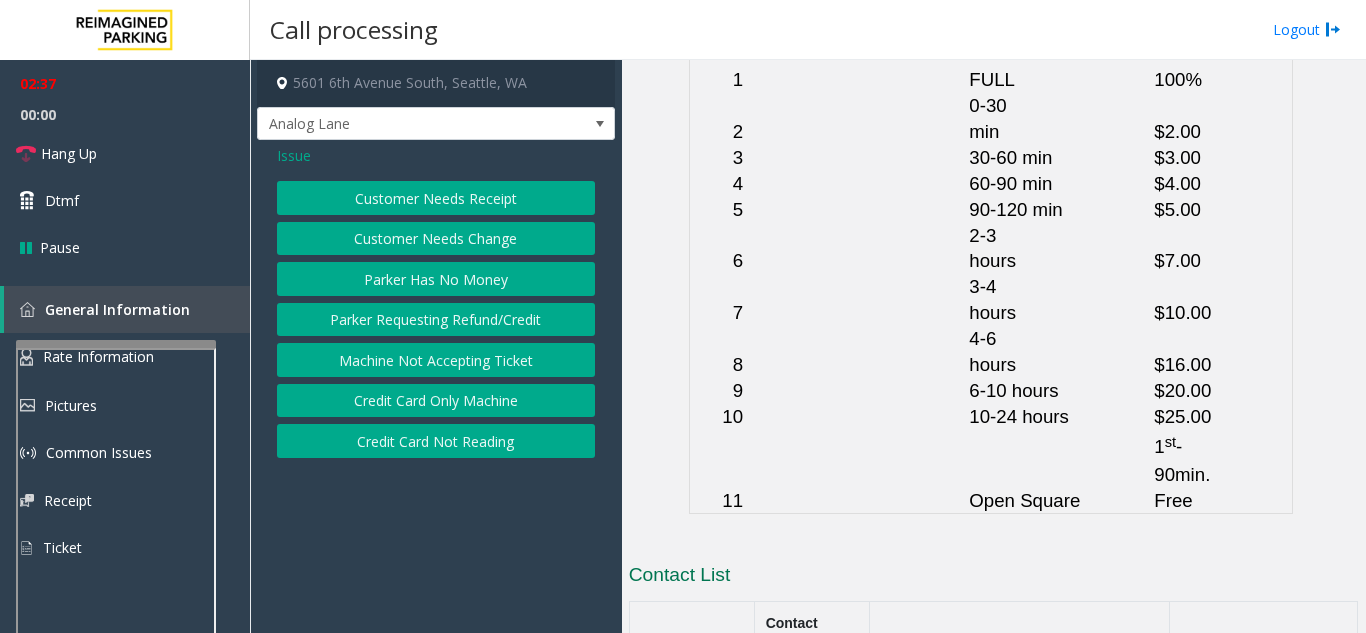 click on "Credit Card Not Reading" 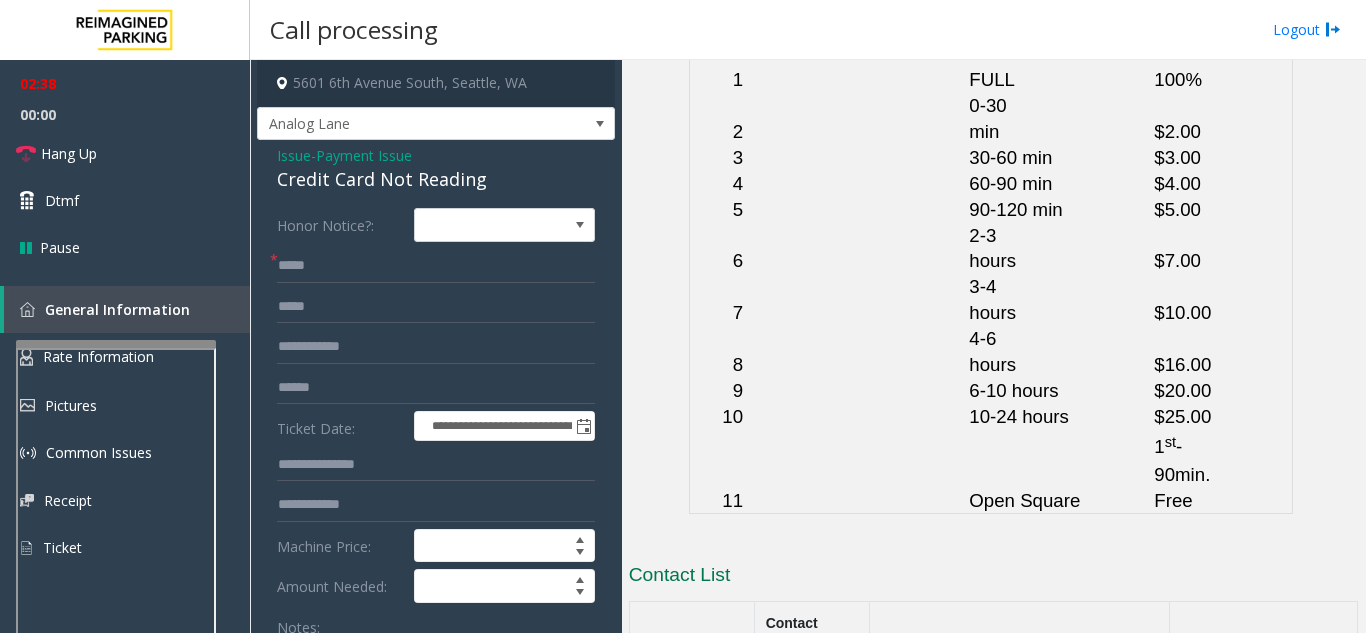 click on "Issue" 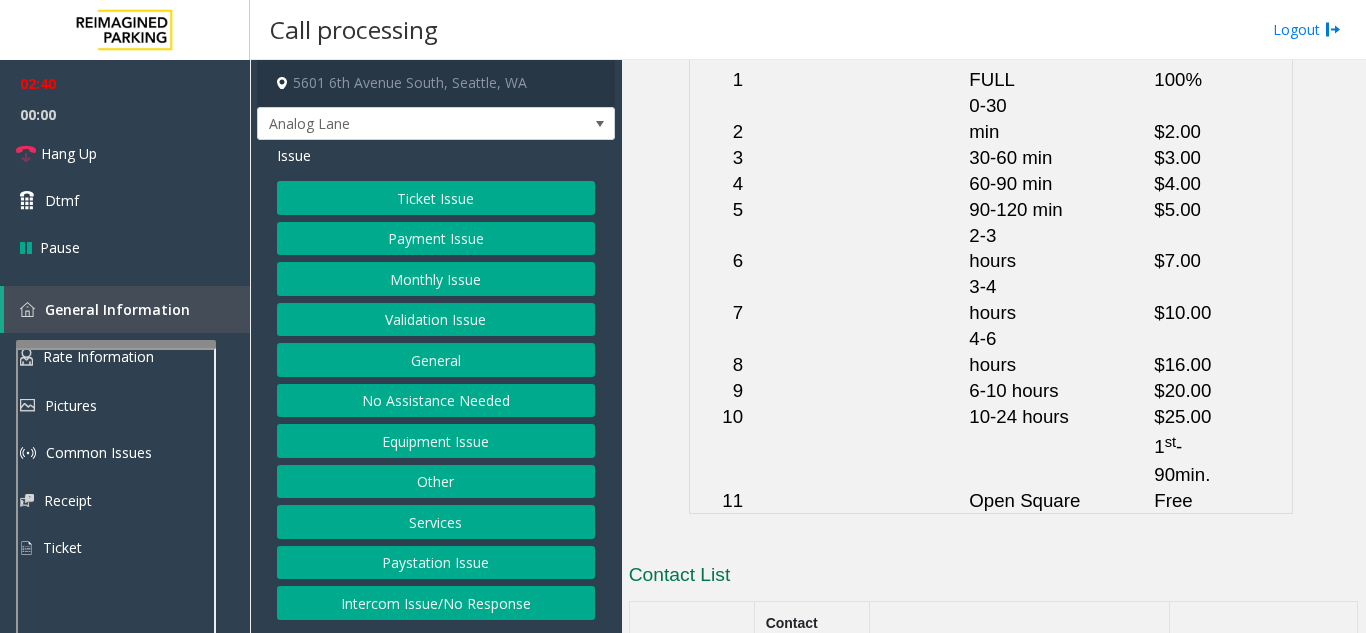 click on "Payment Issue" 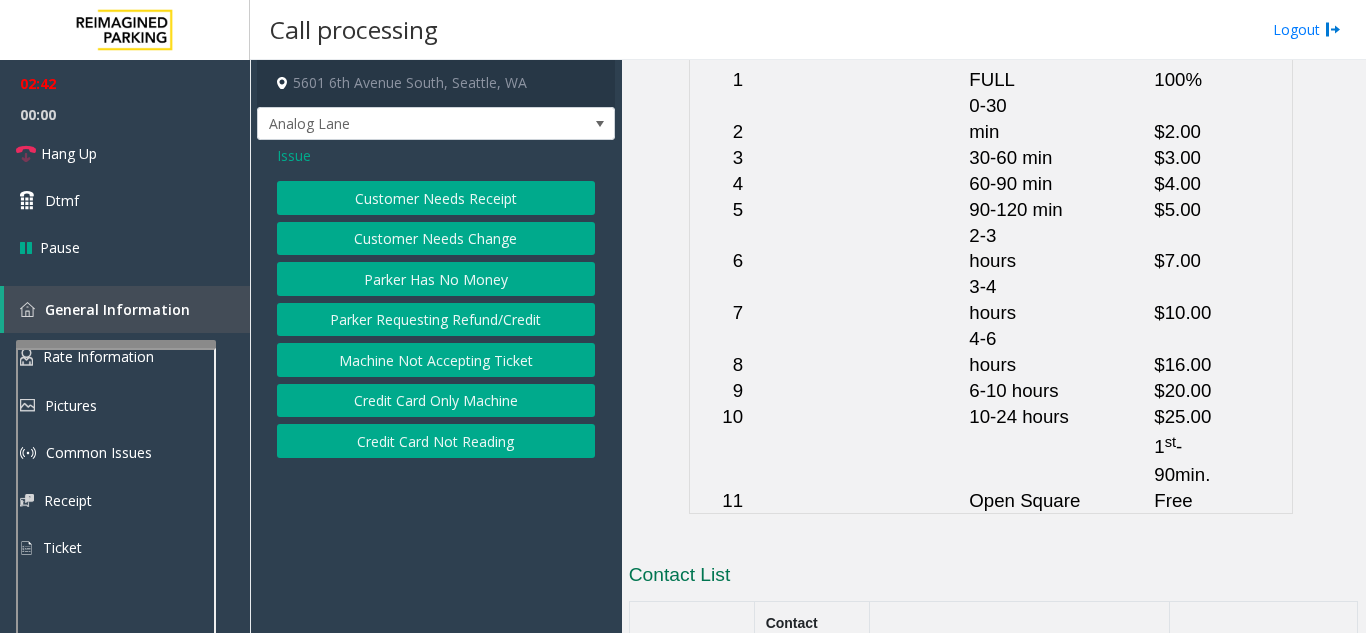 click on "Credit Card Not Reading" 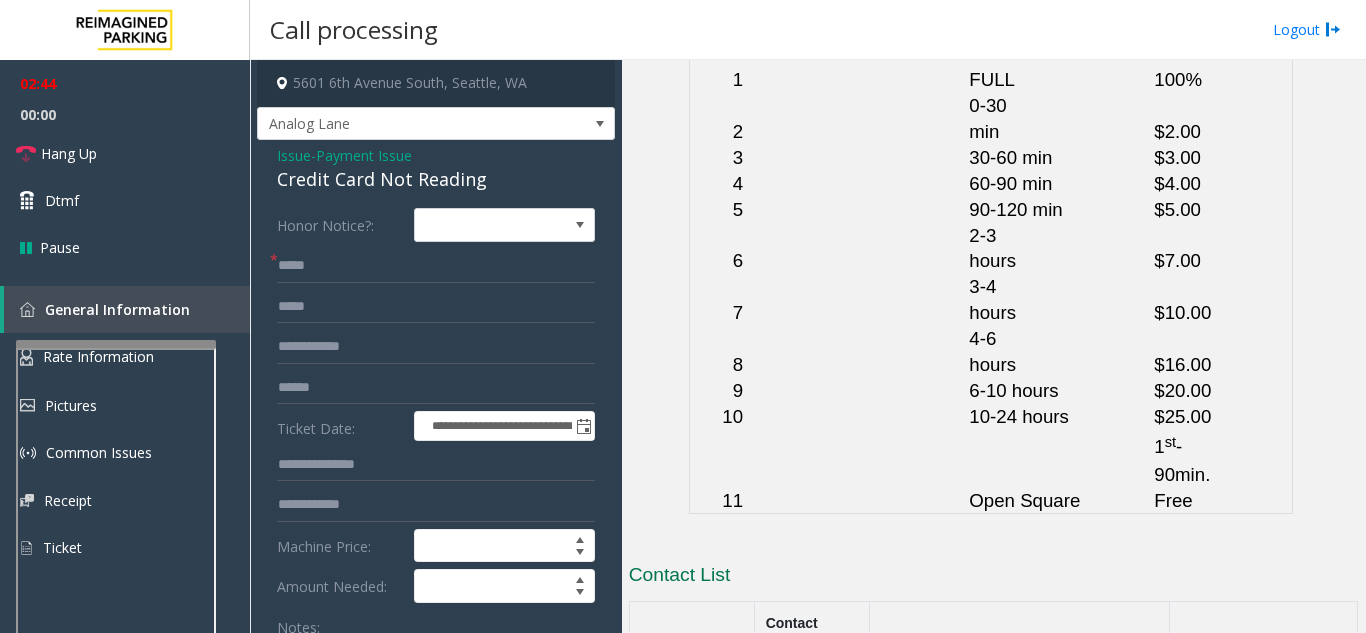 click on "Issue" 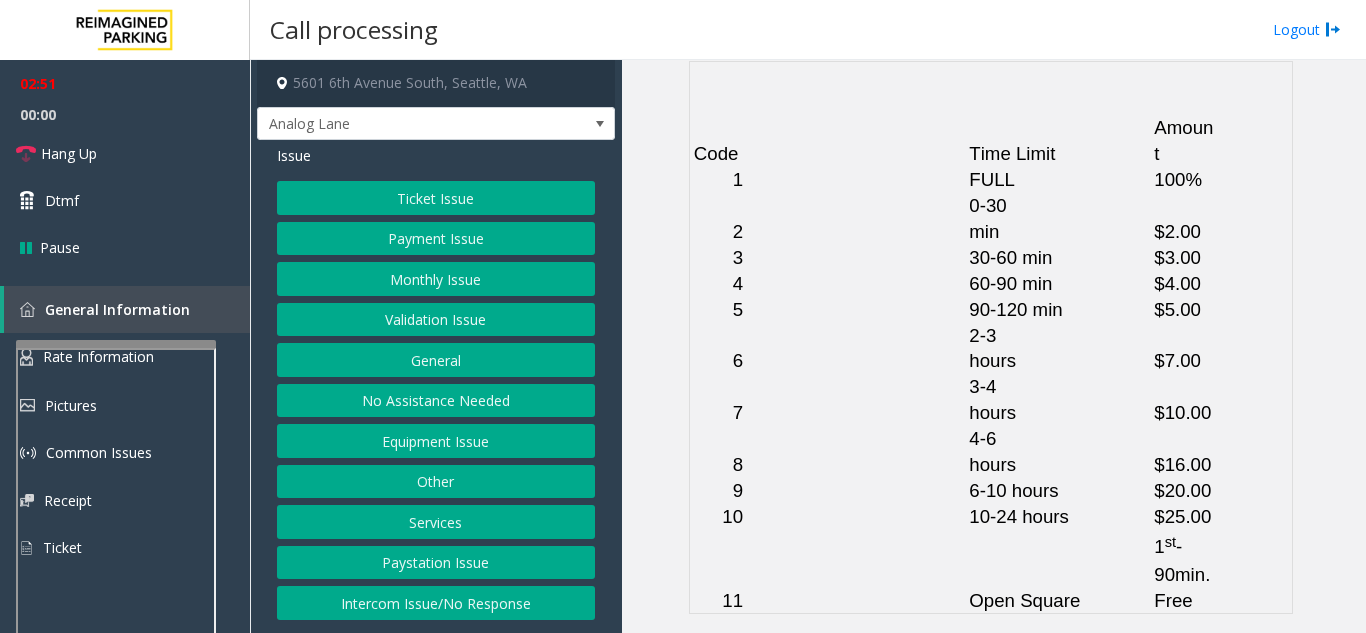 scroll, scrollTop: 5117, scrollLeft: 0, axis: vertical 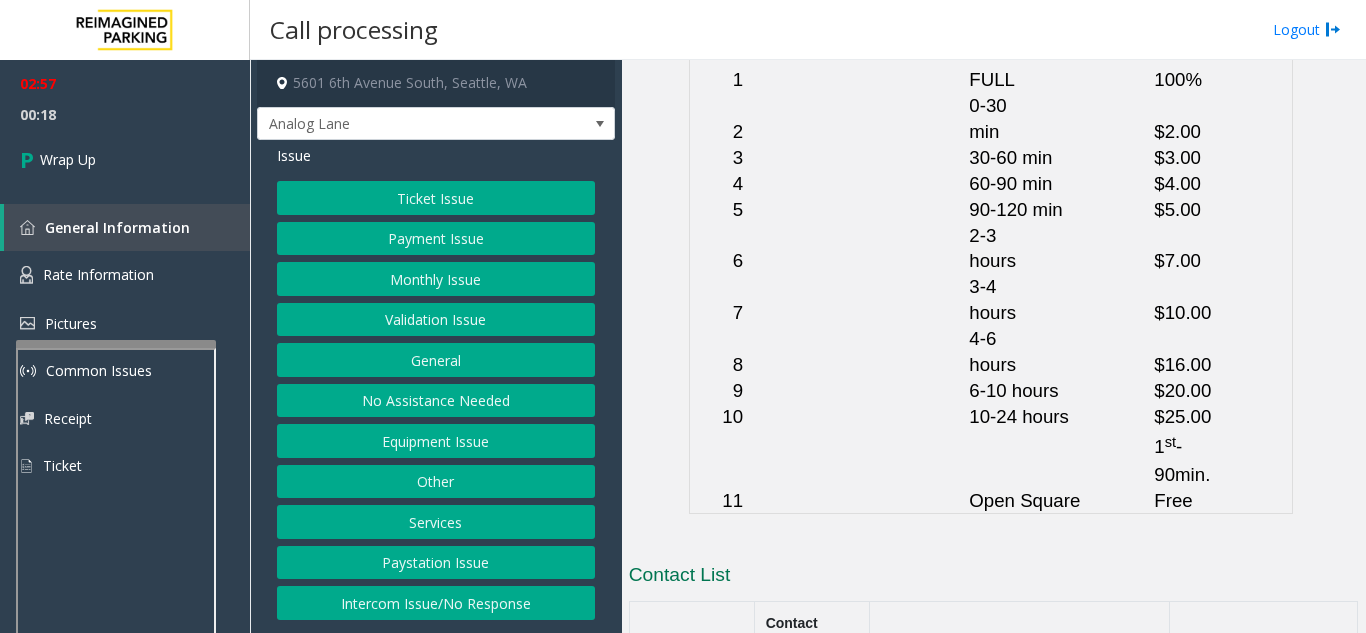 click on "Intercom Issue/No Response" 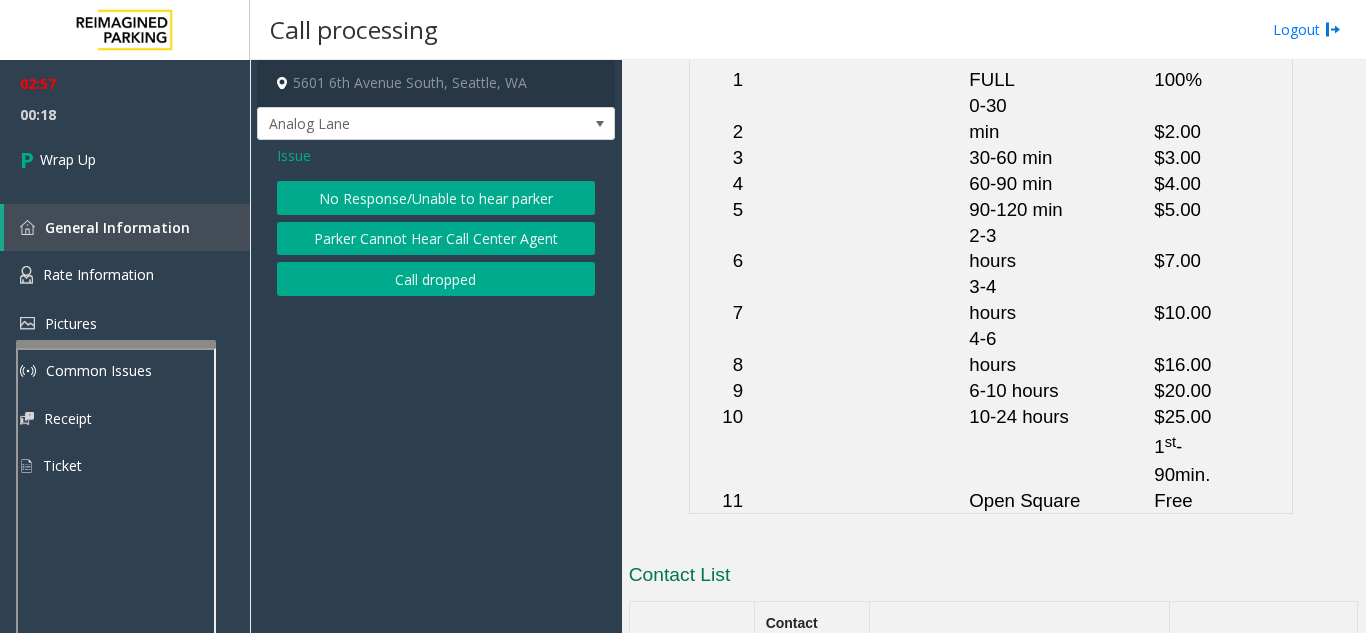 click on "Call dropped" 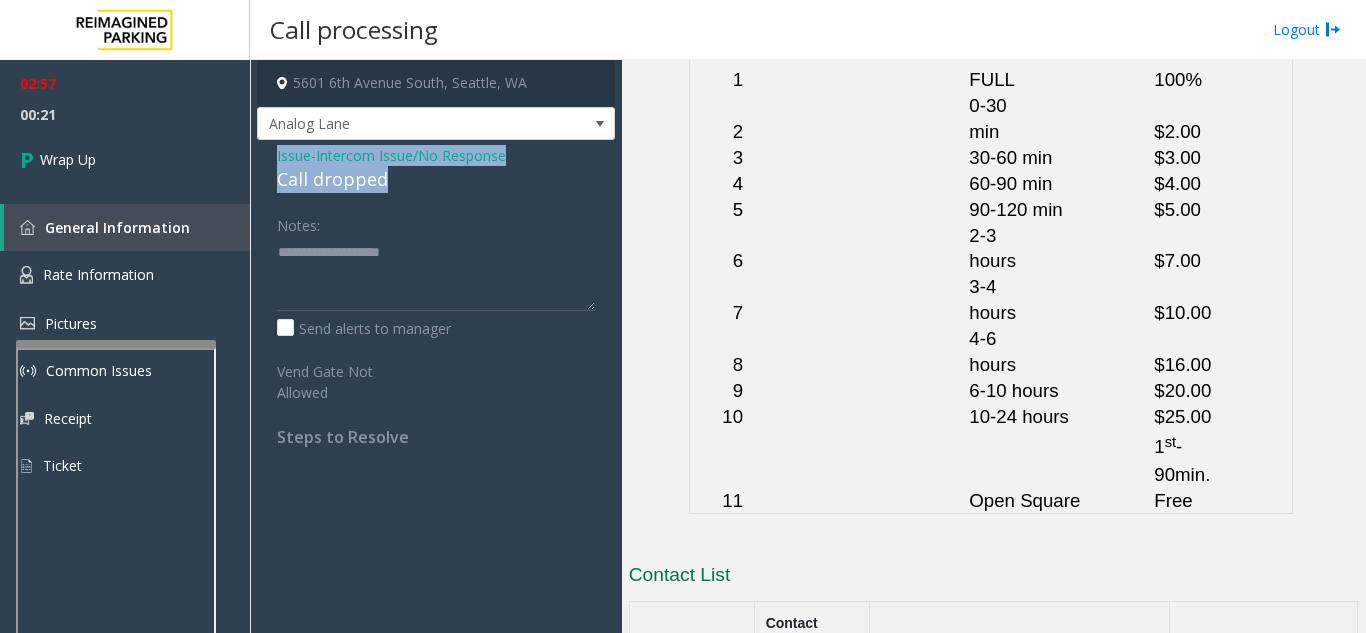 drag, startPoint x: 269, startPoint y: 154, endPoint x: 406, endPoint y: 181, distance: 139.63524 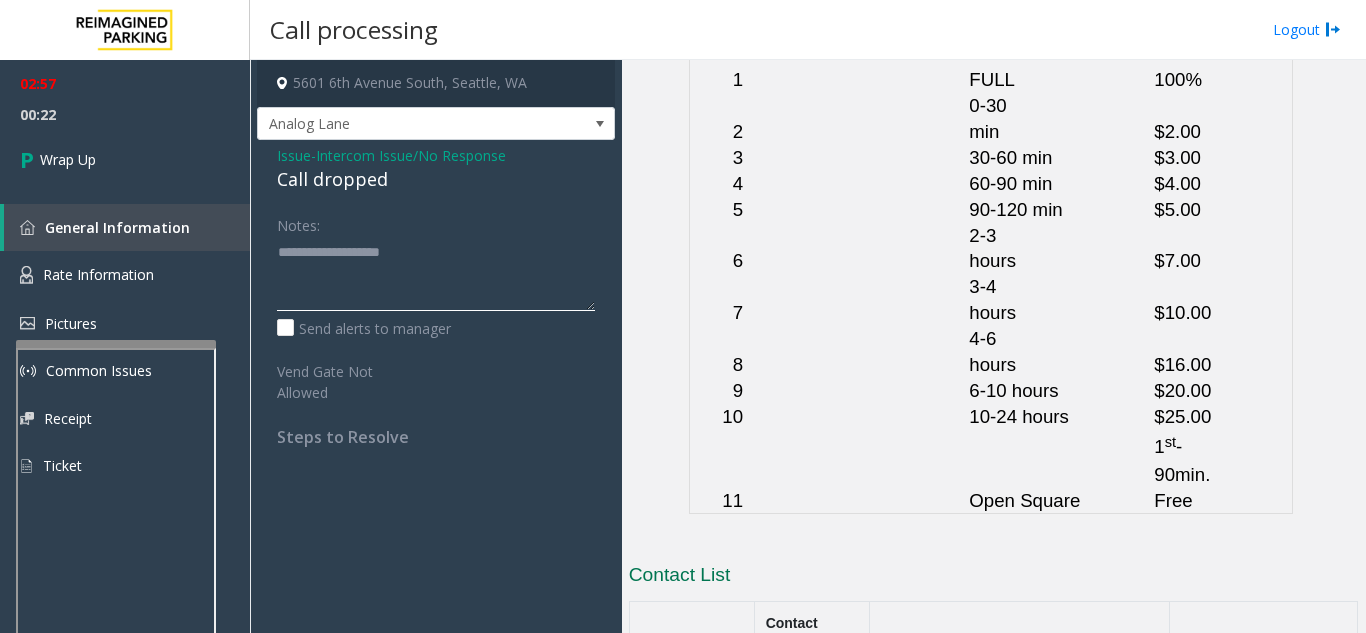 click 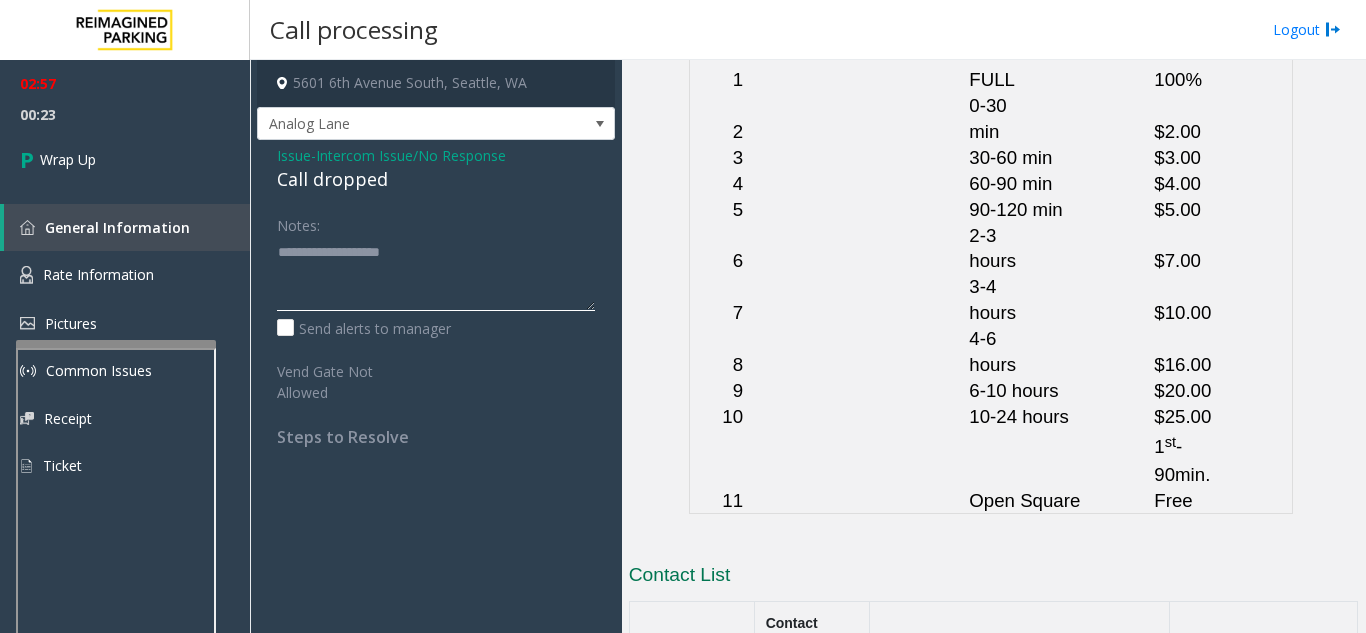 paste on "**********" 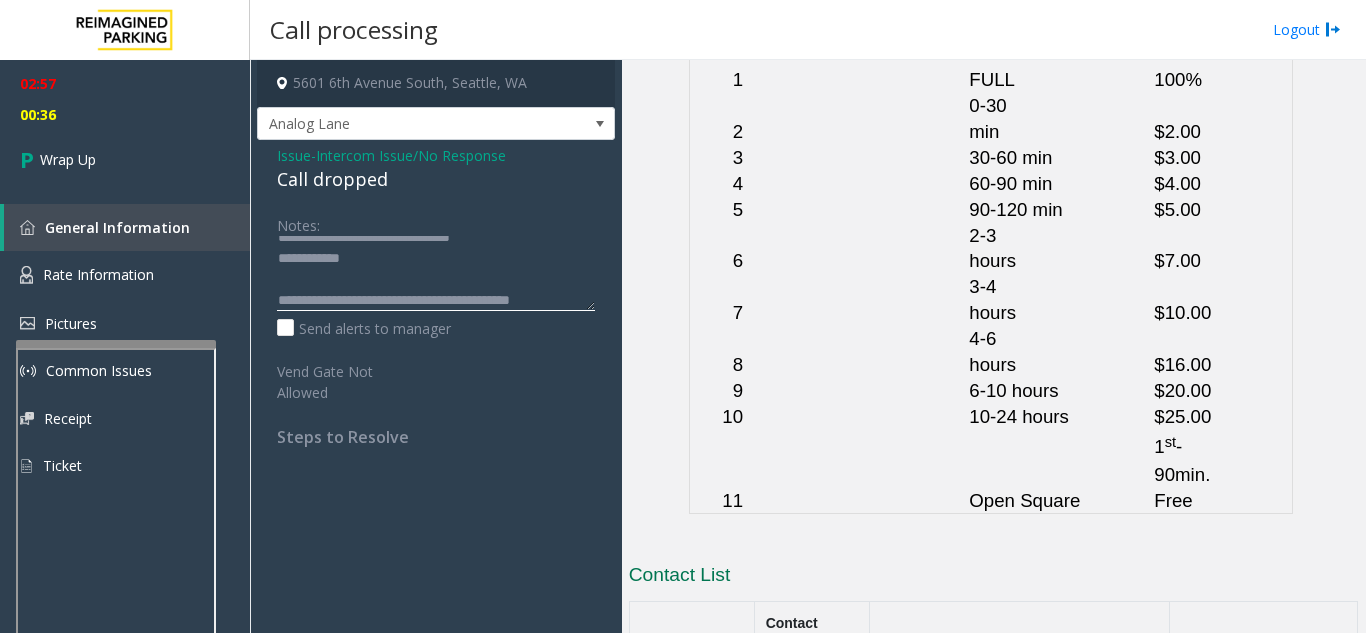 scroll, scrollTop: 36, scrollLeft: 0, axis: vertical 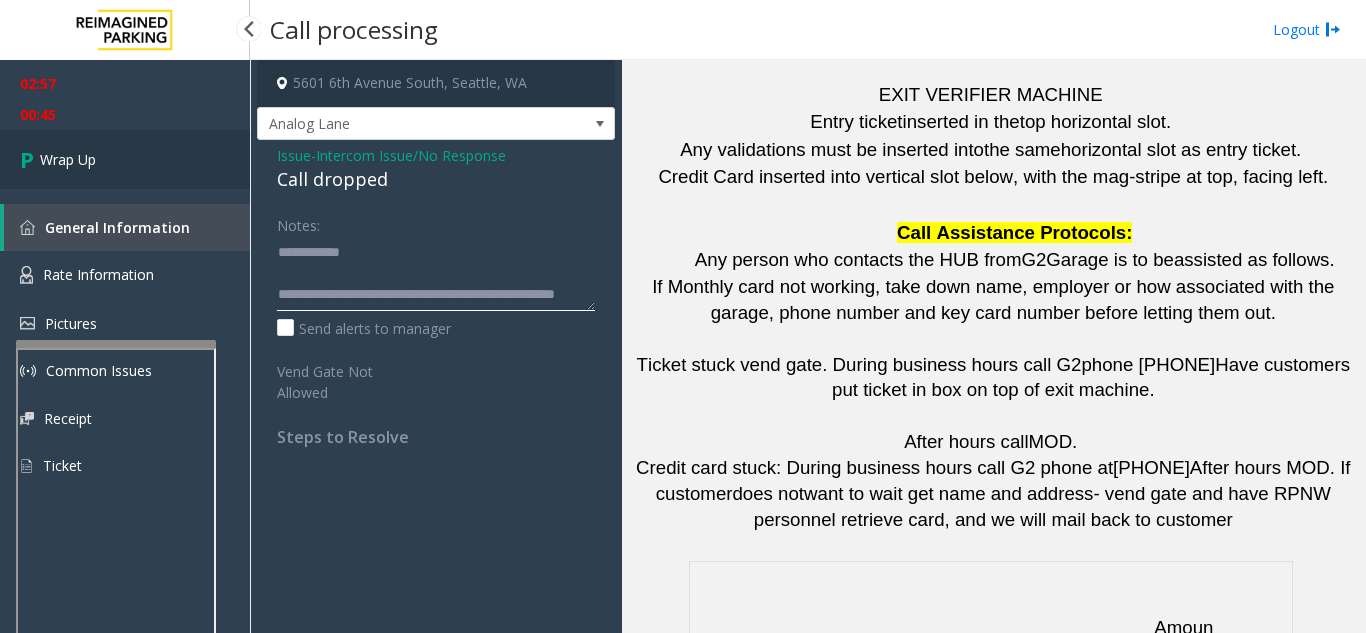 type on "**********" 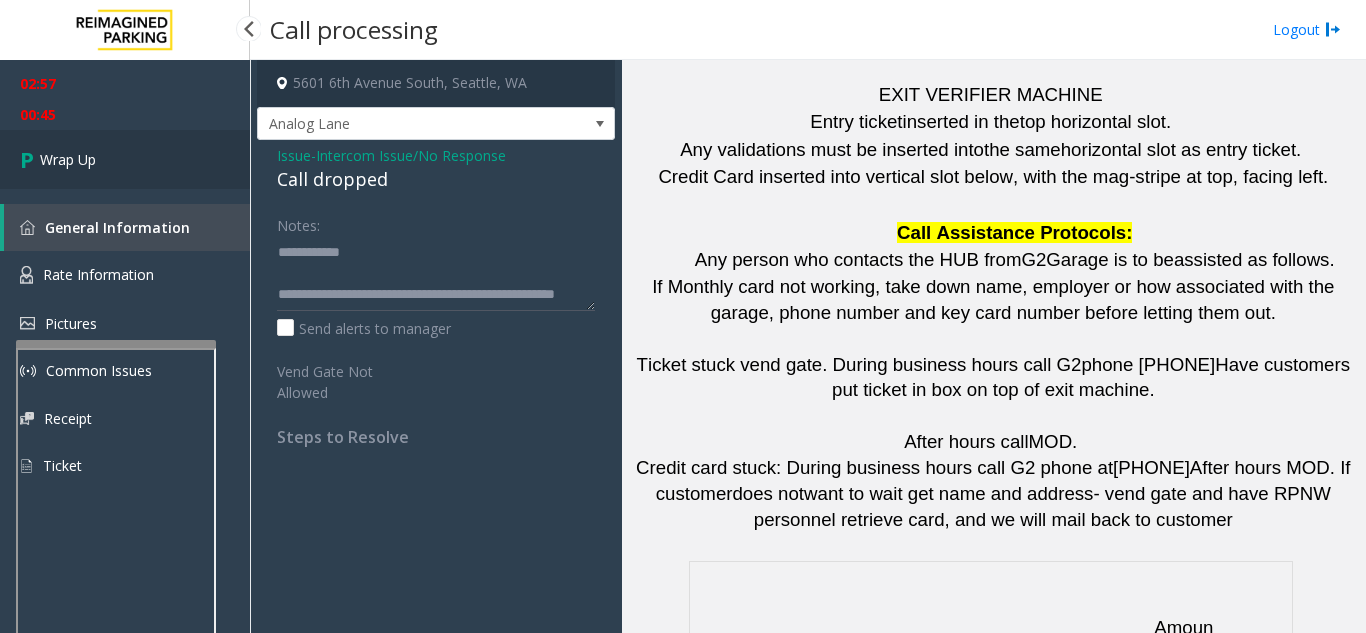 click on "Wrap Up" at bounding box center [125, 159] 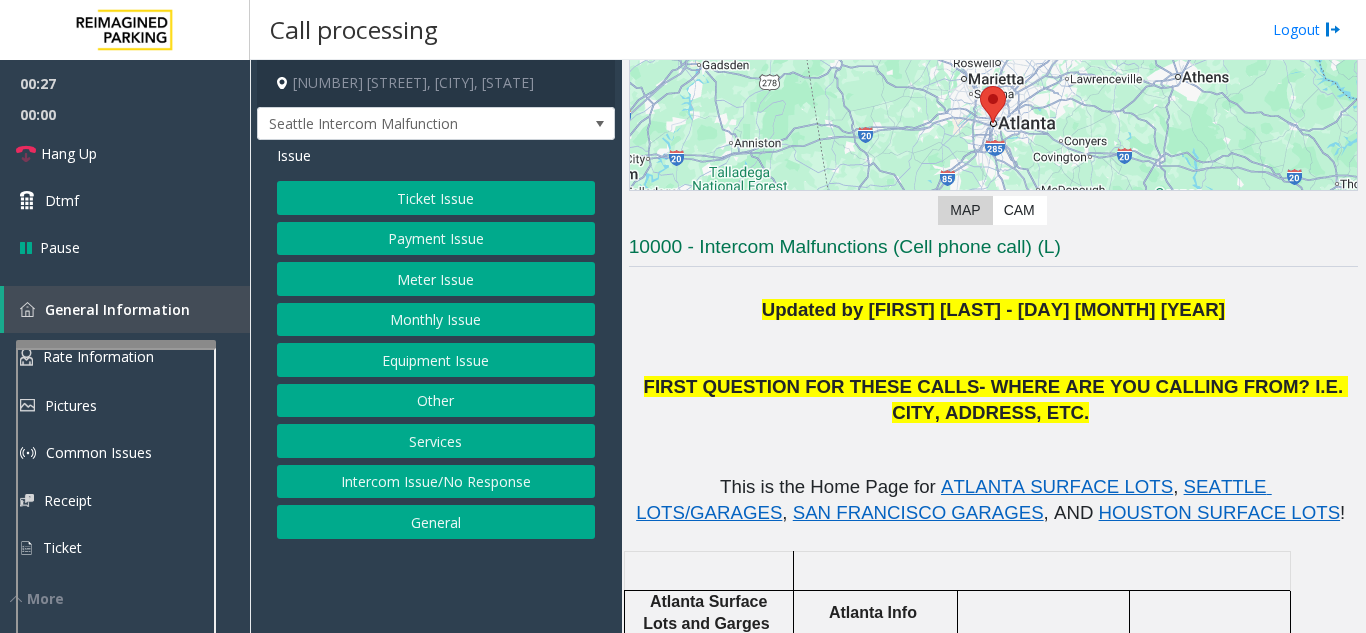 scroll, scrollTop: 200, scrollLeft: 0, axis: vertical 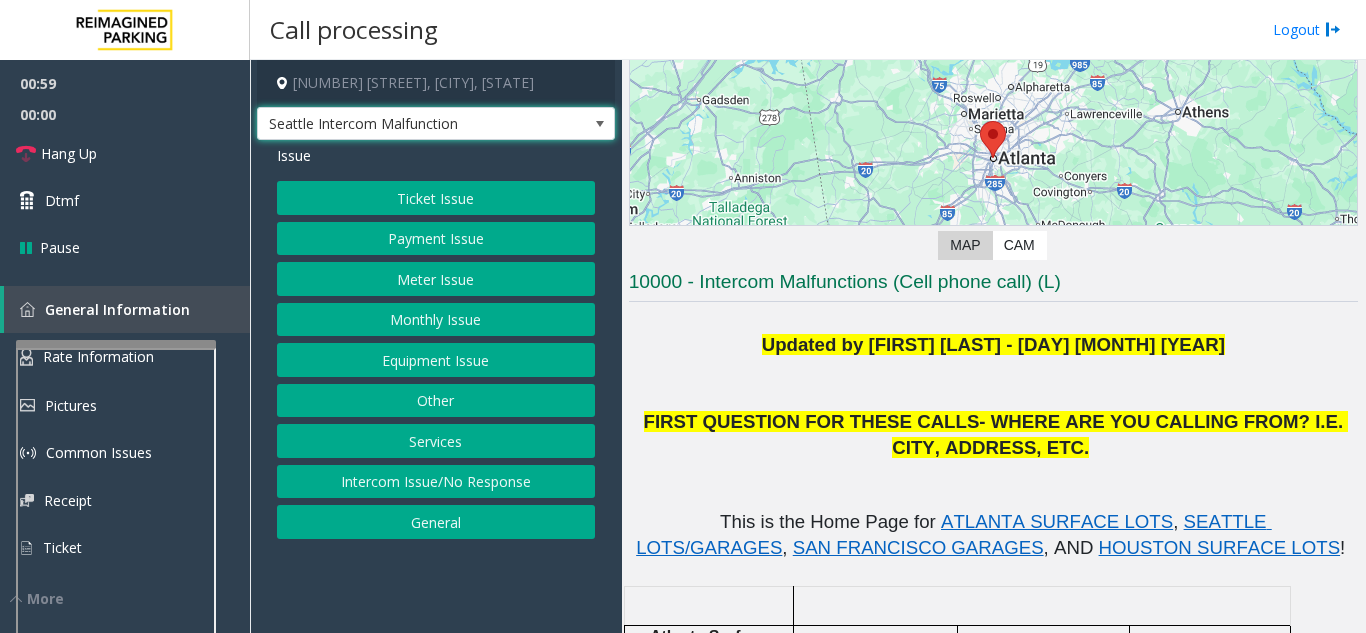 click at bounding box center (600, 124) 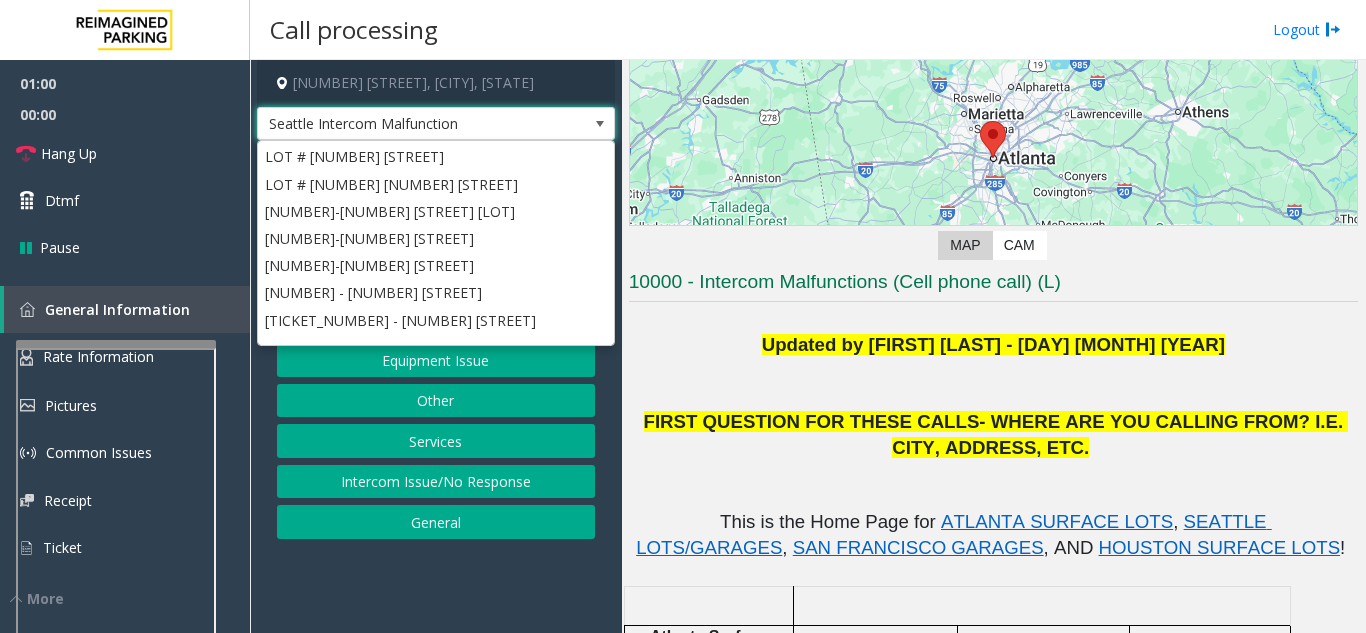 scroll, scrollTop: 181, scrollLeft: 0, axis: vertical 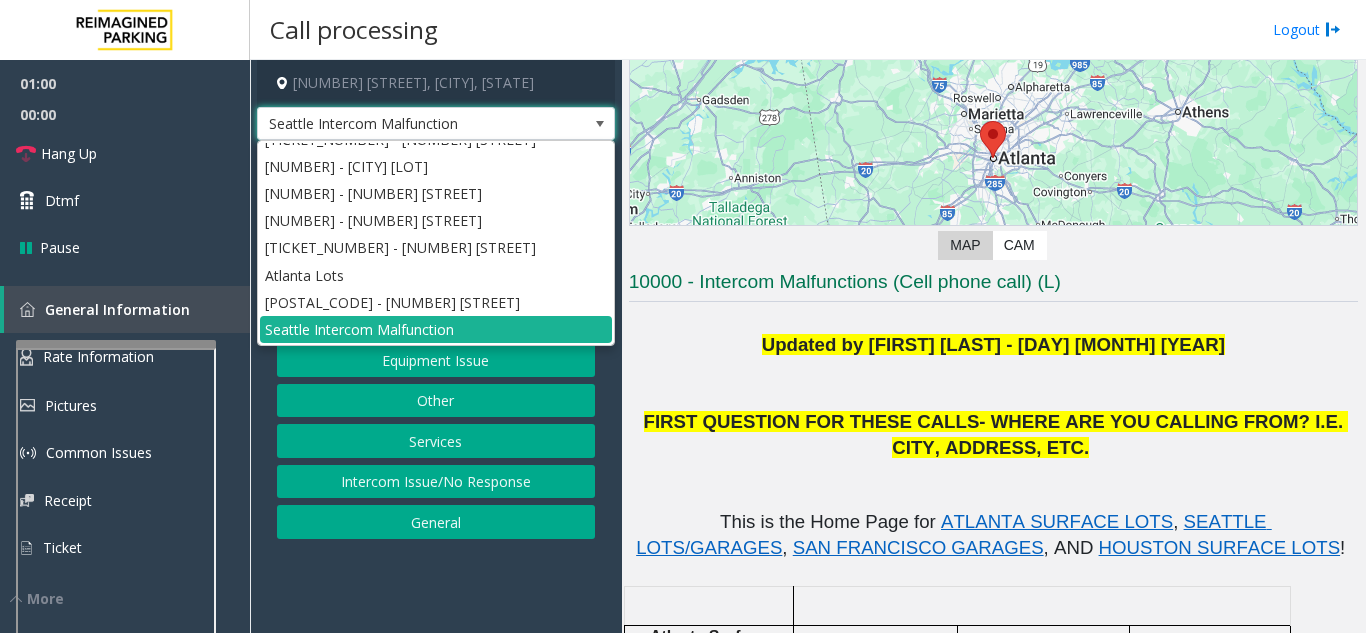 click at bounding box center [600, 124] 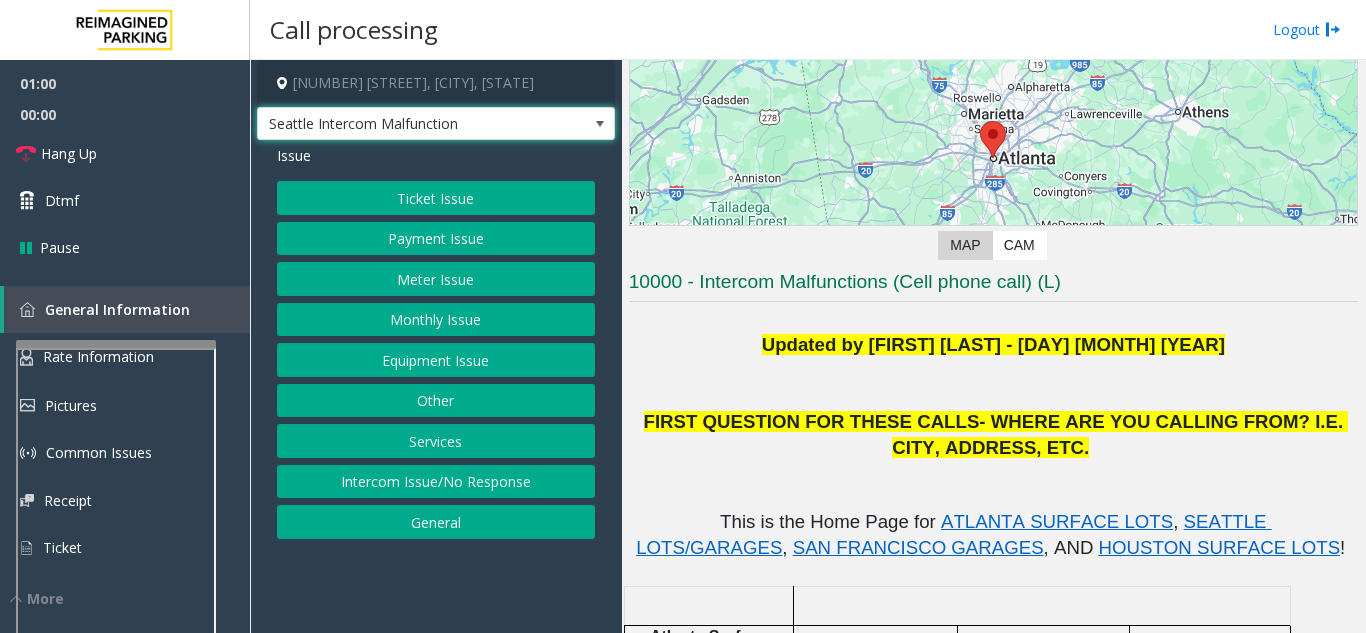 click at bounding box center [600, 124] 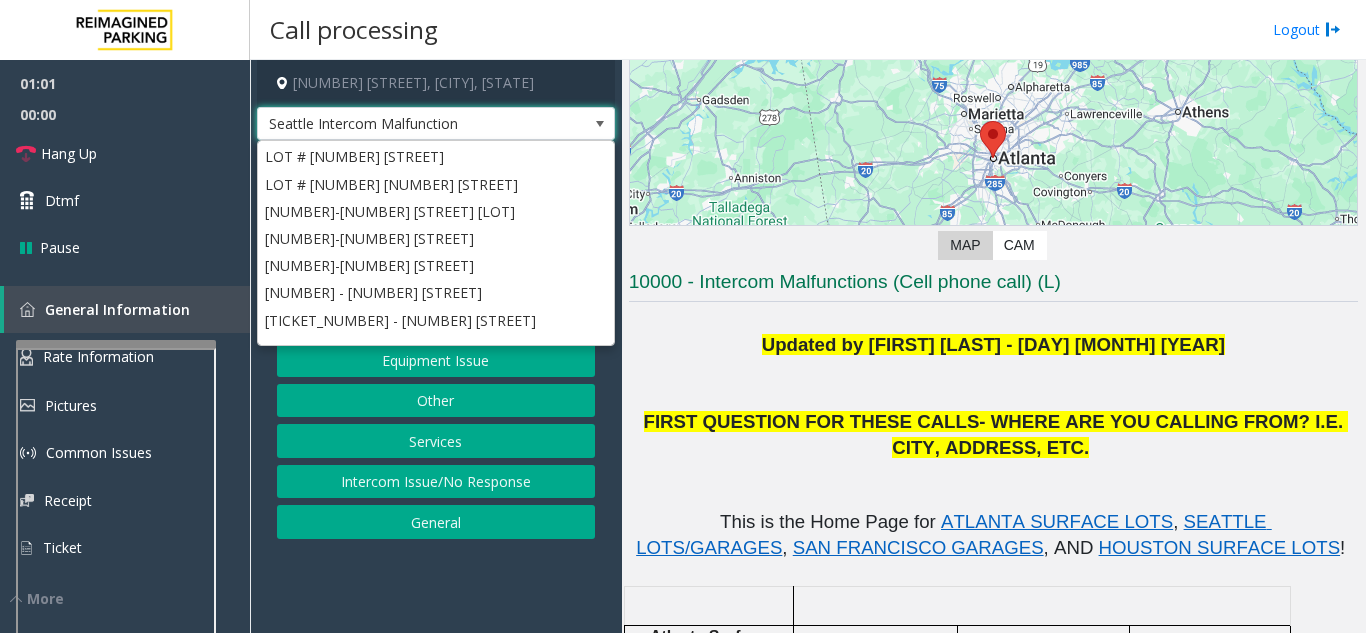 scroll, scrollTop: 181, scrollLeft: 0, axis: vertical 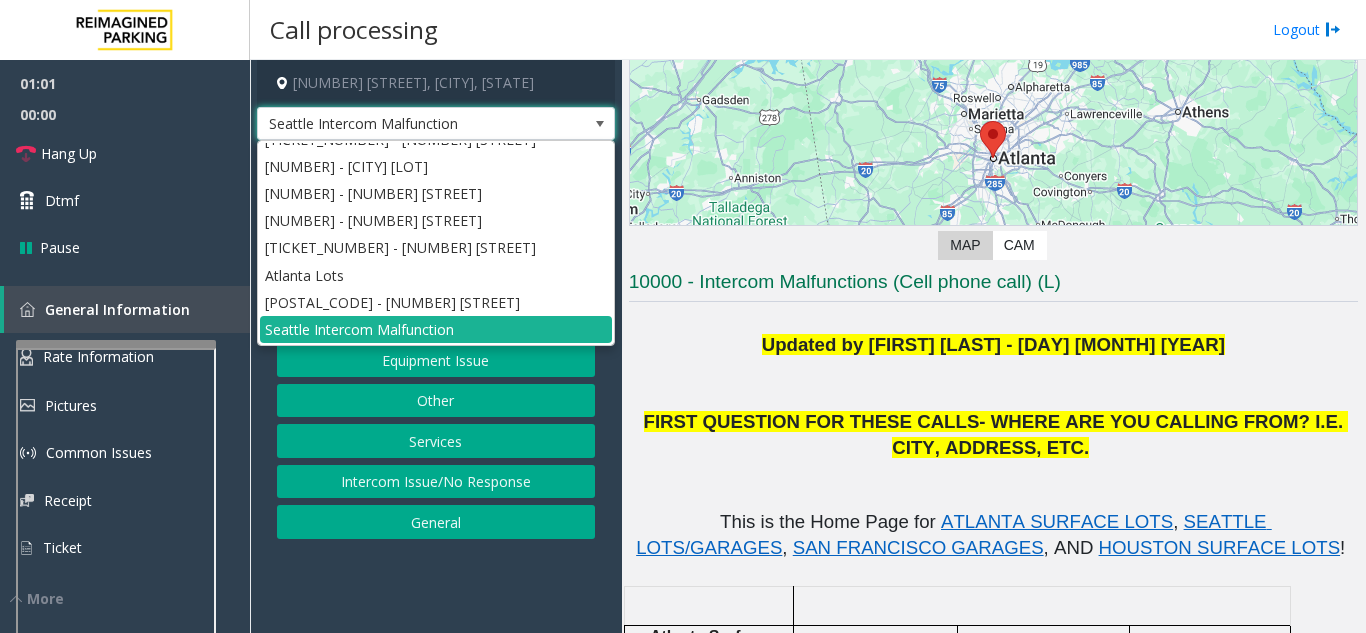 click at bounding box center [600, 124] 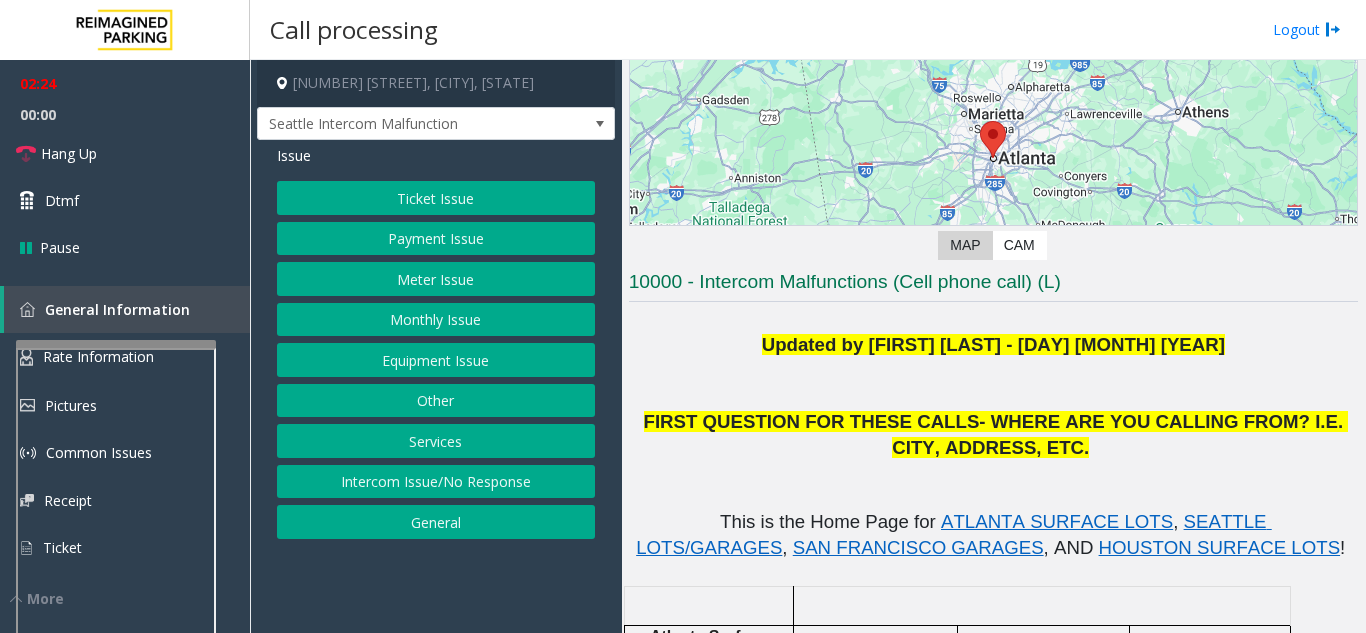 click on "Ticket Issue" 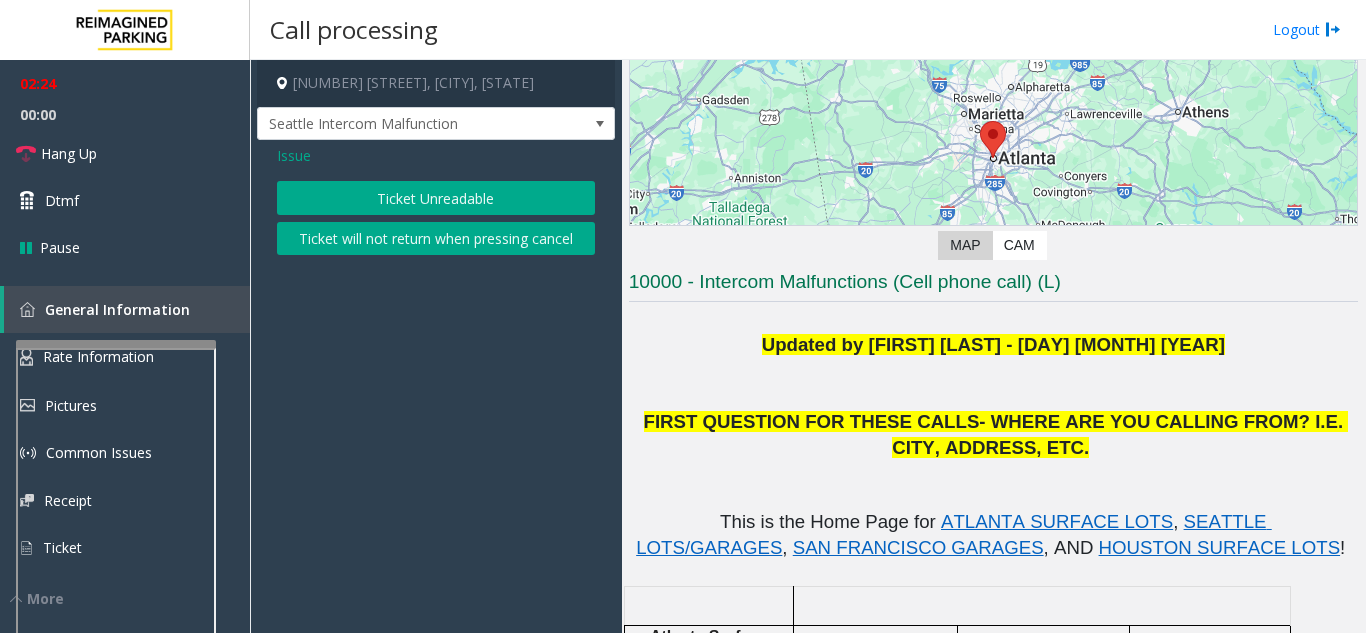 click on "Ticket Unreadable" 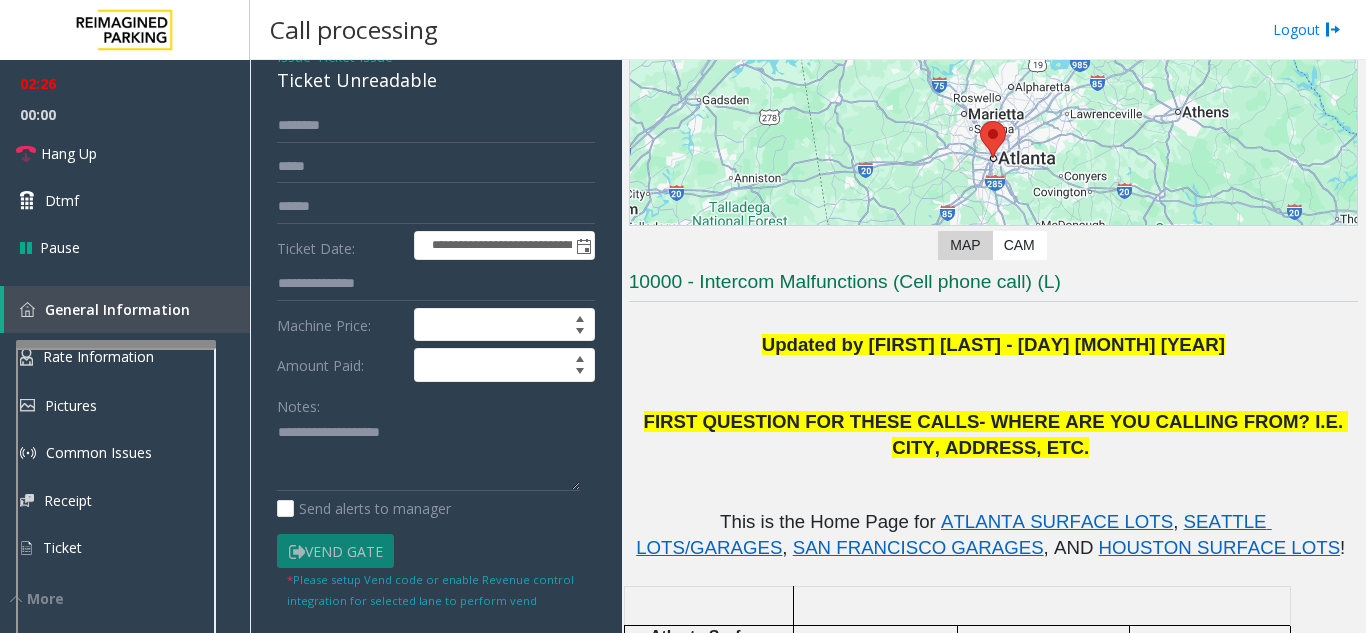scroll, scrollTop: 100, scrollLeft: 0, axis: vertical 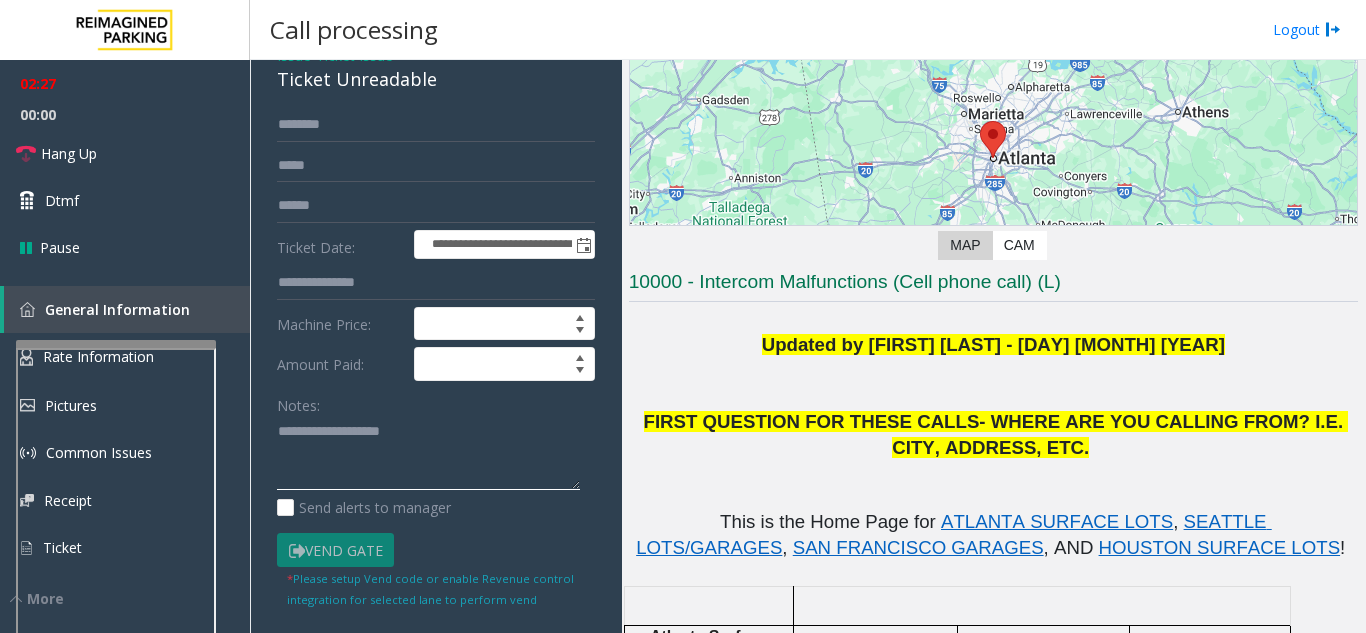 click 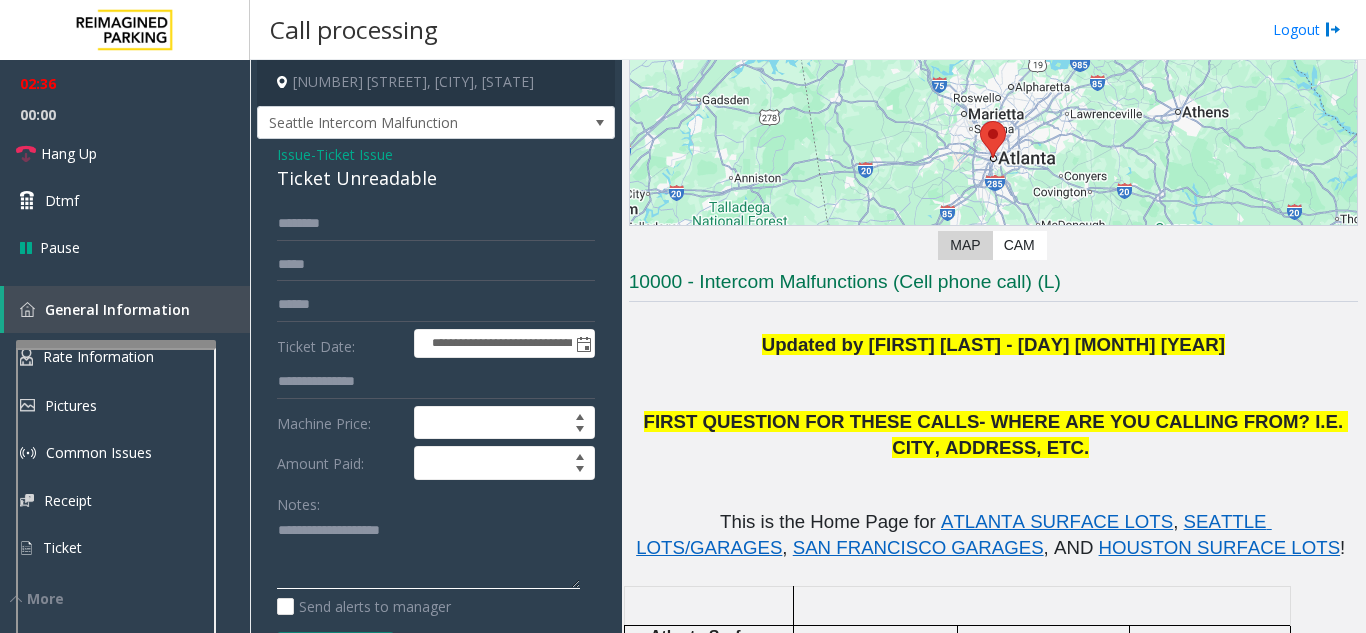 scroll, scrollTop: 0, scrollLeft: 0, axis: both 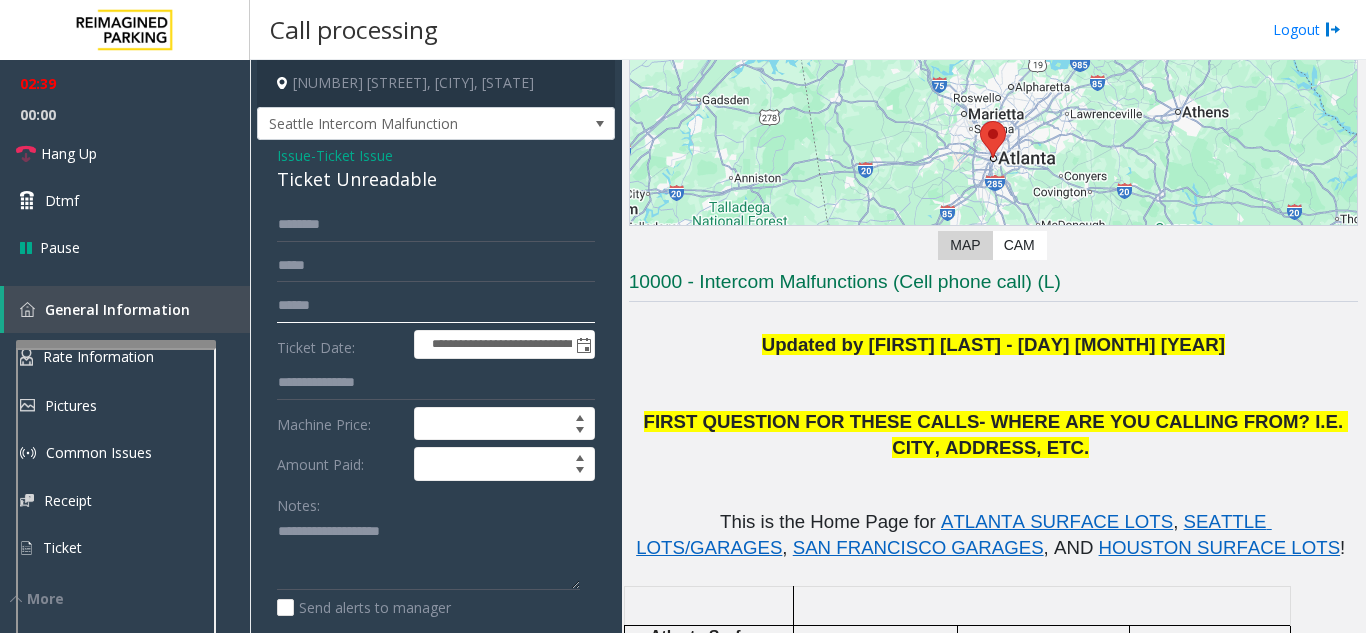 click 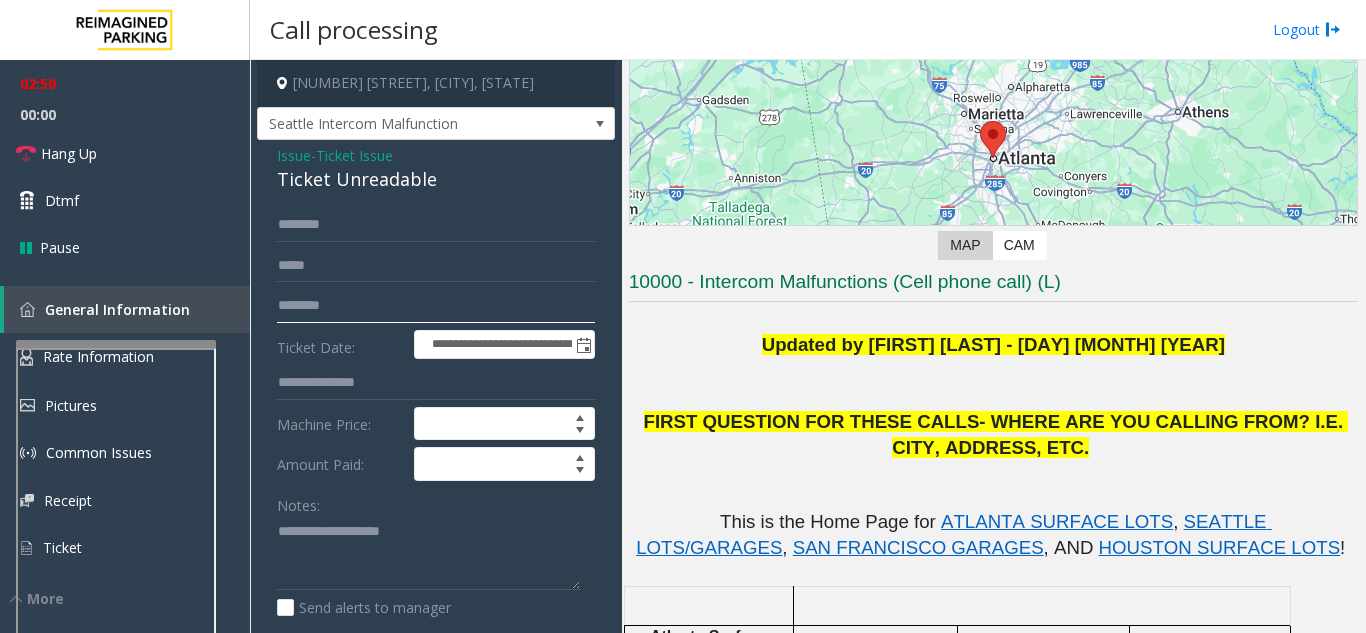 type on "********" 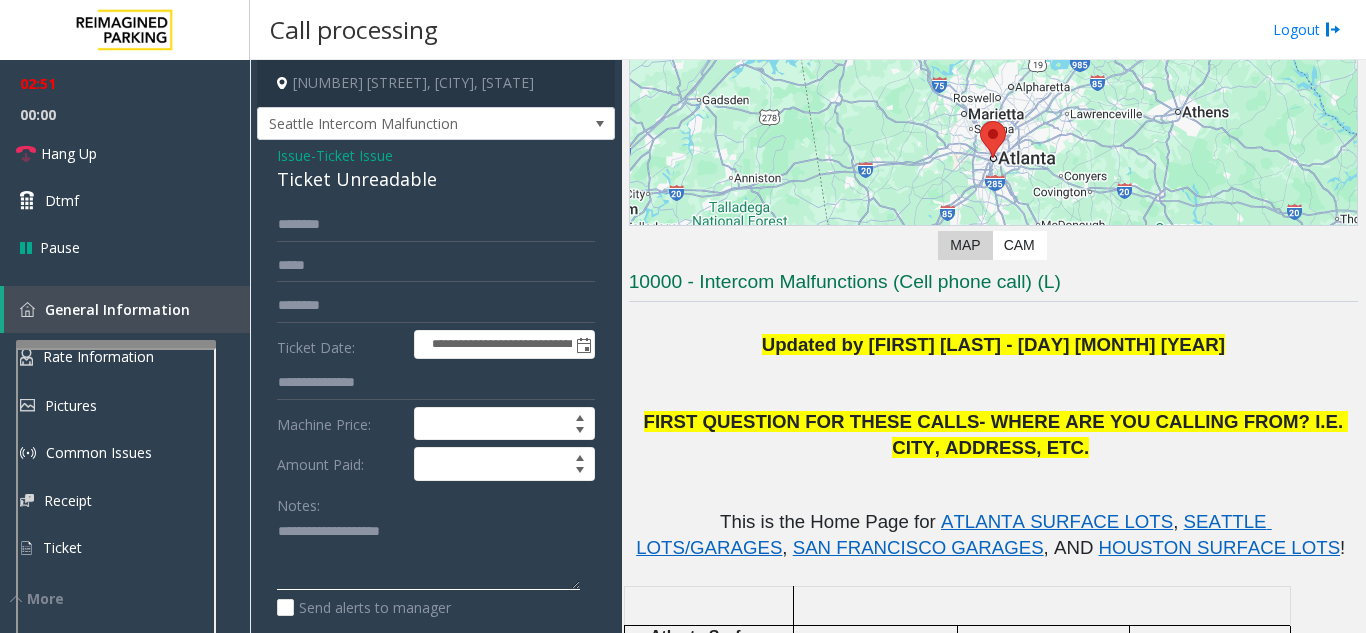 click 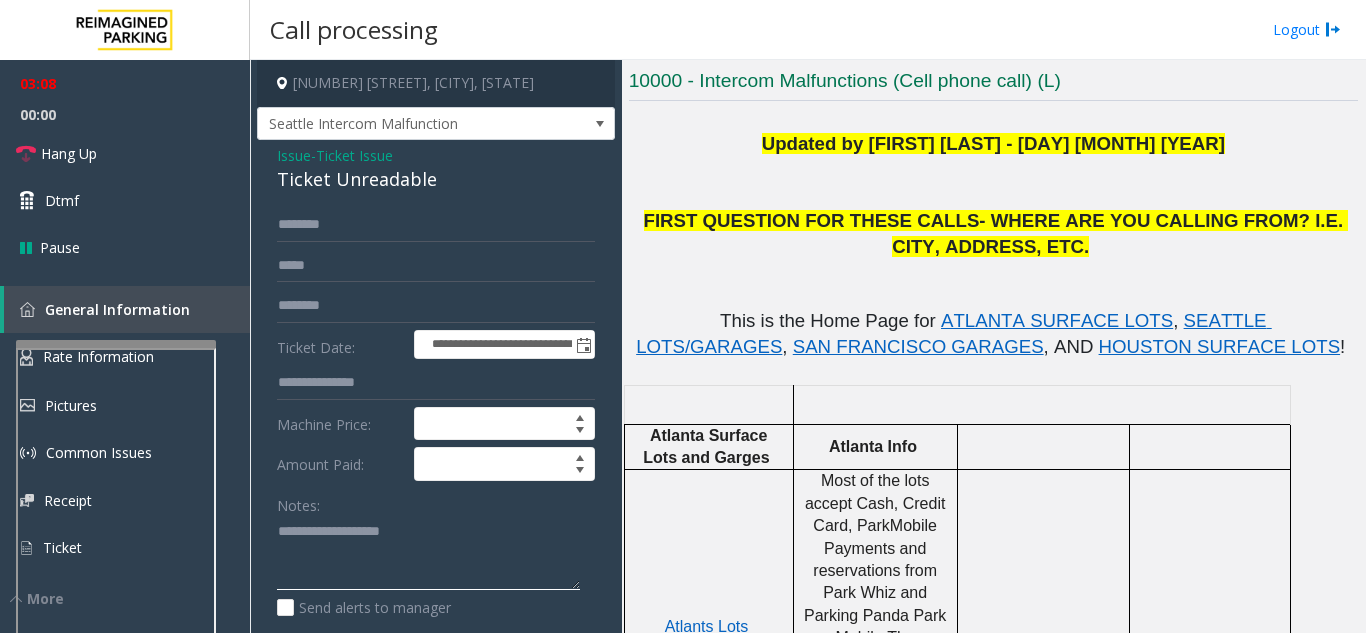 scroll, scrollTop: 400, scrollLeft: 0, axis: vertical 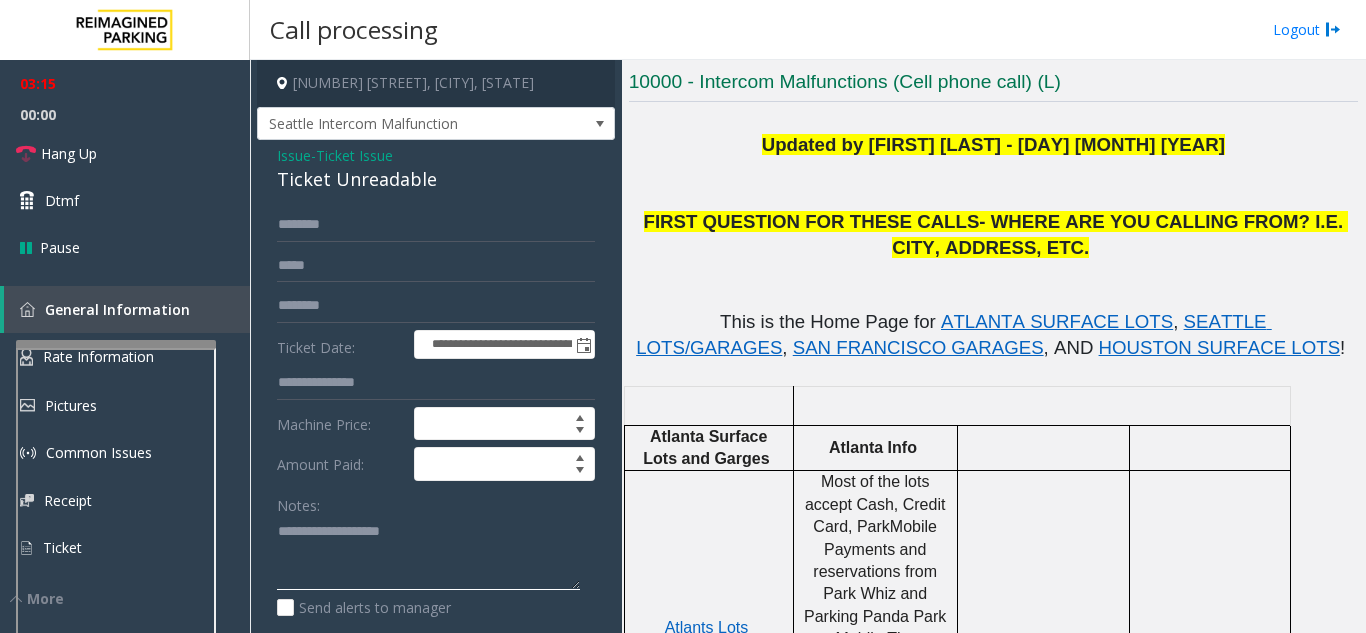 click 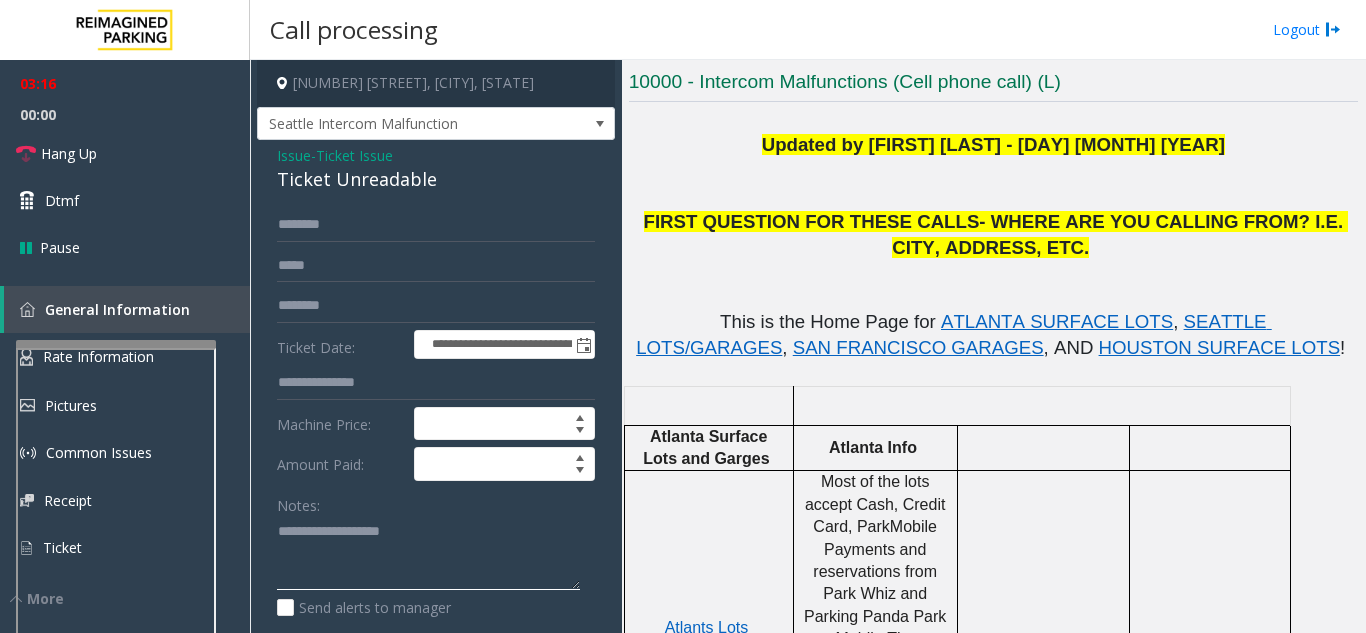 paste on "**********" 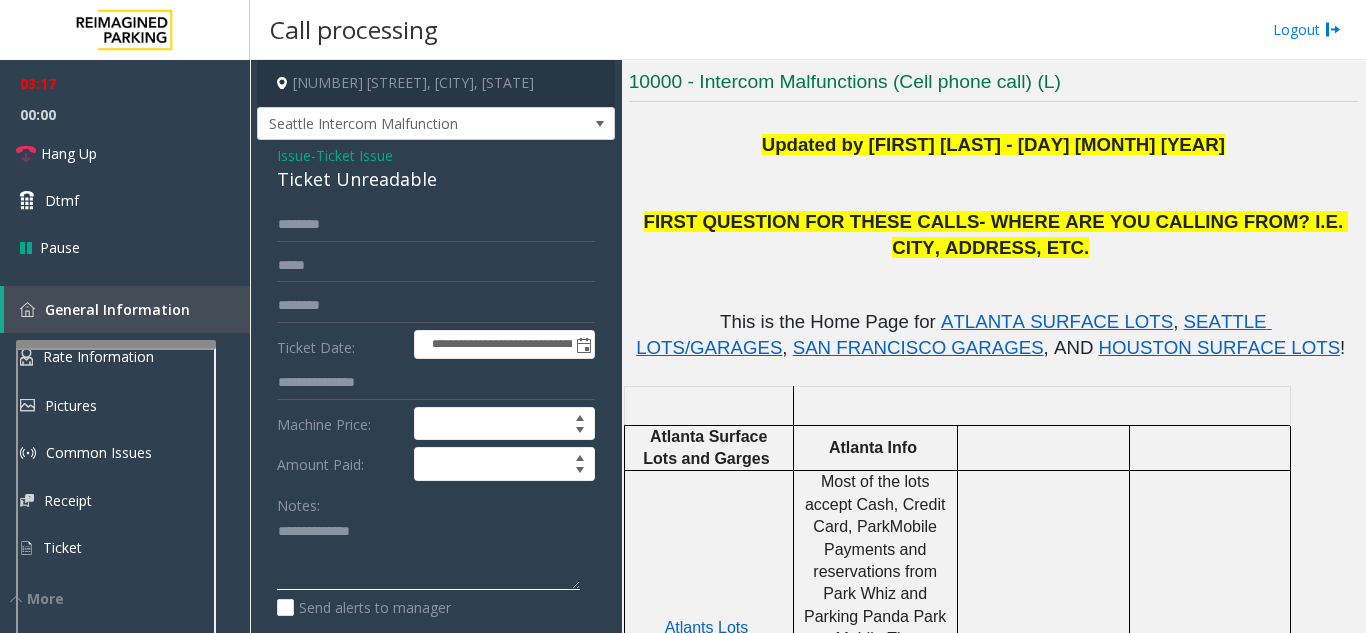type on "**********" 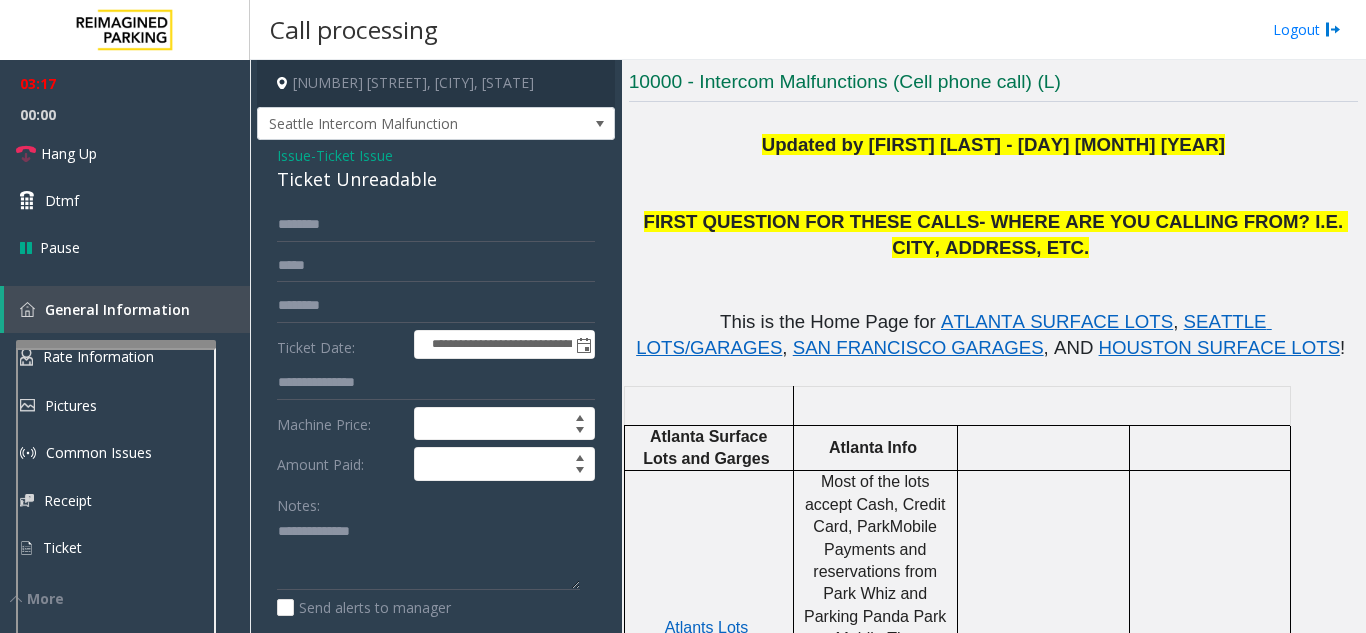 click on "Issue" 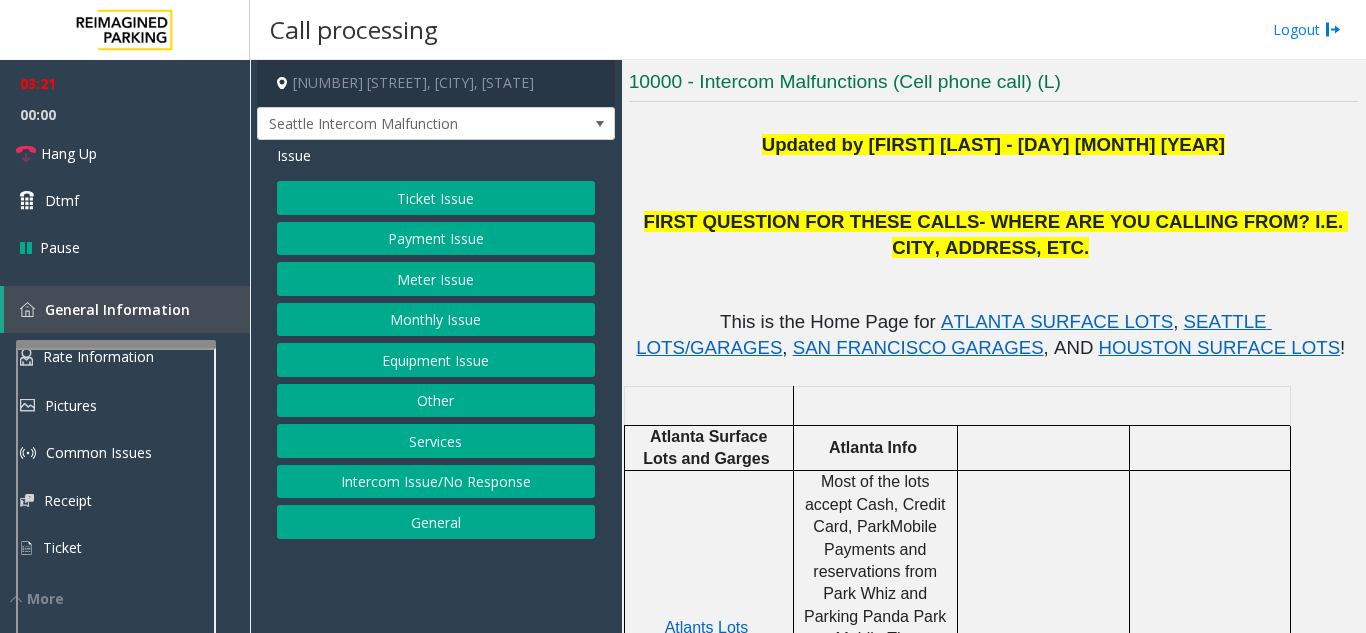 click on "Ticket Issue" 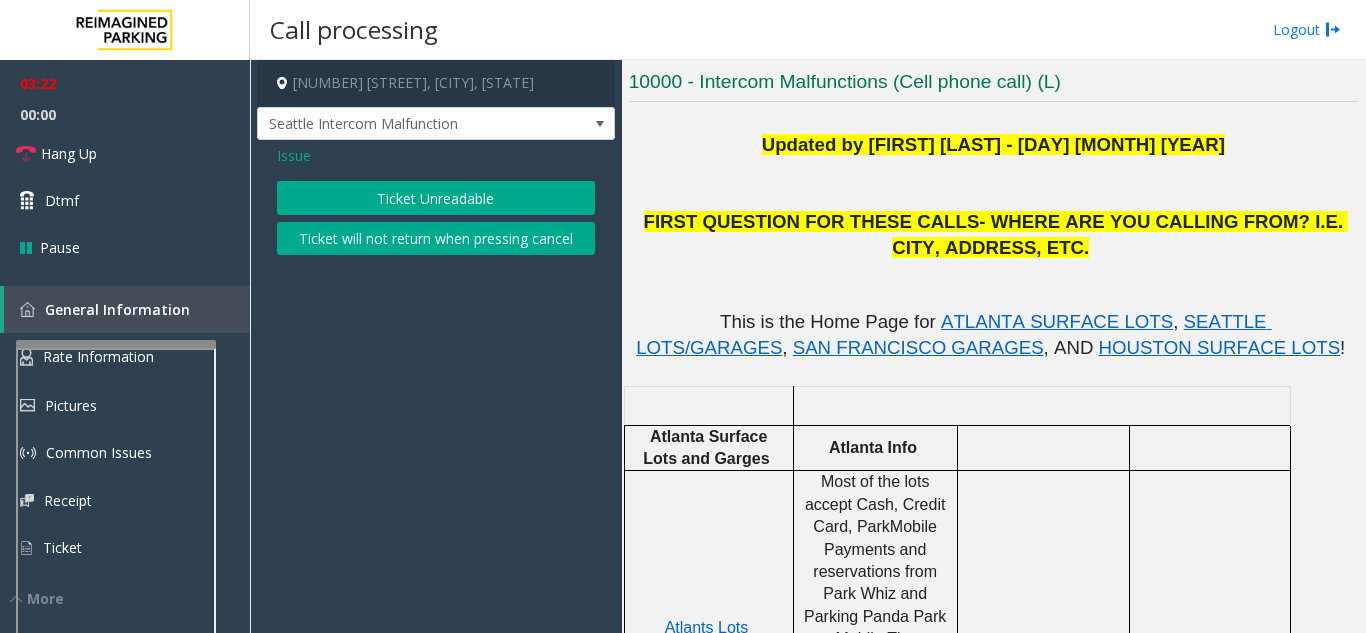 click on "Ticket Unreadable" 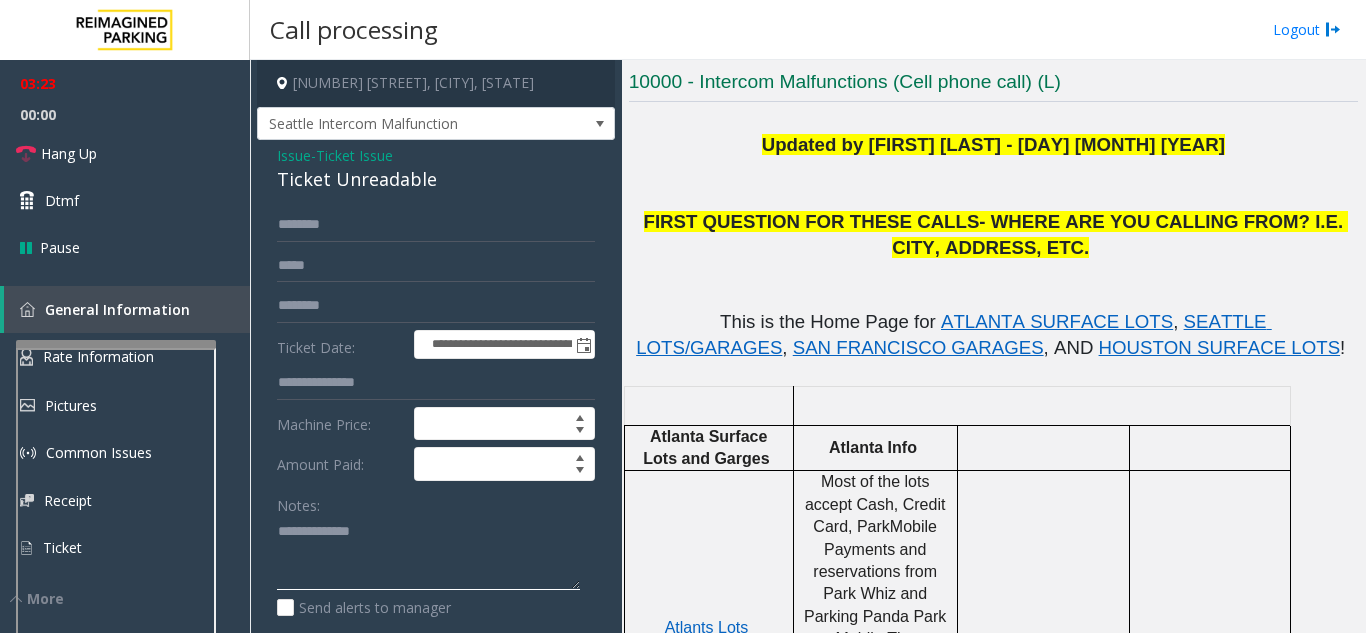 click 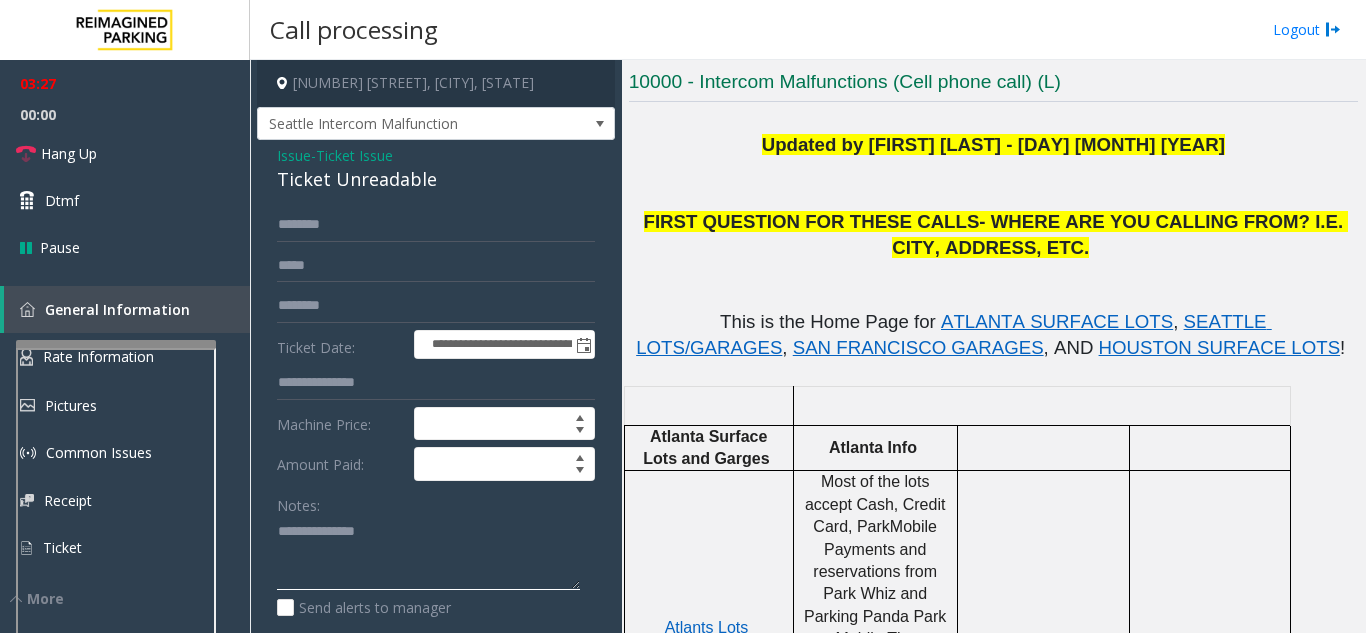click 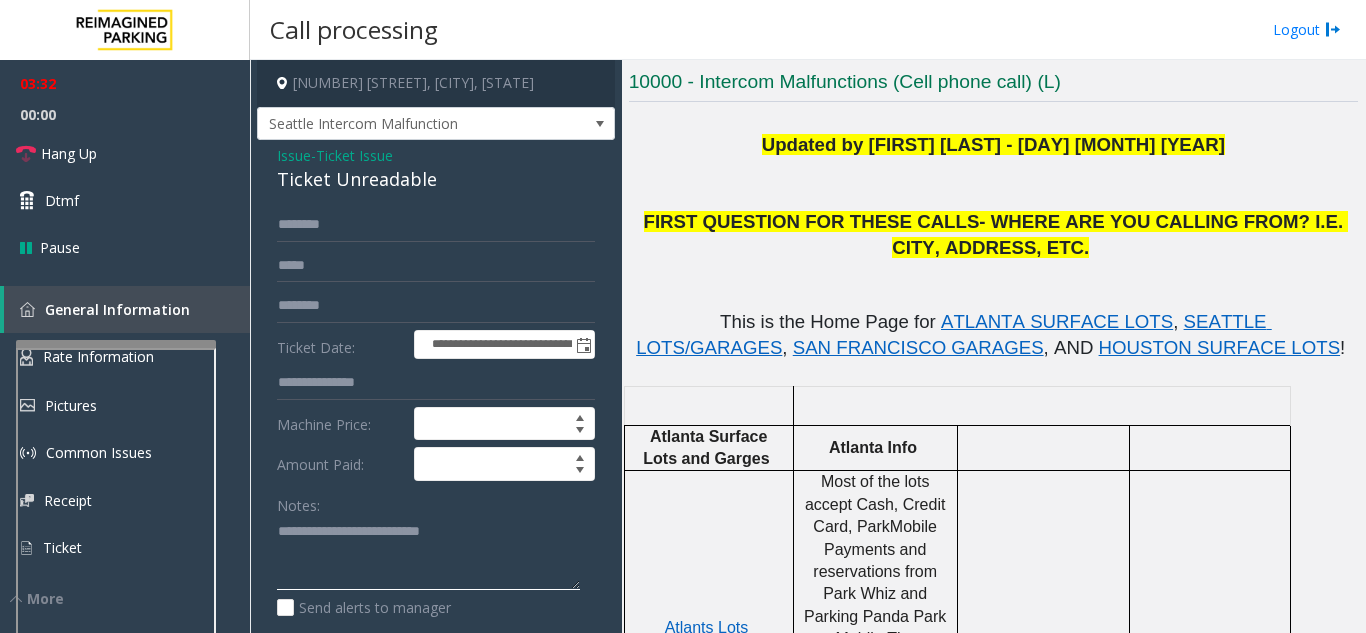 type on "**********" 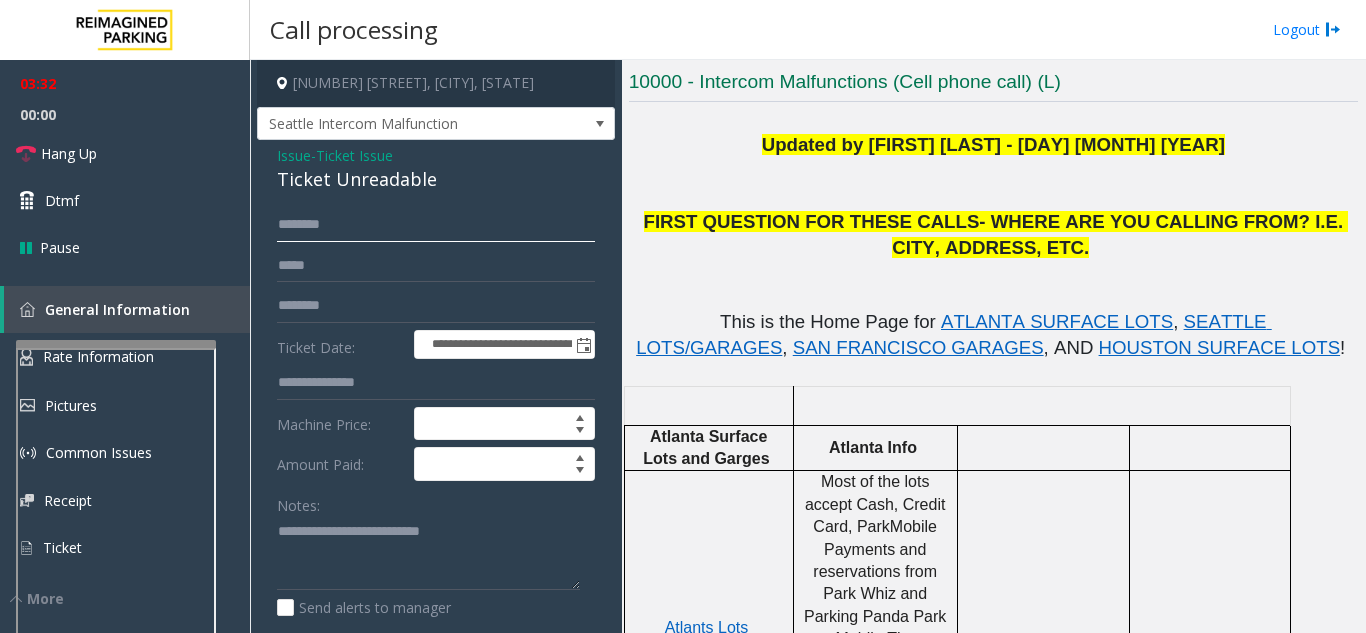 click 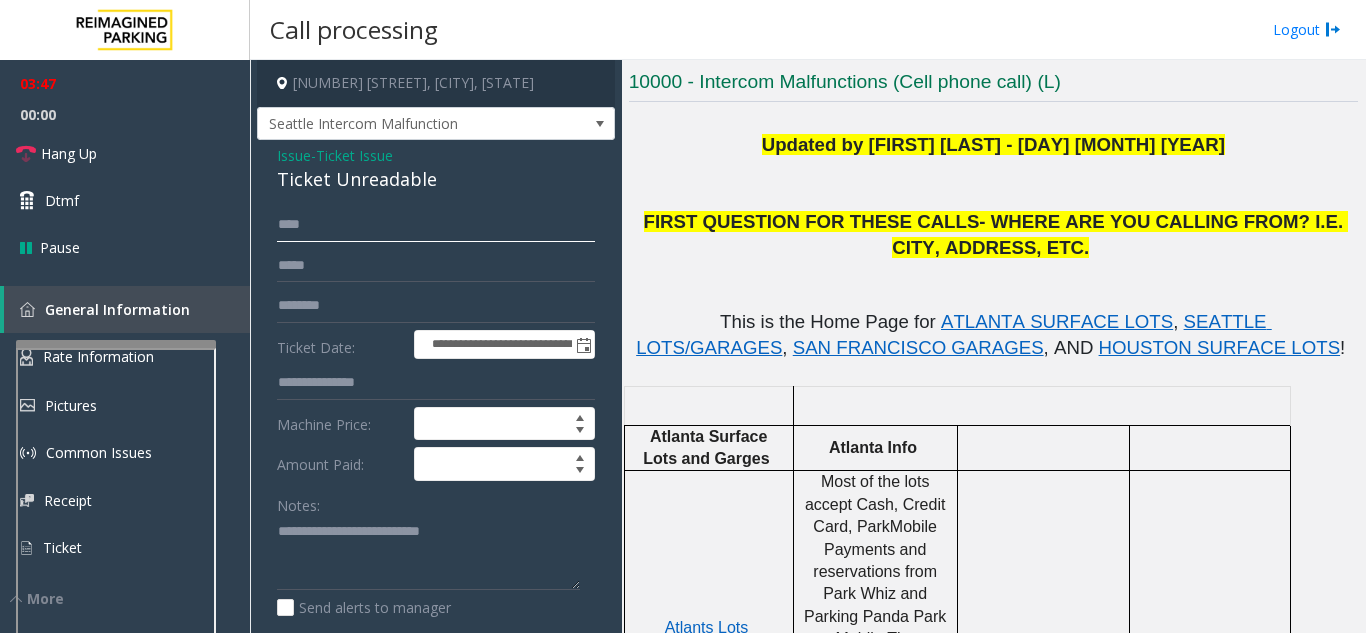 scroll, scrollTop: 100, scrollLeft: 0, axis: vertical 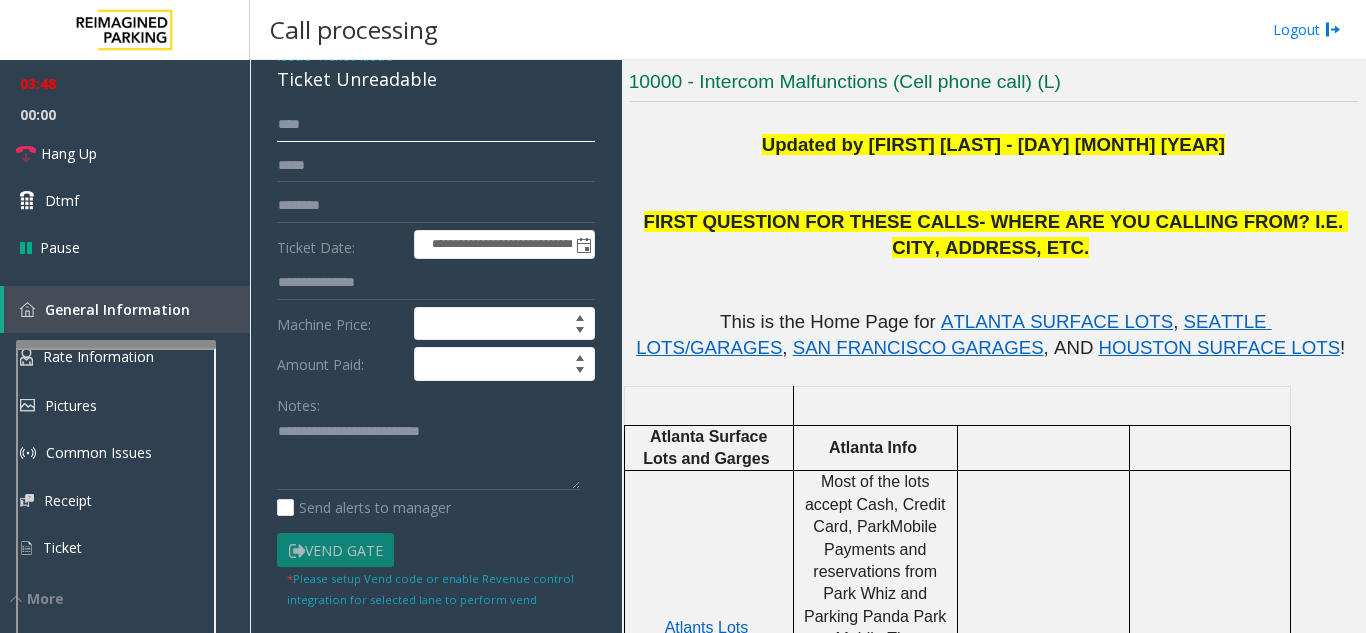 type on "***" 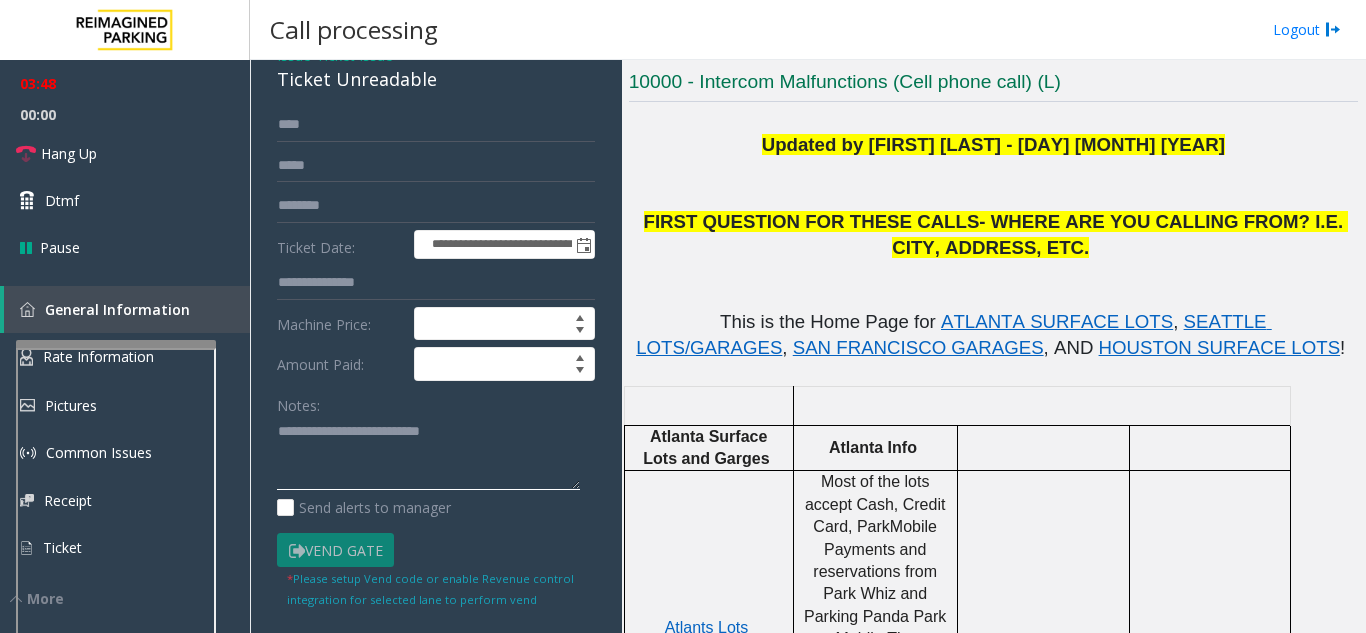 click 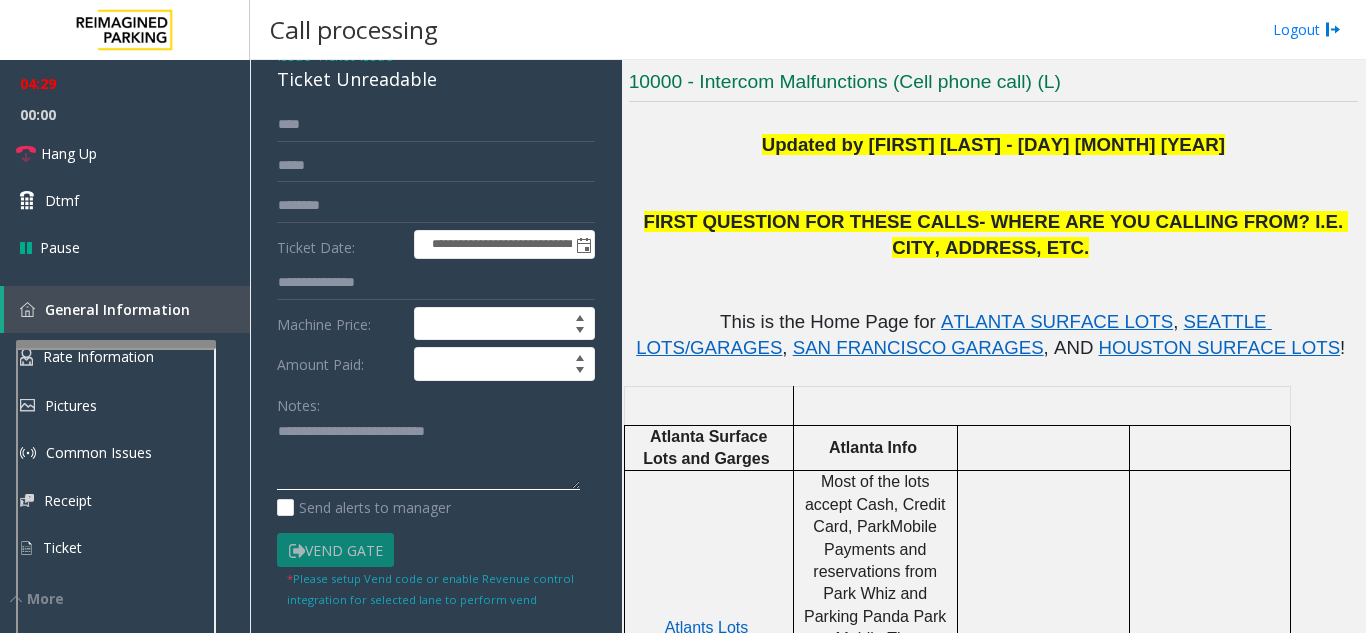 click 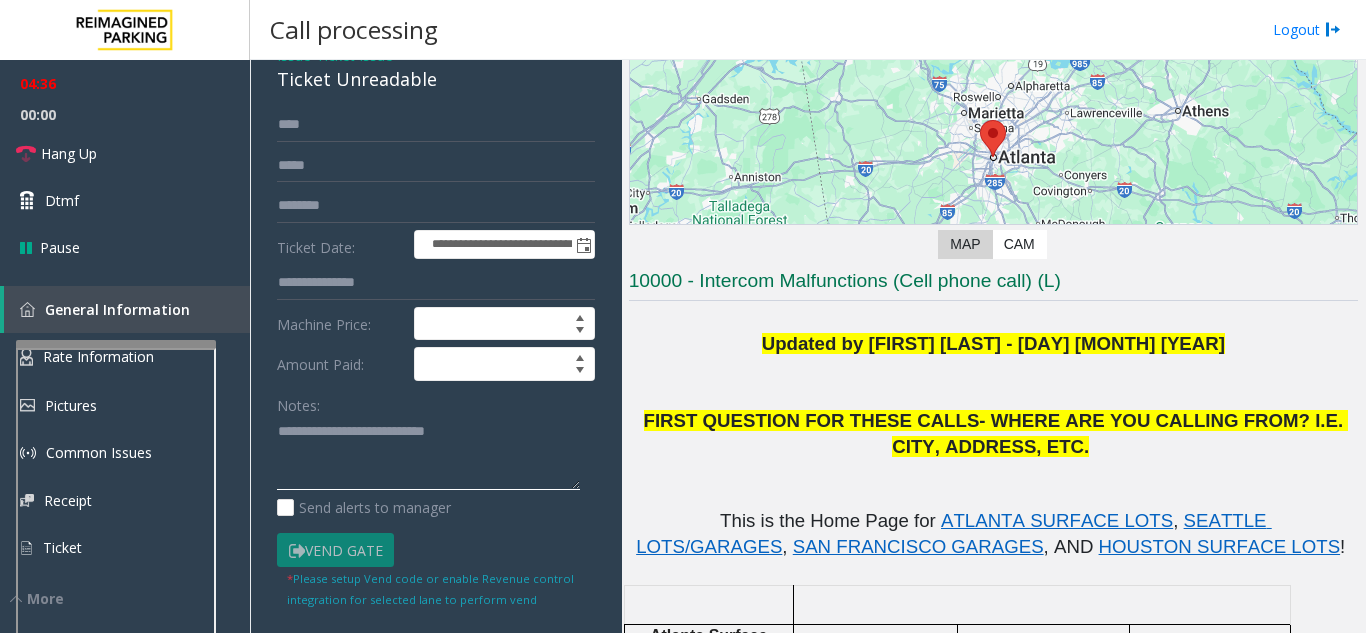 scroll, scrollTop: 200, scrollLeft: 0, axis: vertical 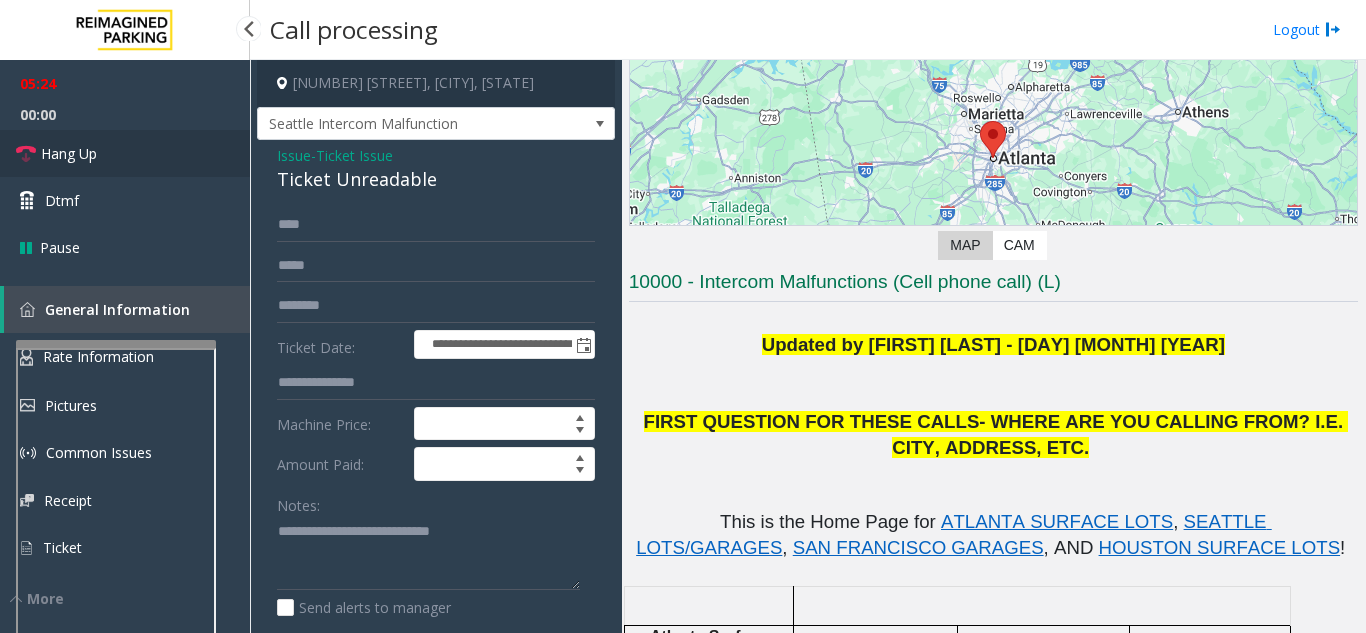 click on "Hang Up" at bounding box center [125, 153] 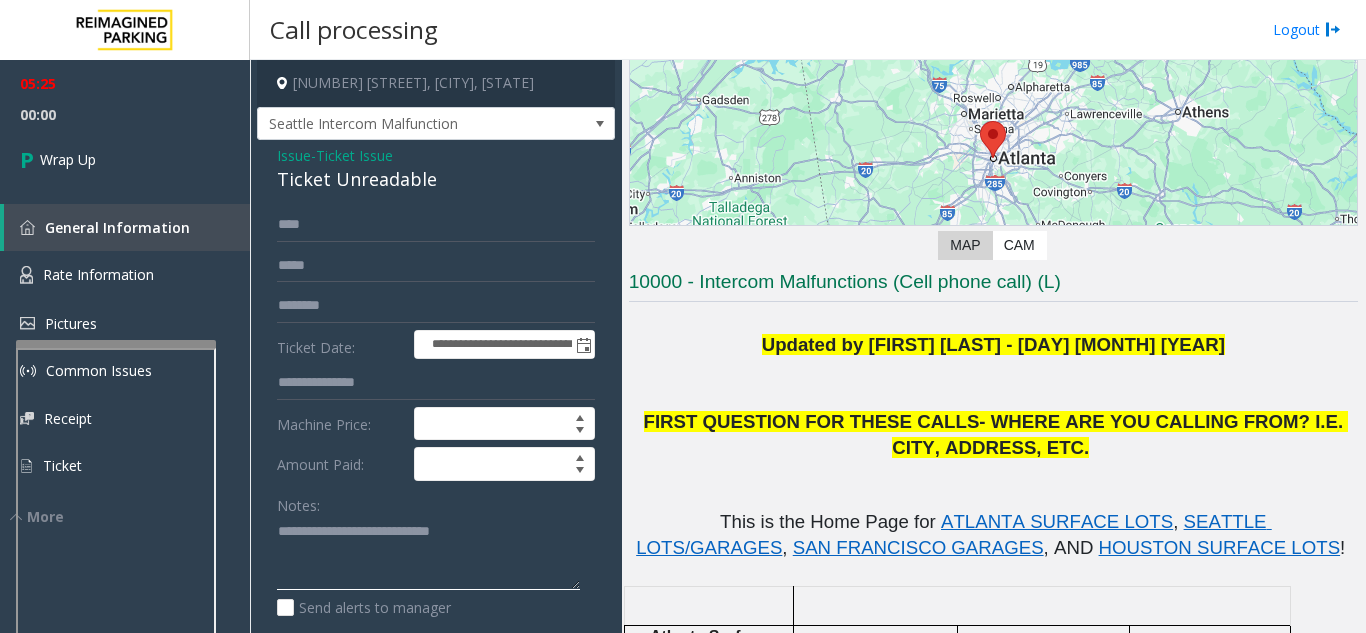 click 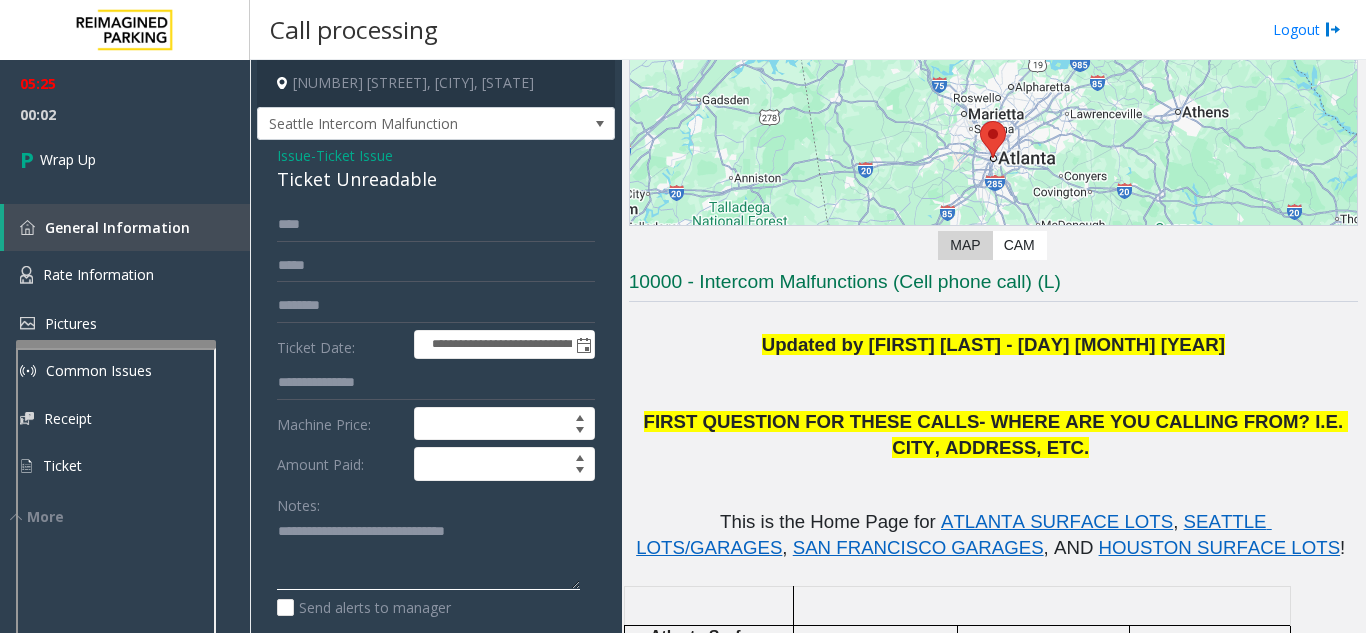 scroll, scrollTop: 15, scrollLeft: 0, axis: vertical 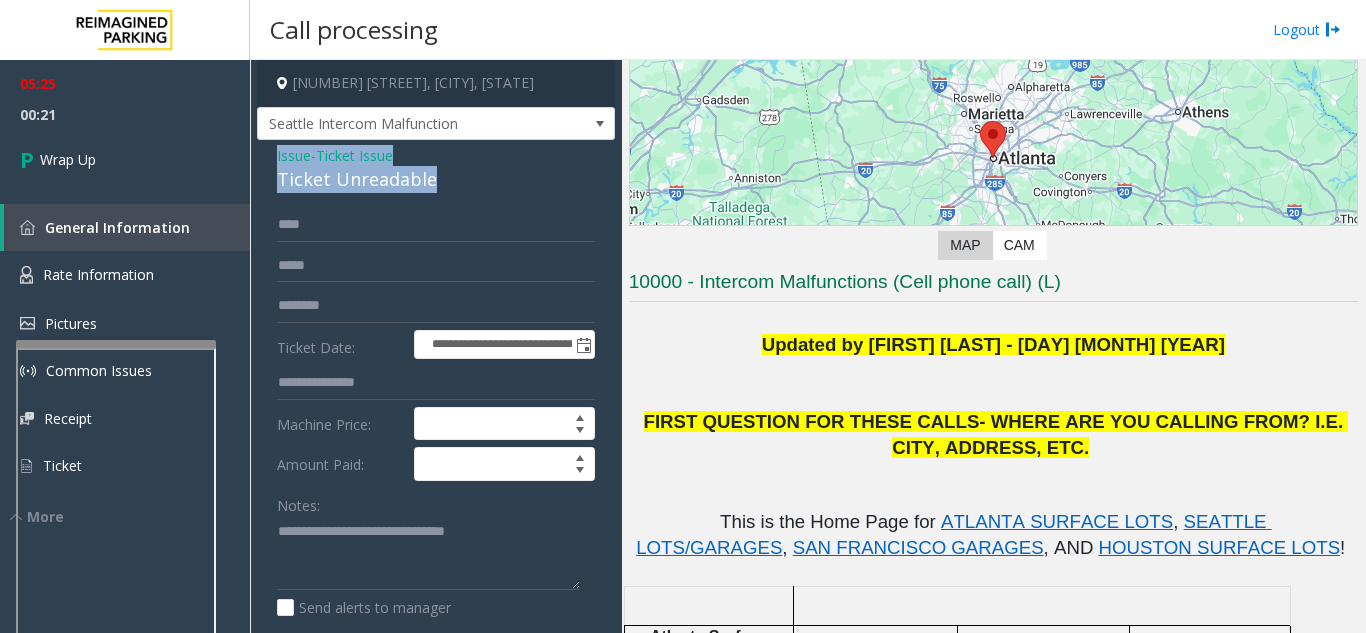 drag, startPoint x: 269, startPoint y: 175, endPoint x: 436, endPoint y: 203, distance: 169.33104 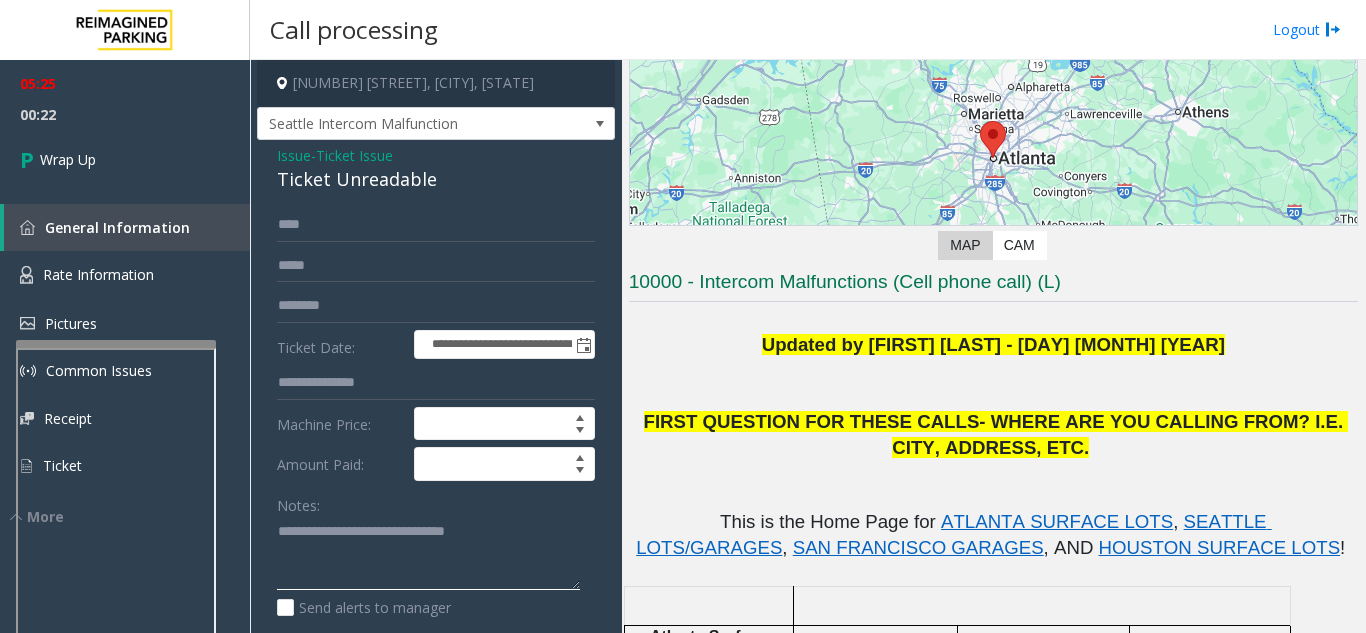 click 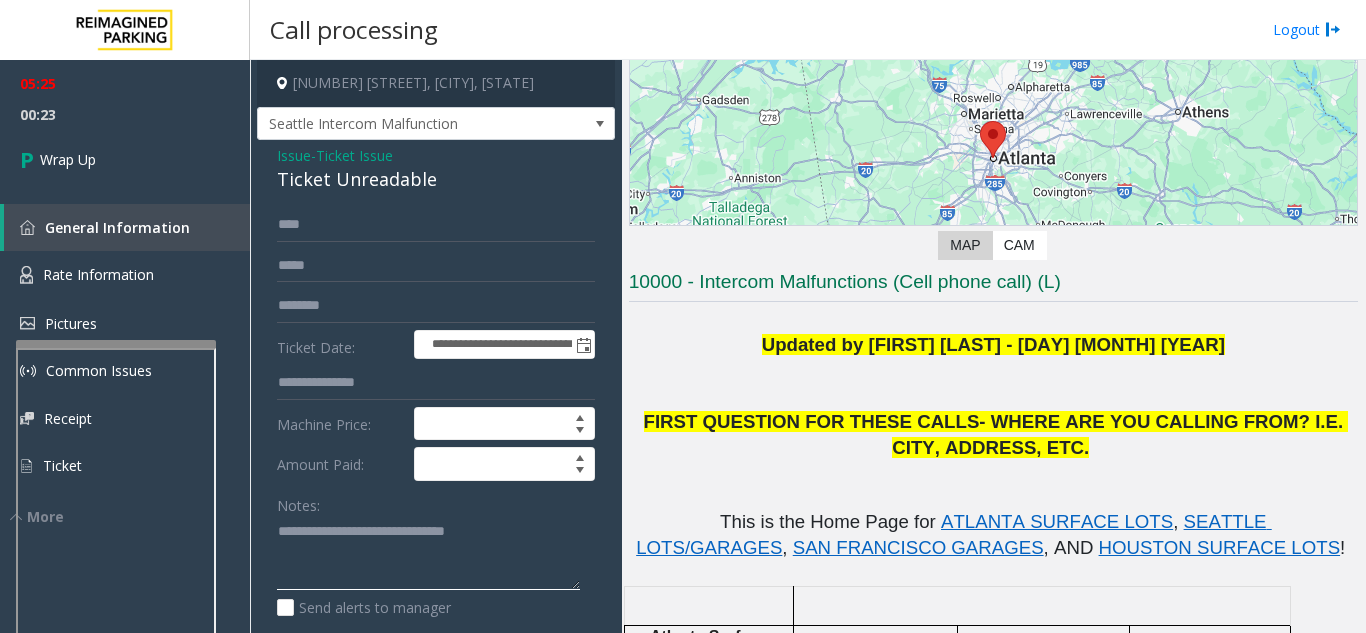 paste on "**********" 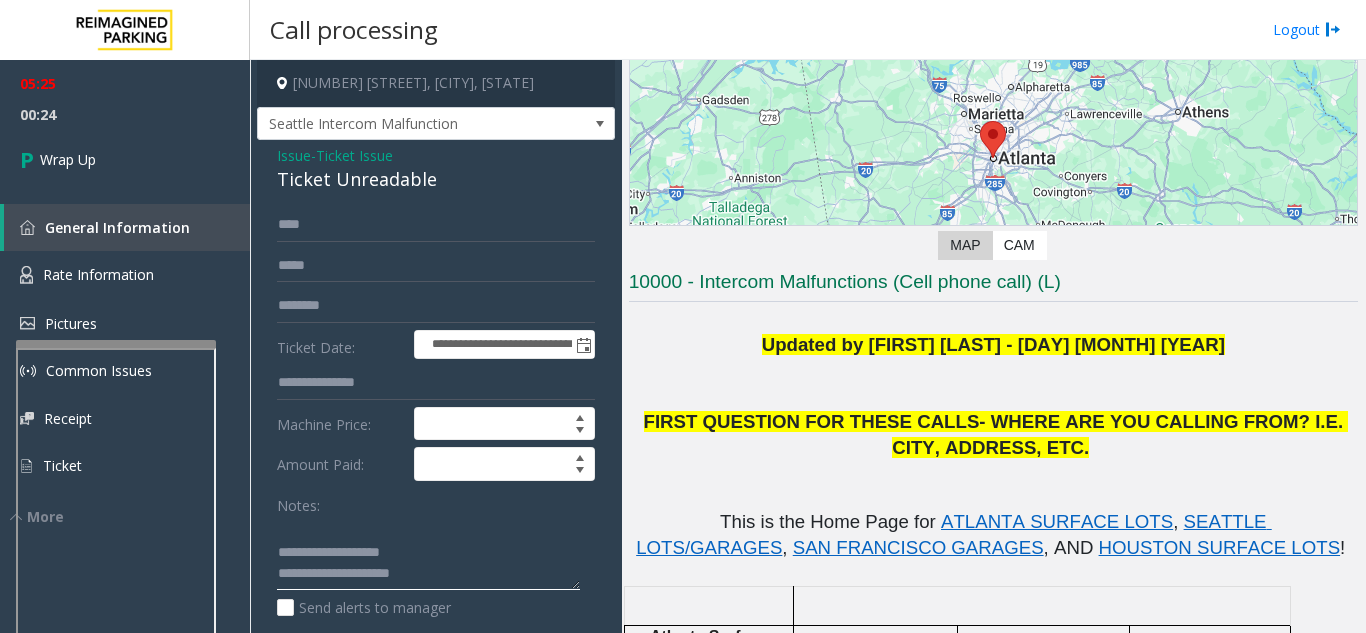 scroll, scrollTop: 78, scrollLeft: 0, axis: vertical 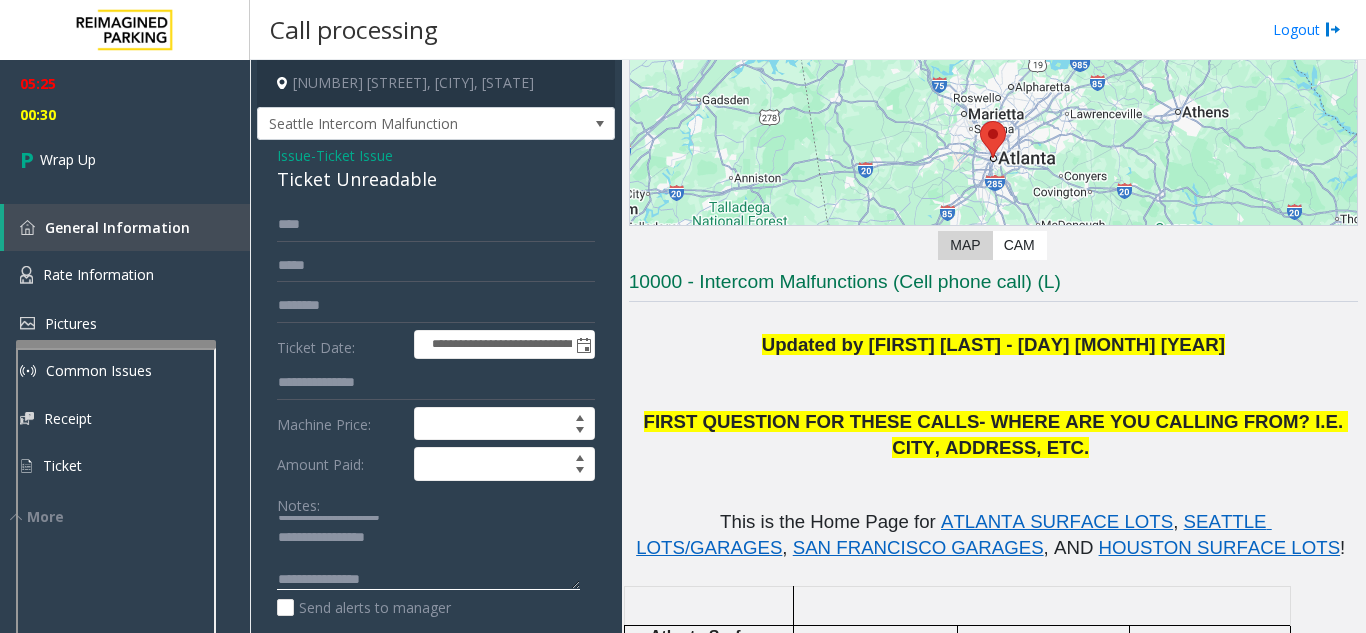 click 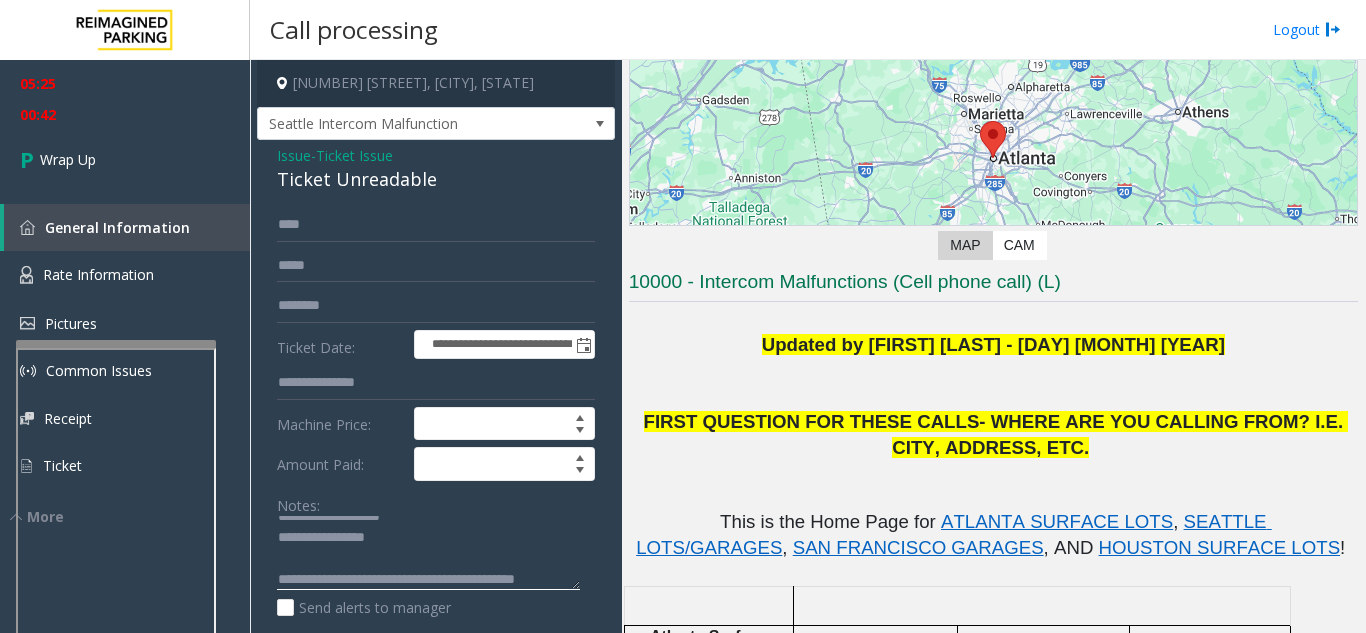 scroll, scrollTop: 99, scrollLeft: 0, axis: vertical 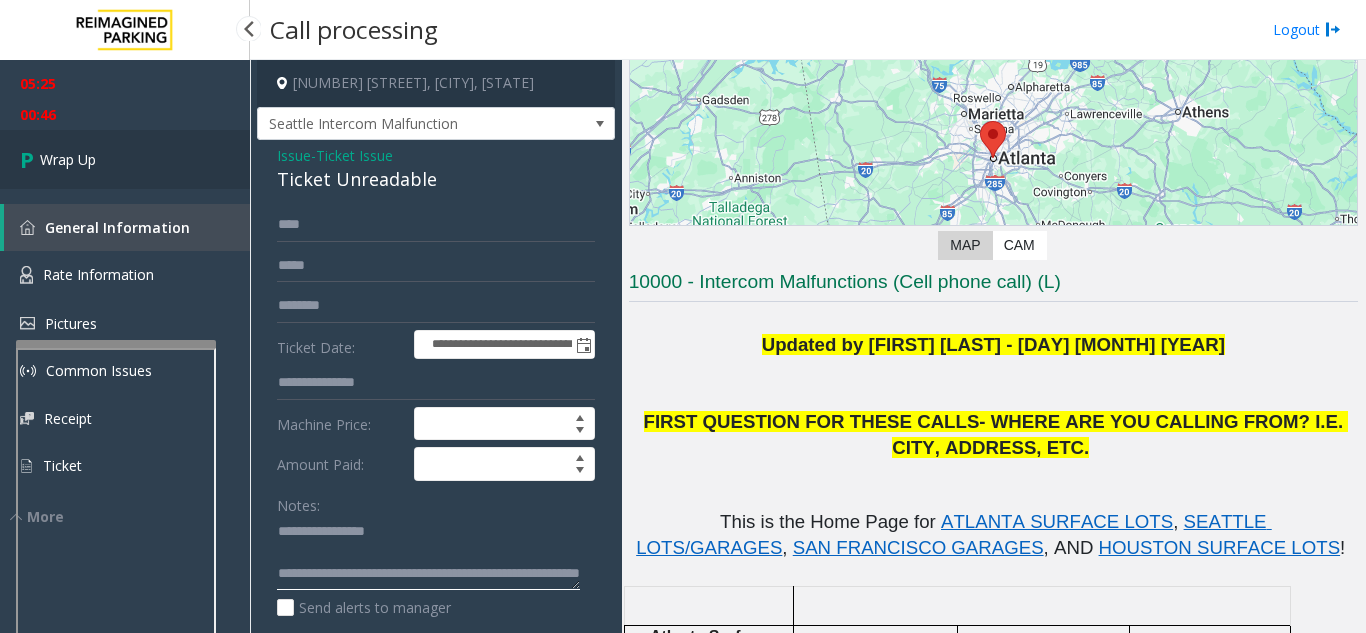type on "**********" 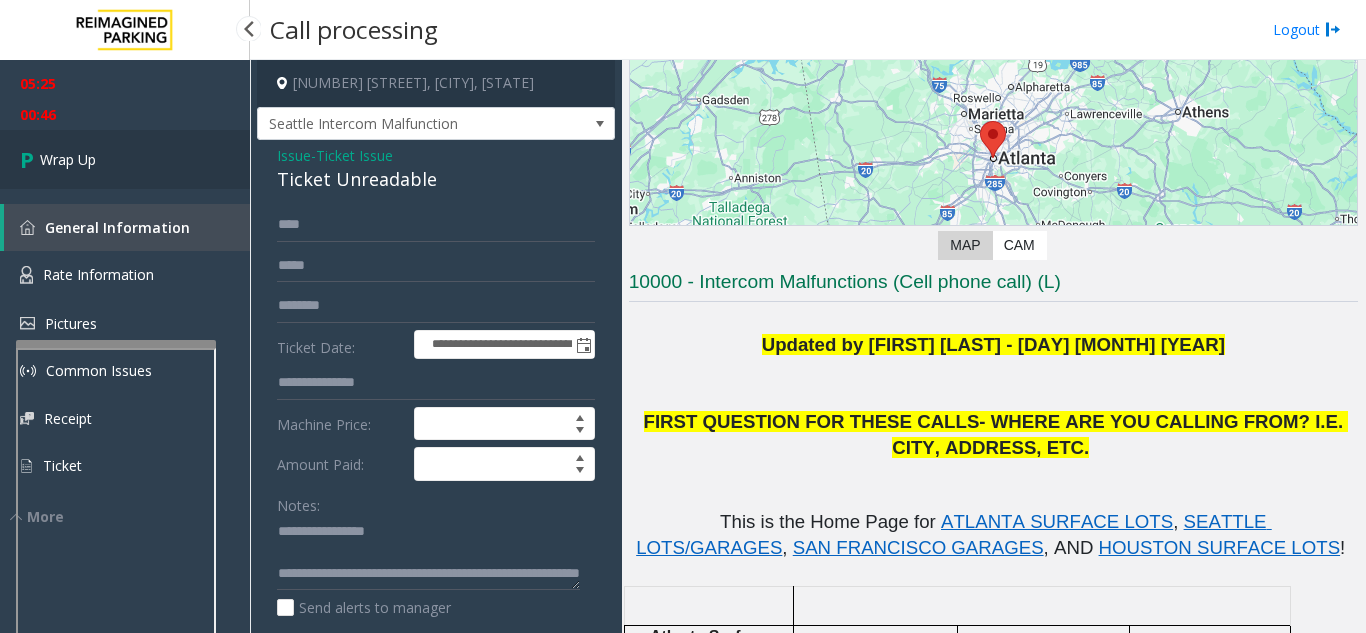 click on "Wrap Up" at bounding box center (125, 159) 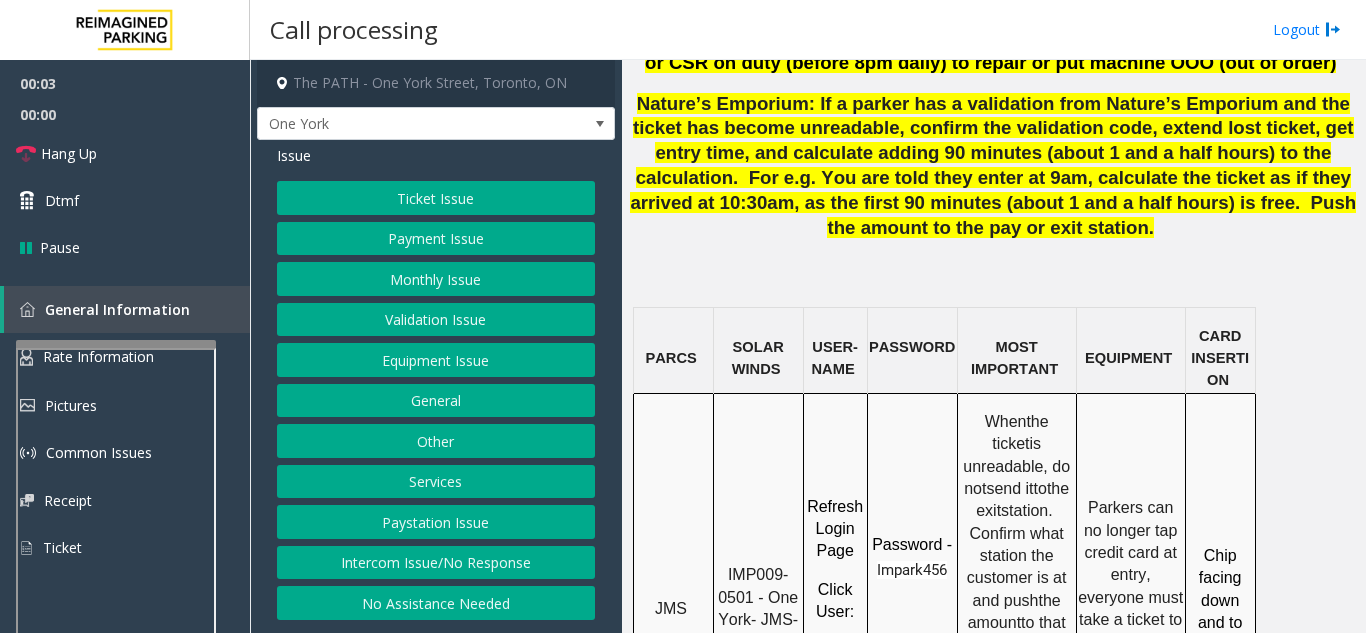scroll, scrollTop: 1500, scrollLeft: 0, axis: vertical 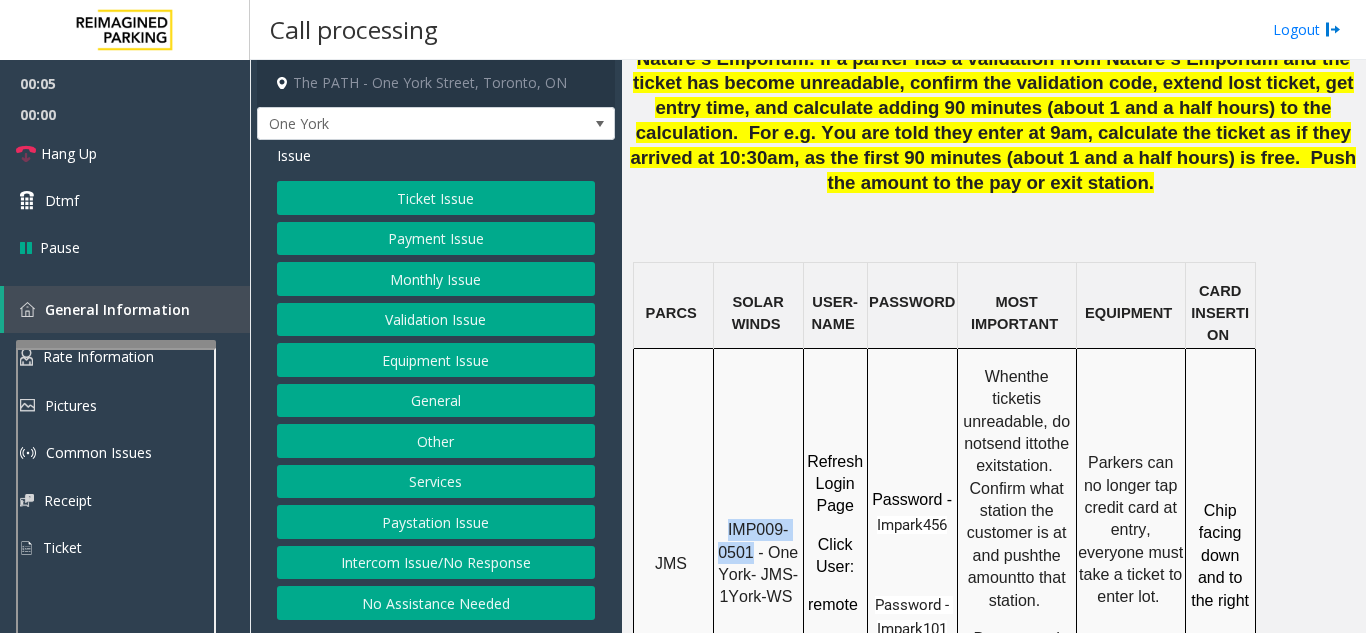 drag, startPoint x: 752, startPoint y: 492, endPoint x: 724, endPoint y: 466, distance: 38.209946 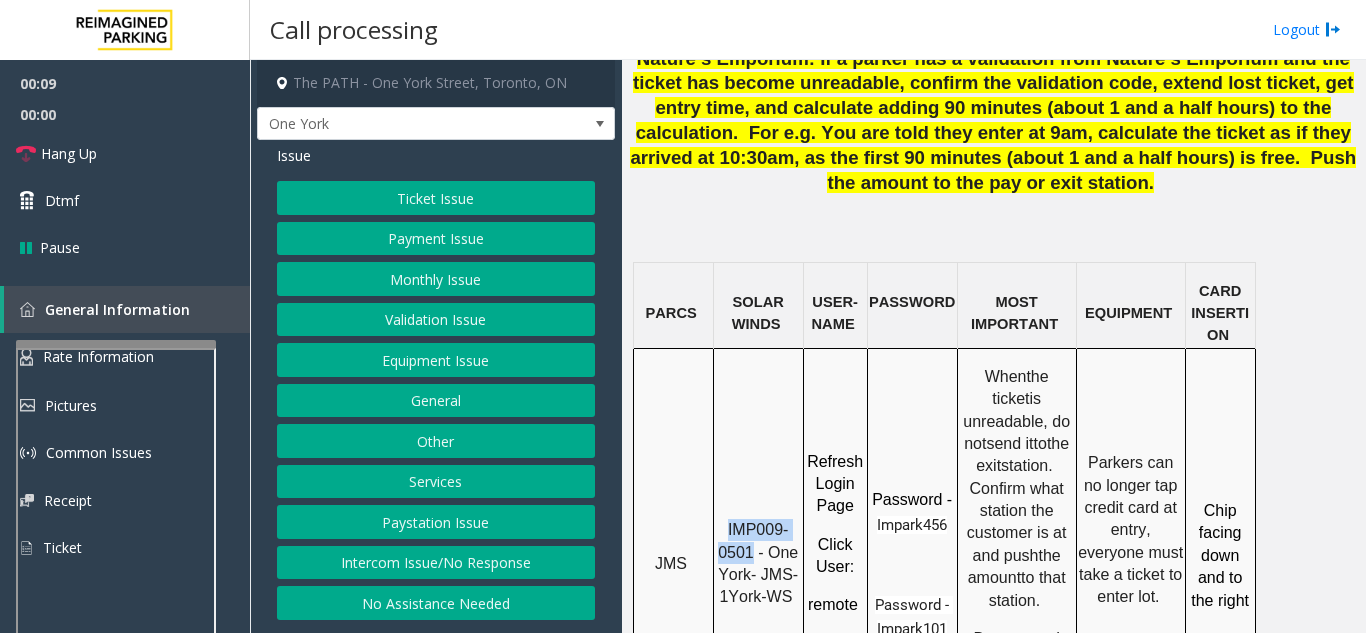 click on "Intercom Issue/No Response" 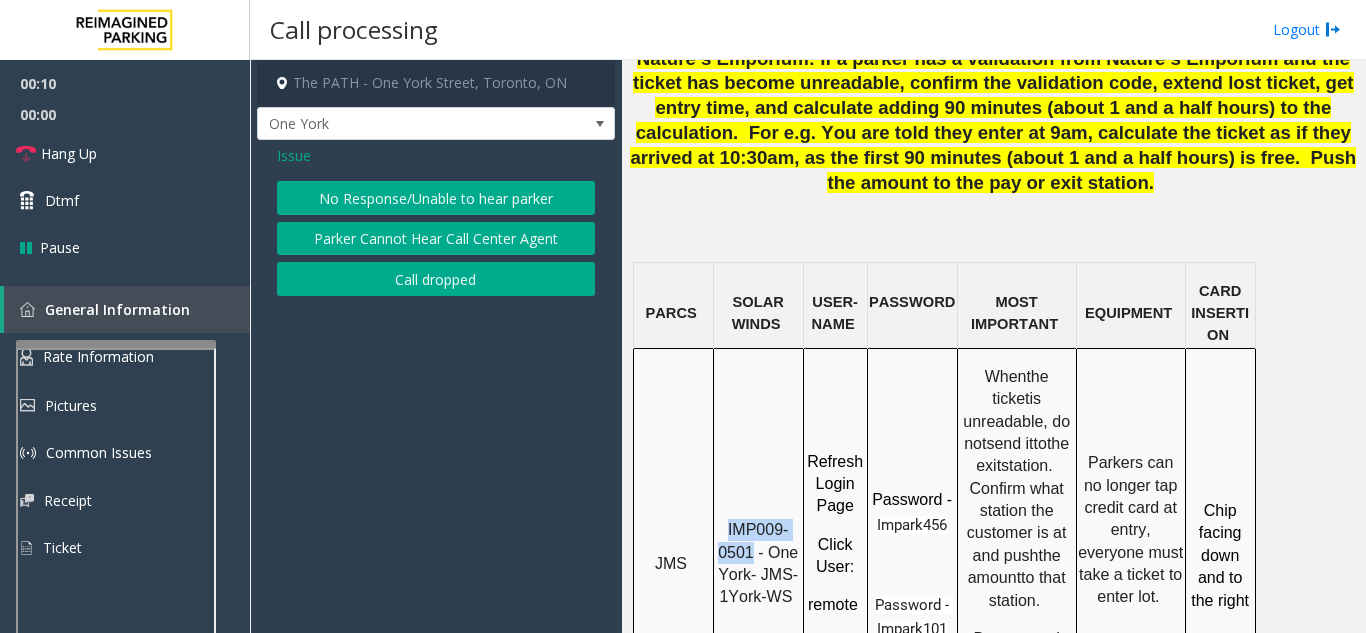 click on "No Response/Unable to hear parker" 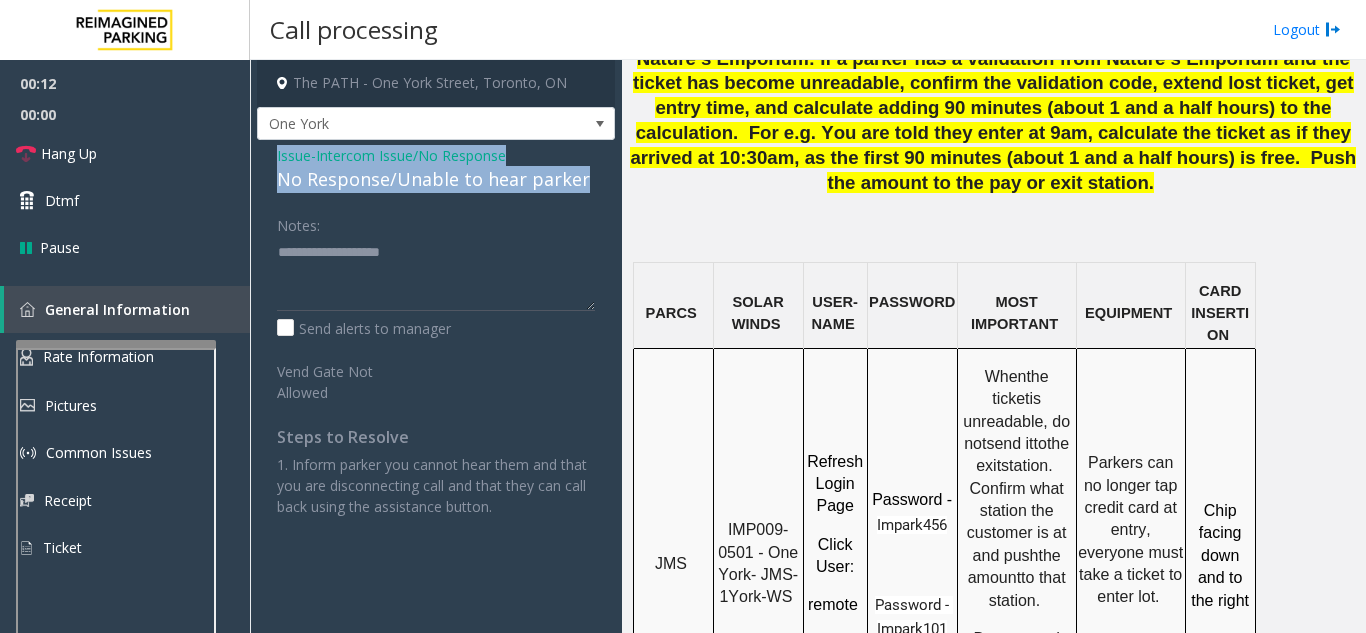 drag, startPoint x: 261, startPoint y: 156, endPoint x: 577, endPoint y: 181, distance: 316.9874 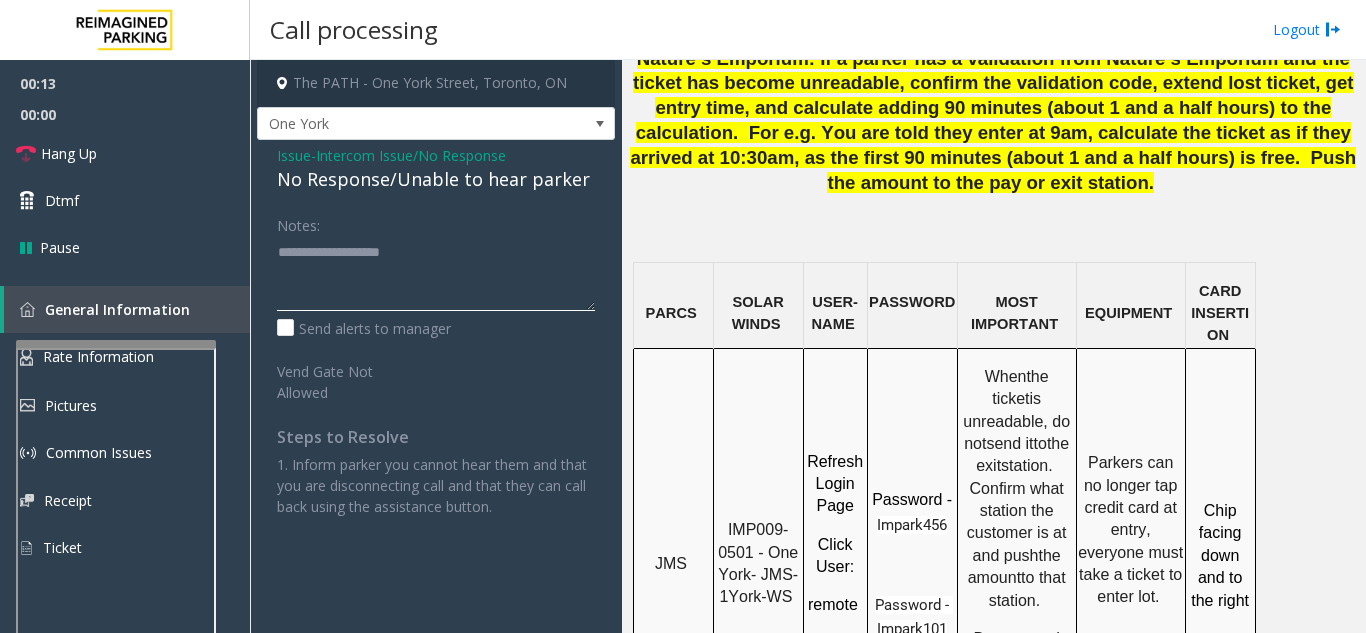 click 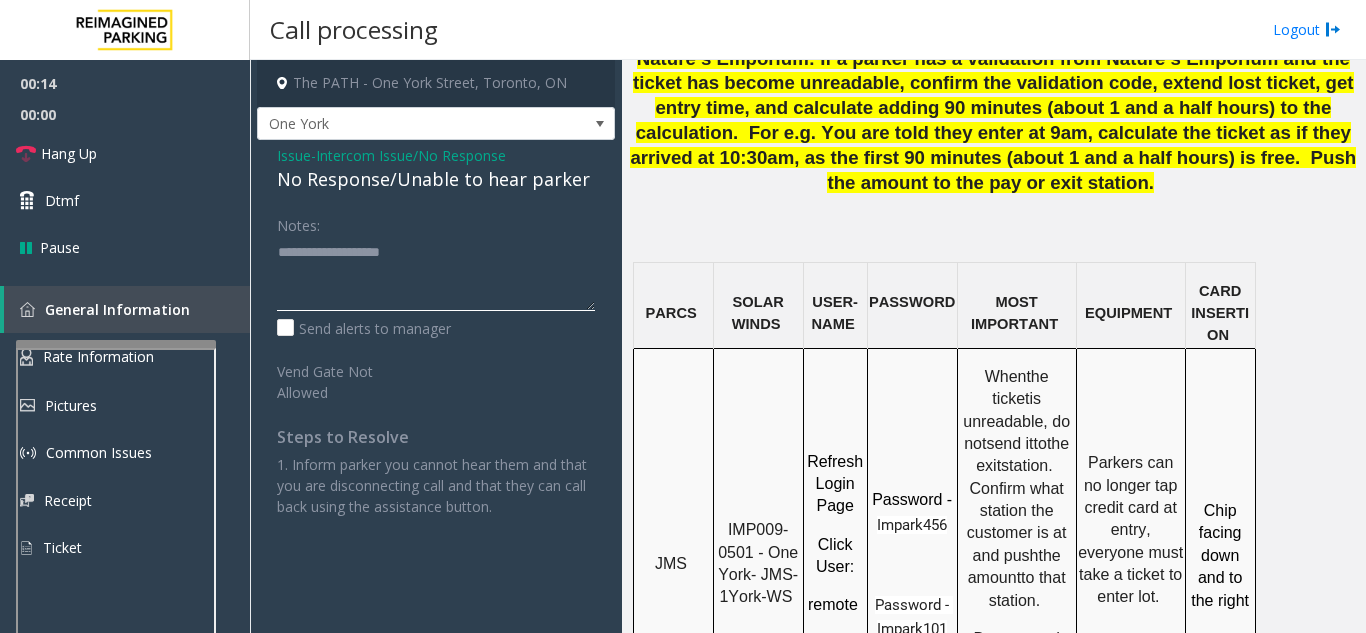 paste on "**********" 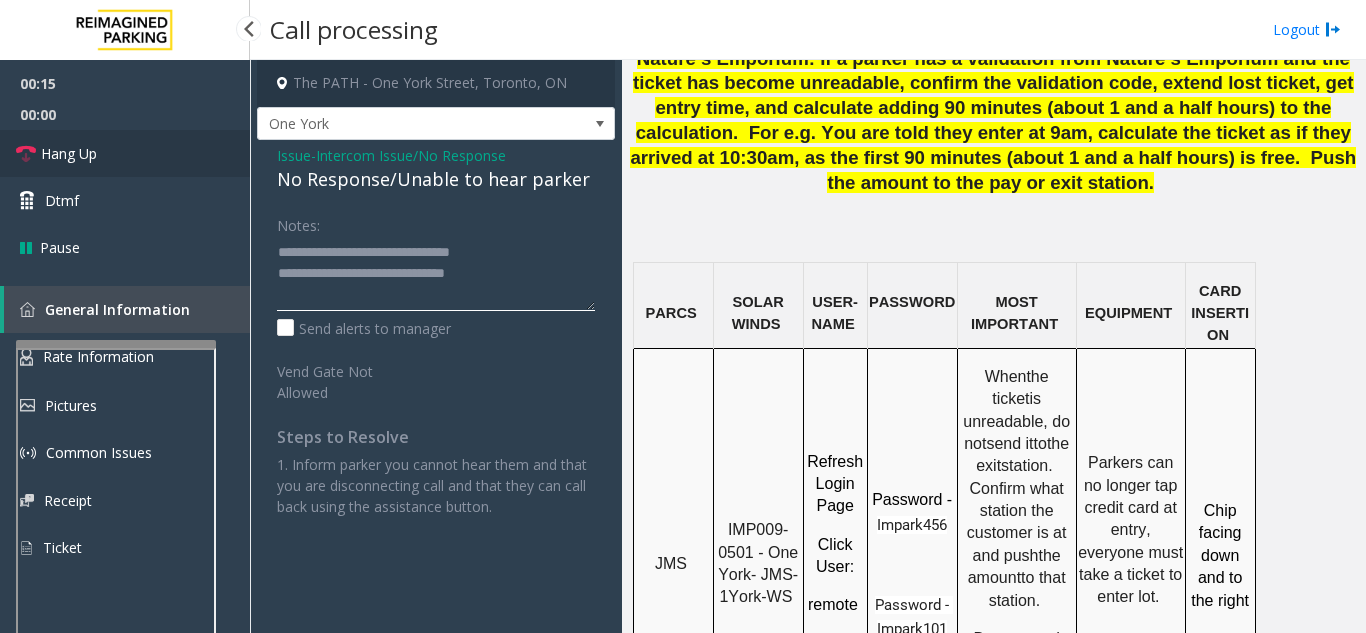 type on "**********" 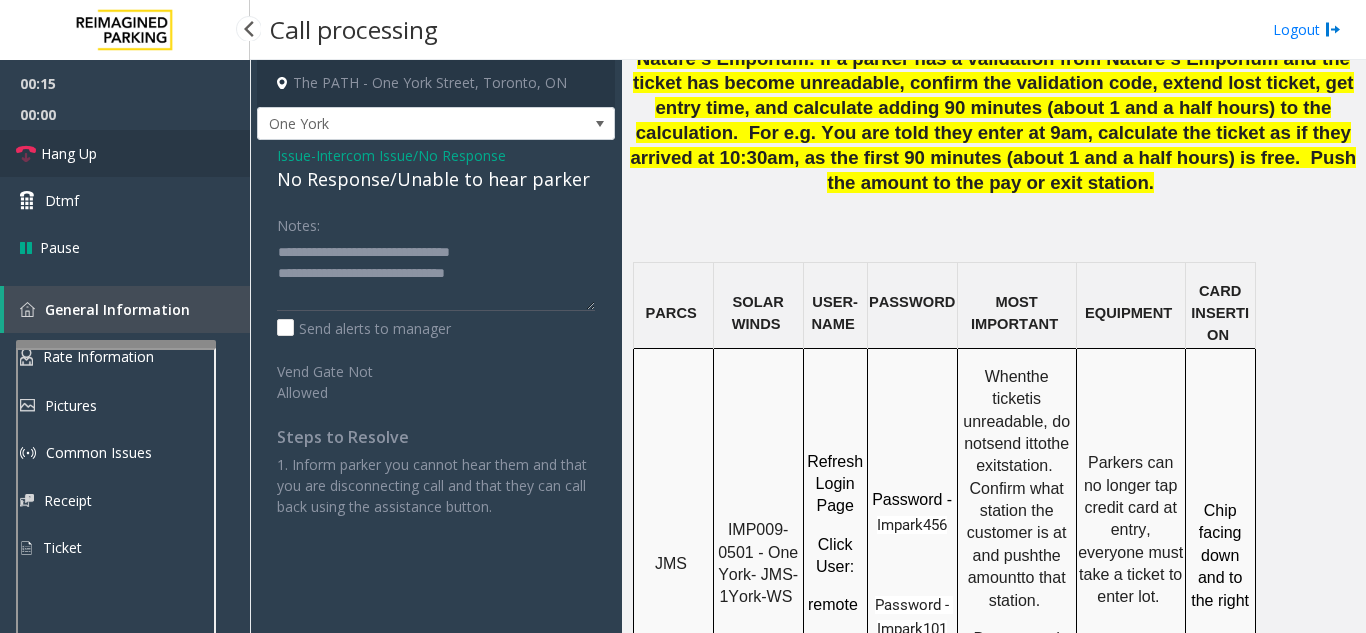 click on "Hang Up" at bounding box center [69, 153] 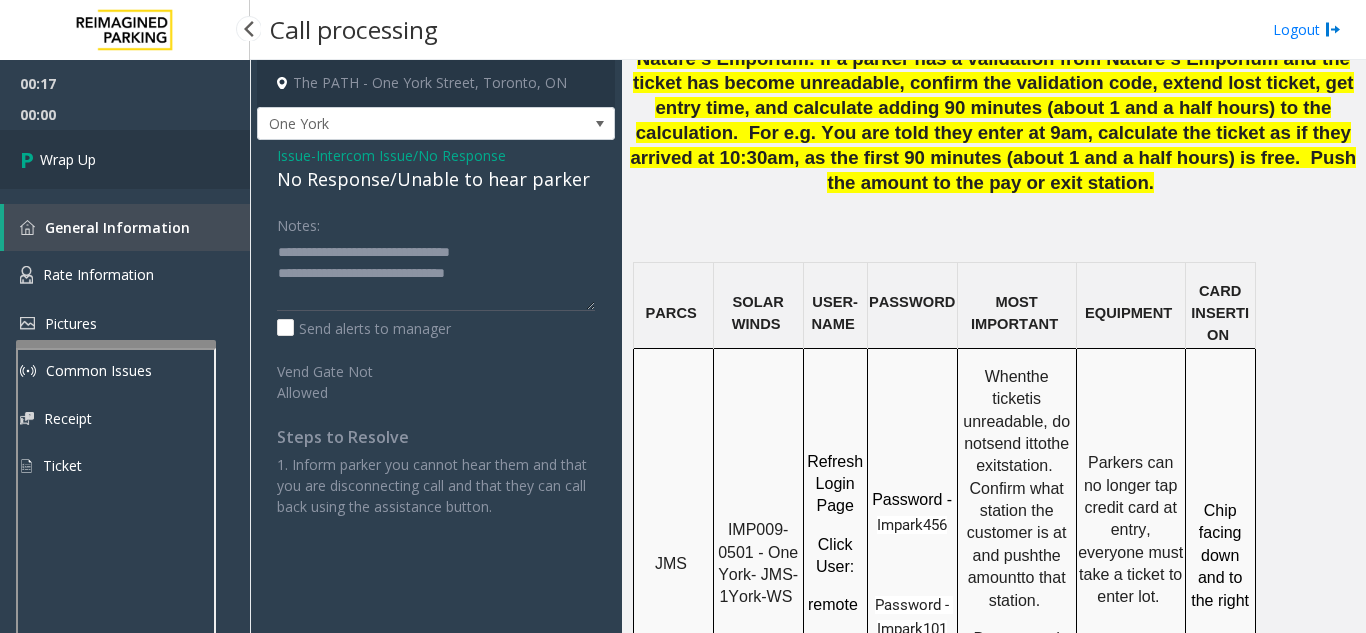 click on "Wrap Up" at bounding box center (68, 159) 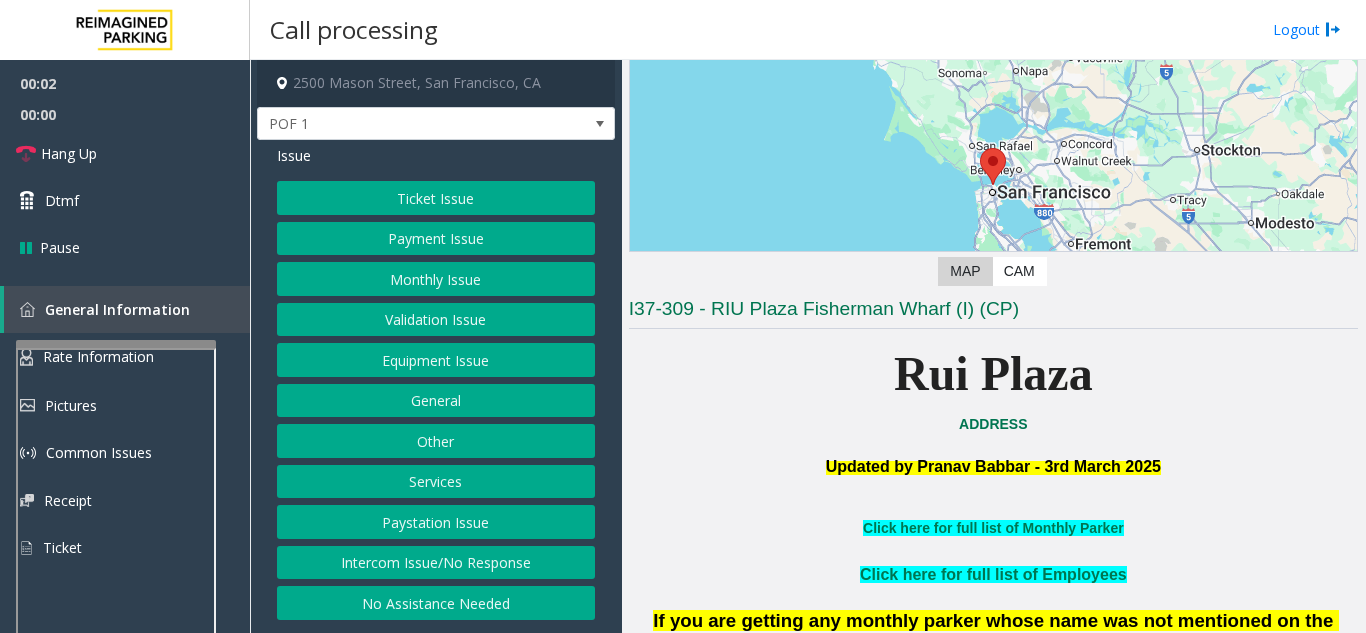 scroll, scrollTop: 500, scrollLeft: 0, axis: vertical 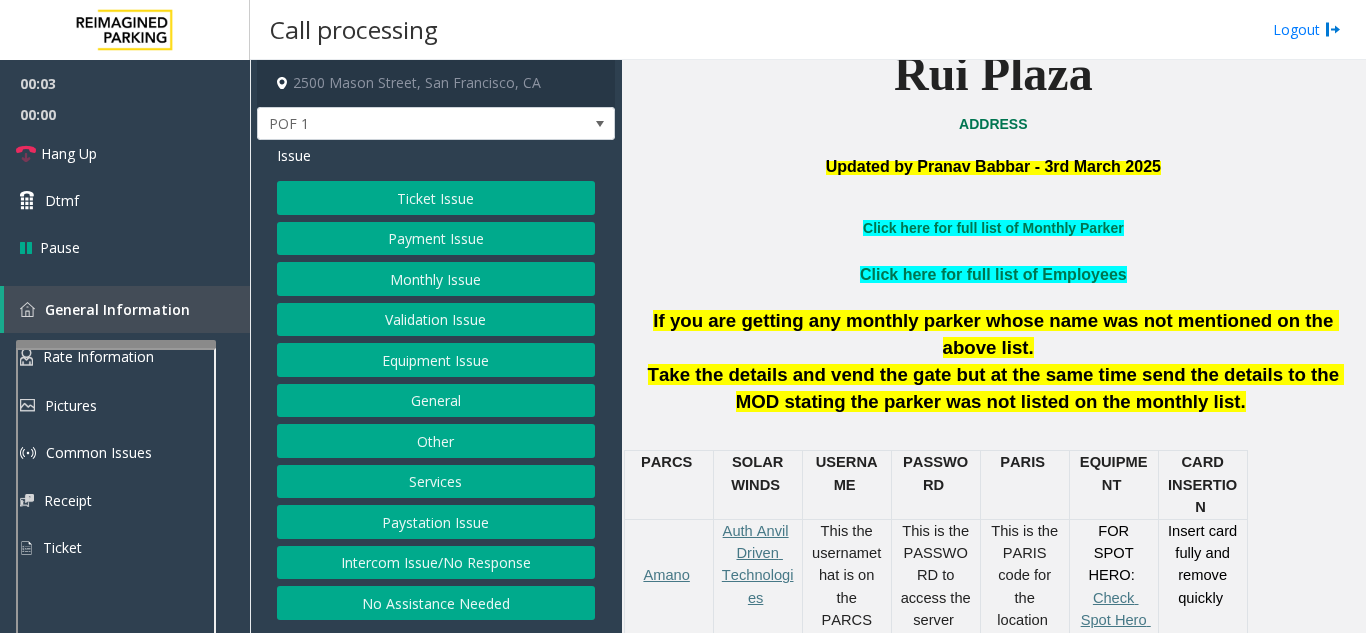 click on "Paystation Issue" 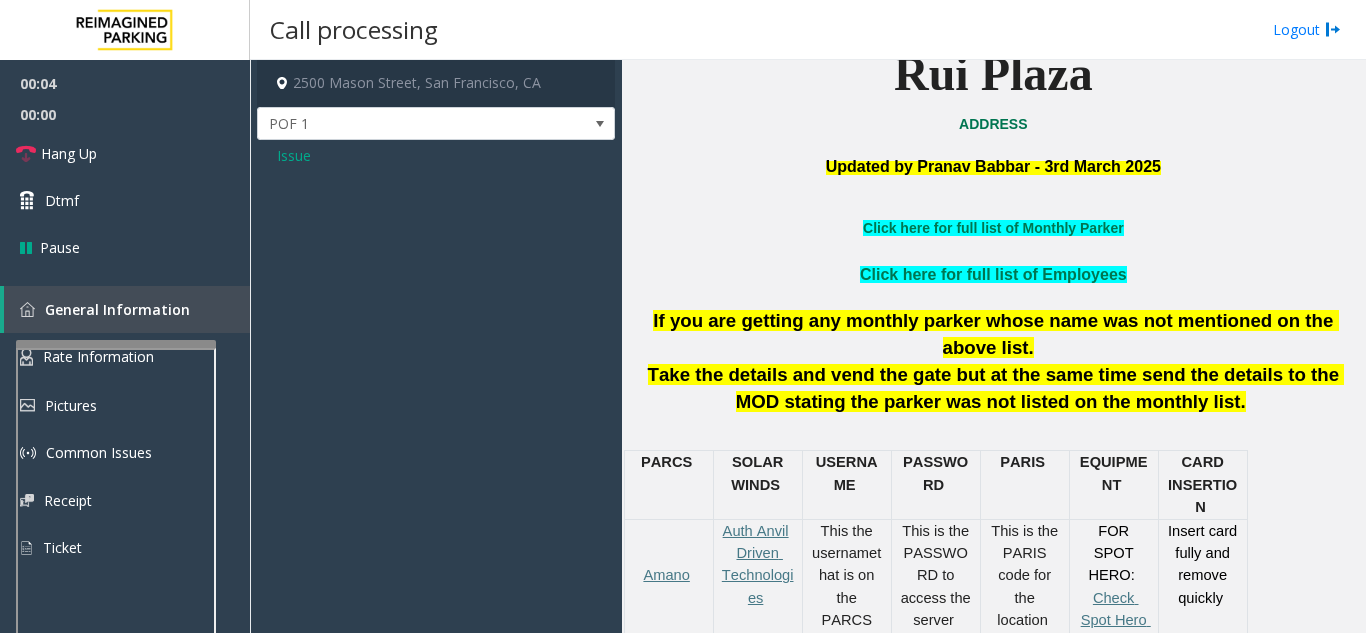 click on "Issue" 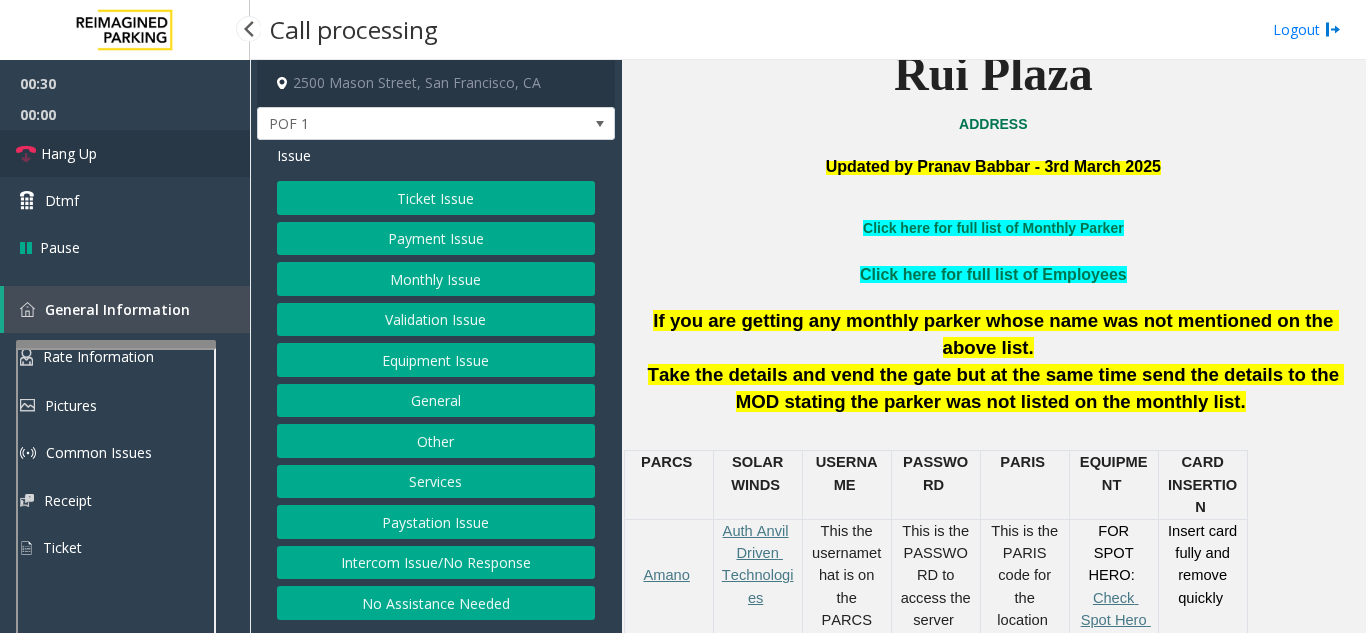 click on "Hang Up" at bounding box center (125, 153) 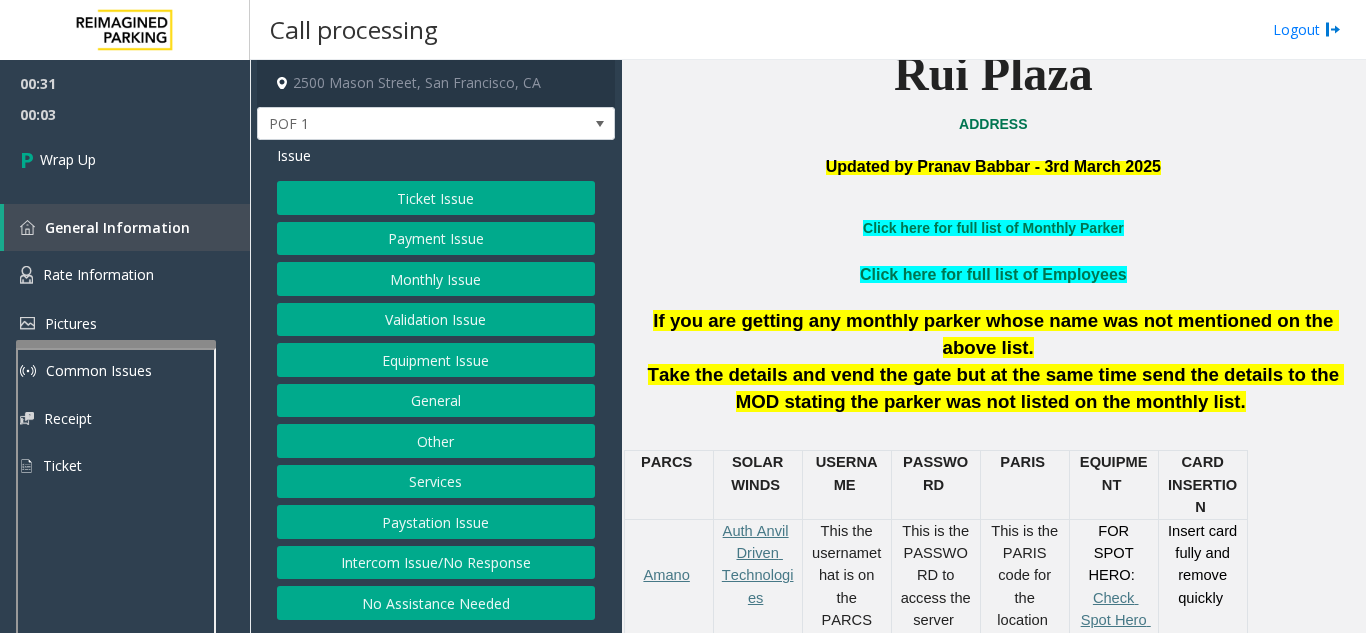 click on "Ticket Issue" 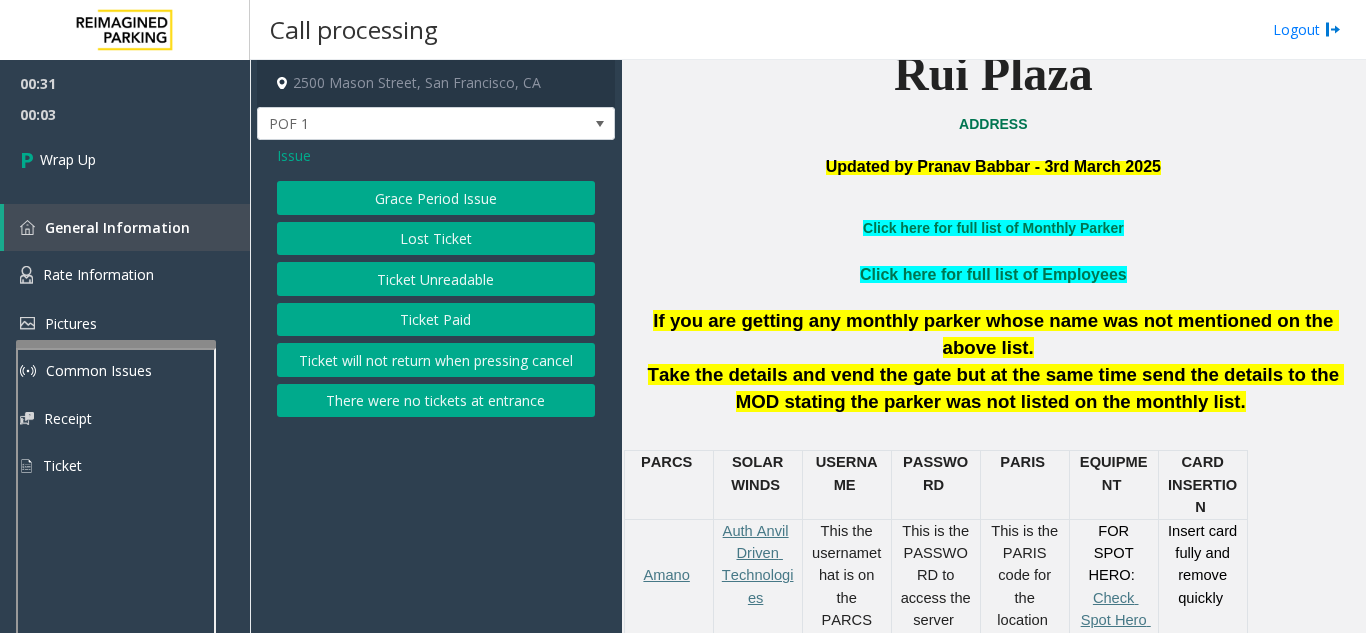 click on "Ticket Unreadable" 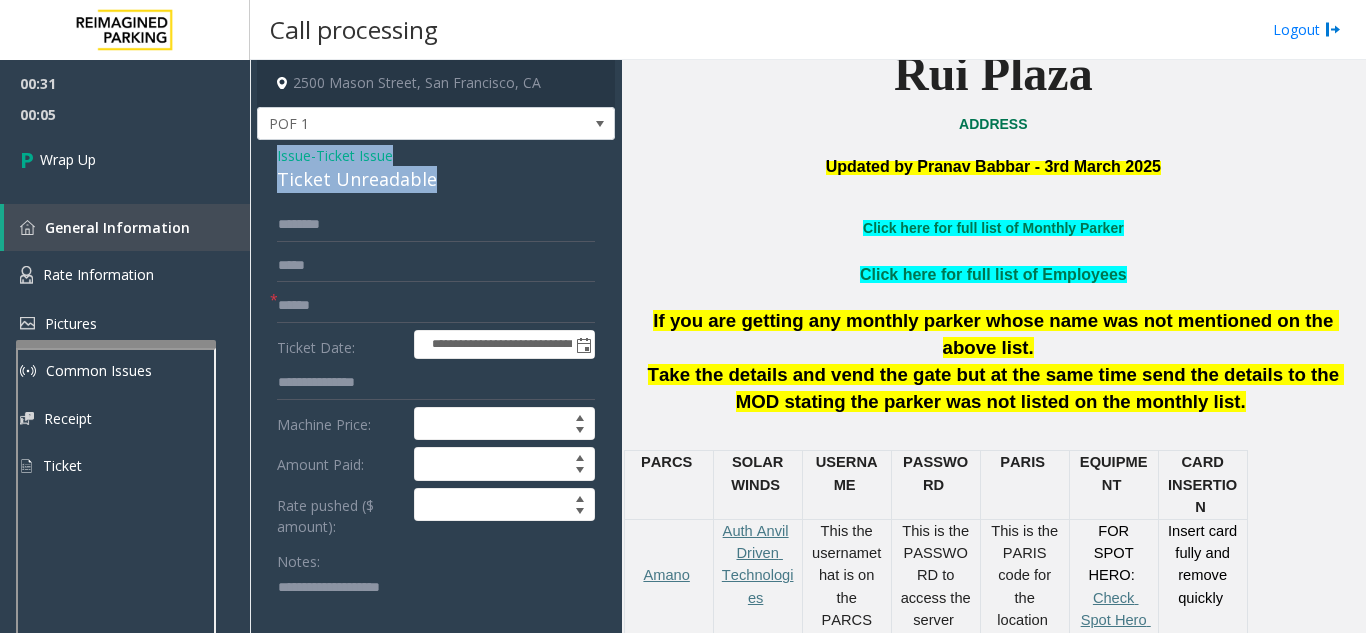 drag, startPoint x: 267, startPoint y: 149, endPoint x: 480, endPoint y: 168, distance: 213.84573 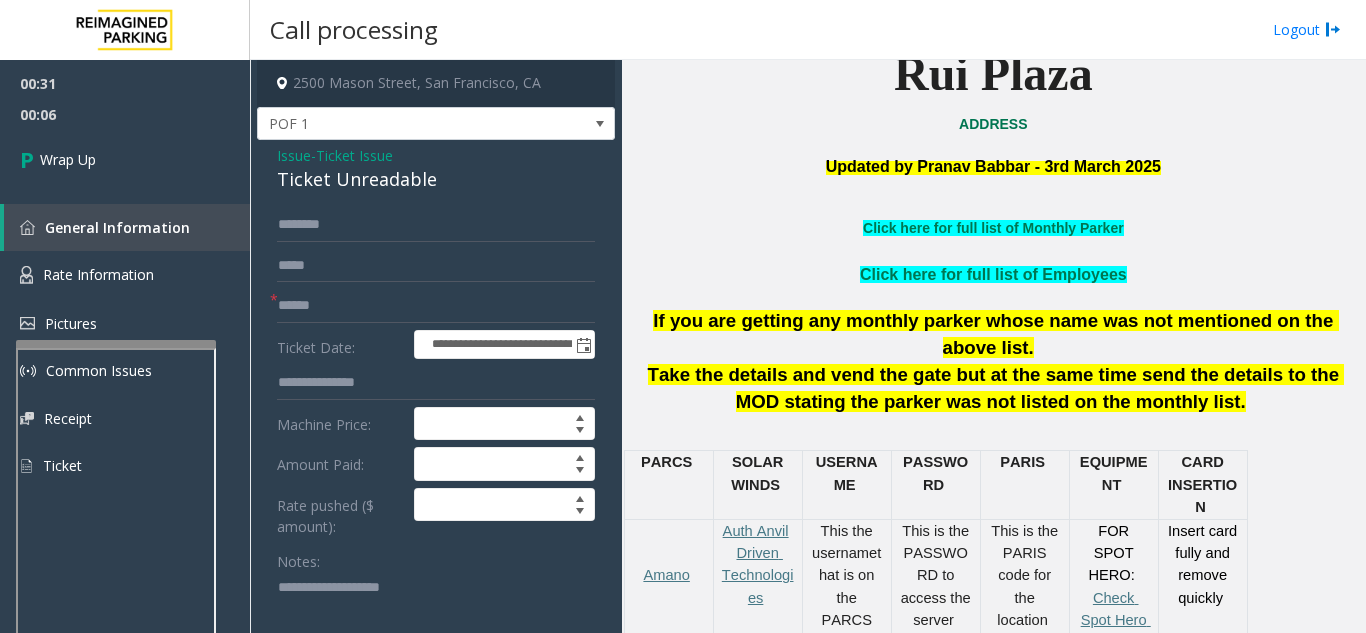 click 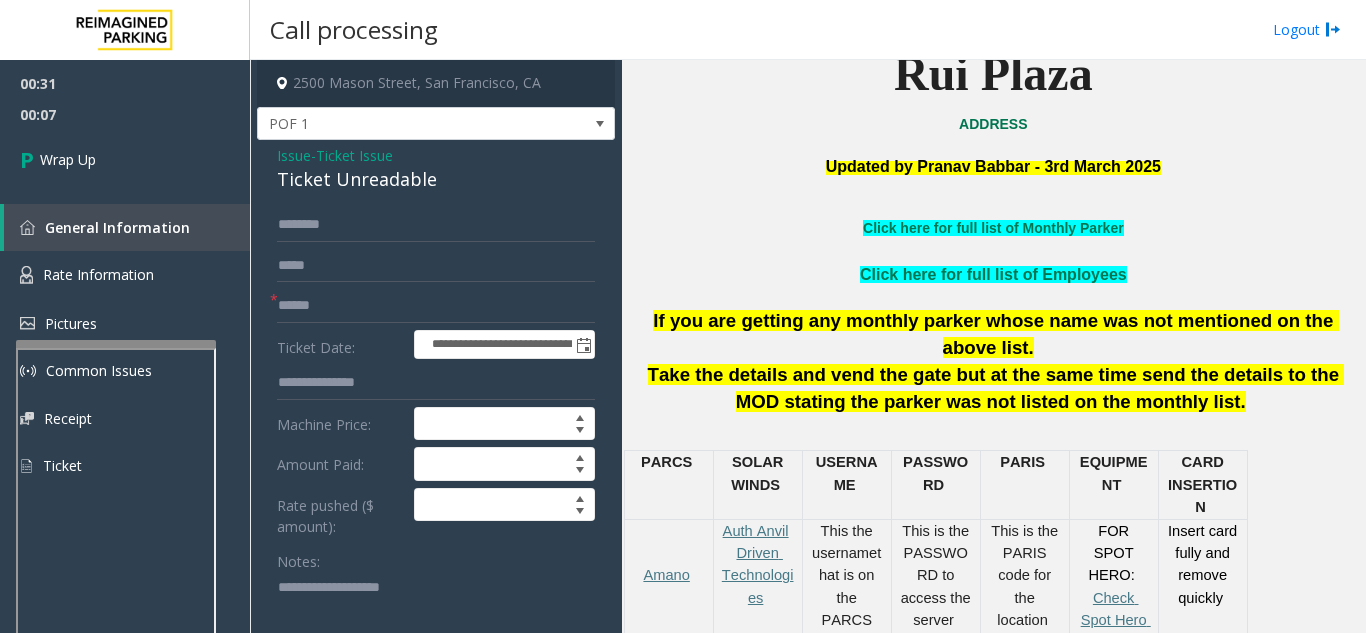 paste on "**********" 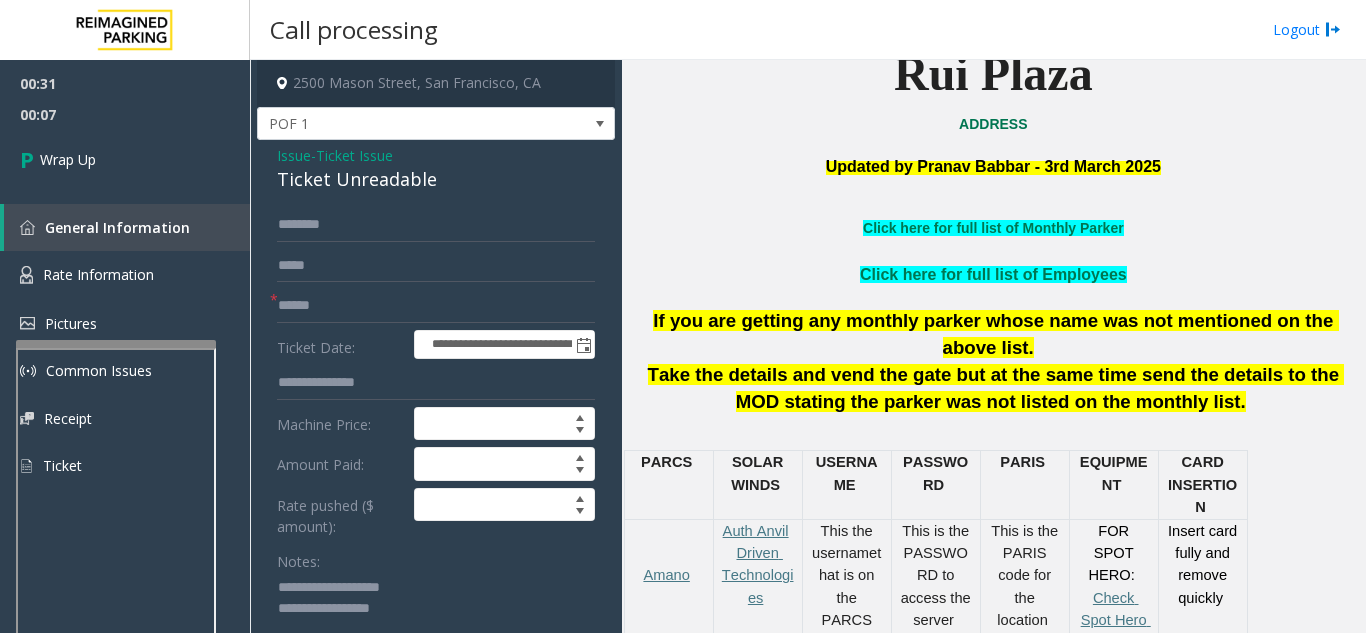 scroll, scrollTop: 7, scrollLeft: 0, axis: vertical 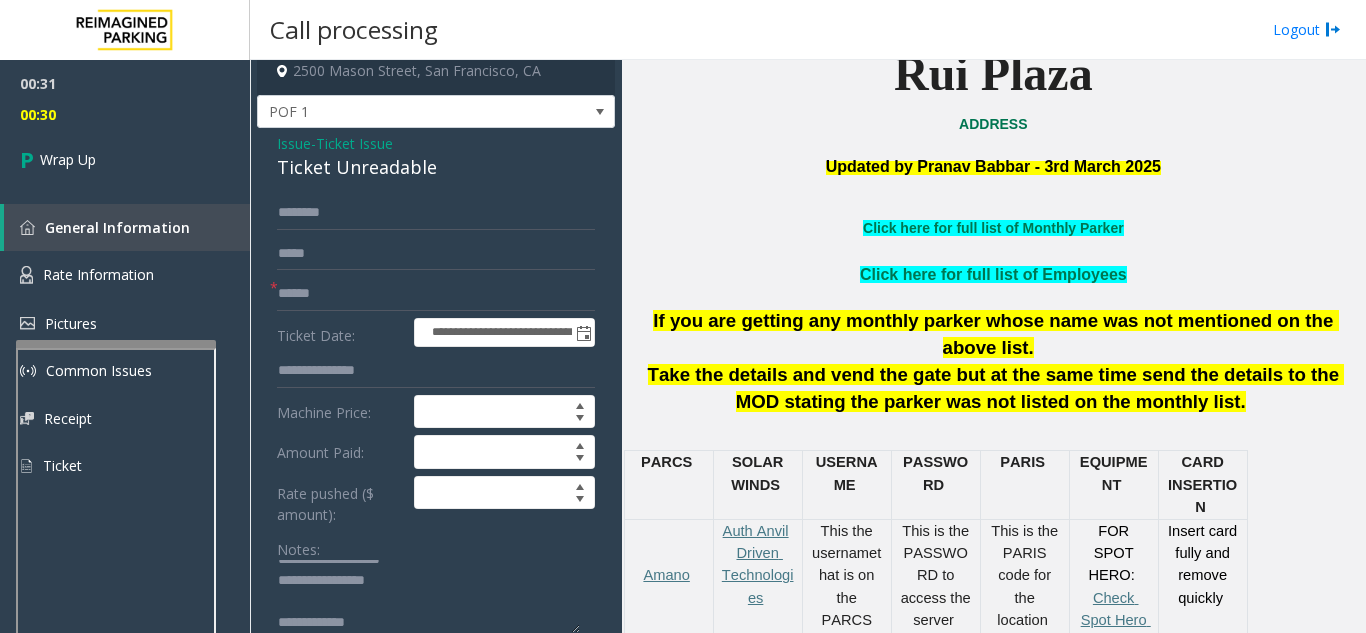 click 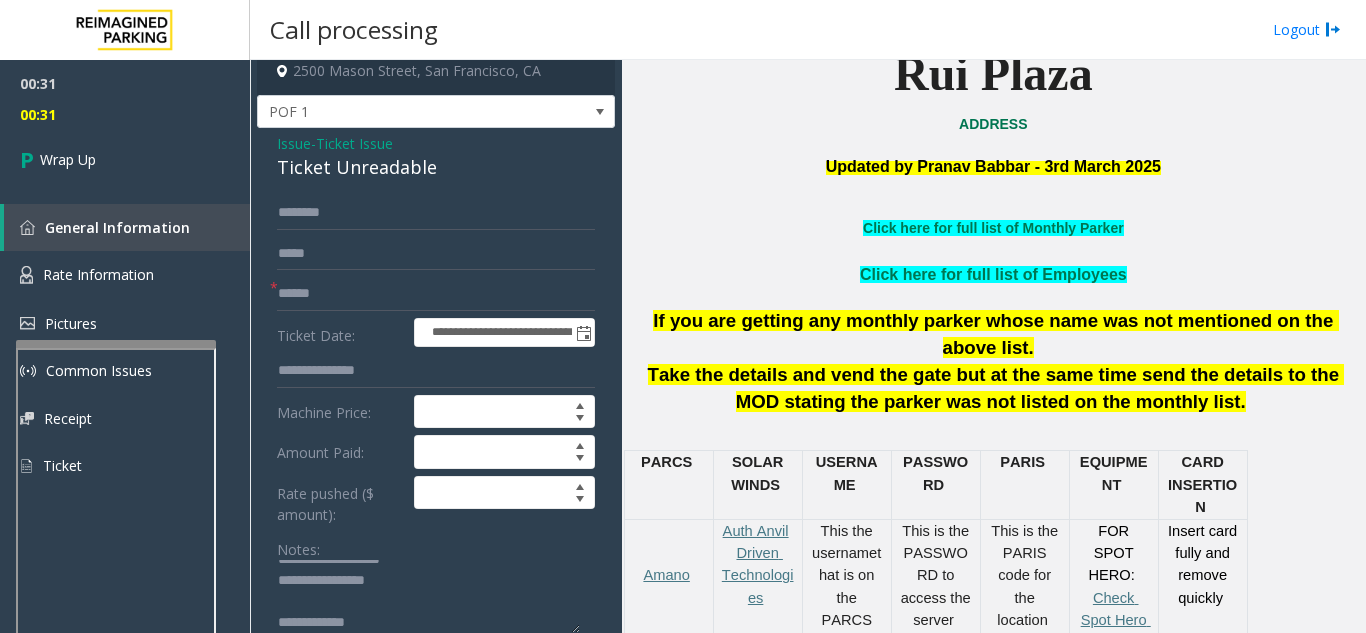 click 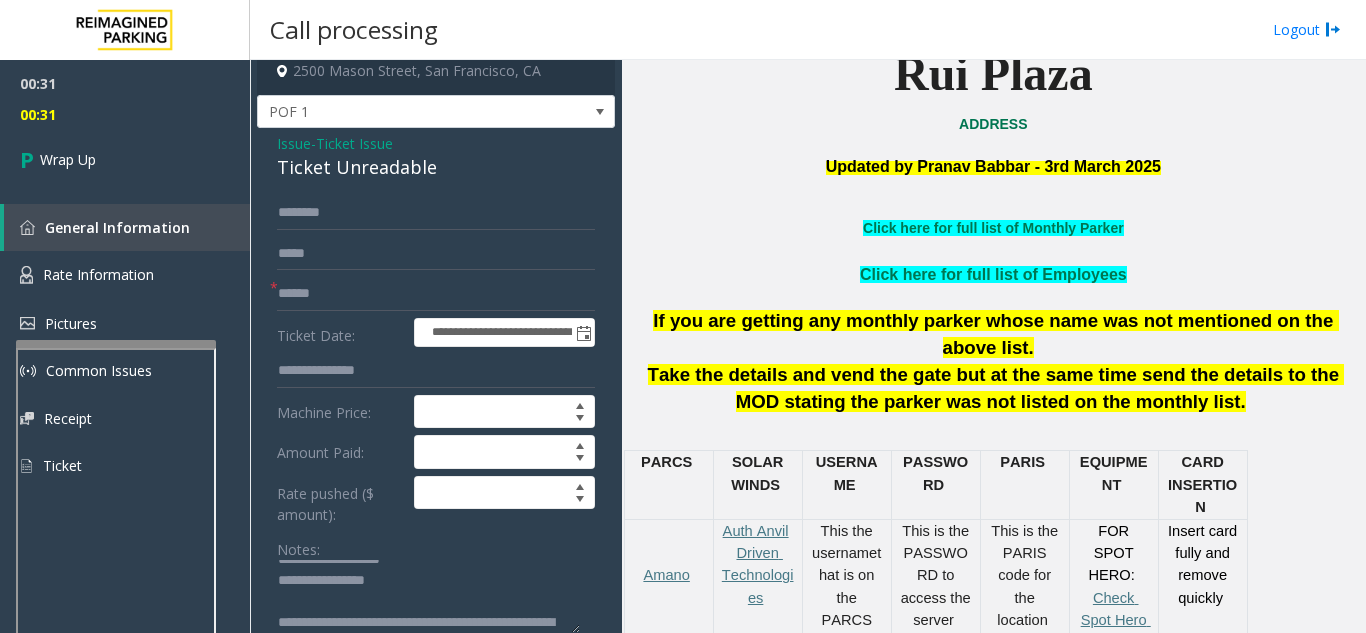 scroll, scrollTop: 37, scrollLeft: 0, axis: vertical 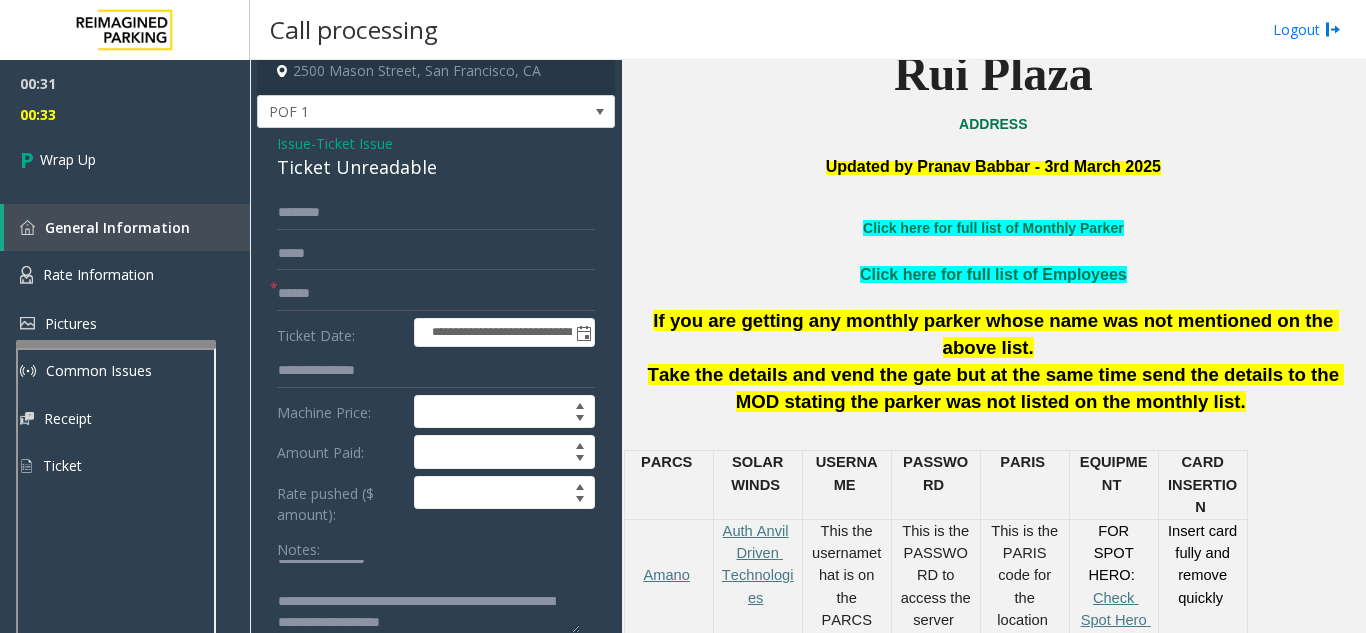 type on "**********" 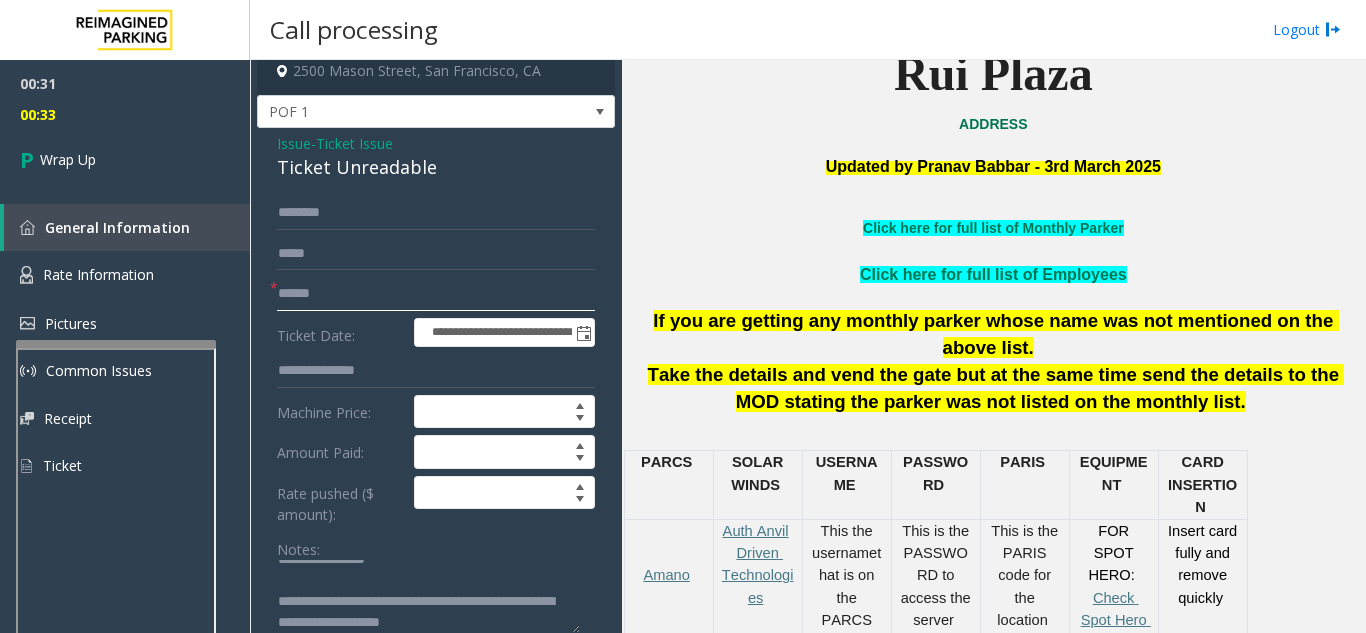 click 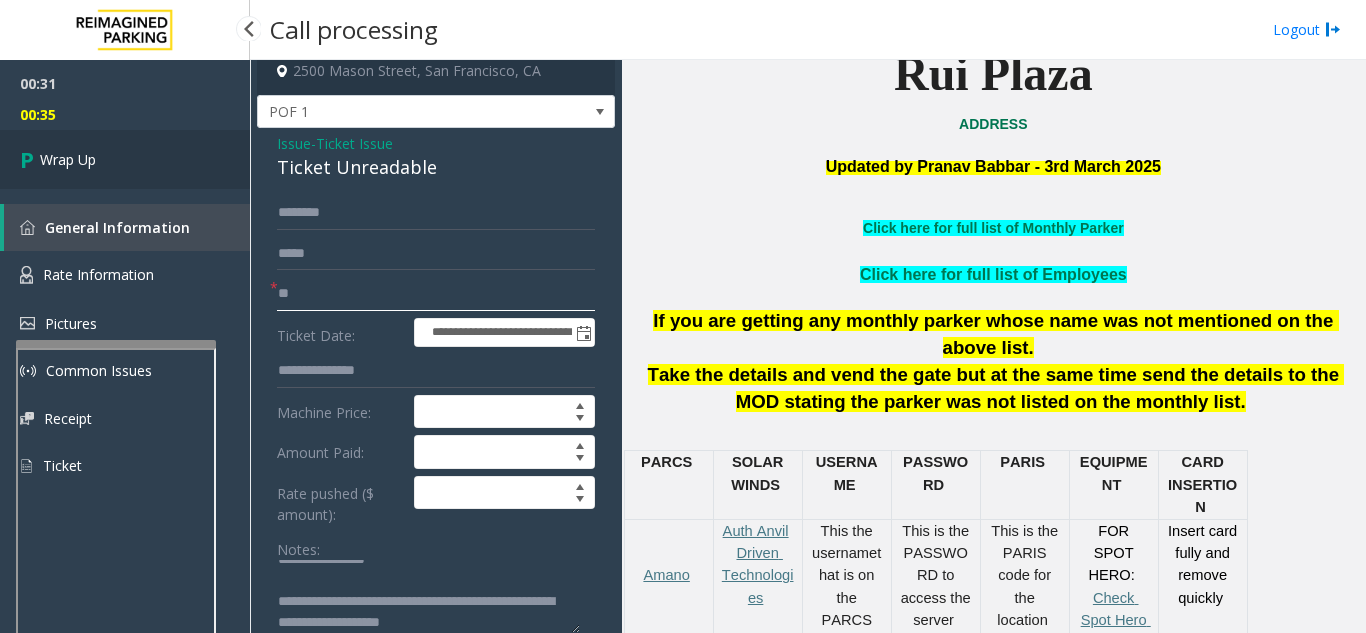 type on "**" 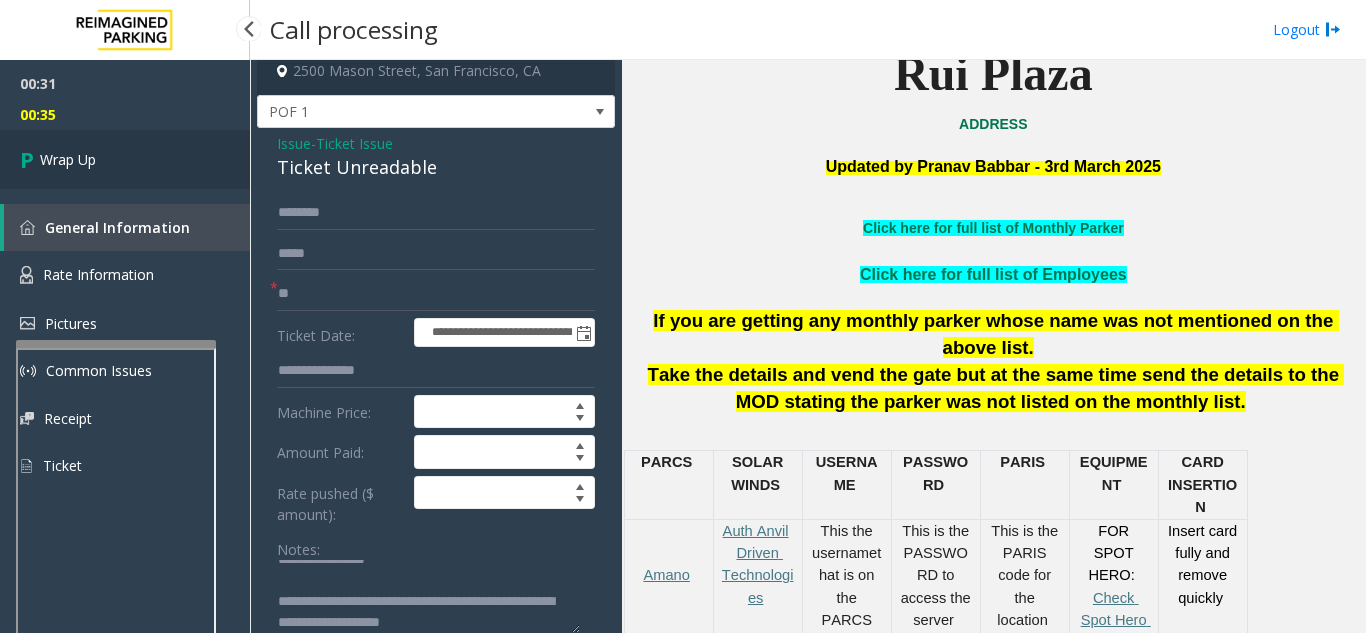 click on "Wrap Up" at bounding box center [68, 159] 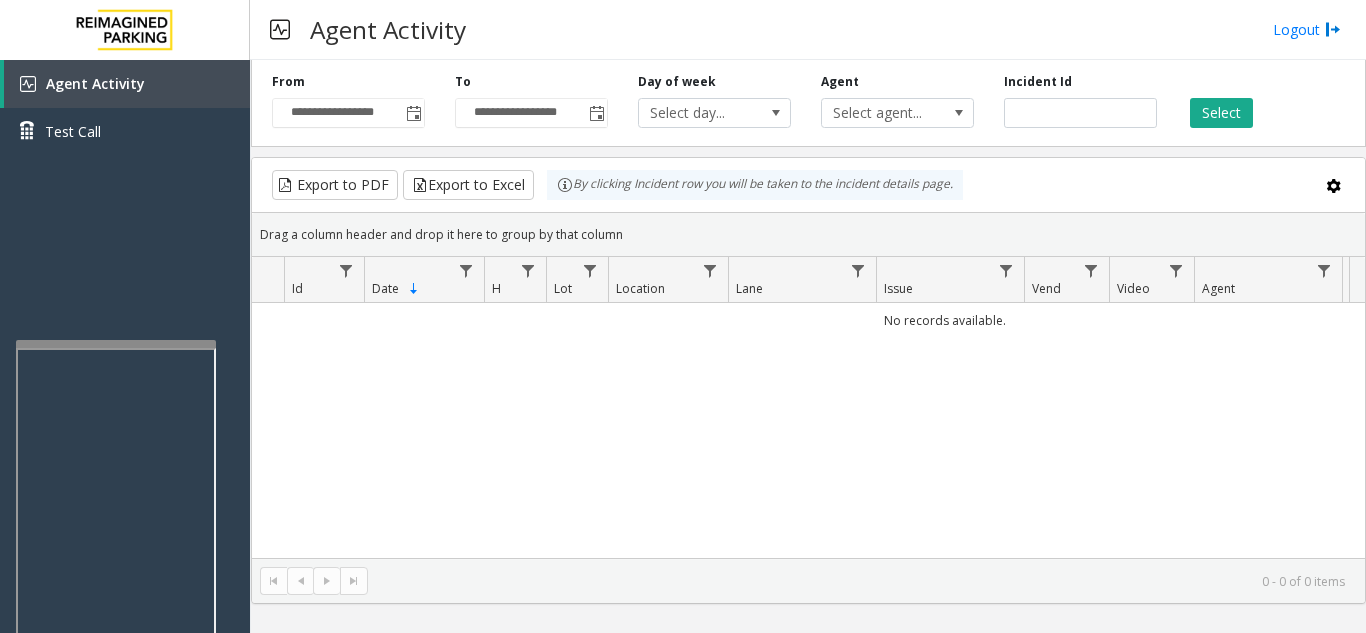 type 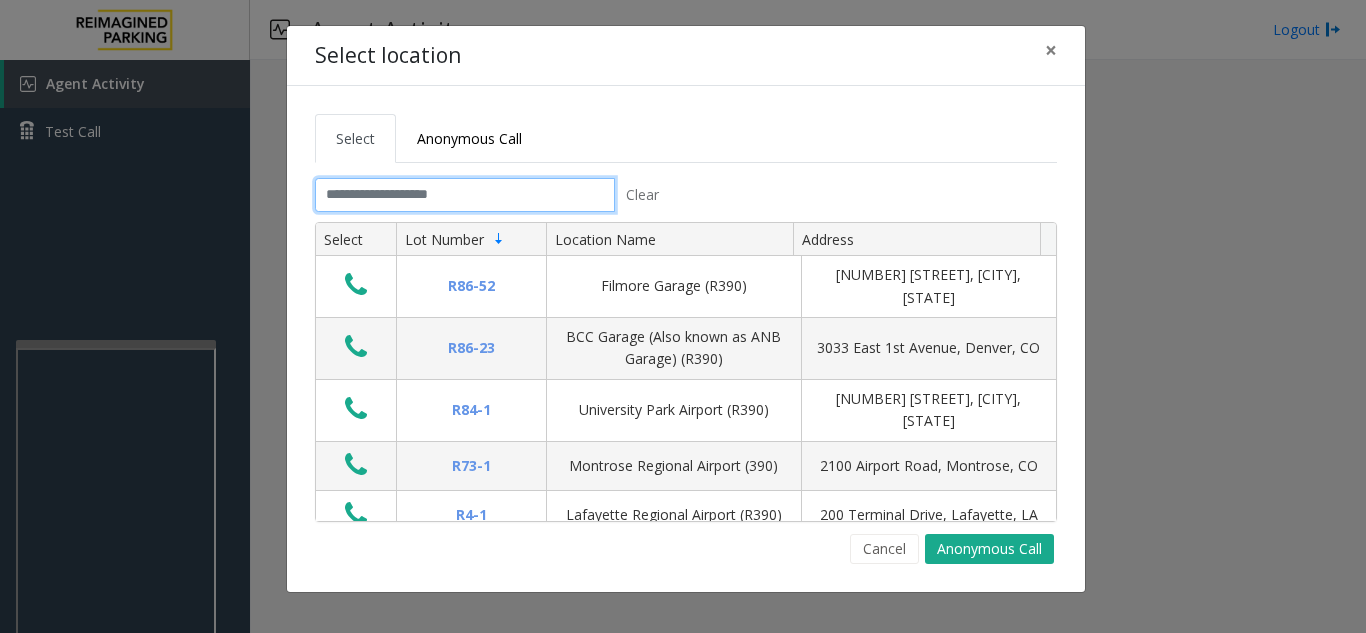 click 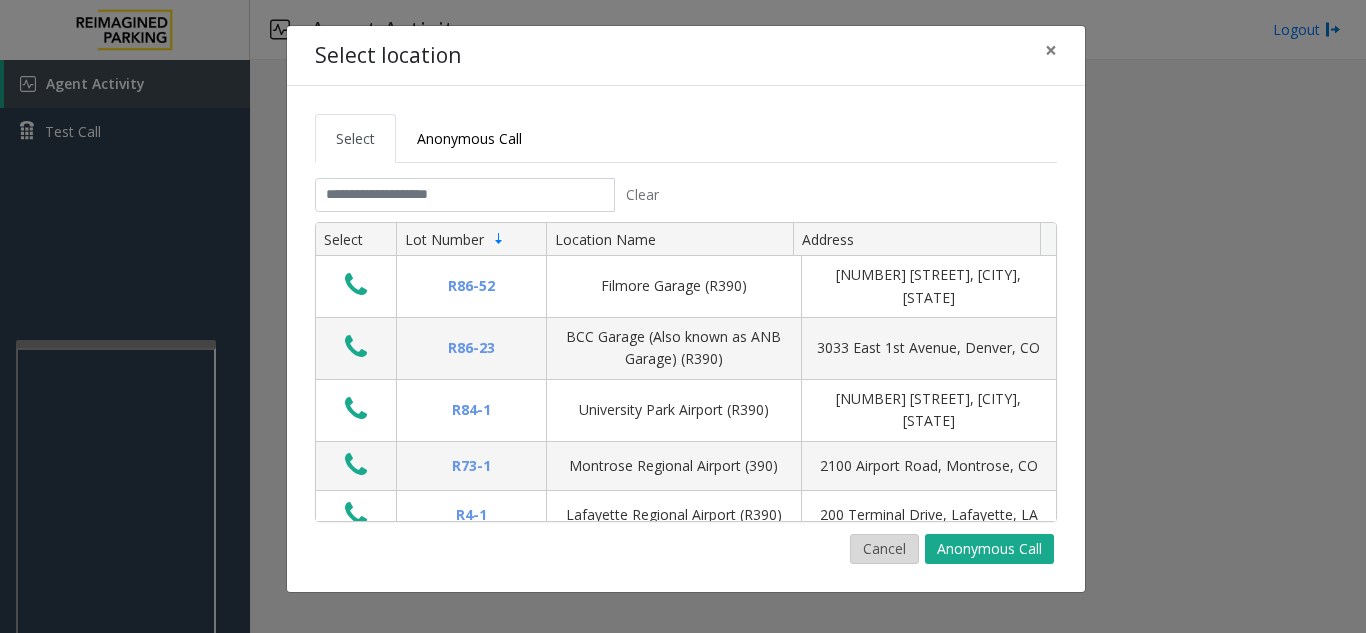 click on "Cancel Anonymous Call" 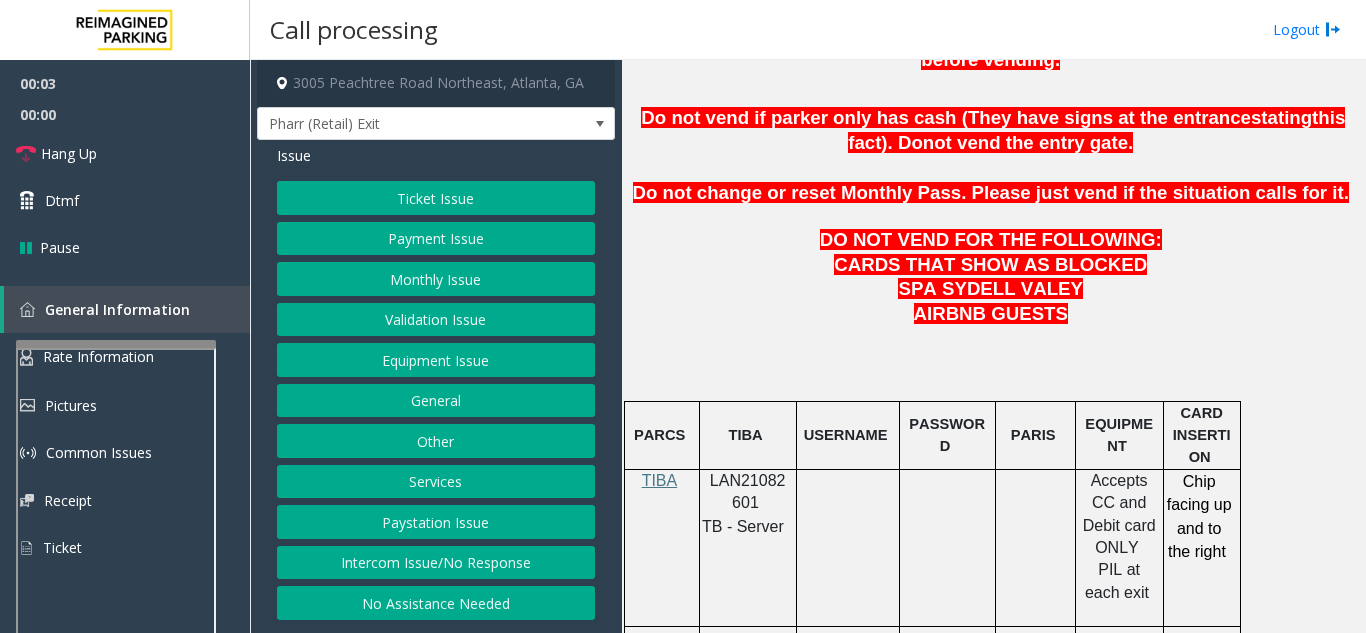 scroll, scrollTop: 1000, scrollLeft: 0, axis: vertical 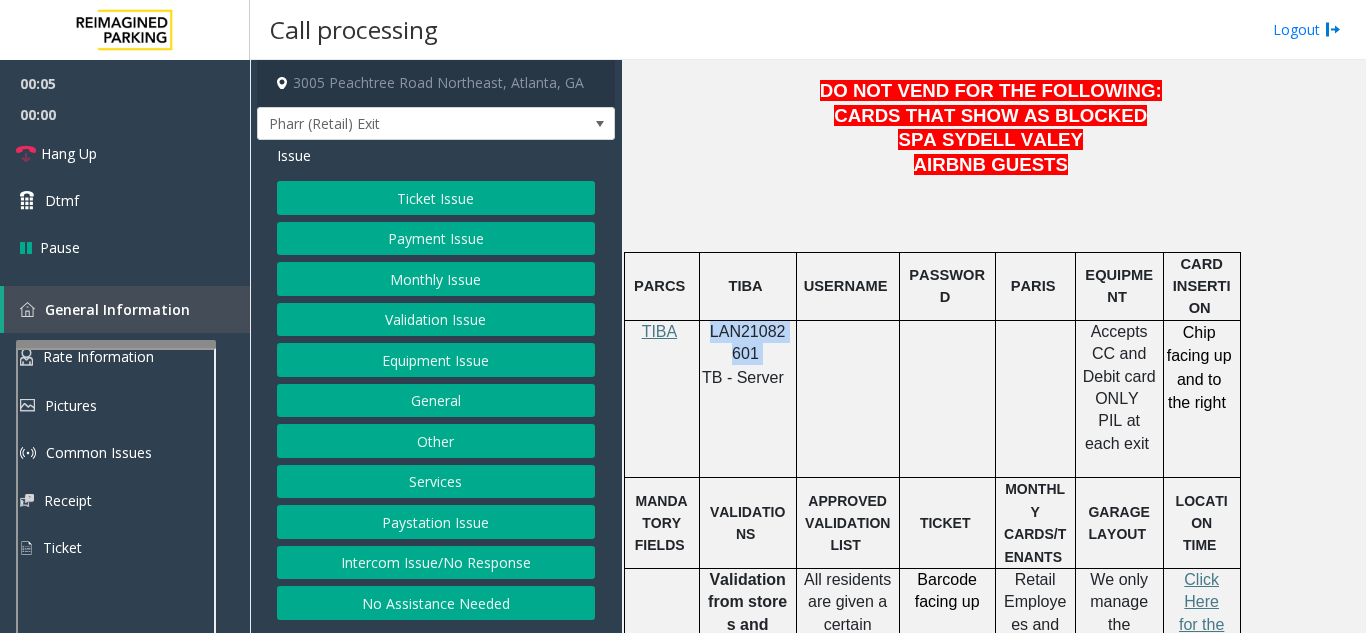drag, startPoint x: 760, startPoint y: 299, endPoint x: 704, endPoint y: 276, distance: 60.53924 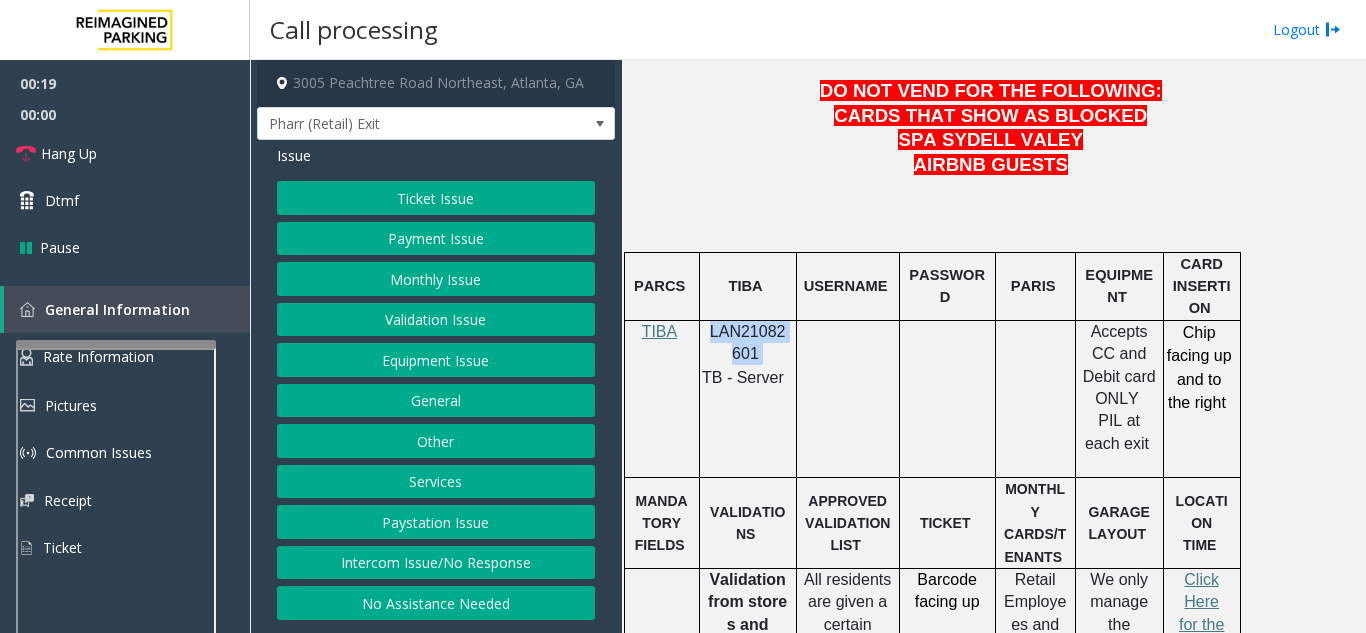 click on "Ticket Issue" 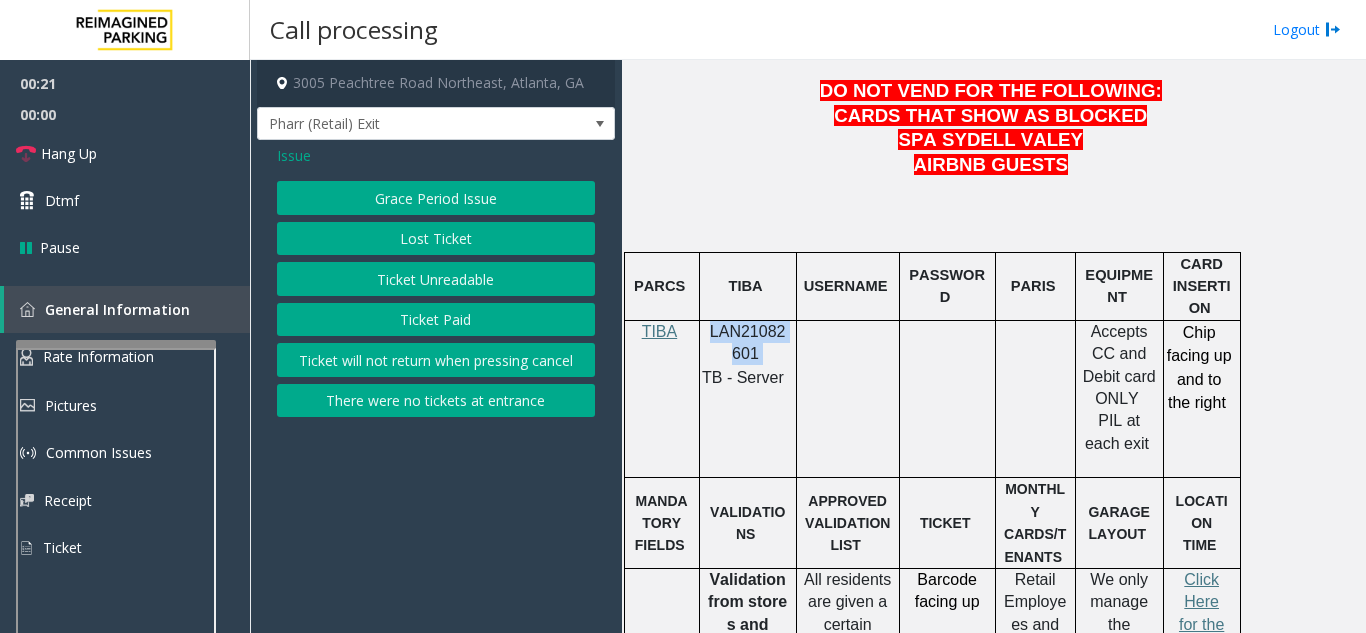 click on "Lost Ticket" 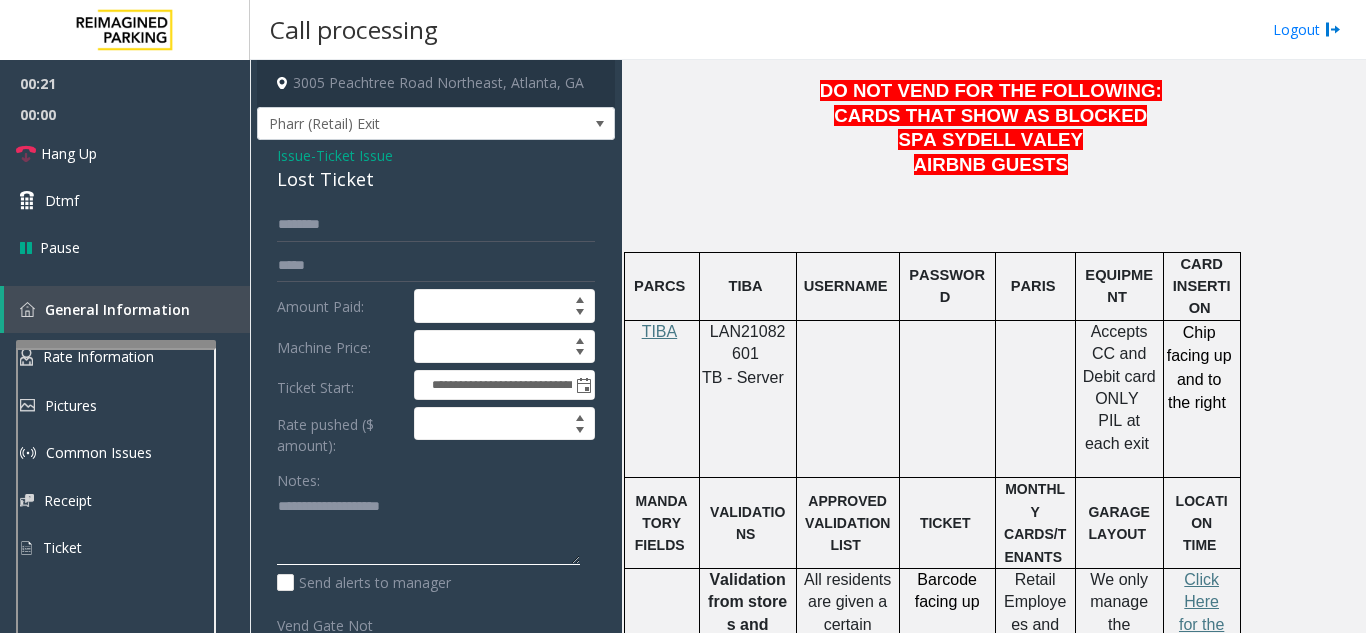 click 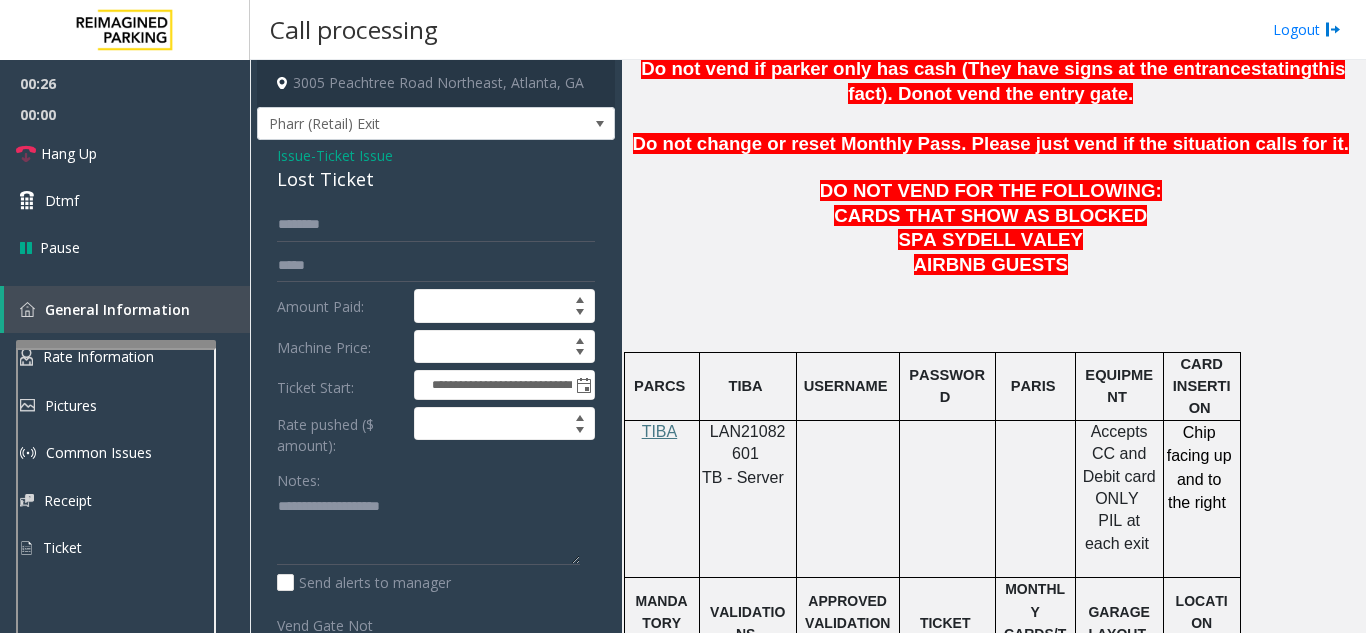 scroll, scrollTop: 1000, scrollLeft: 0, axis: vertical 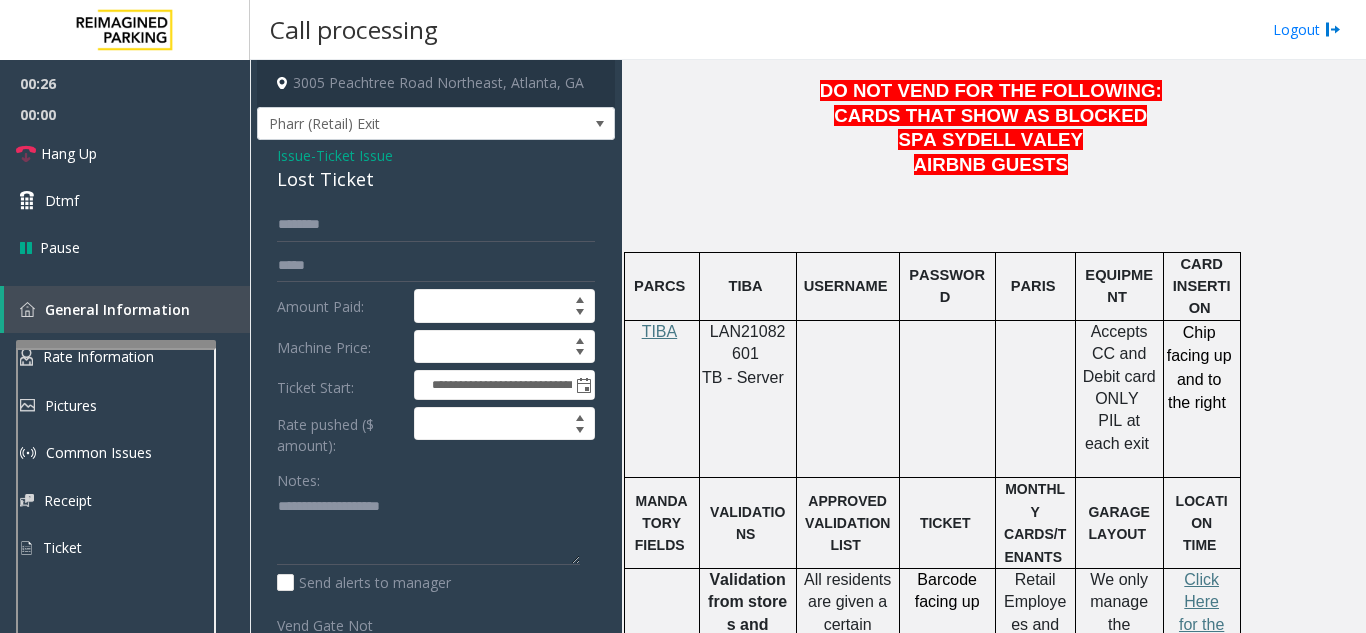 click on "Click Here for the local time" 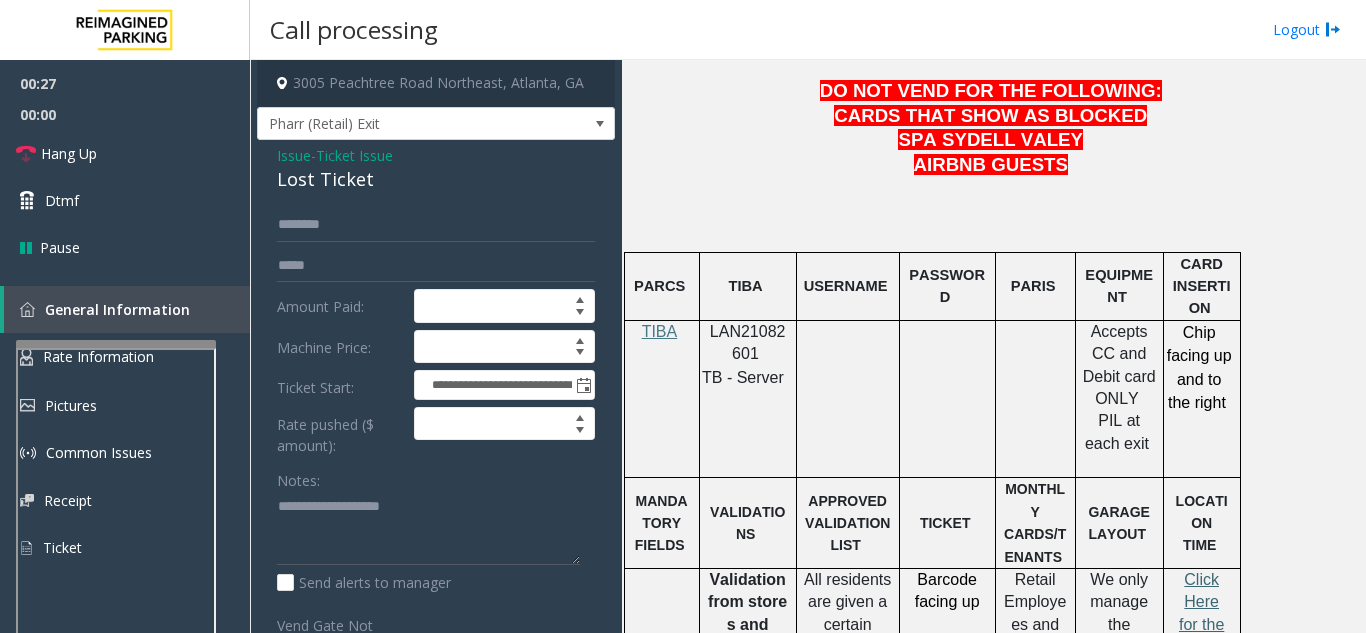 click on "Click Here for the local time" 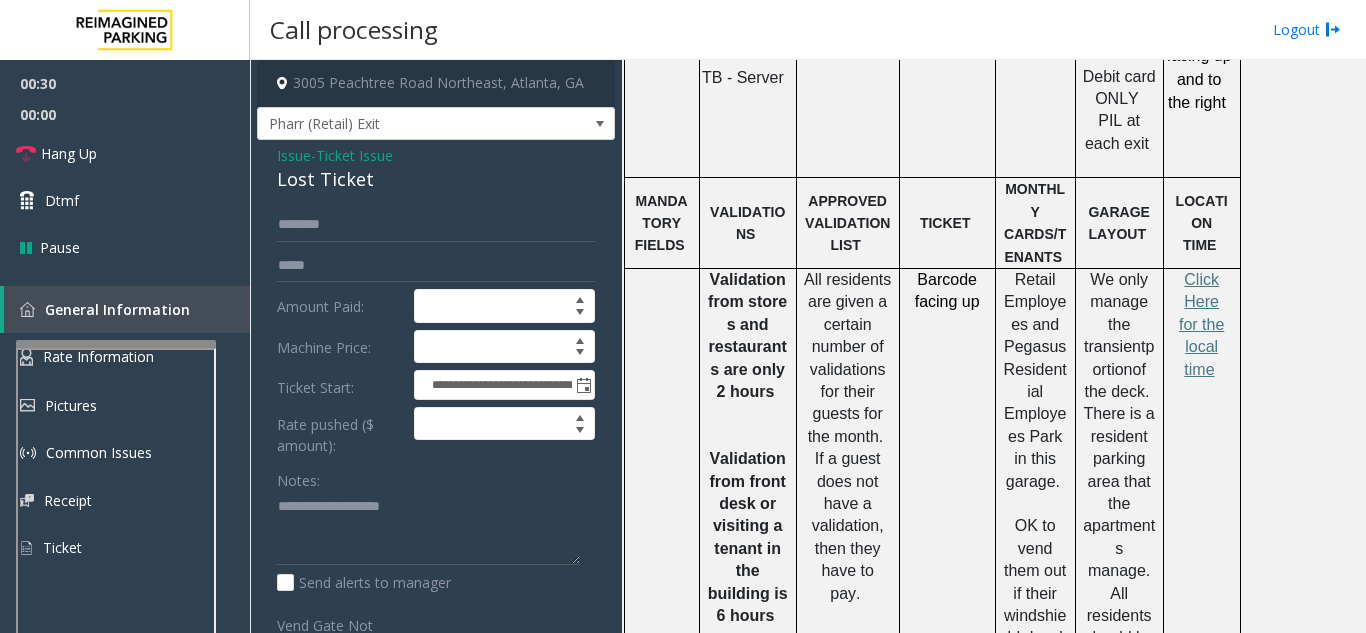 scroll, scrollTop: 1200, scrollLeft: 0, axis: vertical 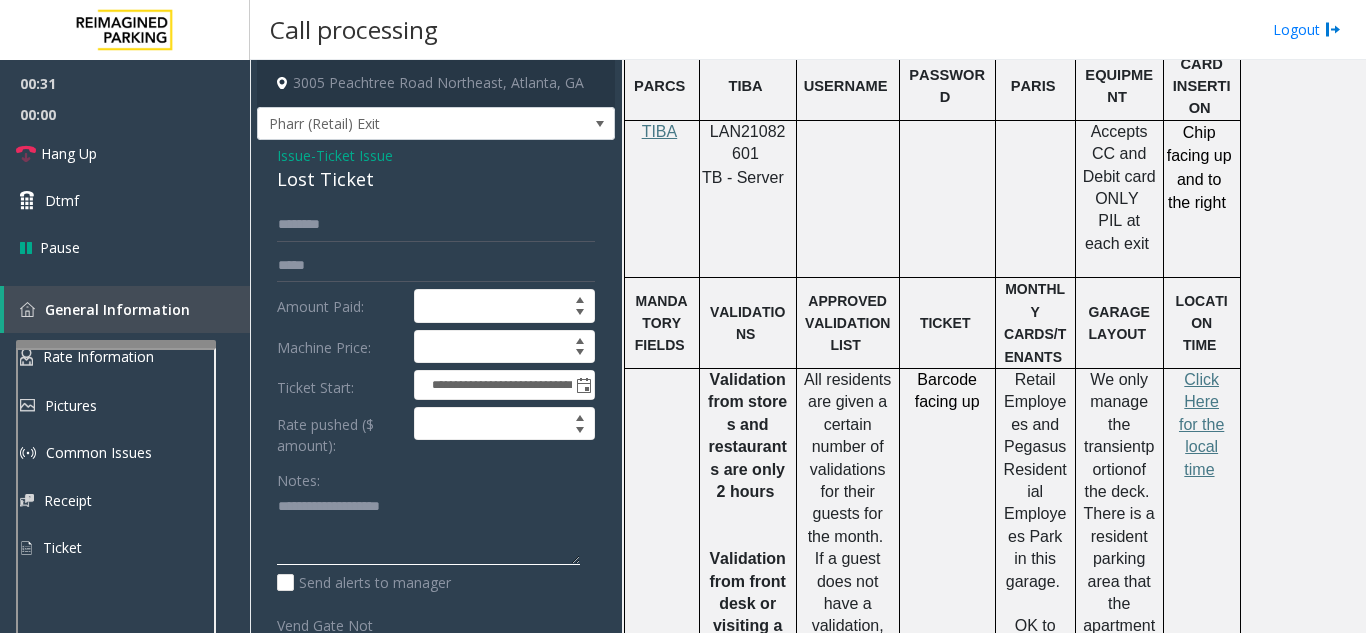 click 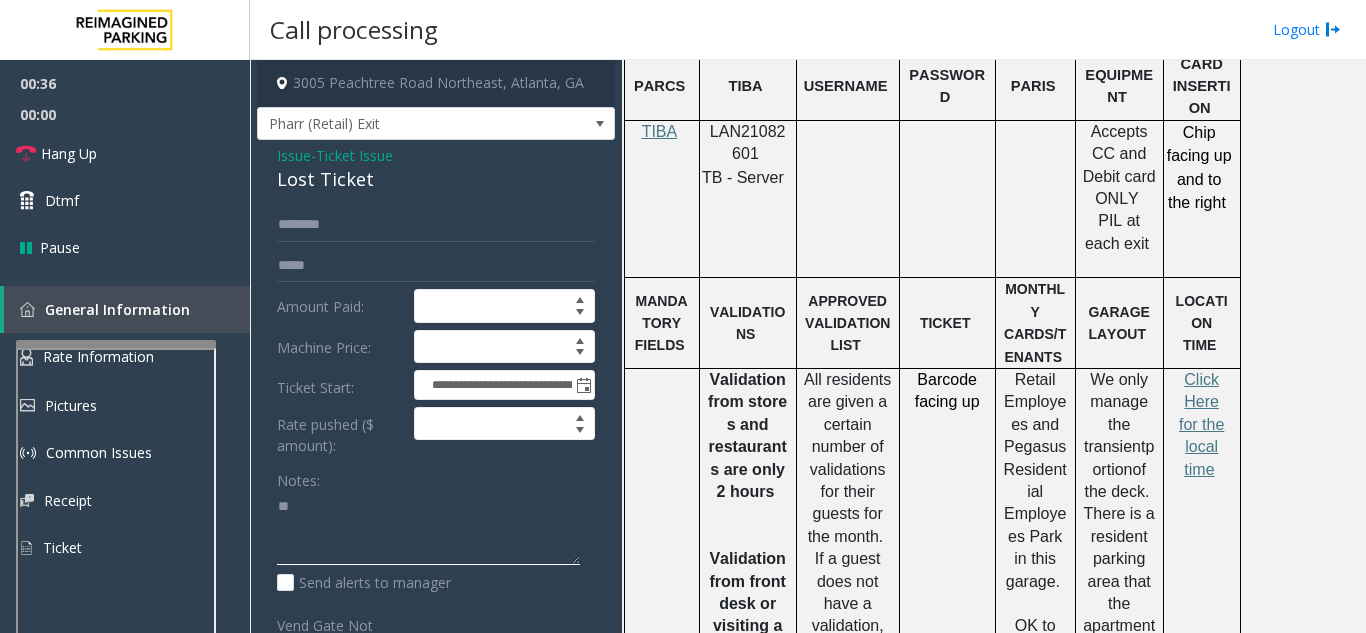 type on "*" 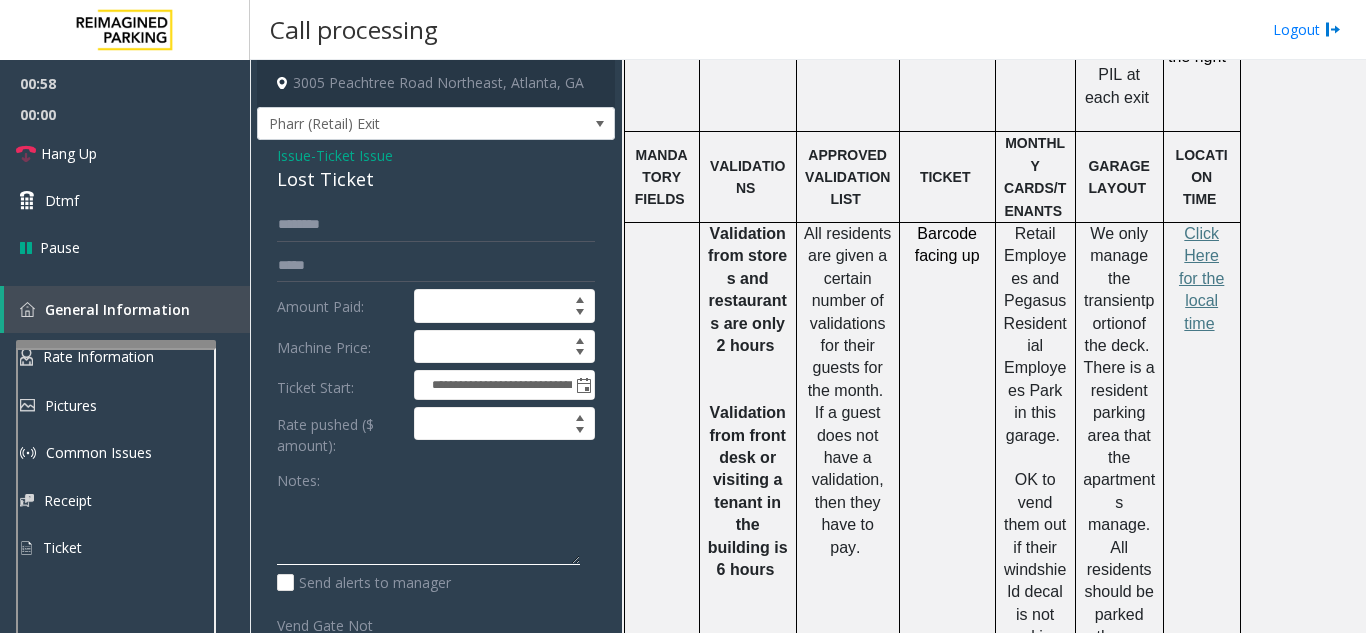 scroll, scrollTop: 1300, scrollLeft: 0, axis: vertical 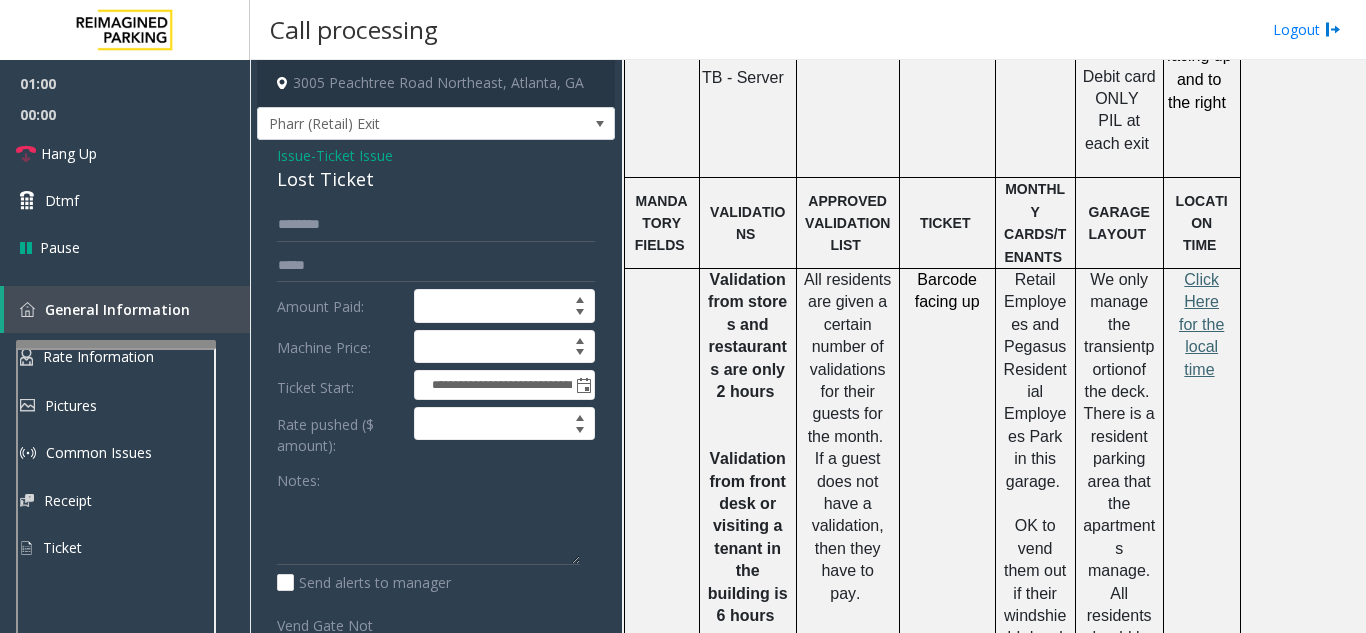 click on "Click Here for the local time" 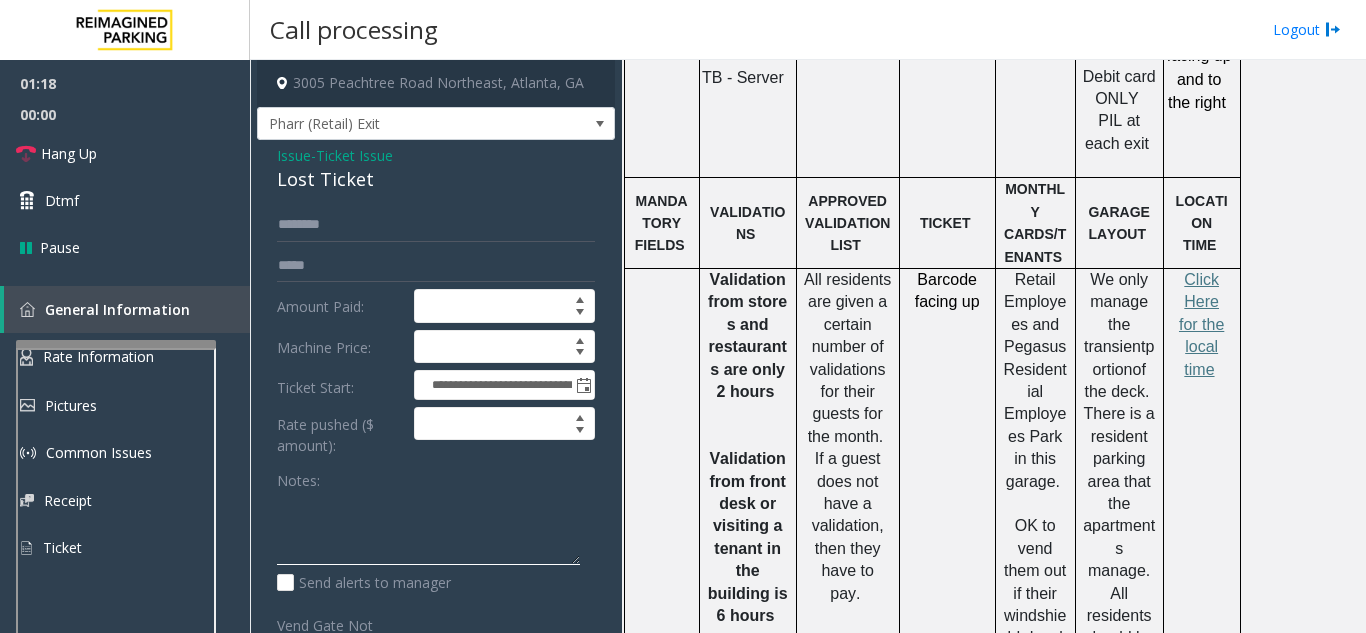 click 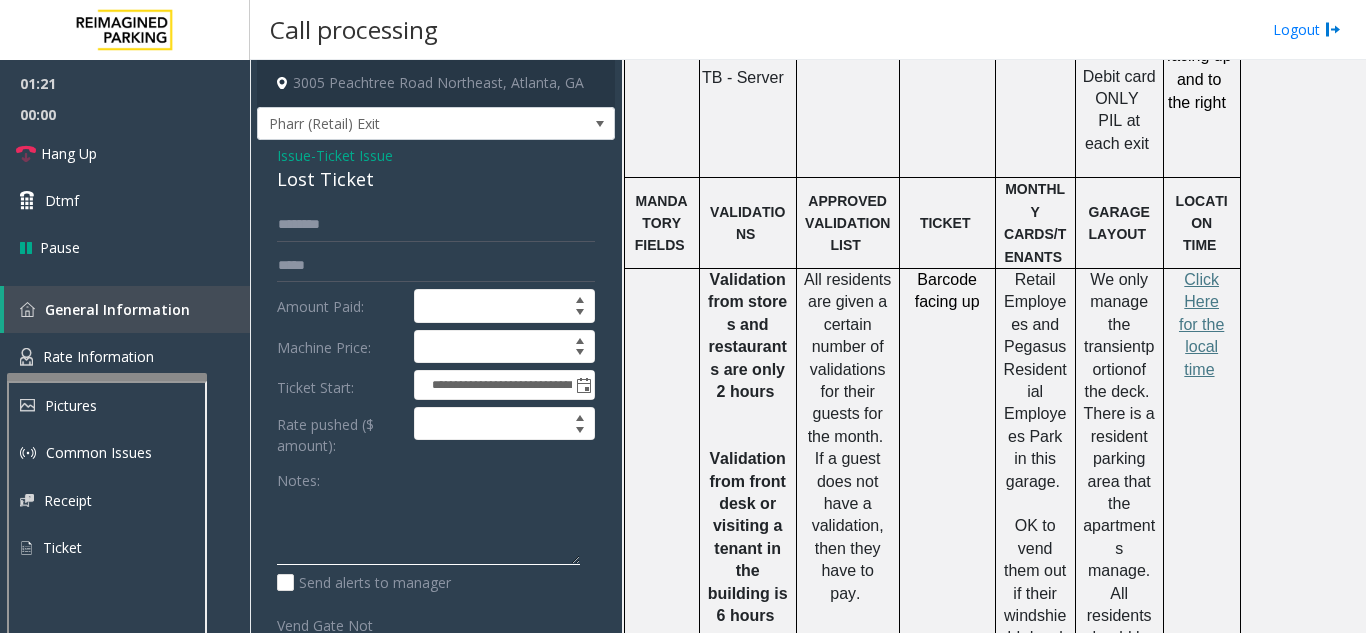 click at bounding box center (107, 377) 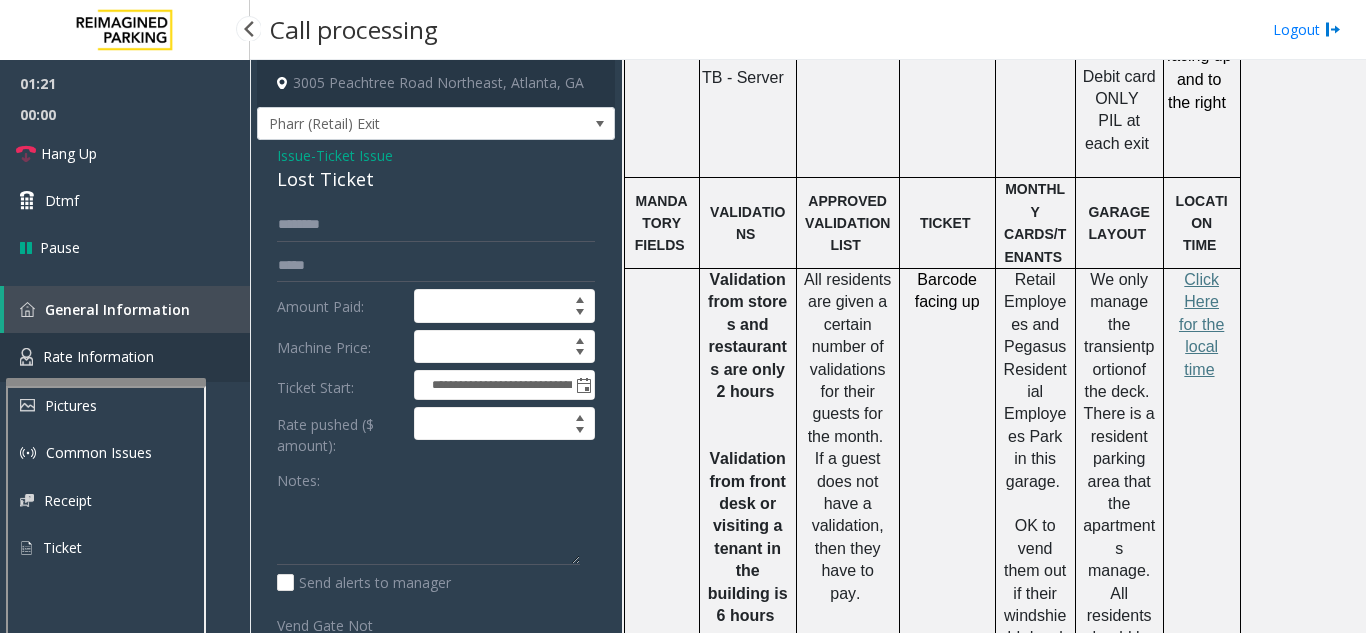 click on "Rate Information" at bounding box center [98, 356] 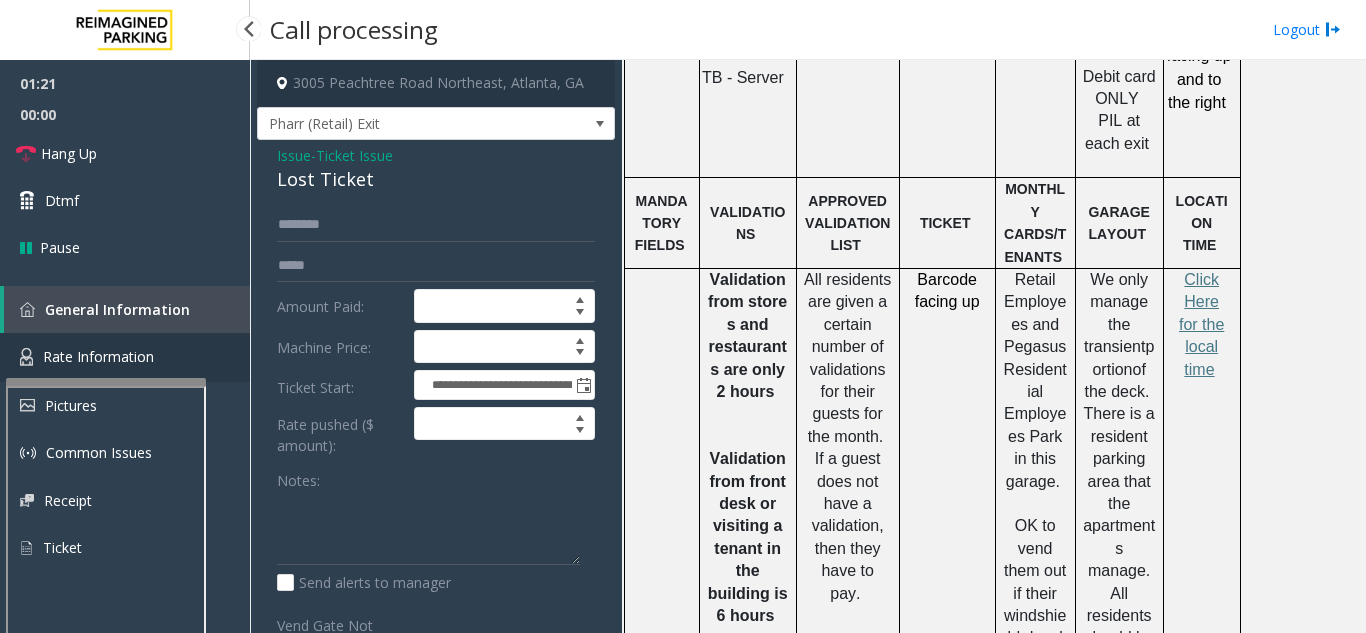 scroll, scrollTop: 154, scrollLeft: 0, axis: vertical 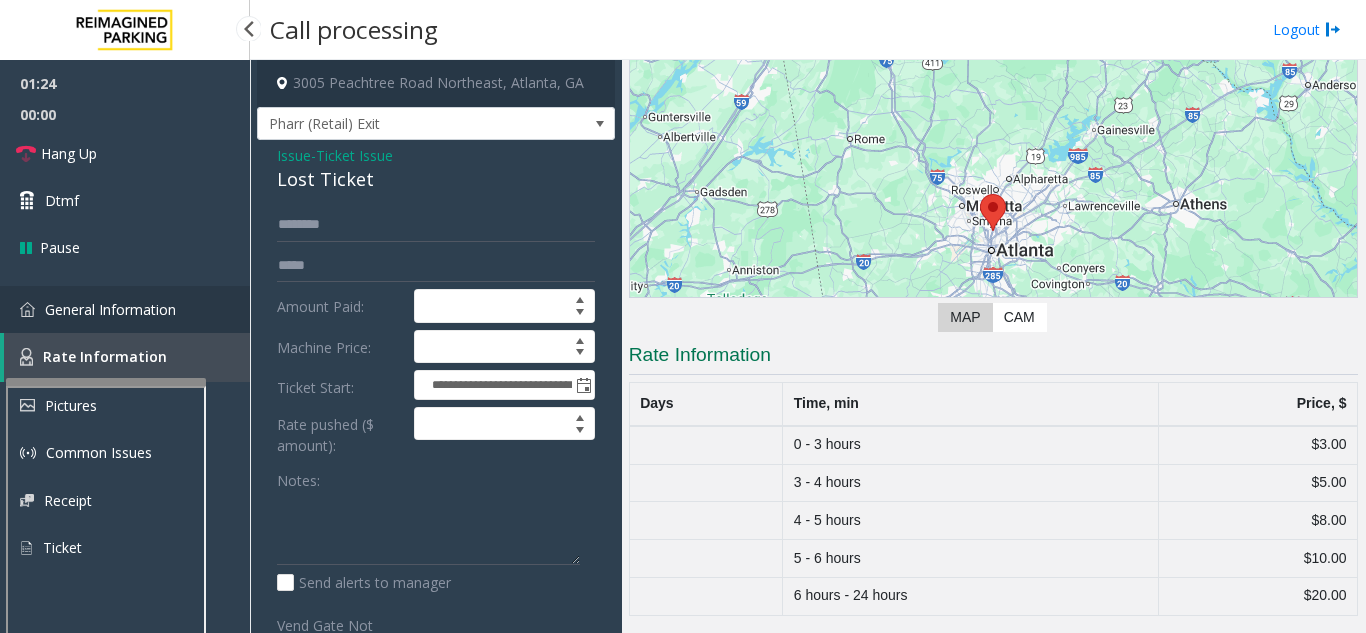 click on "General Information" at bounding box center [110, 309] 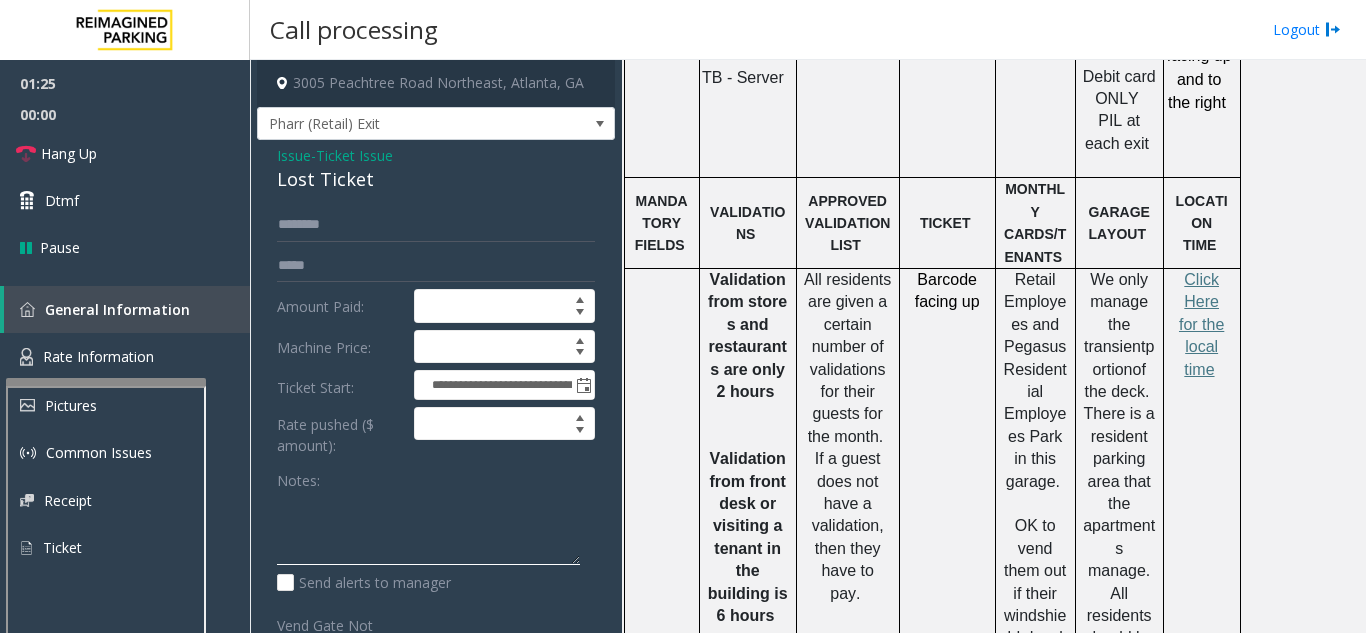 click 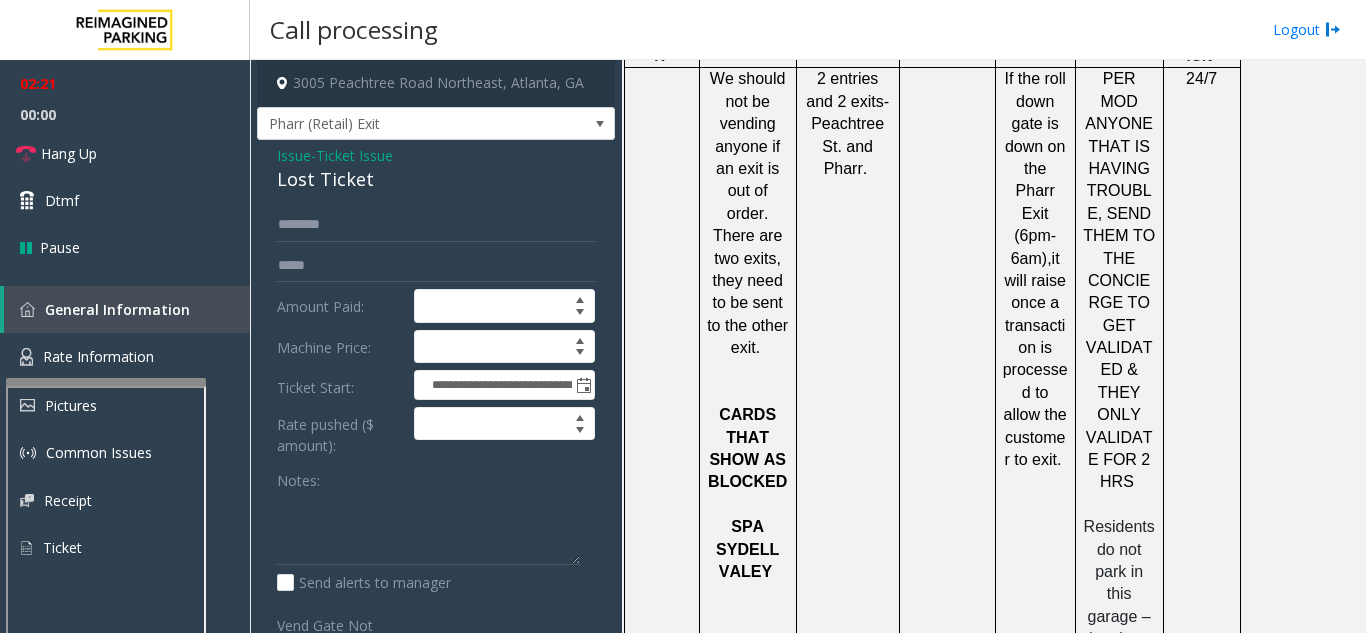 scroll, scrollTop: 2200, scrollLeft: 0, axis: vertical 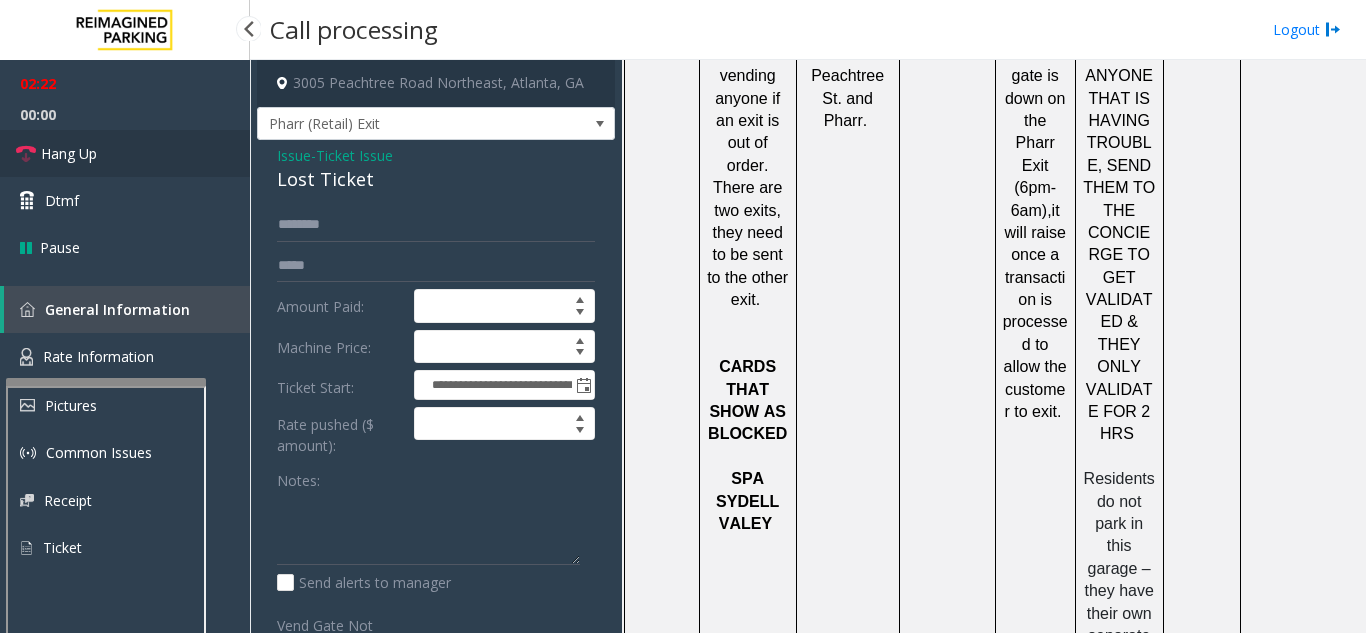 click on "Hang Up" at bounding box center [125, 153] 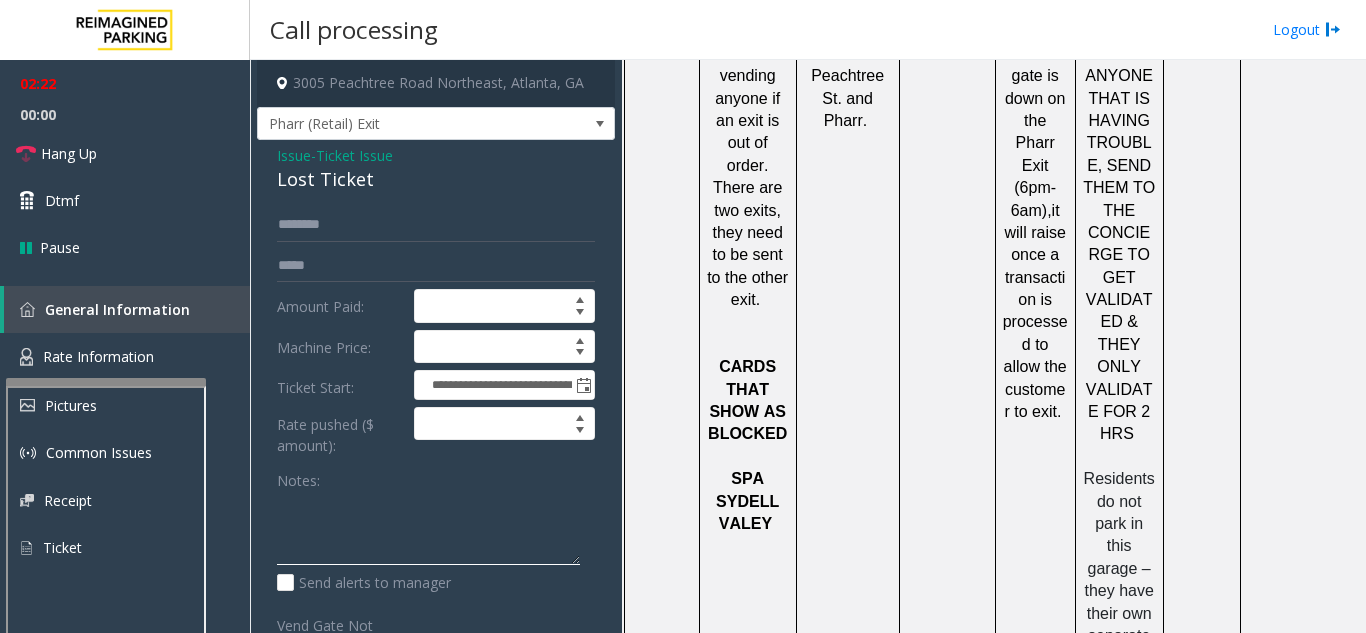 click 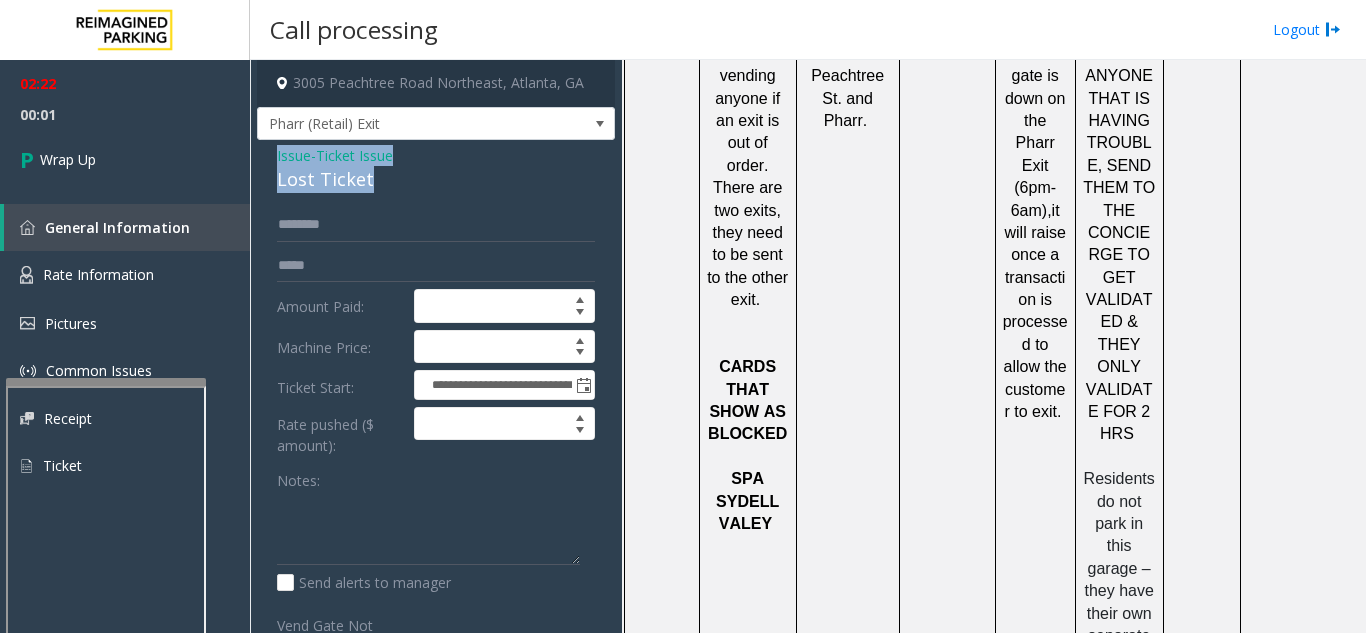 drag, startPoint x: 267, startPoint y: 164, endPoint x: 377, endPoint y: 204, distance: 117.047 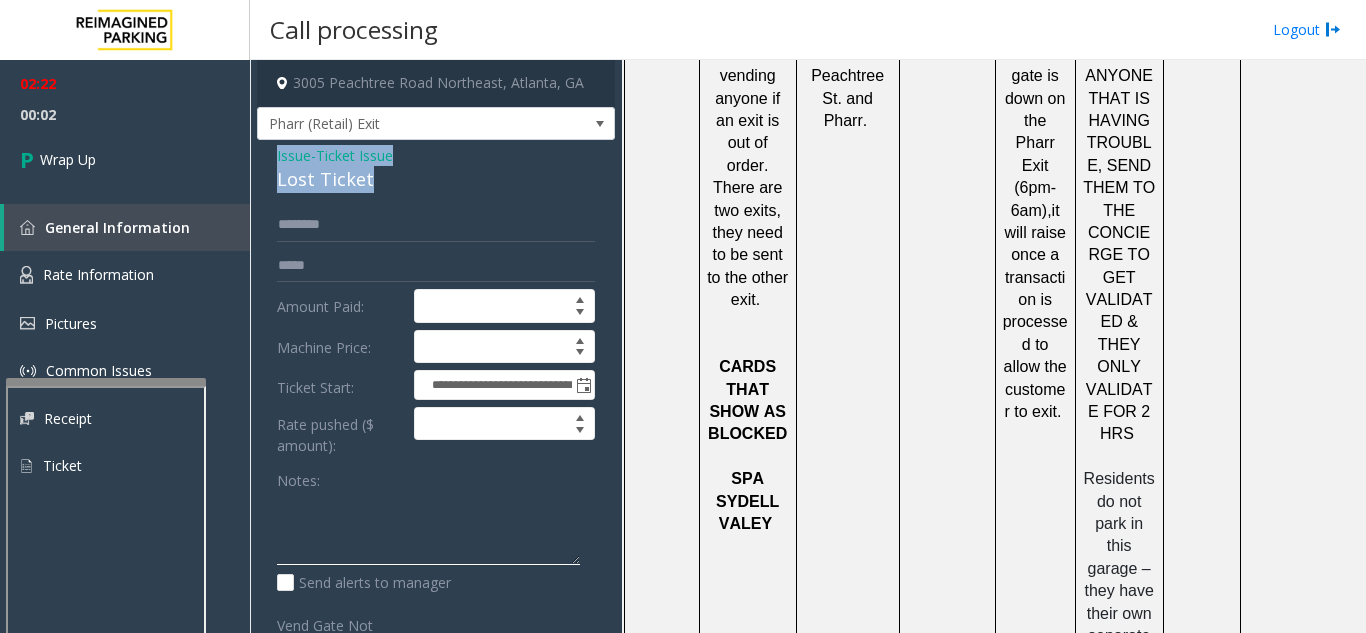 click 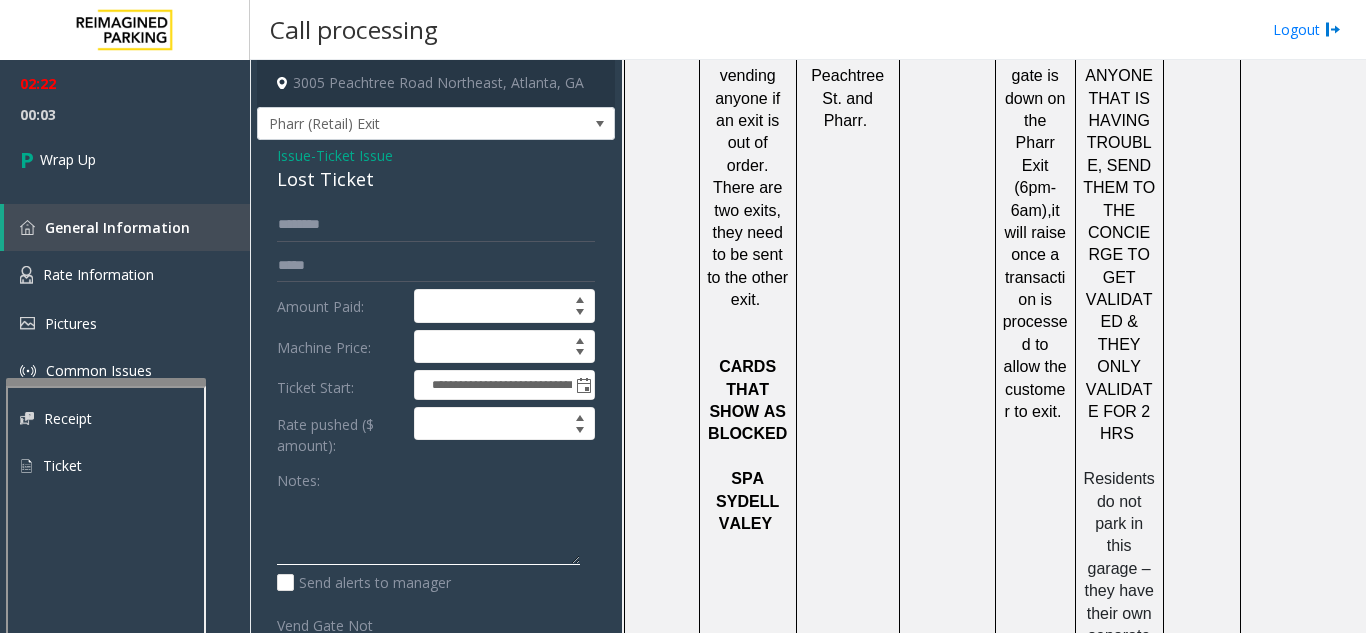 paste on "**********" 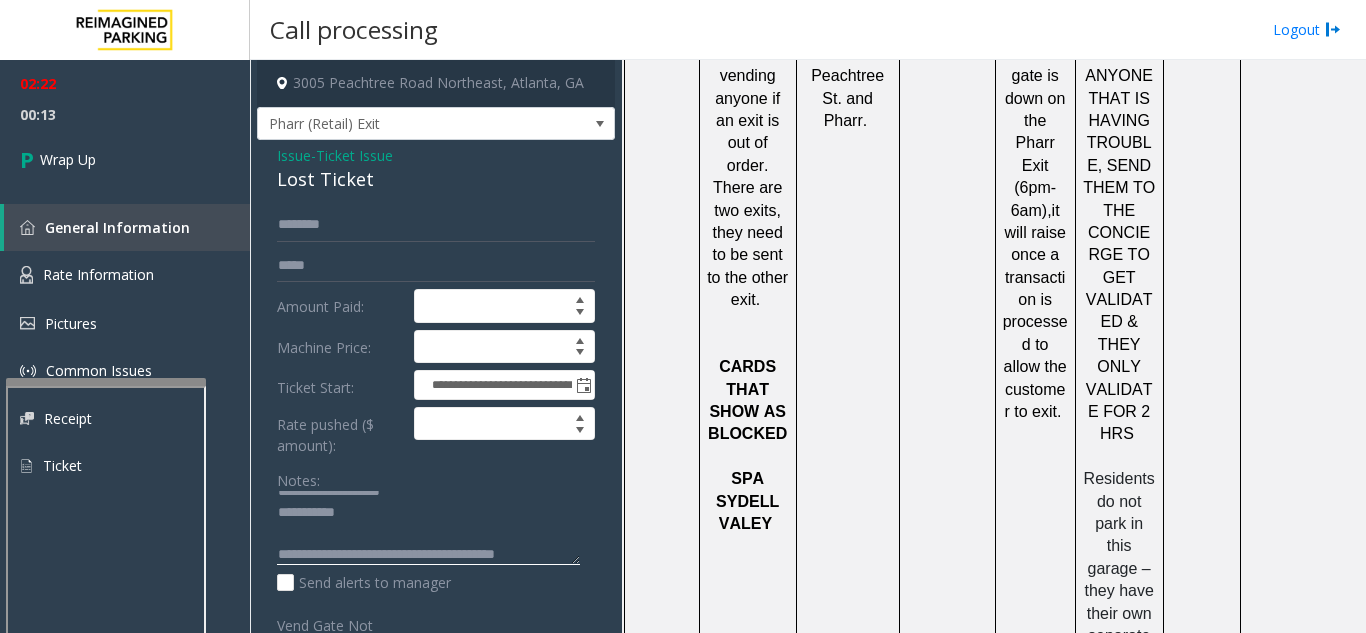 scroll, scrollTop: 36, scrollLeft: 0, axis: vertical 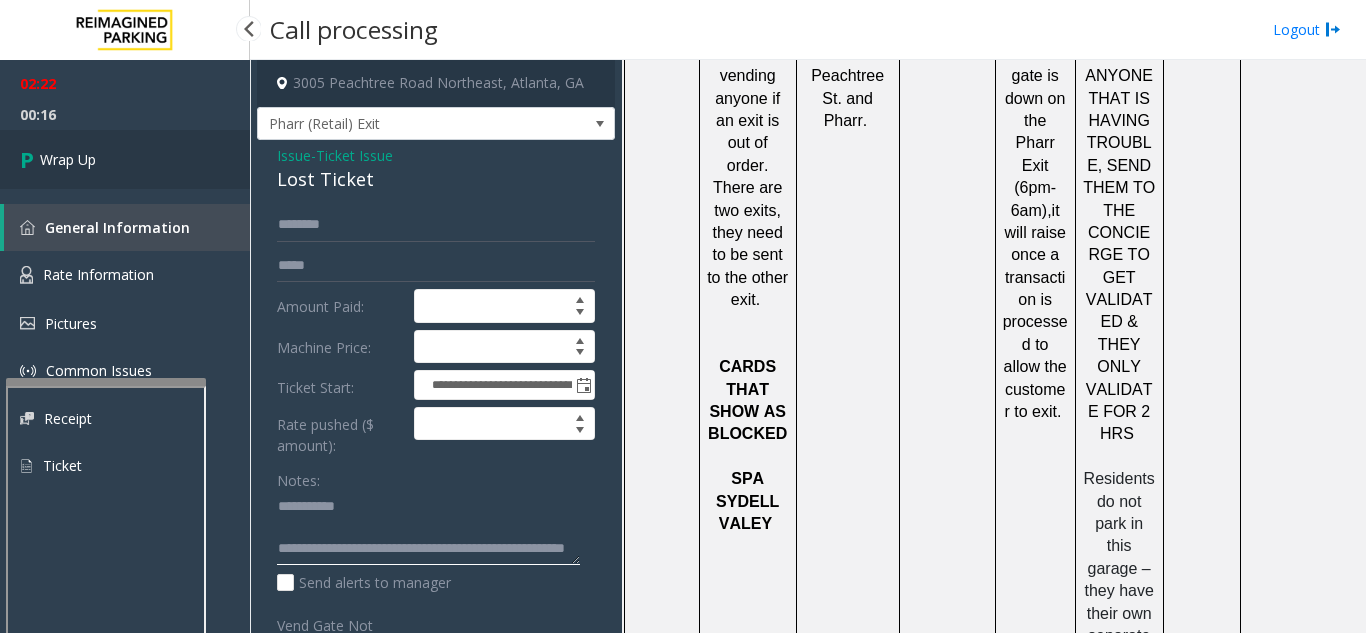 type on "**********" 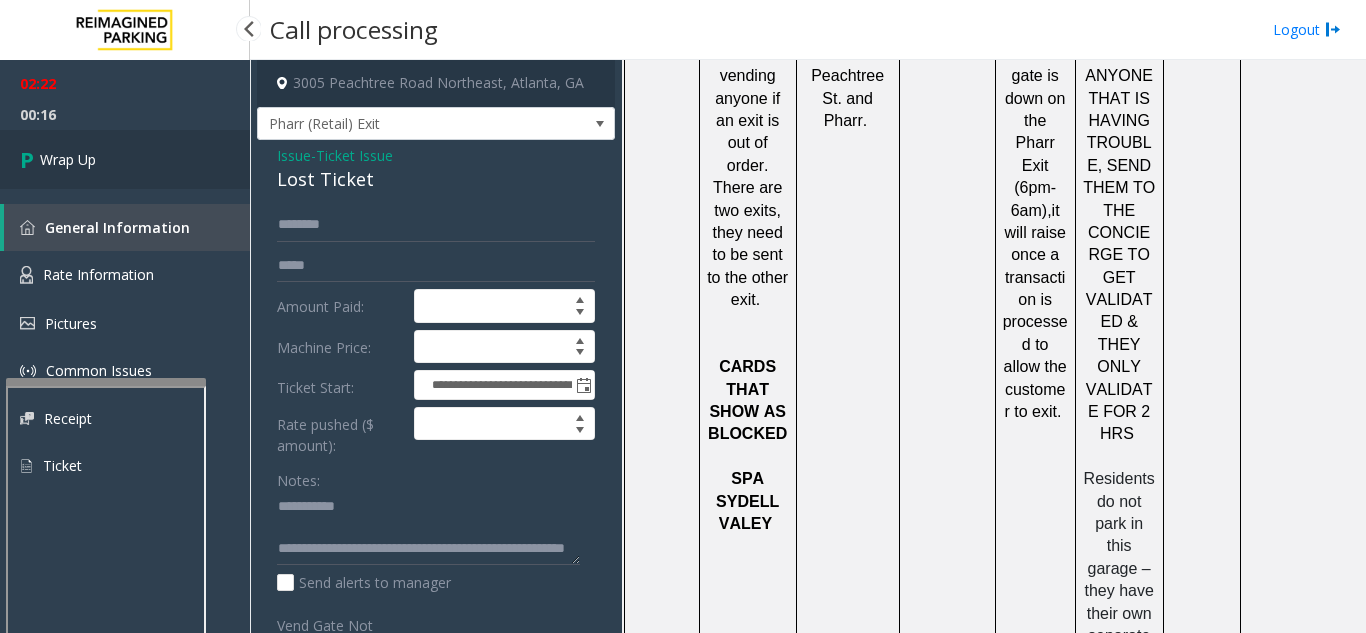 click on "Wrap Up" at bounding box center [125, 159] 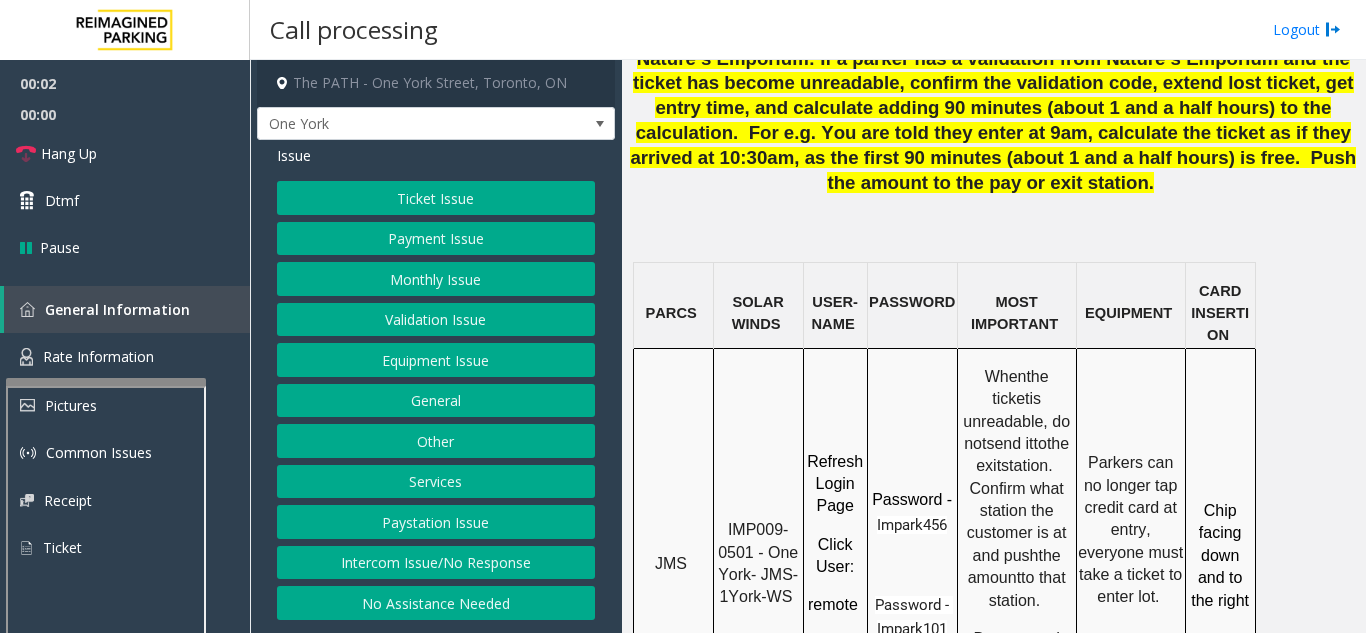 scroll, scrollTop: 1700, scrollLeft: 0, axis: vertical 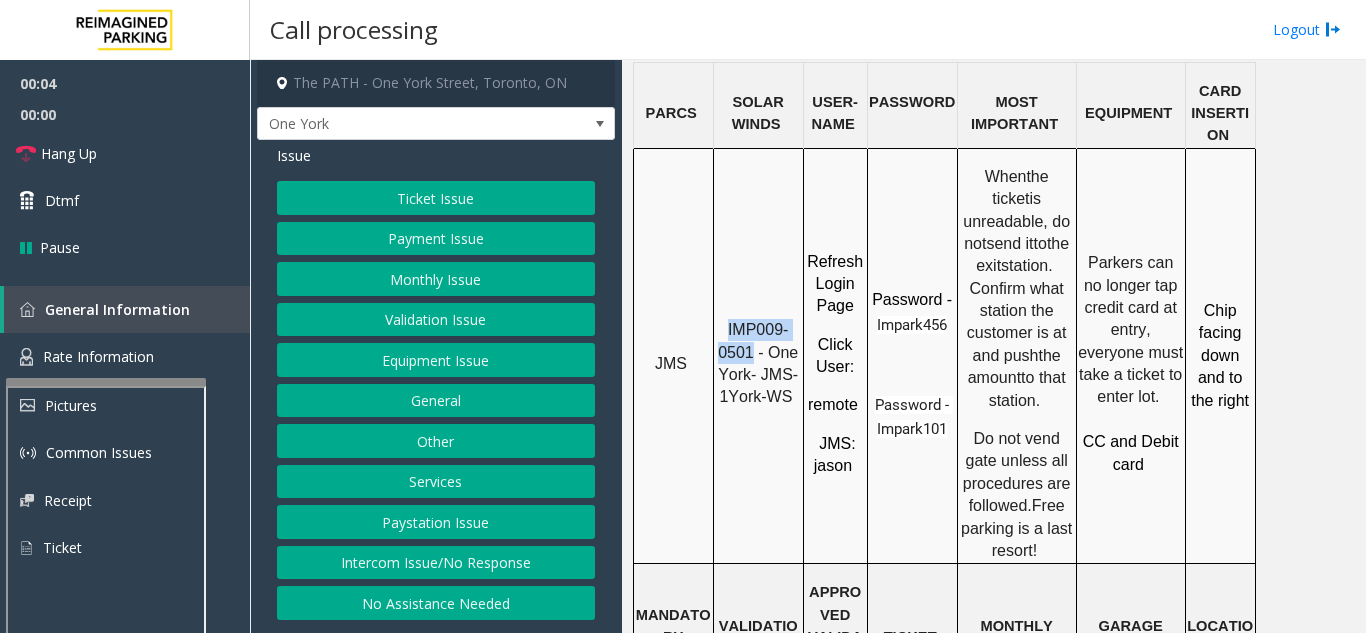 drag, startPoint x: 752, startPoint y: 289, endPoint x: 721, endPoint y: 276, distance: 33.61547 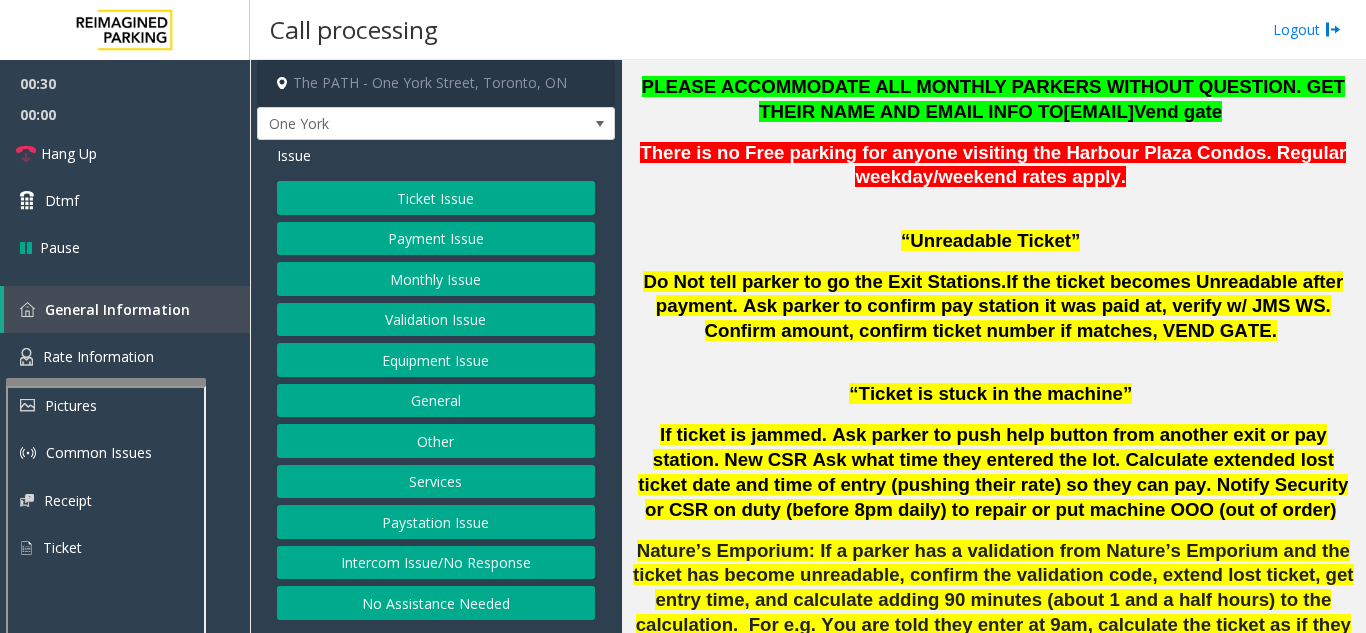 scroll, scrollTop: 1000, scrollLeft: 0, axis: vertical 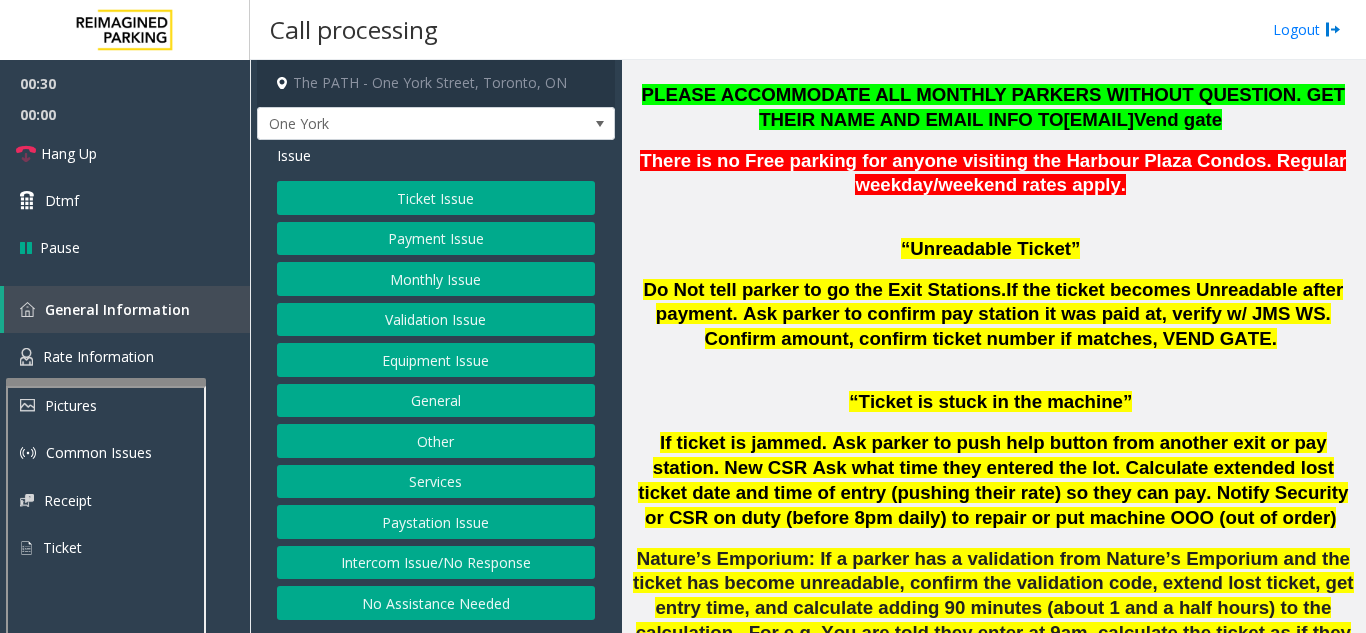 click on "“Unreadable Ticket”" 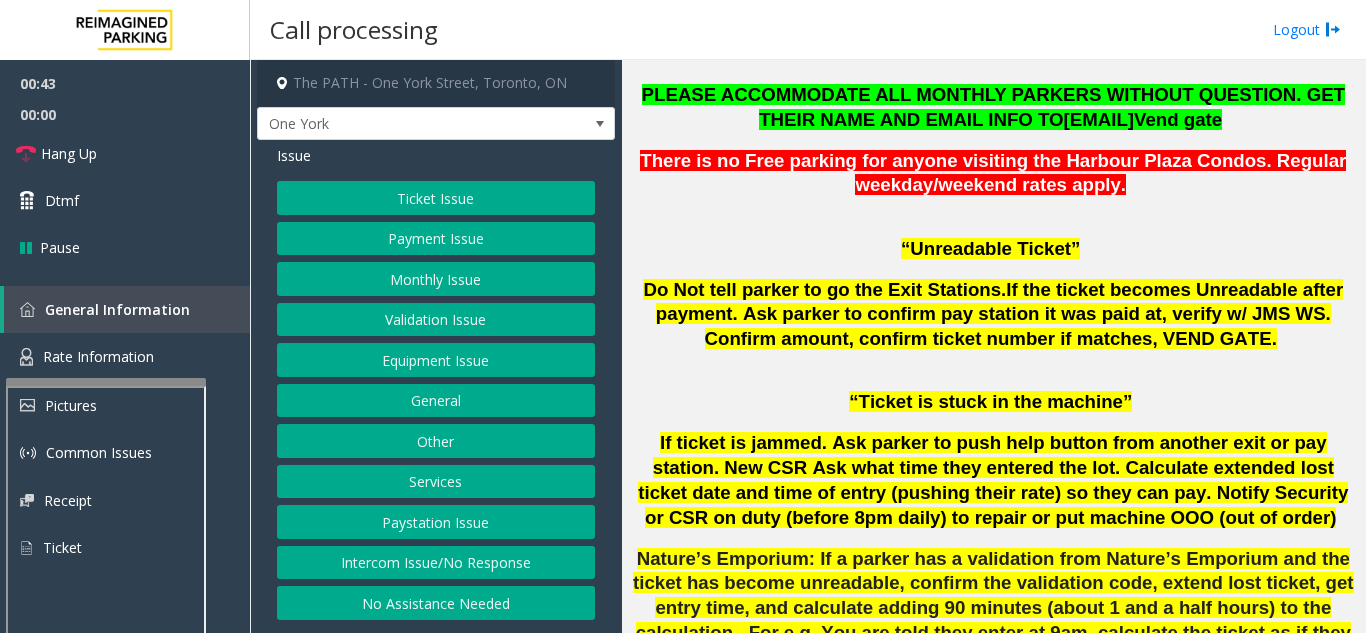 scroll, scrollTop: 1601, scrollLeft: 0, axis: vertical 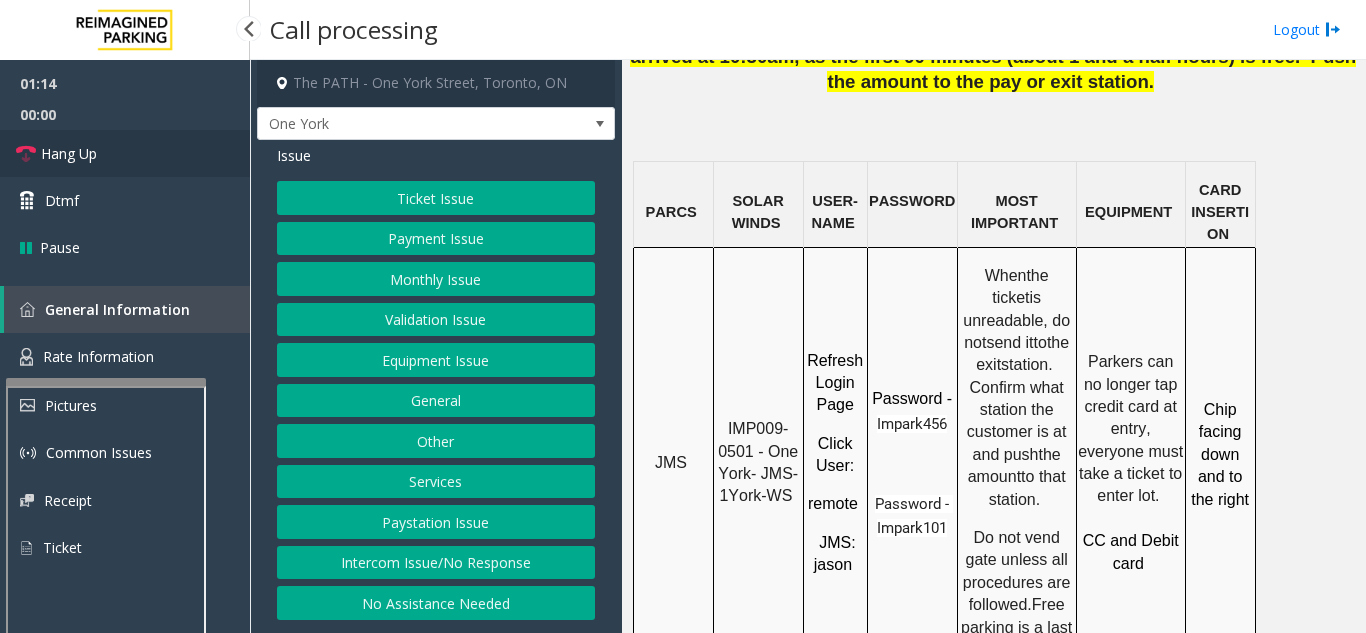 click on "Hang Up" at bounding box center (125, 153) 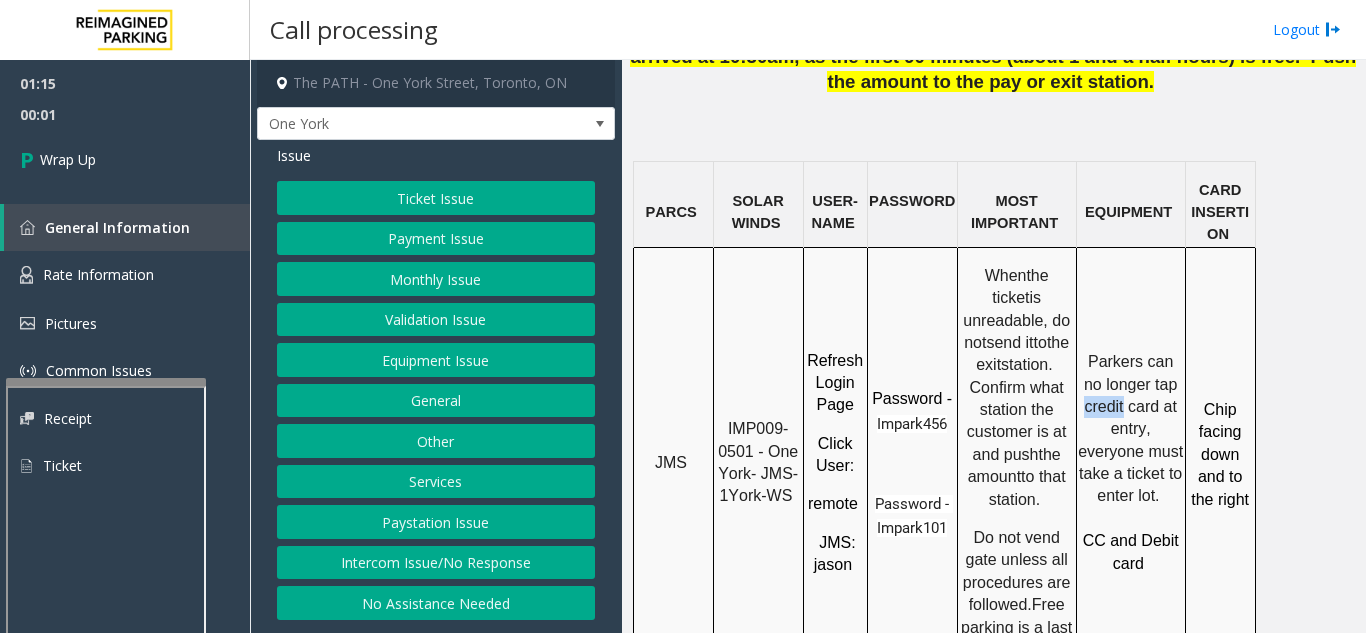 click on "Payment Issue" 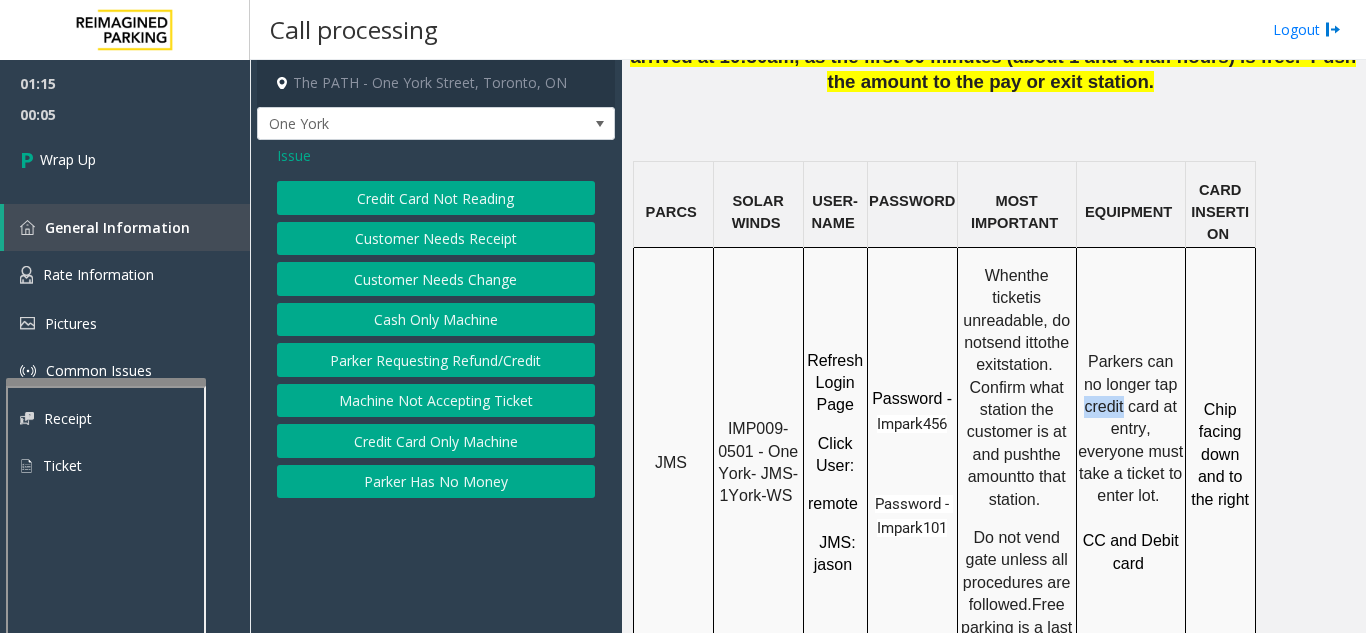 click on "Parker Has No Money" 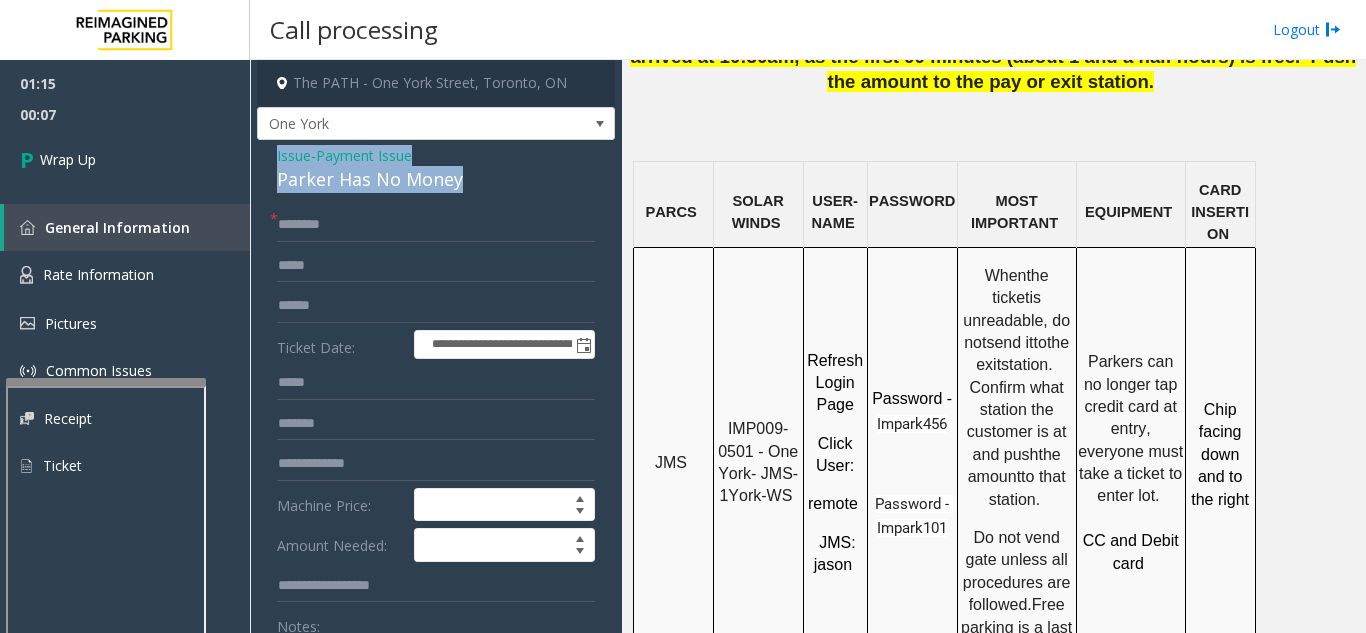 drag, startPoint x: 271, startPoint y: 155, endPoint x: 467, endPoint y: 183, distance: 197.9899 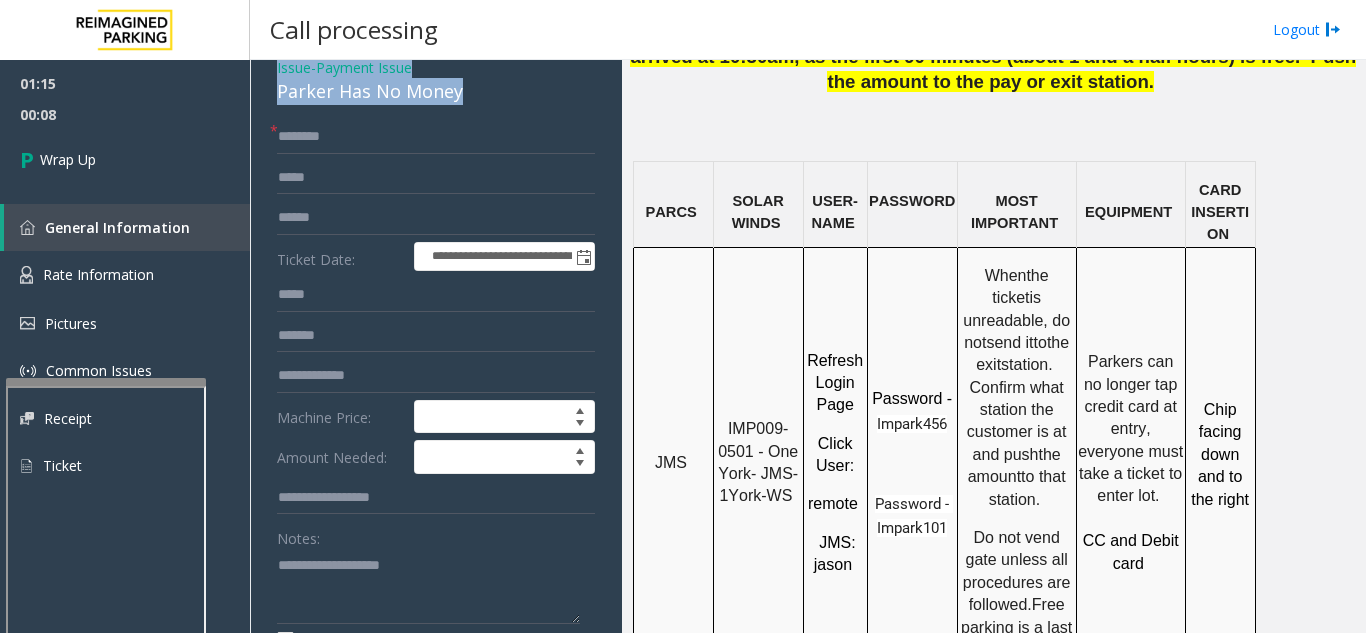 scroll, scrollTop: 200, scrollLeft: 0, axis: vertical 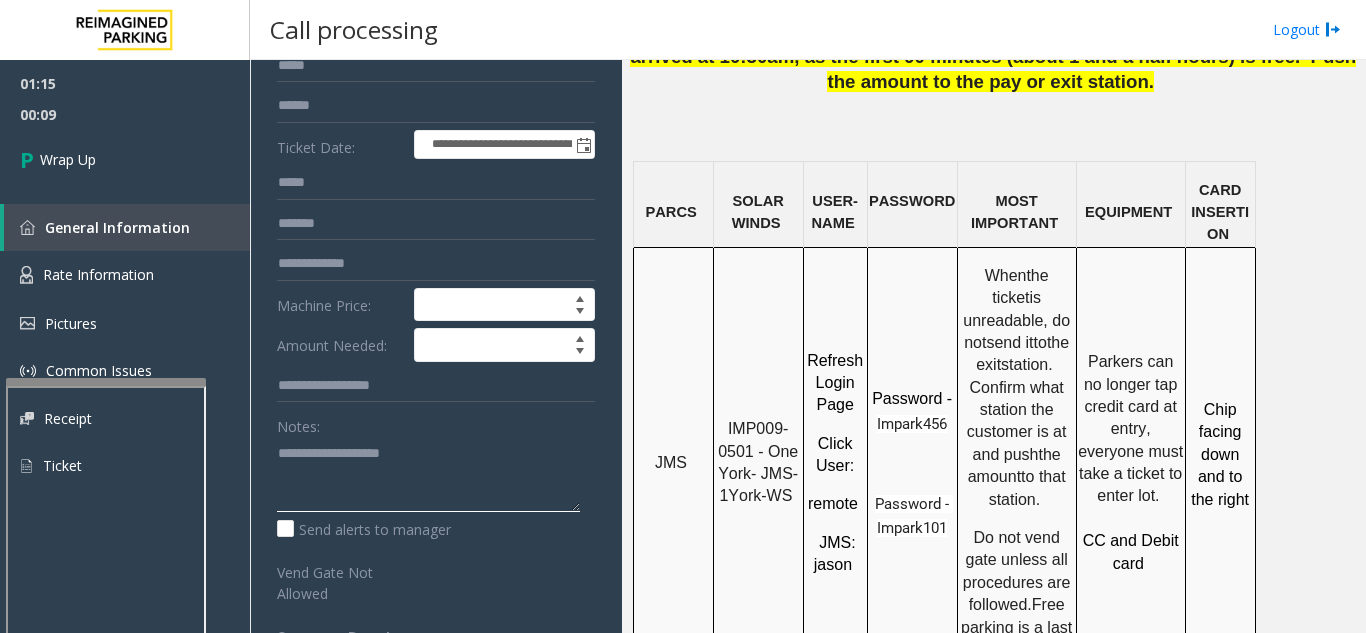 click 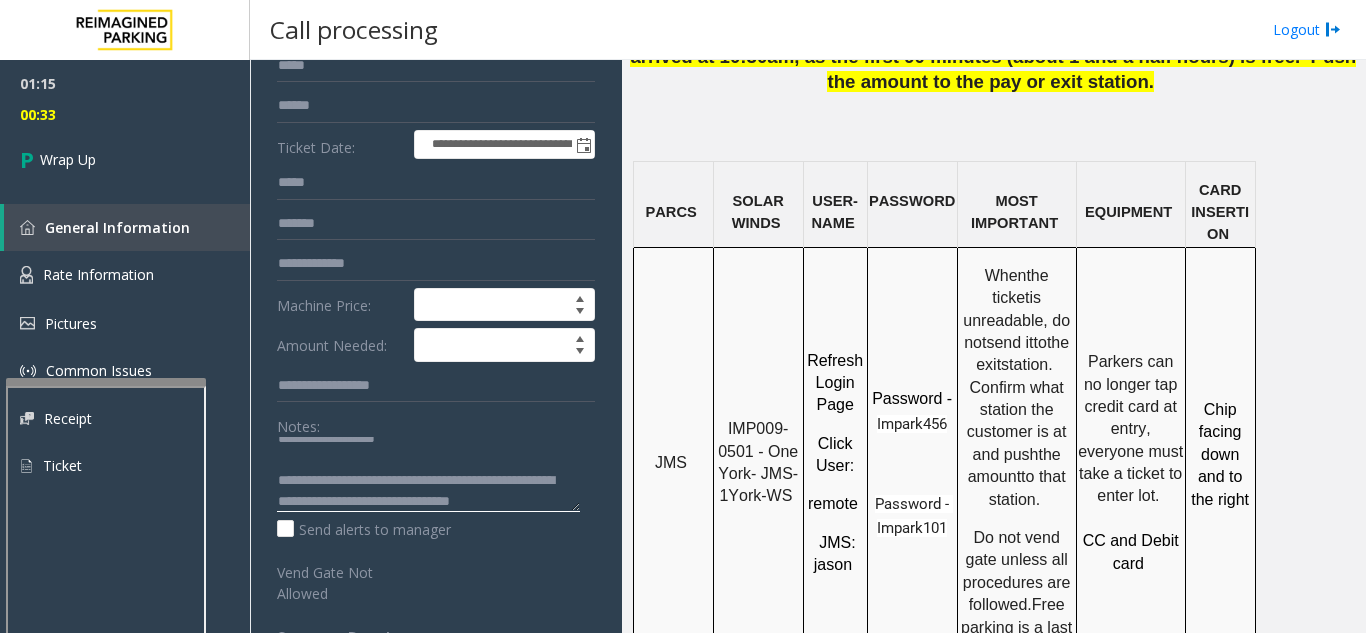 scroll, scrollTop: 57, scrollLeft: 0, axis: vertical 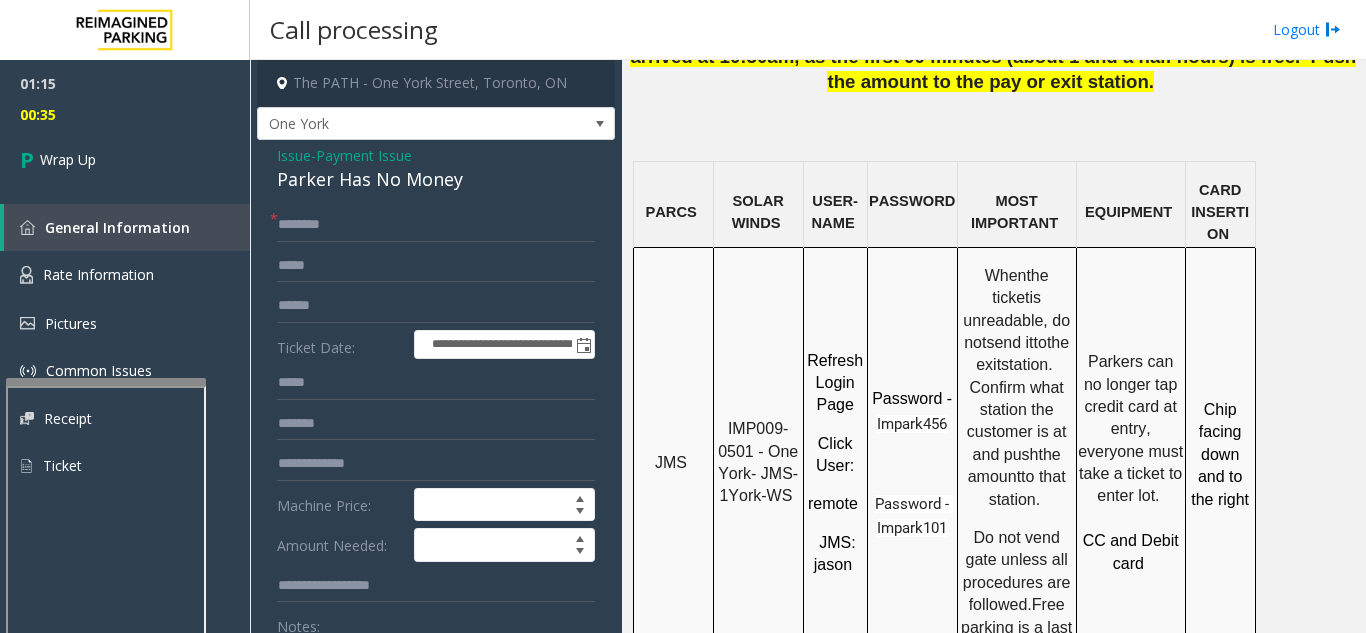 type on "**********" 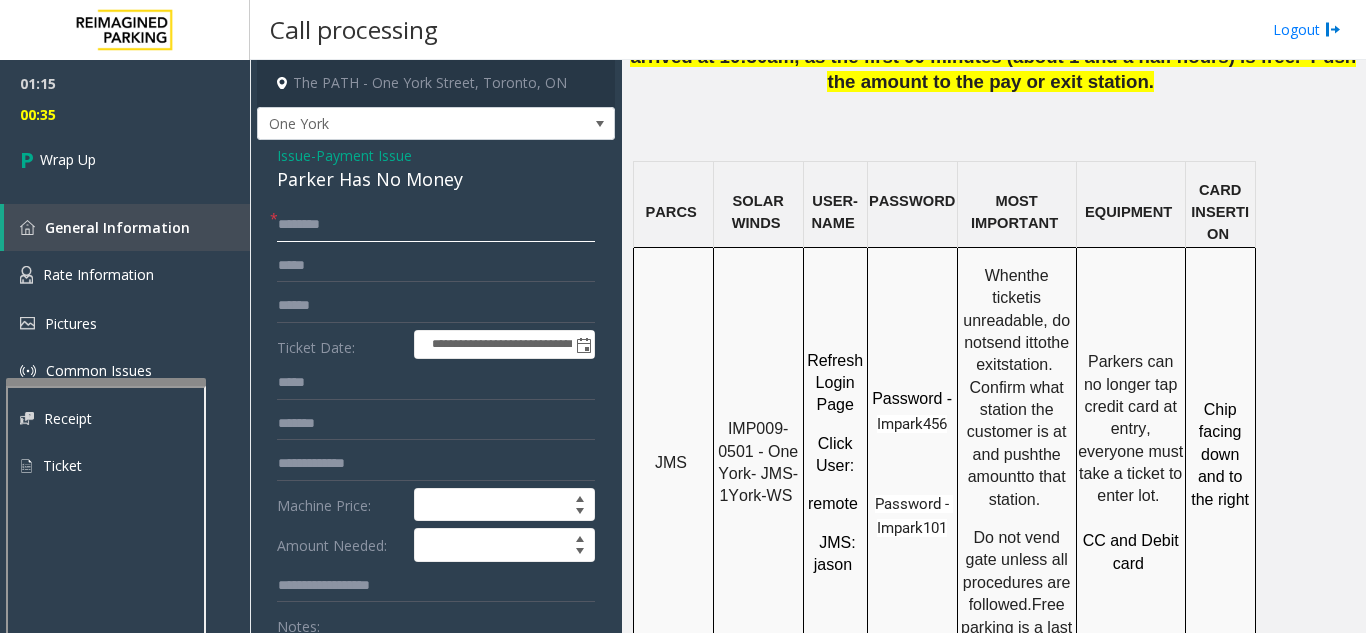 click 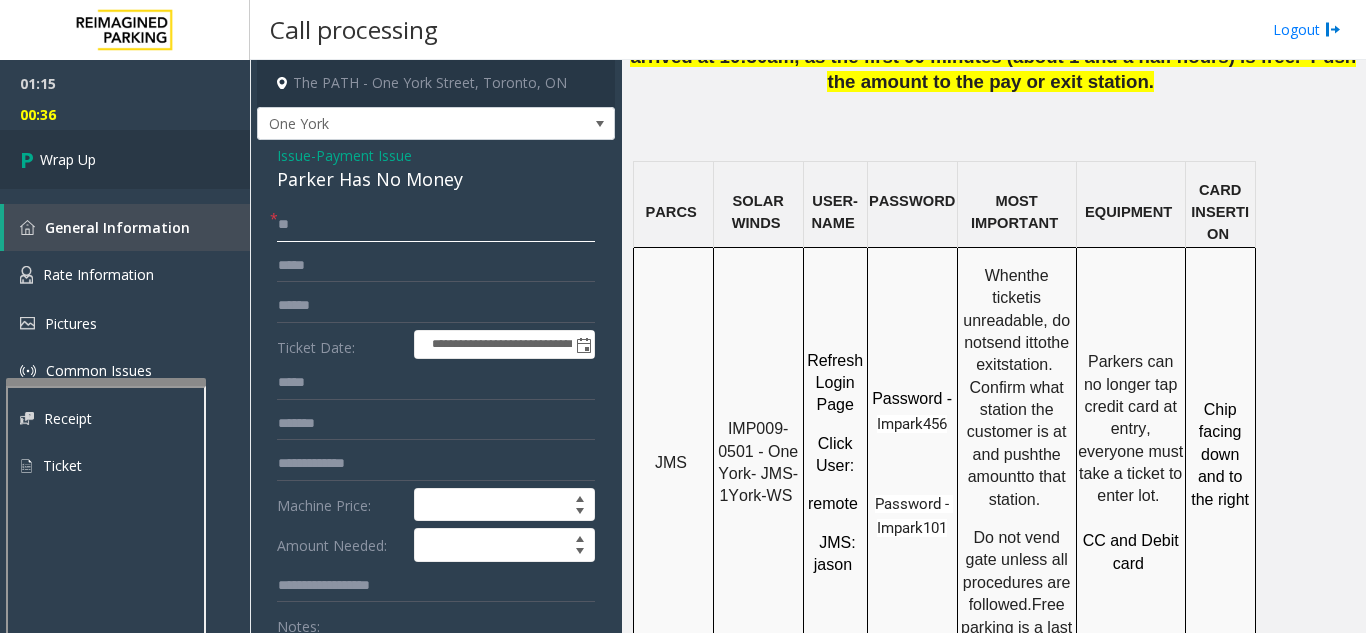type on "**" 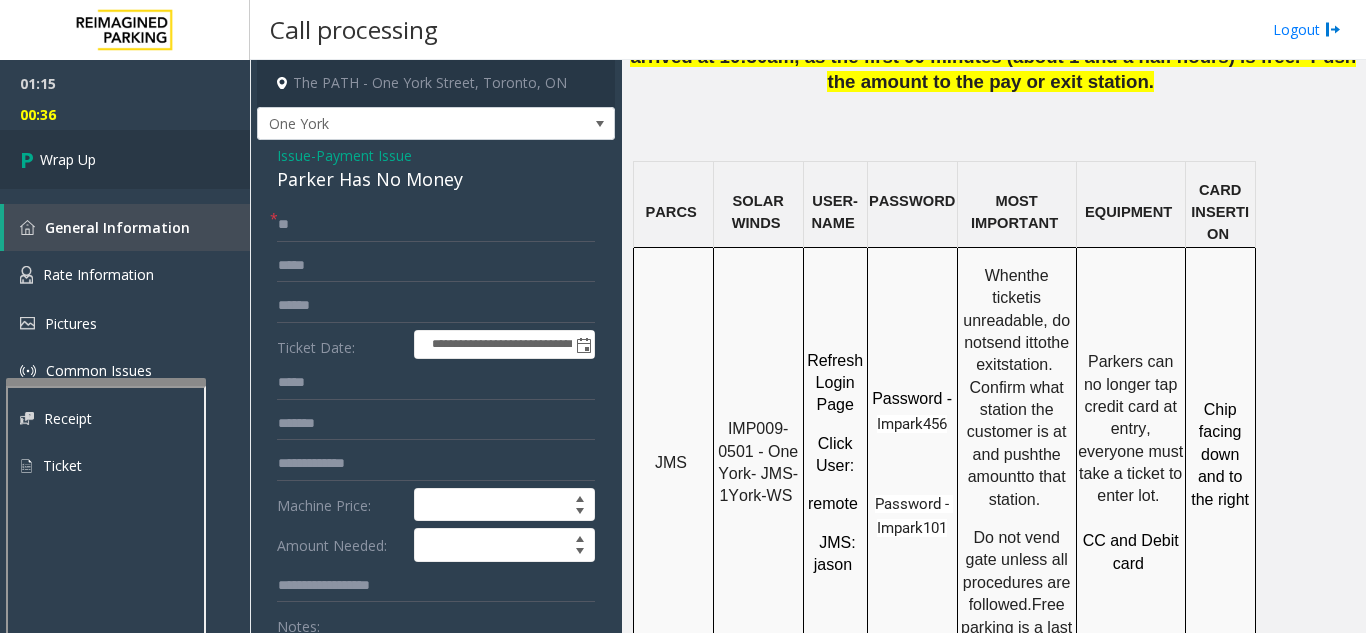 click on "Wrap Up" at bounding box center [125, 159] 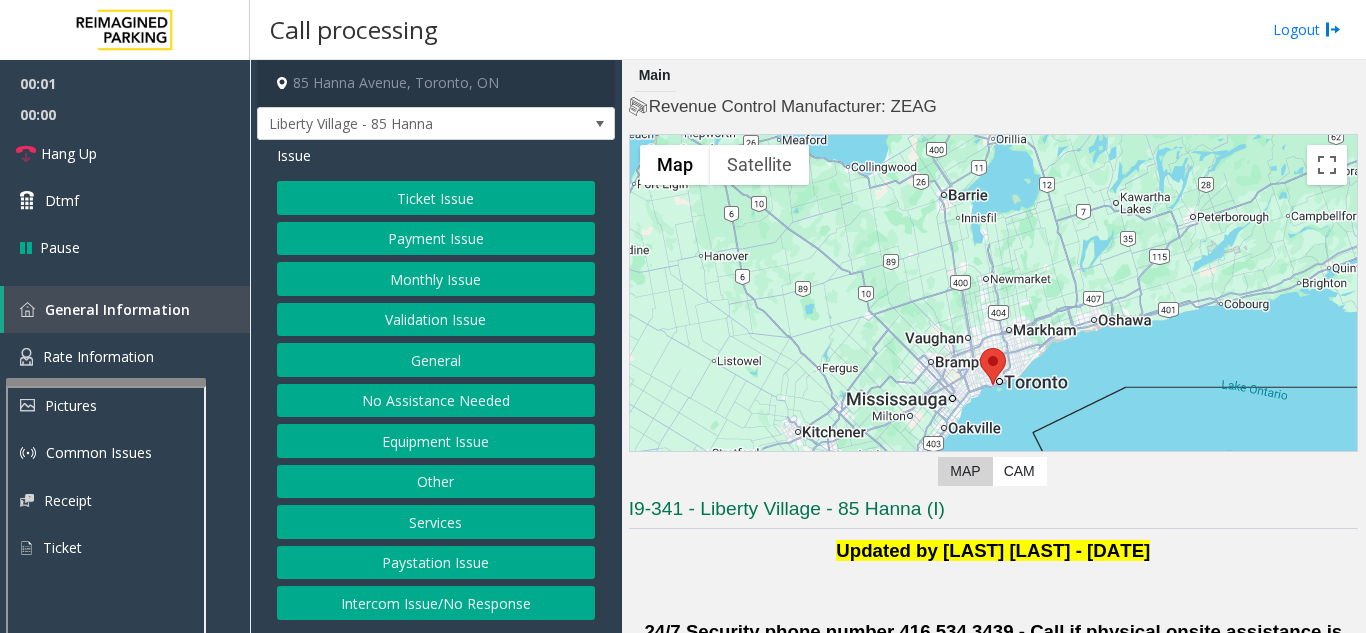 scroll, scrollTop: 400, scrollLeft: 0, axis: vertical 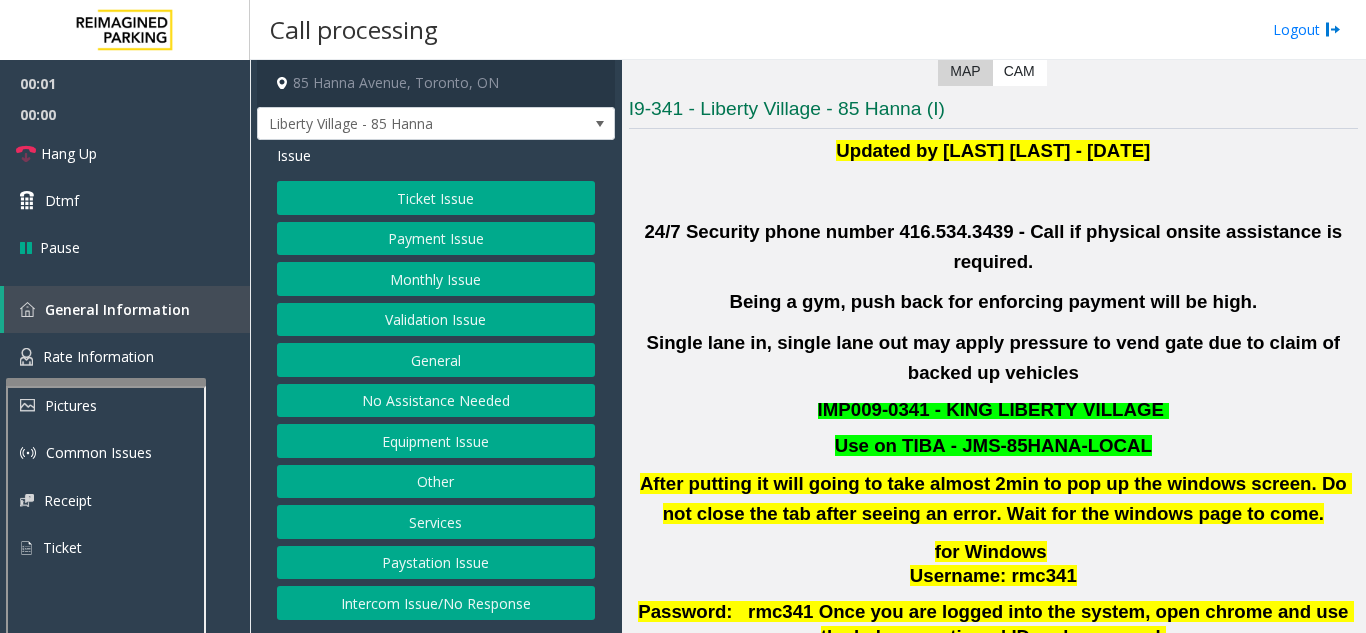 click on "Validation Issue" 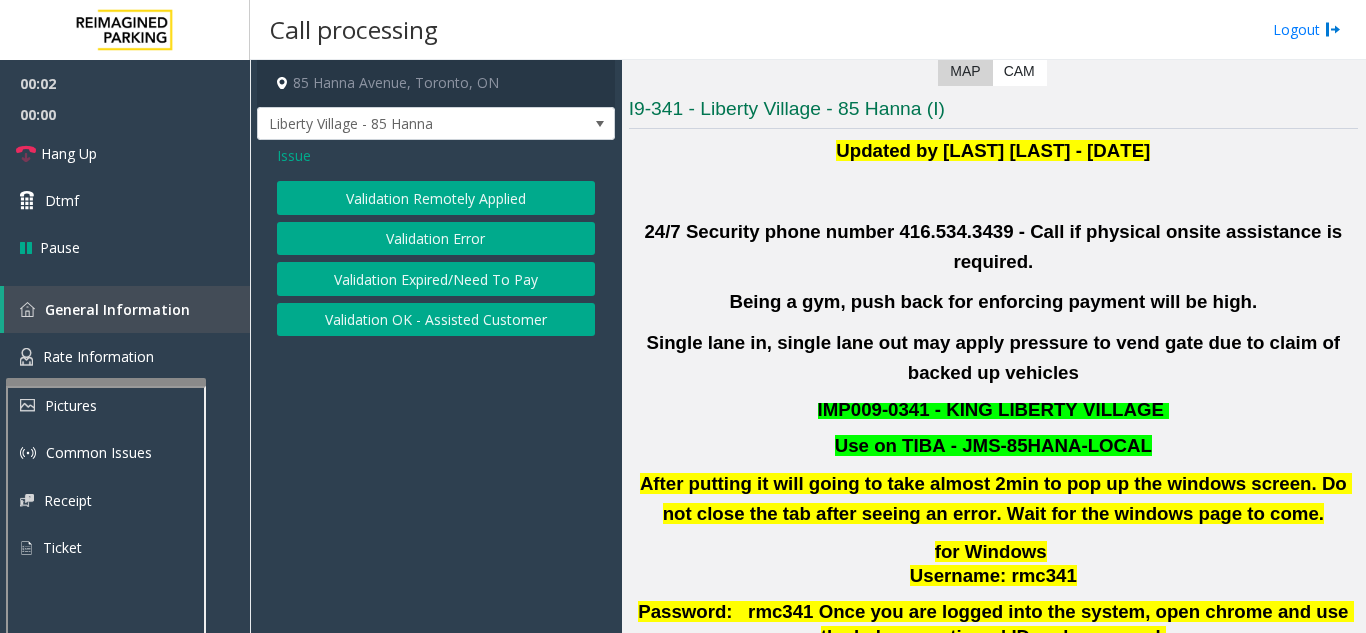 click on "Validation Error" 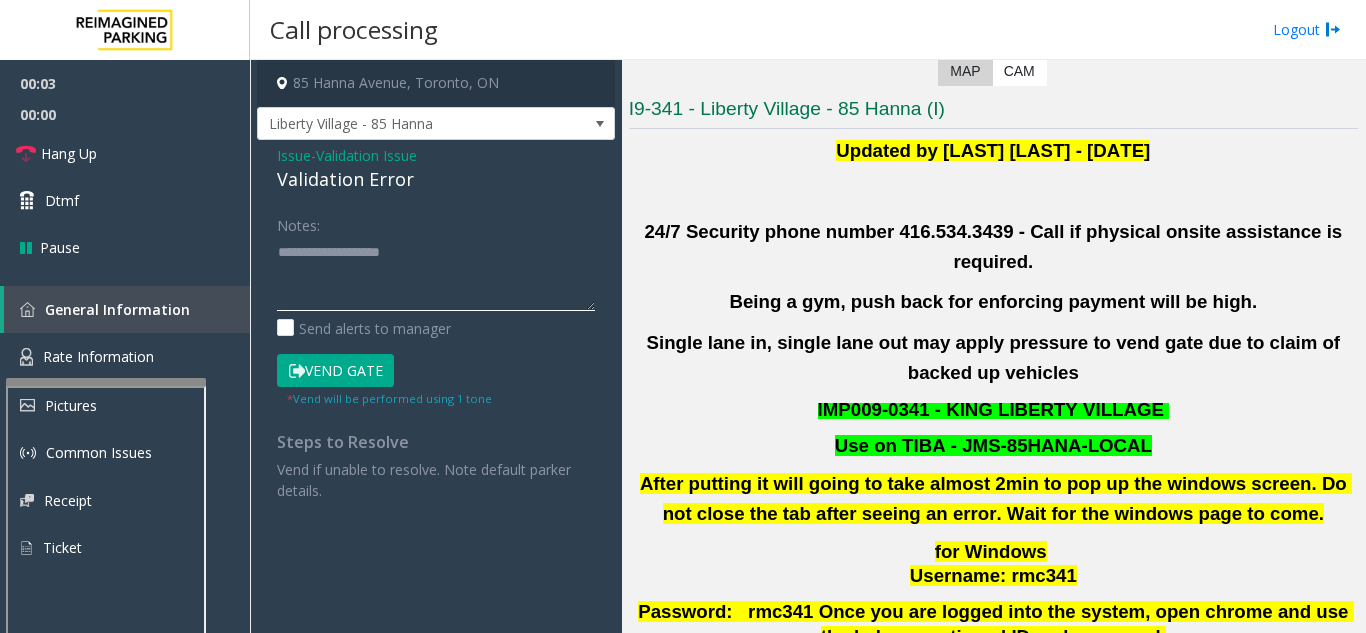 click 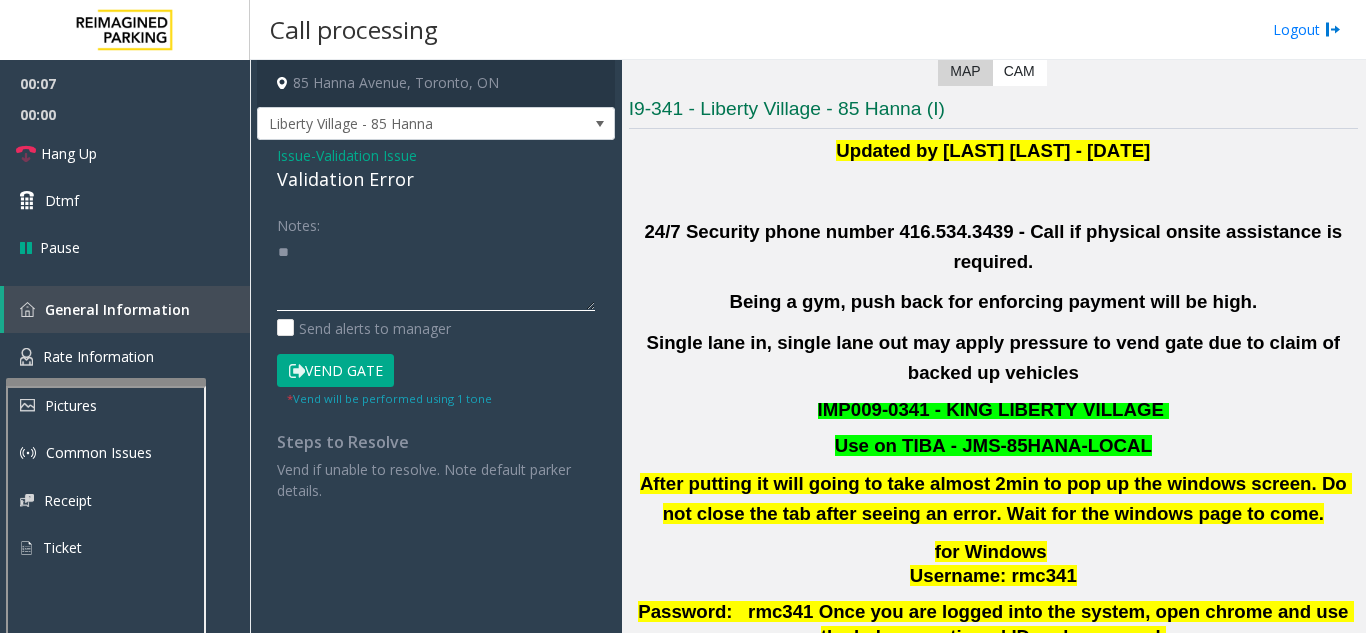 type on "*" 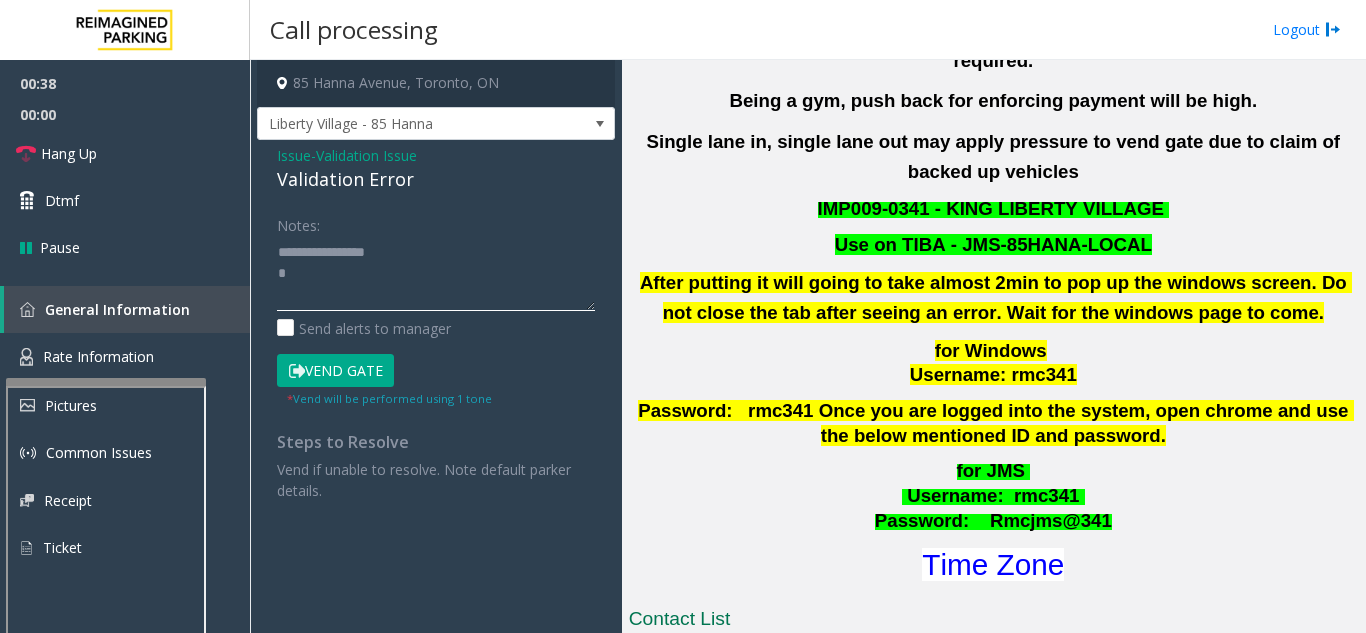 scroll, scrollTop: 600, scrollLeft: 0, axis: vertical 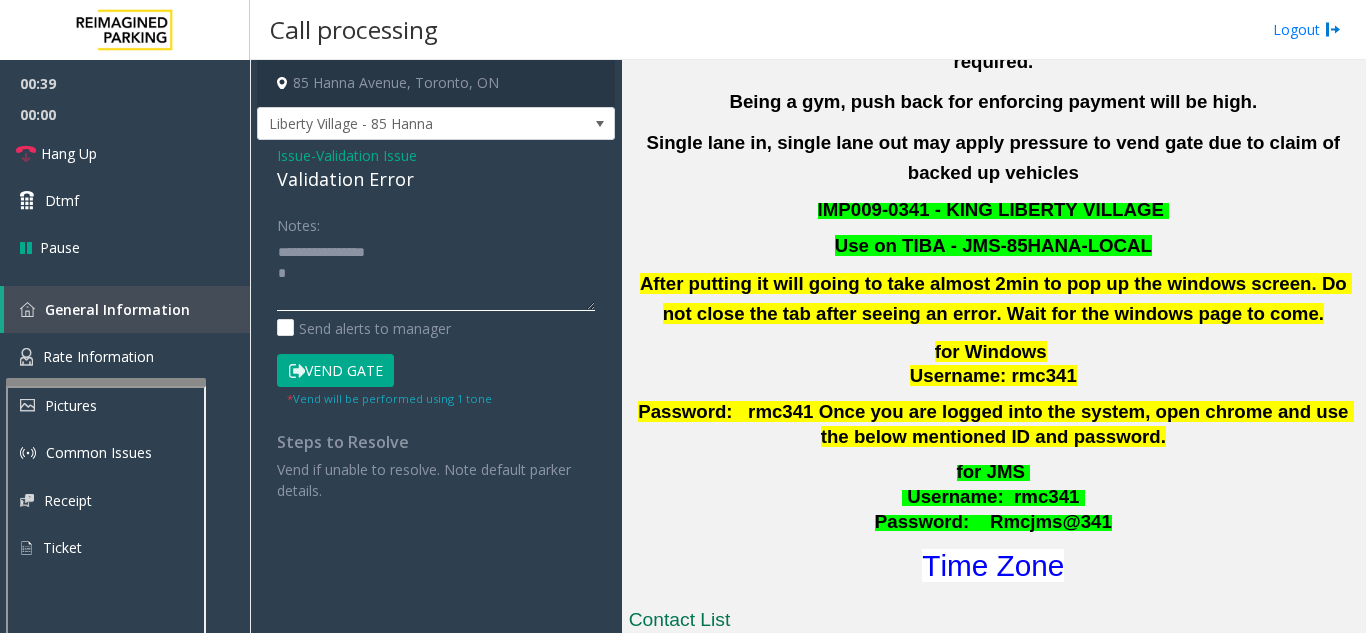 type on "**********" 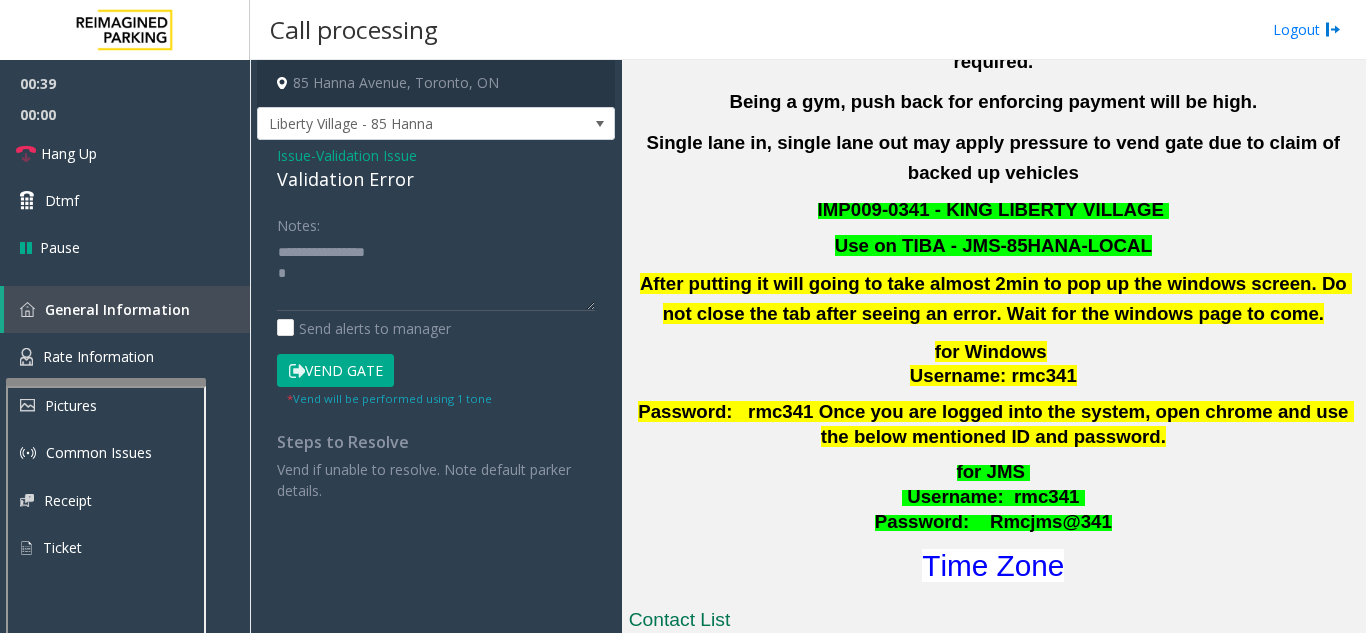 click on "Issue" 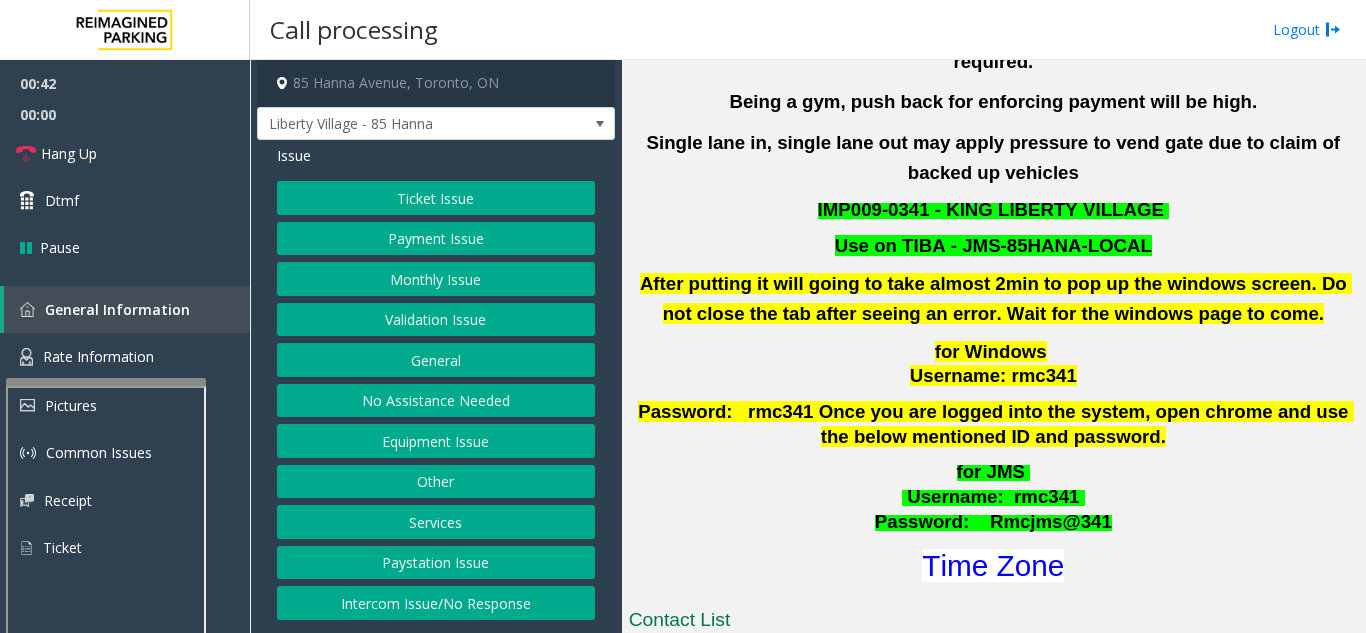 click on "Services" 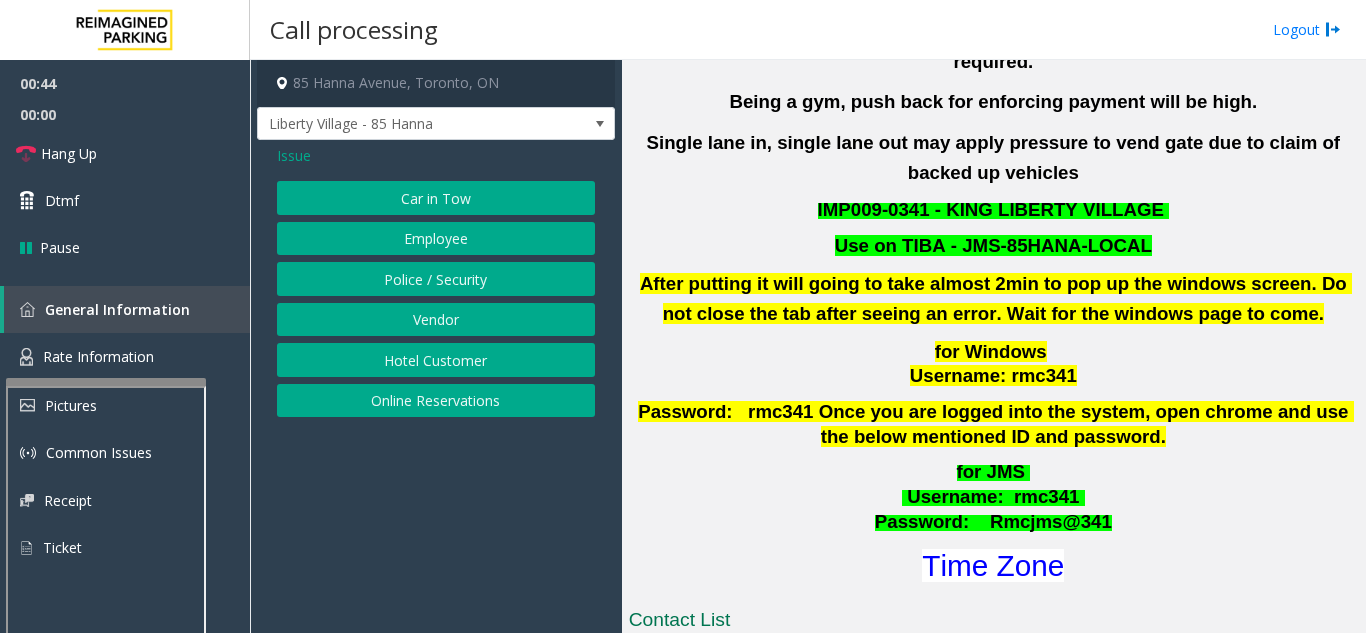 click on "Employee" 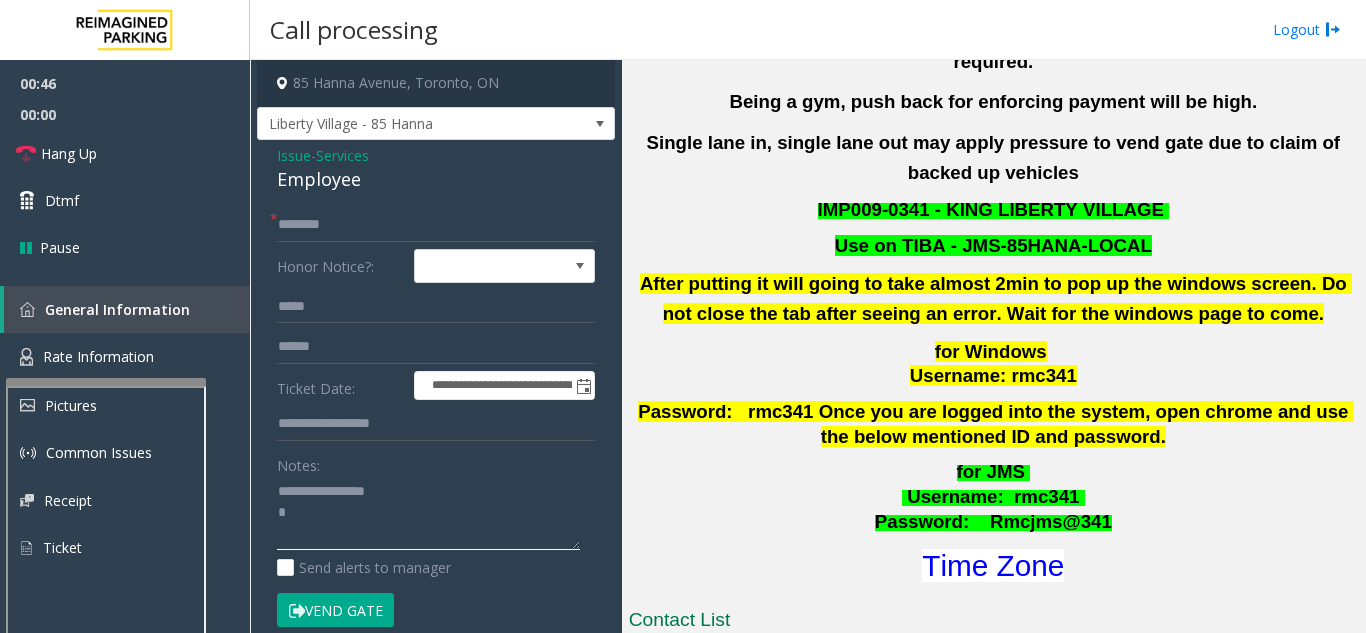 click 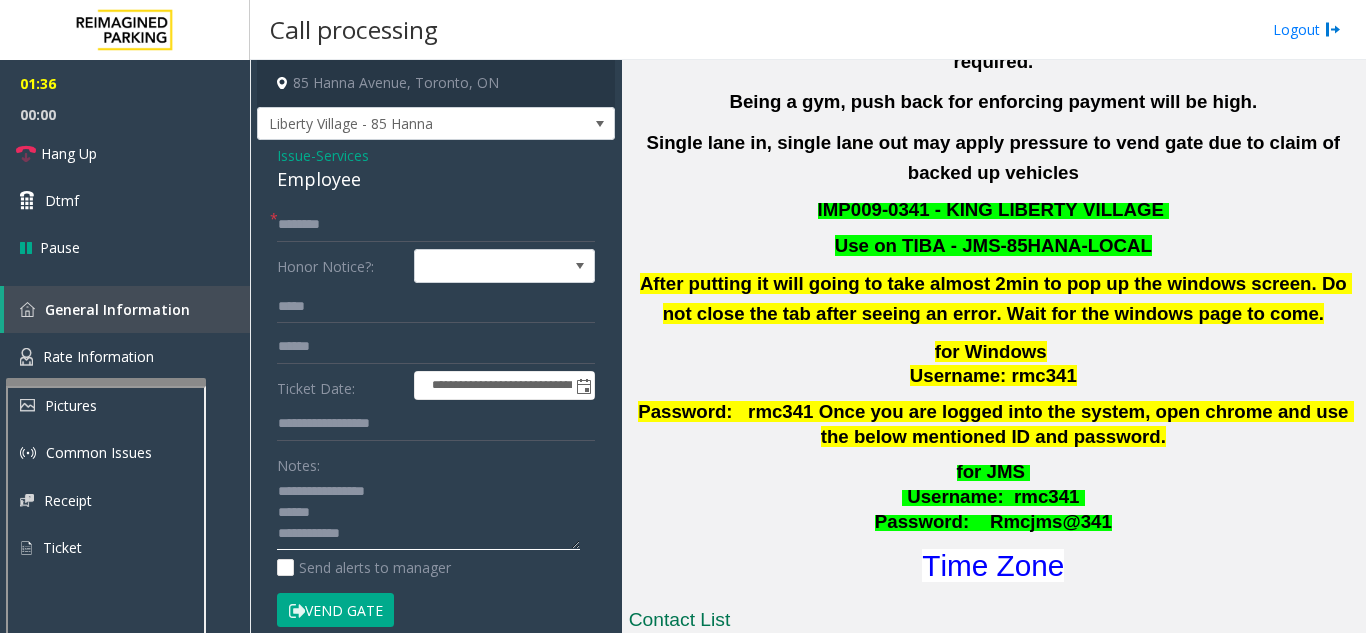 click 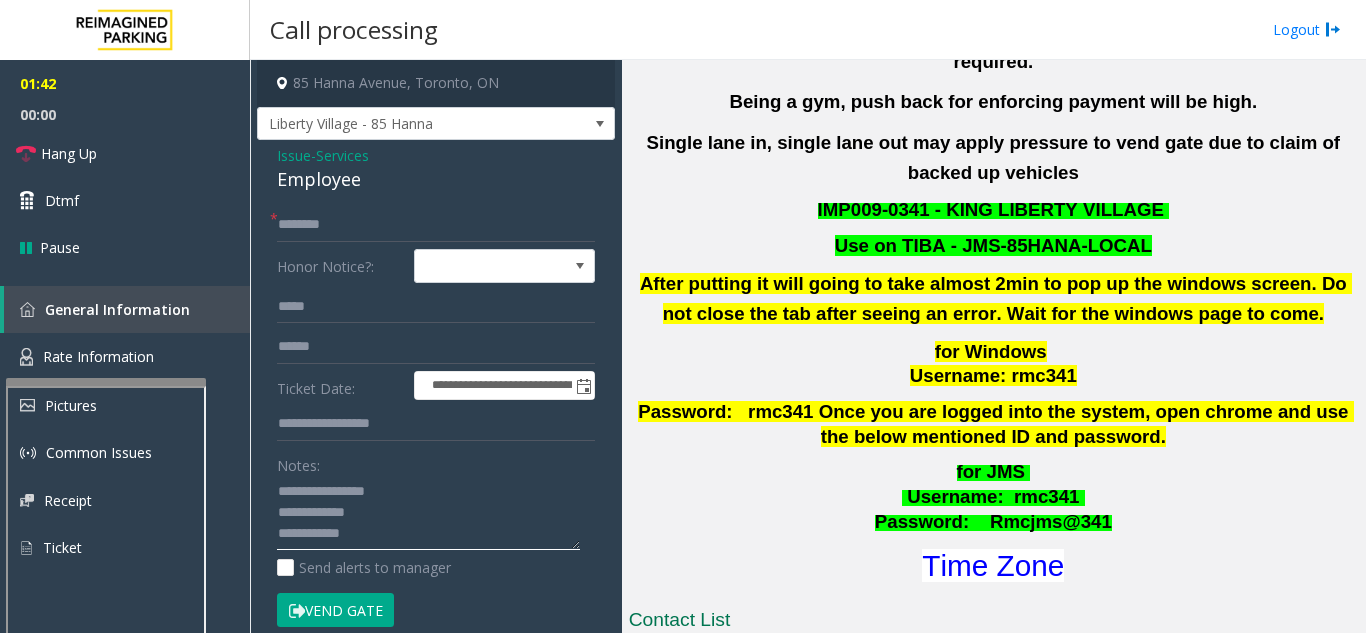 click 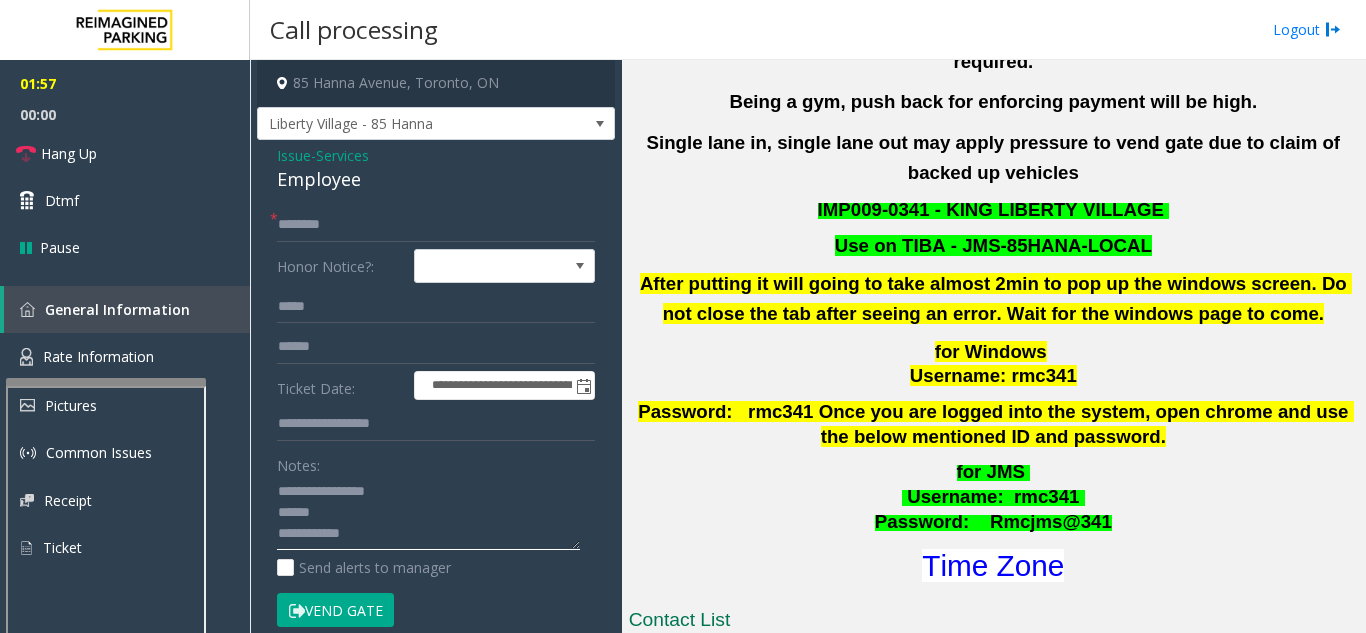 click 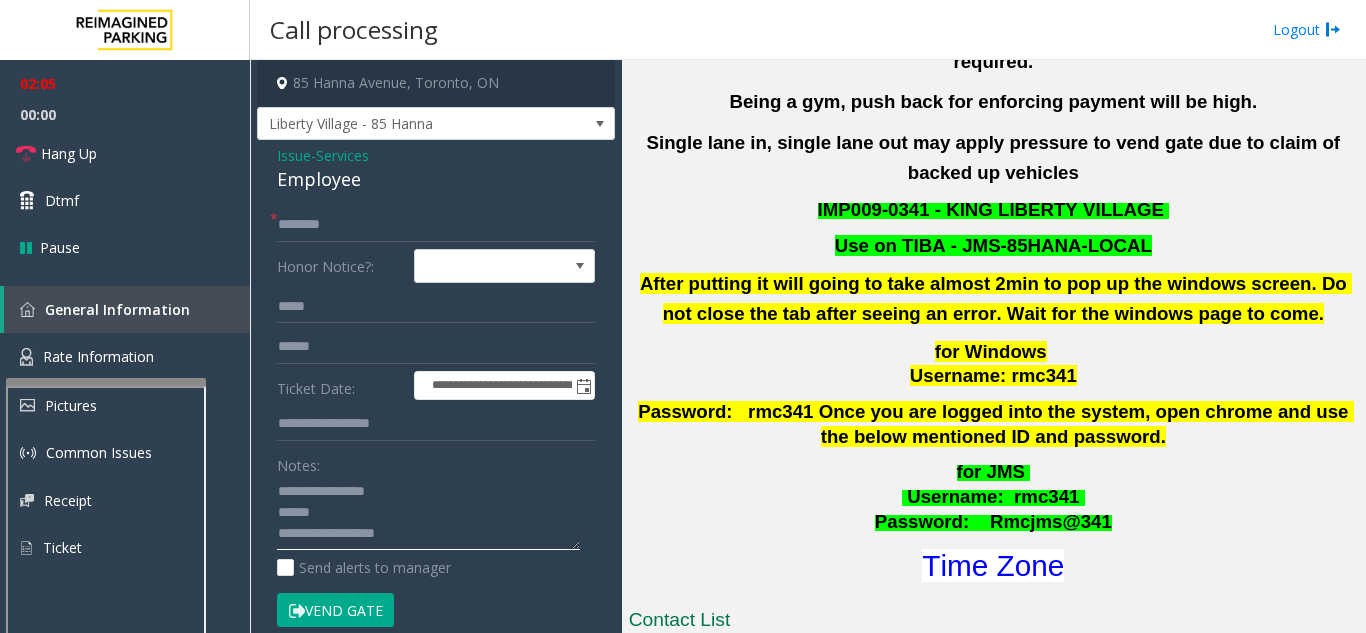 click 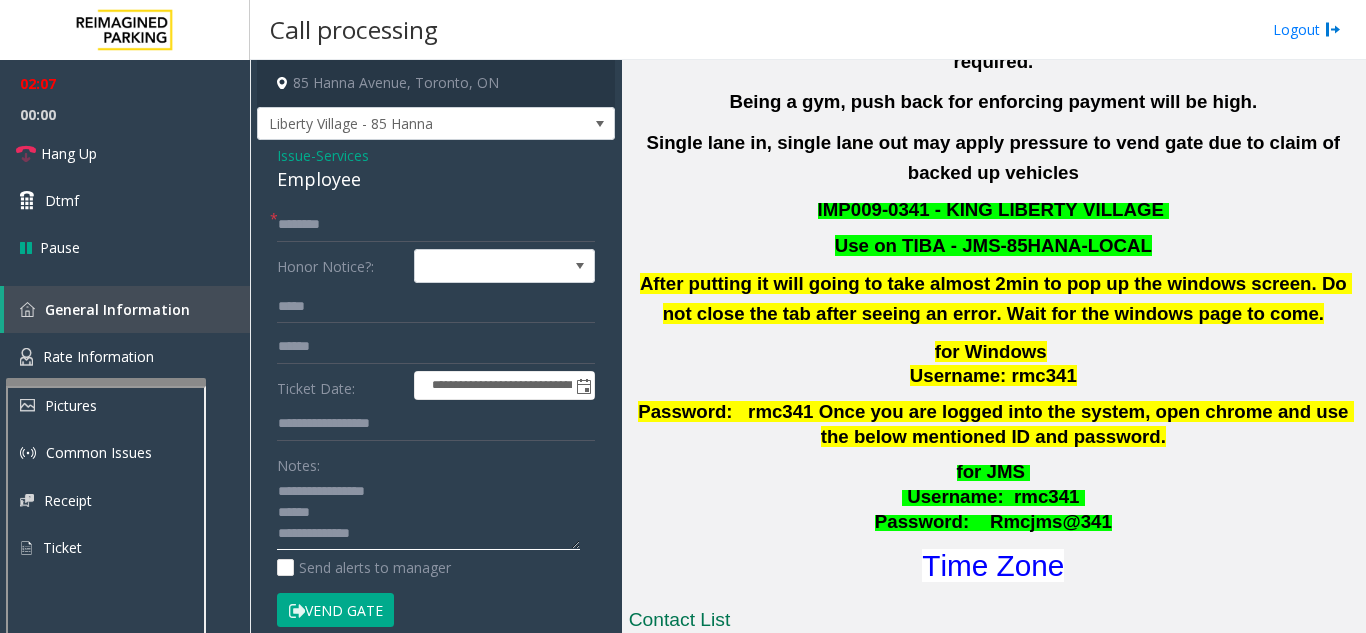 type on "**********" 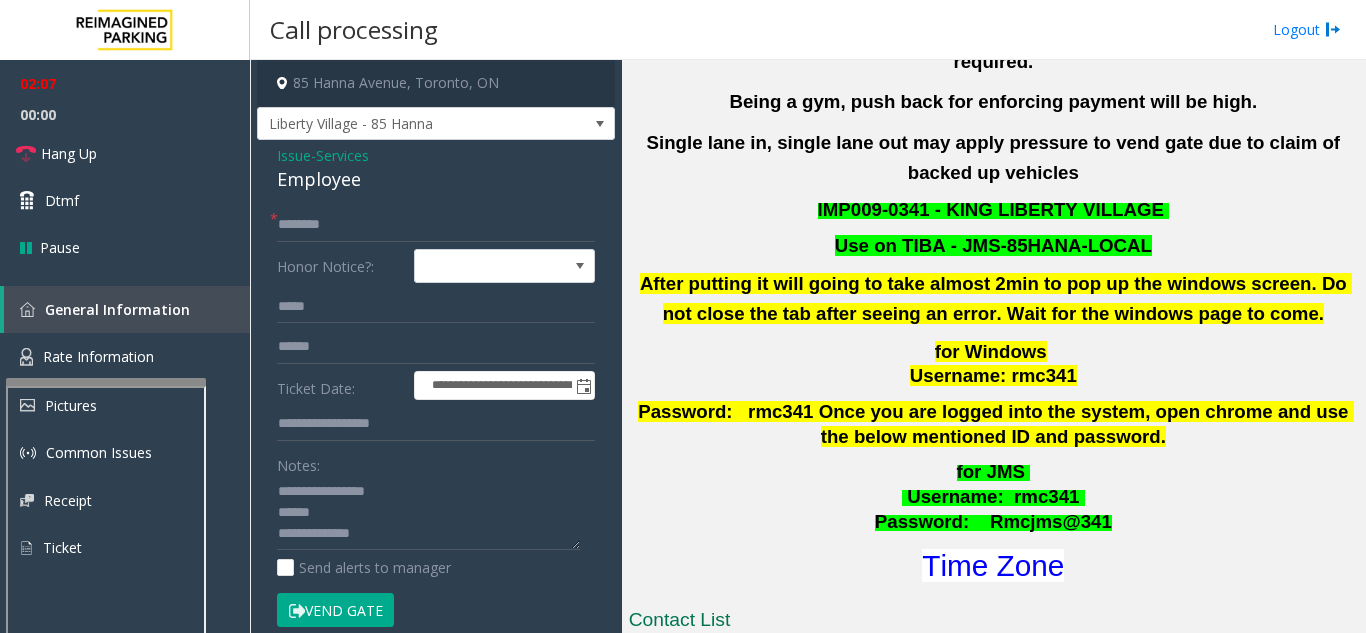 click on "Vend Gate" 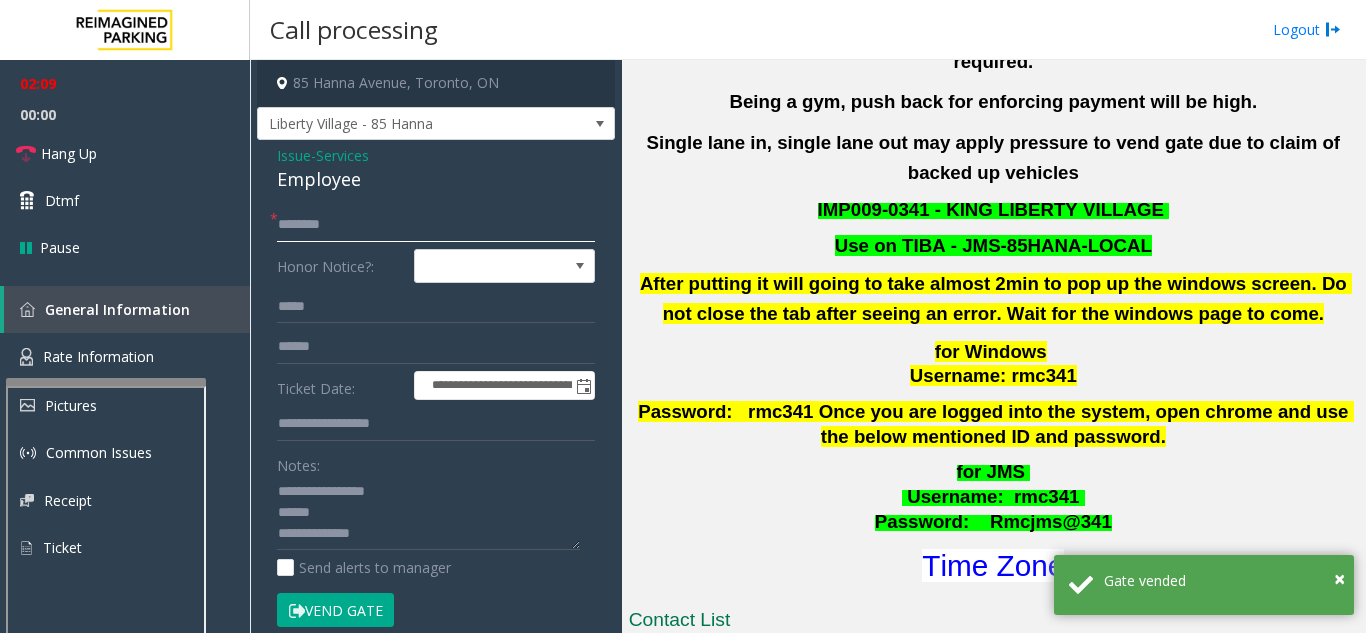 click 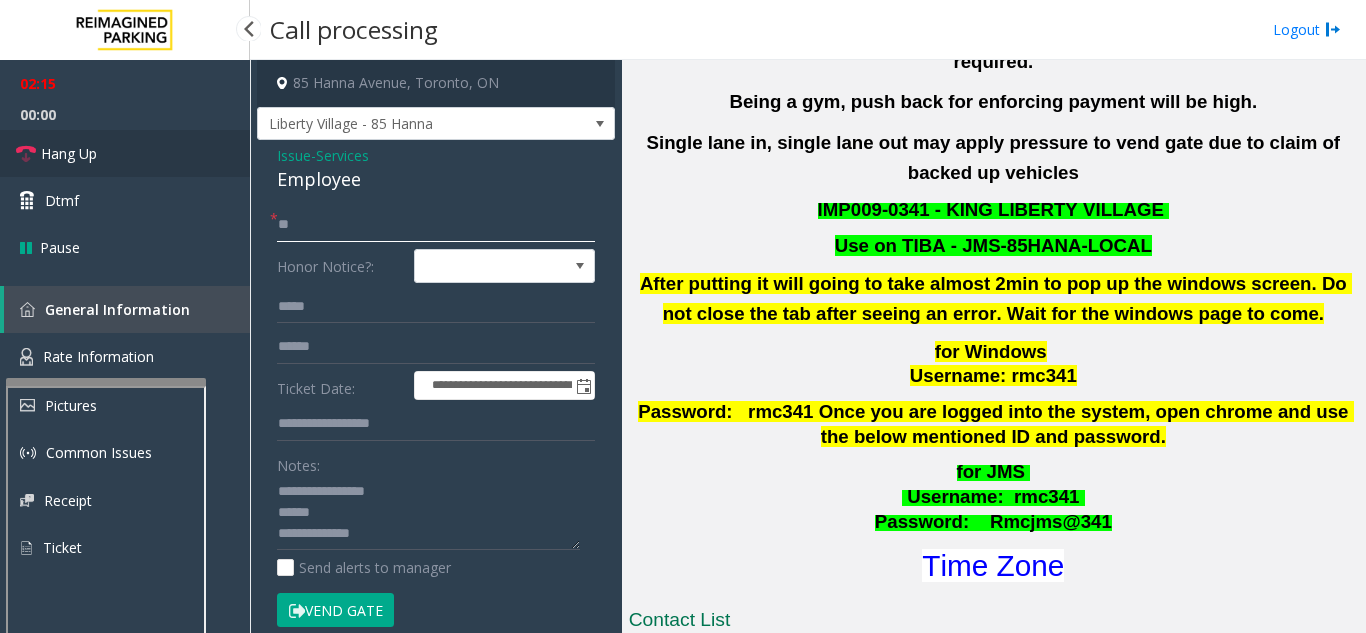 type on "**" 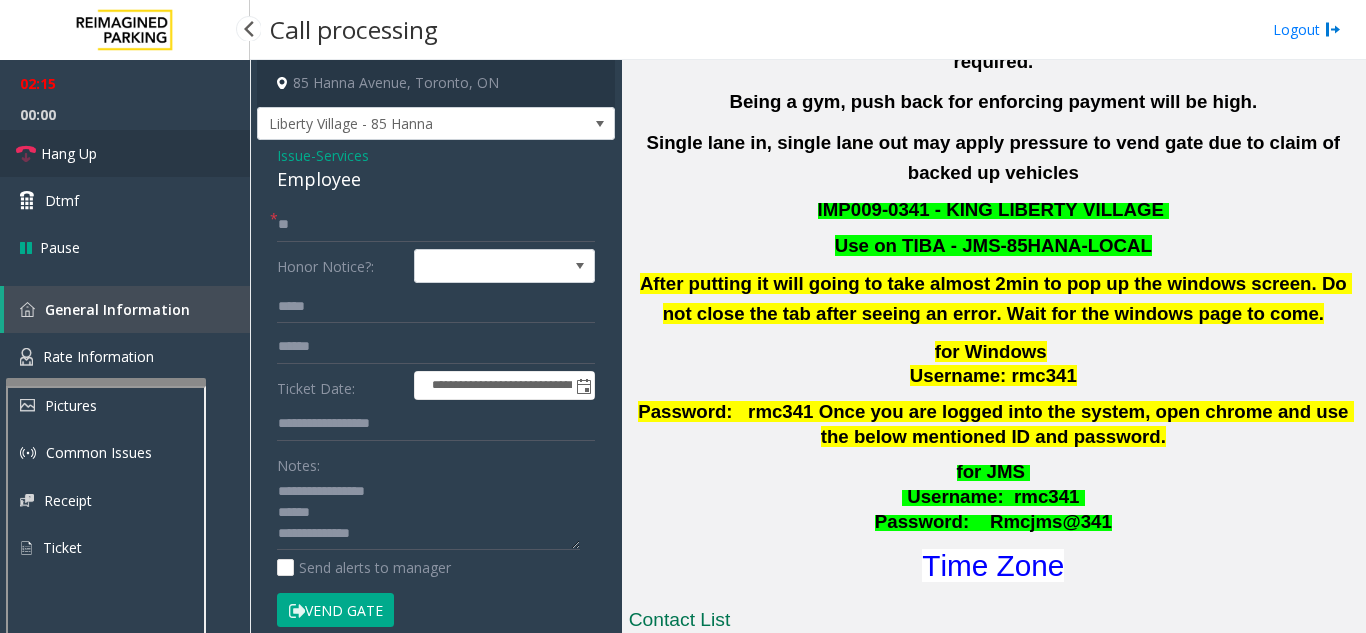 click on "Hang Up" at bounding box center (125, 153) 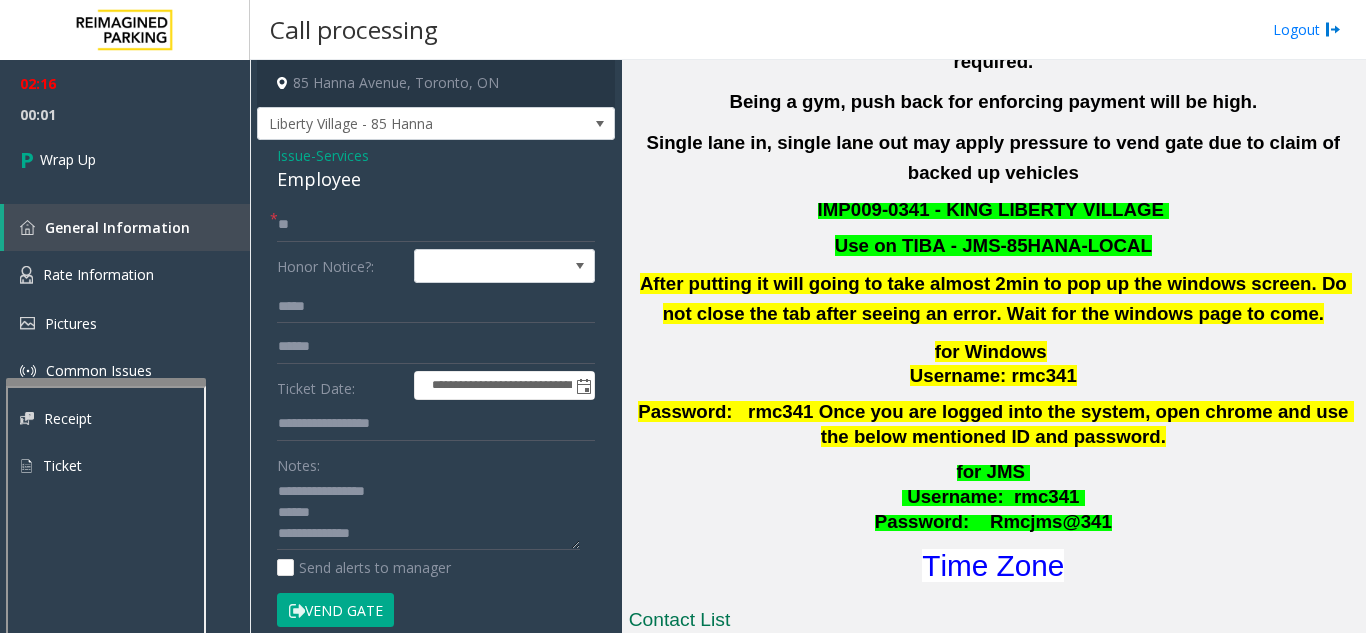 click on "**********" 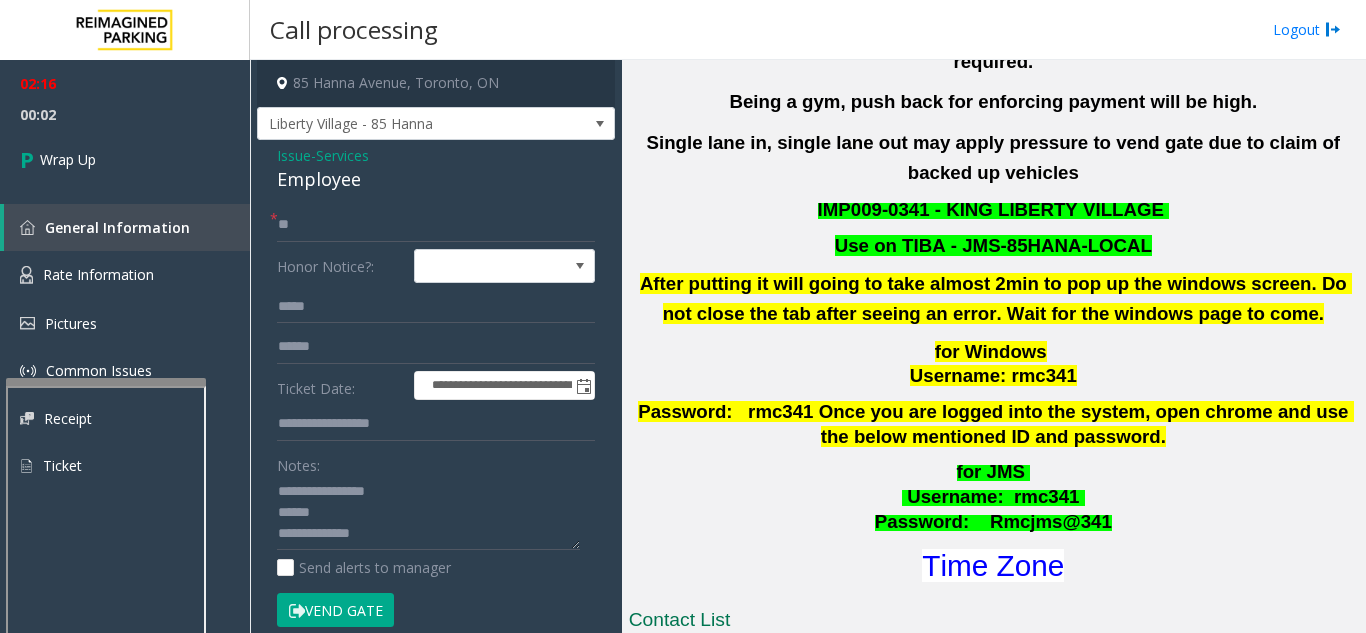 click on "Issue" 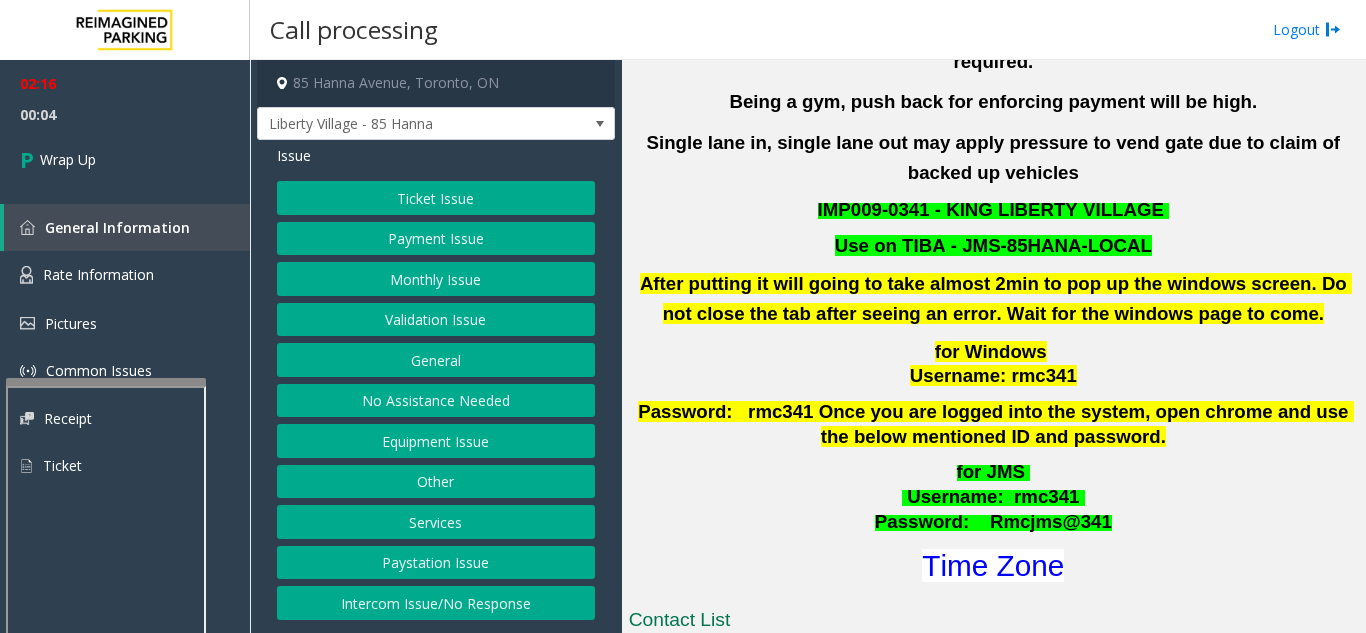 click on "Ticket Issue" 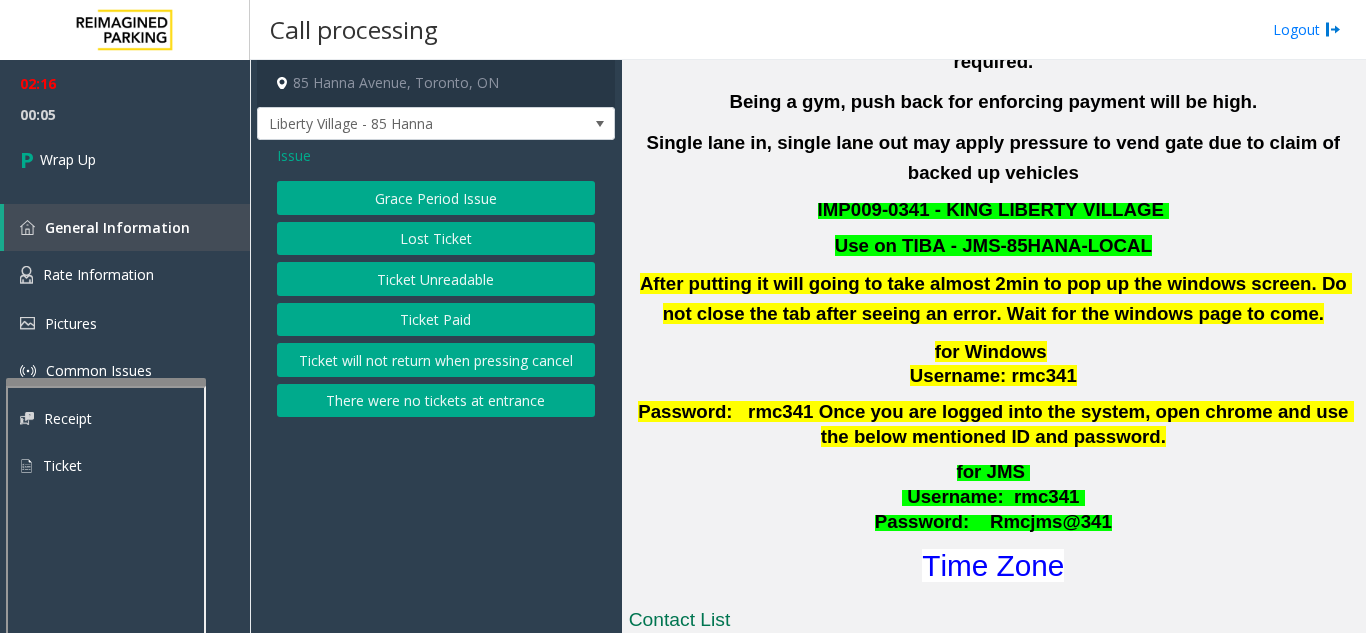 click on "Ticket Unreadable" 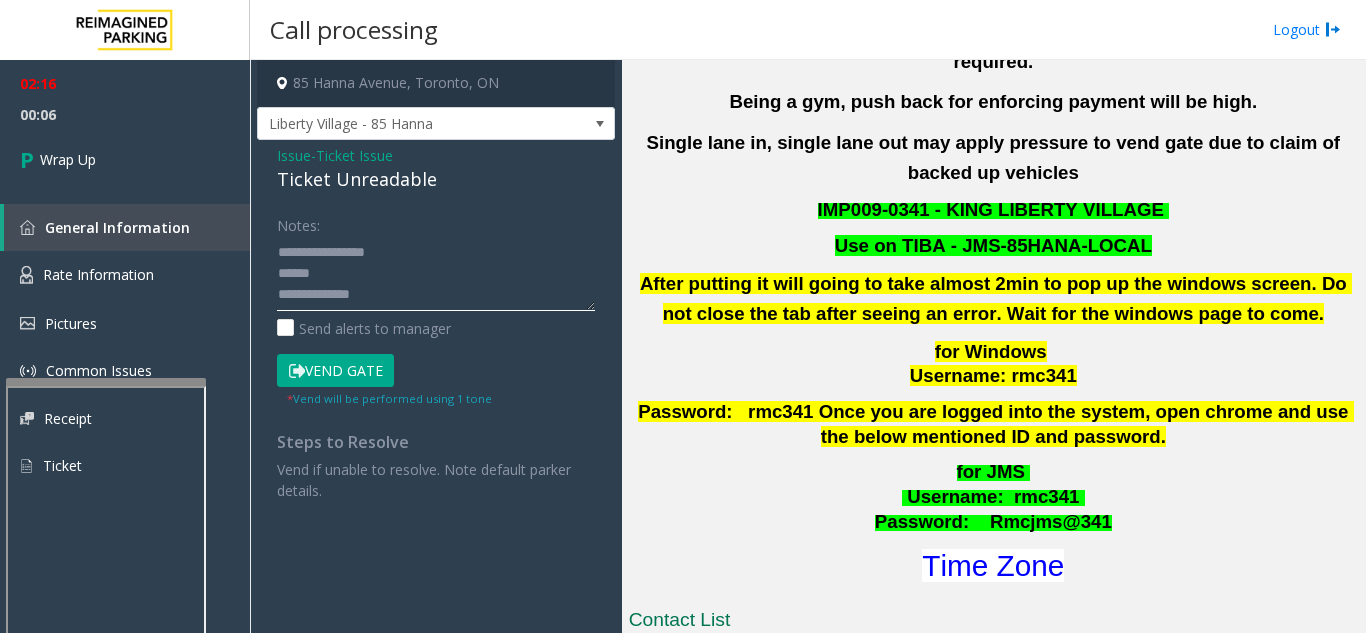 click 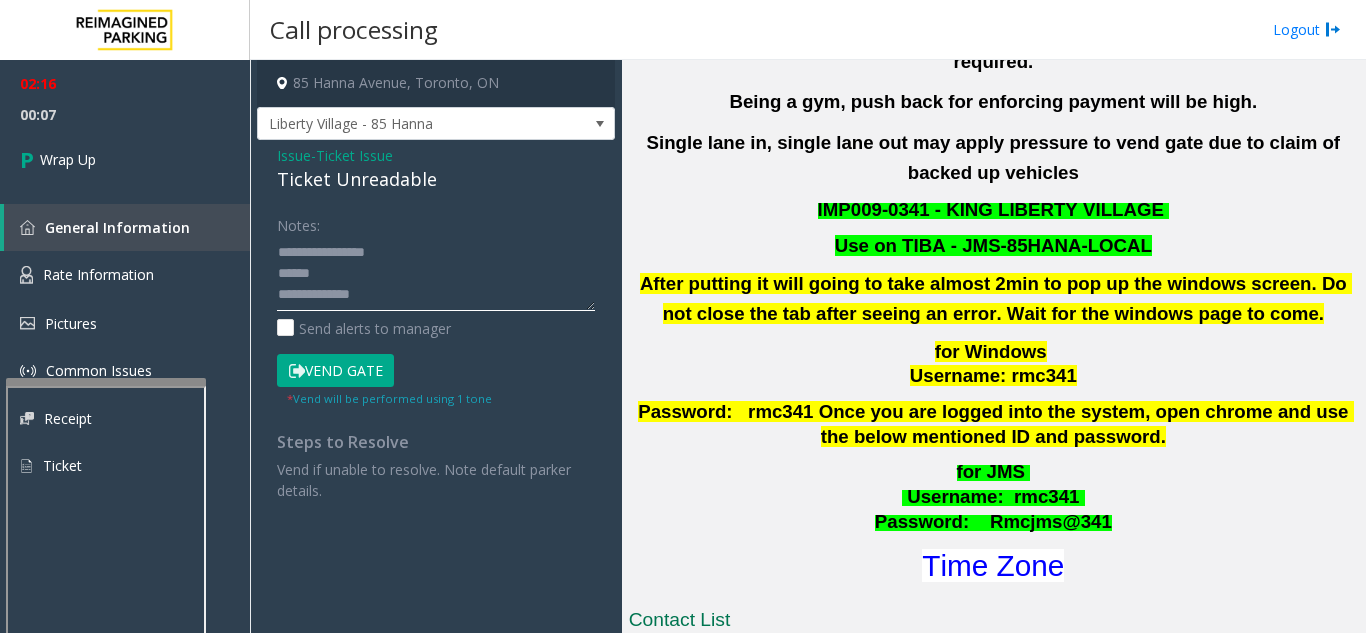 click 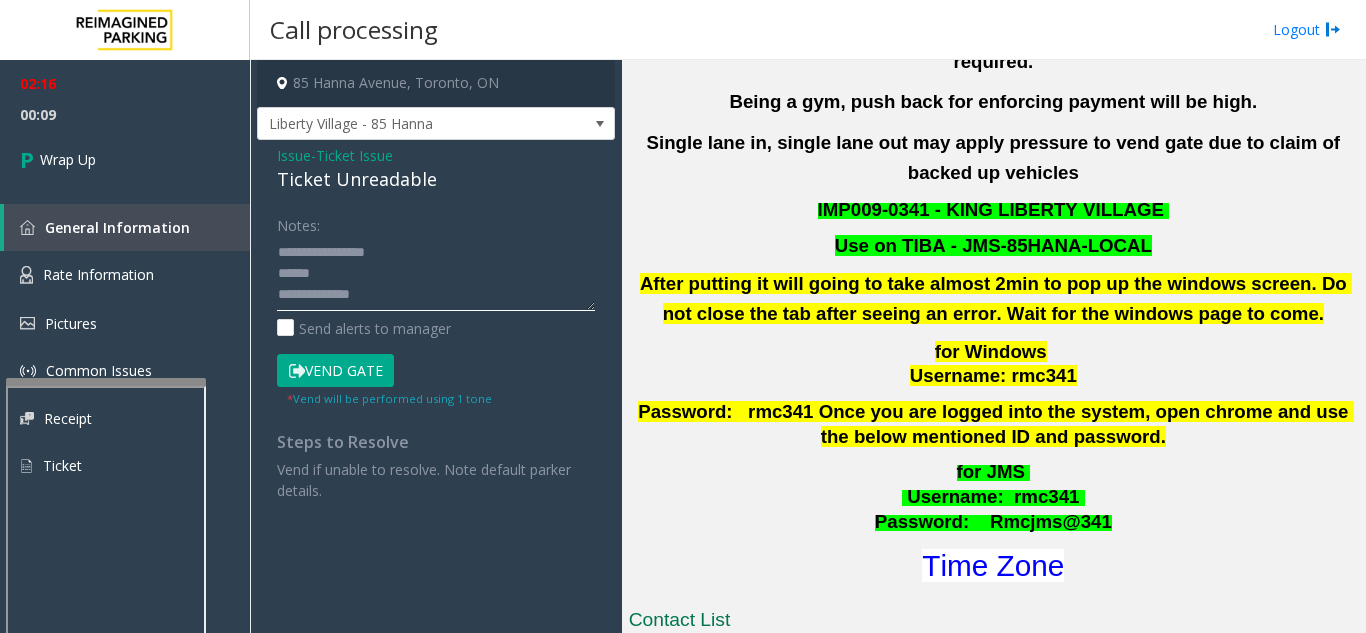 click 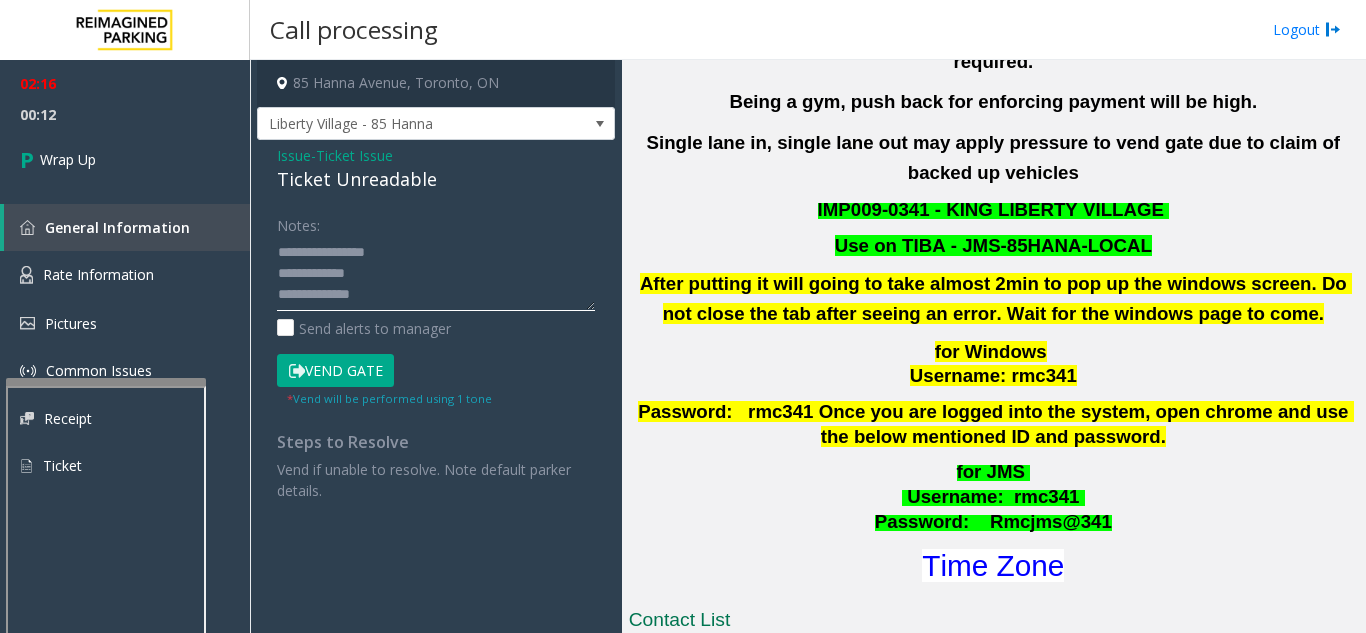 click 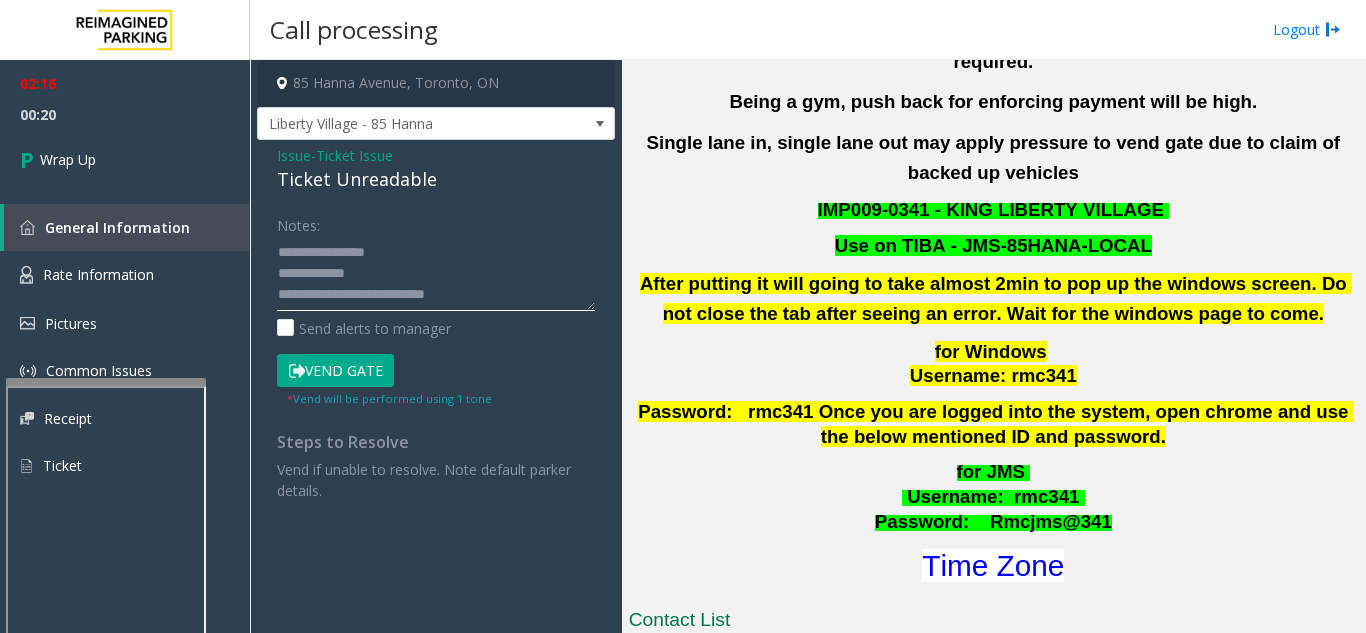 scroll, scrollTop: 36, scrollLeft: 0, axis: vertical 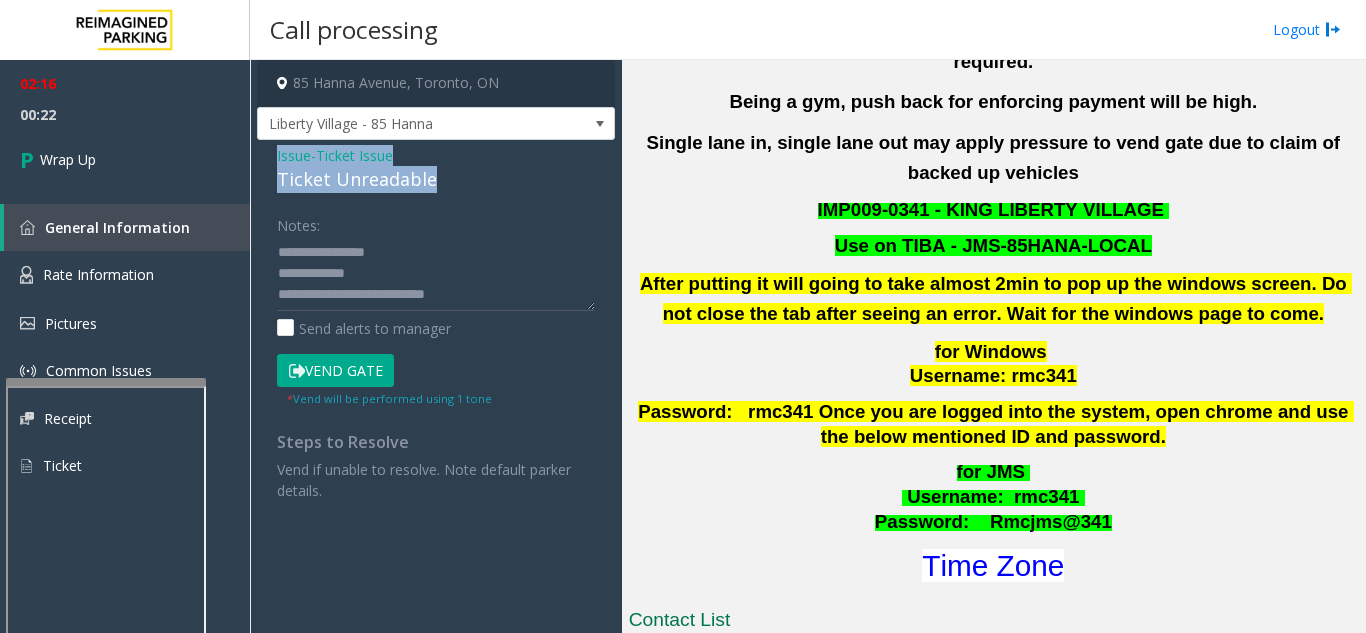 drag, startPoint x: 255, startPoint y: 153, endPoint x: 436, endPoint y: 173, distance: 182.10162 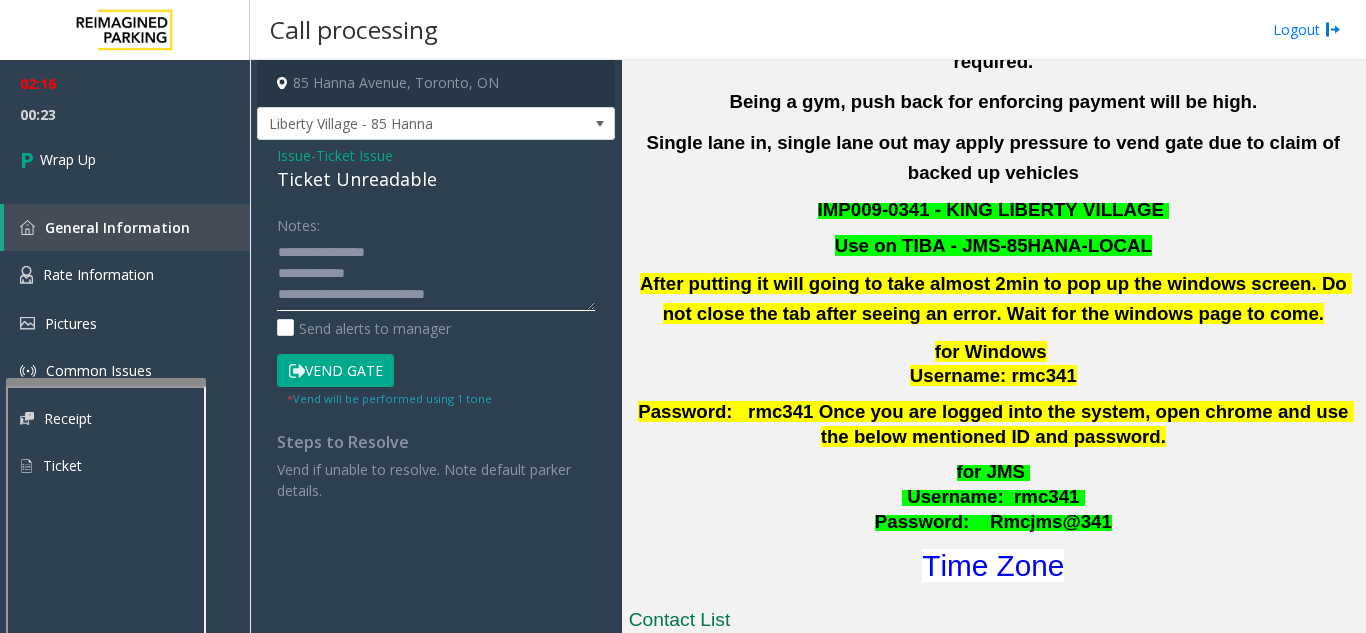 click 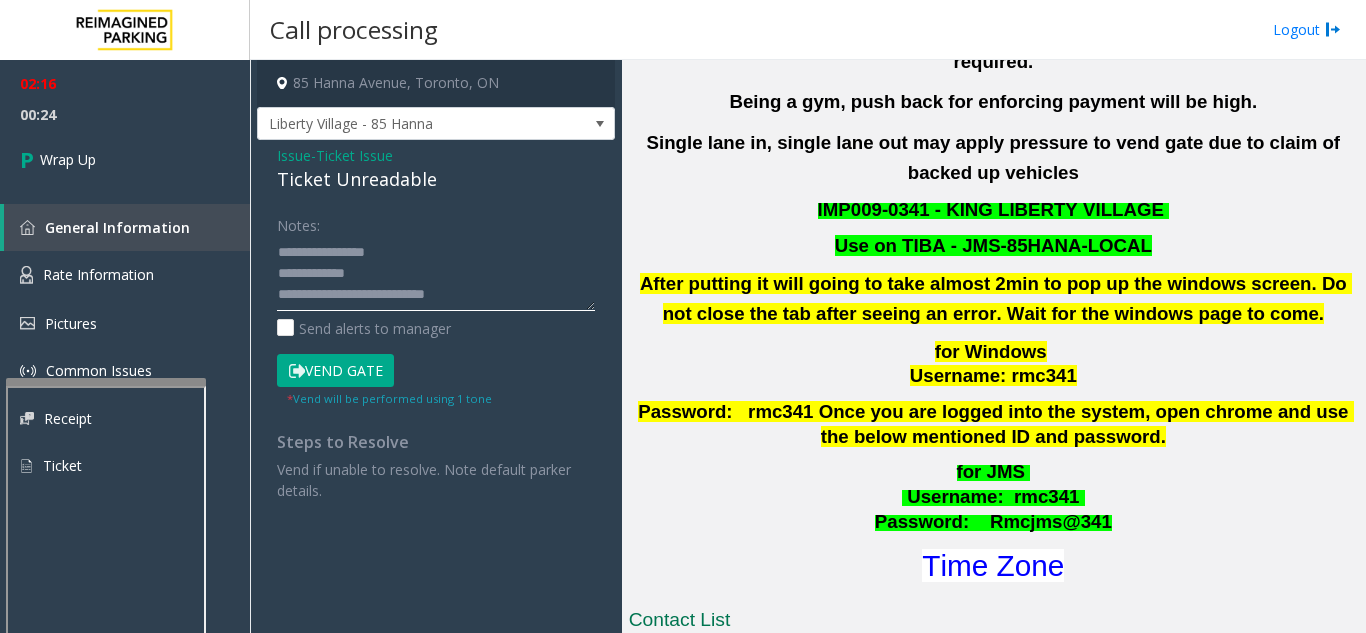 paste on "**********" 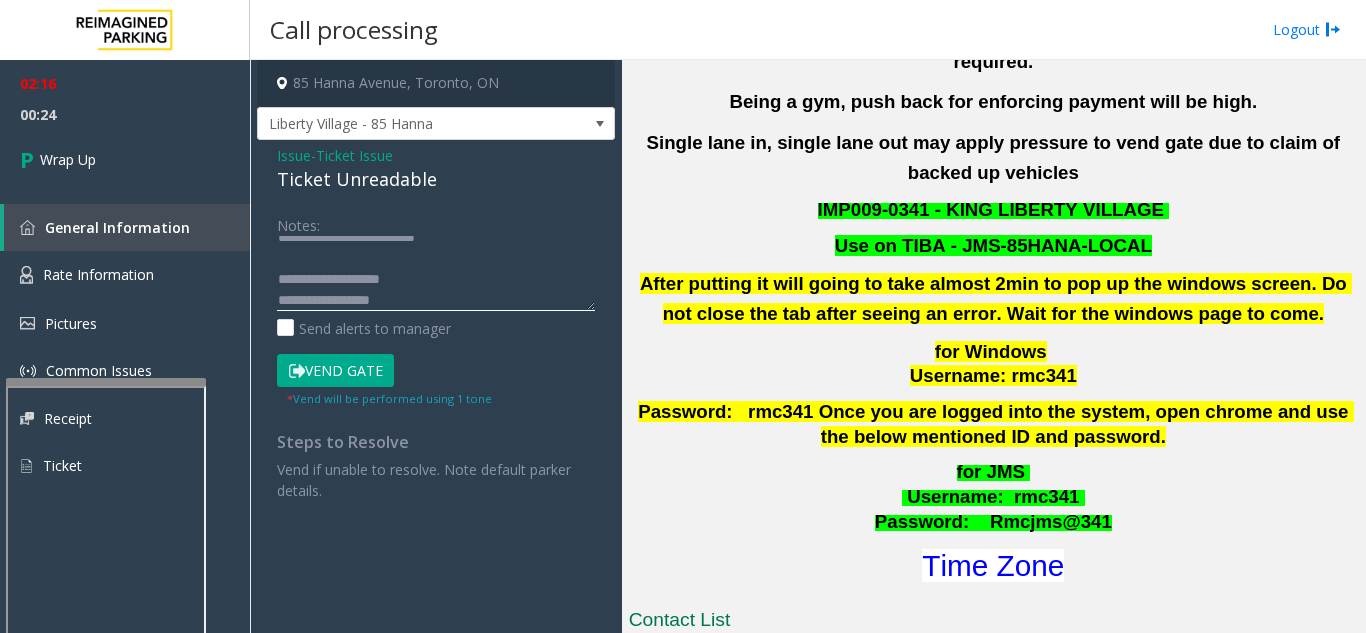 scroll, scrollTop: 99, scrollLeft: 0, axis: vertical 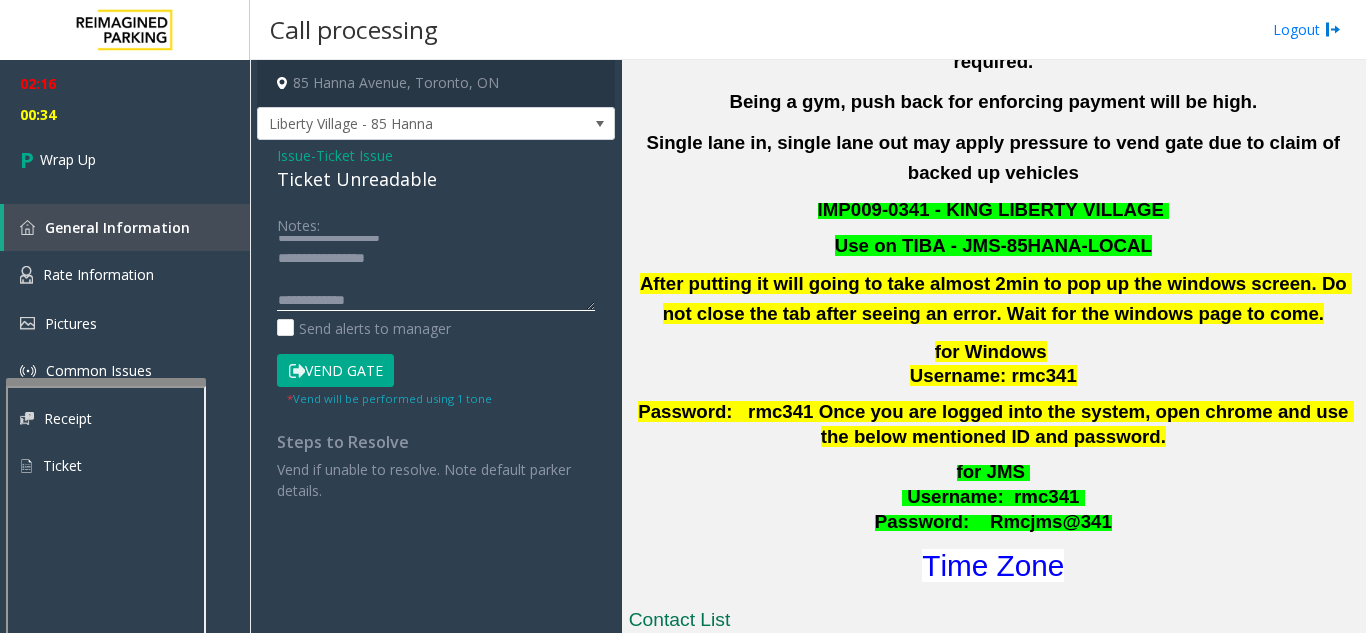 click 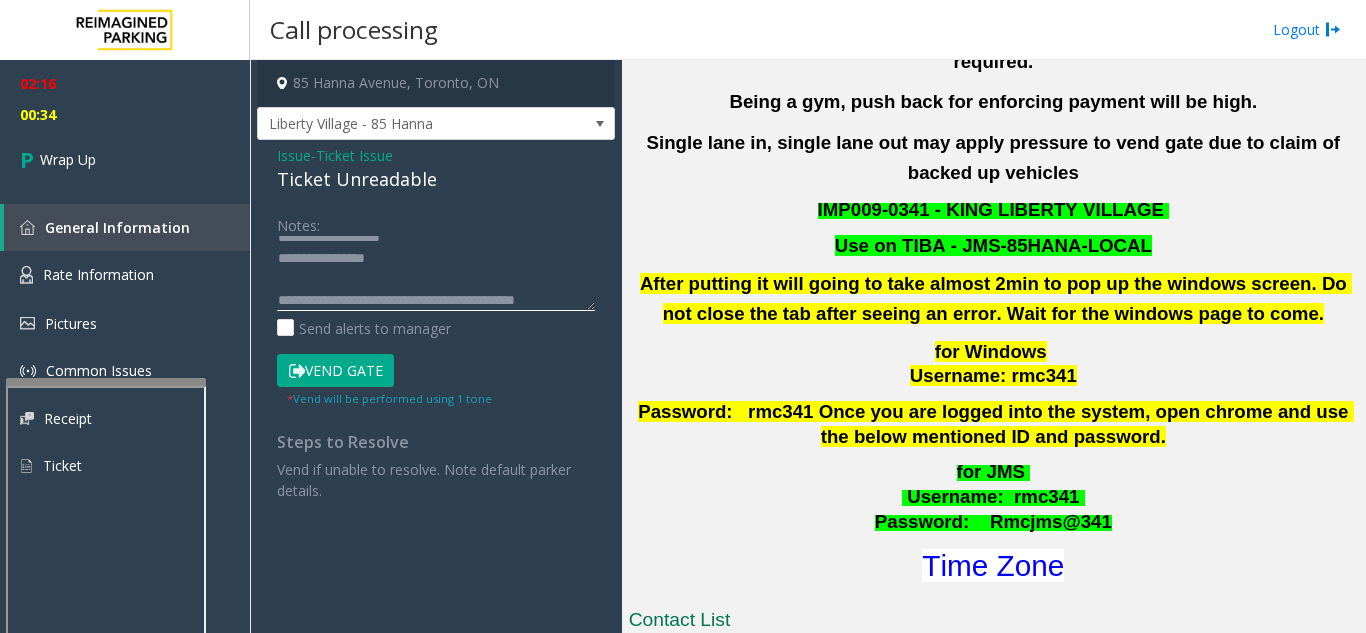 scroll, scrollTop: 120, scrollLeft: 0, axis: vertical 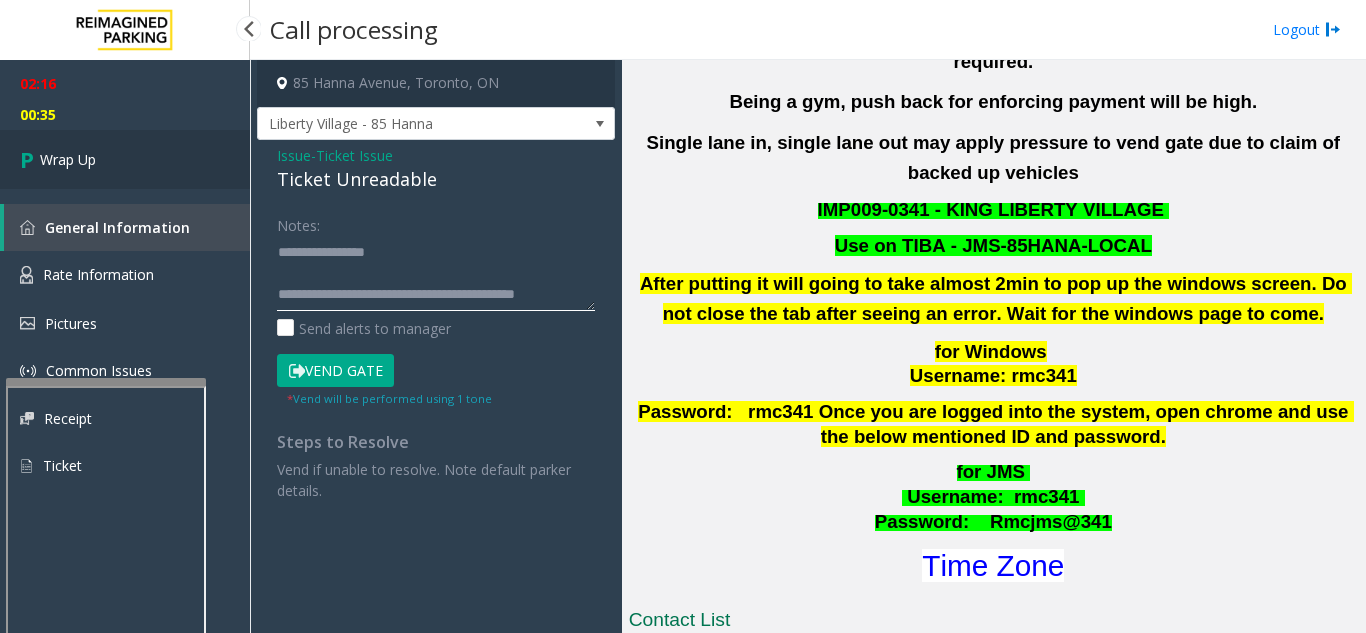 type on "**********" 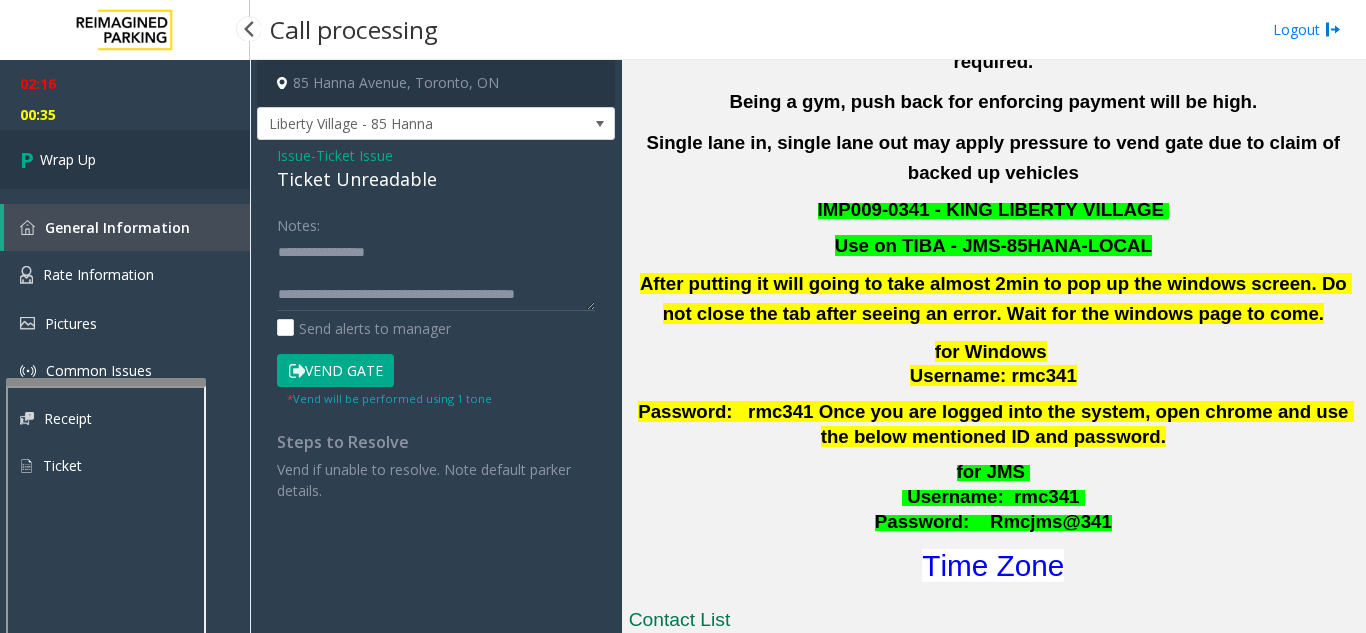 click on "Wrap Up" at bounding box center [68, 159] 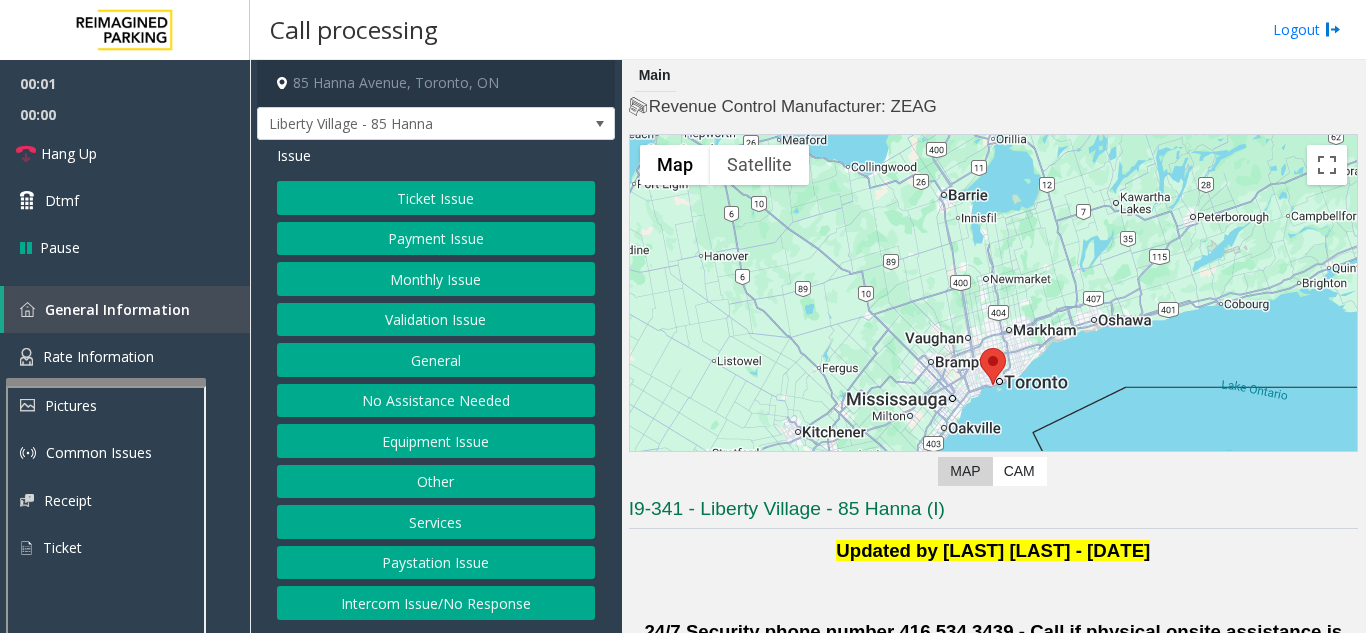 click on "Validation Issue" 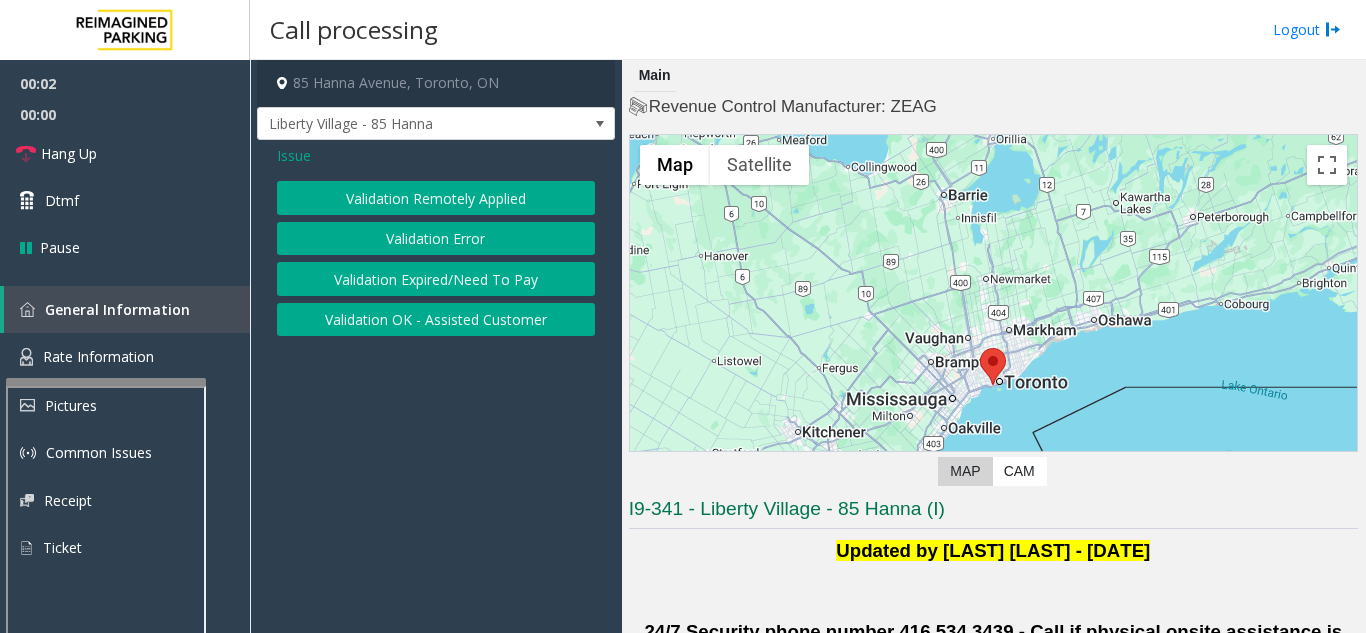 click on "Validation Error" 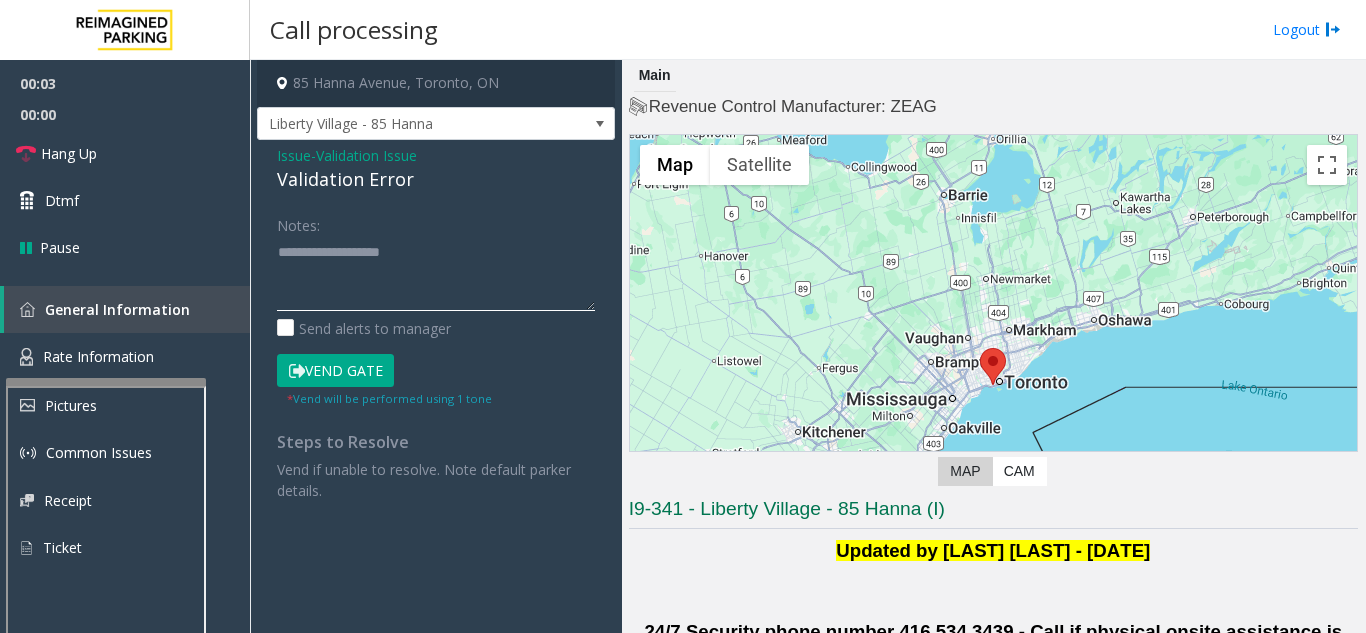 click 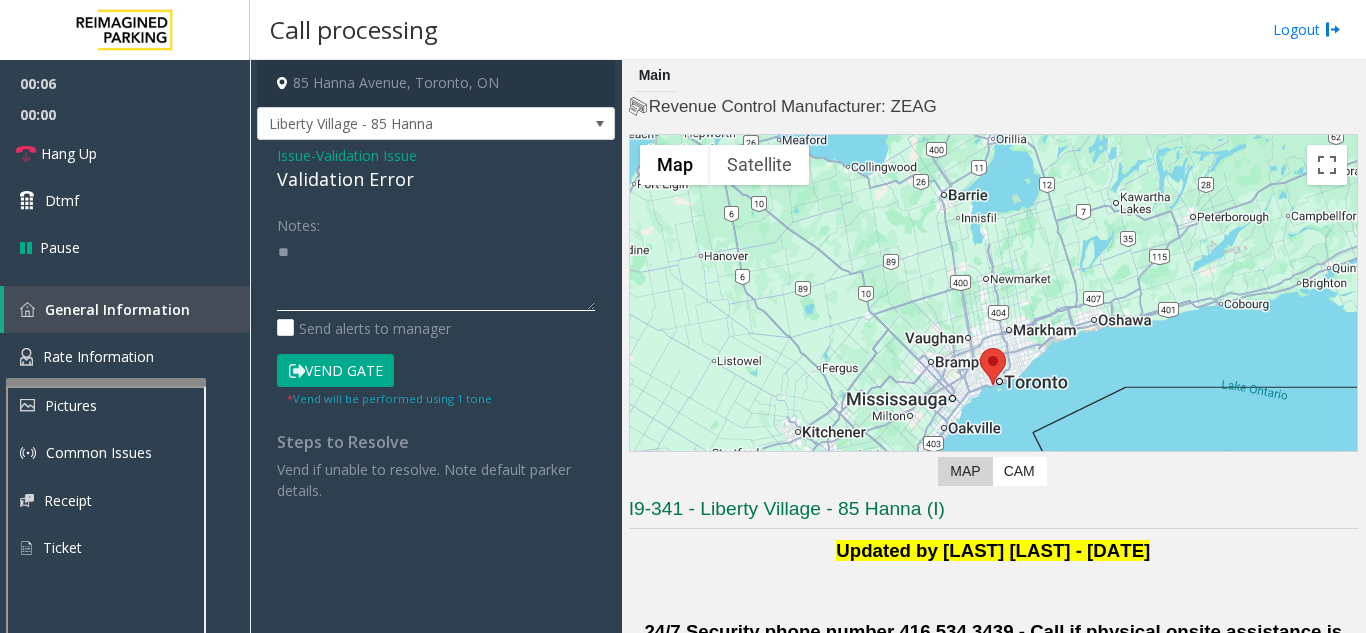 type on "*" 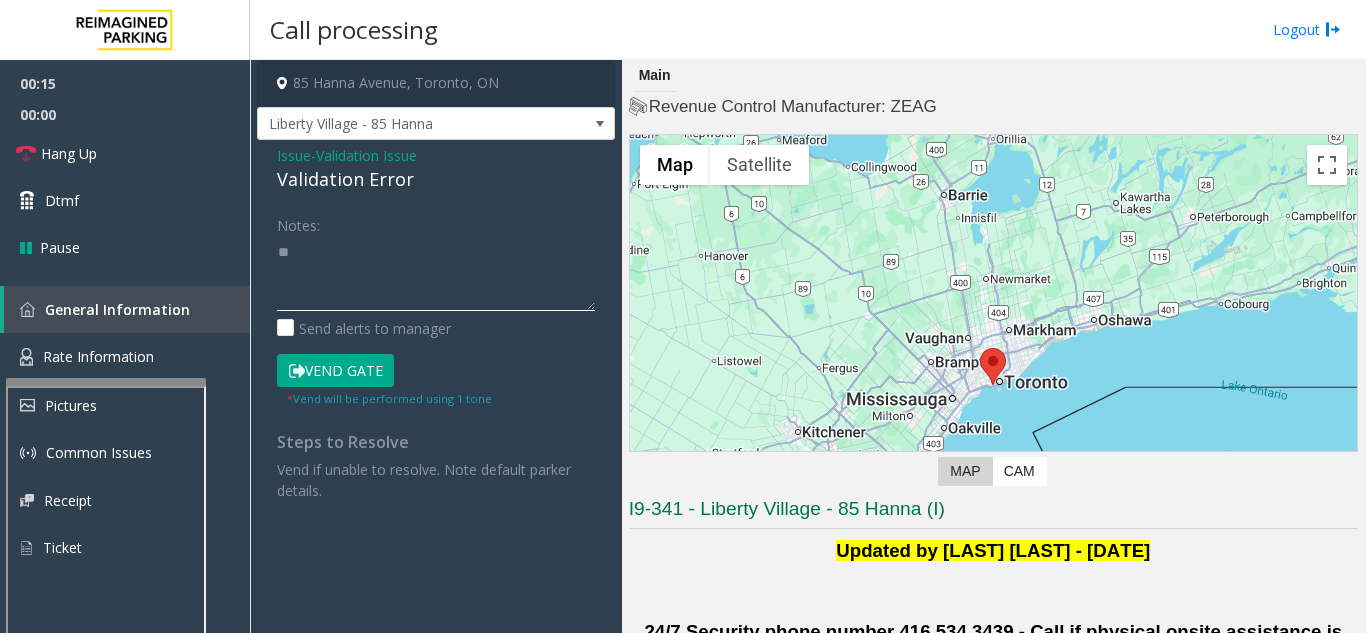 type on "*" 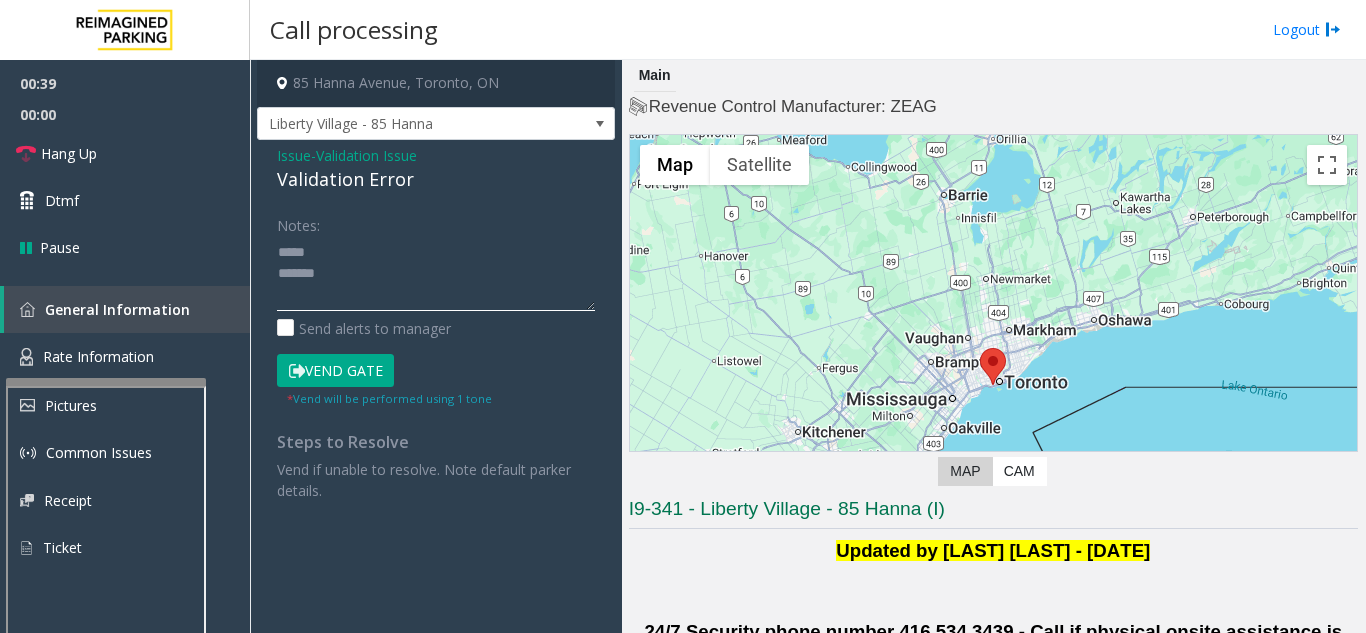 click 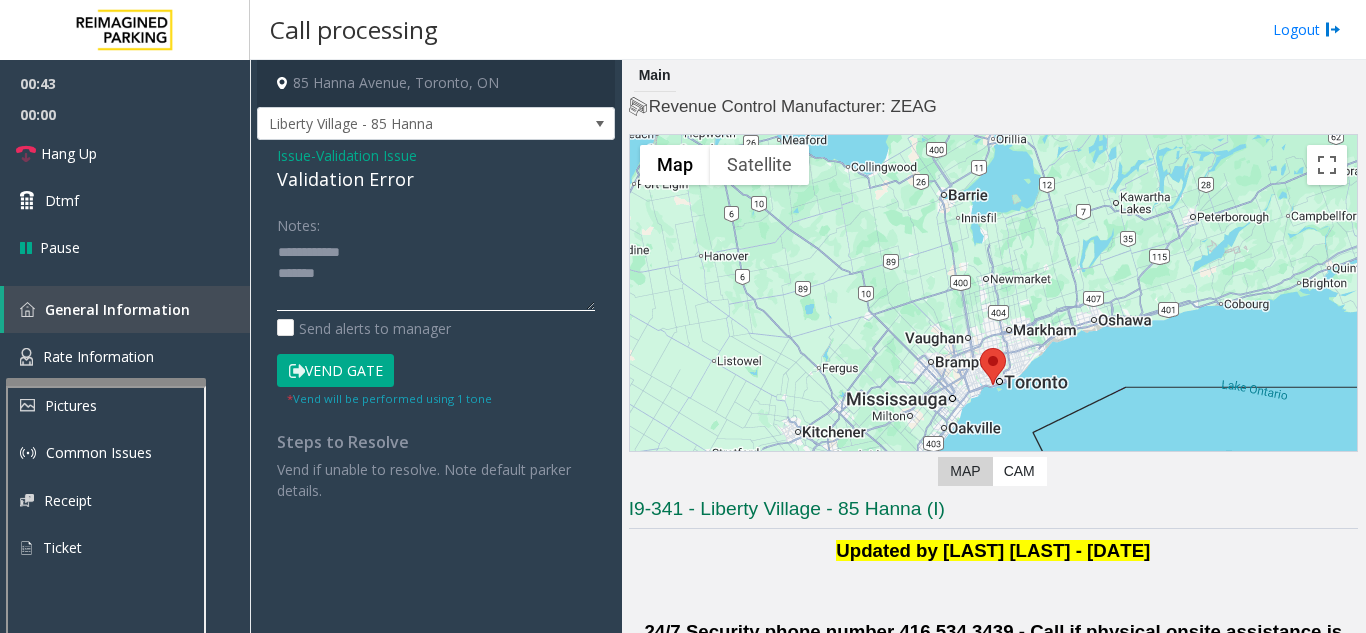 click 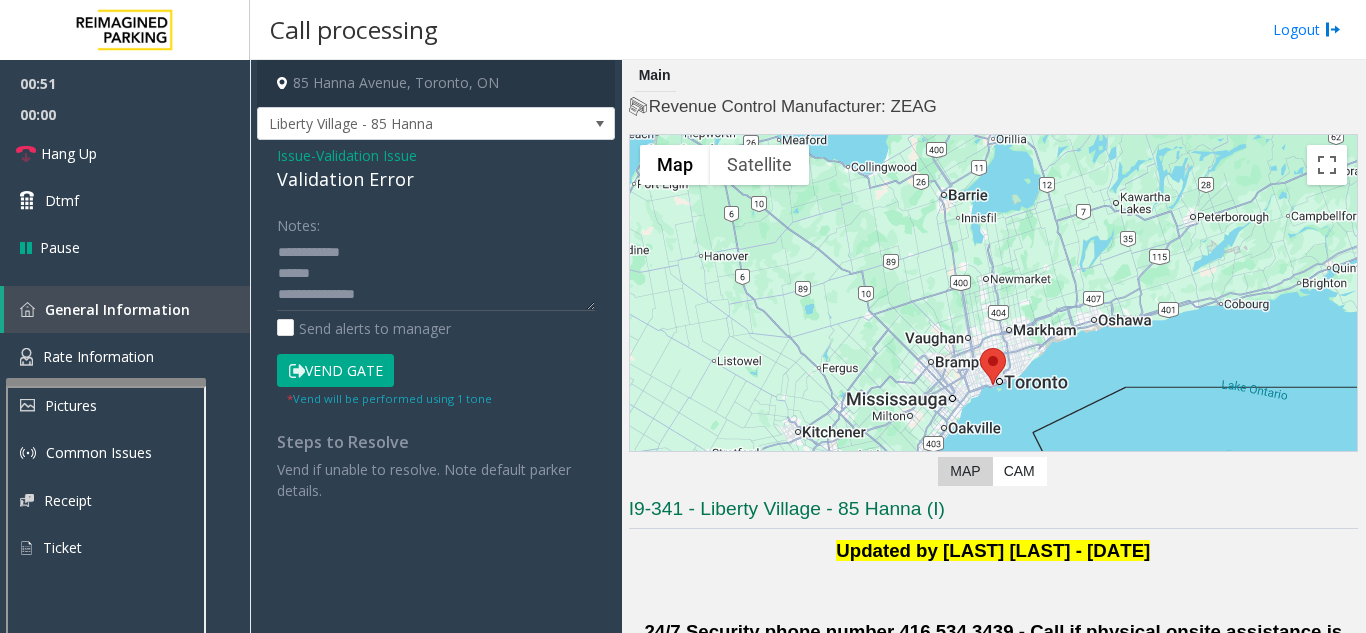click on "Vend Gate" 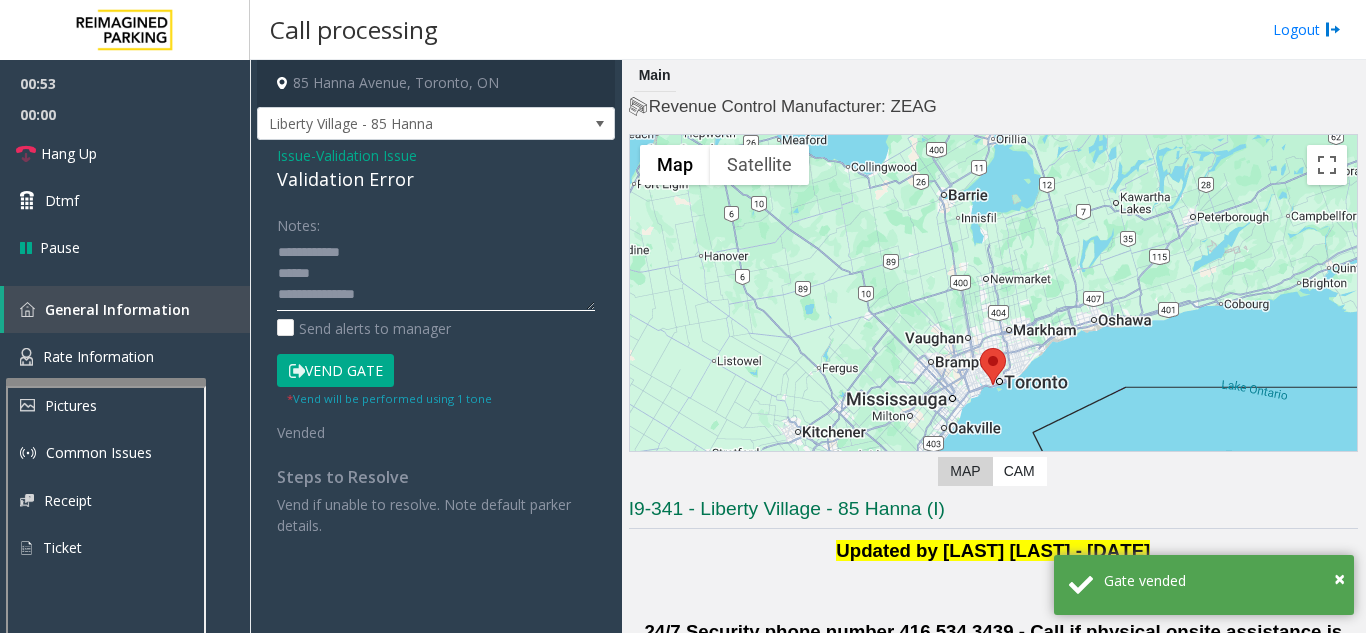 click 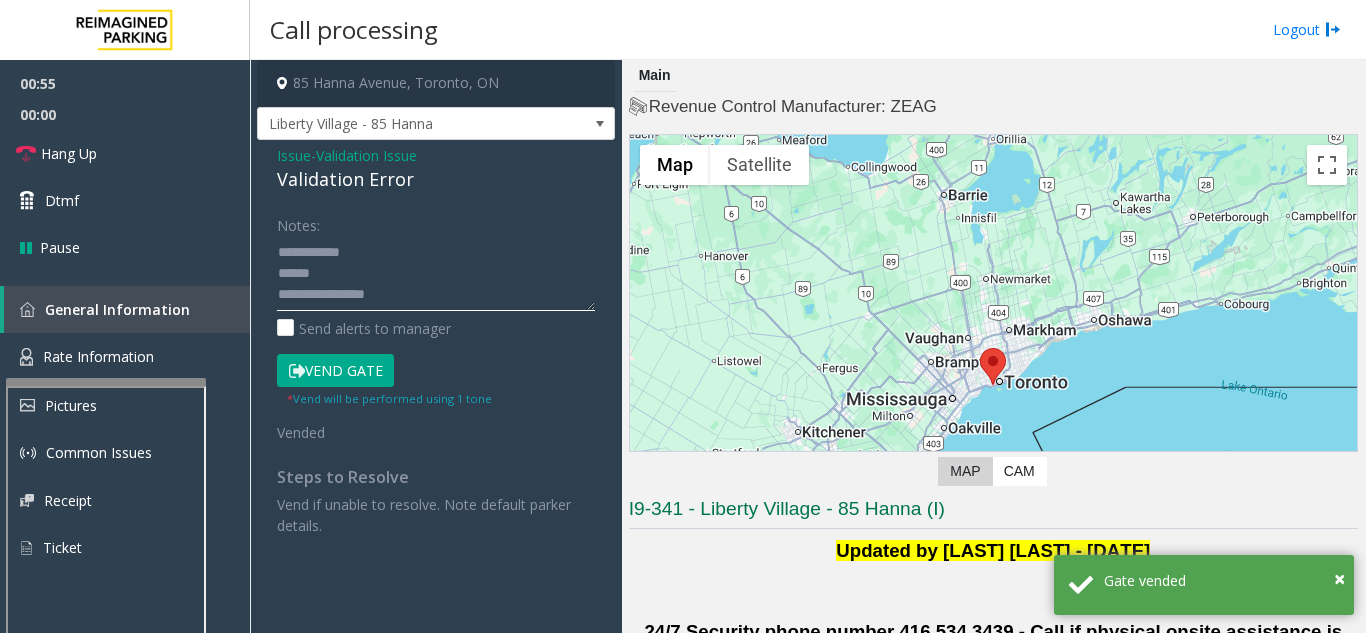 scroll, scrollTop: 0, scrollLeft: 0, axis: both 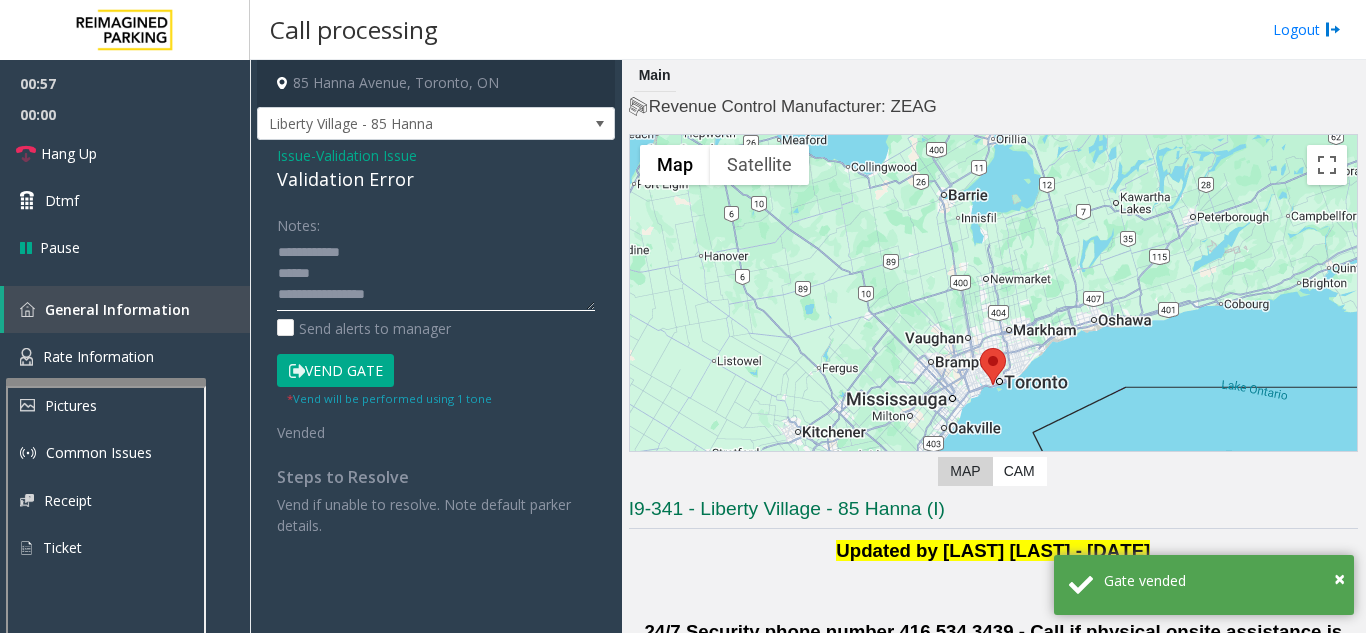 type on "**********" 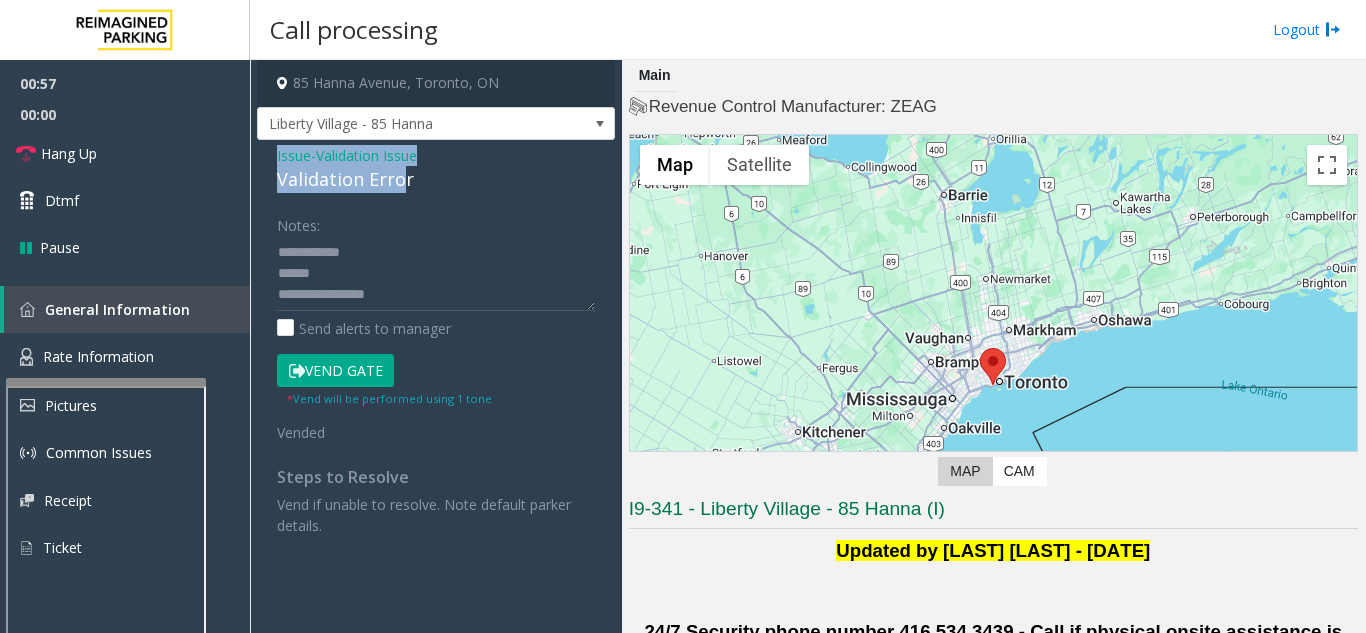 drag, startPoint x: 271, startPoint y: 157, endPoint x: 397, endPoint y: 179, distance: 127.90621 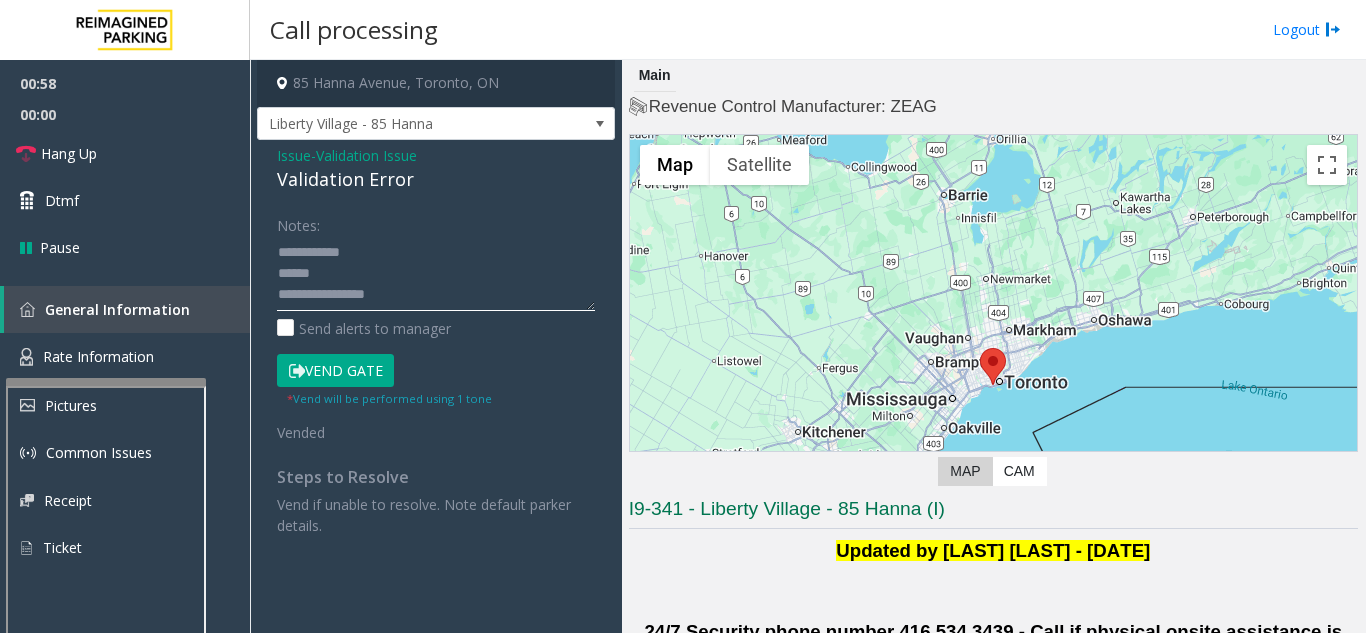 click 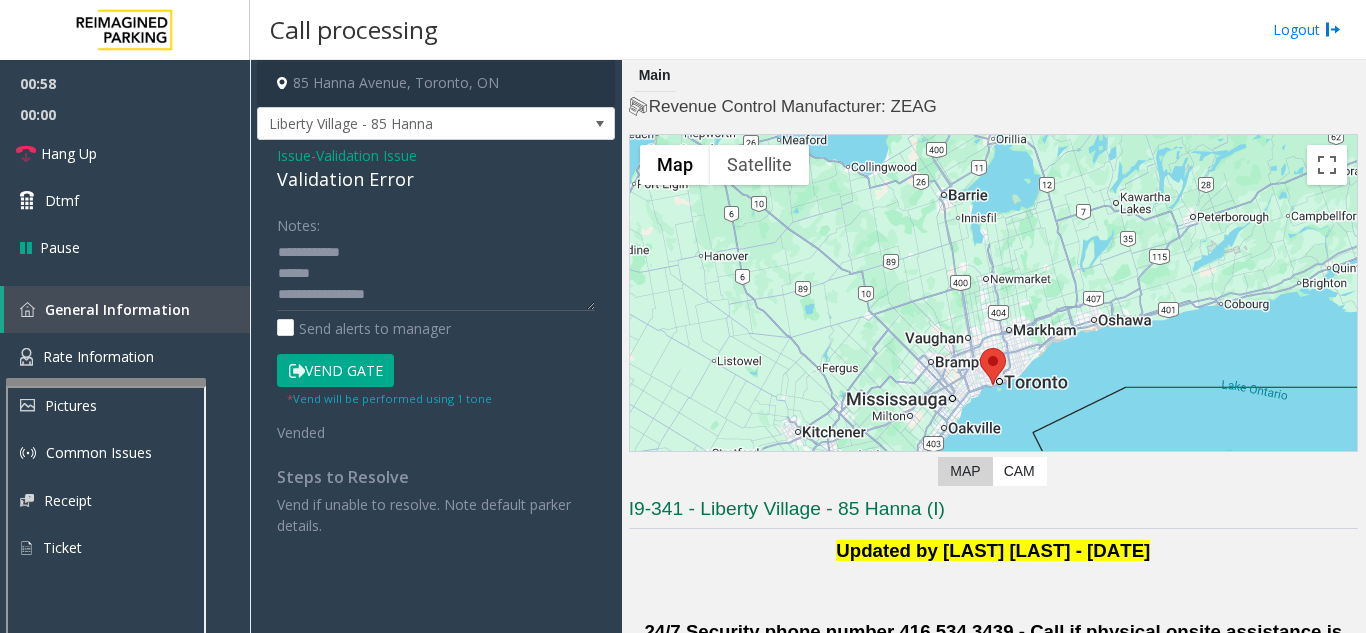 click on "Issue" 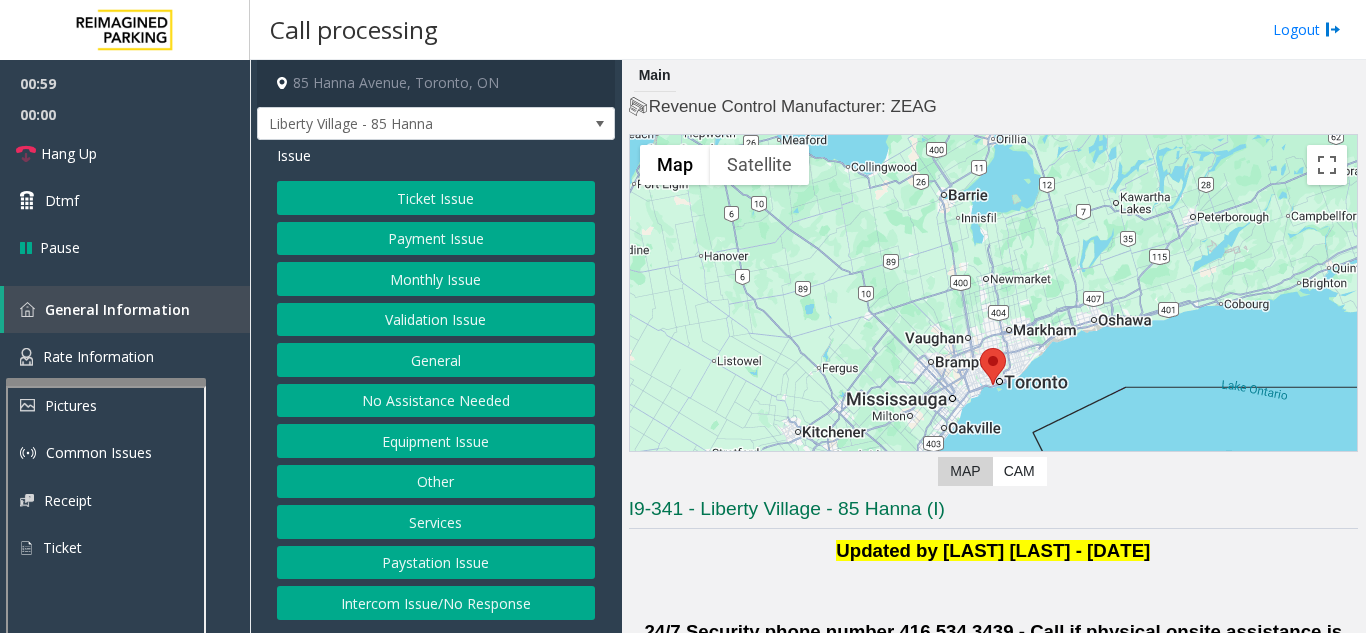 click on "Ticket Issue" 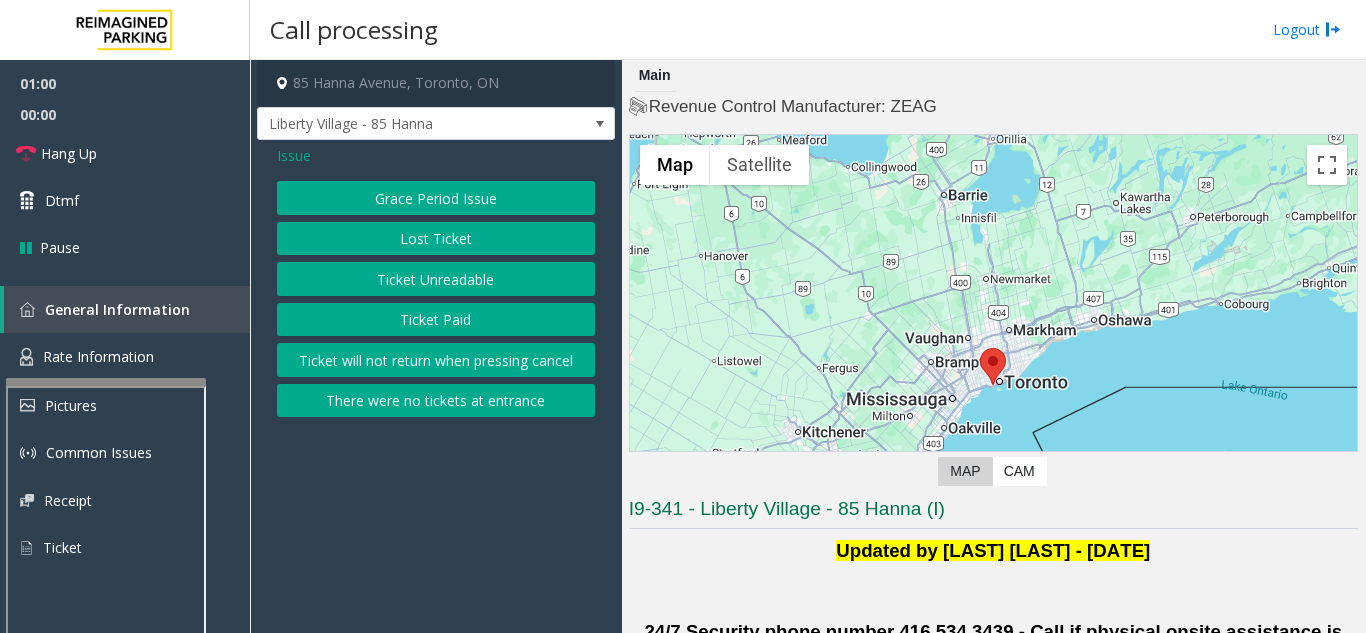 click on "Ticket Unreadable" 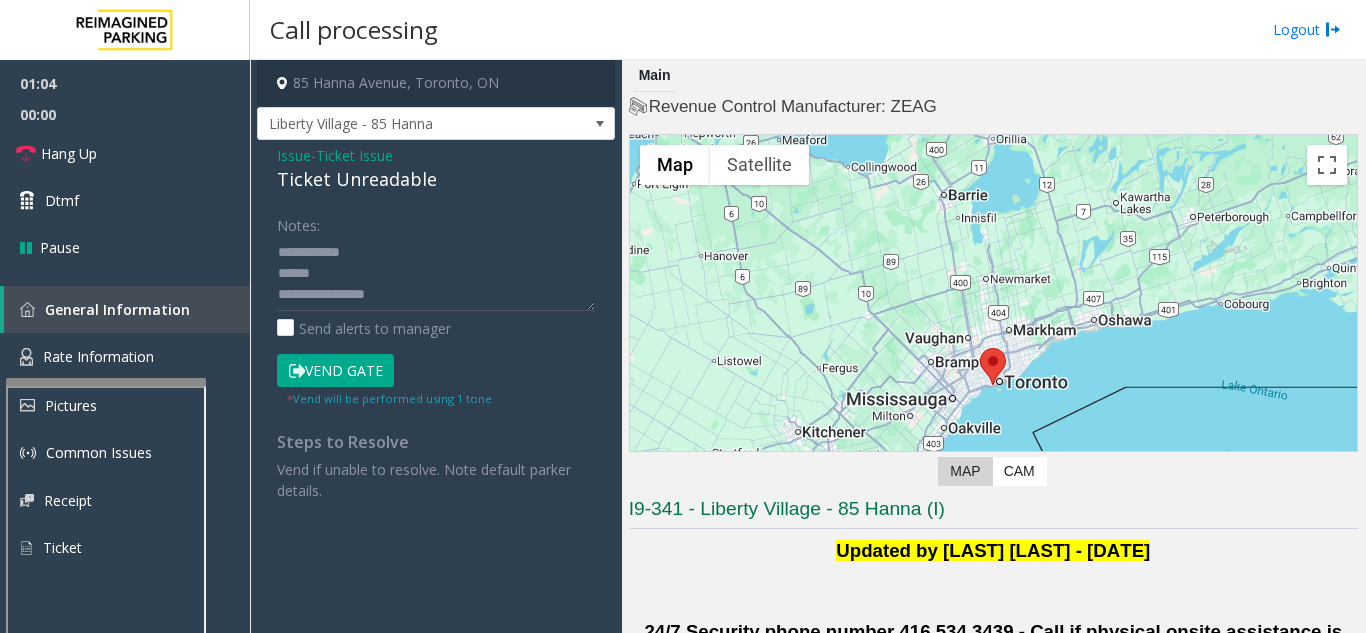 scroll, scrollTop: 0, scrollLeft: 0, axis: both 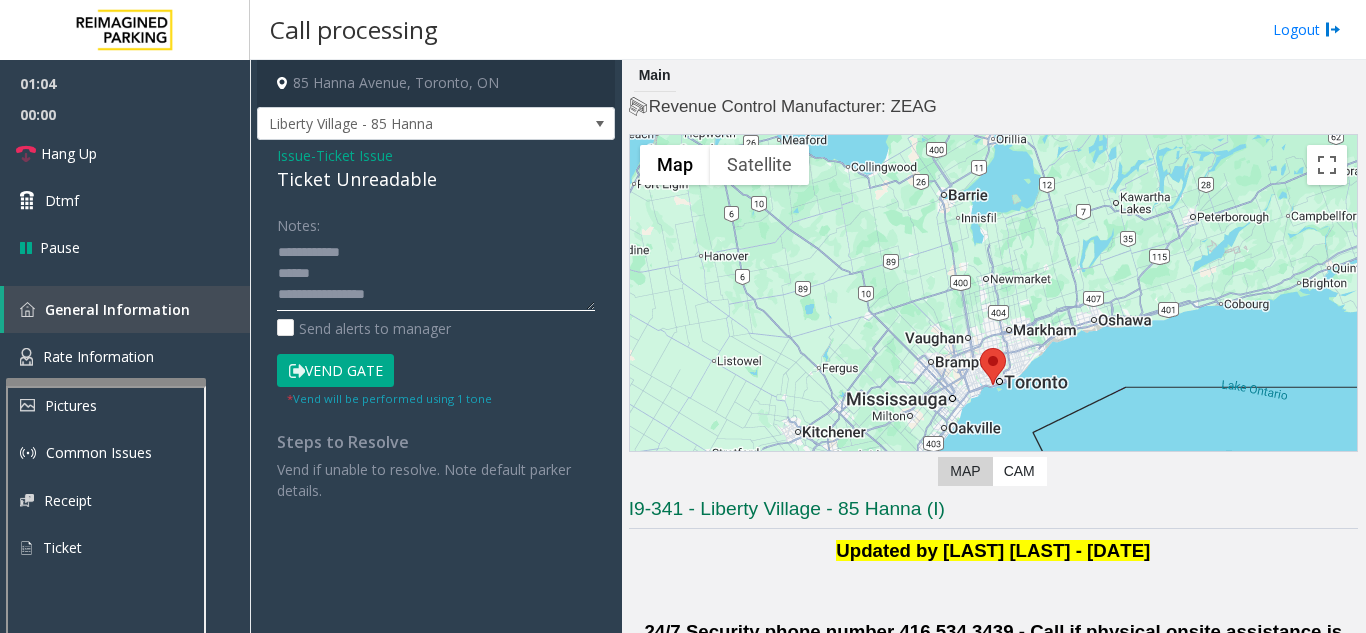 click 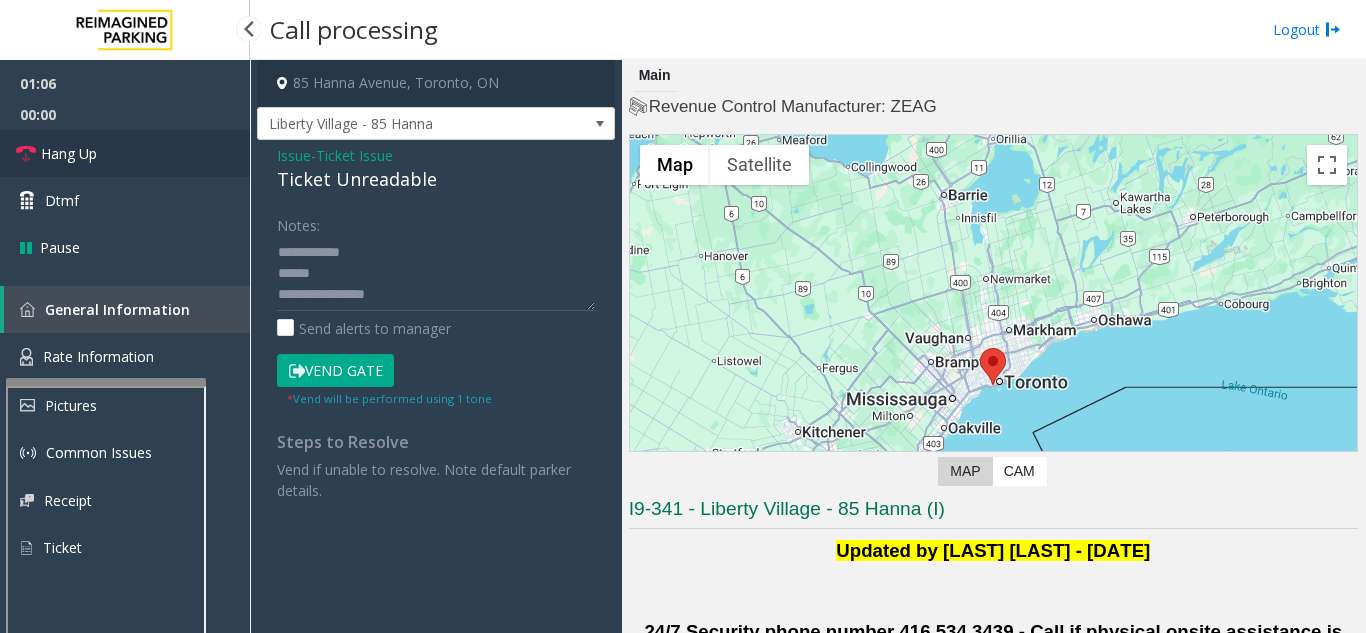 click on "Hang Up" at bounding box center (125, 153) 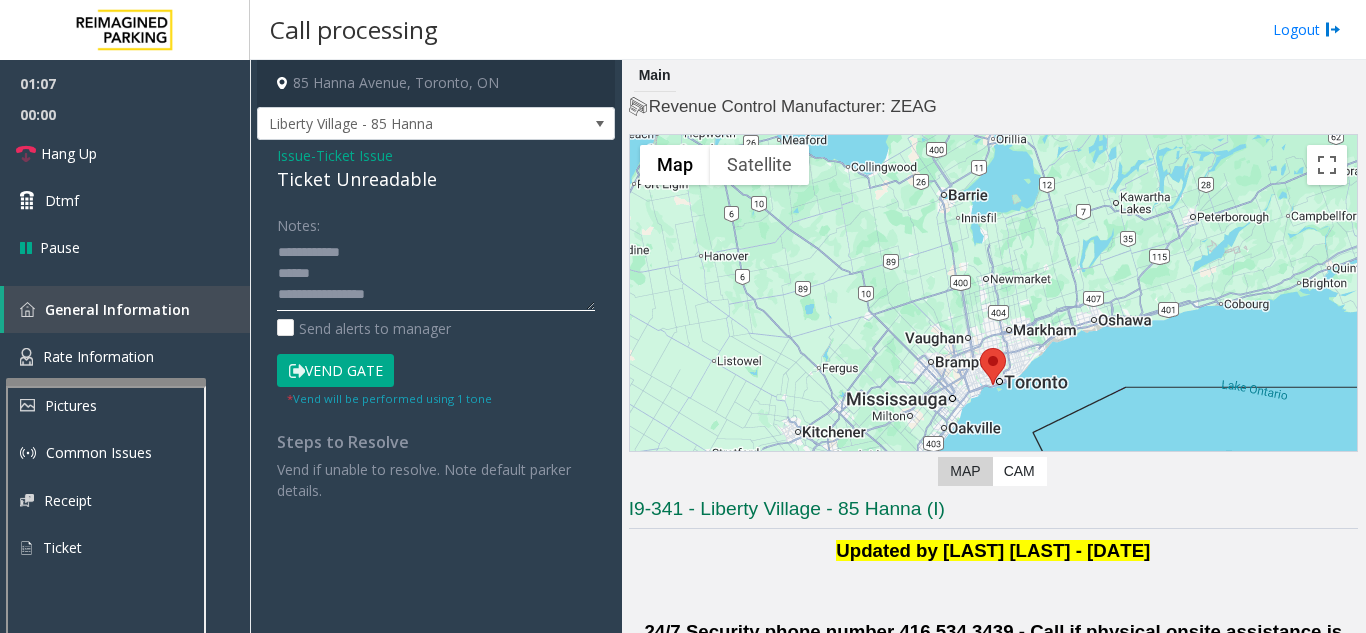 click 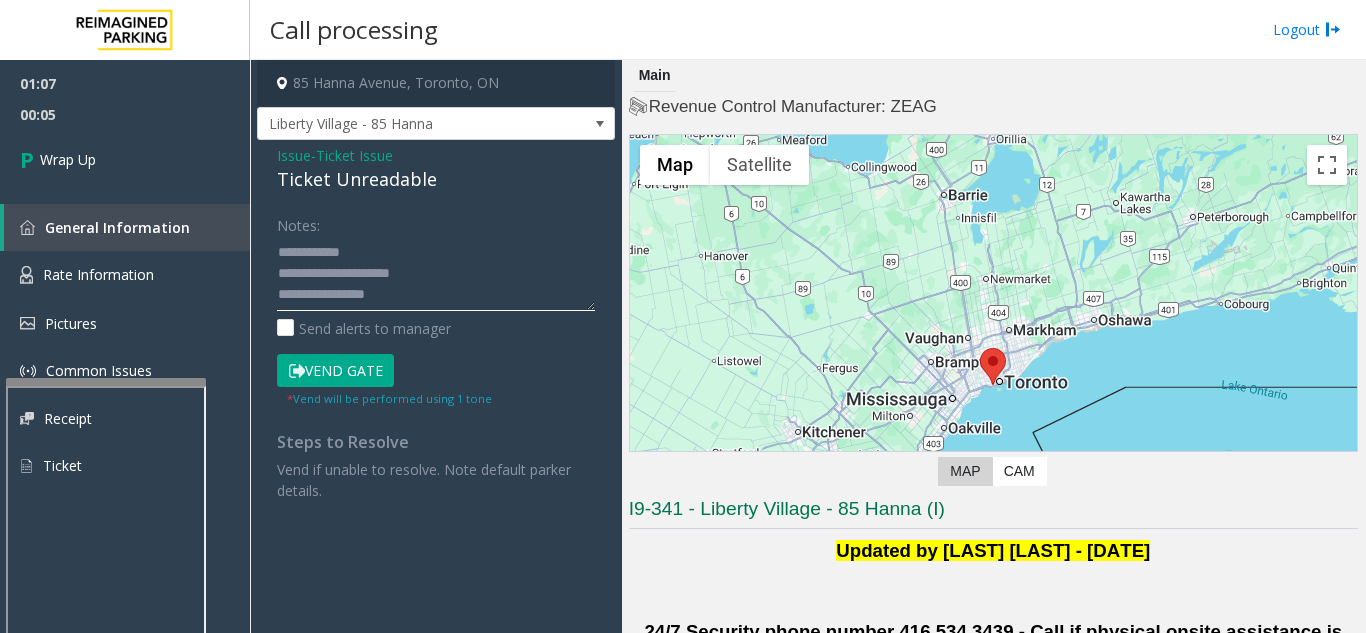 click 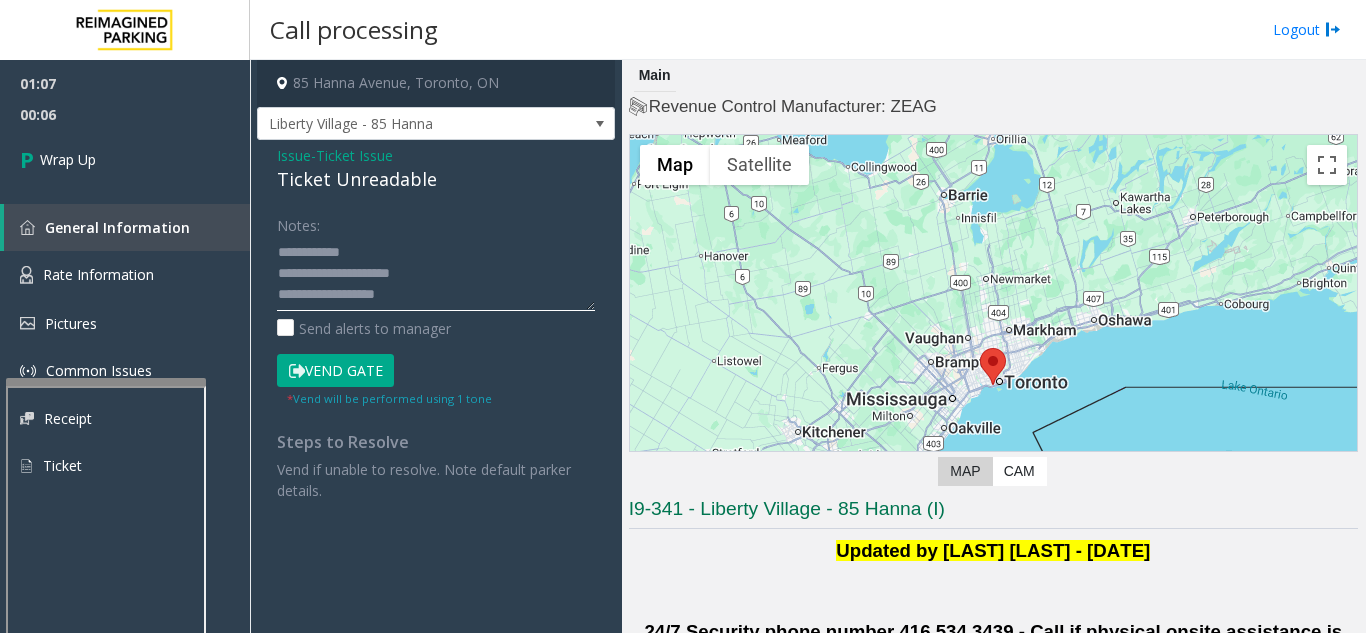 scroll, scrollTop: 57, scrollLeft: 0, axis: vertical 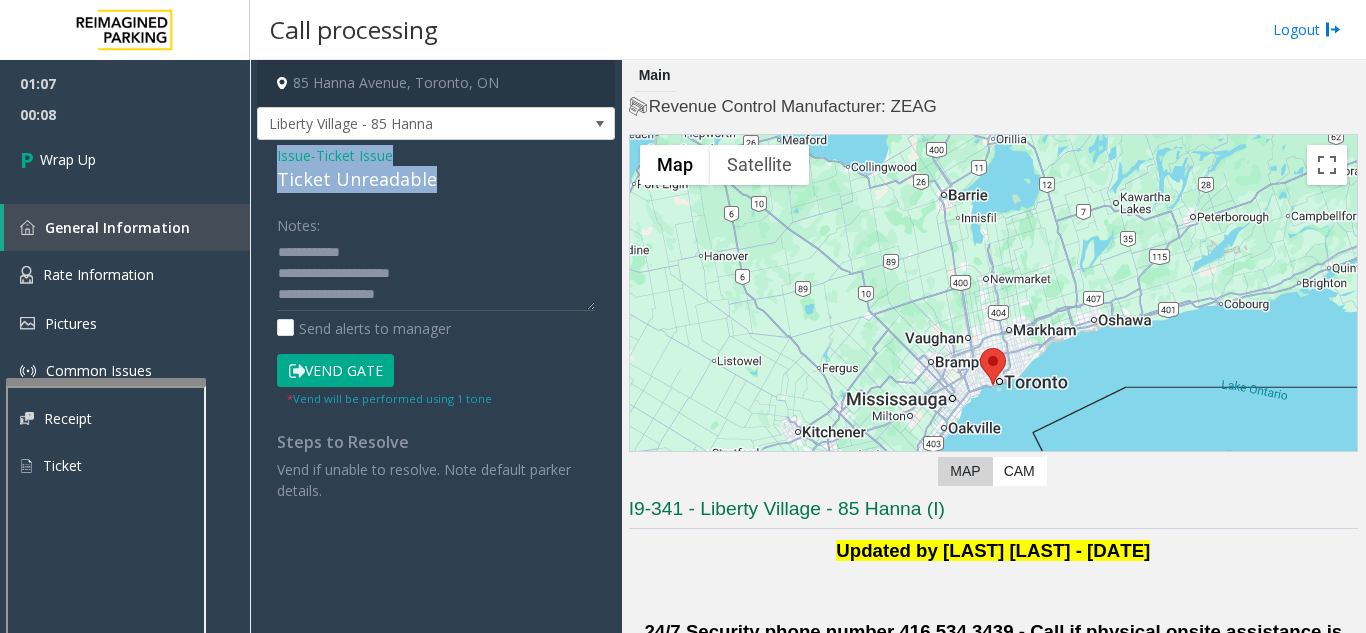 drag, startPoint x: 271, startPoint y: 157, endPoint x: 437, endPoint y: 179, distance: 167.45149 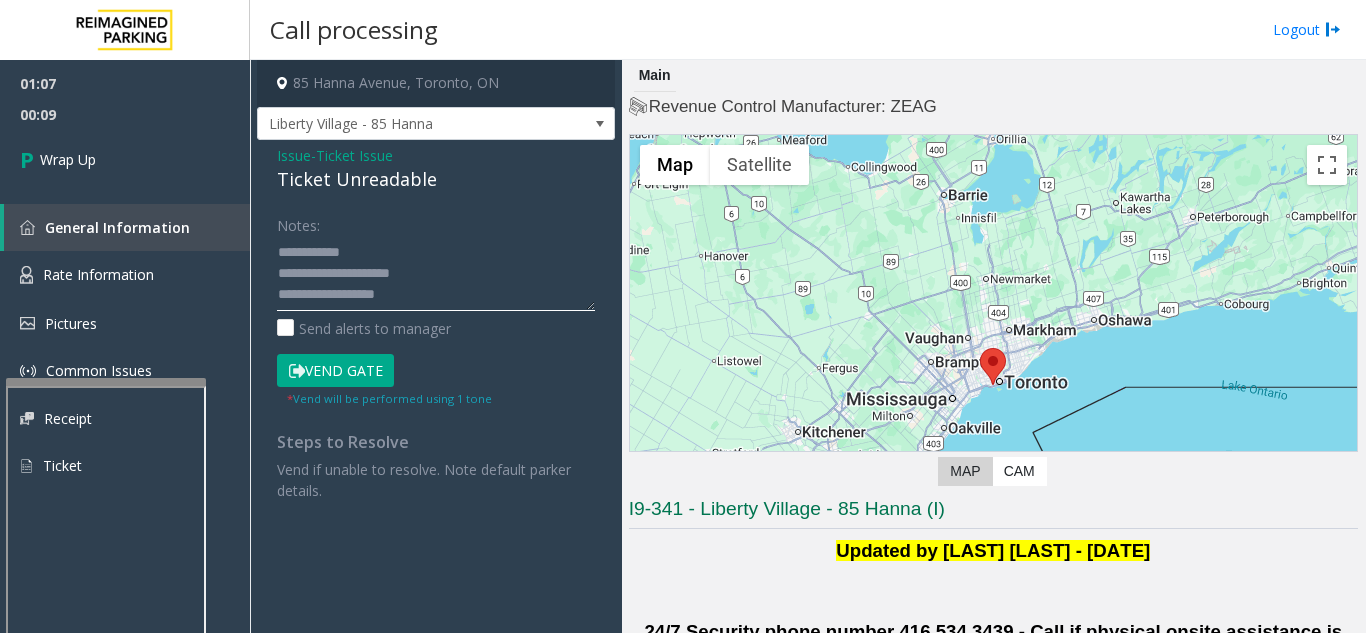 click 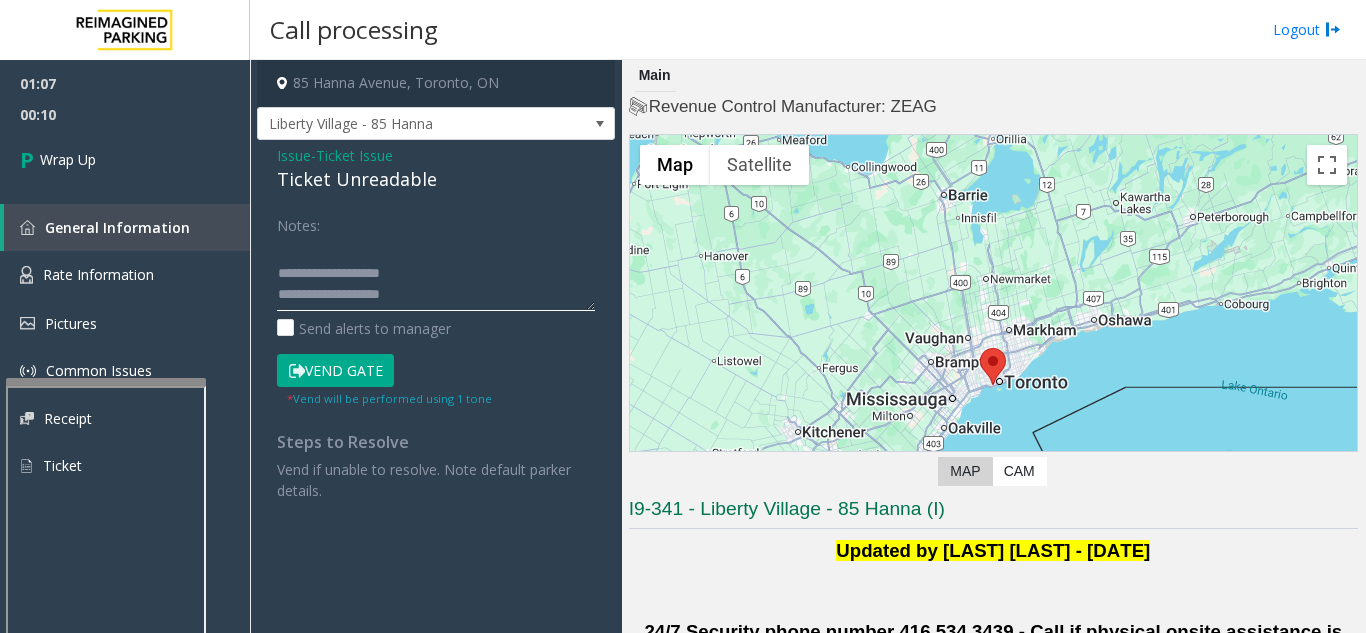 scroll, scrollTop: 120, scrollLeft: 0, axis: vertical 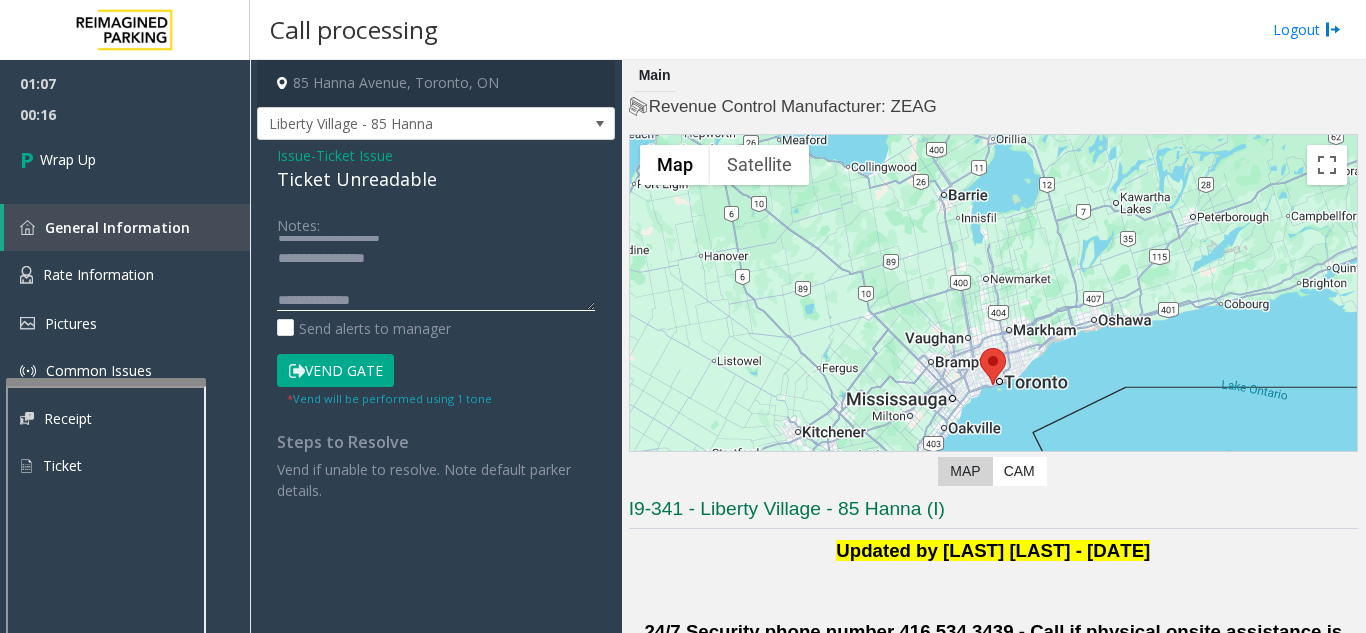 click 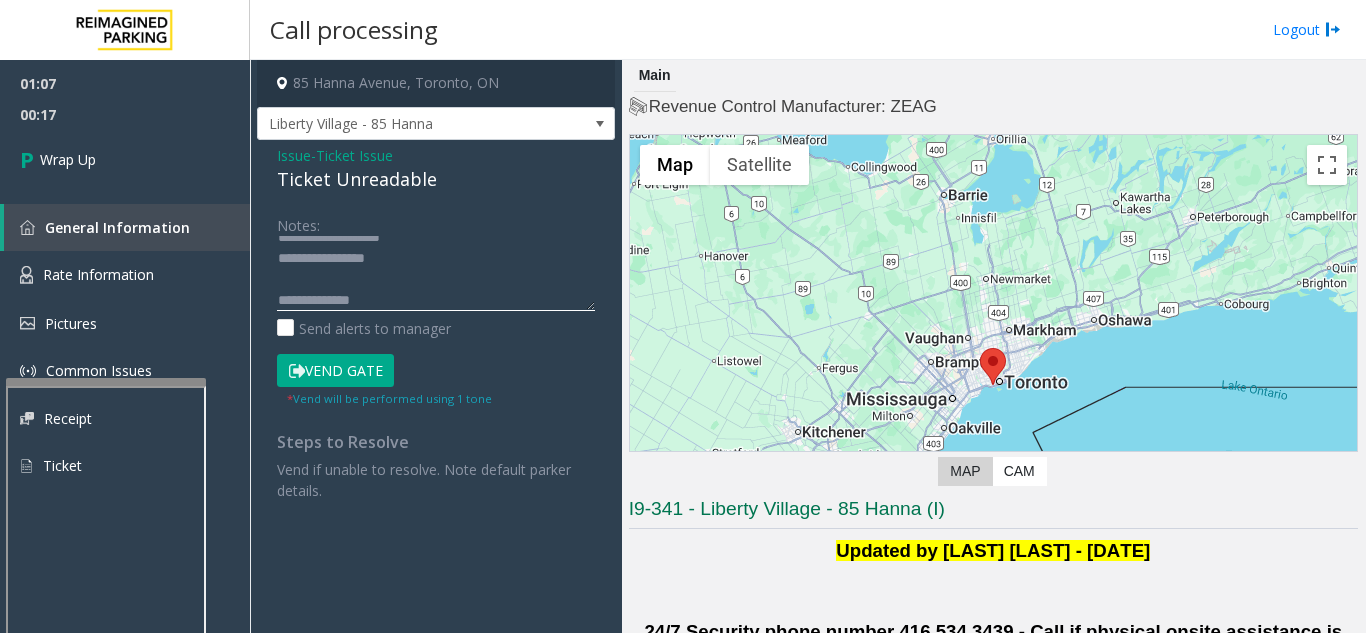 click 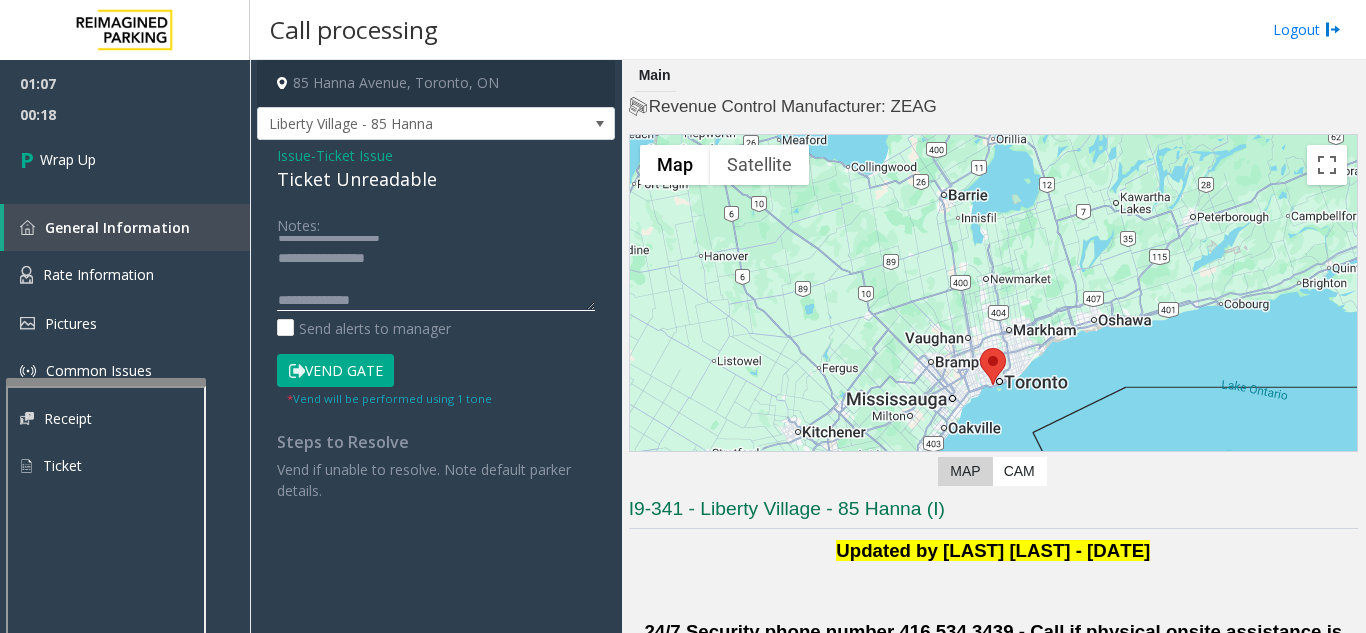 paste on "**********" 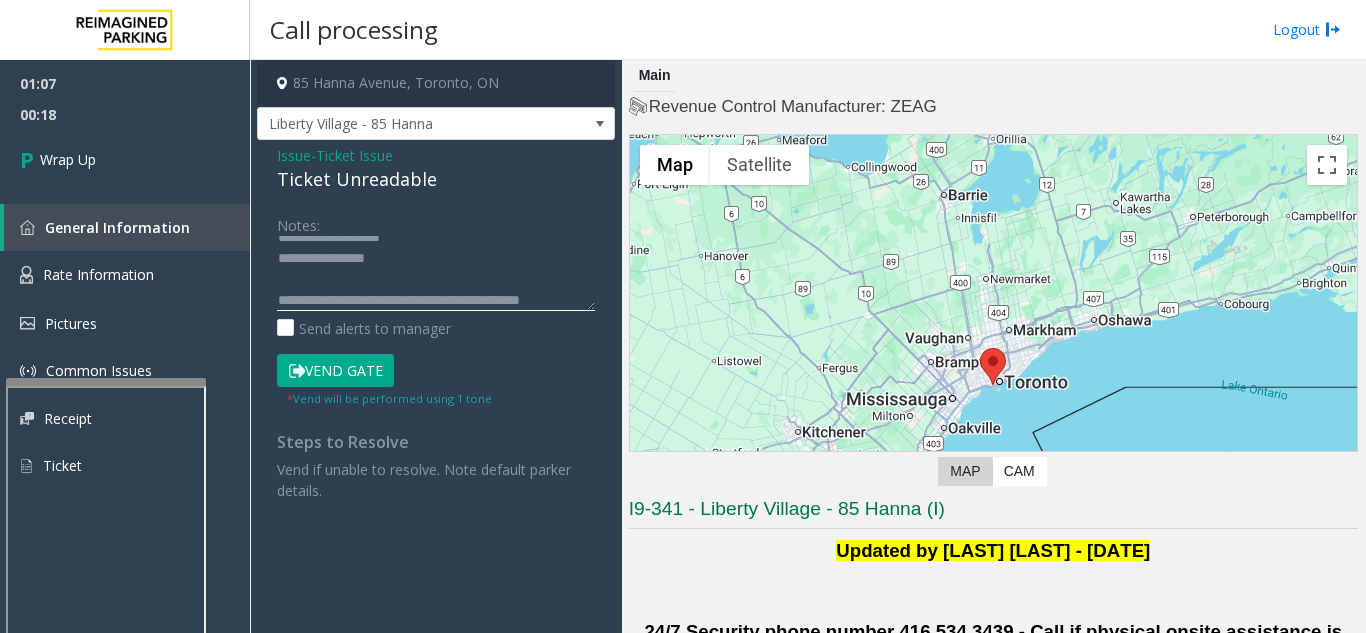 scroll, scrollTop: 141, scrollLeft: 0, axis: vertical 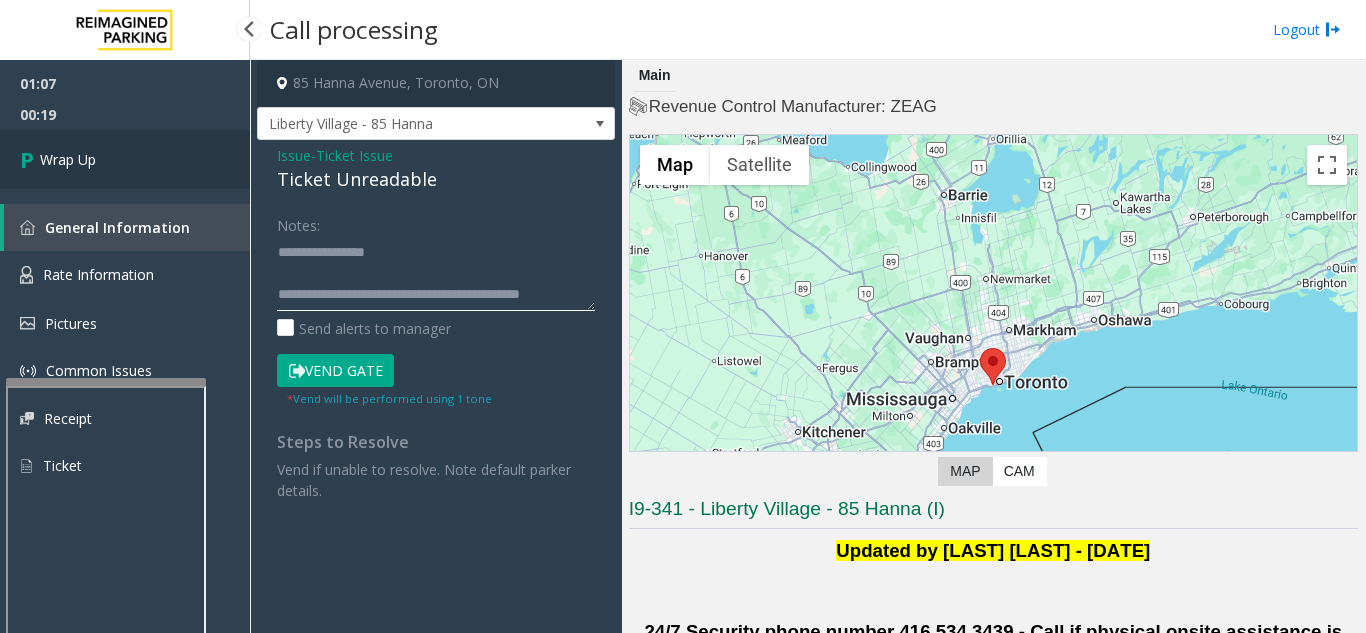 type on "**********" 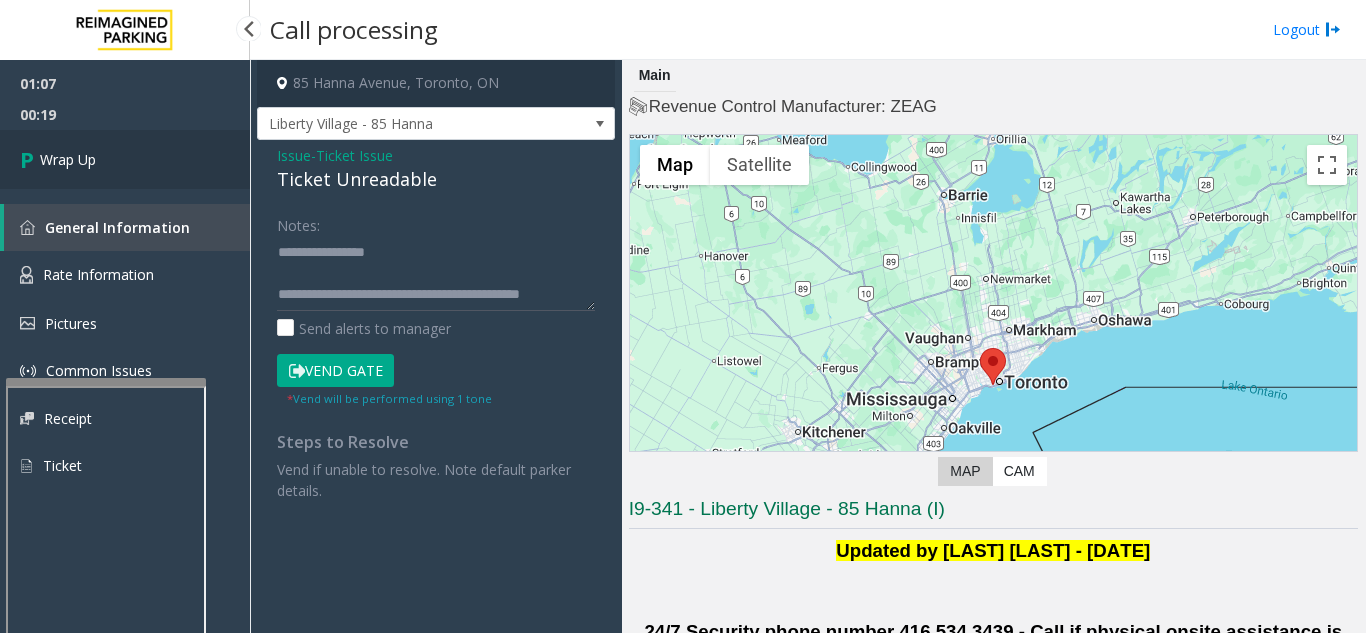 click on "Wrap Up" at bounding box center [125, 159] 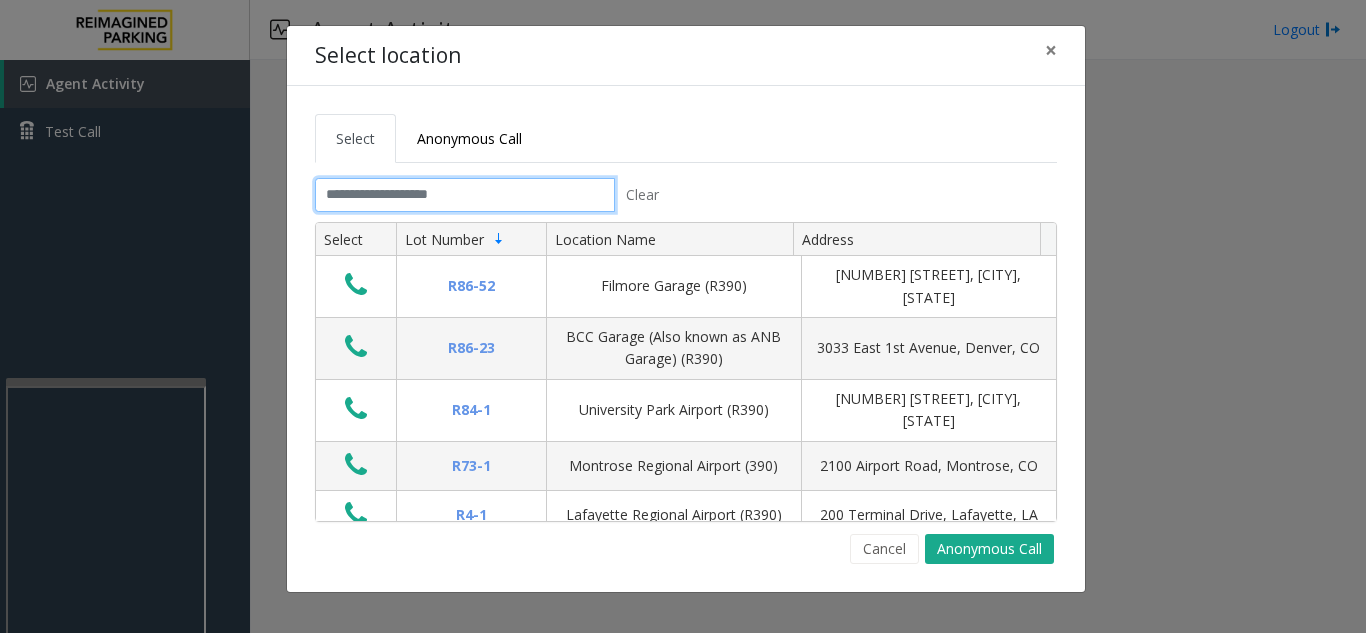 click 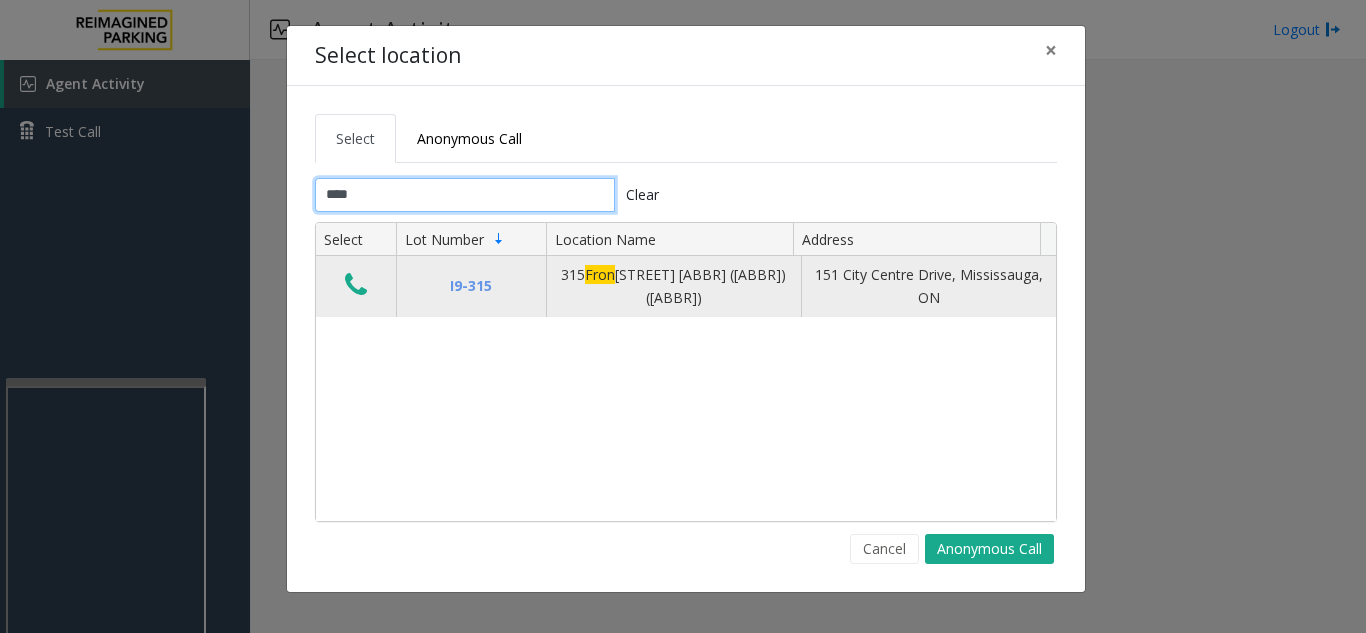 type on "****" 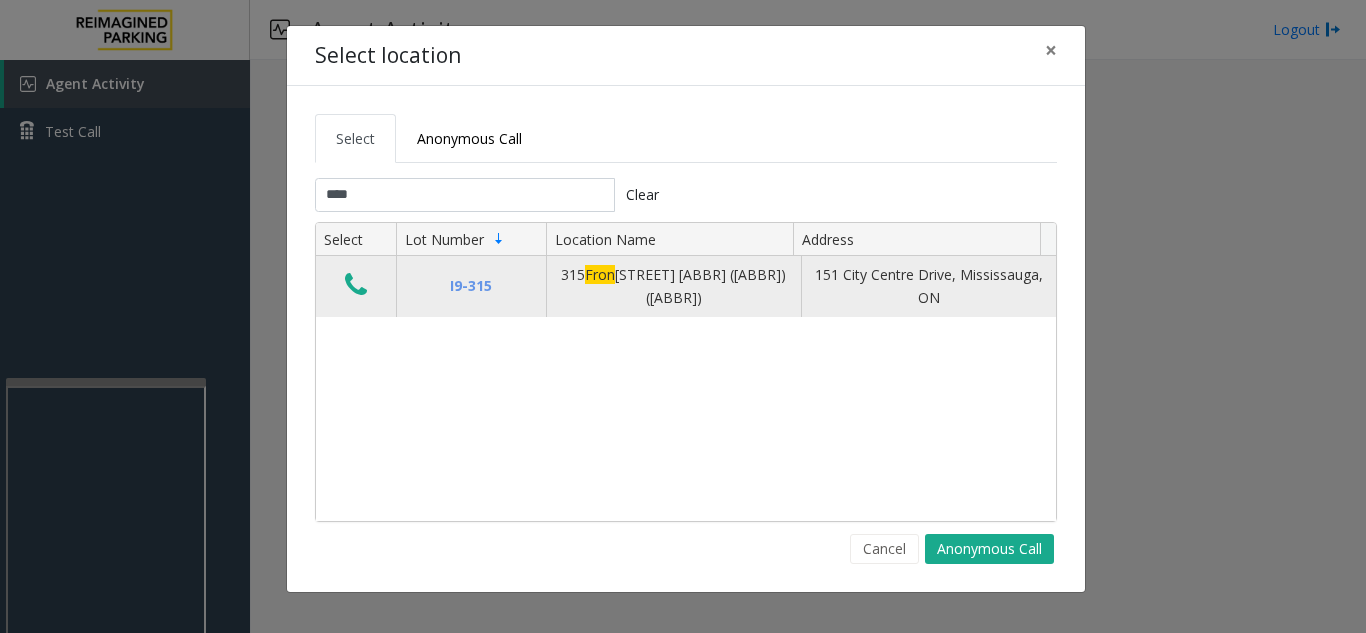click 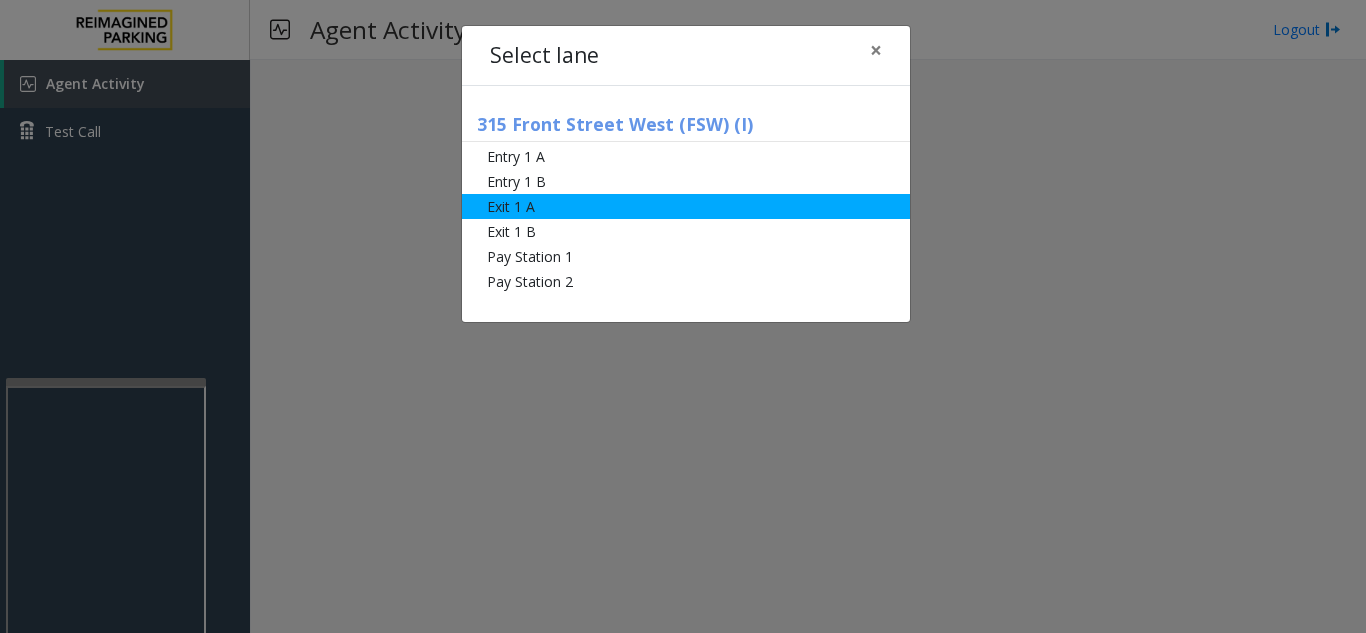 click on "Exit 1 A" 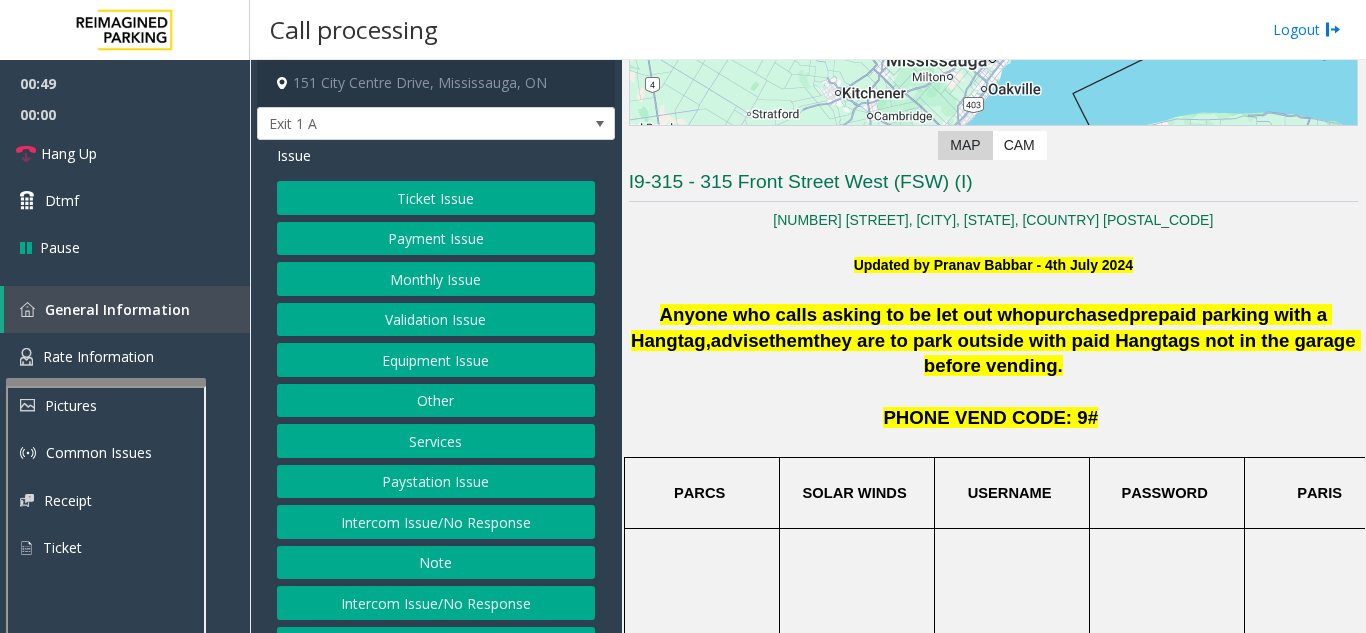 scroll, scrollTop: 400, scrollLeft: 0, axis: vertical 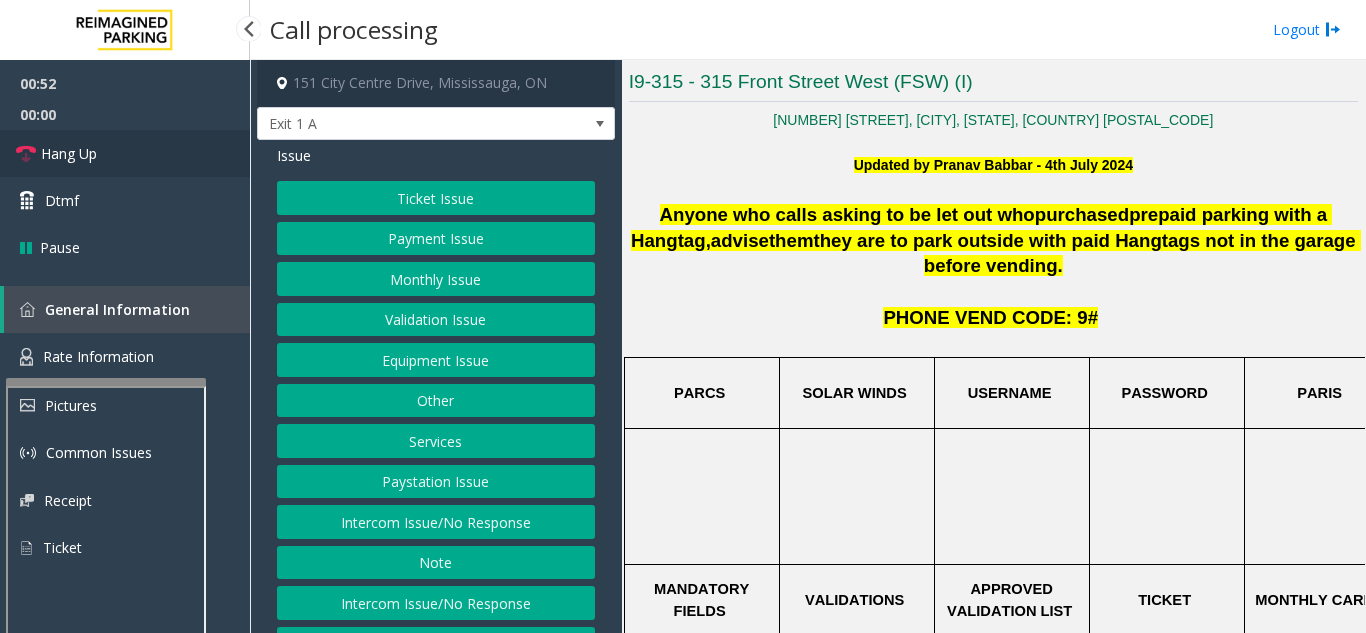 click on "Hang Up" at bounding box center (125, 153) 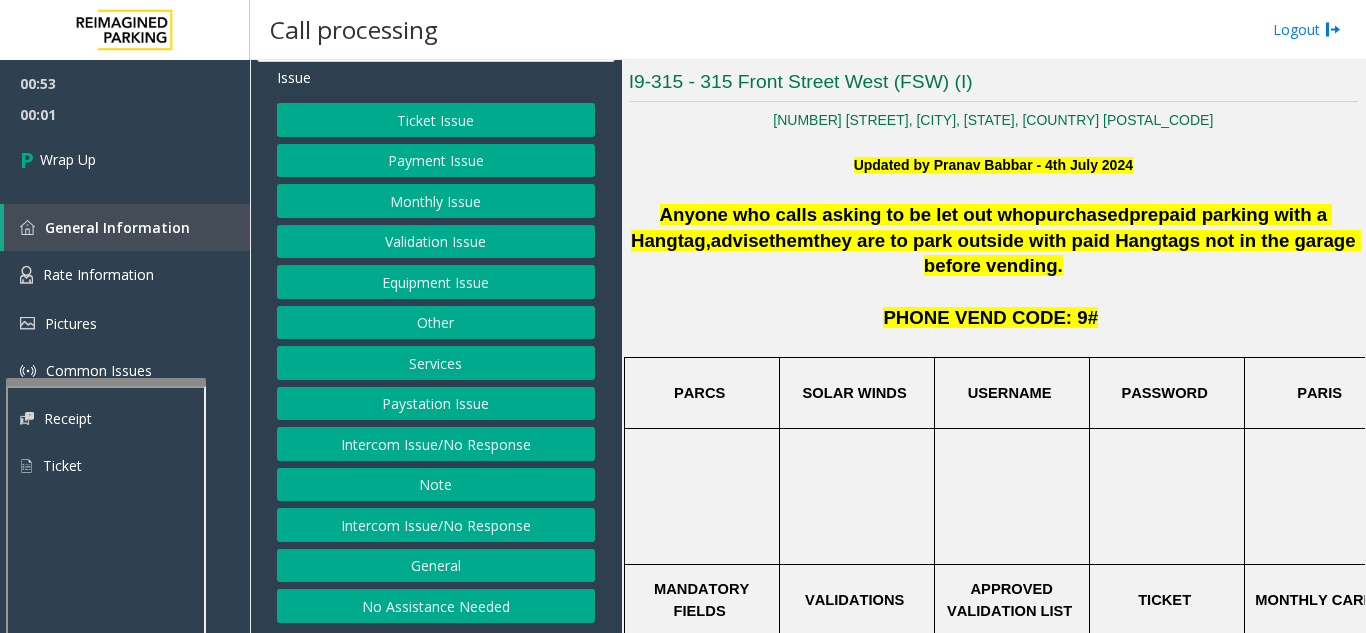 scroll, scrollTop: 0, scrollLeft: 0, axis: both 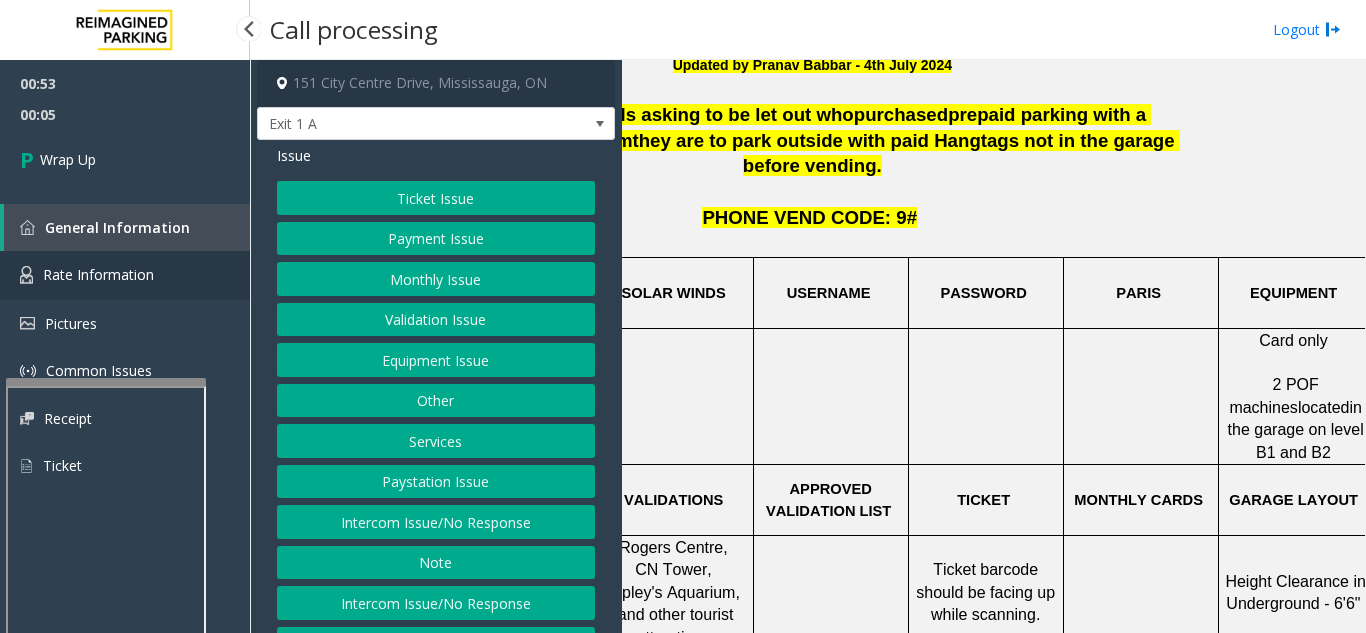 click on "Rate Information" at bounding box center [125, 275] 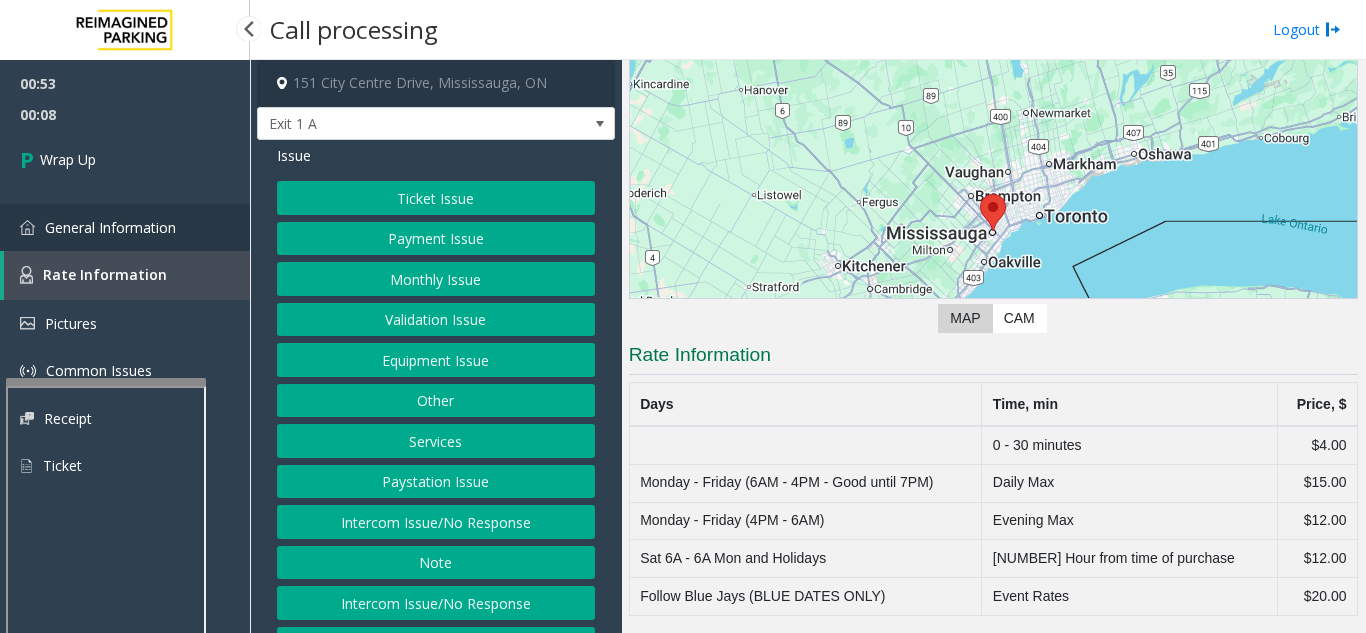 click on "General Information" at bounding box center [110, 227] 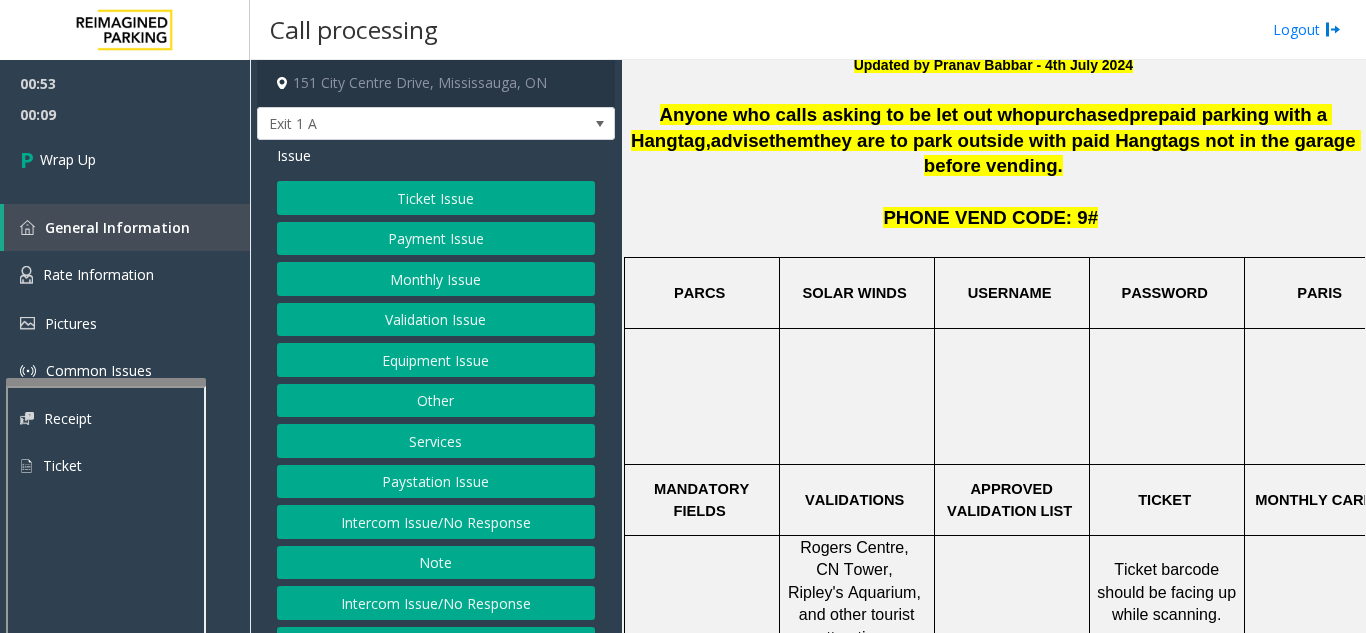 click on "Payment Issue" 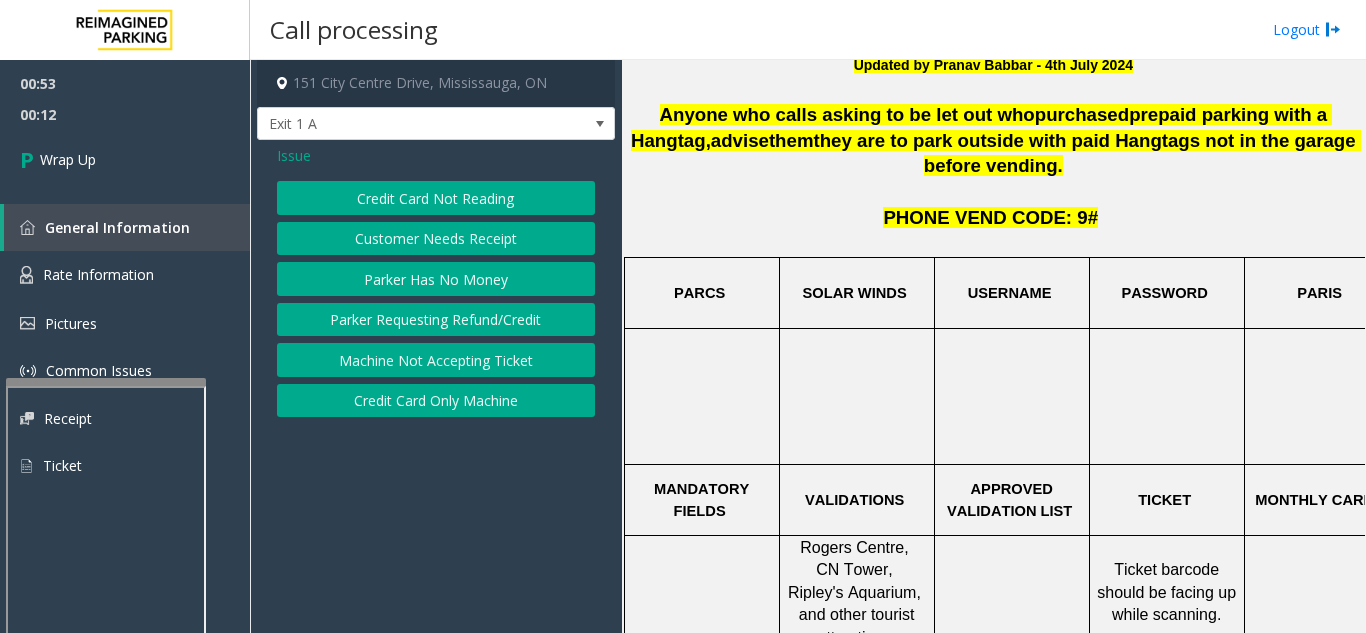 click on "Credit Card Not Reading" 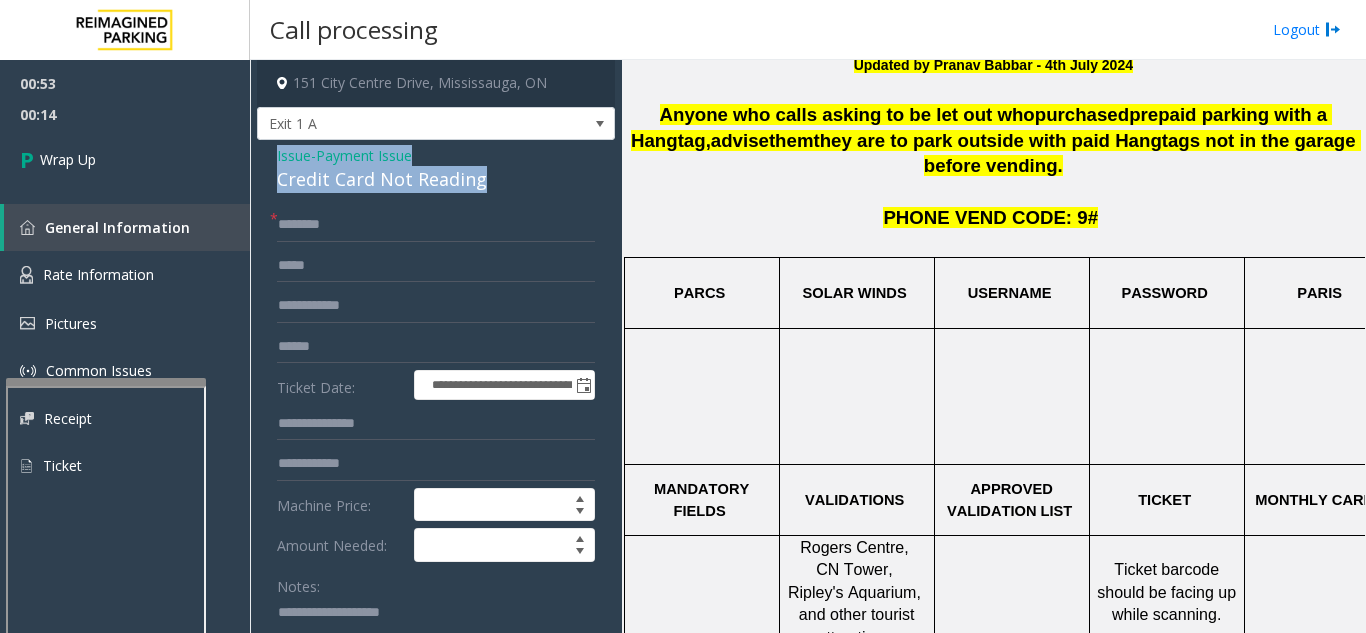 drag, startPoint x: 267, startPoint y: 160, endPoint x: 488, endPoint y: 185, distance: 222.40953 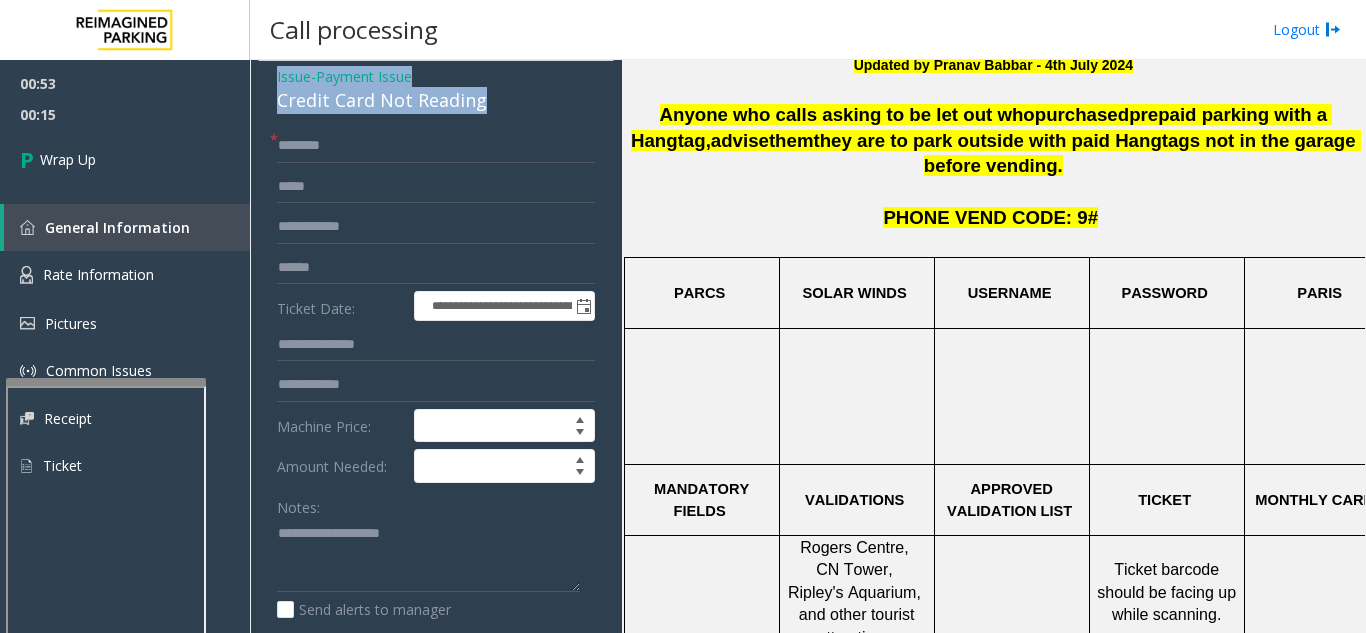 scroll, scrollTop: 200, scrollLeft: 0, axis: vertical 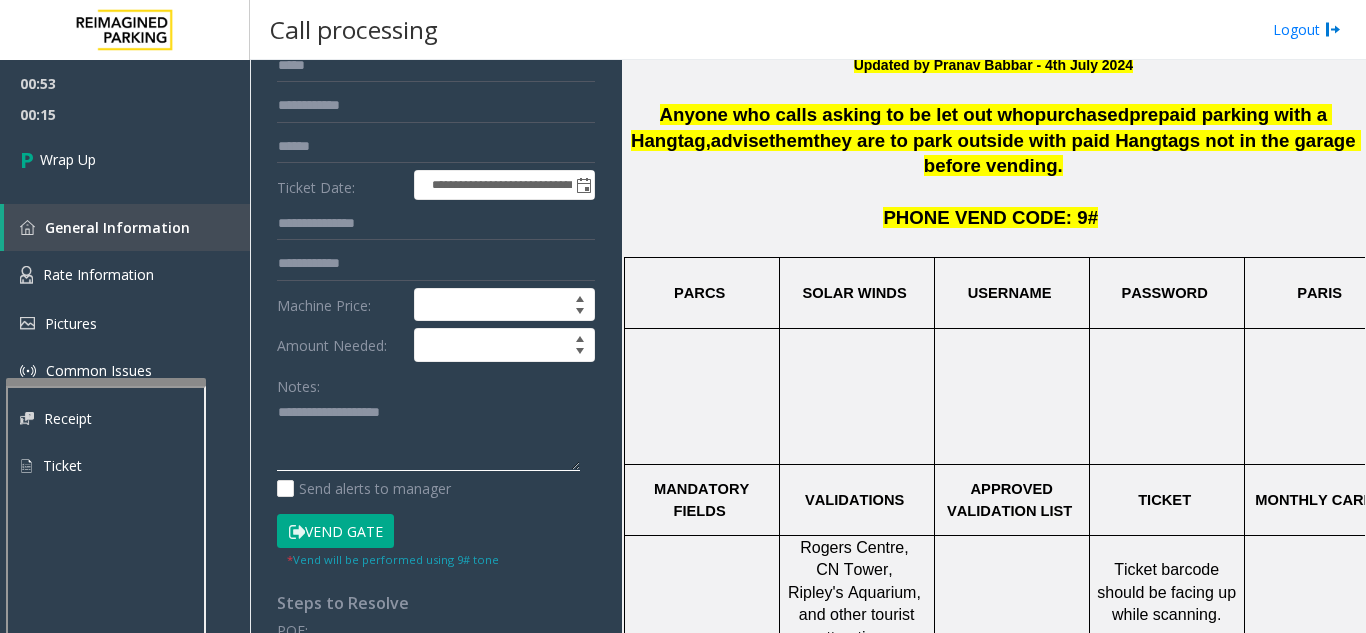 click 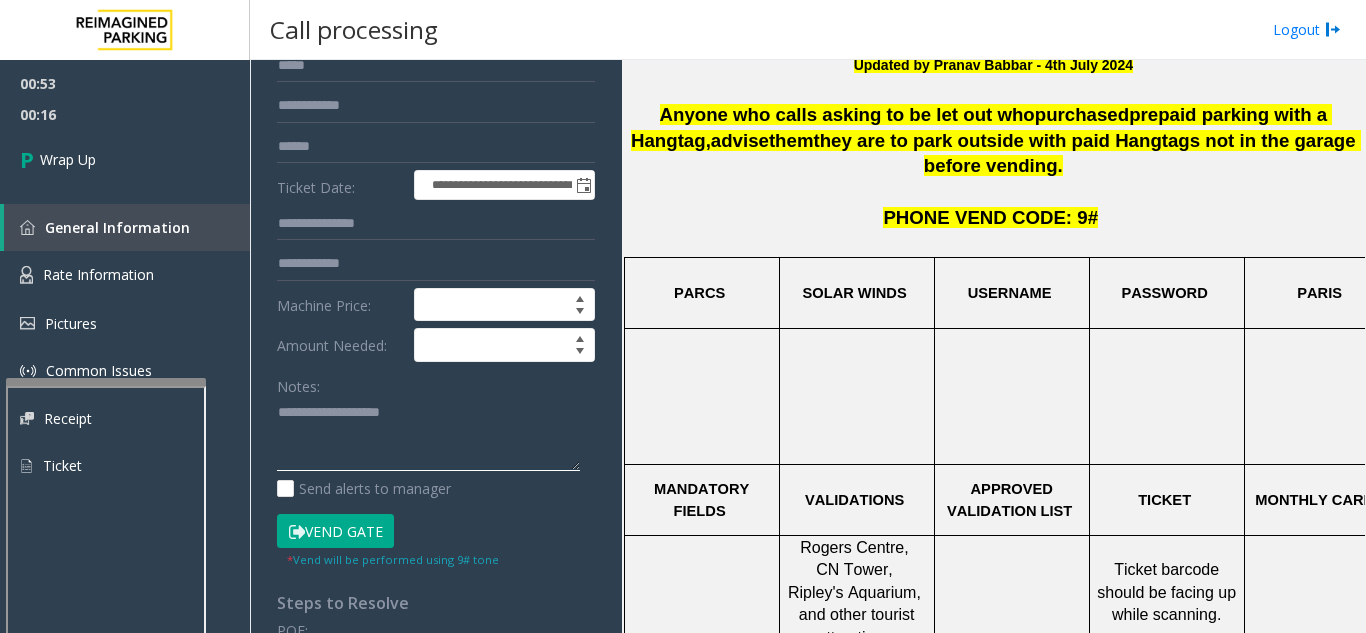 paste on "**********" 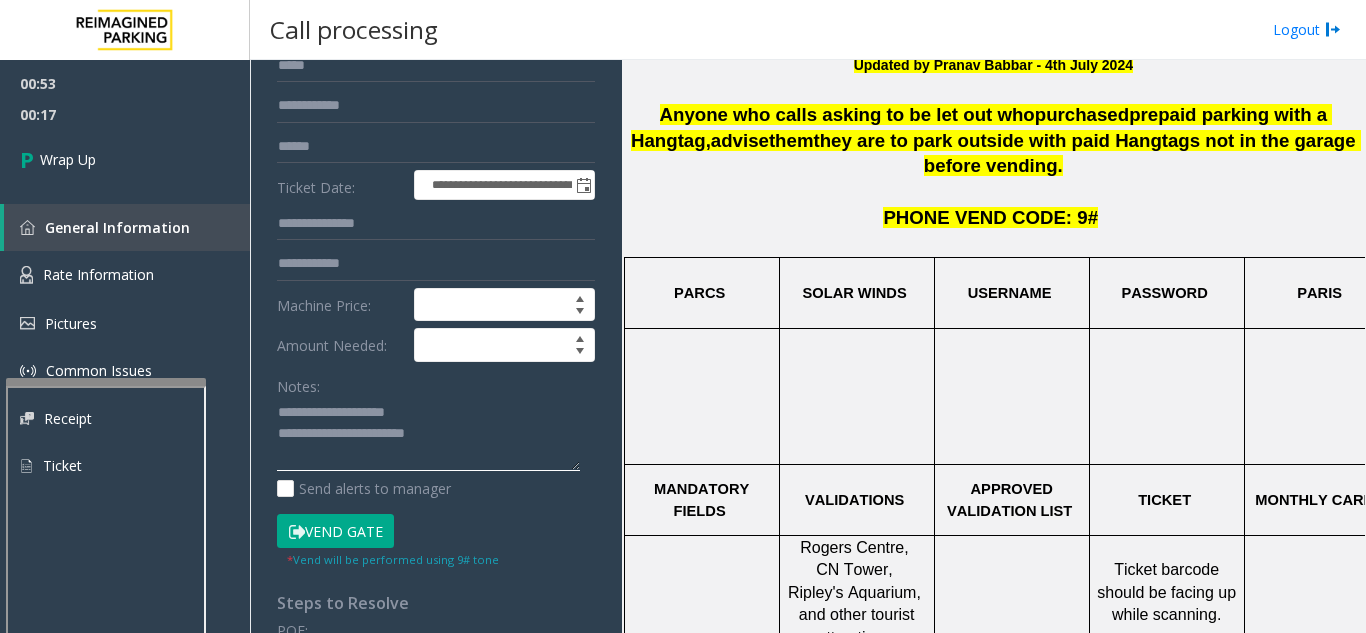 scroll, scrollTop: 16, scrollLeft: 0, axis: vertical 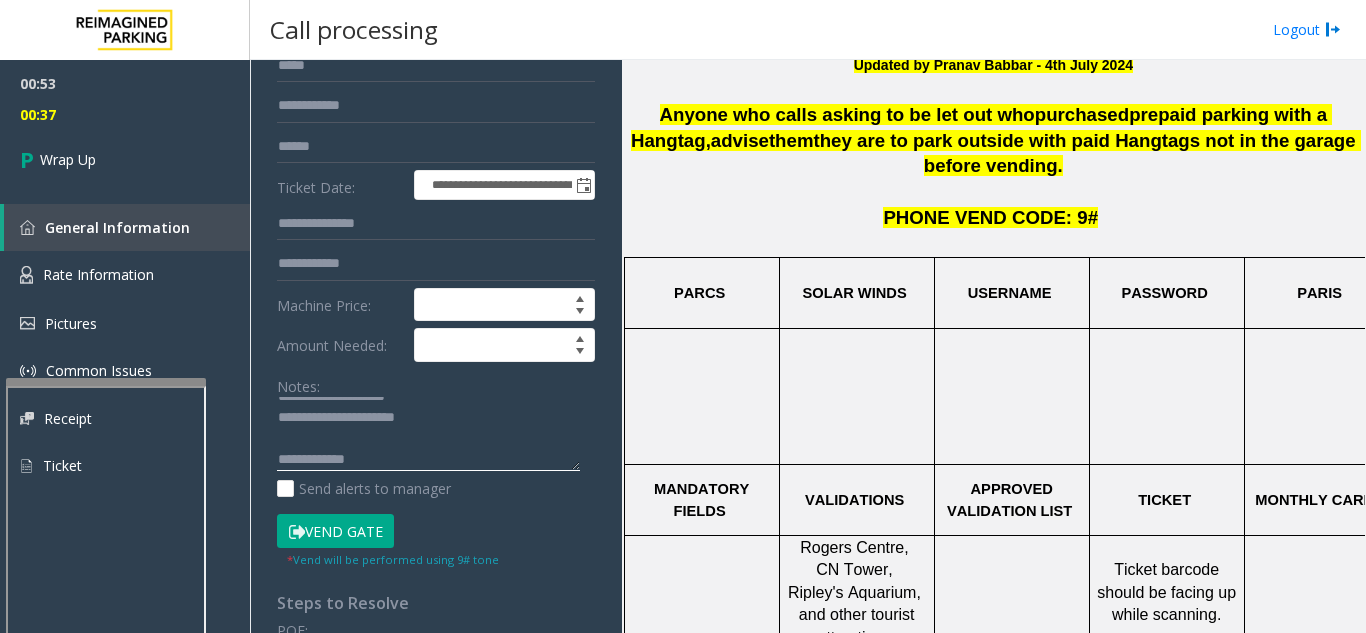click 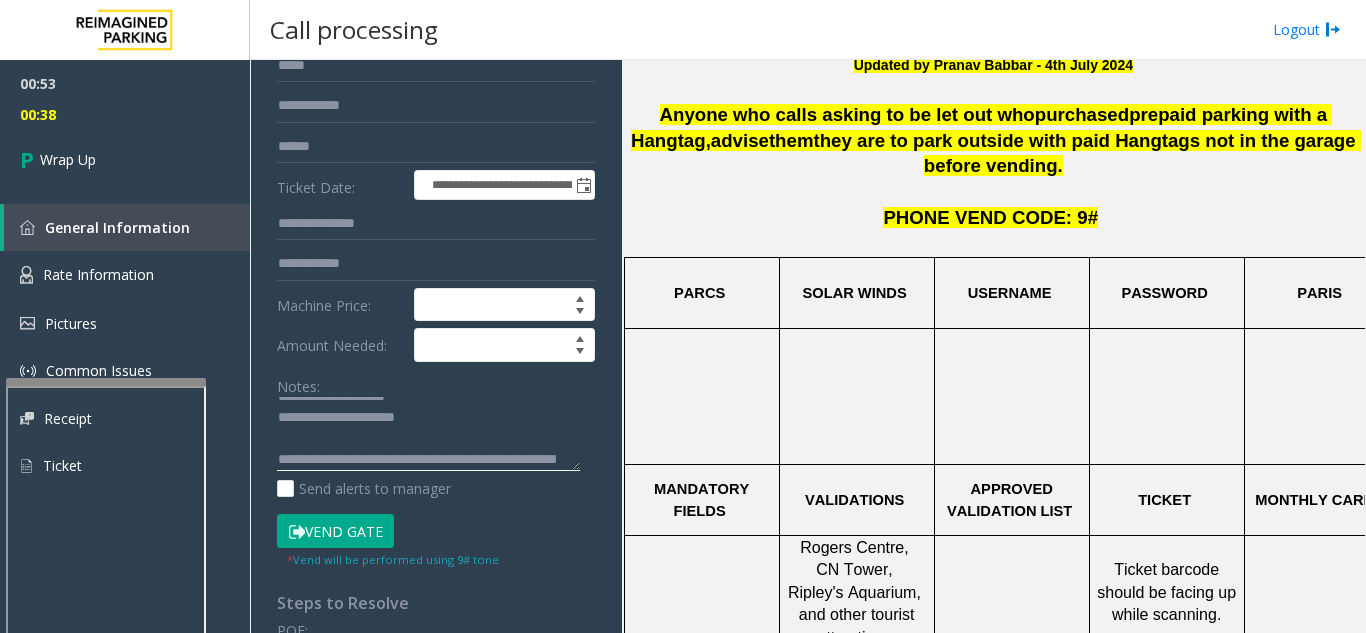 scroll, scrollTop: 79, scrollLeft: 0, axis: vertical 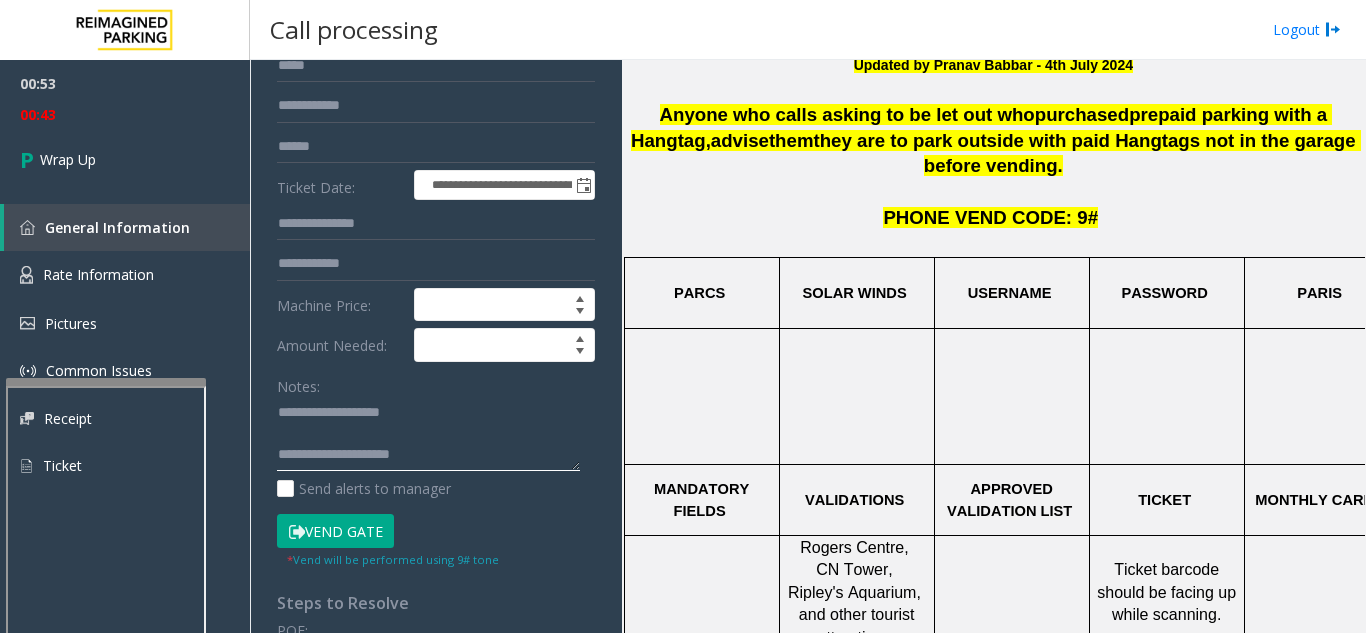 drag, startPoint x: 427, startPoint y: 455, endPoint x: 253, endPoint y: 440, distance: 174.64536 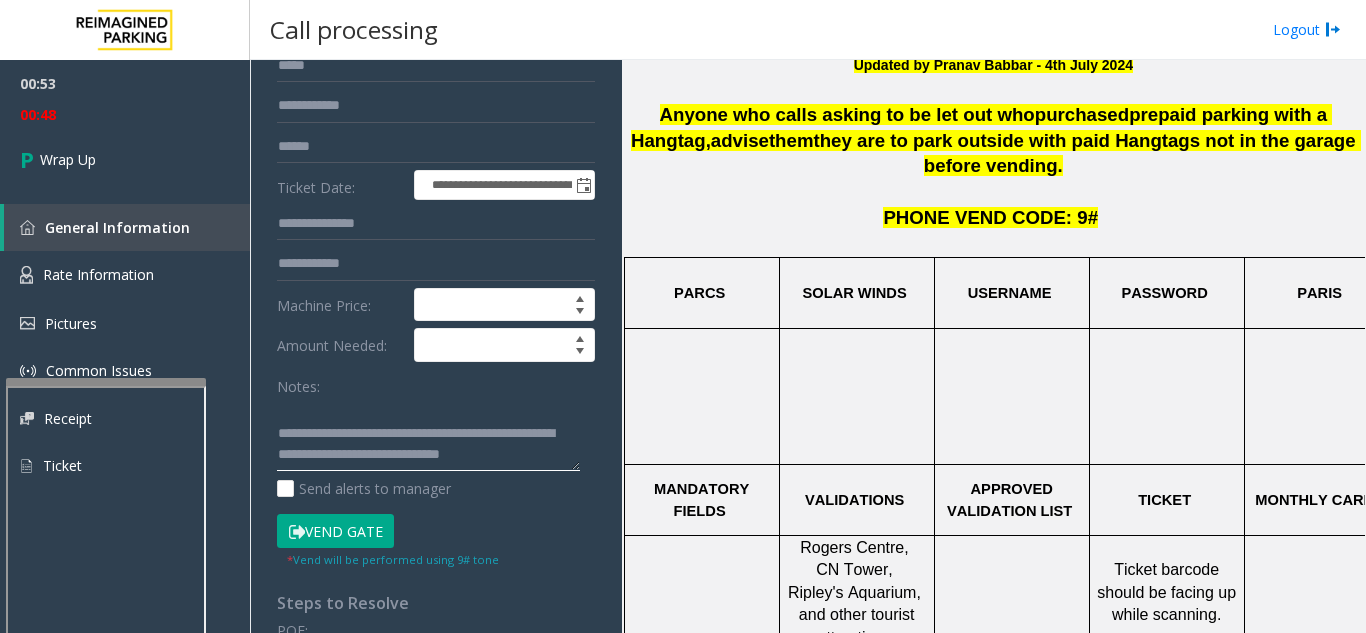 scroll, scrollTop: 0, scrollLeft: 0, axis: both 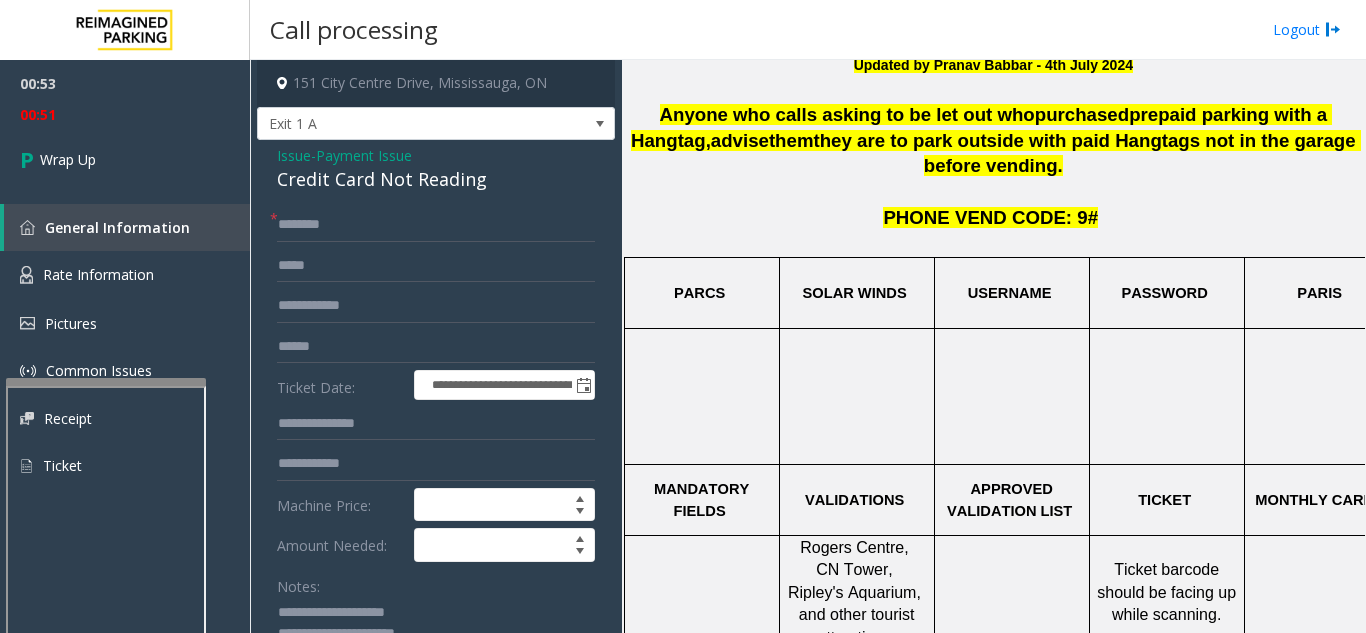 type on "**********" 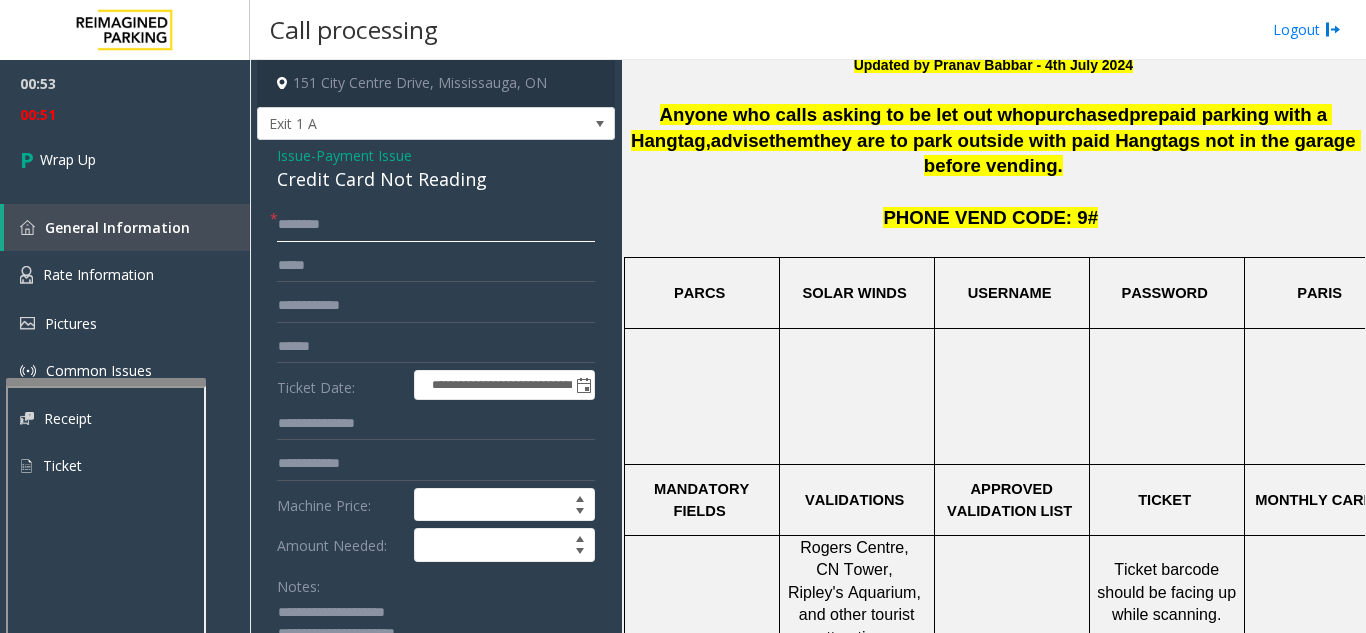 click 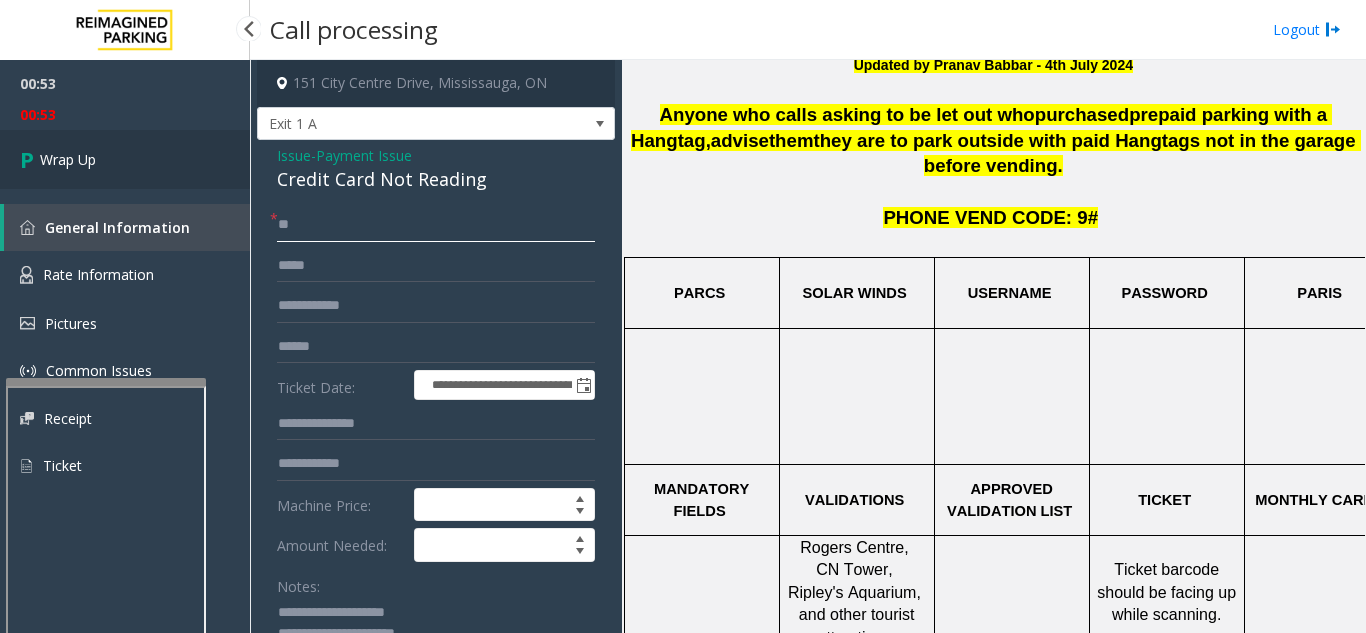 type on "**" 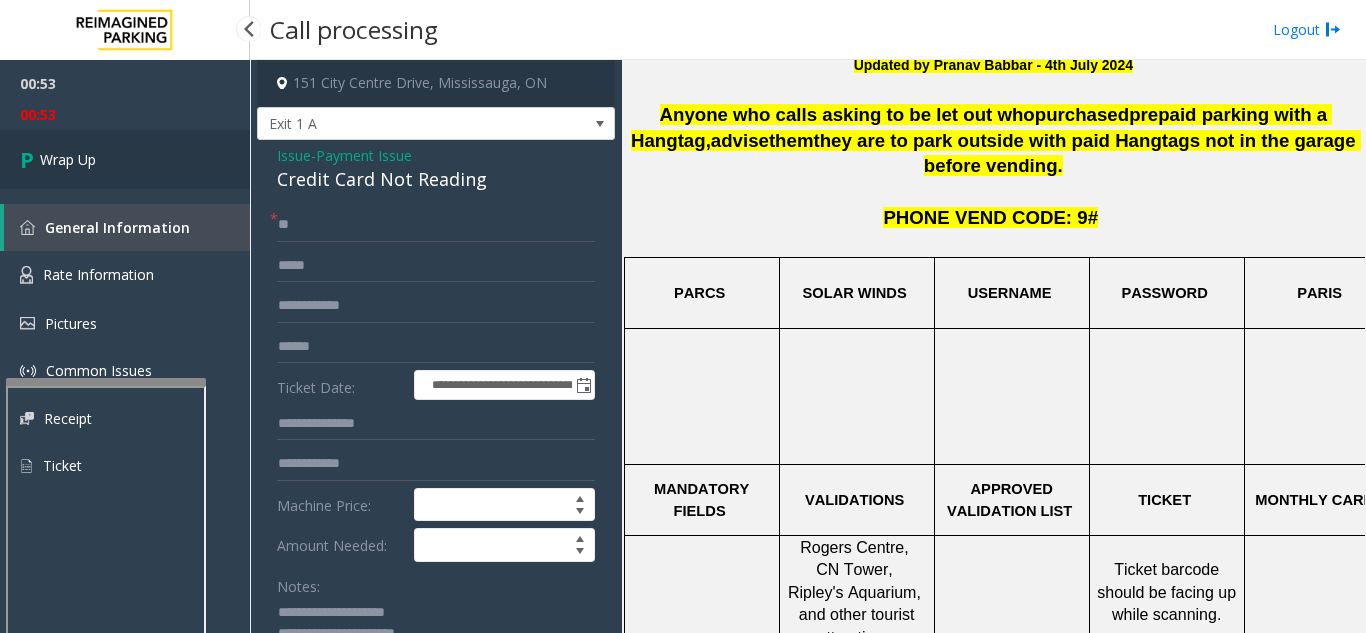 click on "Wrap Up" at bounding box center (125, 159) 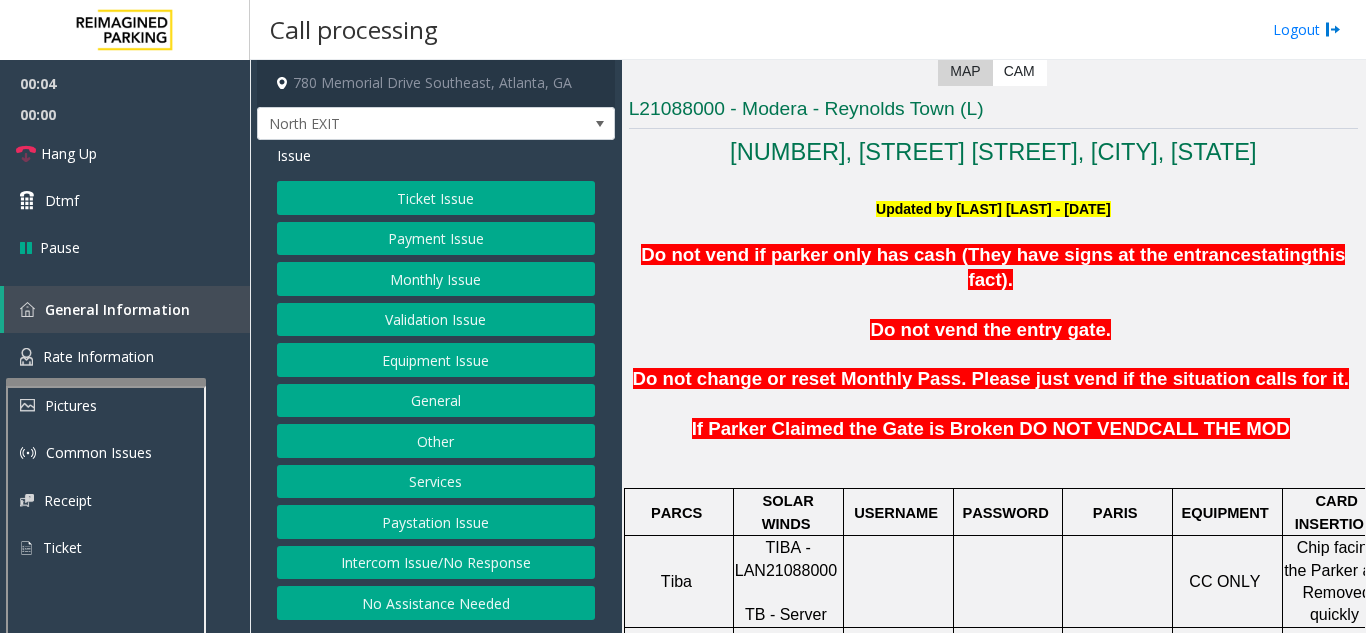 scroll, scrollTop: 700, scrollLeft: 0, axis: vertical 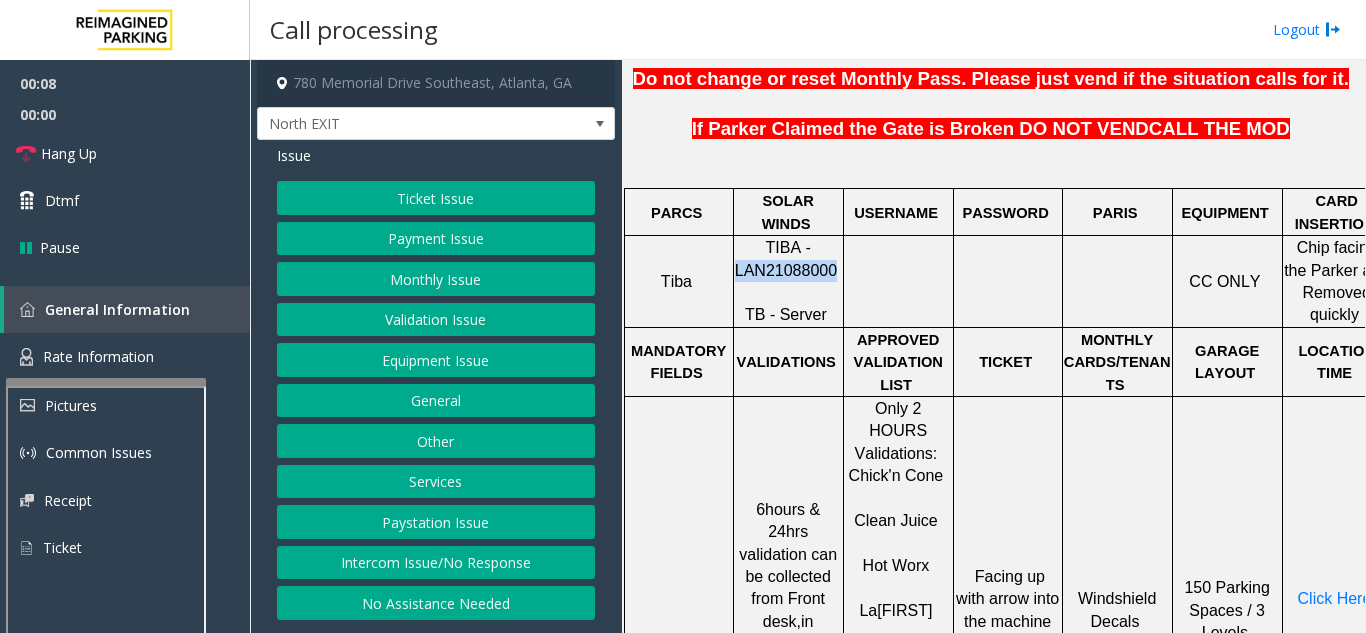 drag, startPoint x: 831, startPoint y: 247, endPoint x: 742, endPoint y: 242, distance: 89.140335 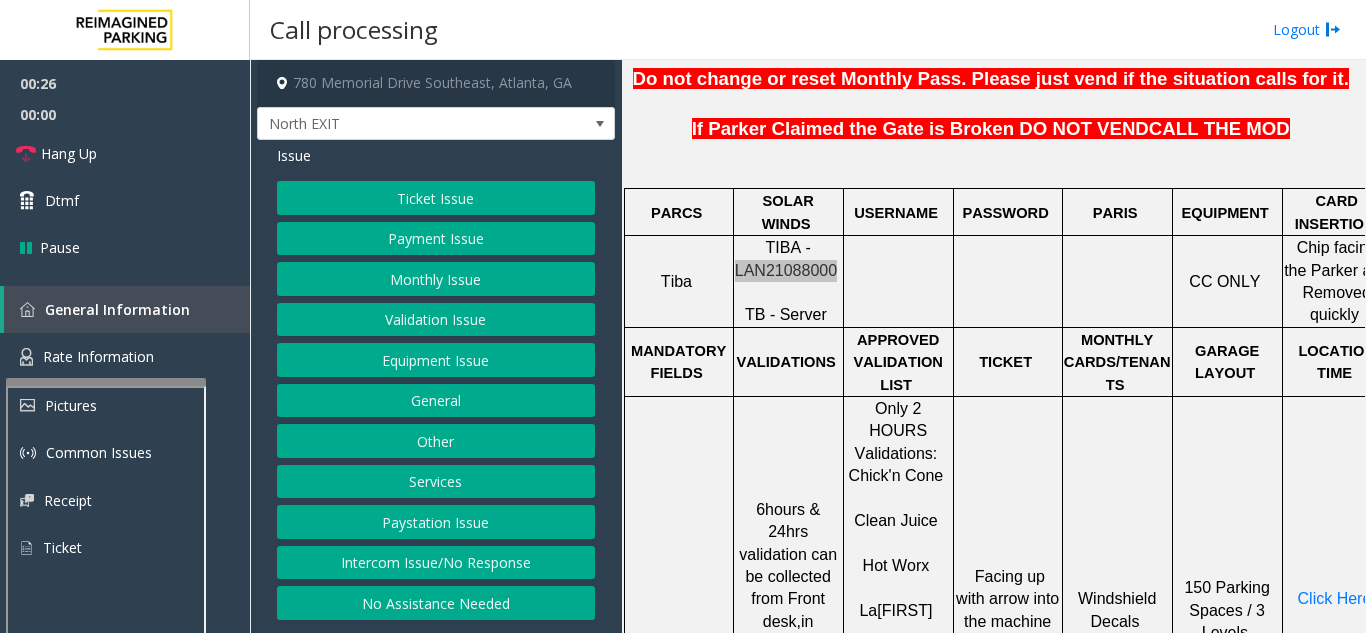 scroll, scrollTop: 900, scrollLeft: 0, axis: vertical 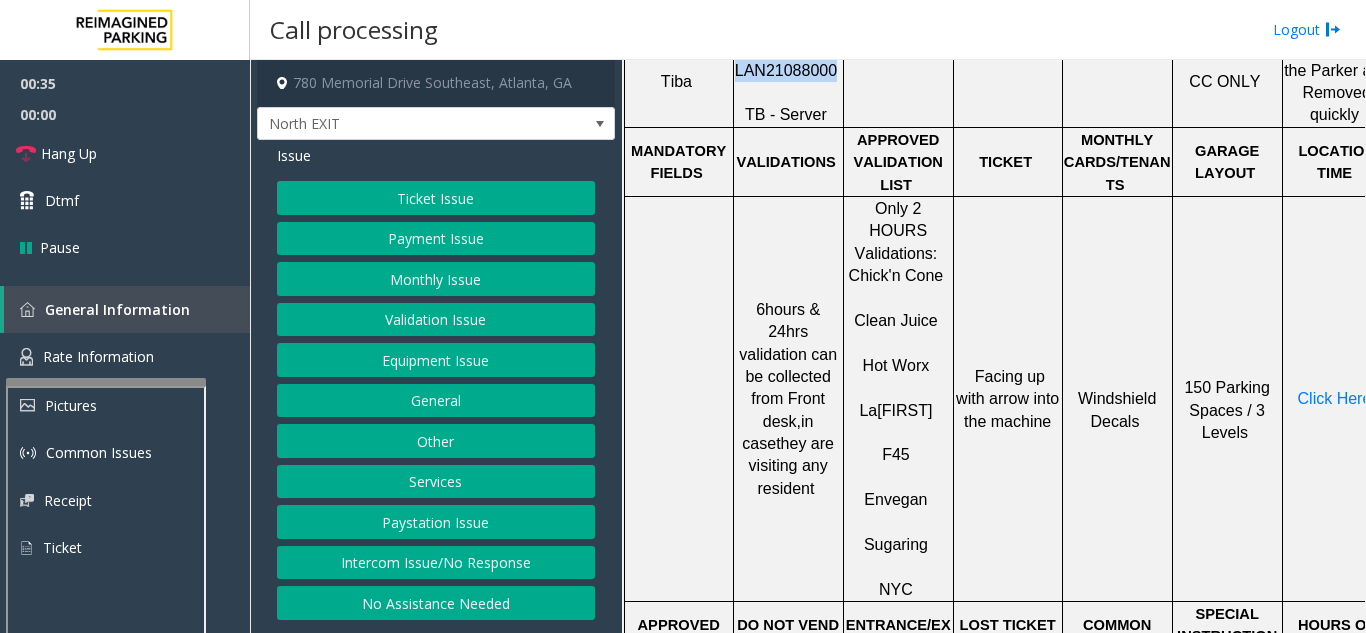 click on "Validation Issue" 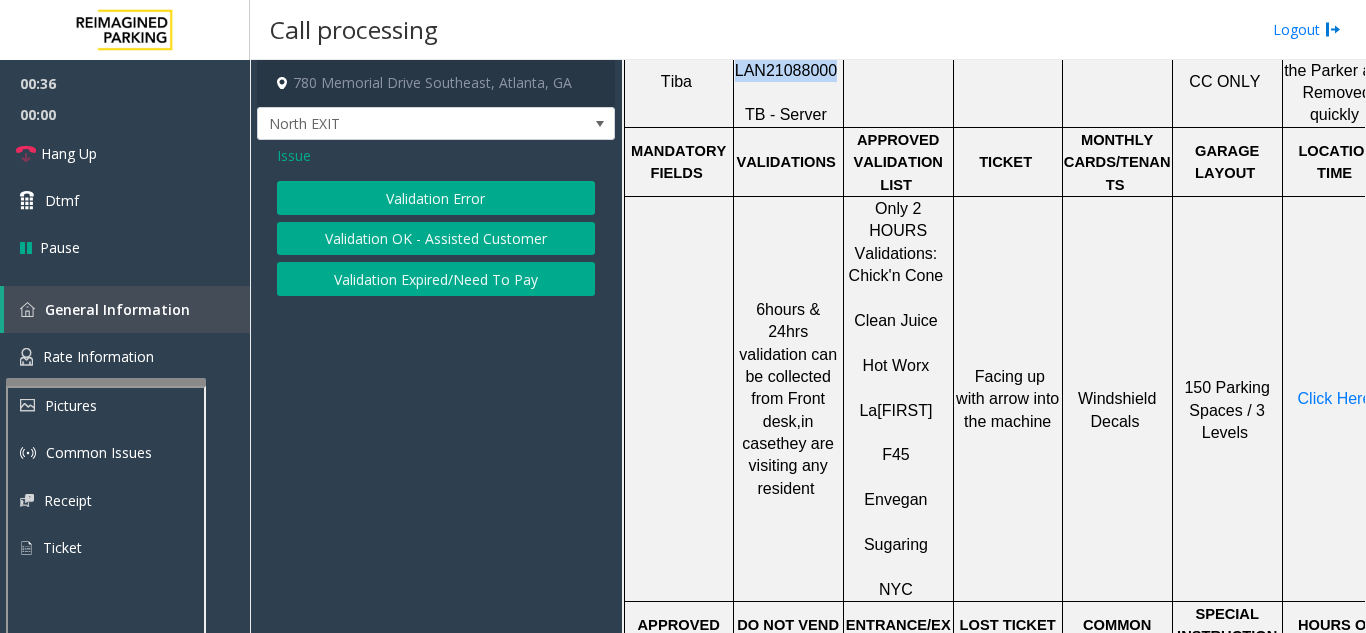 click on "Validation Error" 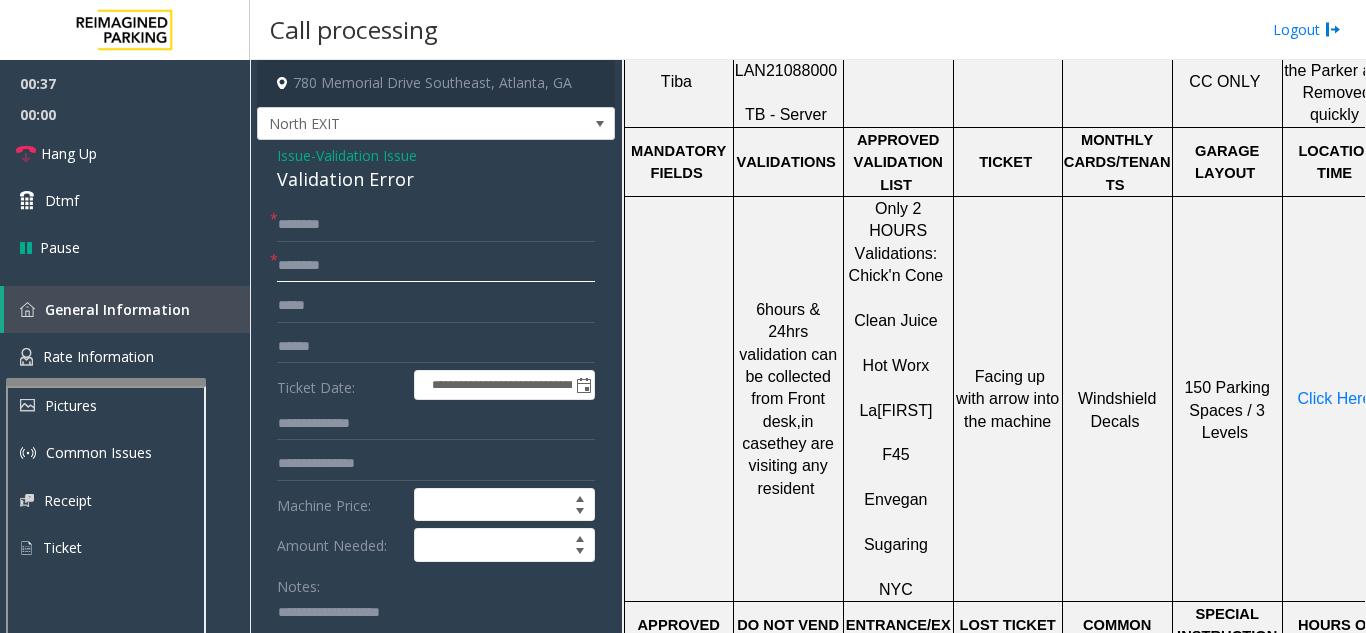click 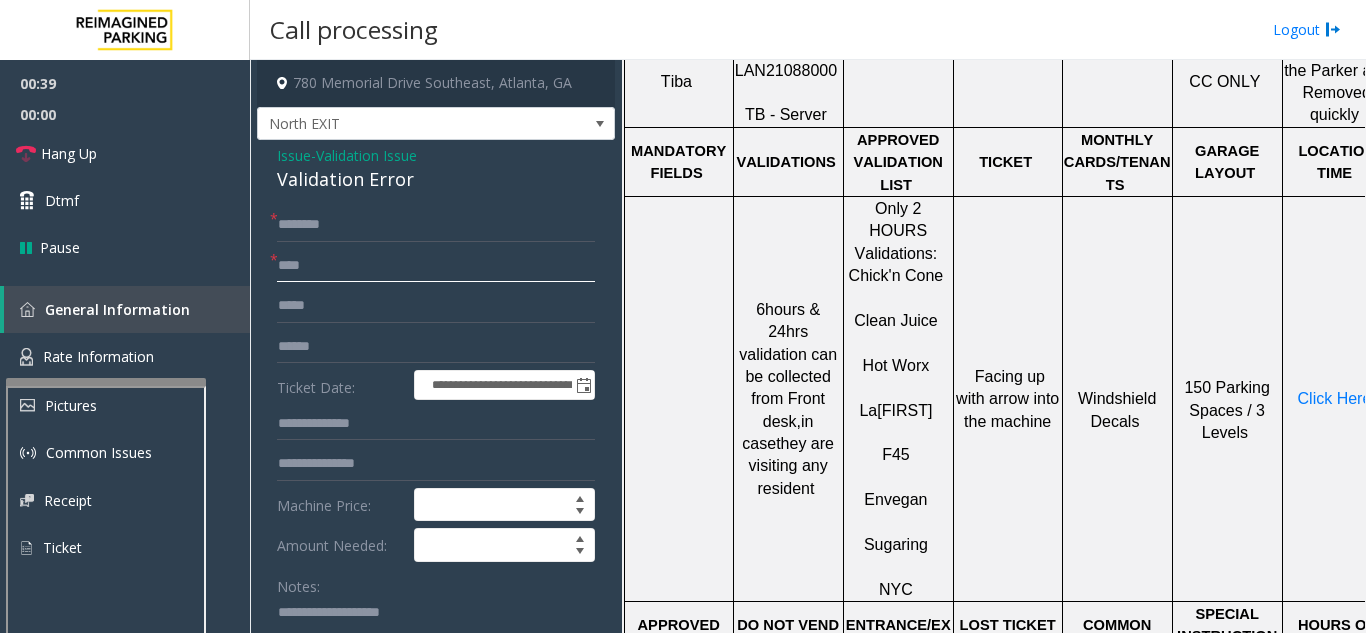 type on "***" 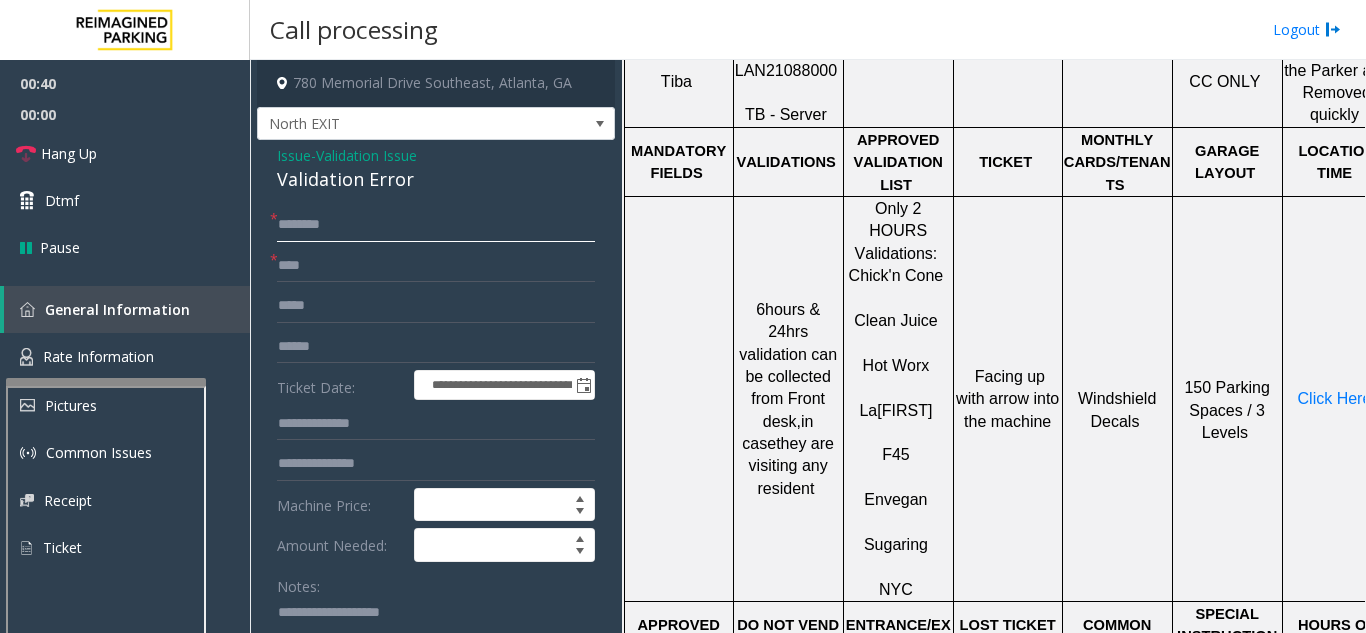 click 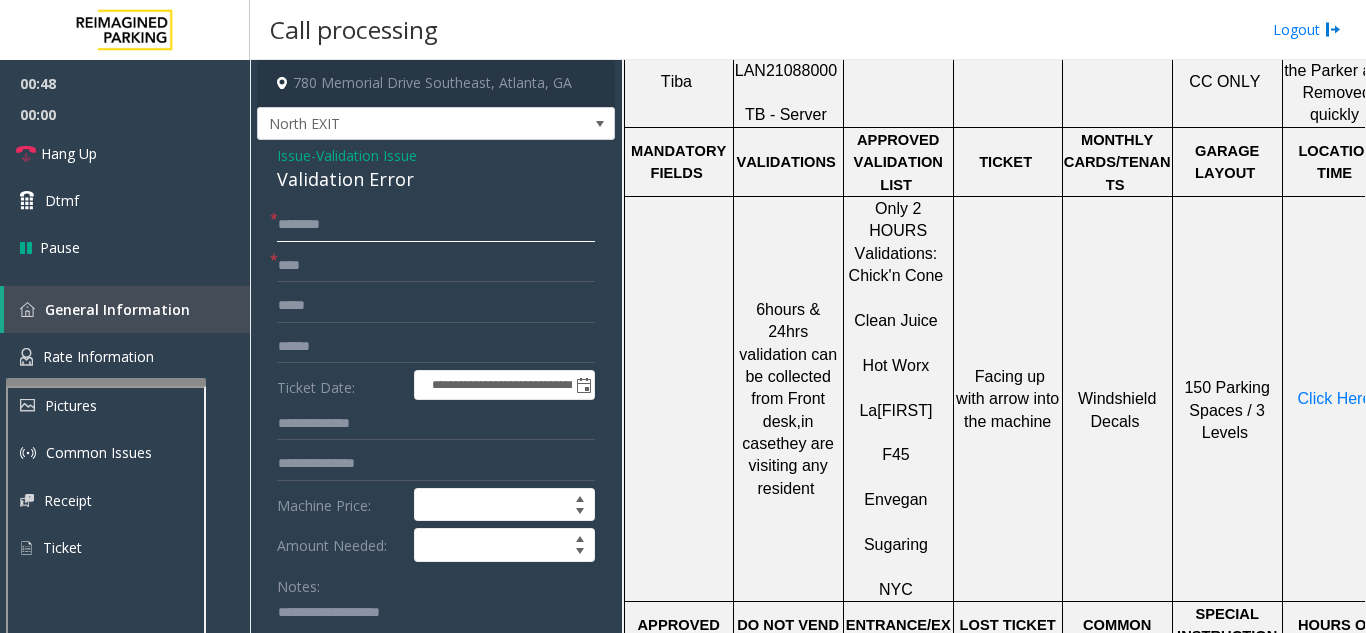 click on "*******" 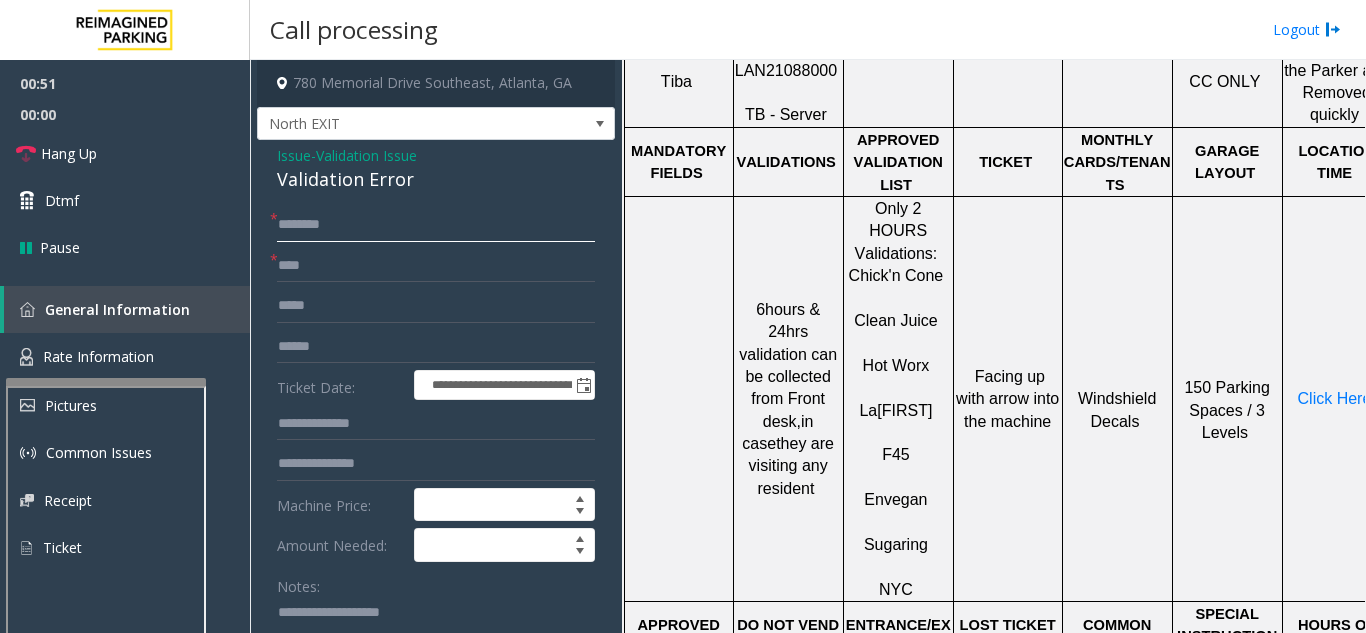 click on "*******" 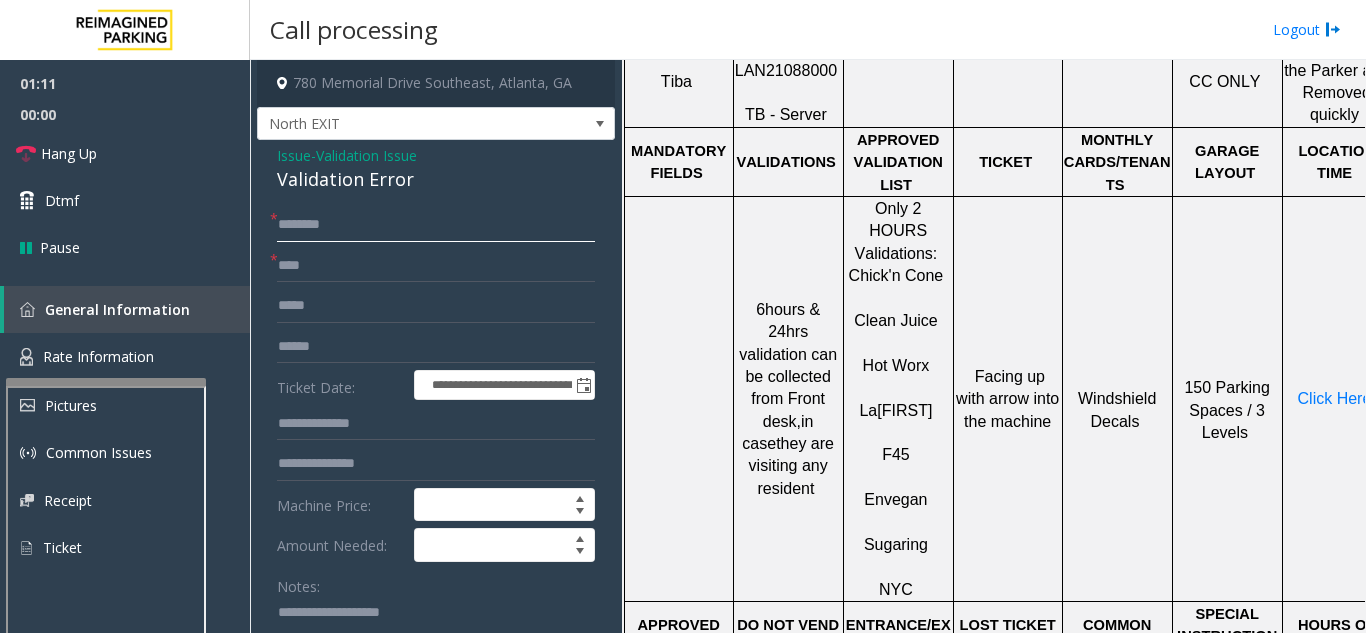 type on "*******" 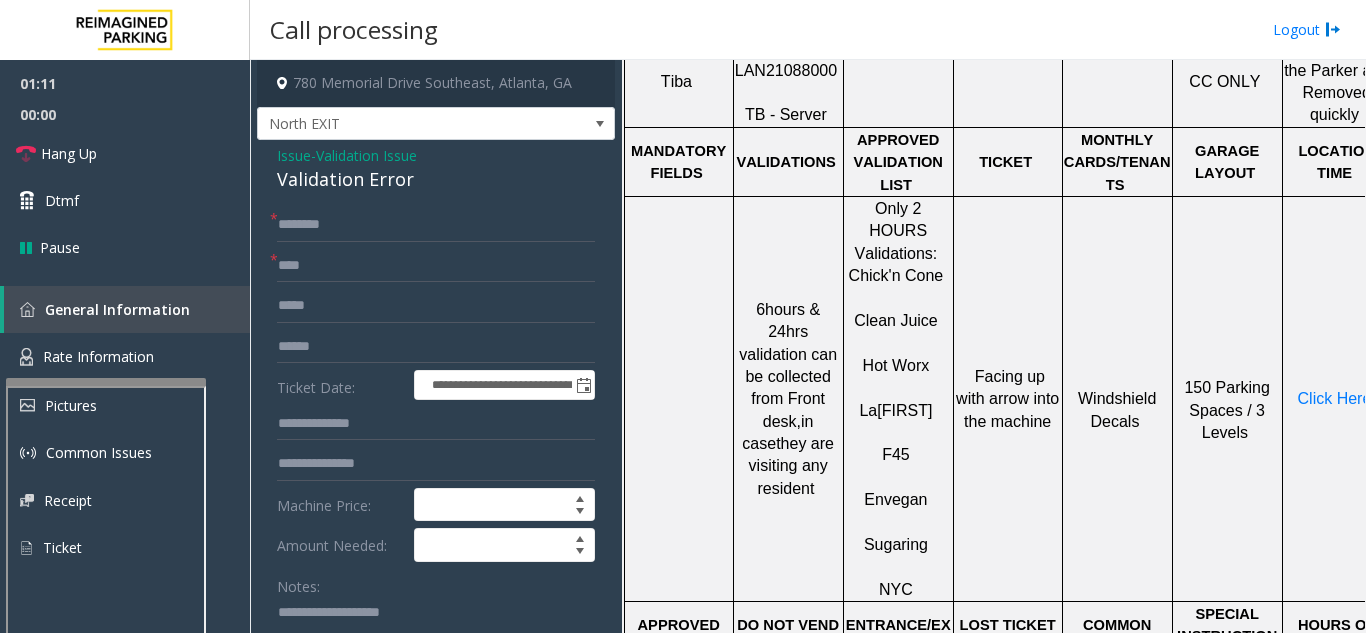 click on "**********" 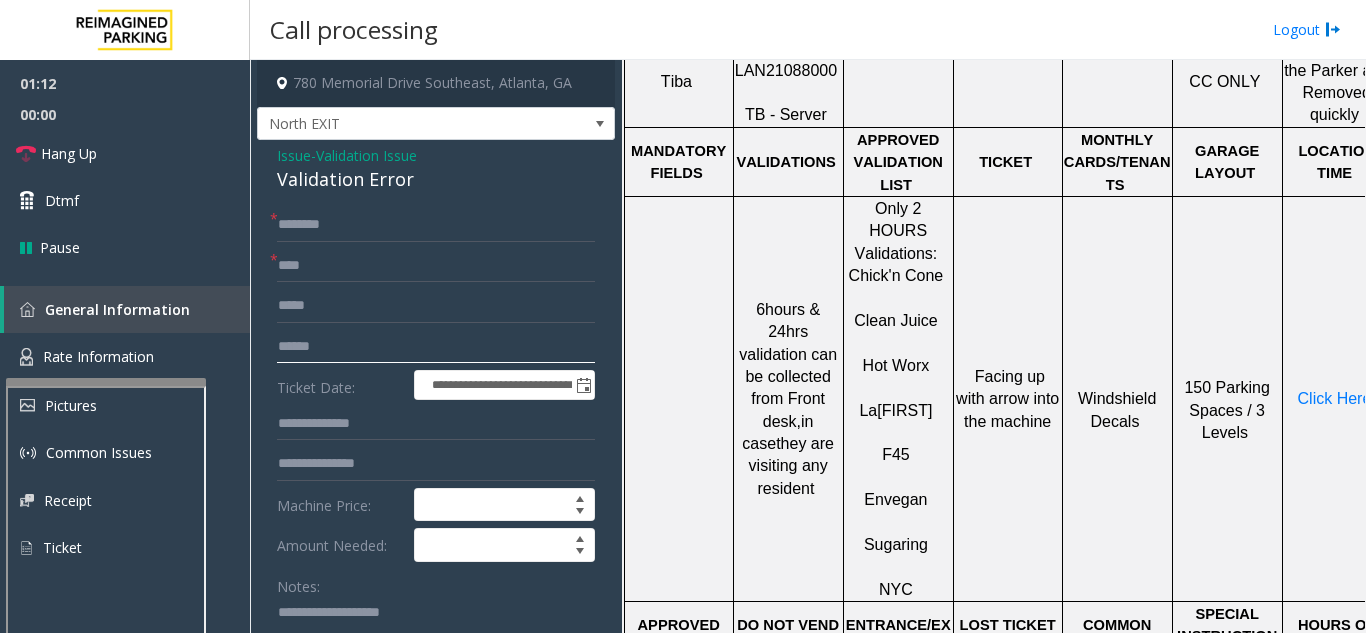 click 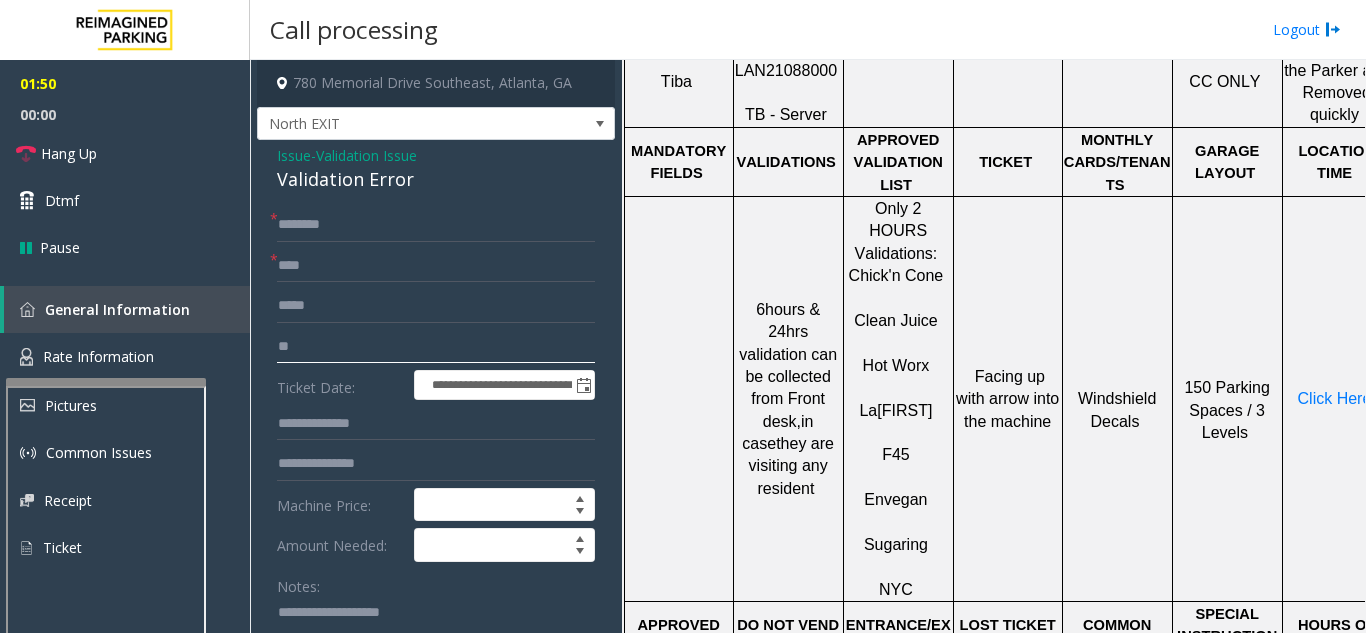 type on "*" 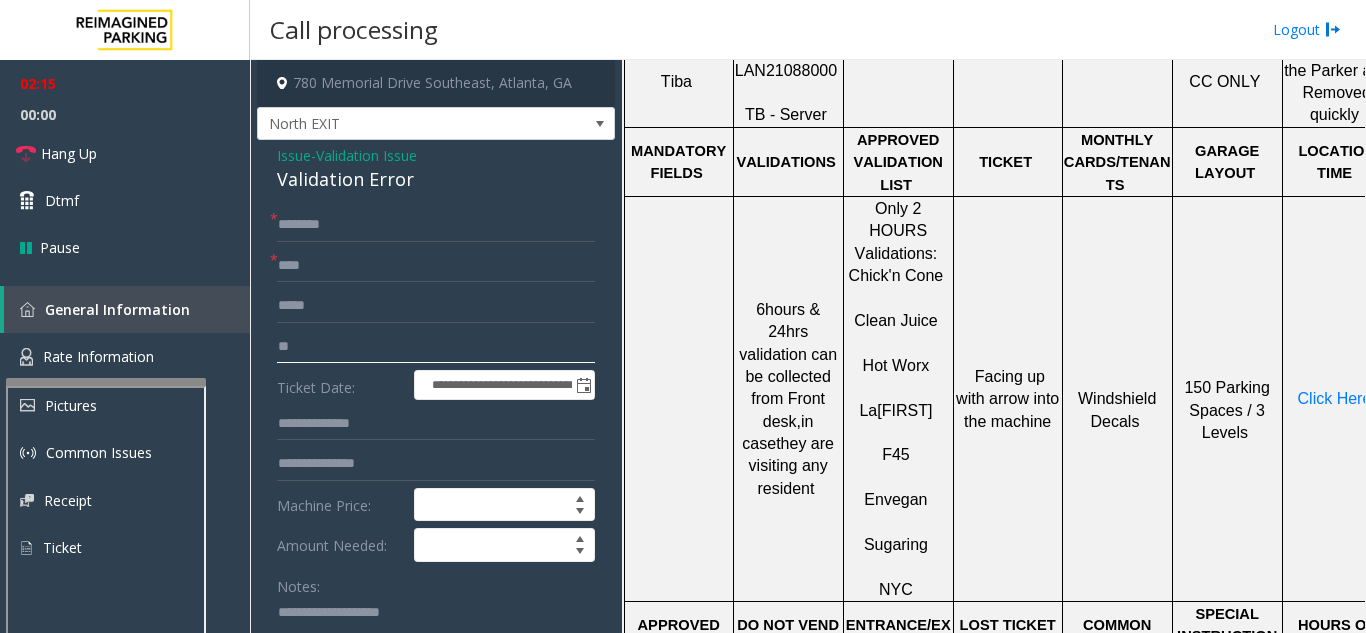 type on "*" 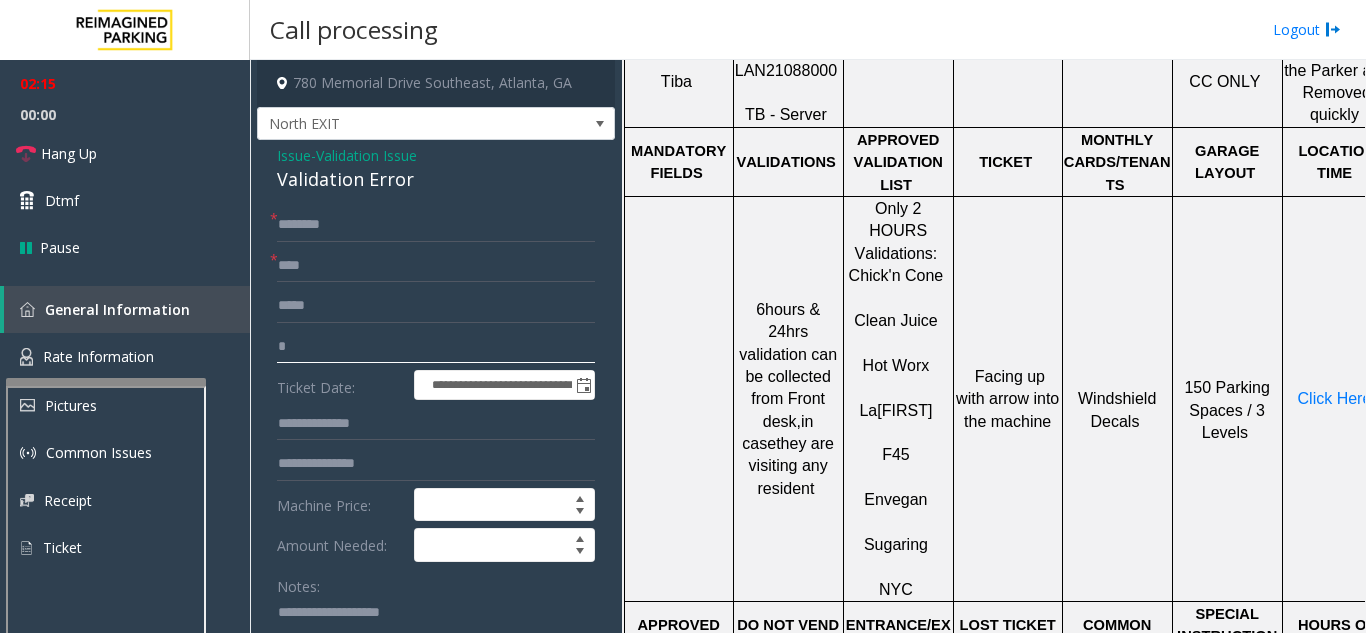 type 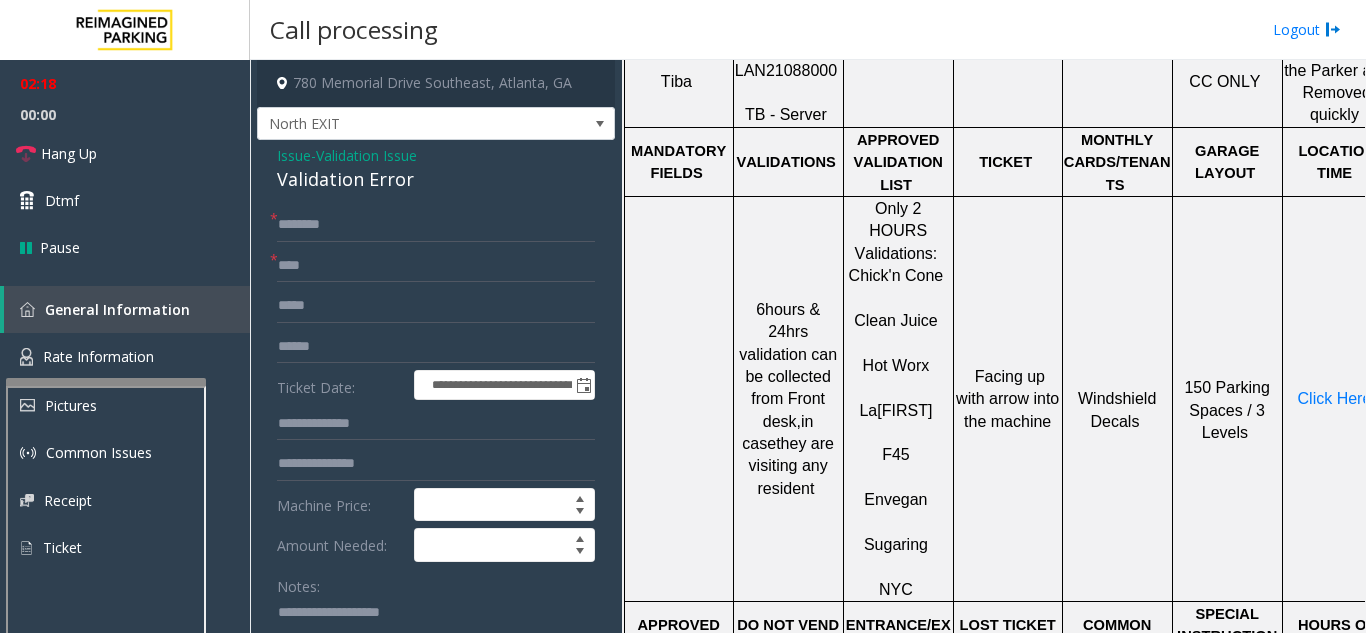 click 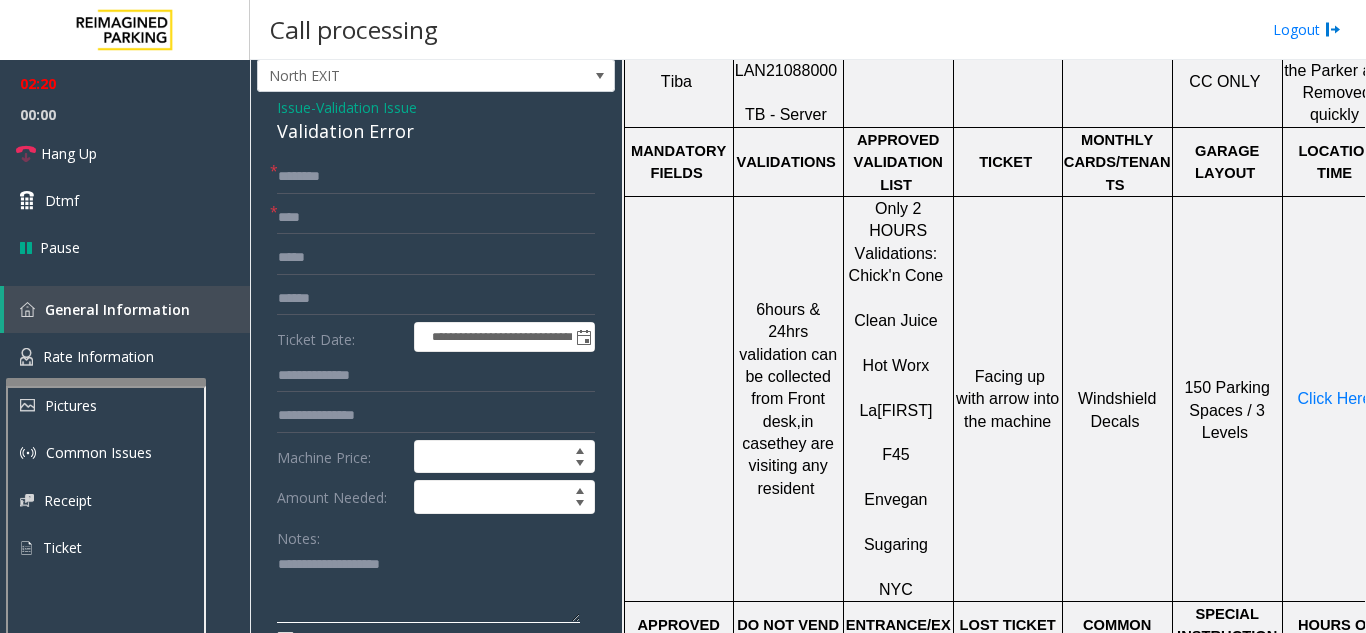 scroll, scrollTop: 0, scrollLeft: 0, axis: both 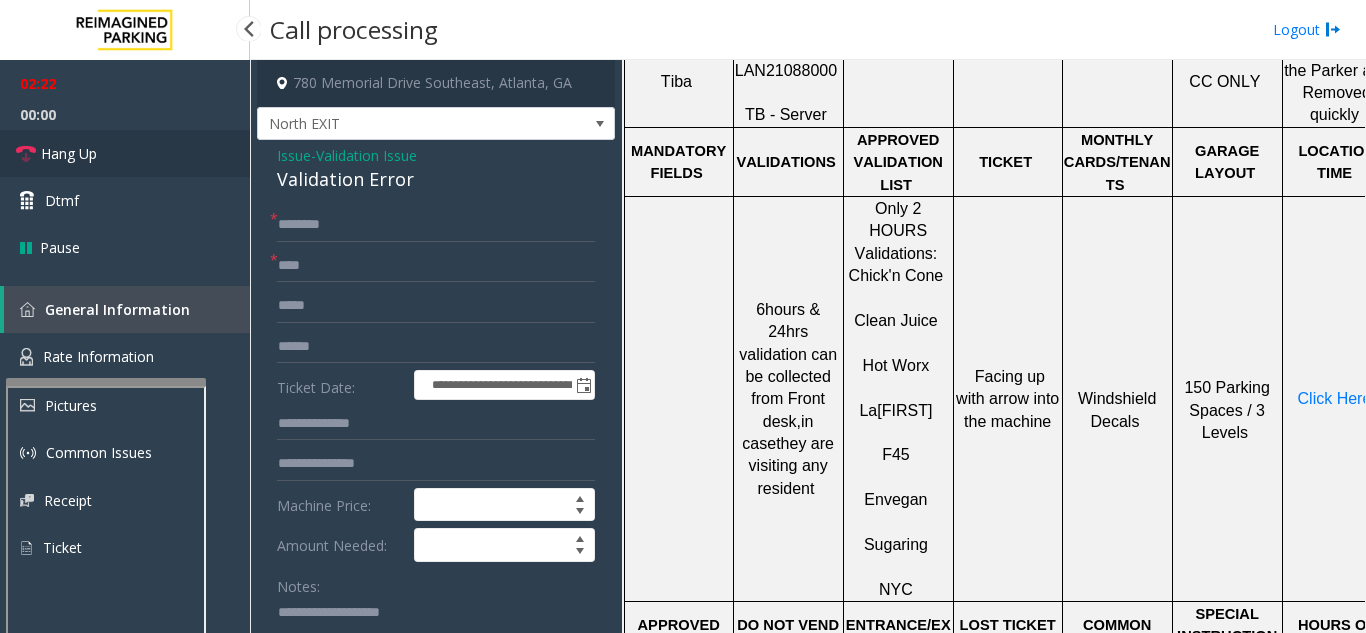 click on "Hang Up" at bounding box center (125, 153) 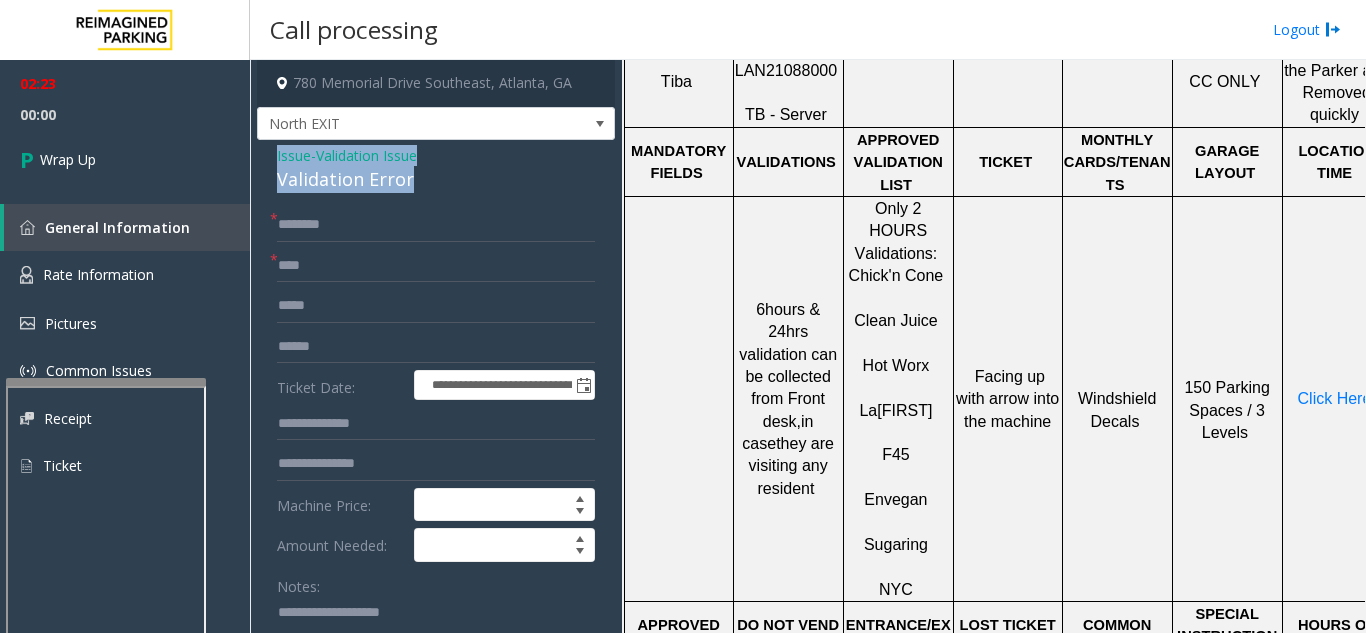 drag, startPoint x: 266, startPoint y: 155, endPoint x: 440, endPoint y: 179, distance: 175.64737 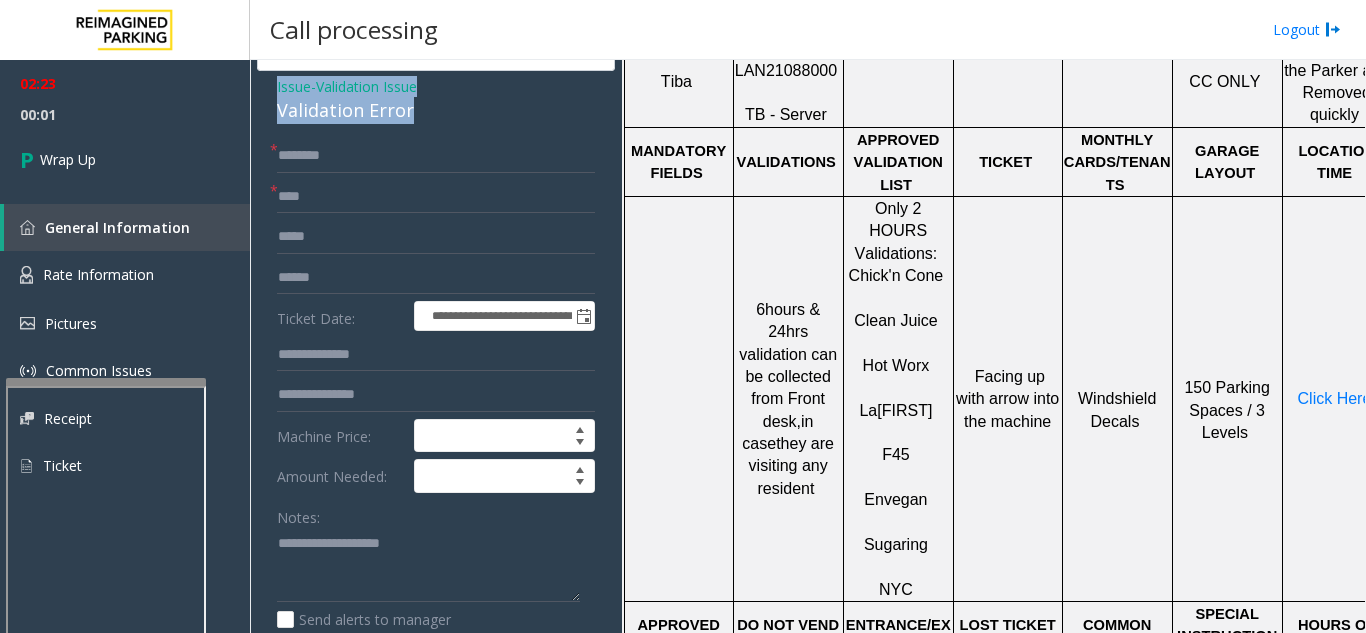 scroll, scrollTop: 200, scrollLeft: 0, axis: vertical 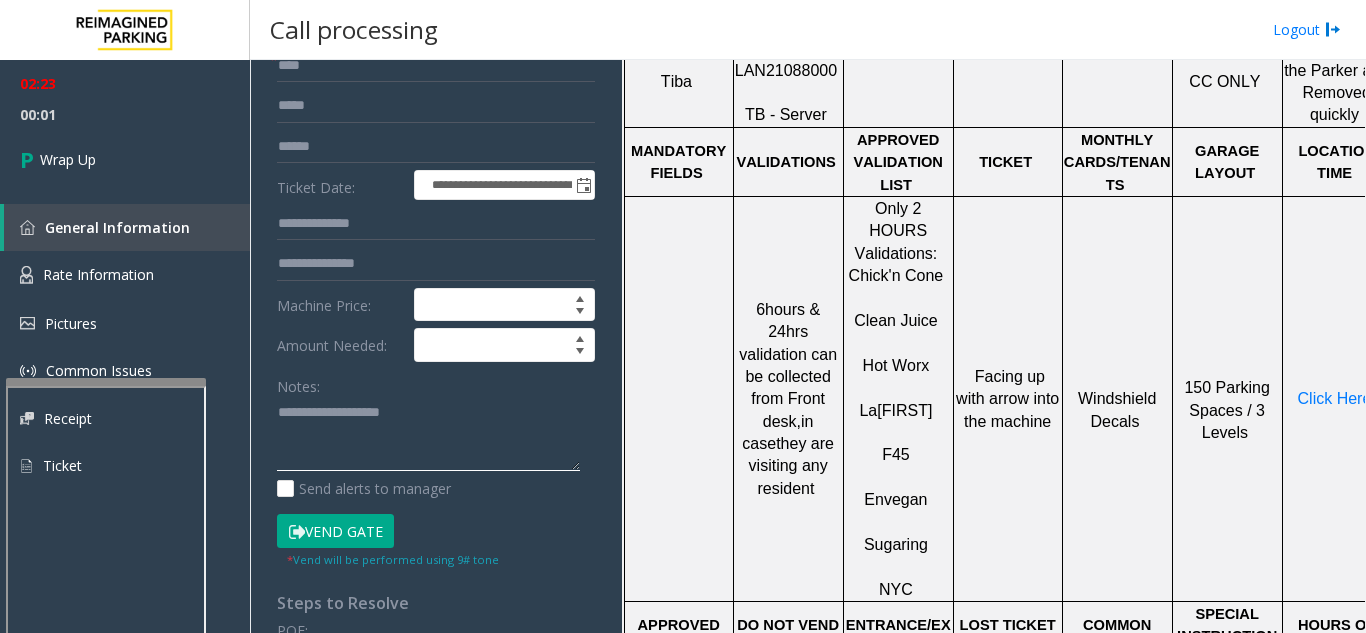 click 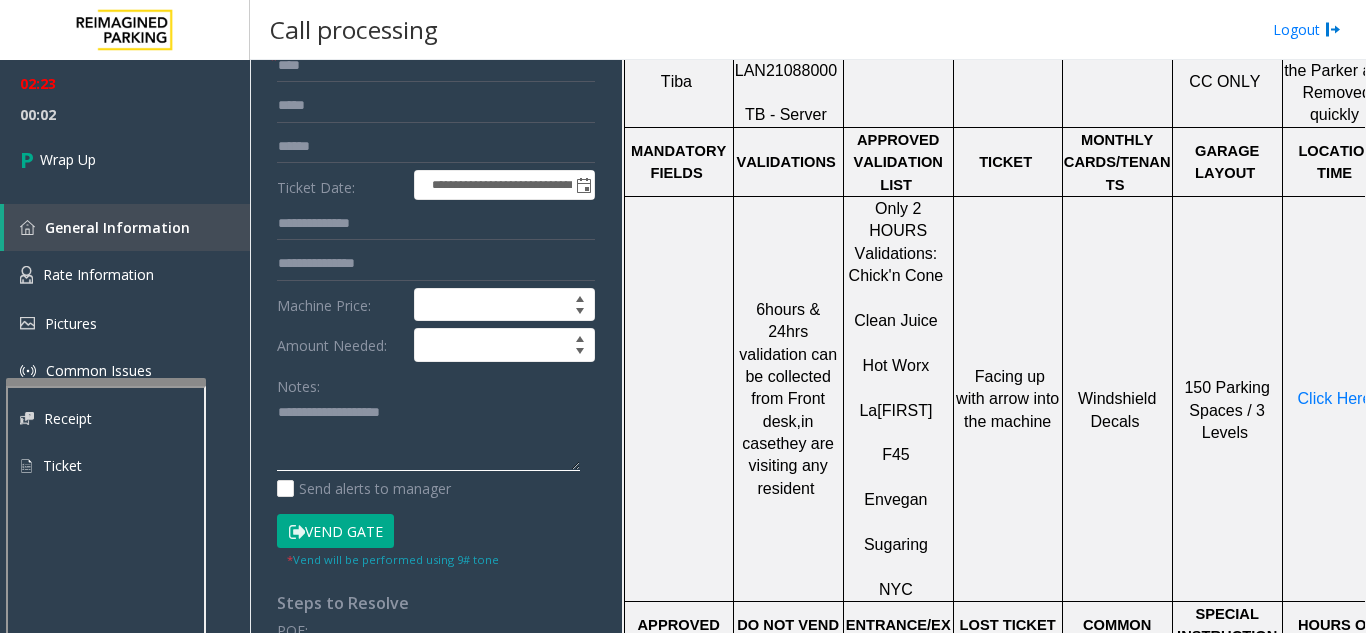 paste on "**********" 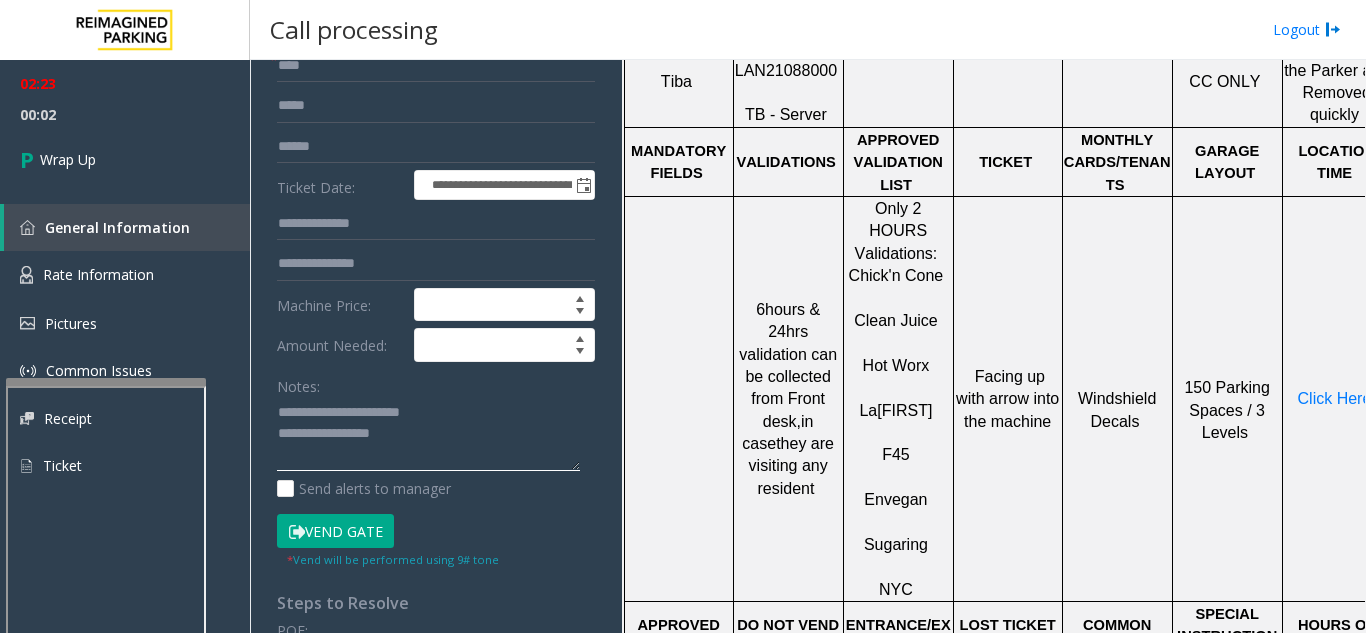 scroll, scrollTop: 16, scrollLeft: 0, axis: vertical 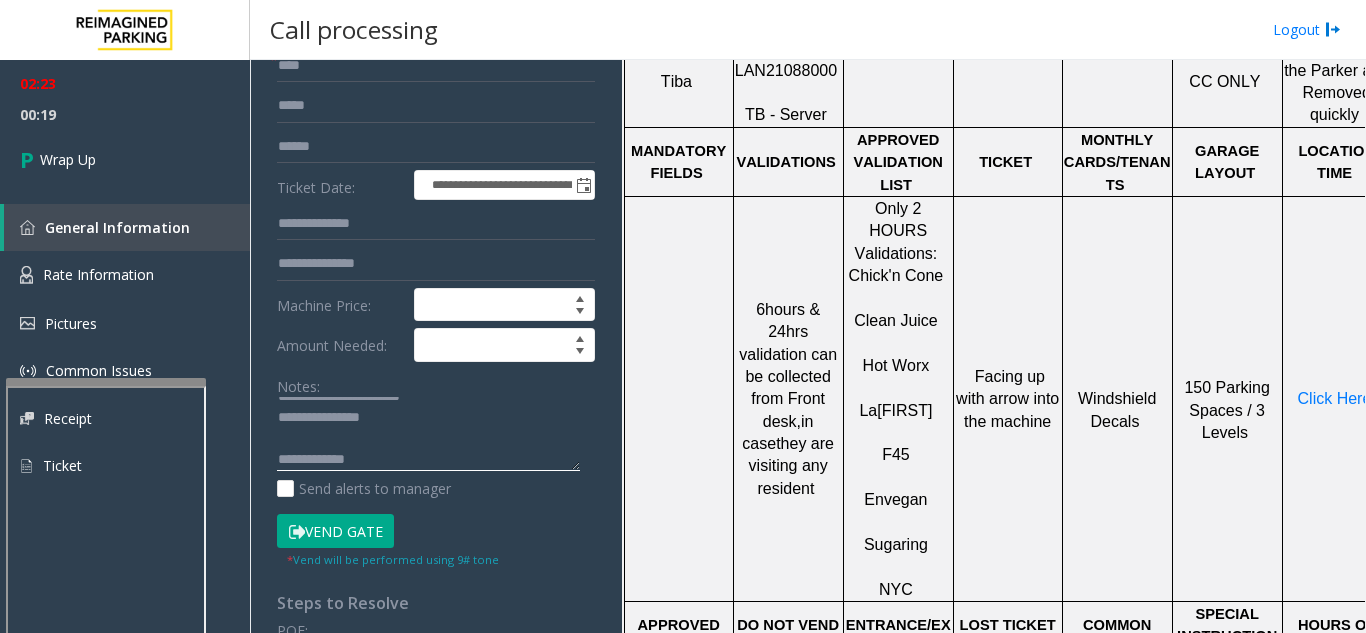click 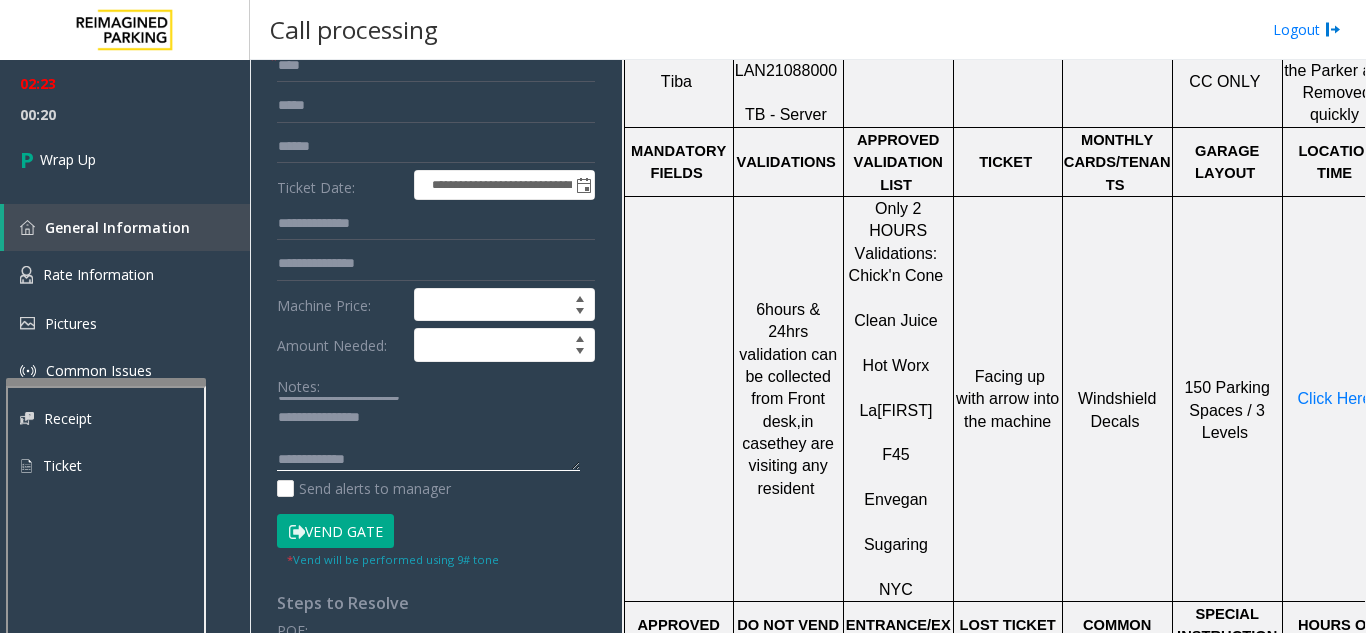 paste on "**********" 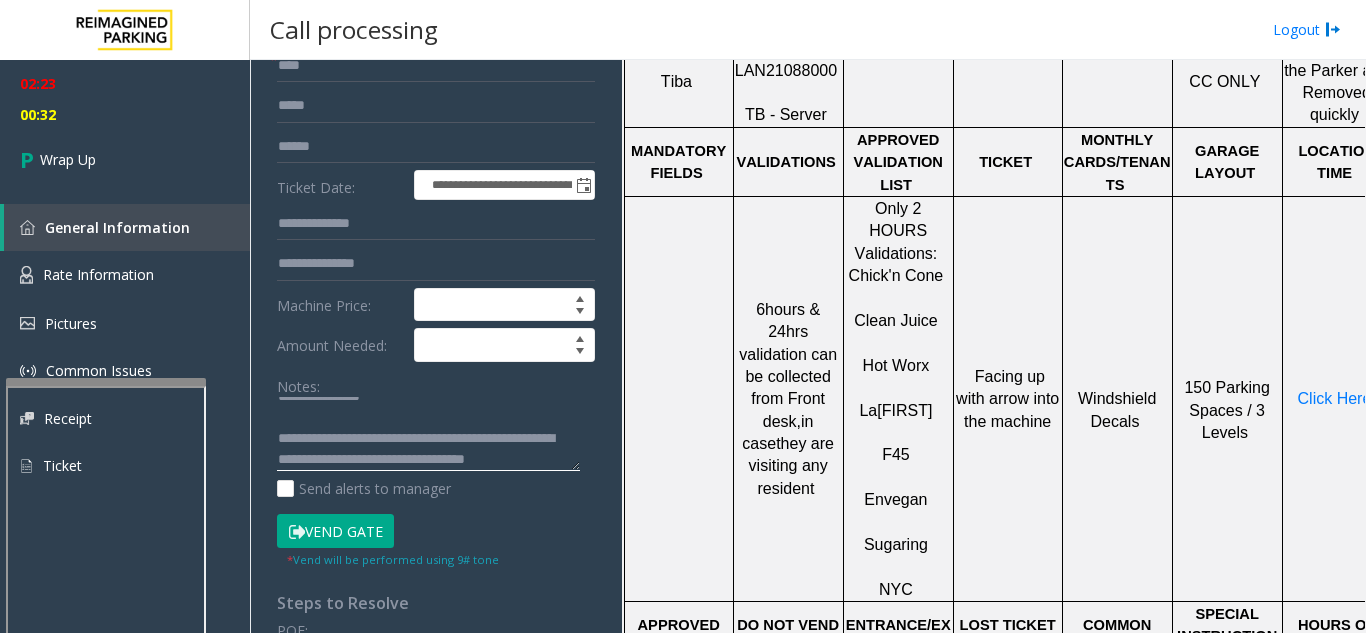 scroll, scrollTop: 58, scrollLeft: 0, axis: vertical 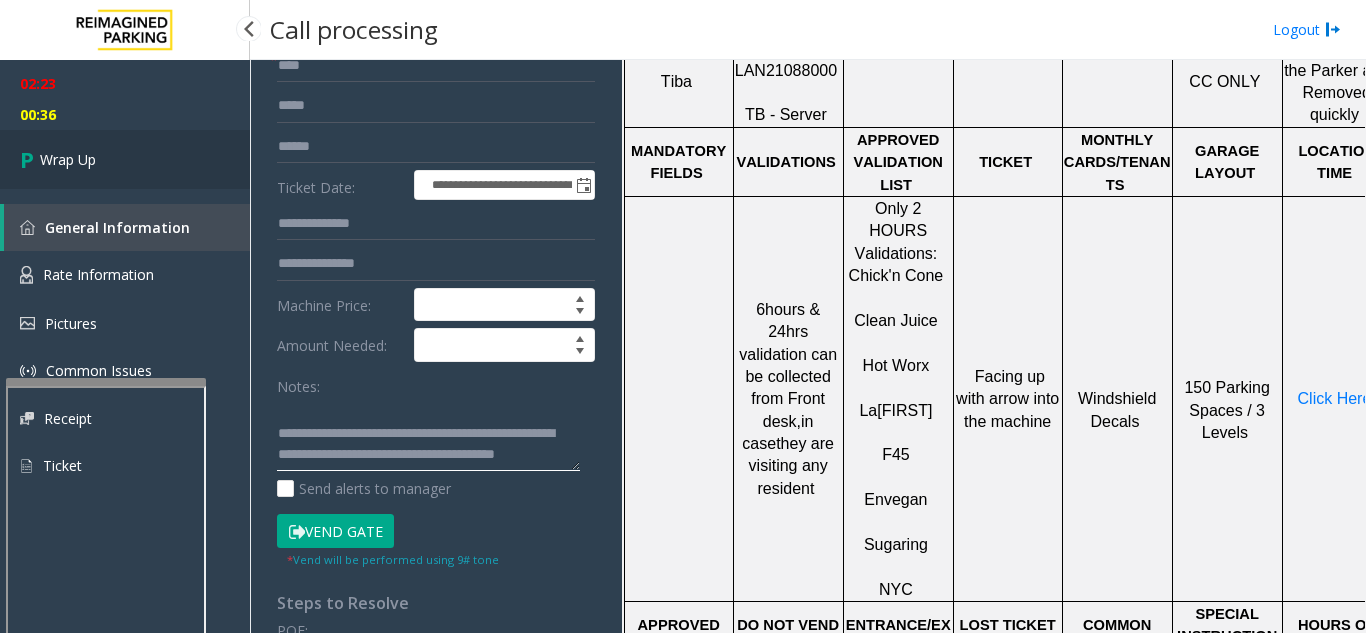 type on "**********" 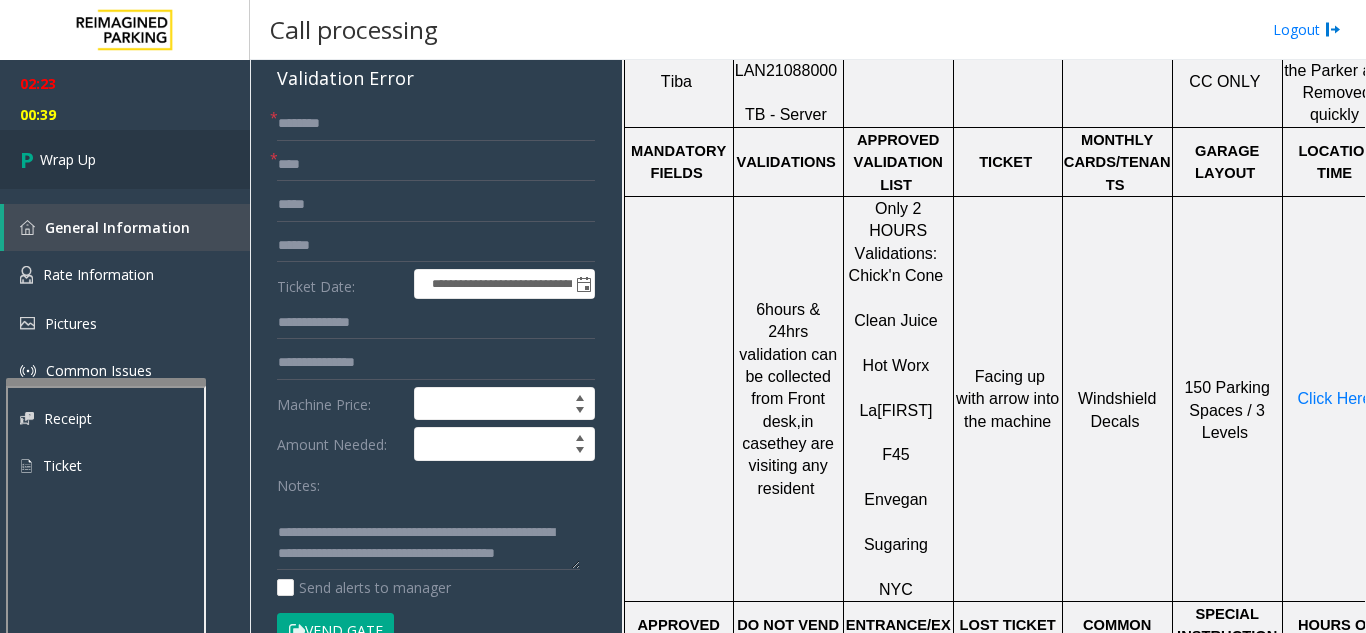 scroll, scrollTop: 100, scrollLeft: 0, axis: vertical 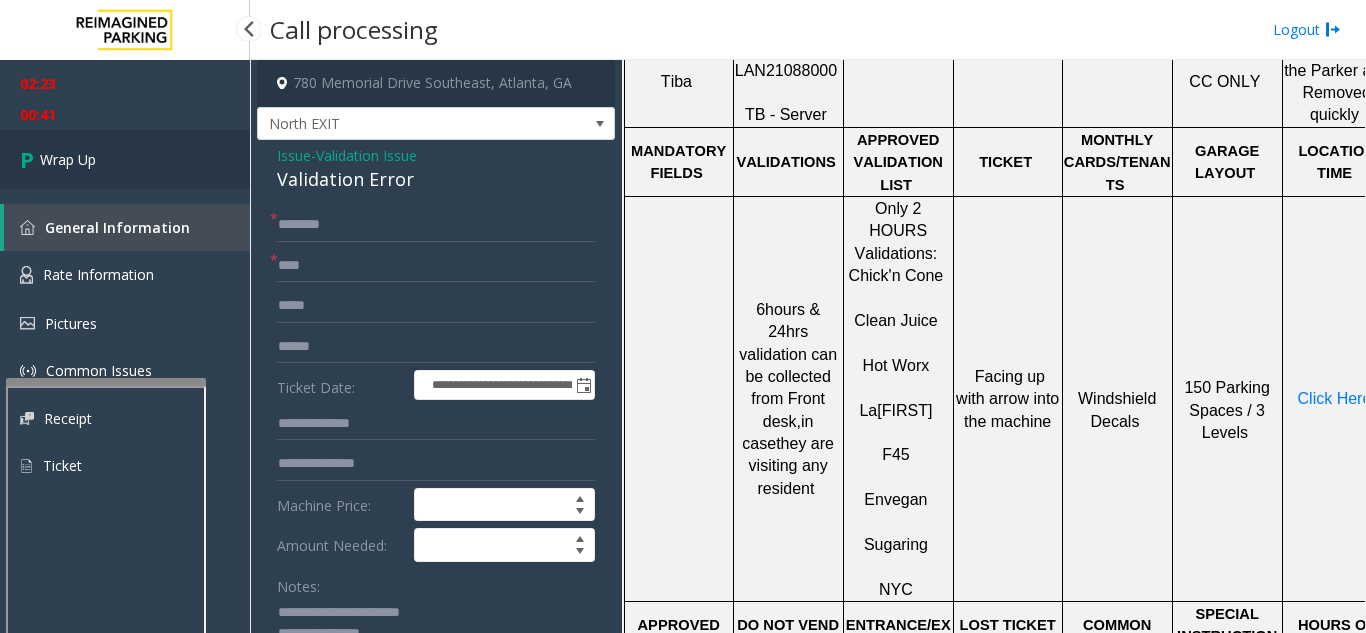 click on "Wrap Up" at bounding box center [125, 159] 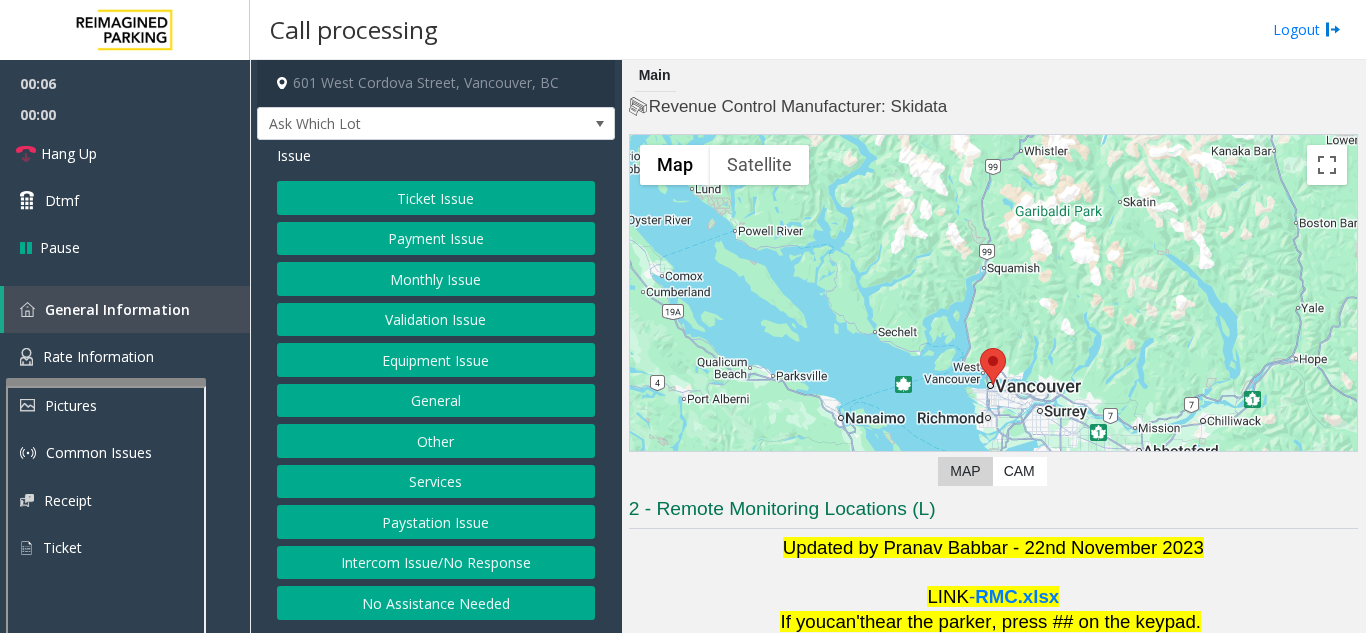 click on "Intercom Issue/No Response" 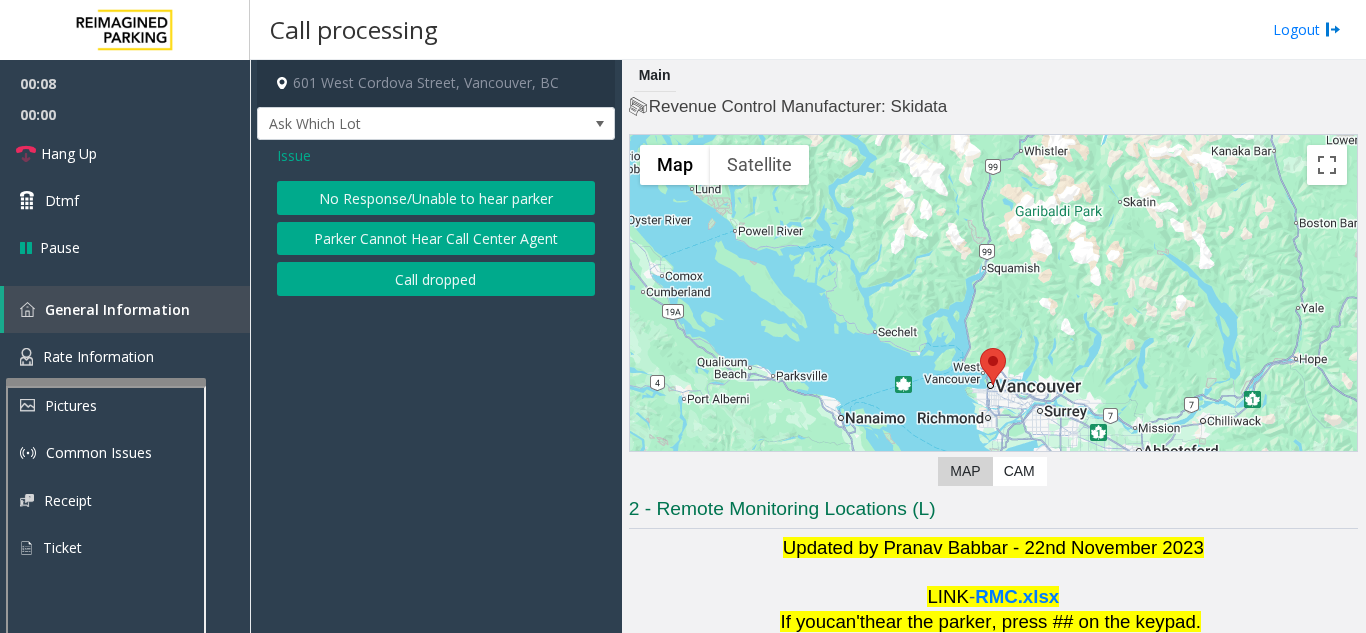 click on "No Response/Unable to hear parker" 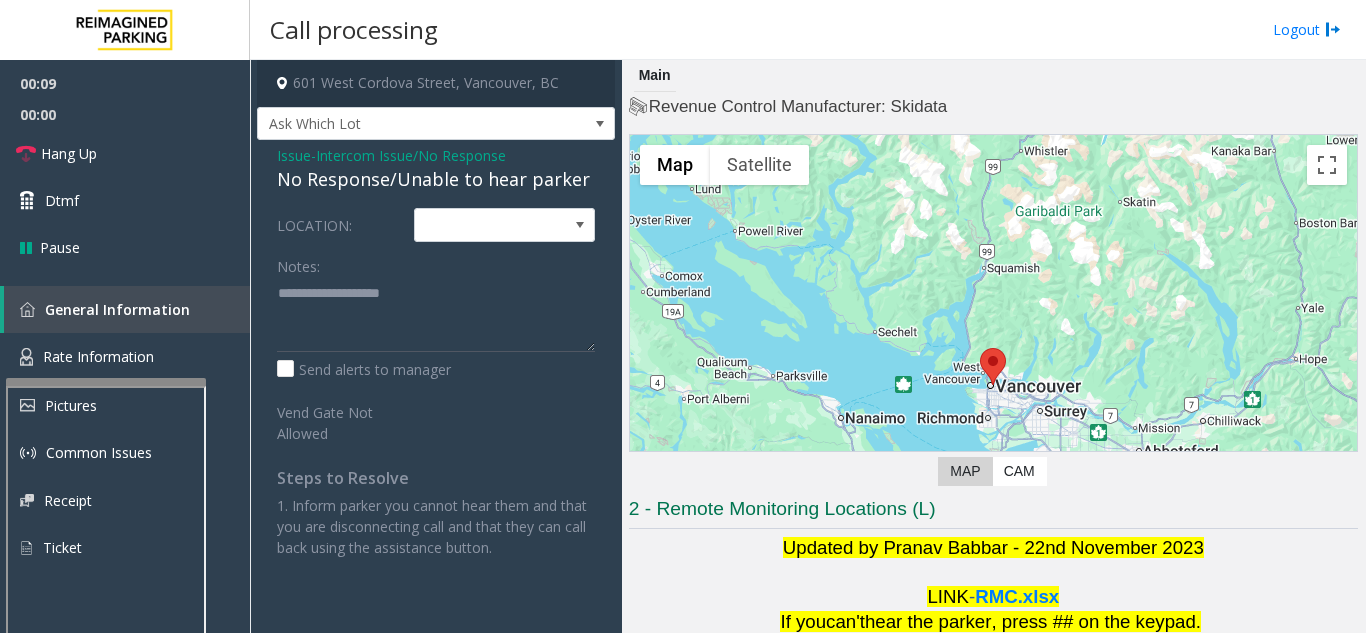 click on "Issue" 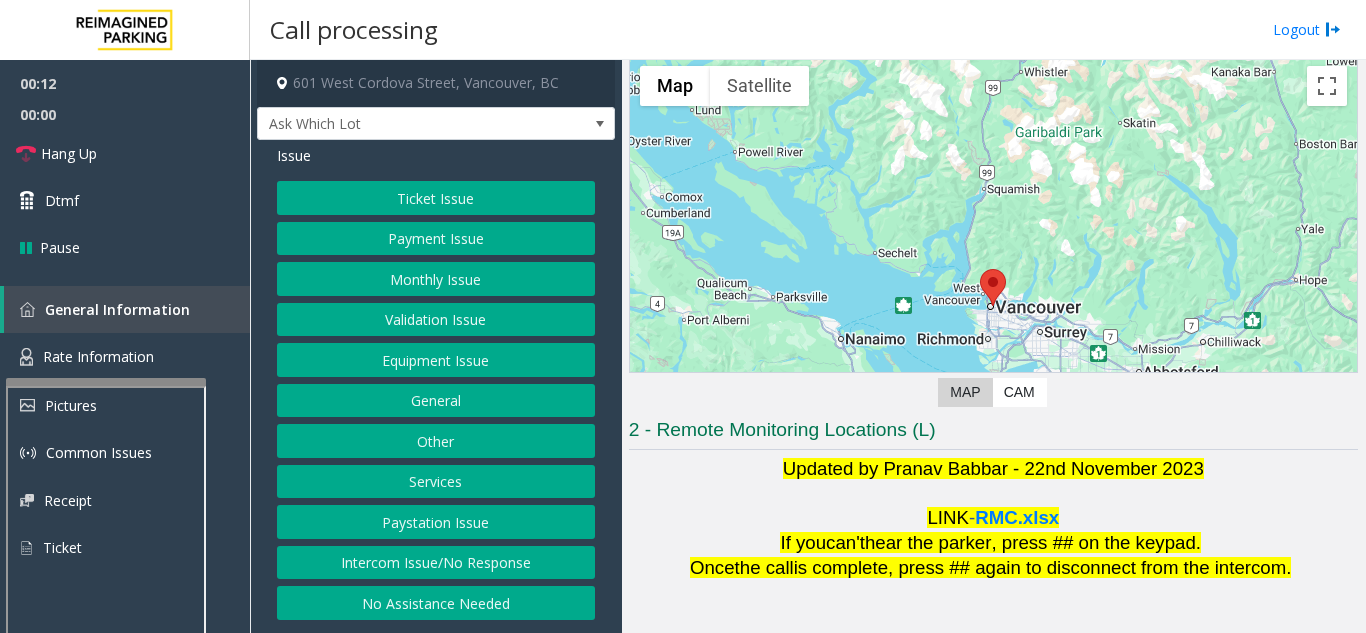 scroll, scrollTop: 200, scrollLeft: 0, axis: vertical 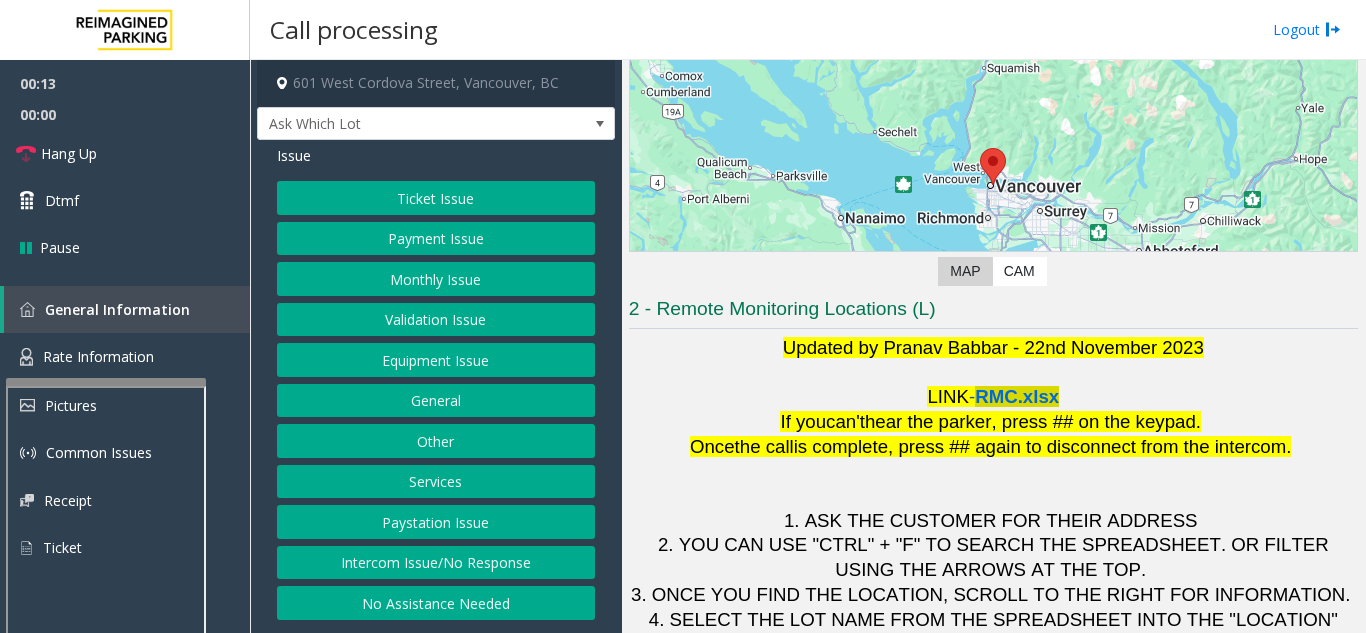 click on "RMC.xlsx" 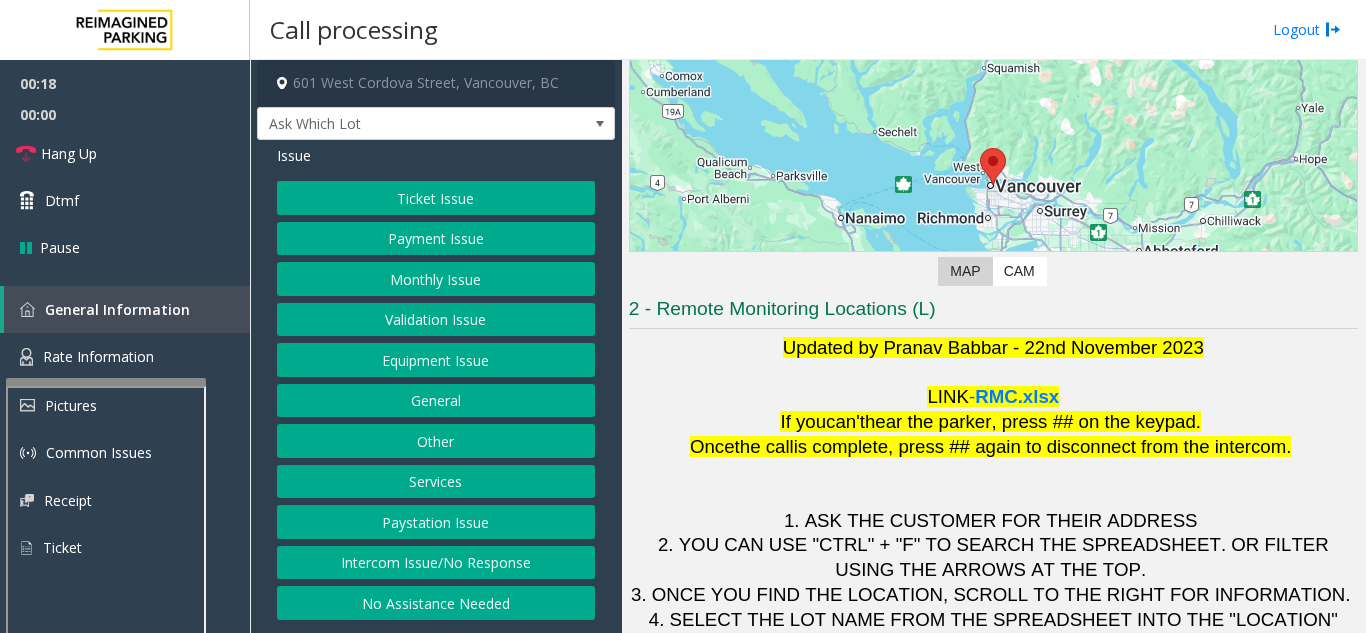 click on "Monthly Issue" 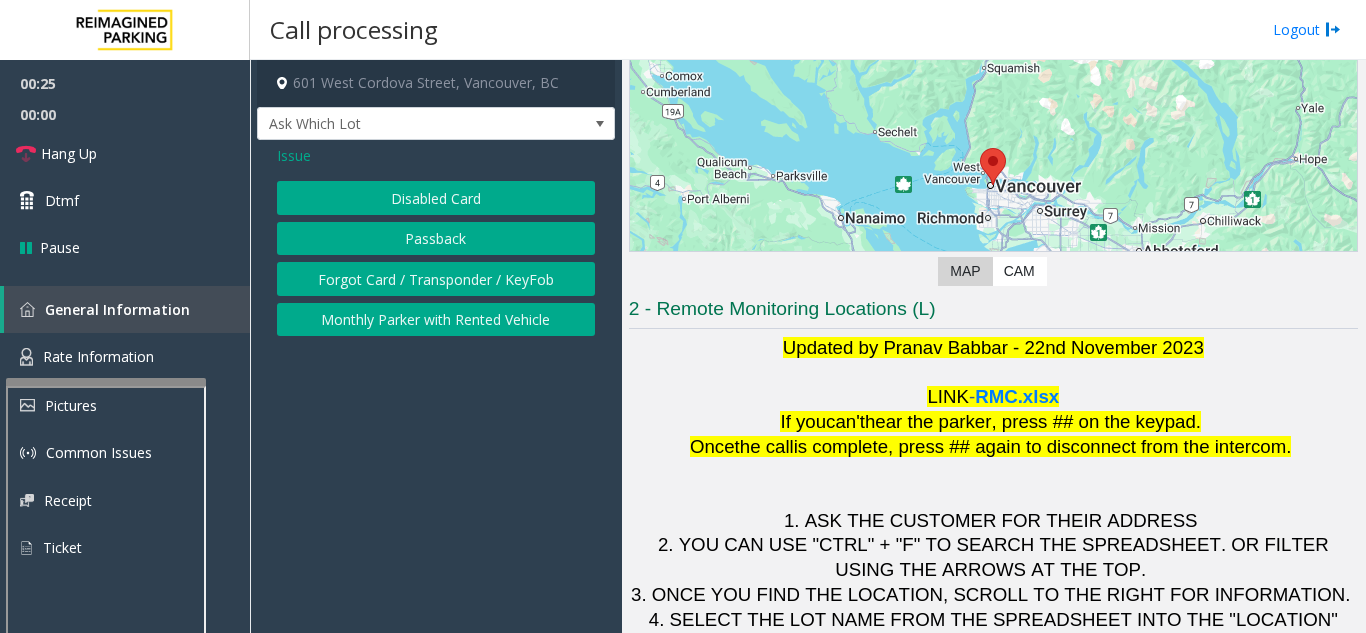 click on "Issue" 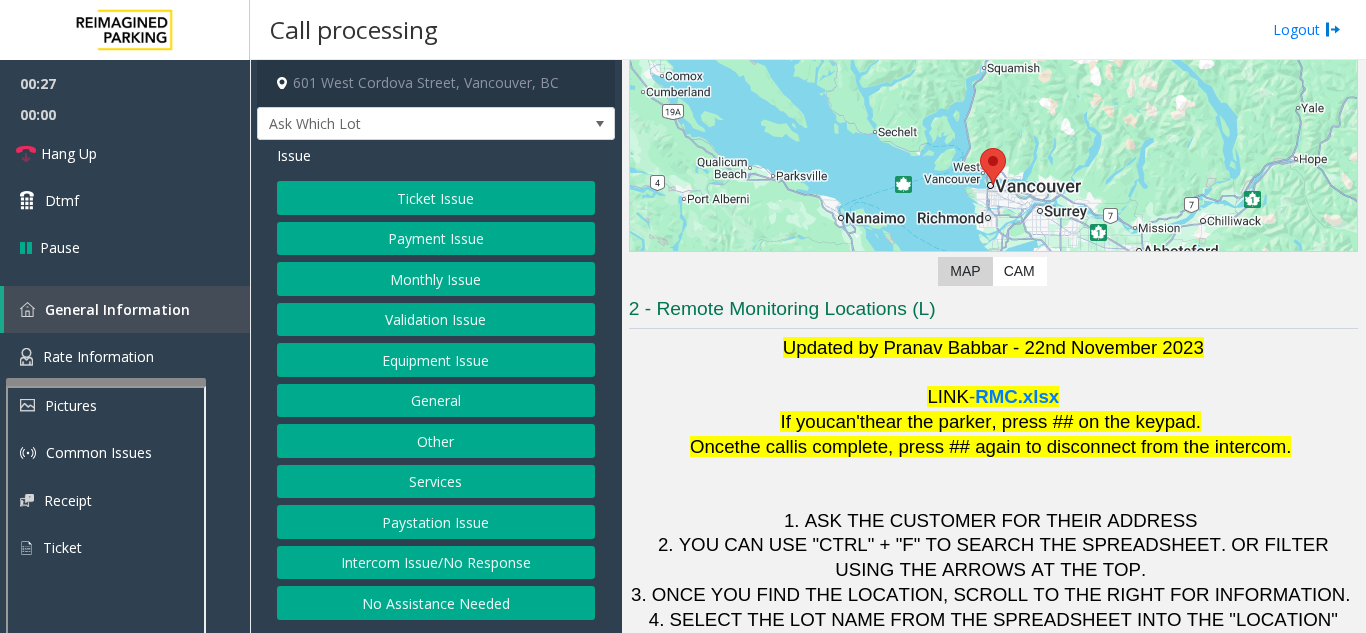 click on "Payment Issue" 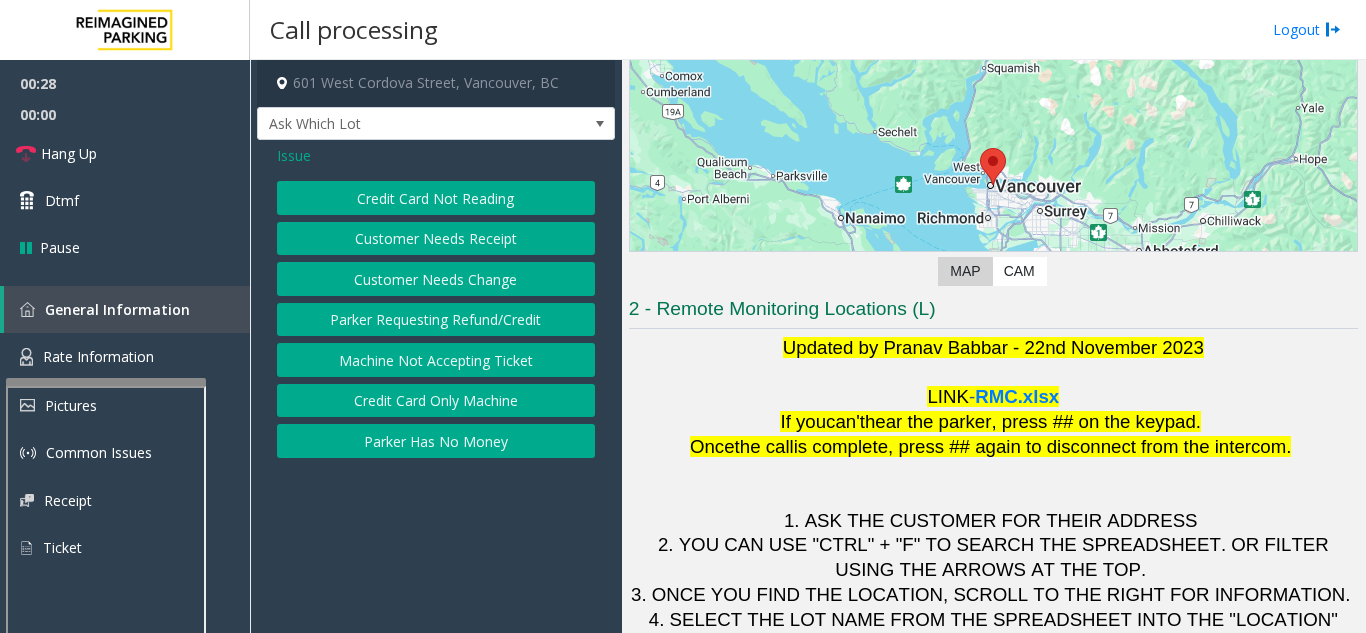 click on "Credit Card Not Reading" 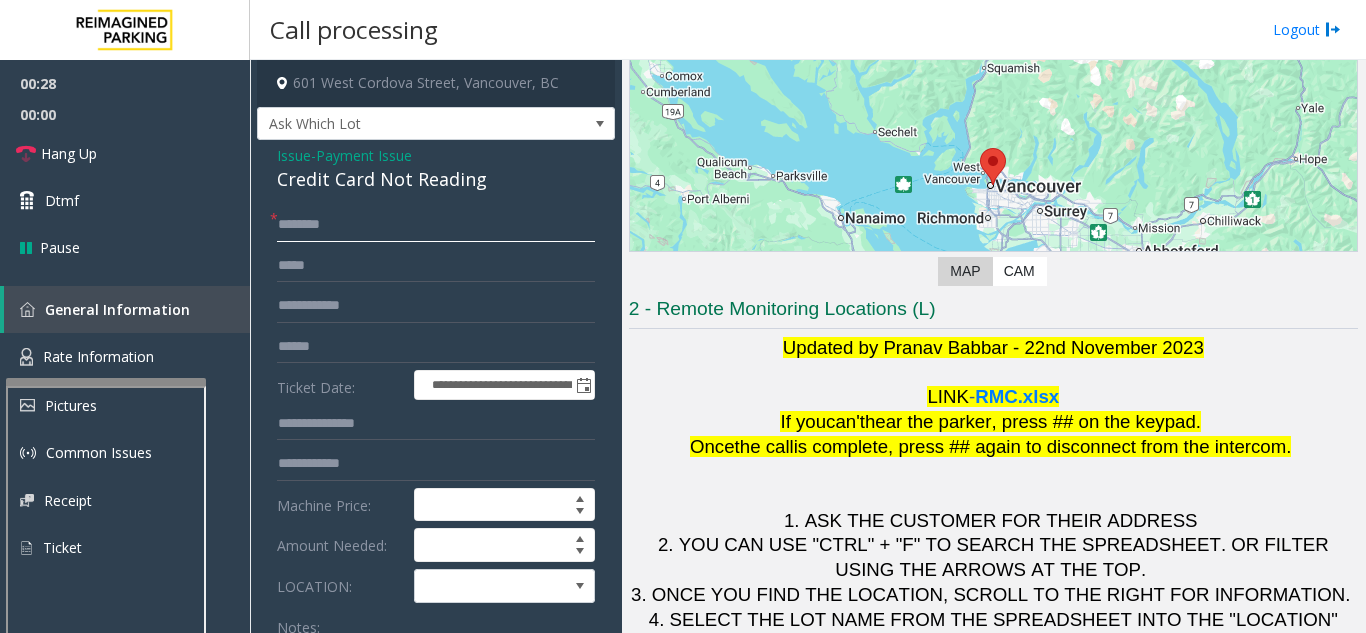 click 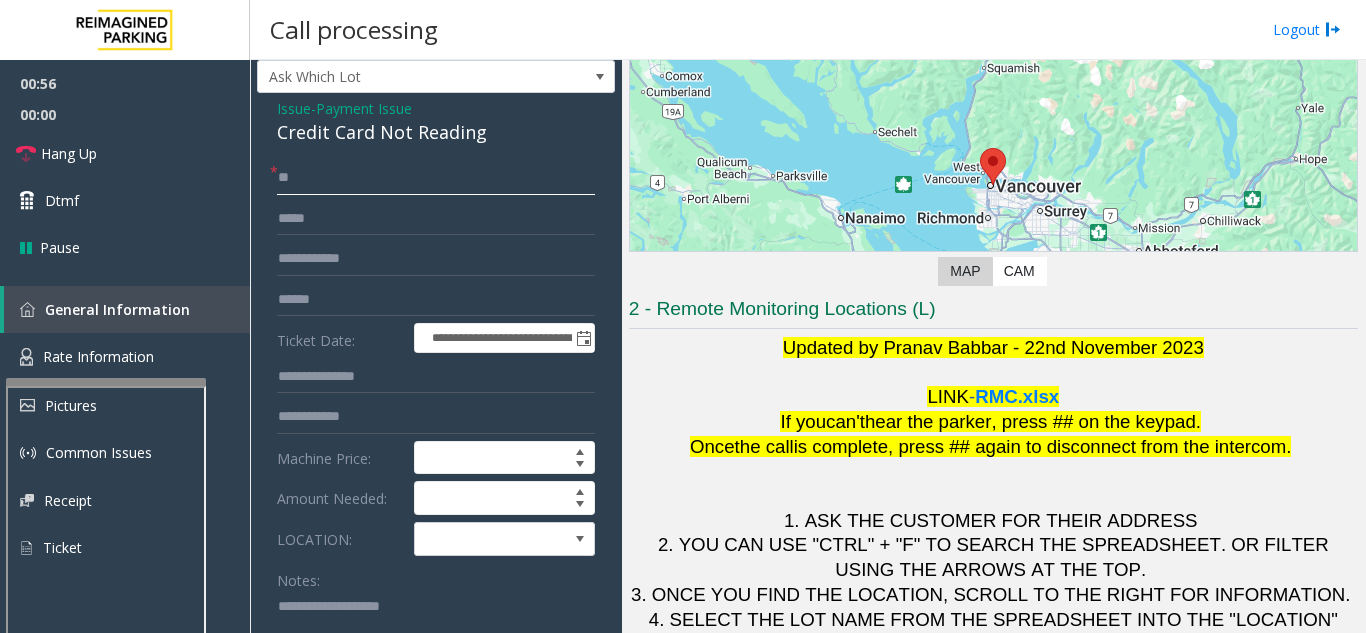 scroll, scrollTop: 0, scrollLeft: 0, axis: both 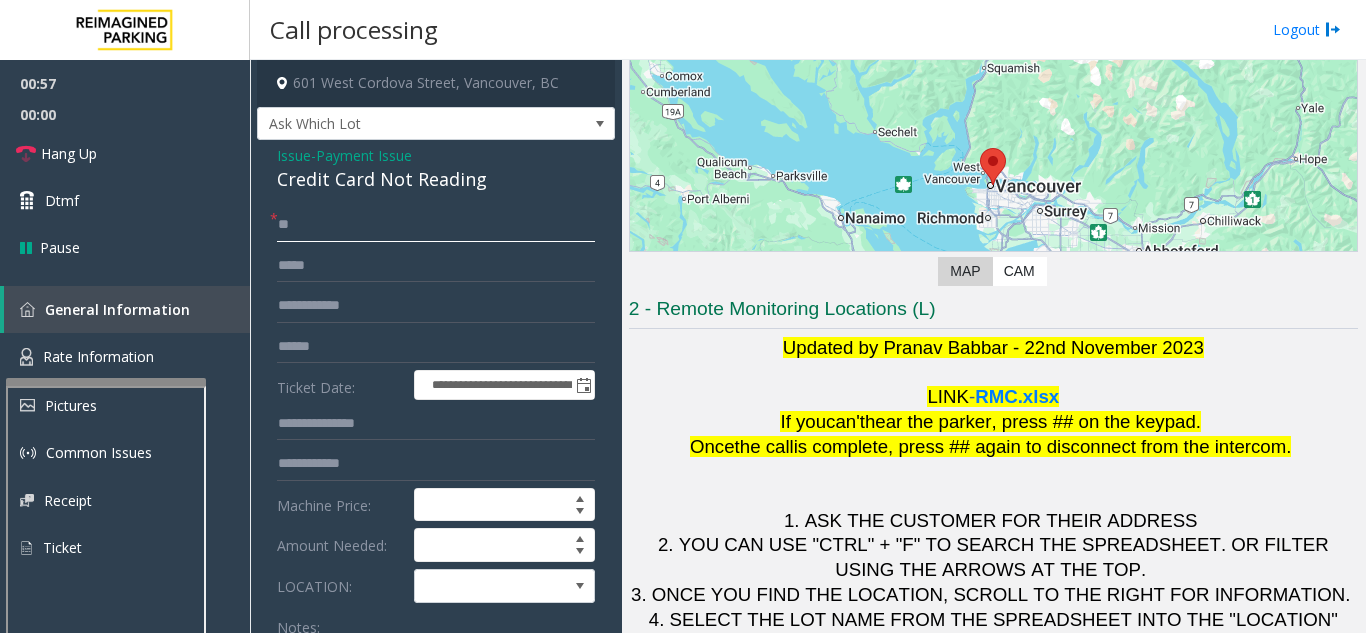 type on "**" 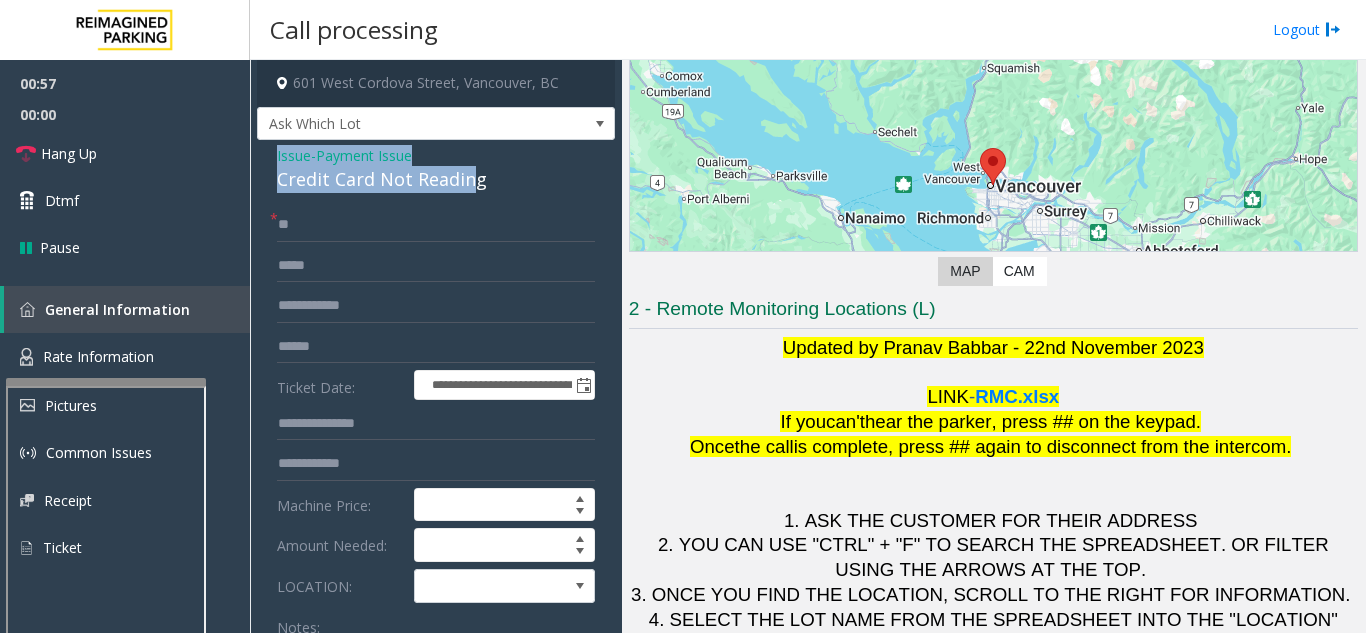 drag, startPoint x: 340, startPoint y: 159, endPoint x: 469, endPoint y: 177, distance: 130.24976 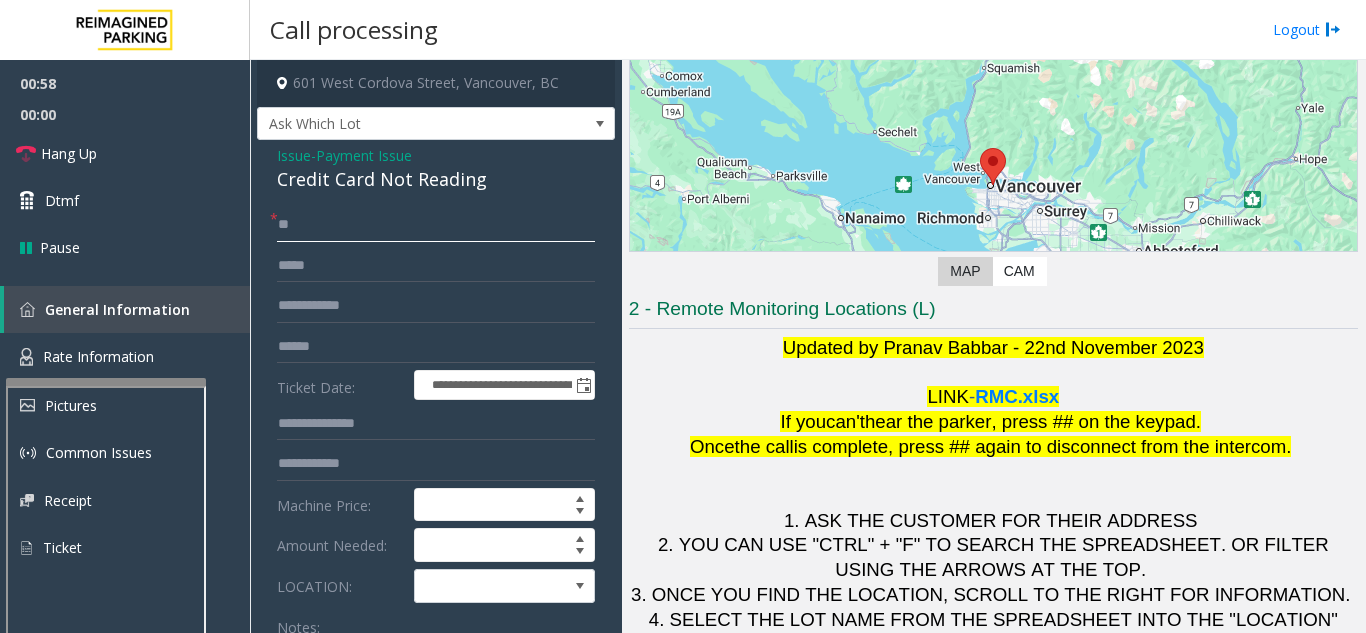 click on "**" 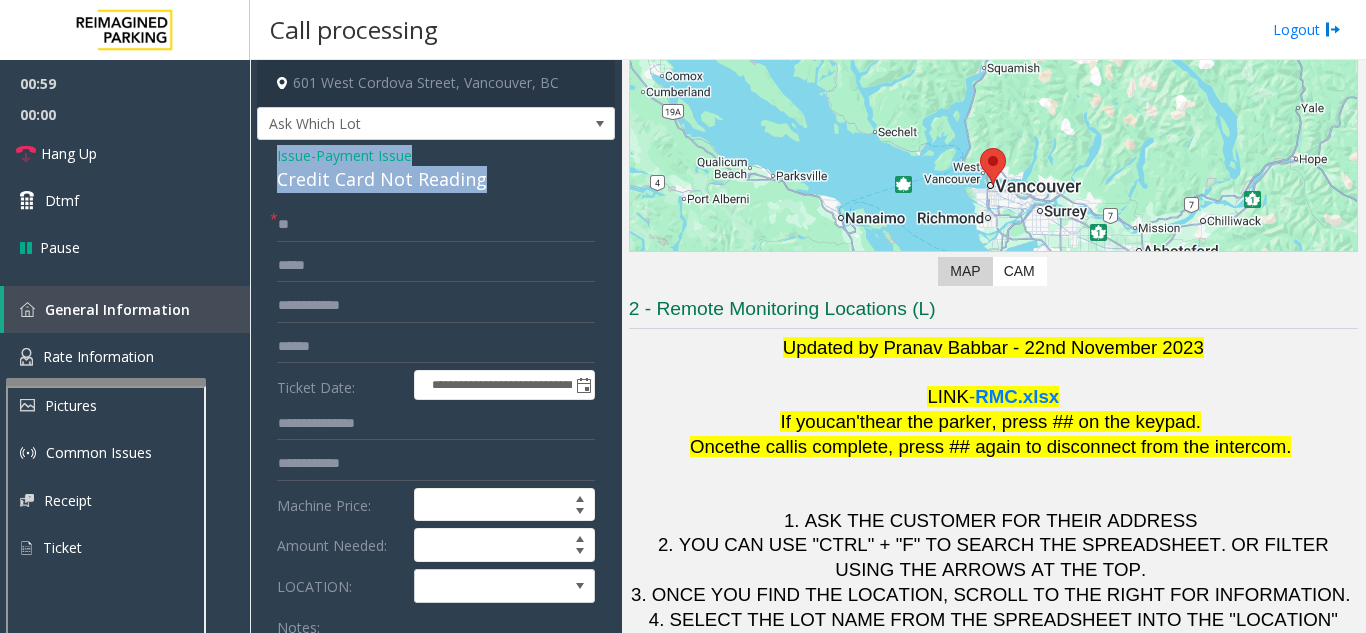 drag, startPoint x: 271, startPoint y: 153, endPoint x: 499, endPoint y: 181, distance: 229.71286 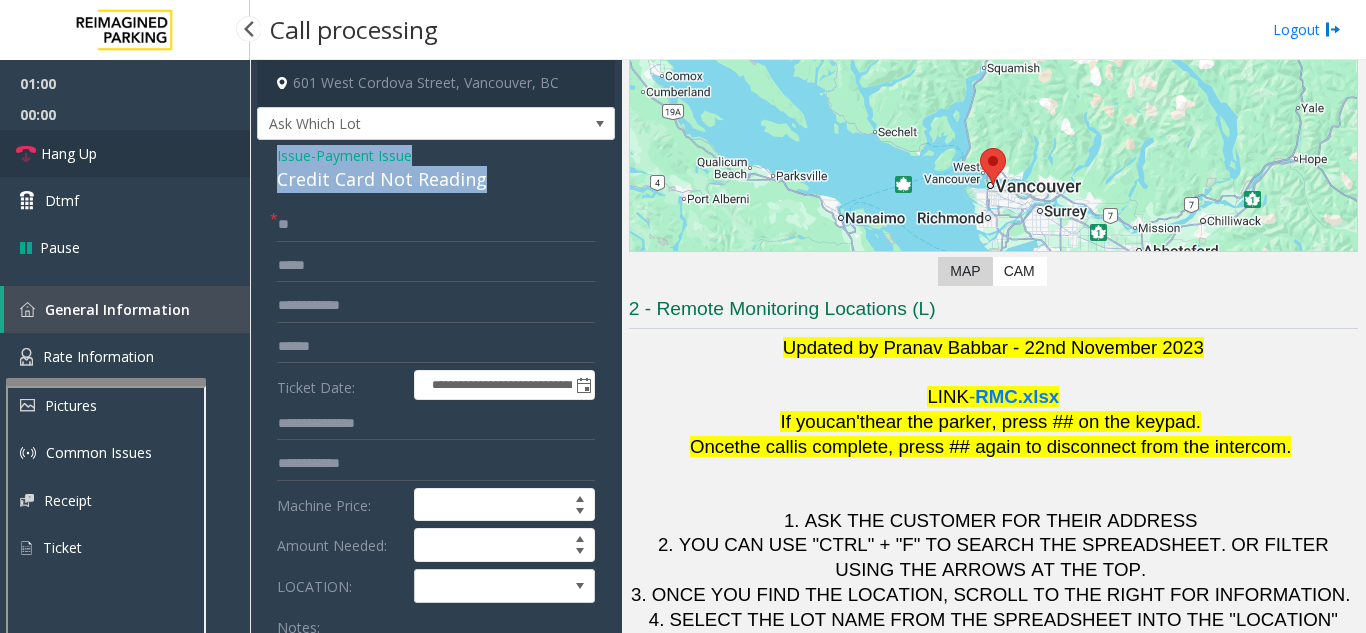 click on "Hang Up" at bounding box center [125, 153] 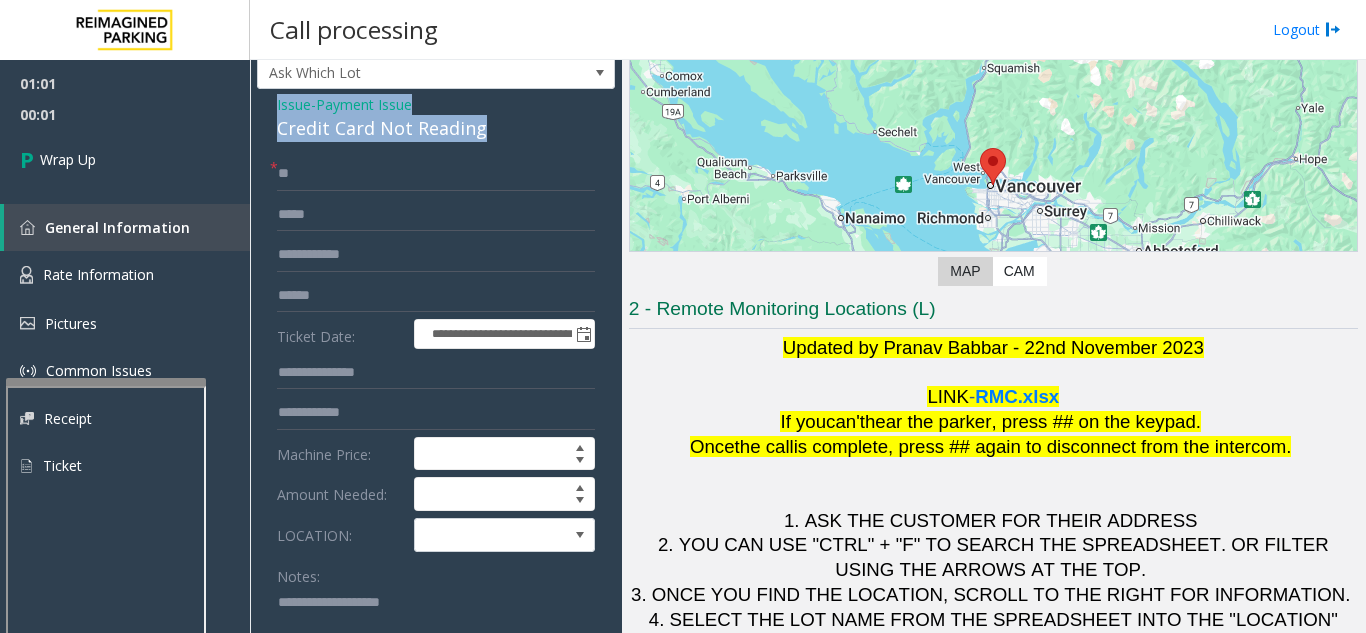 scroll, scrollTop: 100, scrollLeft: 0, axis: vertical 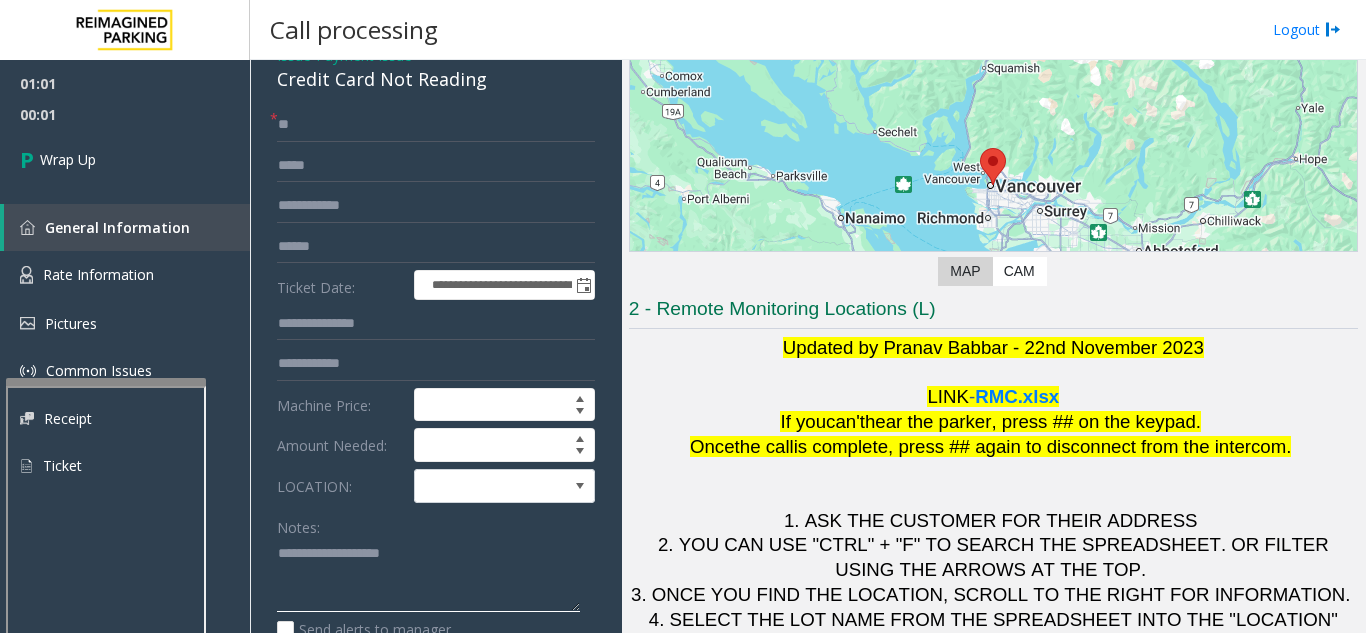 click 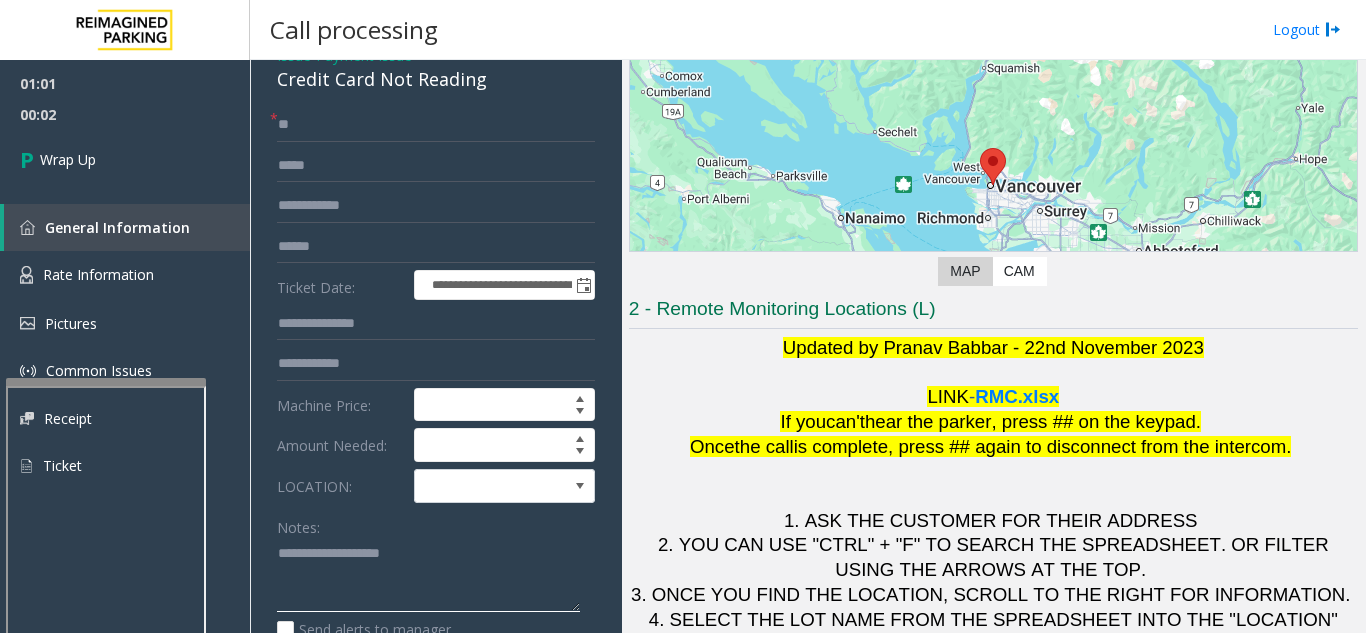 paste on "**********" 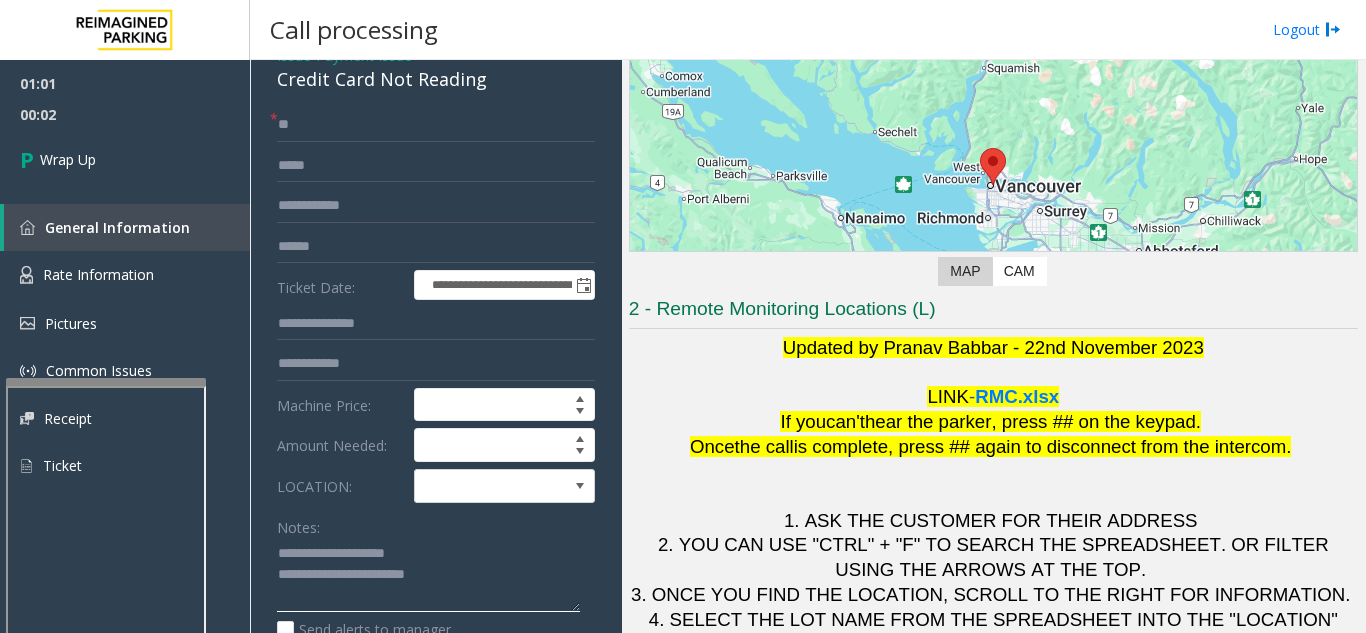 scroll, scrollTop: 16, scrollLeft: 0, axis: vertical 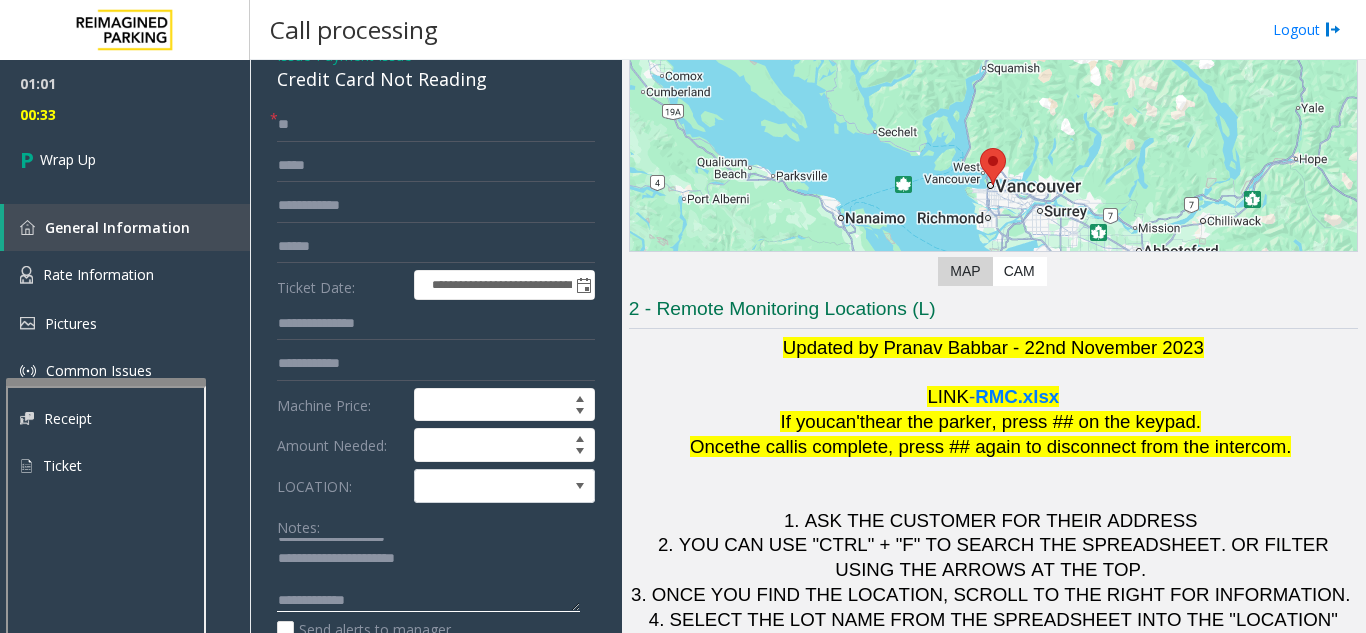 click 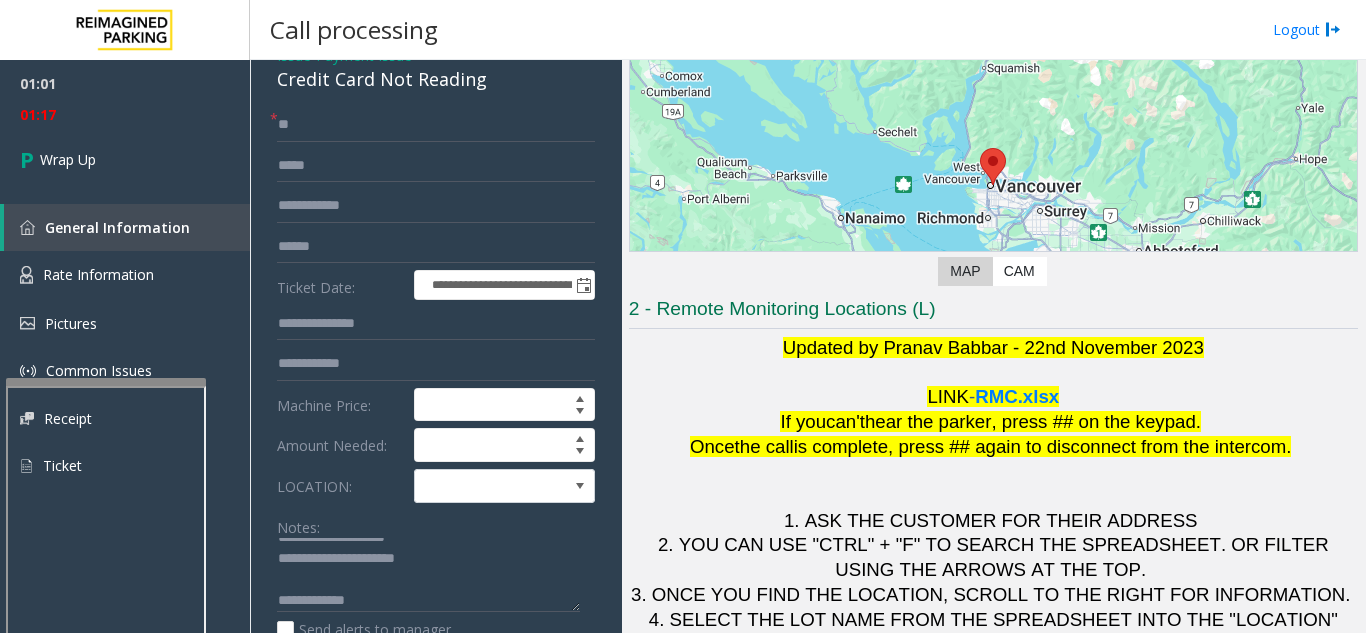 click on "Notes:                      Send alerts to manager" 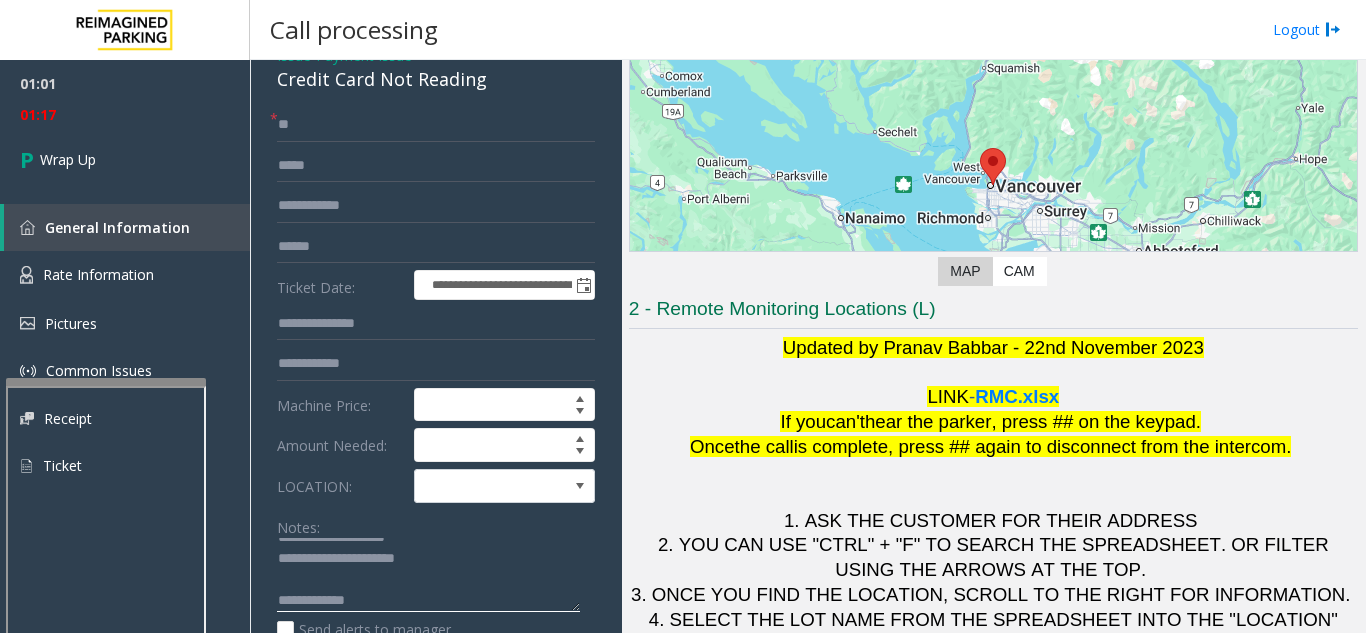 click 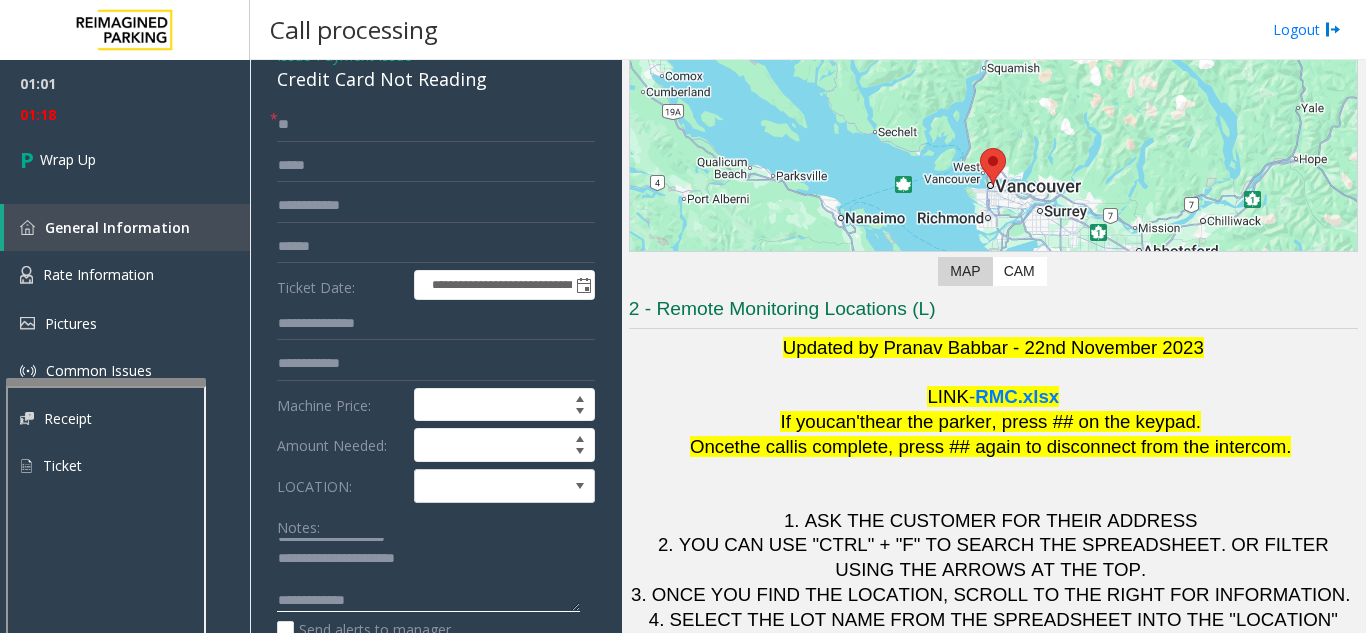 paste on "**********" 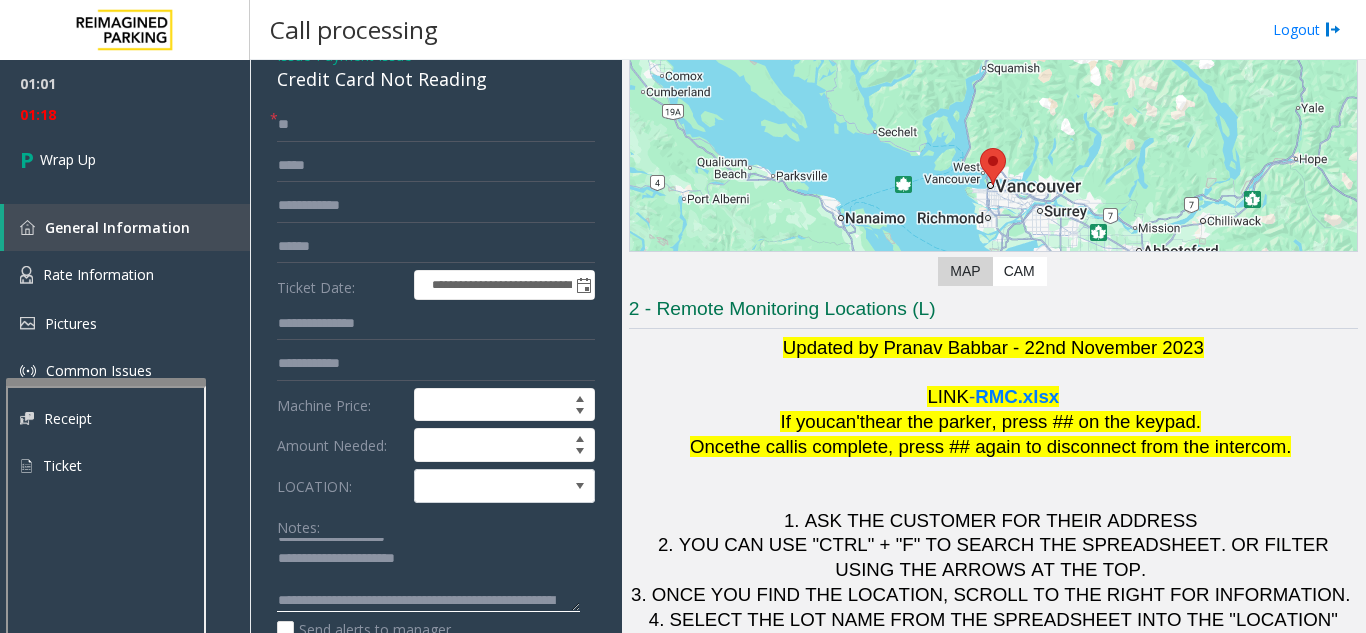 scroll, scrollTop: 37, scrollLeft: 0, axis: vertical 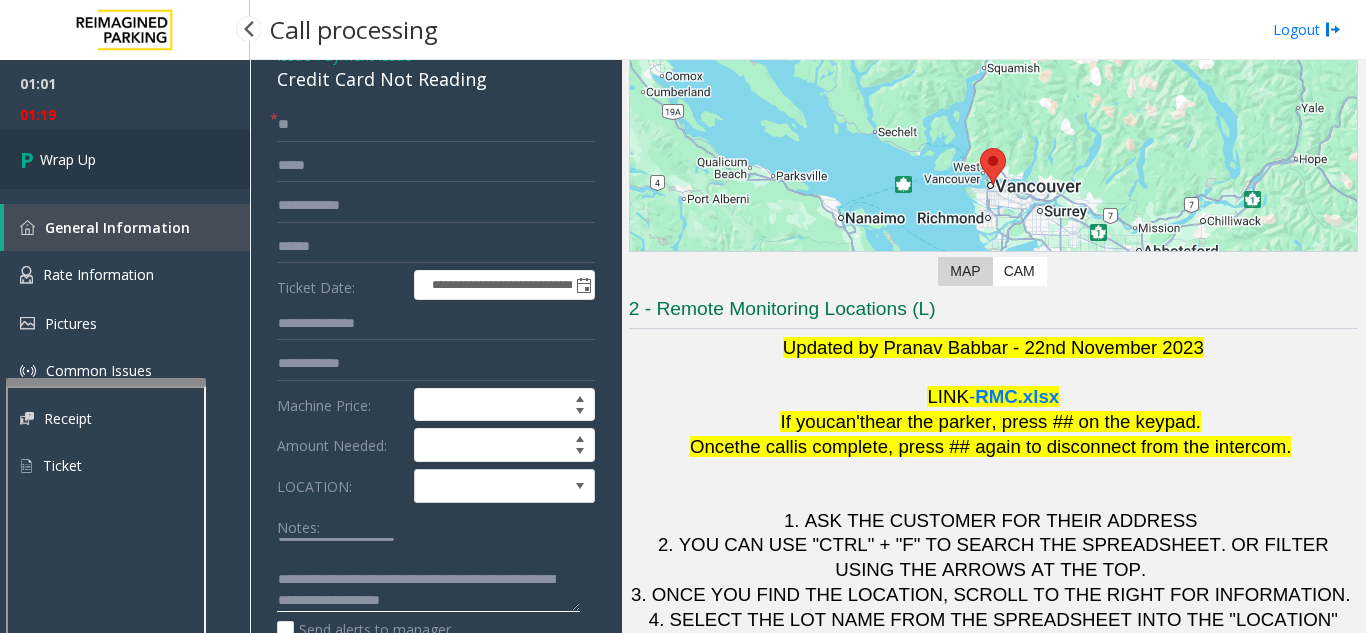 type on "**********" 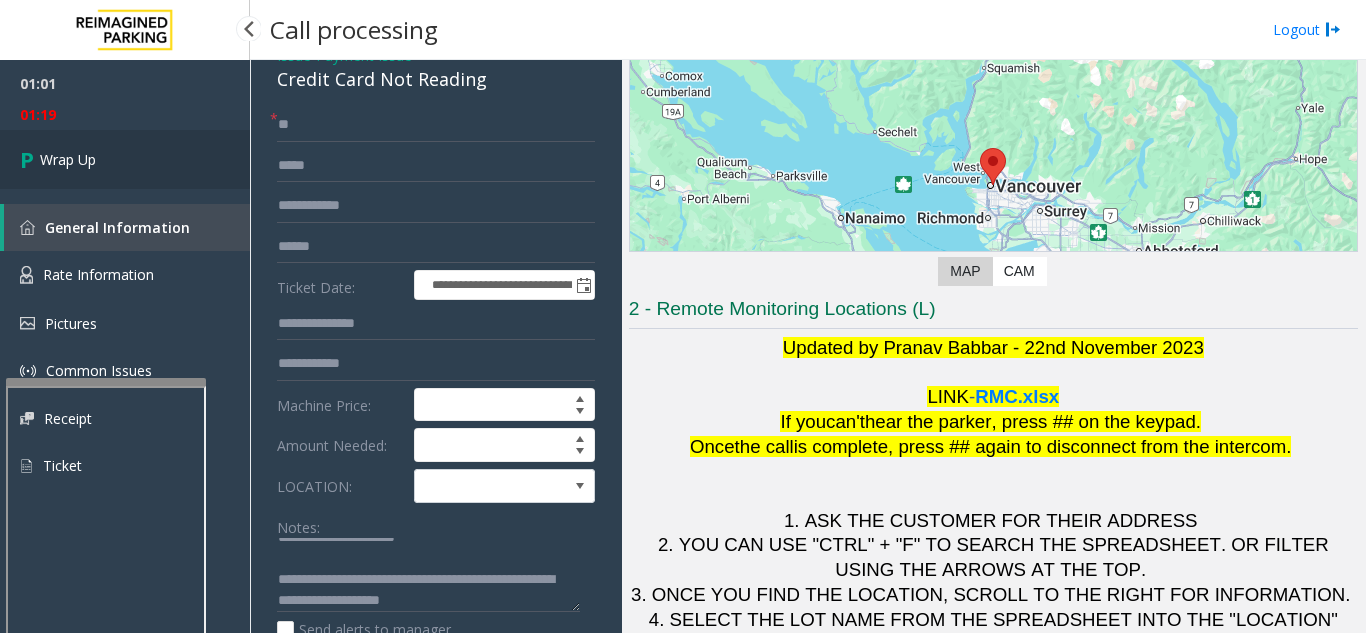 click on "Wrap Up" at bounding box center (125, 159) 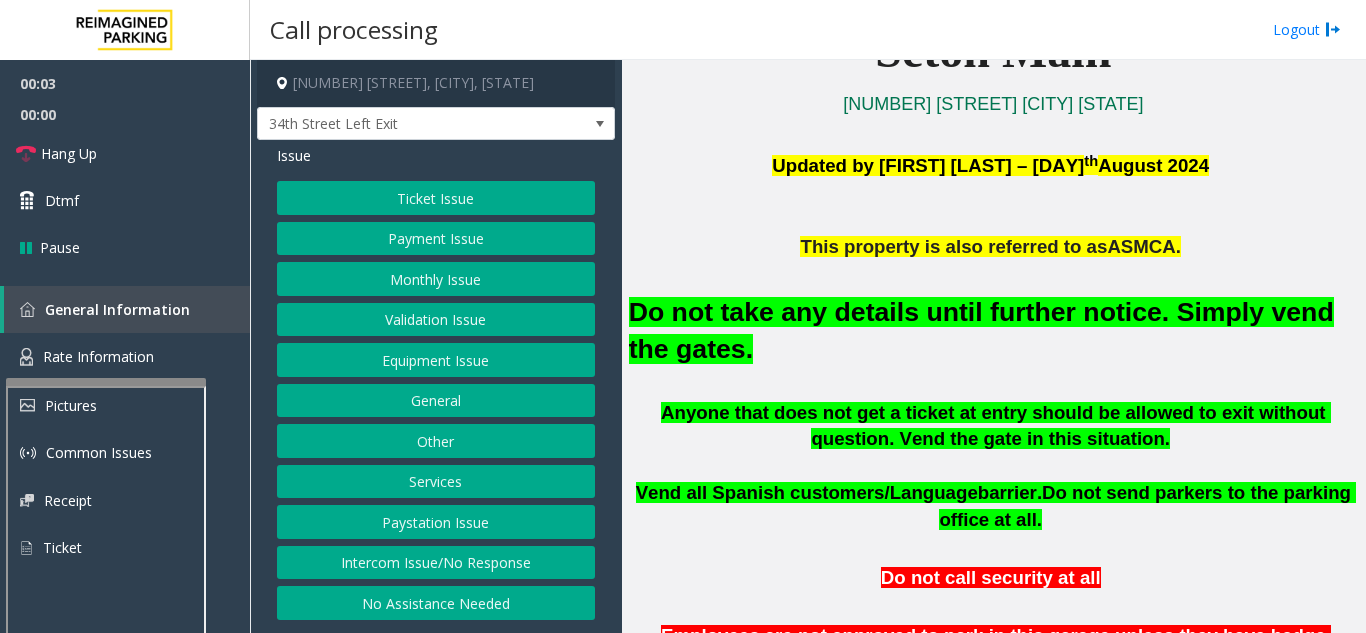 scroll, scrollTop: 500, scrollLeft: 0, axis: vertical 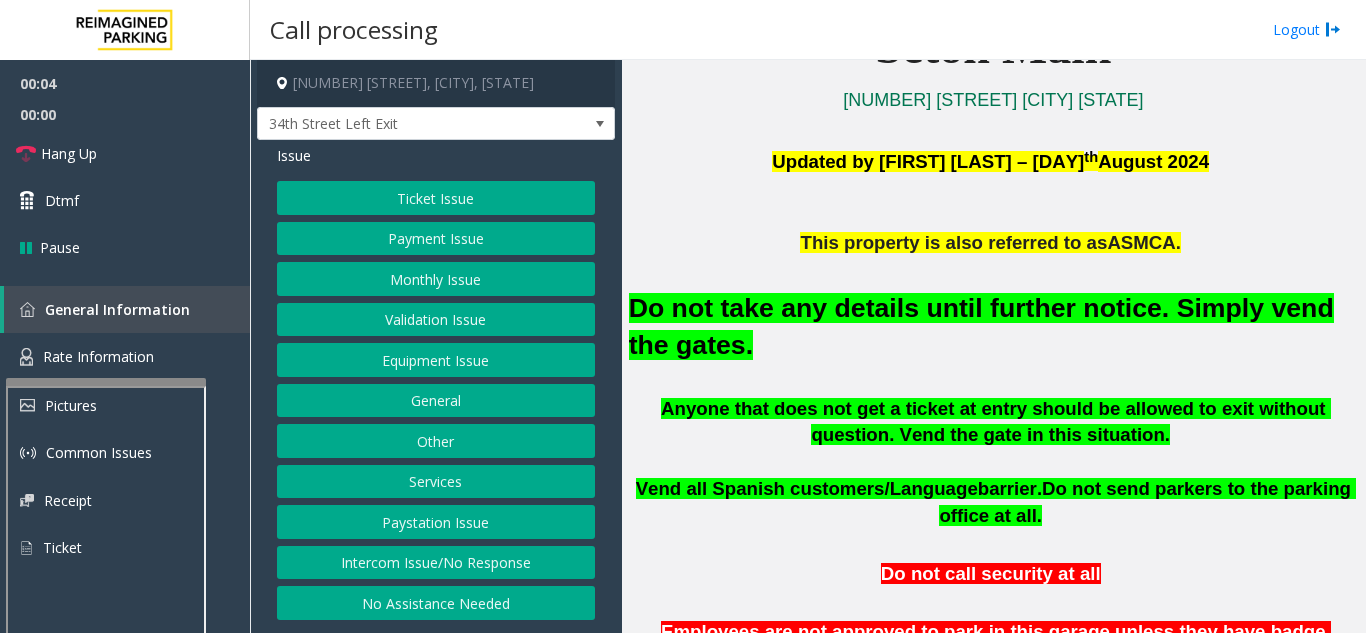 click on "Equipment Issue" 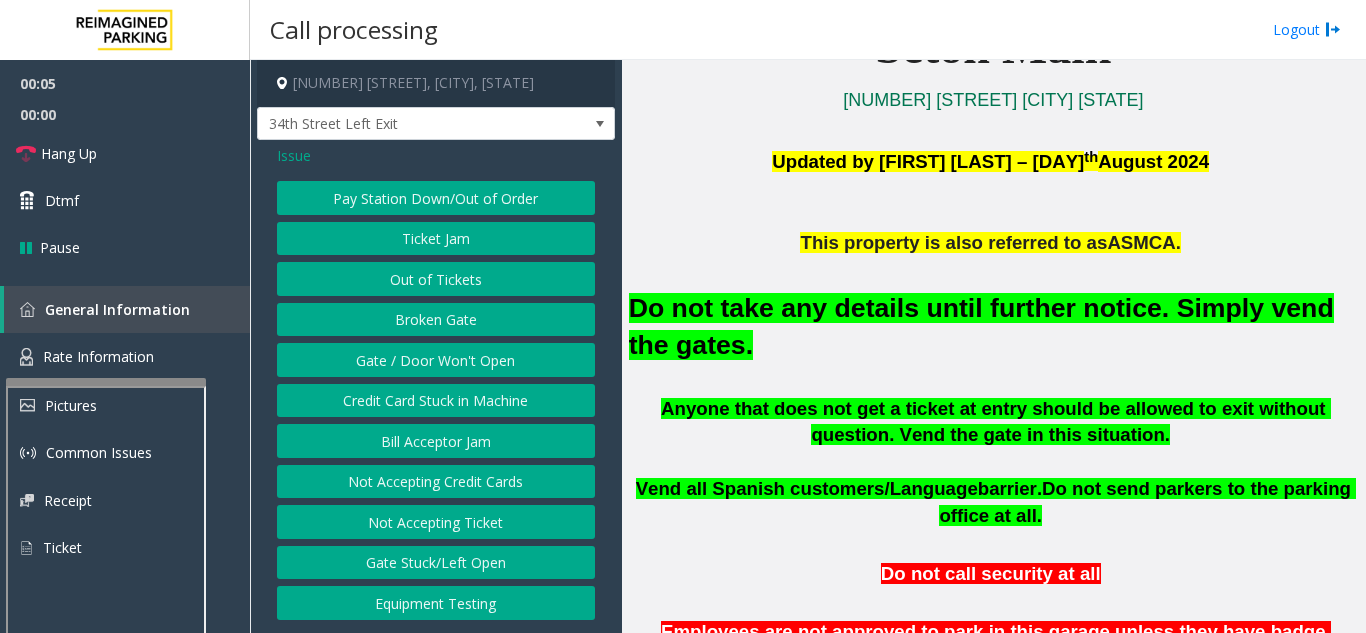 click on "Gate / Door Won't Open" 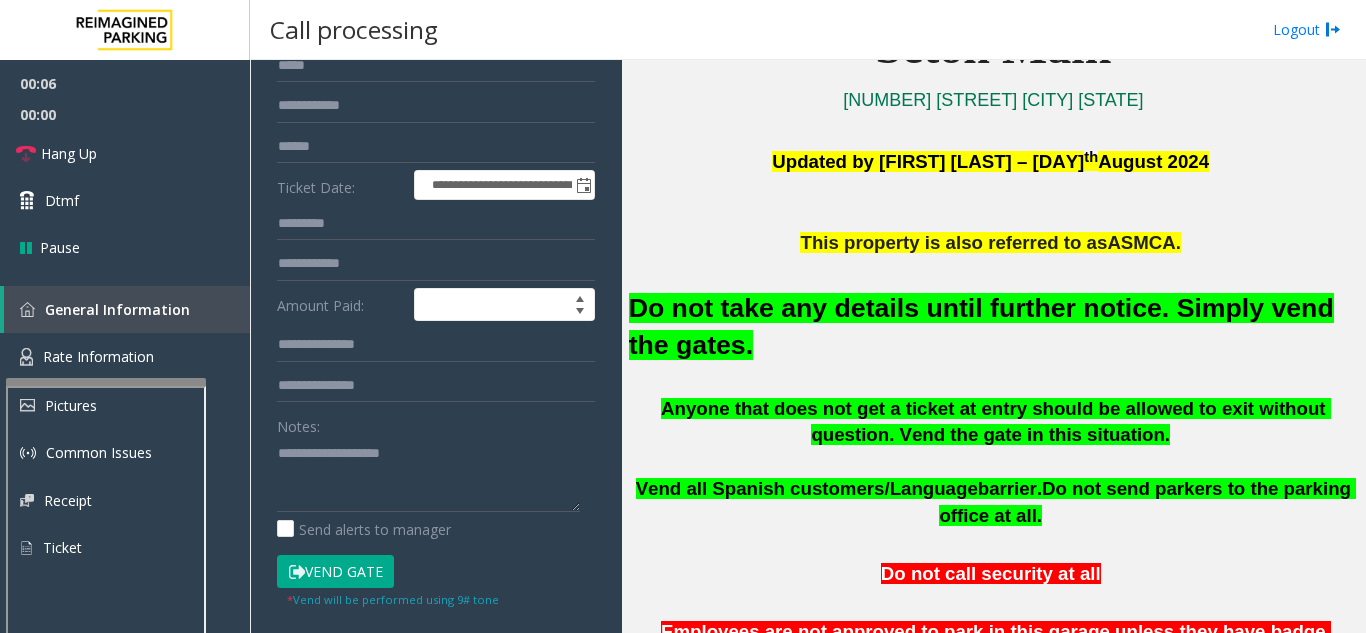 click on "Vend Gate" 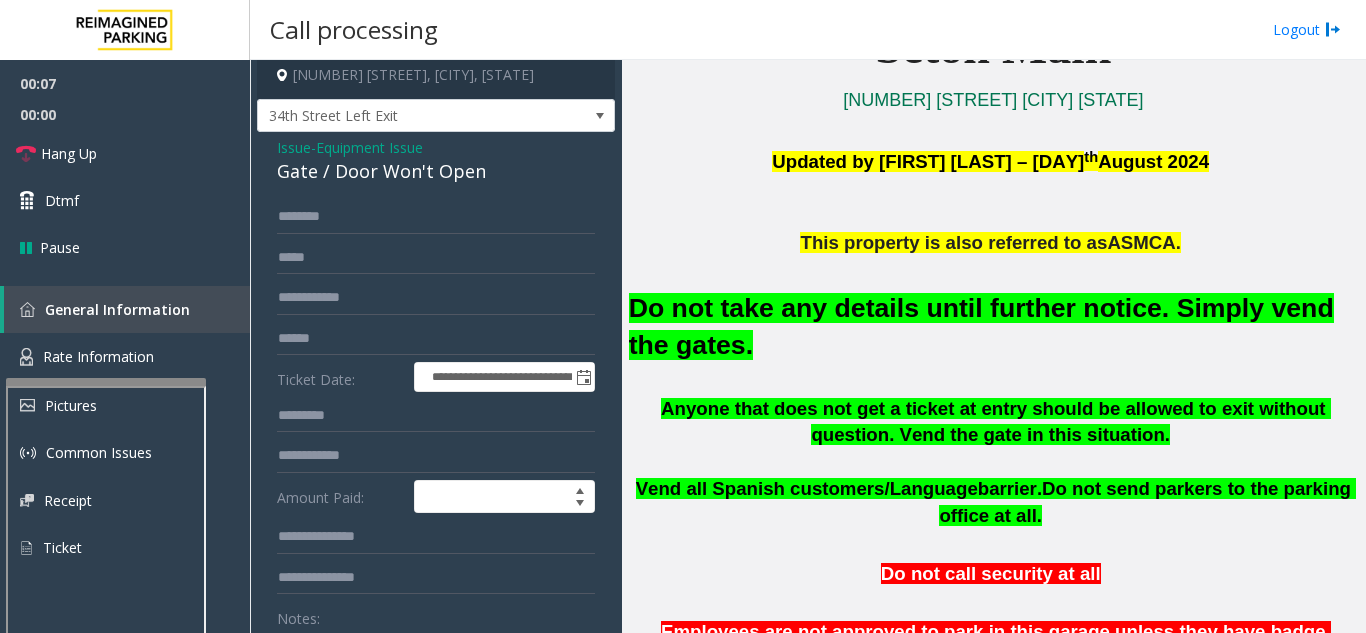 scroll, scrollTop: 0, scrollLeft: 0, axis: both 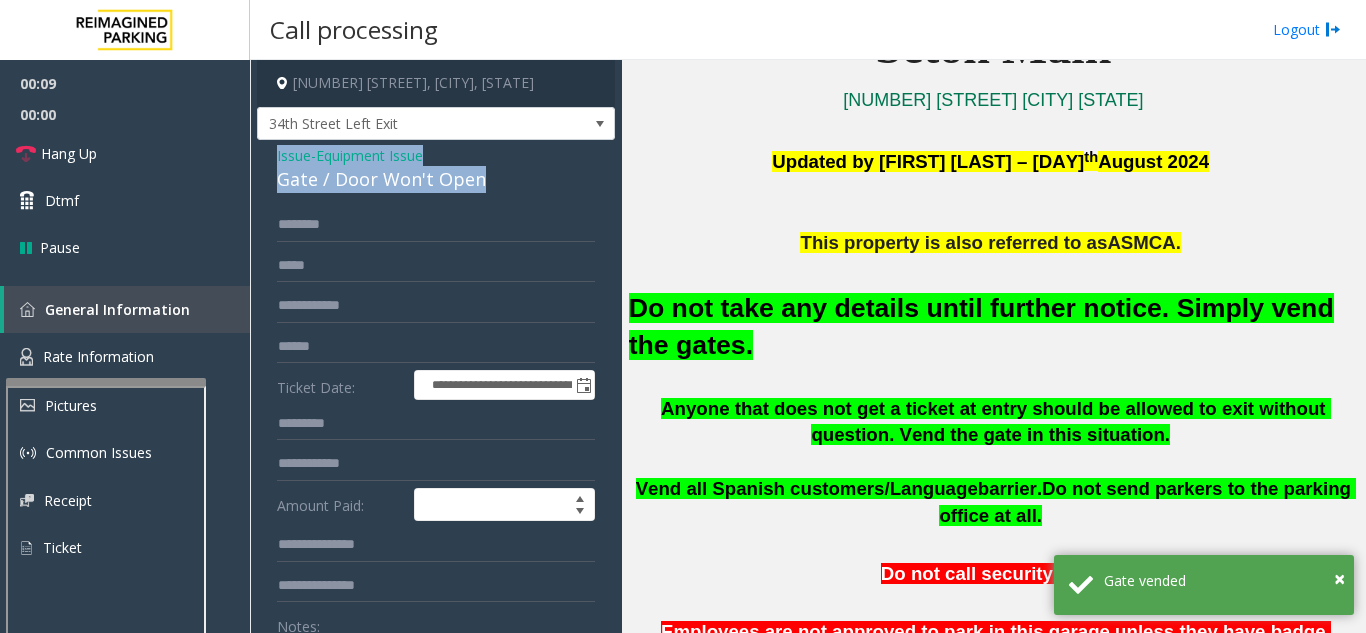 drag, startPoint x: 267, startPoint y: 153, endPoint x: 486, endPoint y: 175, distance: 220.10225 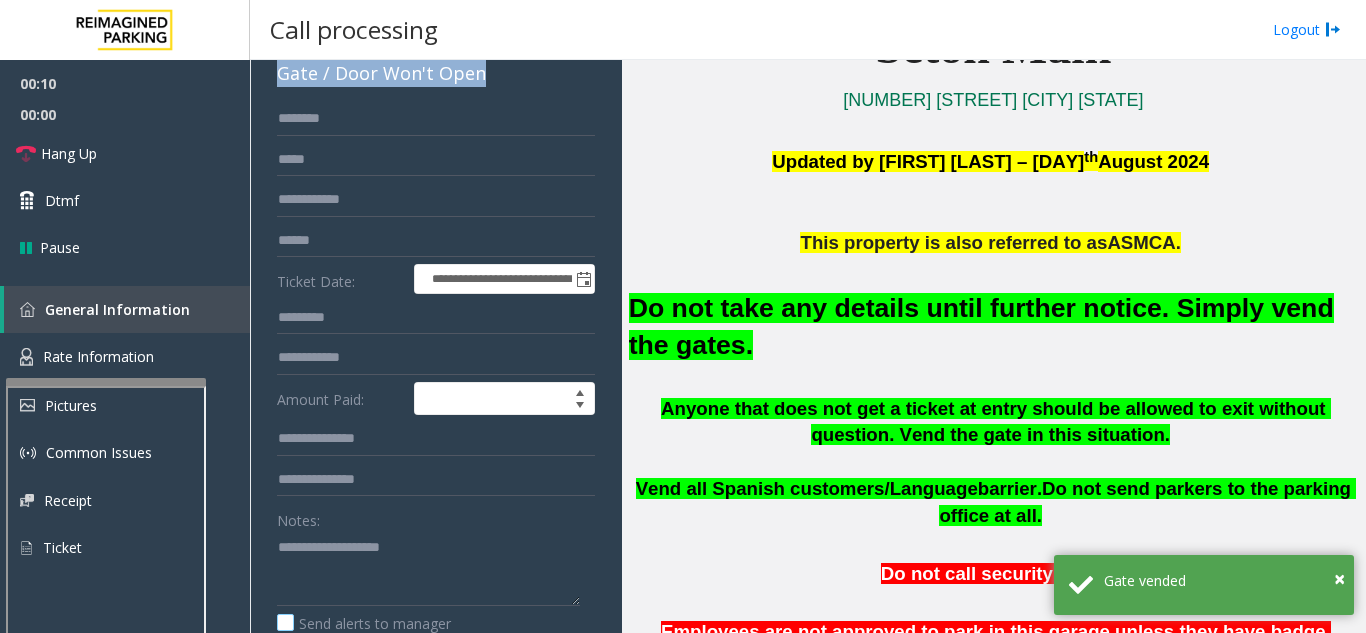 scroll, scrollTop: 200, scrollLeft: 0, axis: vertical 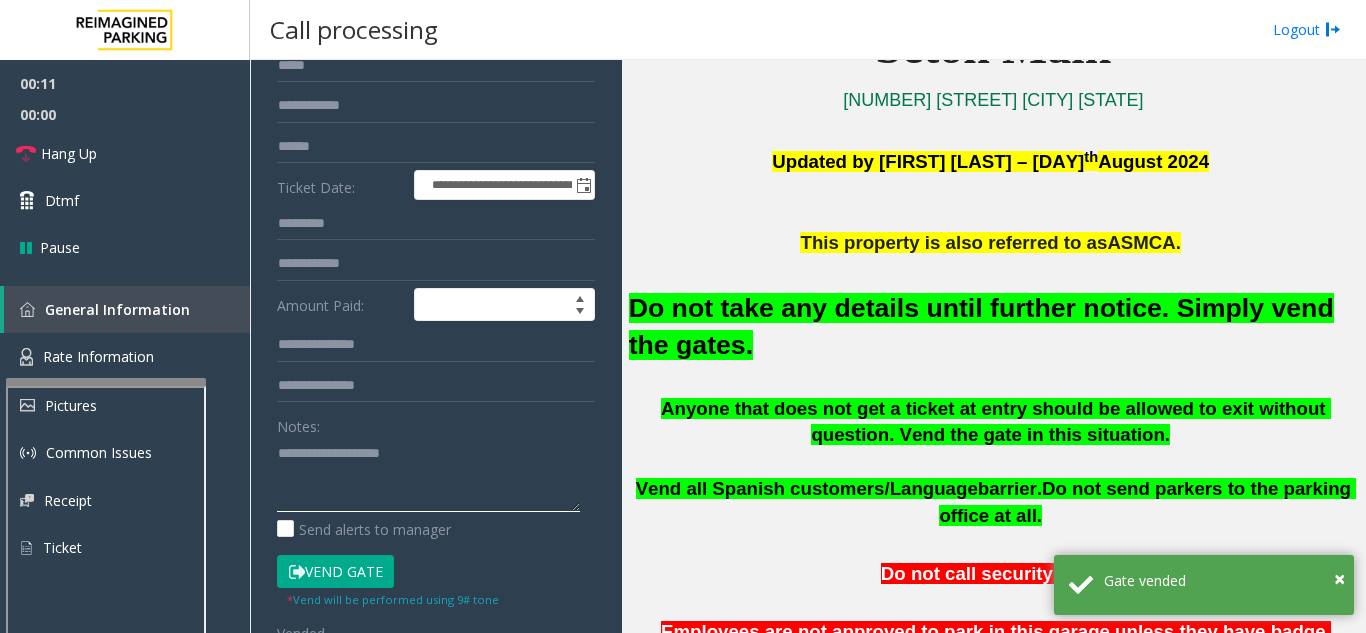 click 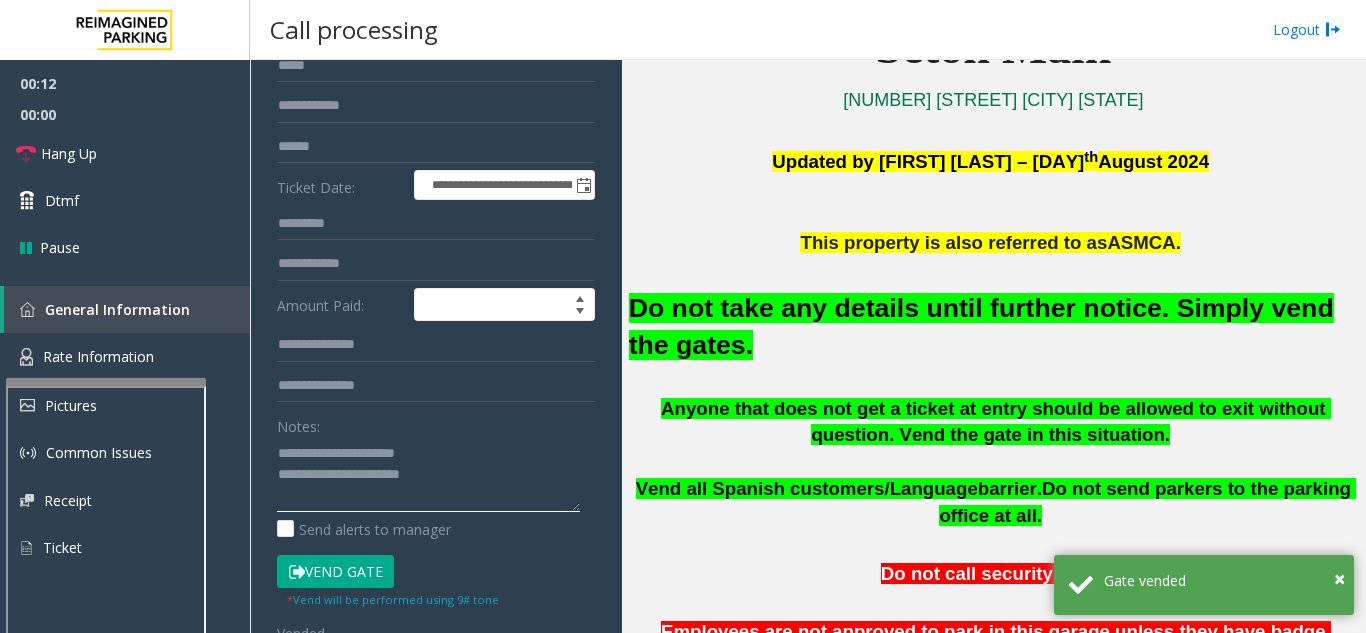 scroll, scrollTop: 15, scrollLeft: 0, axis: vertical 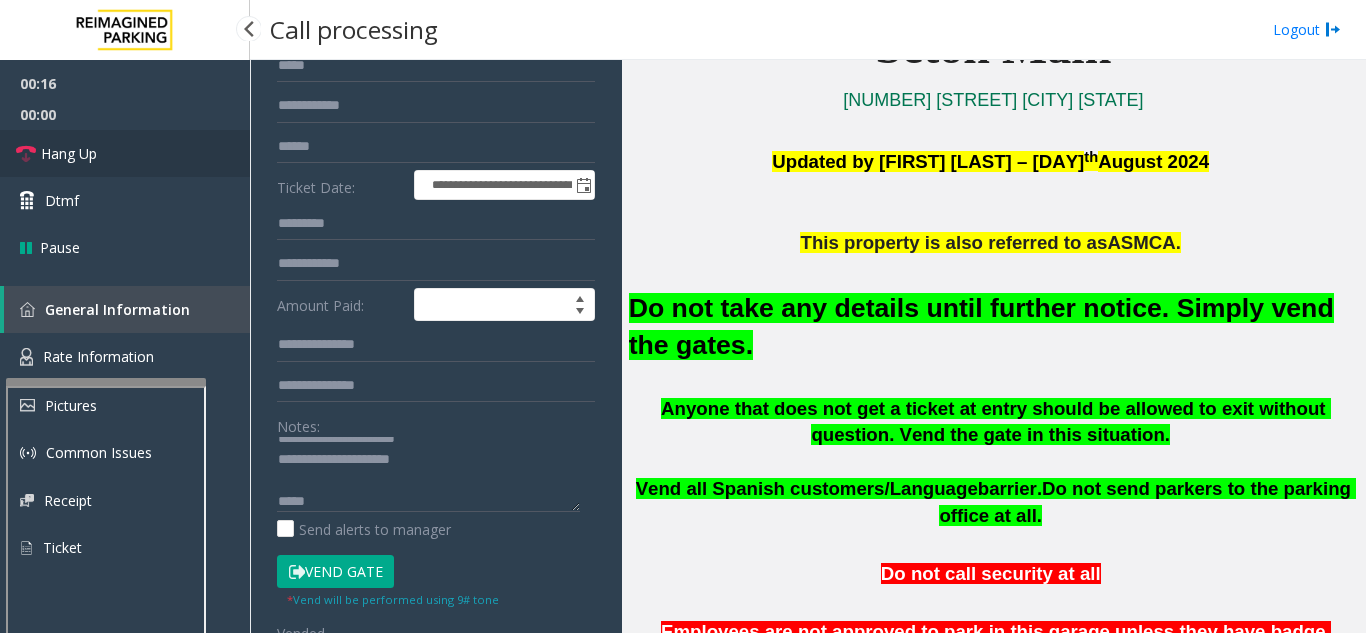 click on "Hang Up" at bounding box center [125, 153] 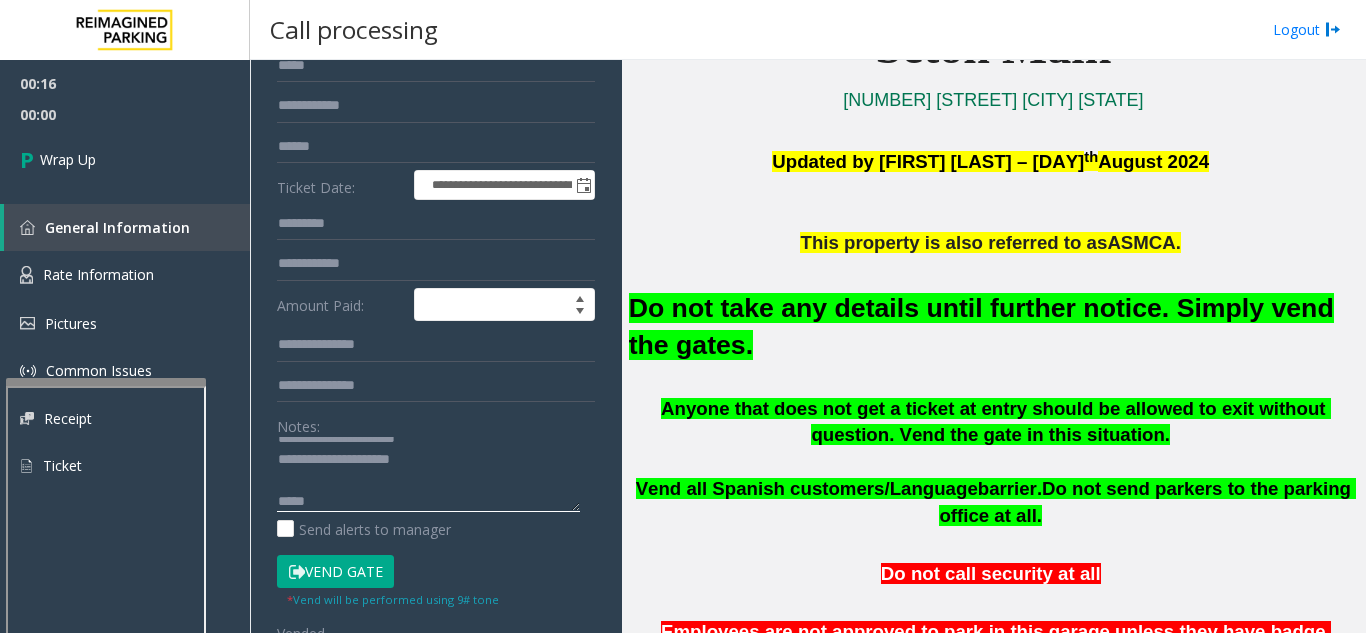 click 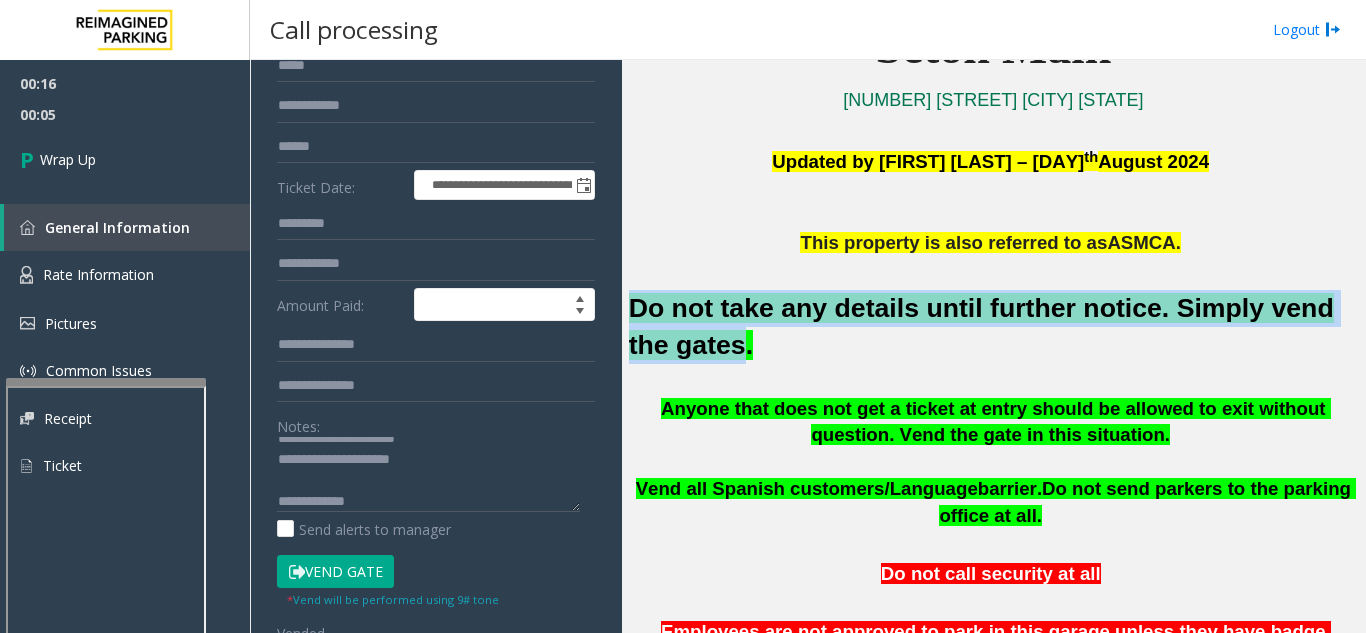 drag, startPoint x: 622, startPoint y: 292, endPoint x: 688, endPoint y: 341, distance: 82.20097 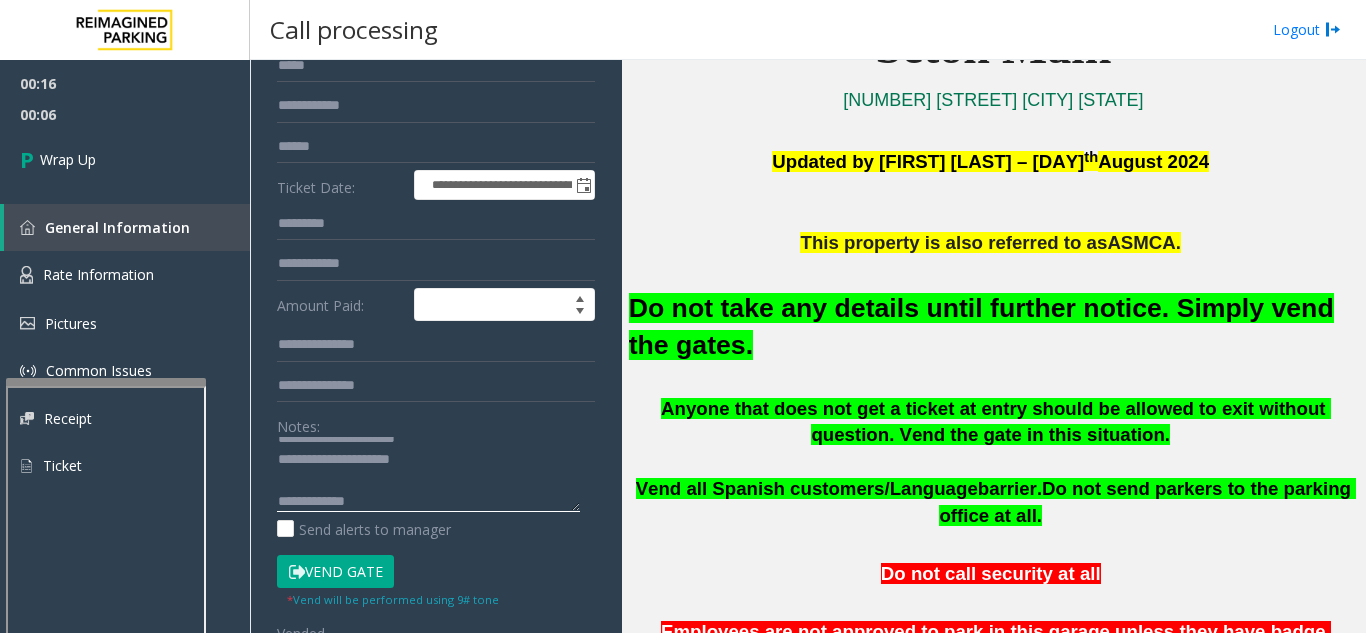 click 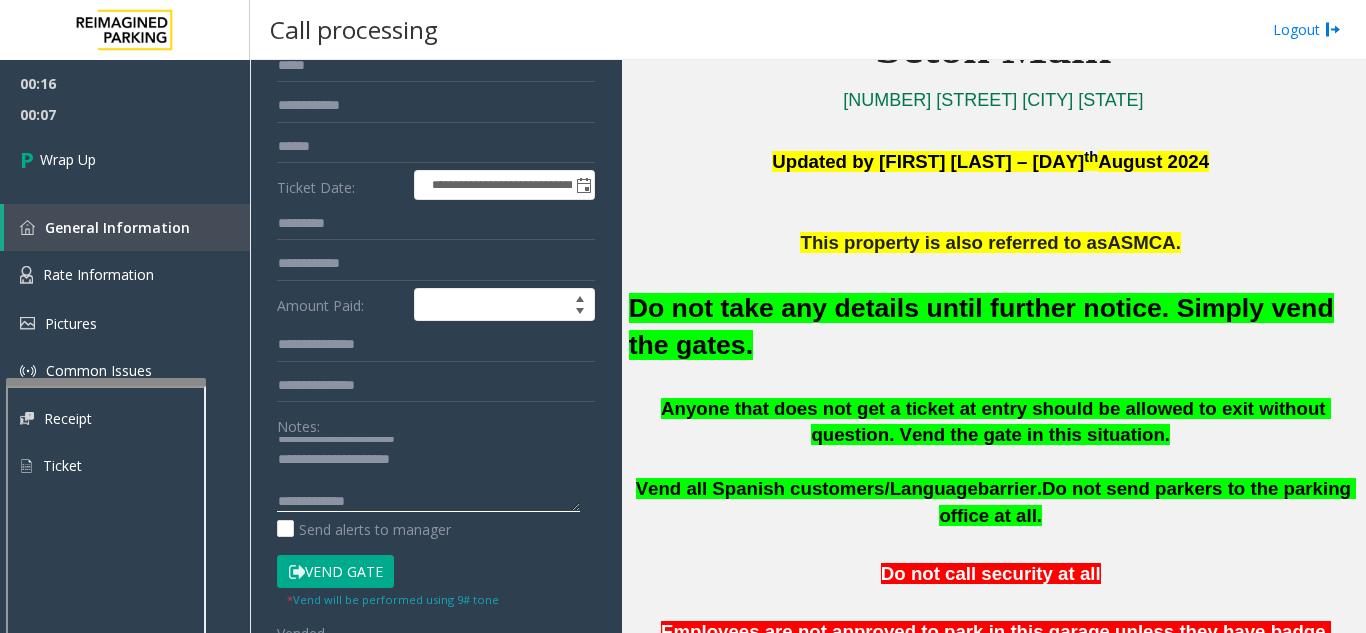 paste on "**********" 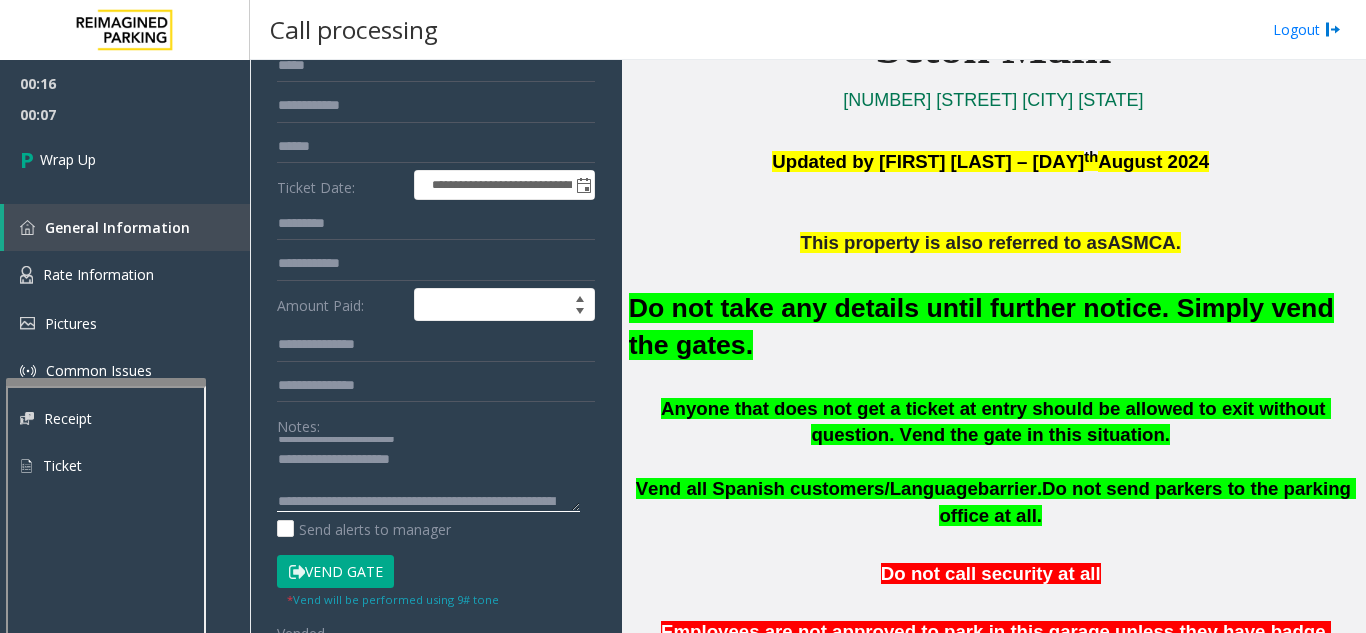 scroll, scrollTop: 36, scrollLeft: 0, axis: vertical 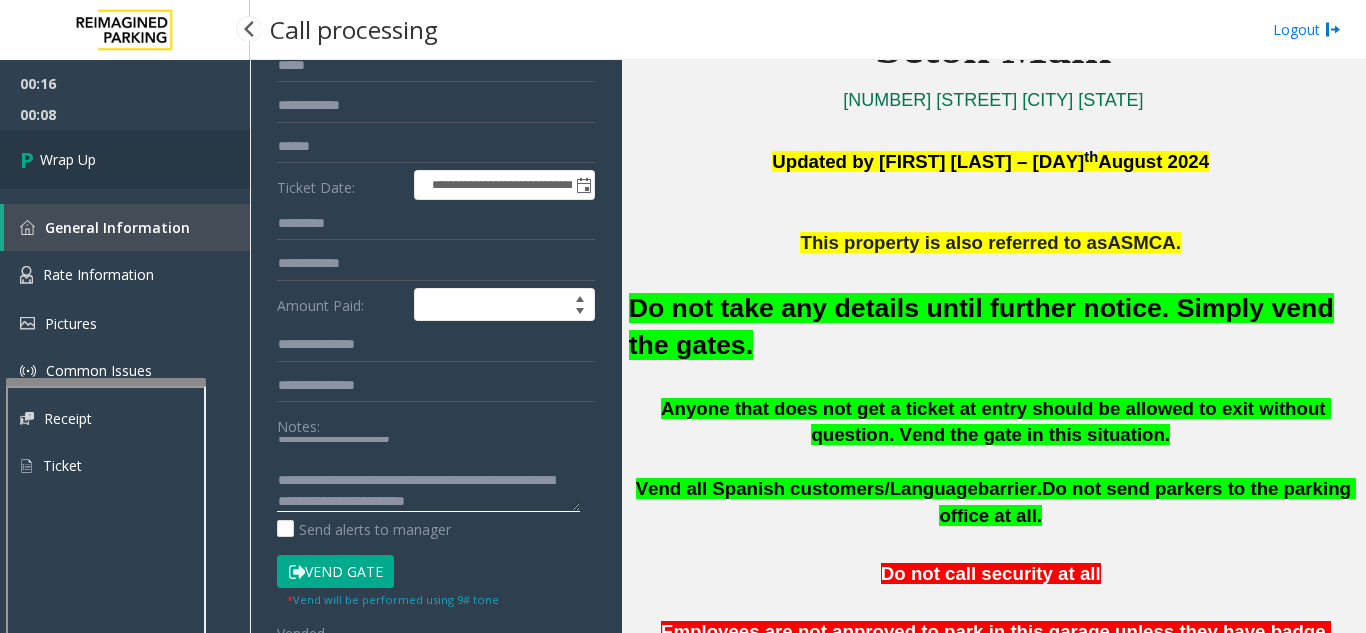 type on "**********" 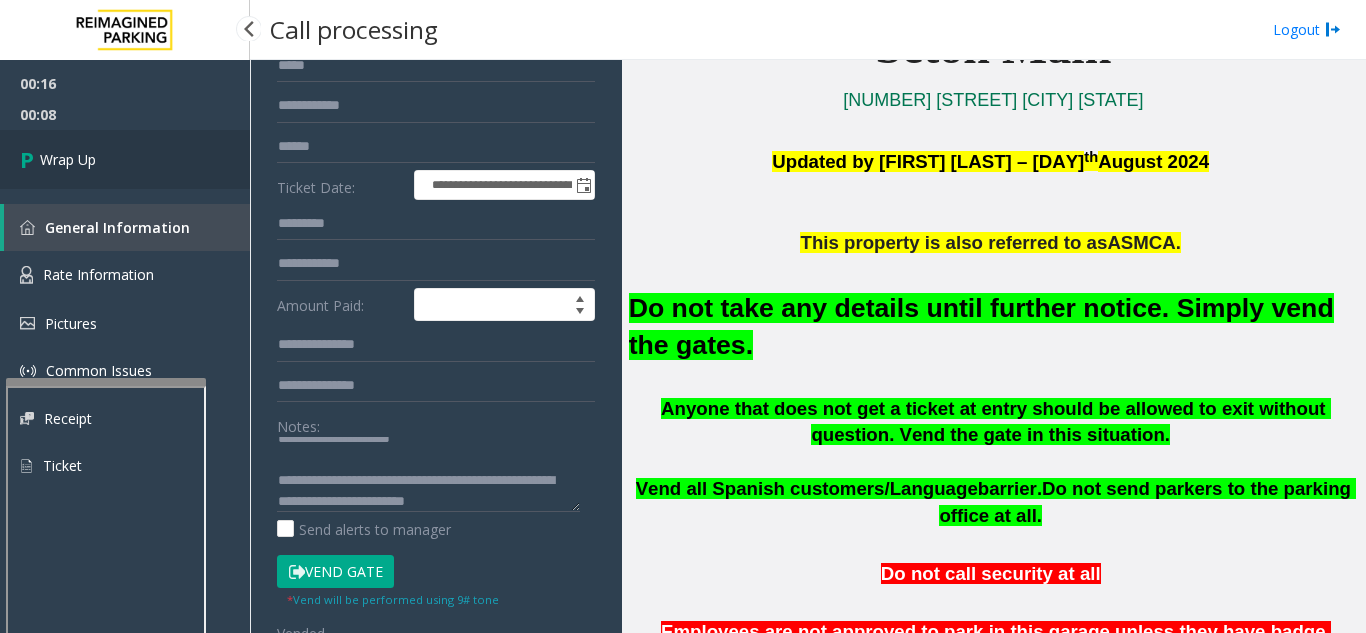 click on "Wrap Up" at bounding box center (125, 159) 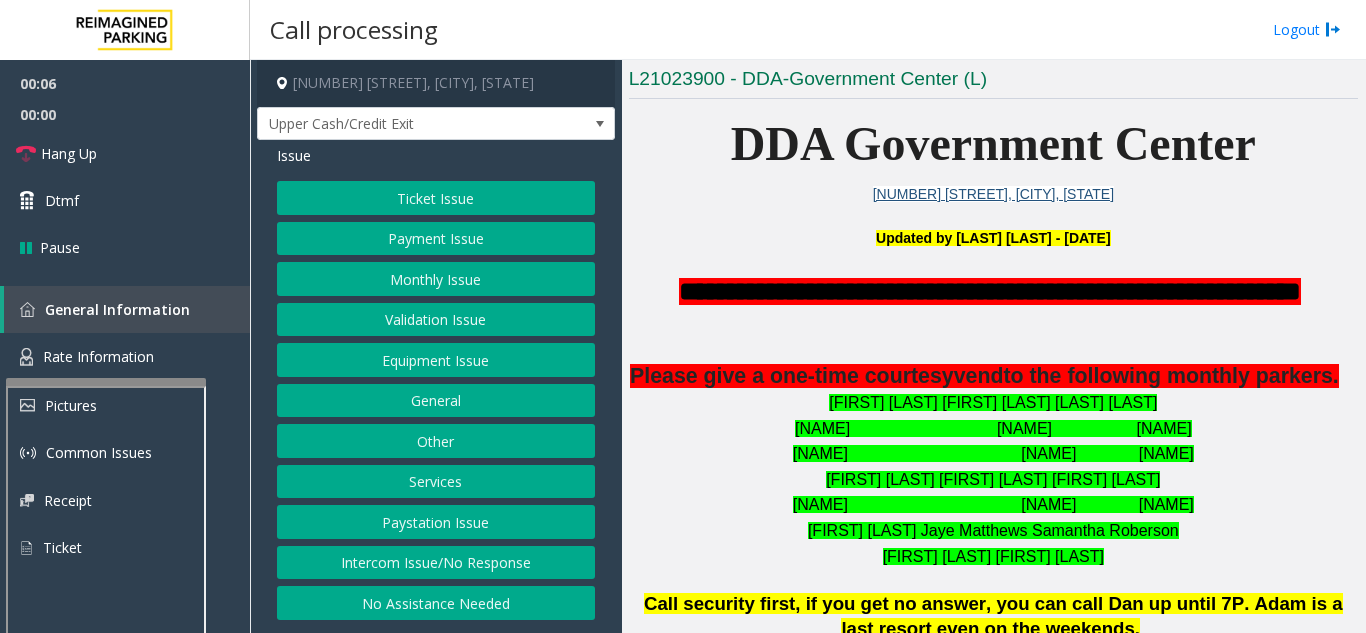 scroll, scrollTop: 500, scrollLeft: 0, axis: vertical 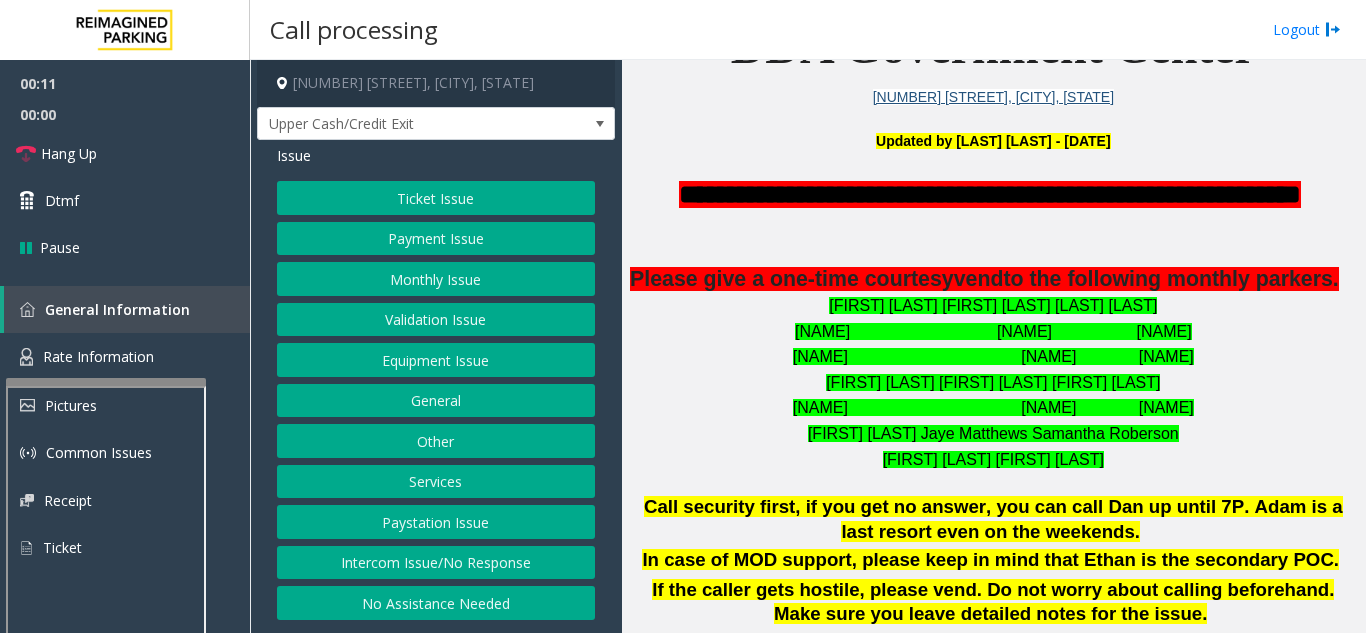 click on "Payment Issue" 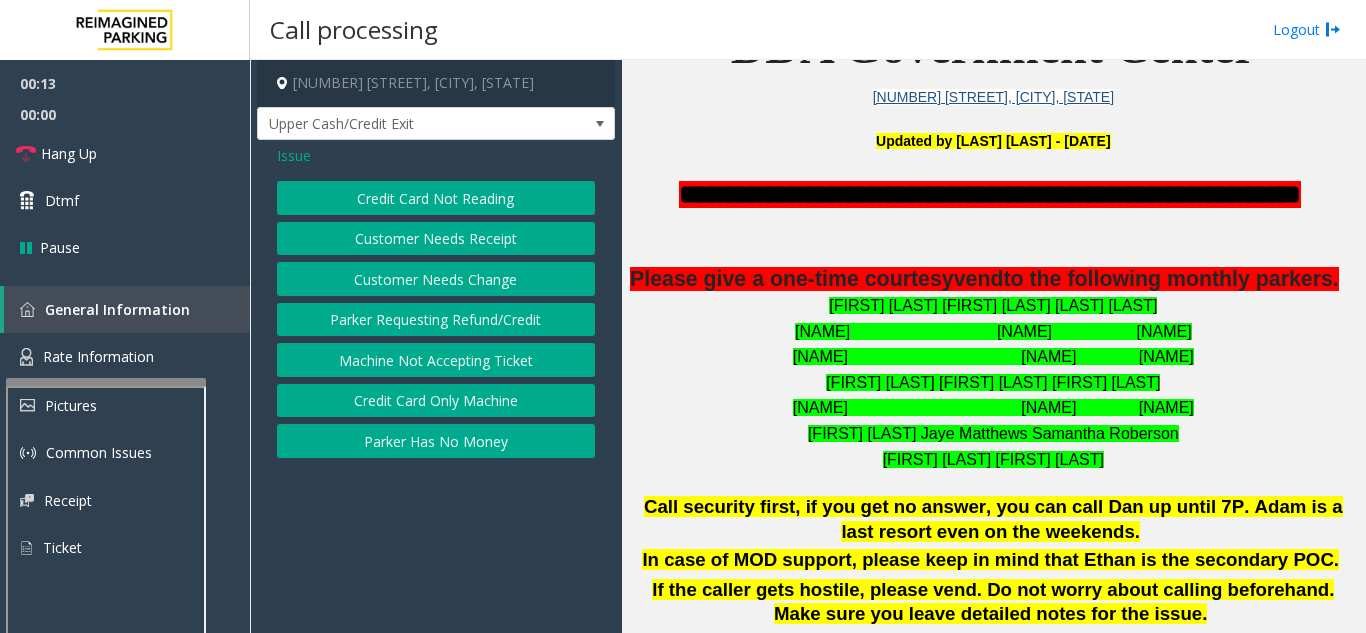 click on "Issue  Credit Card Not Reading   Customer Needs Receipt   Customer Needs Change   Parker Requesting Refund/Credit   Machine Not Accepting Ticket   Credit Card Only Machine   Parker Has No Money" 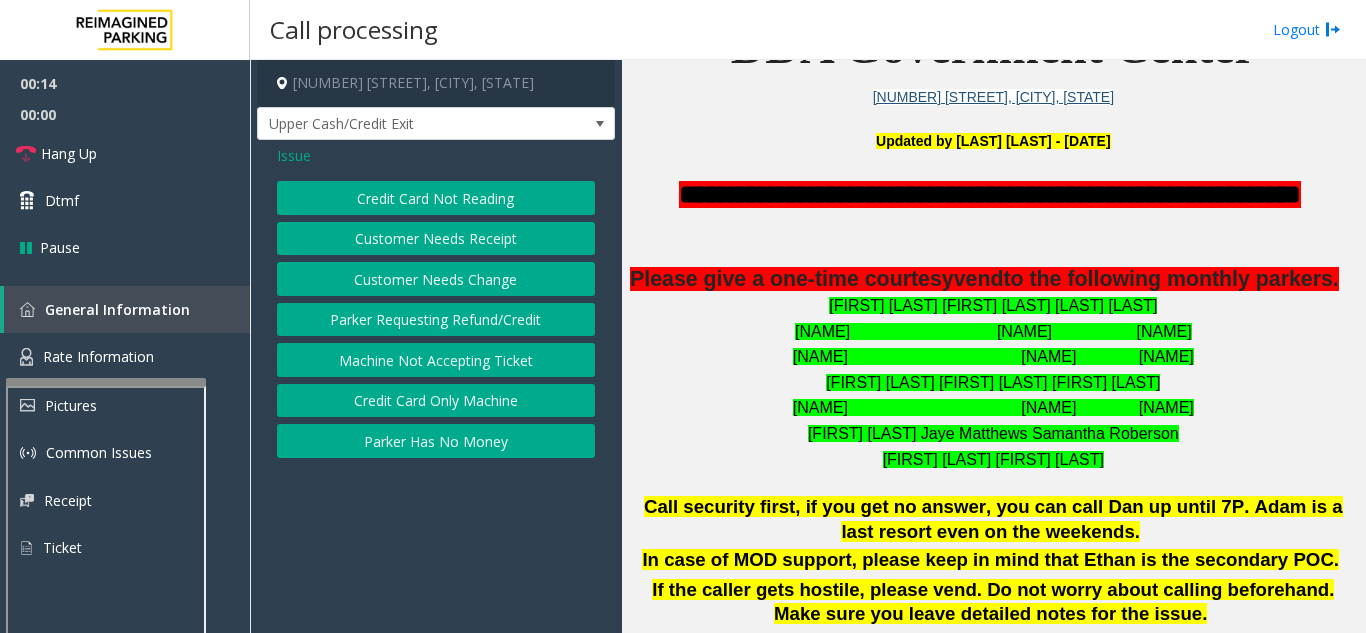 click on "Issue" 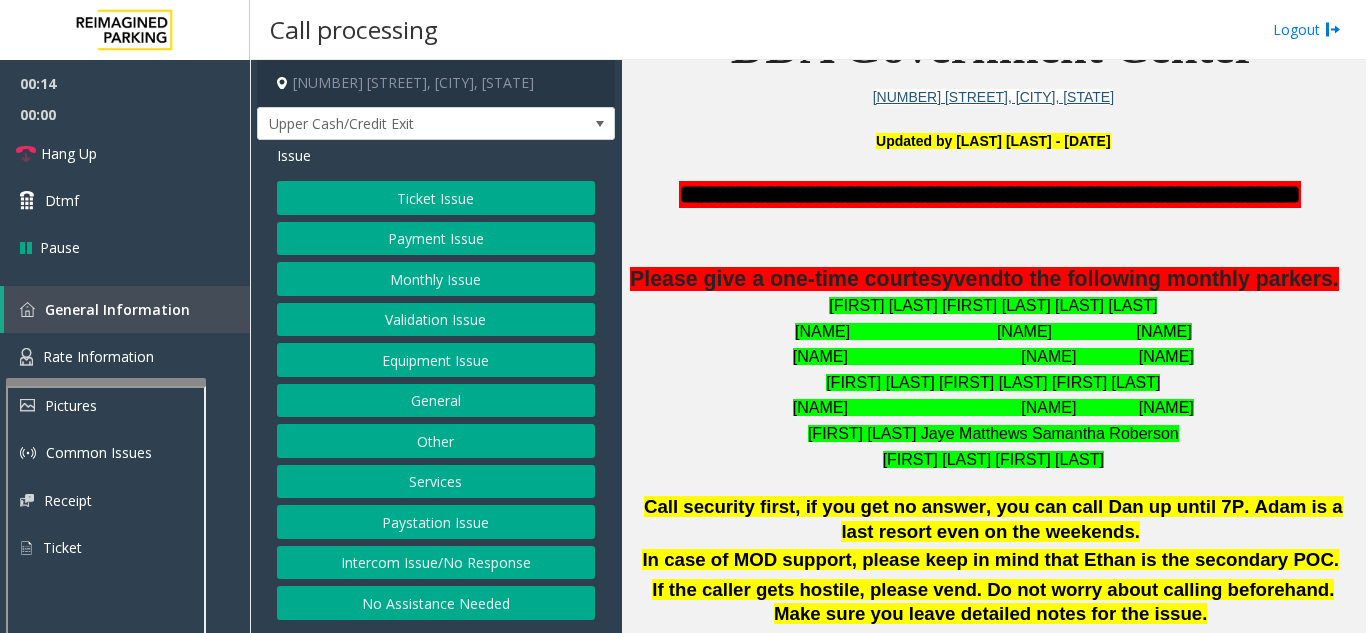 click on "Monthly Issue" 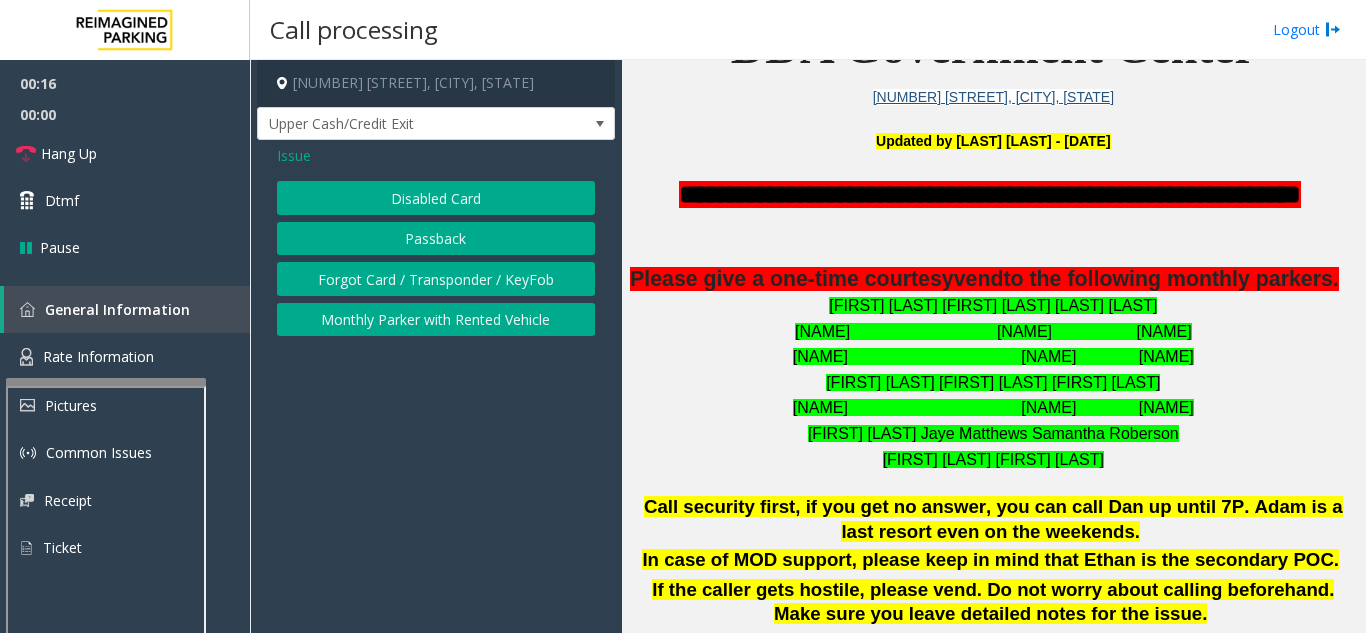 click on "Disabled Card" 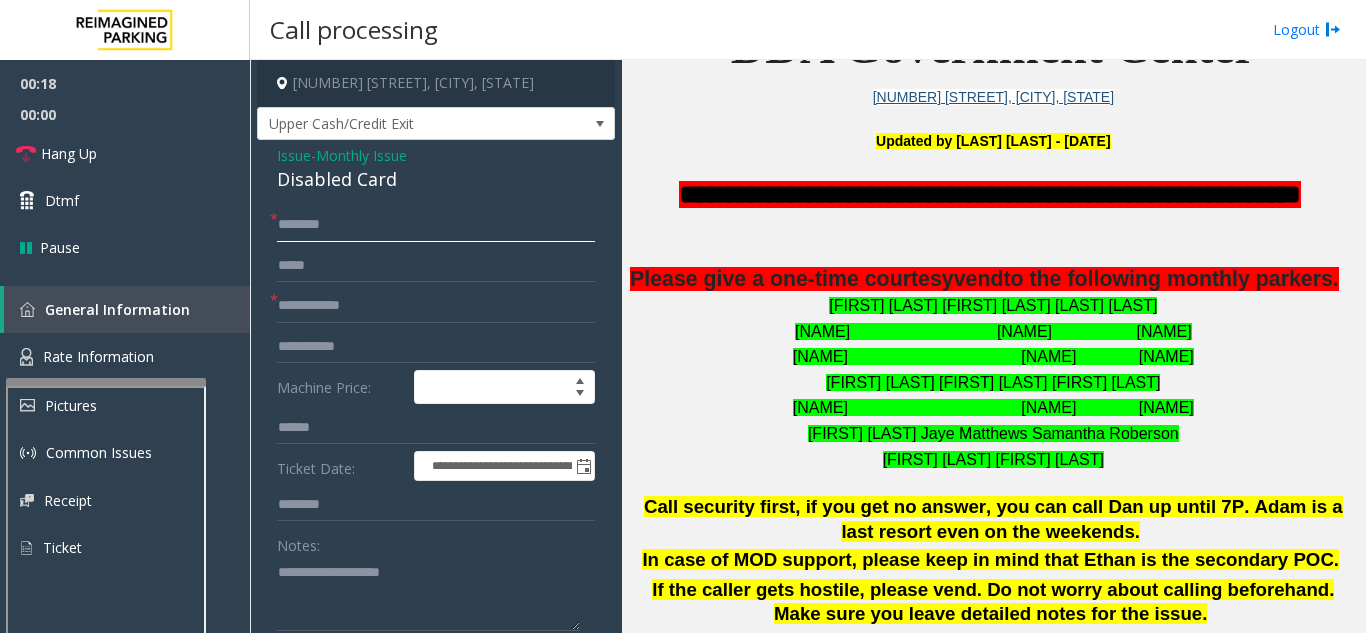 click 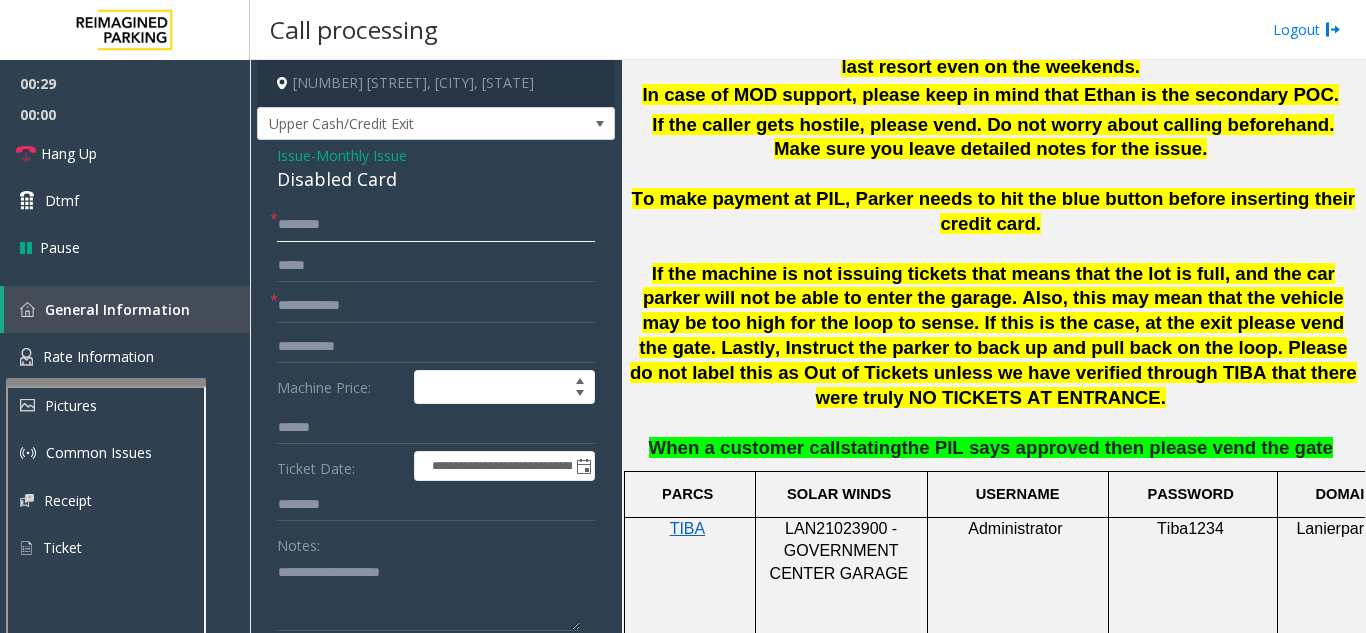 scroll, scrollTop: 1100, scrollLeft: 0, axis: vertical 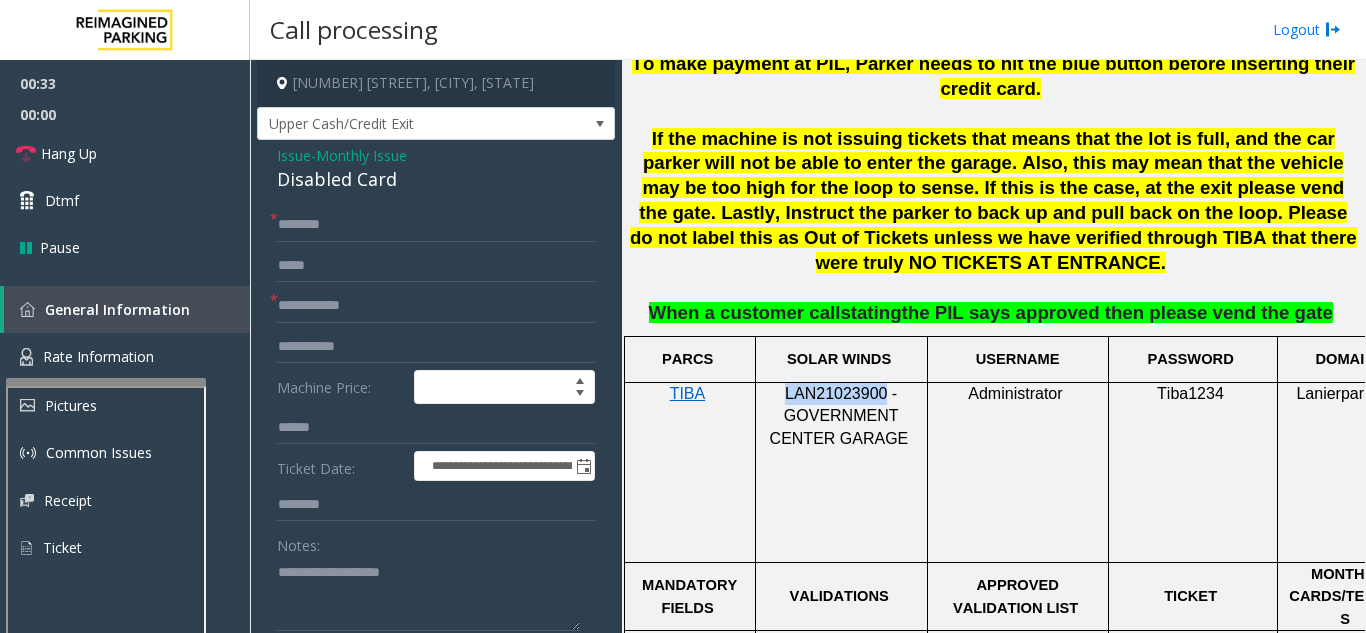 drag, startPoint x: 883, startPoint y: 388, endPoint x: 787, endPoint y: 393, distance: 96.13012 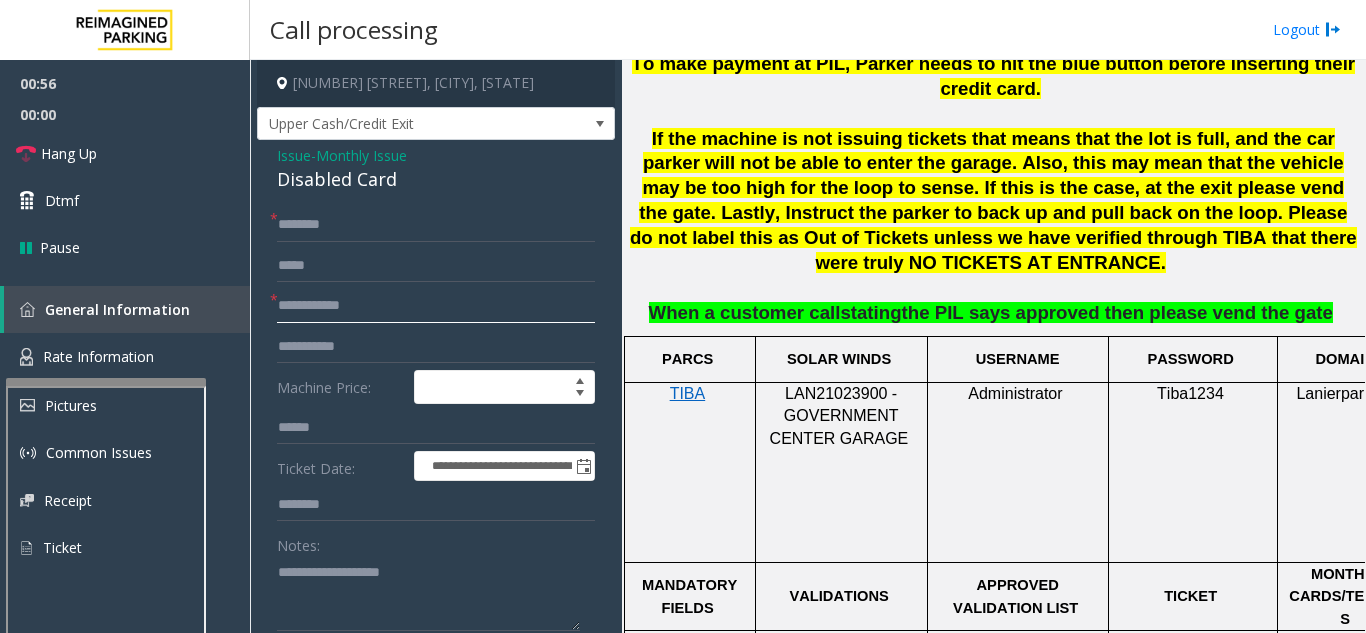click 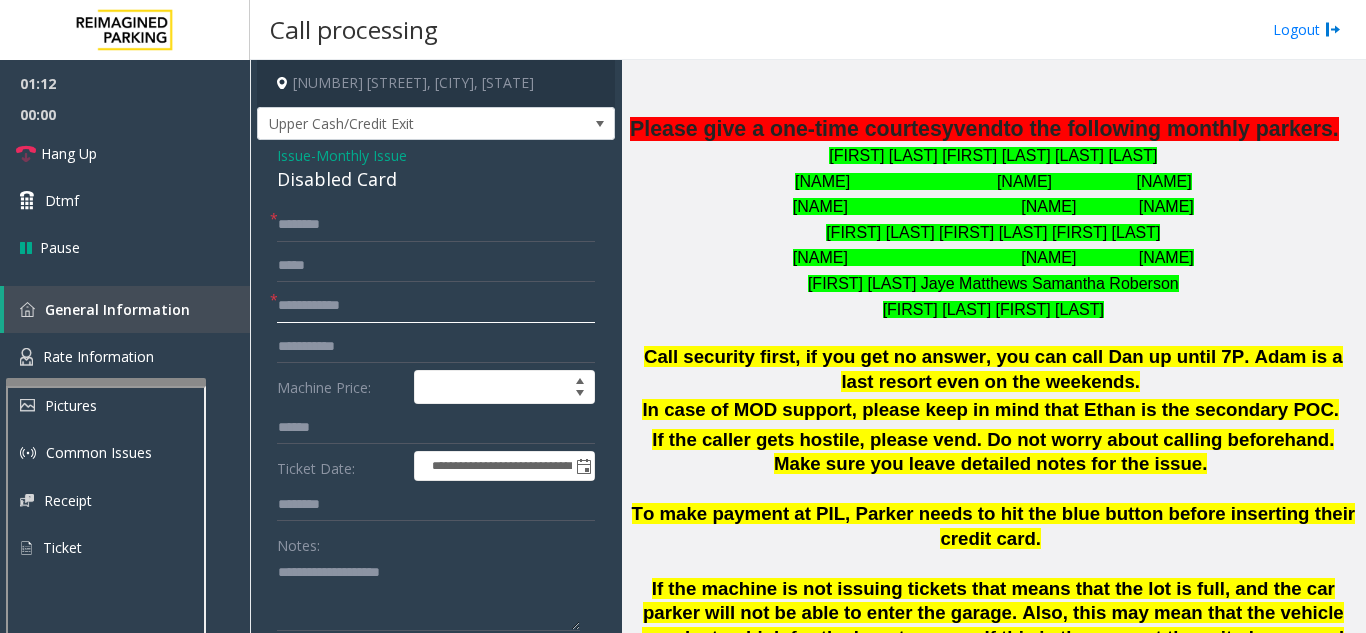 scroll, scrollTop: 600, scrollLeft: 0, axis: vertical 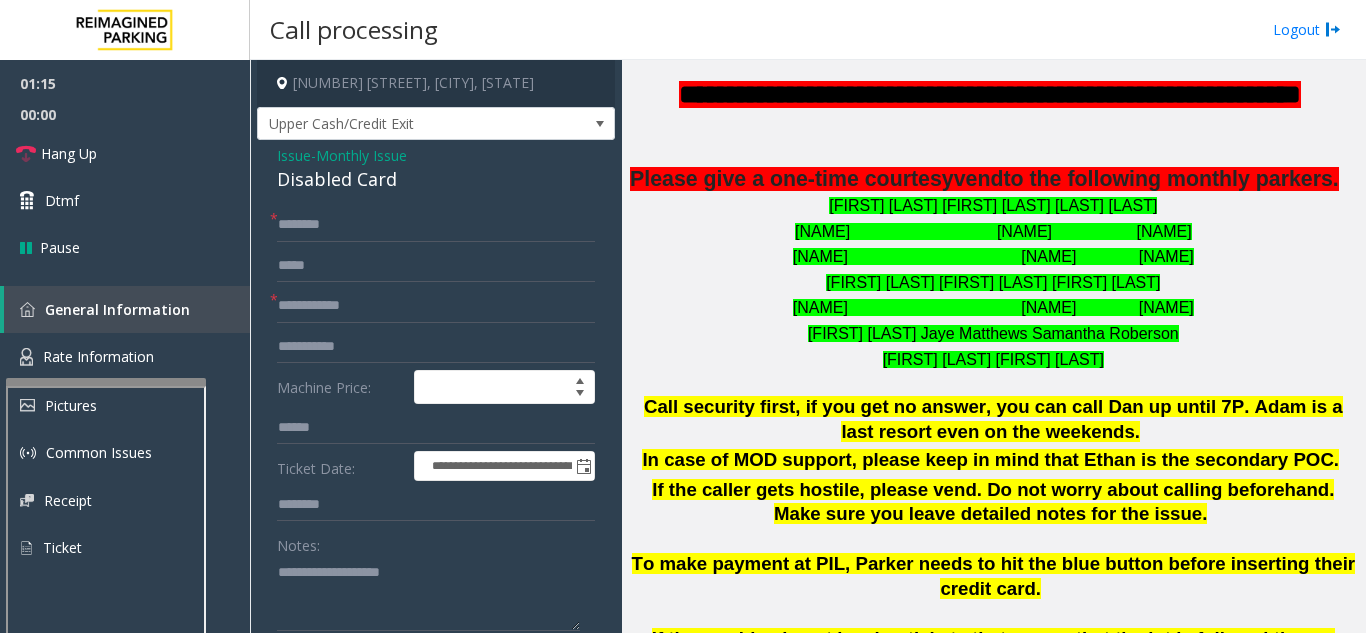 click on "Issue" 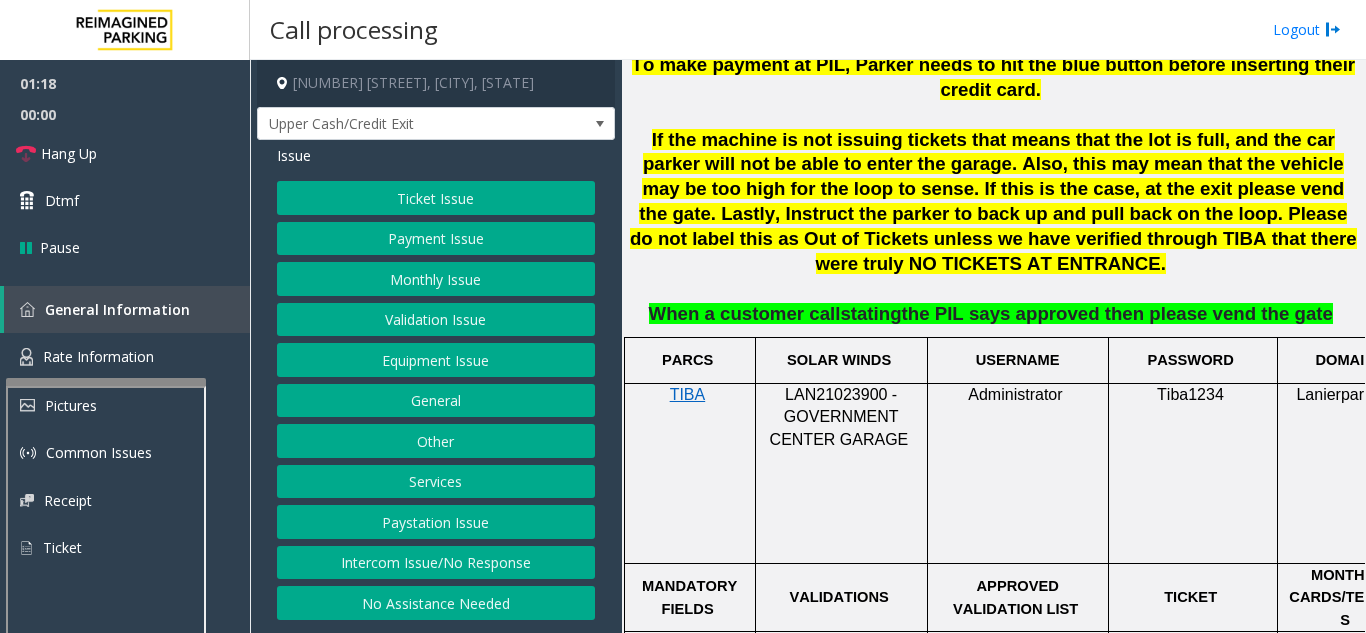 scroll, scrollTop: 1100, scrollLeft: 0, axis: vertical 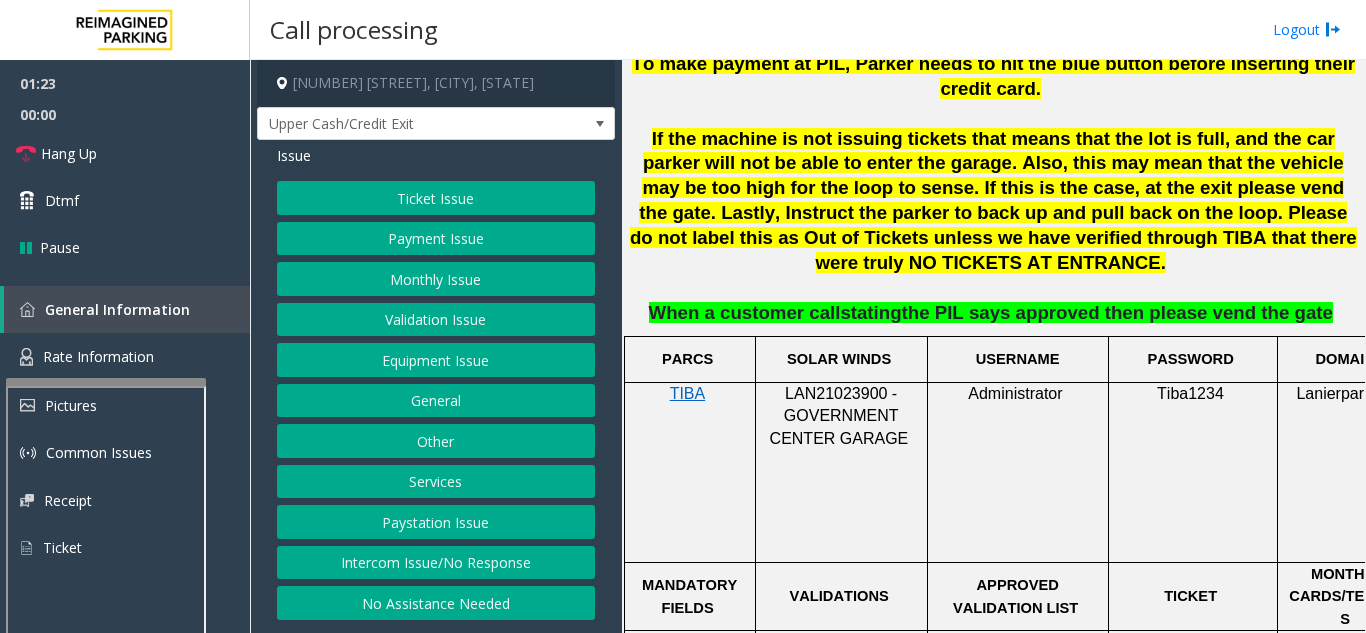click on "Services" 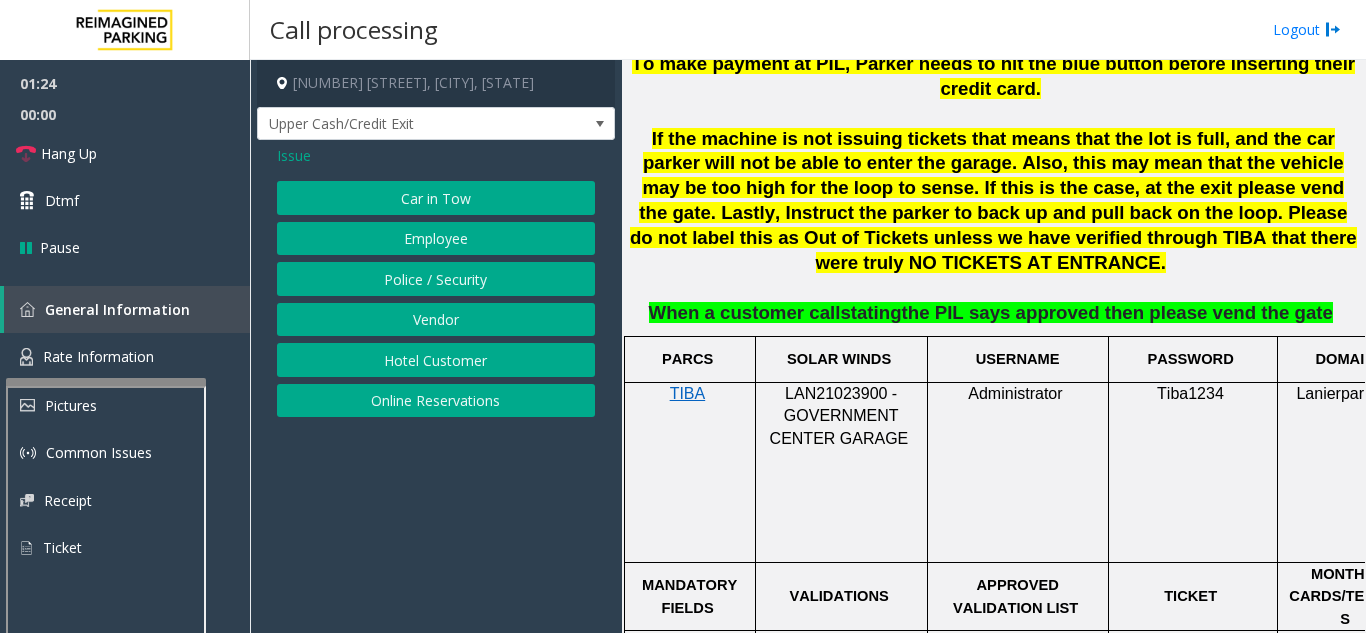 click on "Employee" 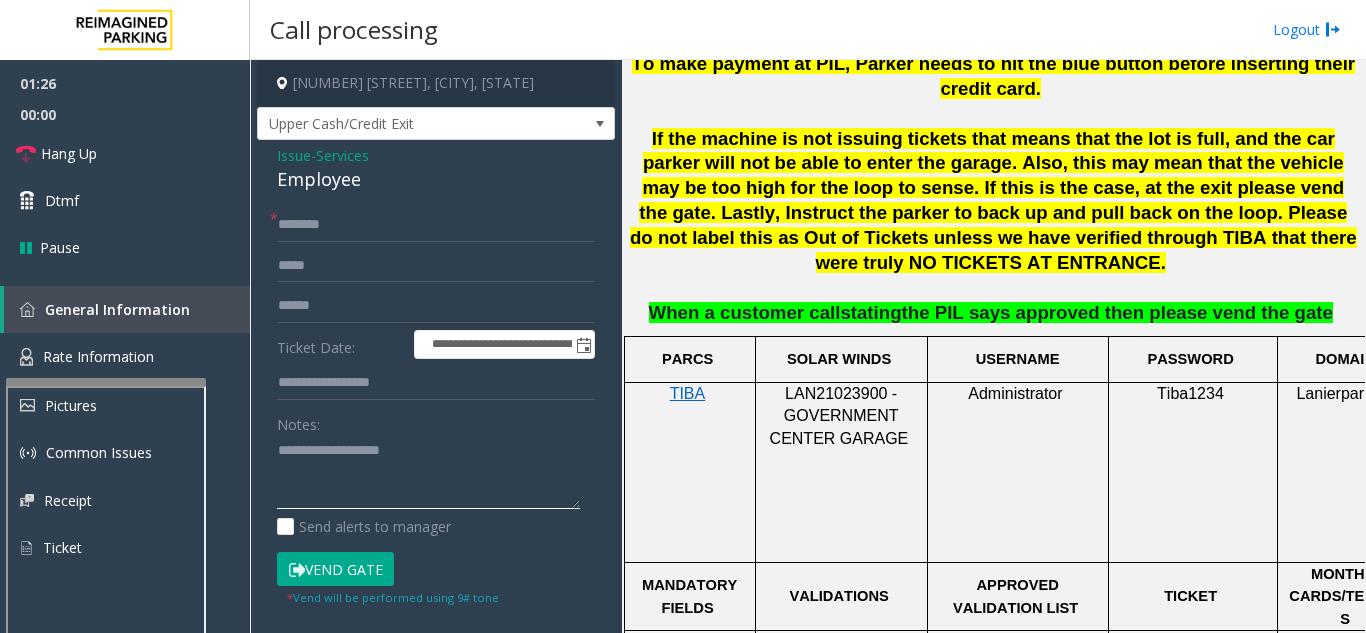 click 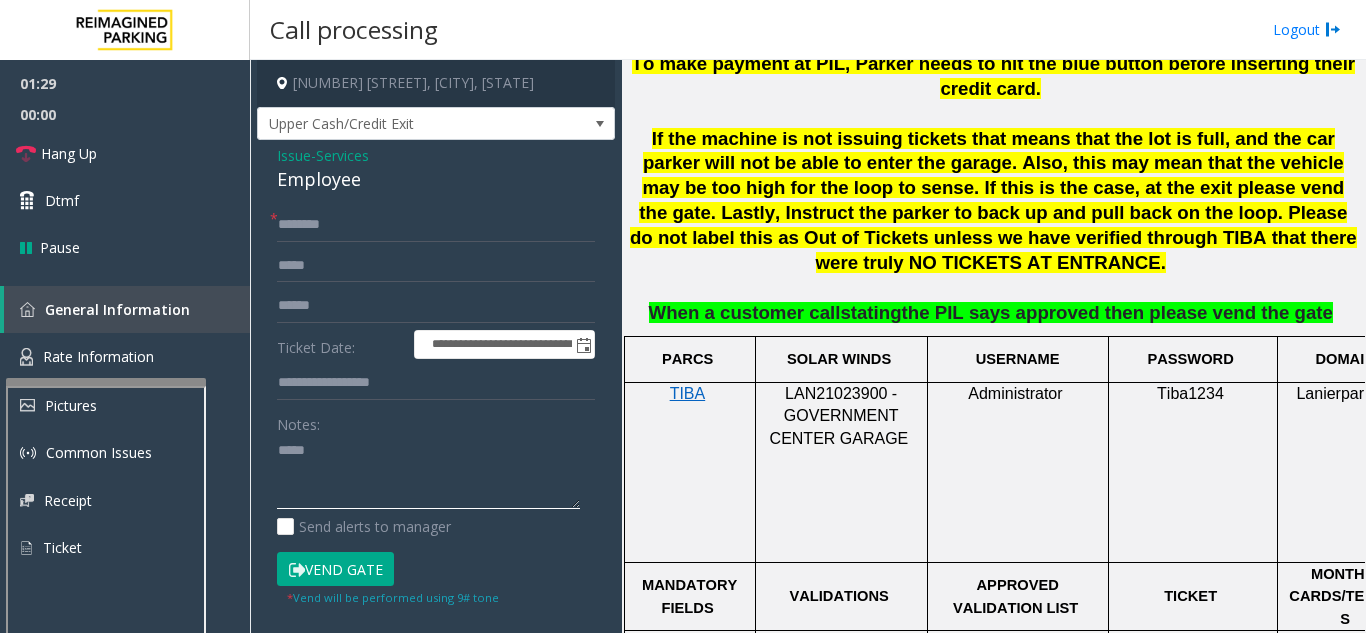 type on "*****" 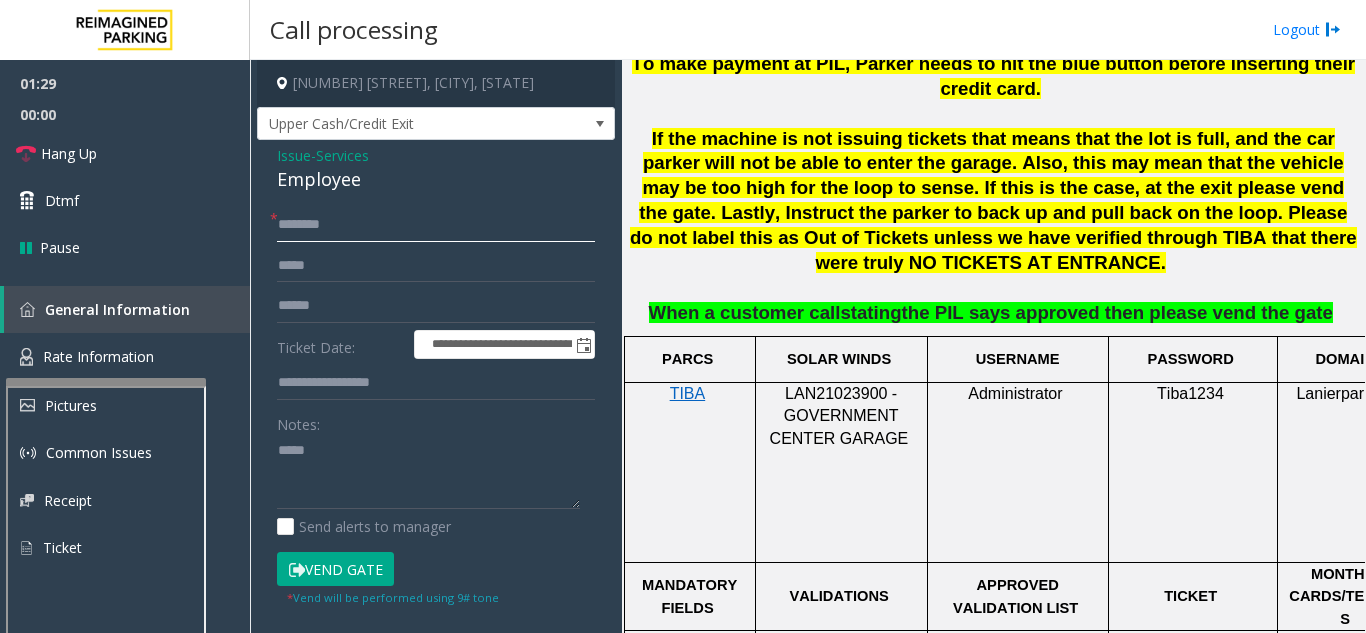 click 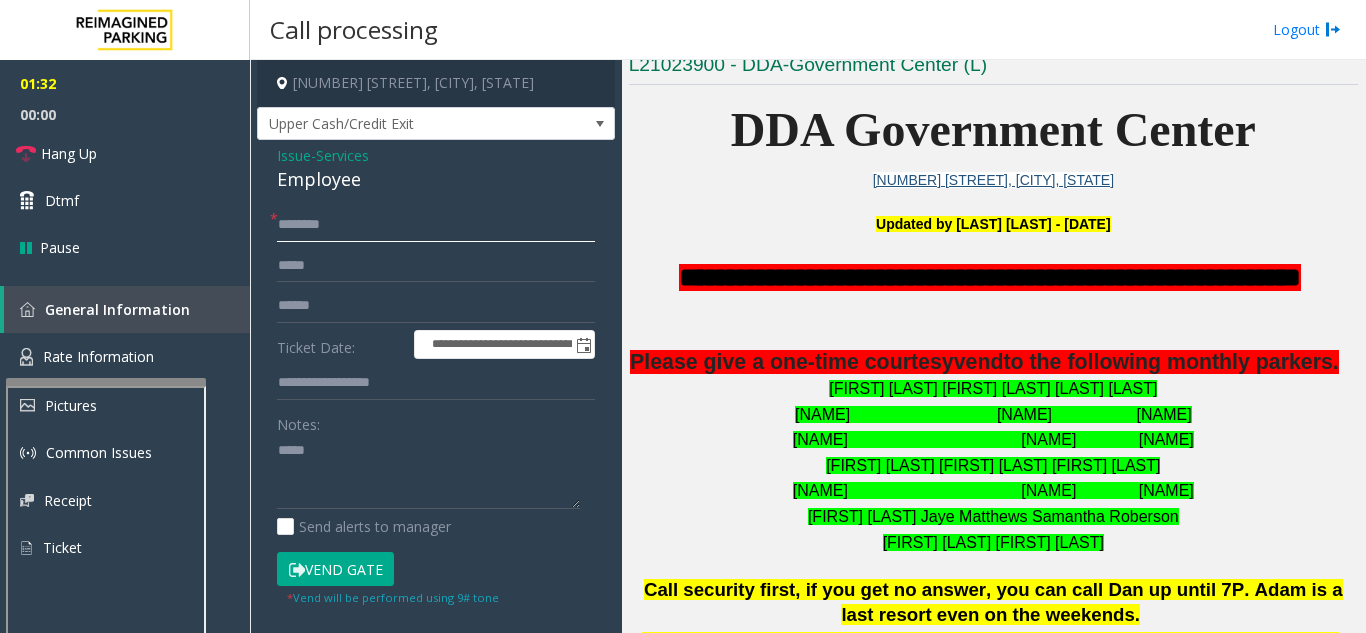 scroll, scrollTop: 400, scrollLeft: 0, axis: vertical 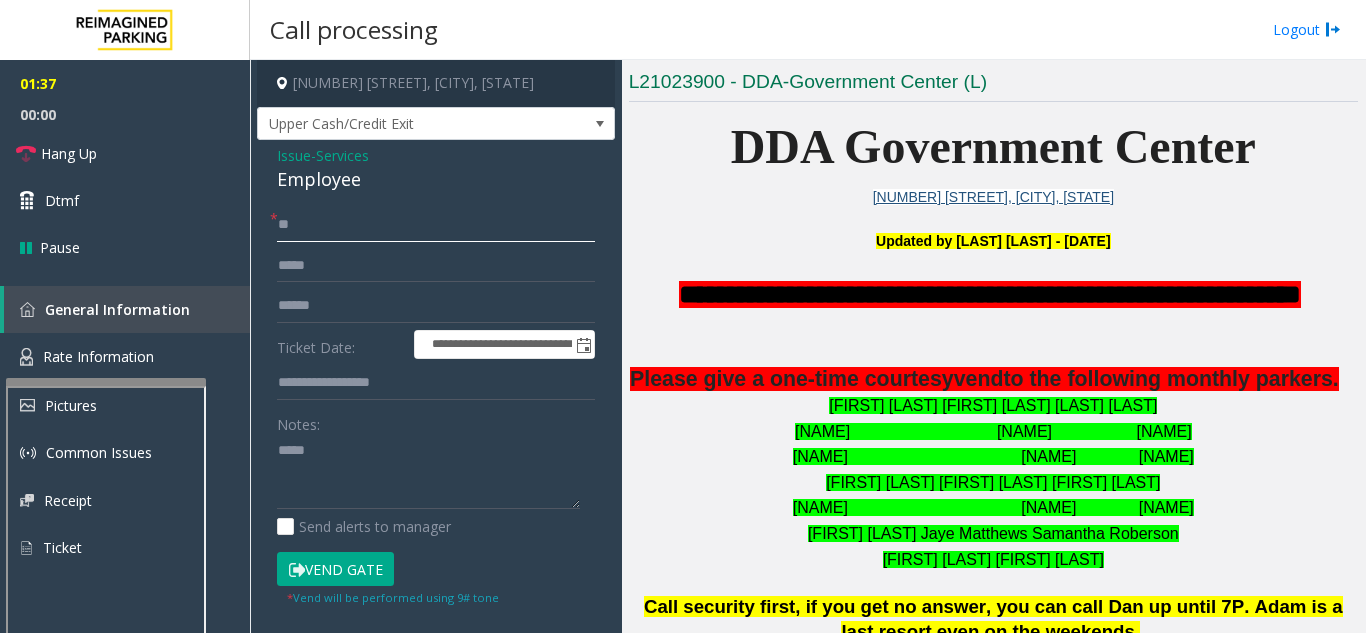 type on "*" 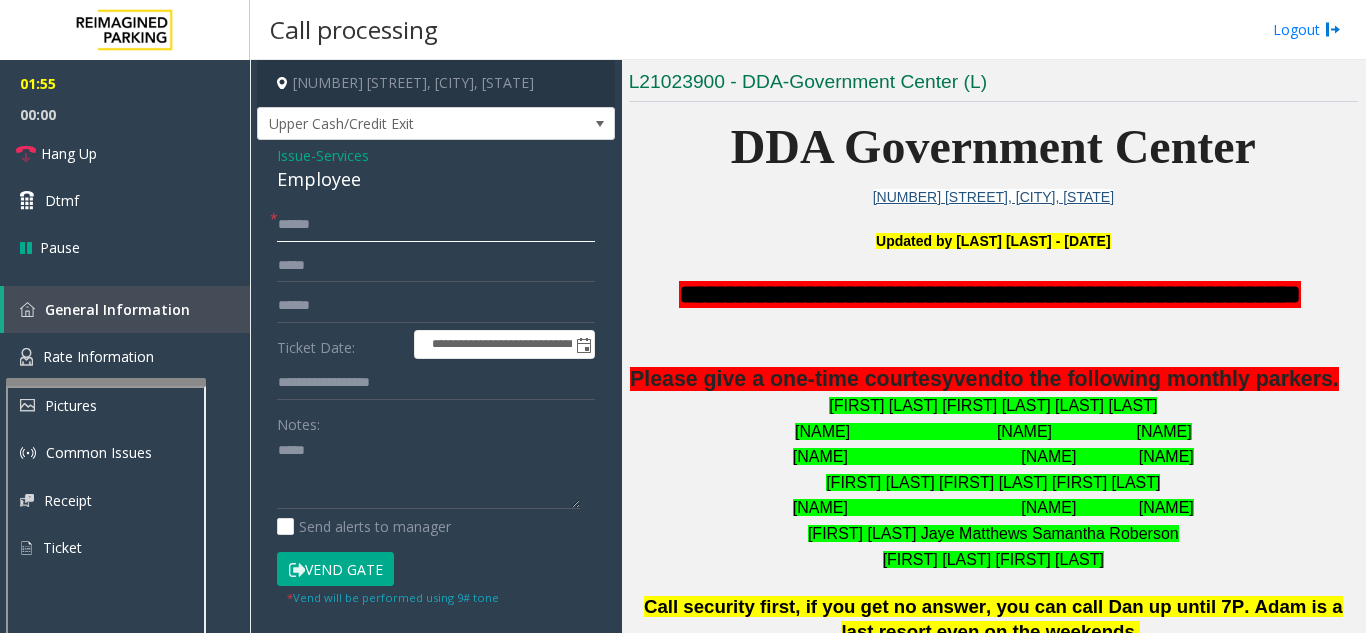 type on "*****" 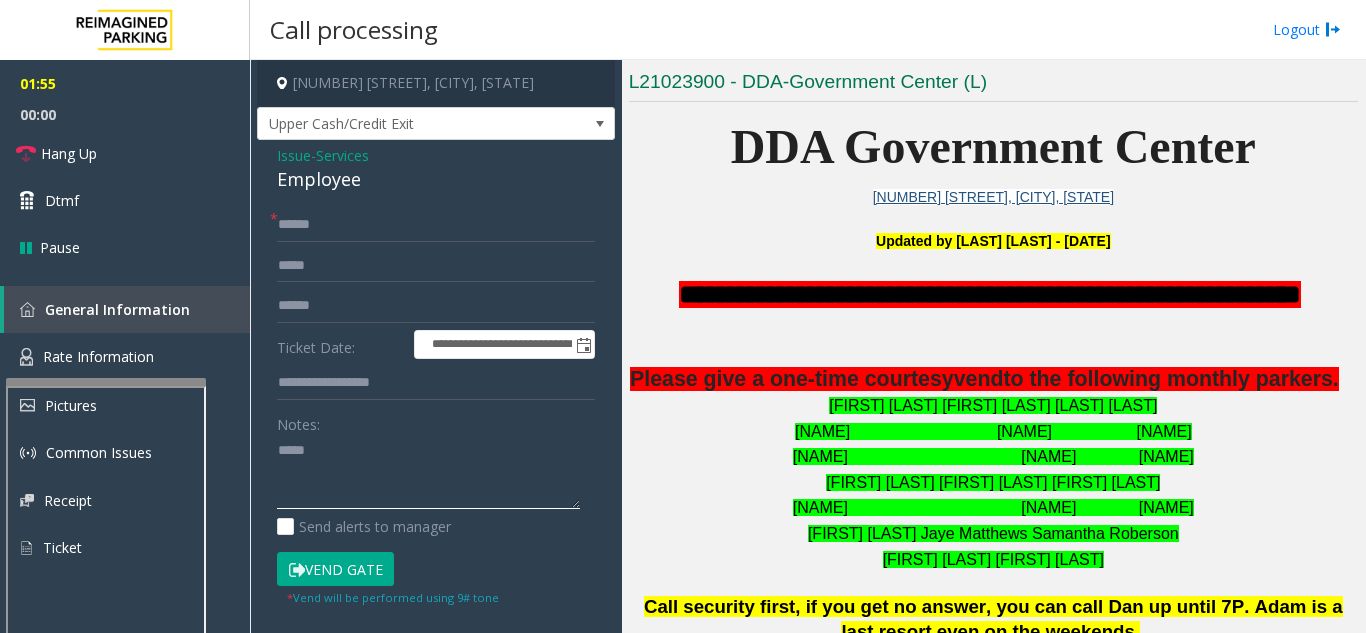 click 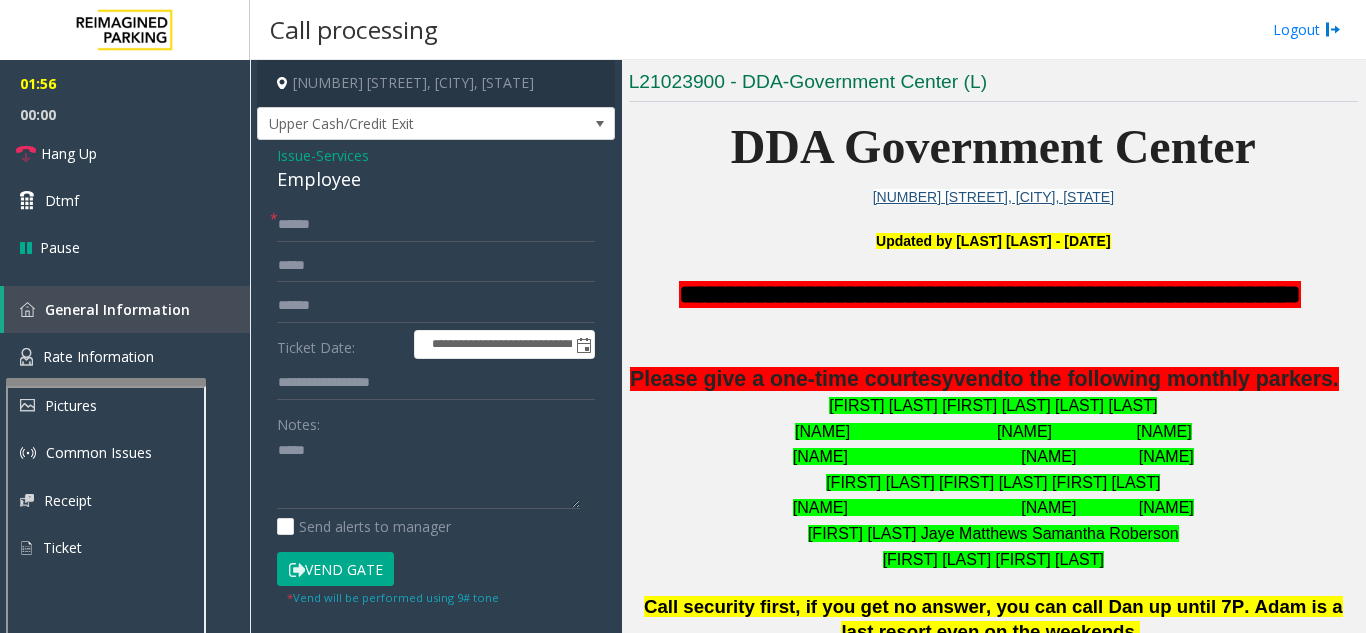 click on "Vend Gate" 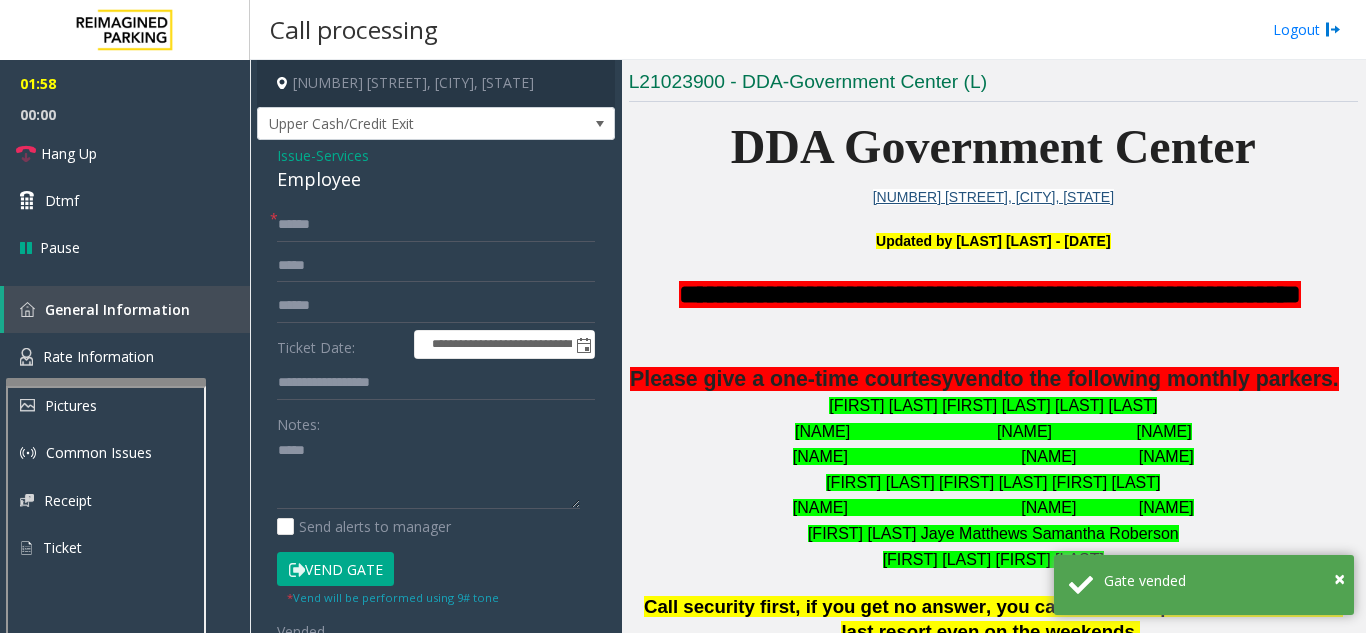 click on "**********" 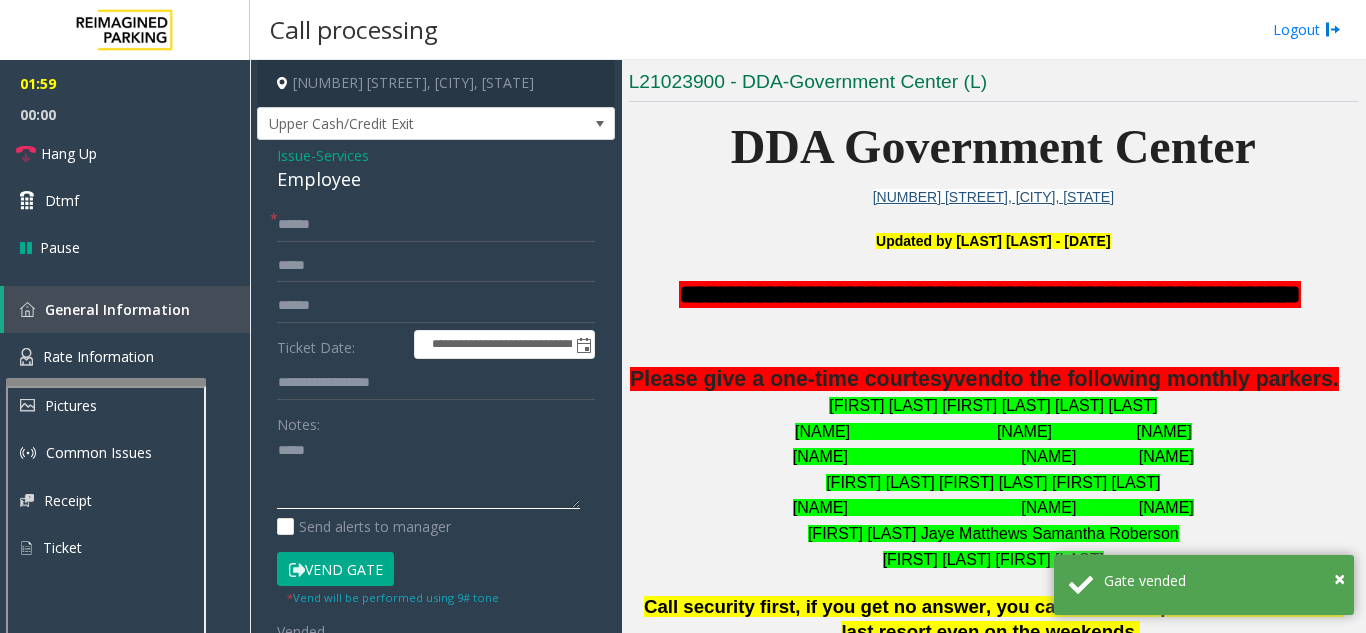click 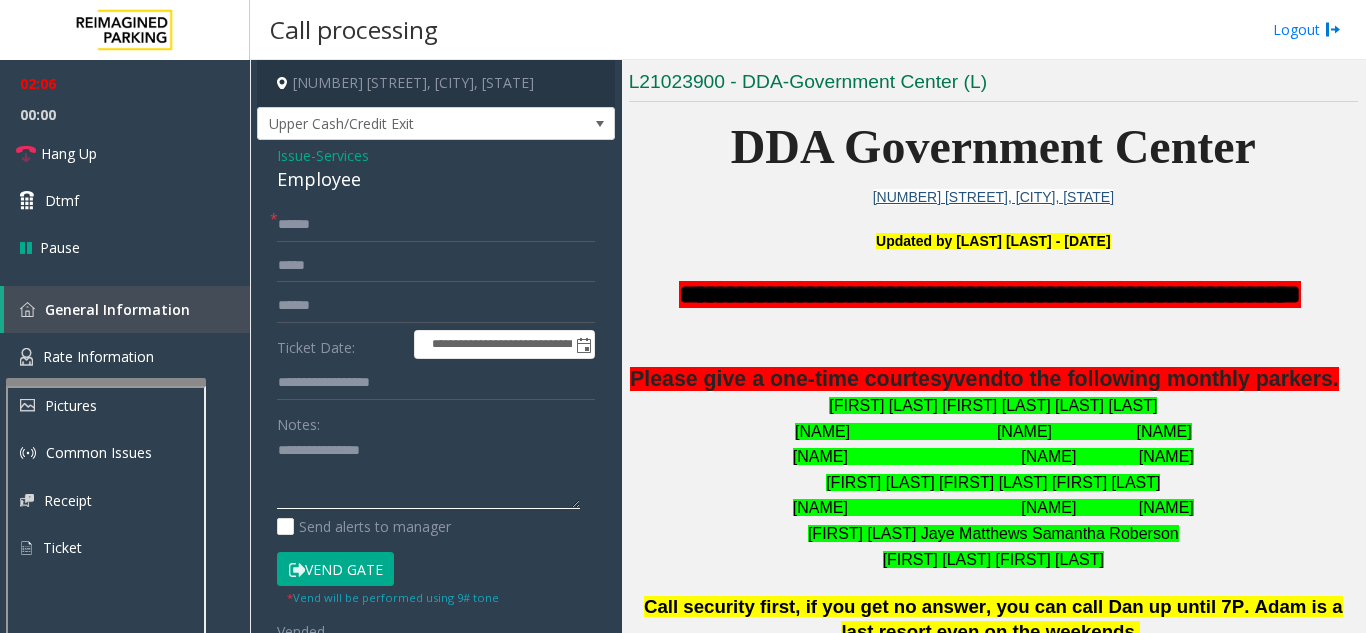 click 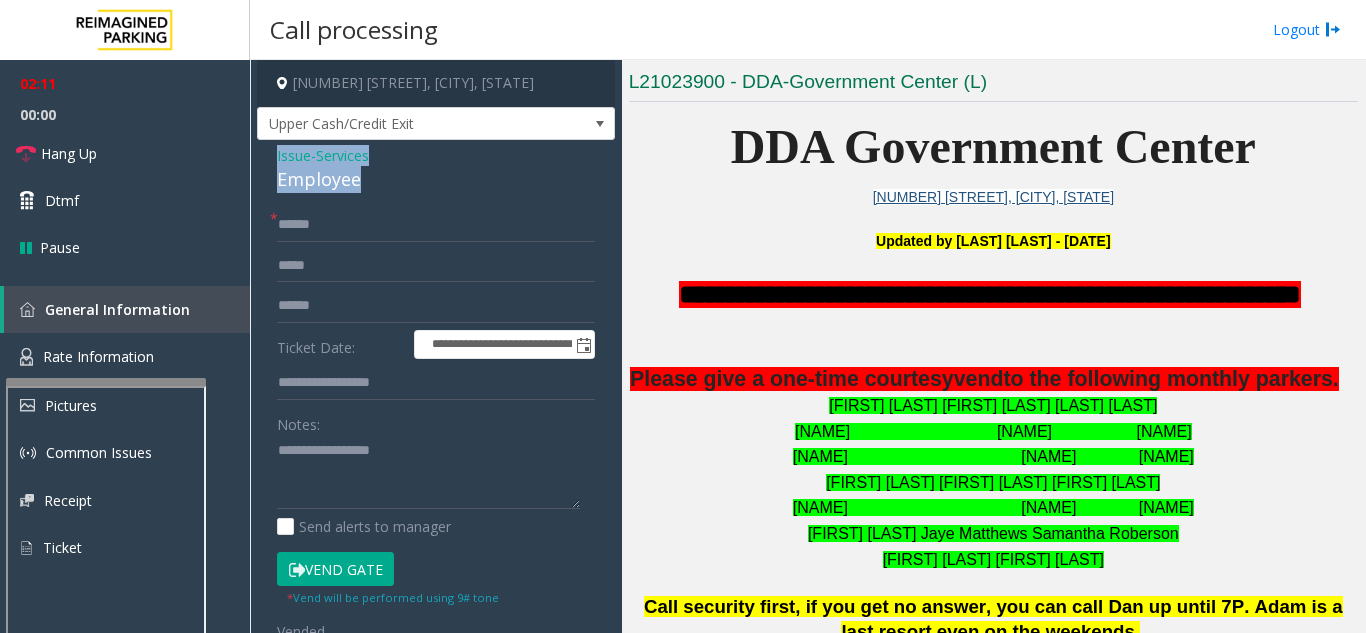 drag, startPoint x: 263, startPoint y: 159, endPoint x: 389, endPoint y: 175, distance: 127.01181 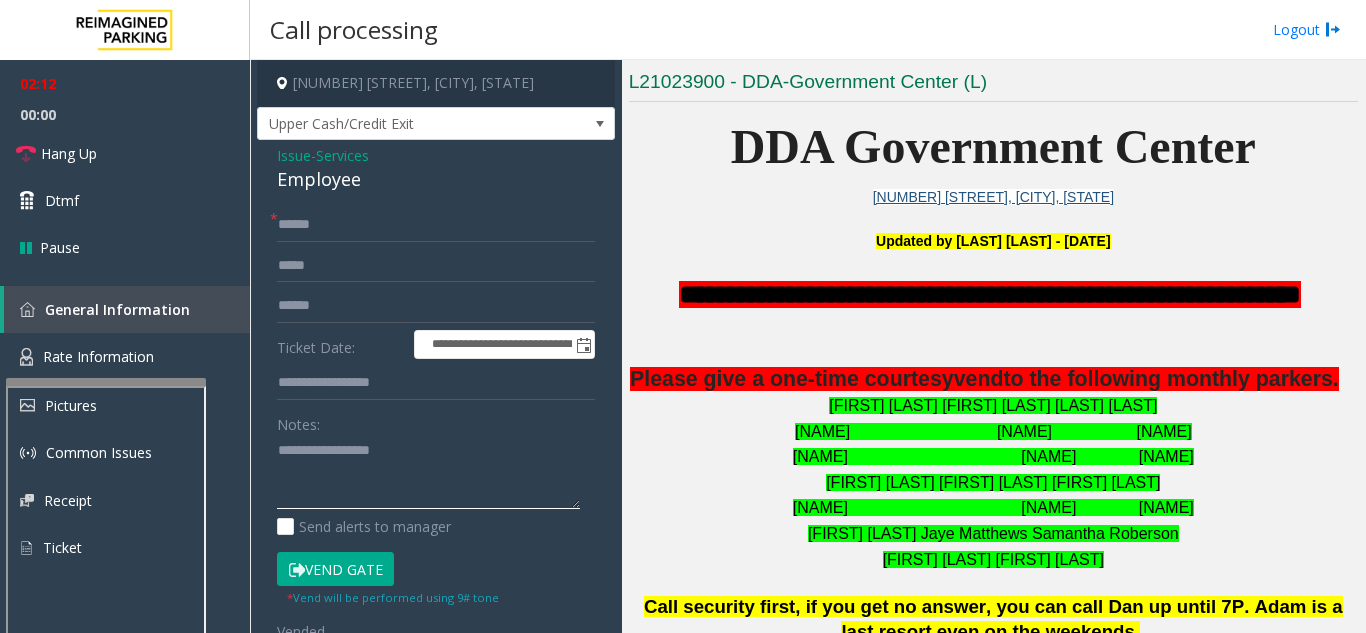 click 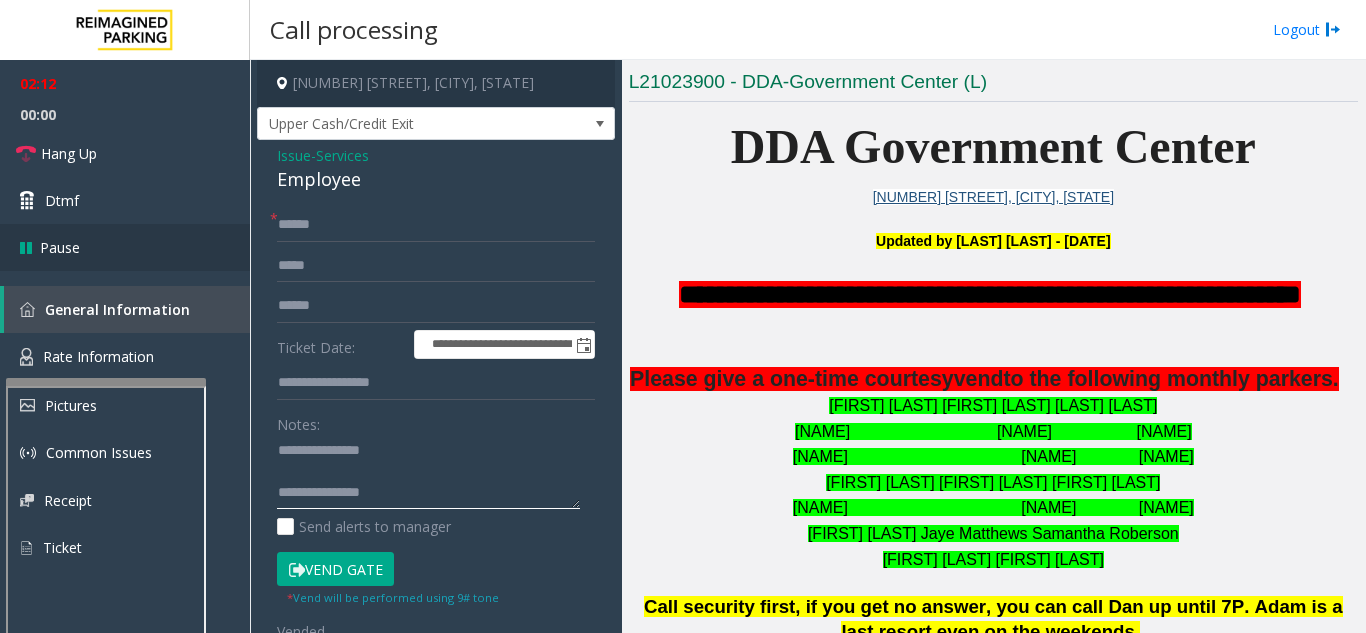scroll, scrollTop: 16, scrollLeft: 0, axis: vertical 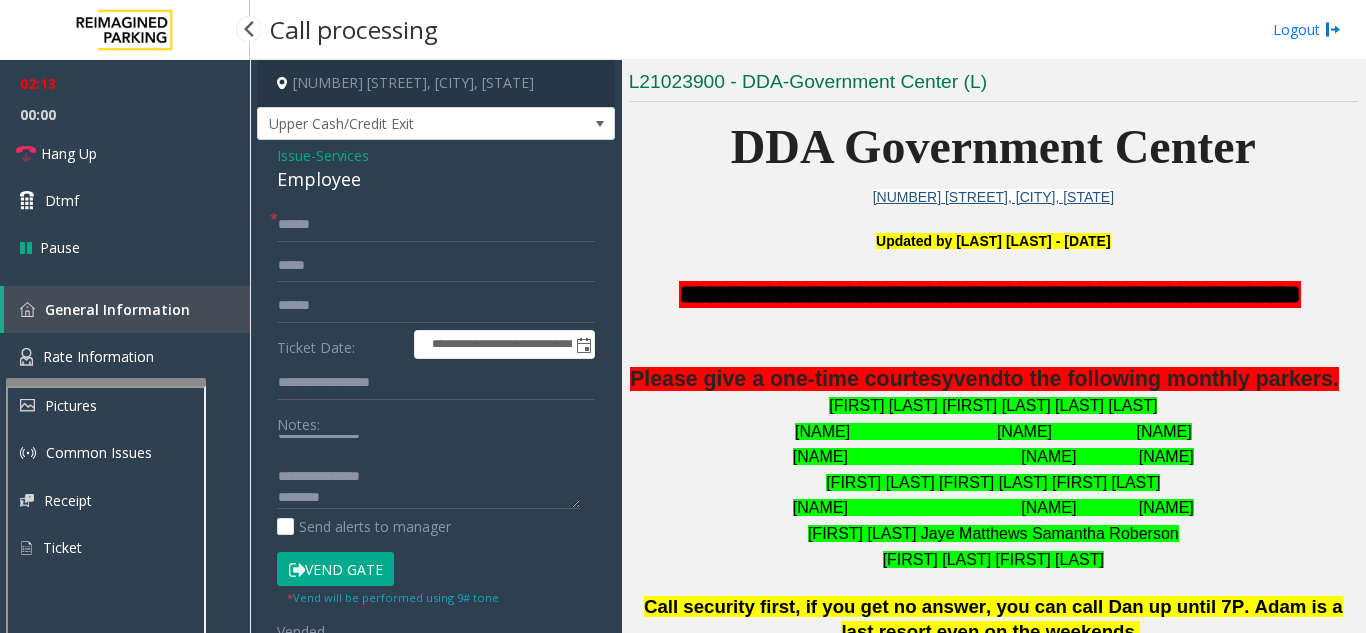 click on "00:00" at bounding box center [125, 114] 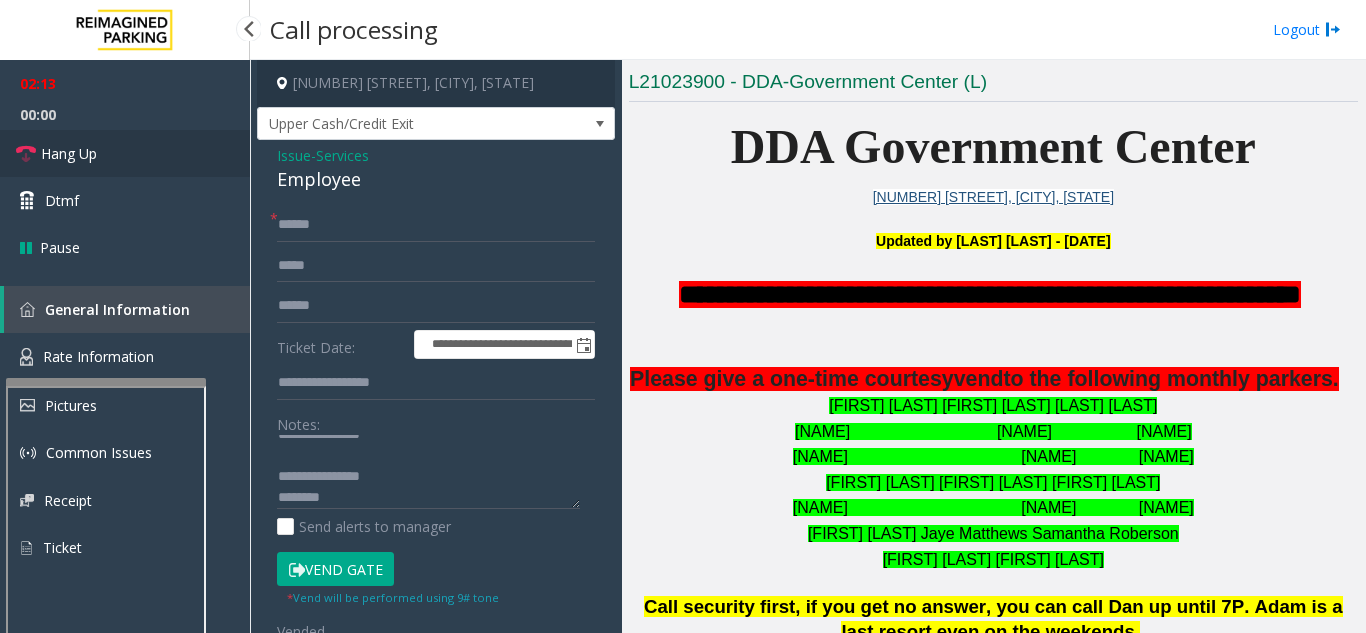 click on "Hang Up" at bounding box center (69, 153) 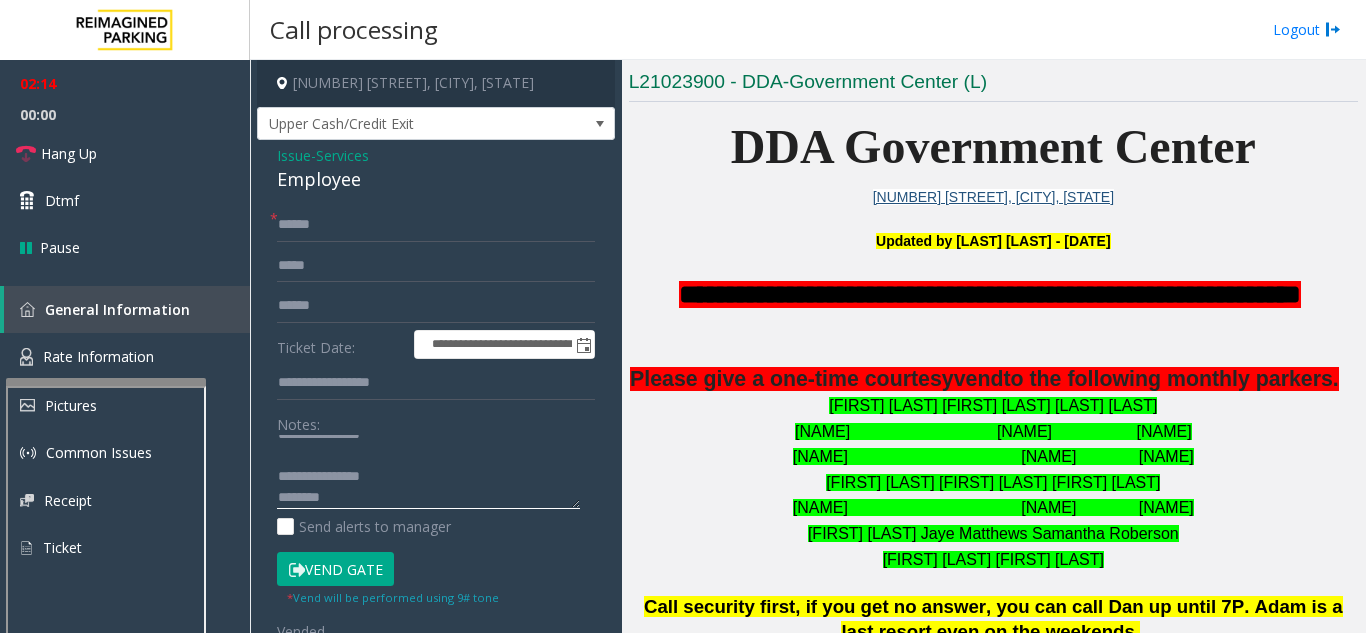 click 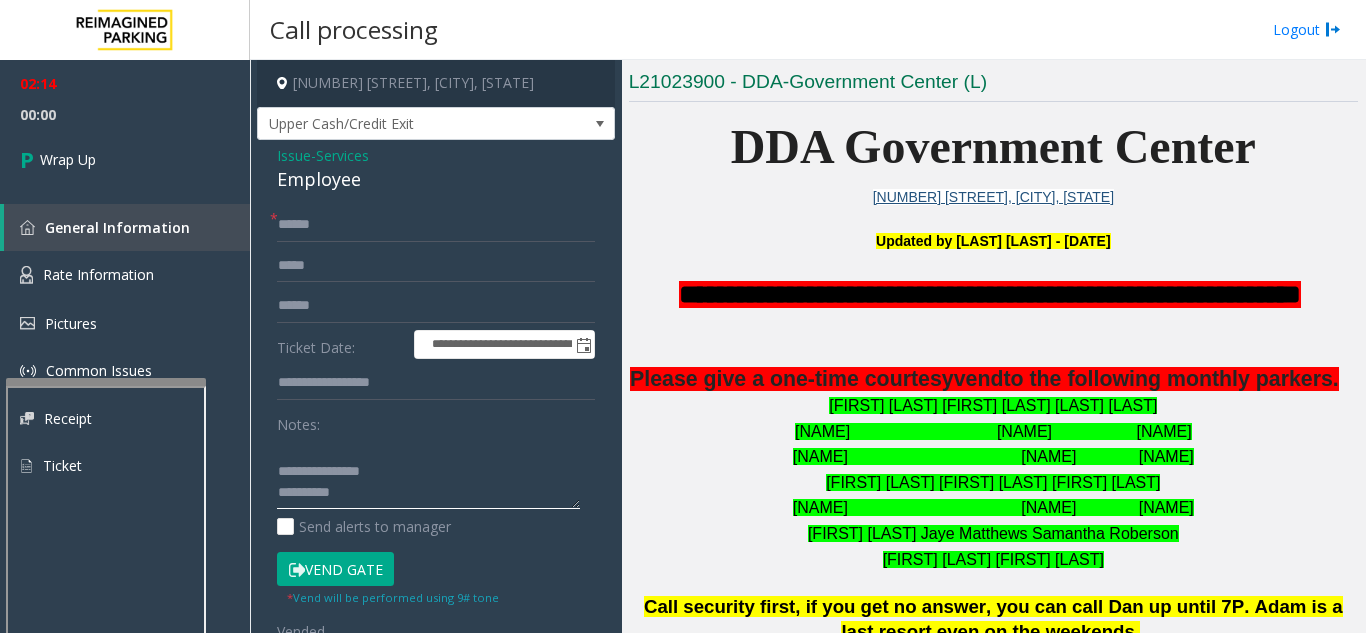 scroll, scrollTop: 58, scrollLeft: 0, axis: vertical 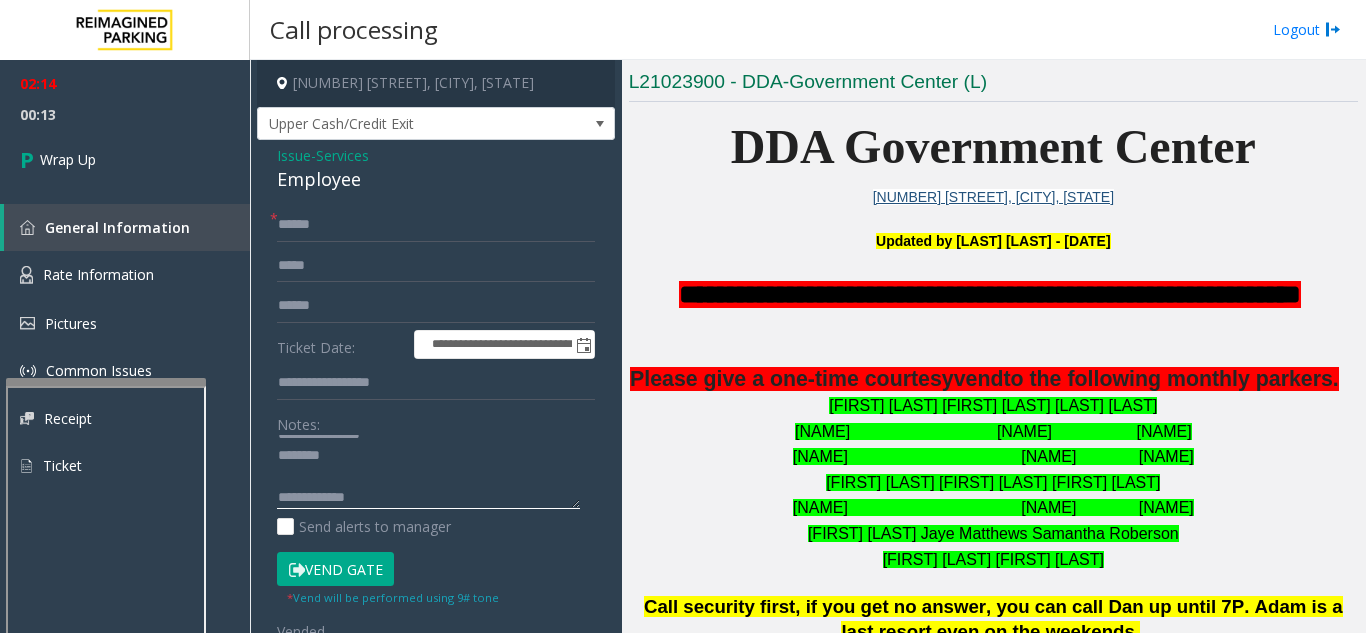 click 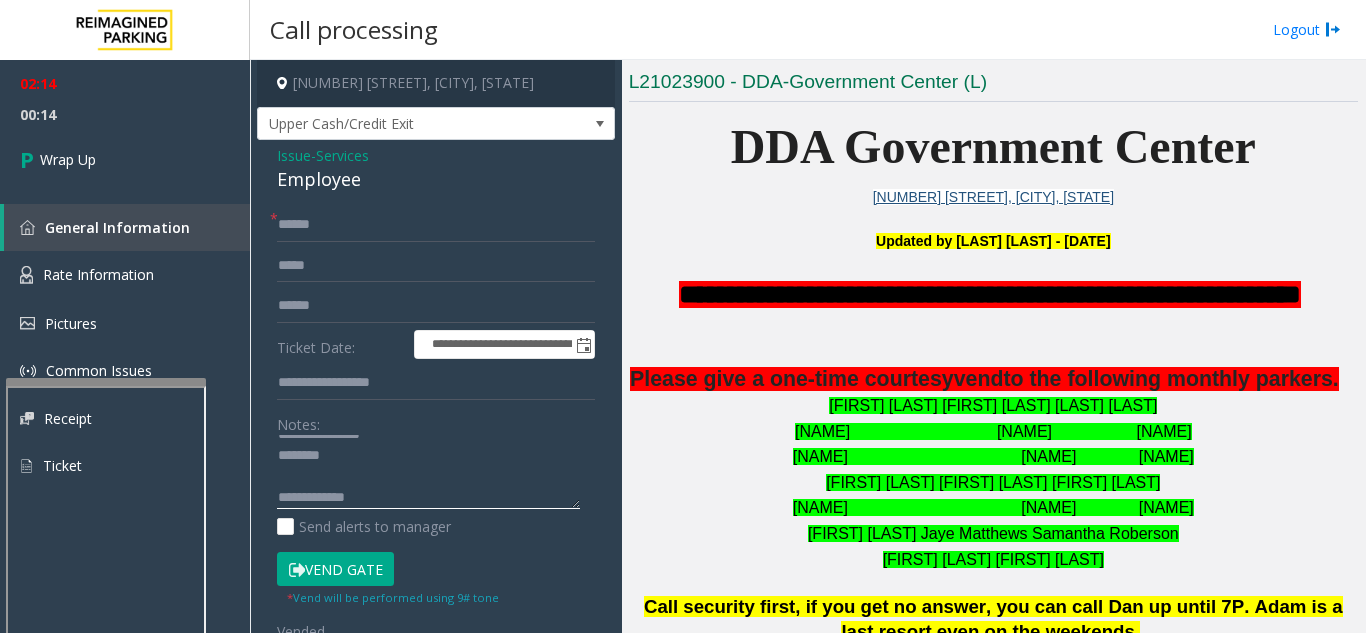 paste on "**********" 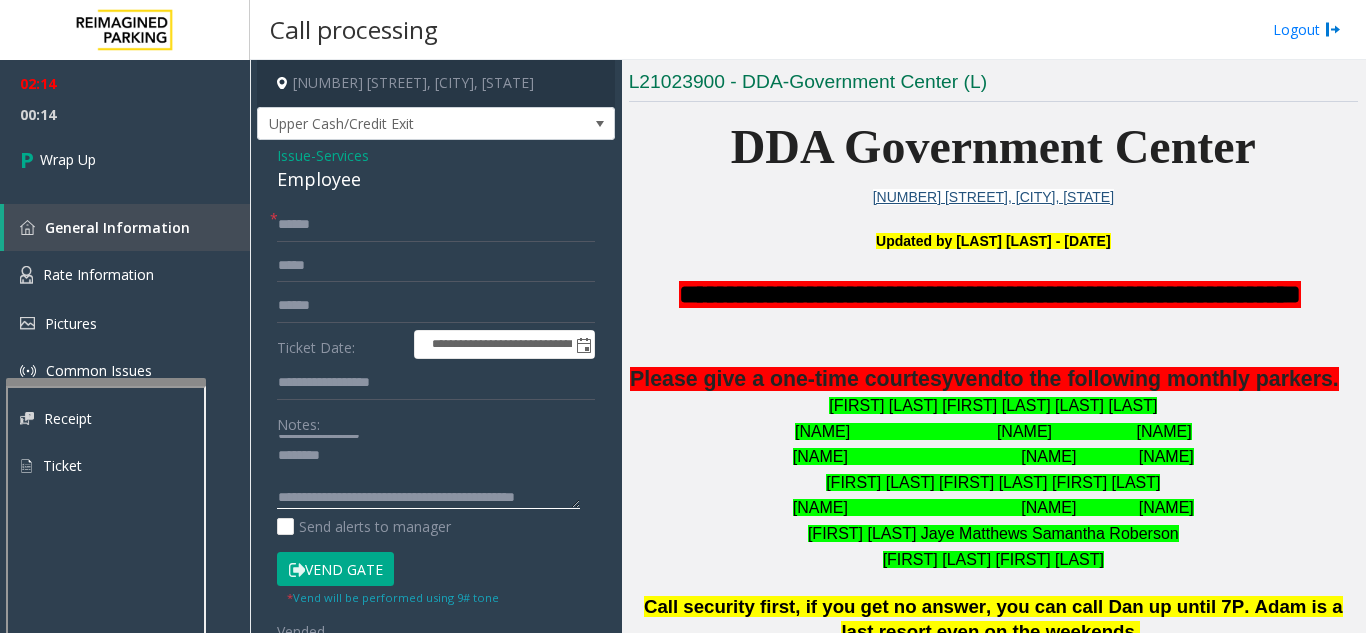 scroll, scrollTop: 79, scrollLeft: 0, axis: vertical 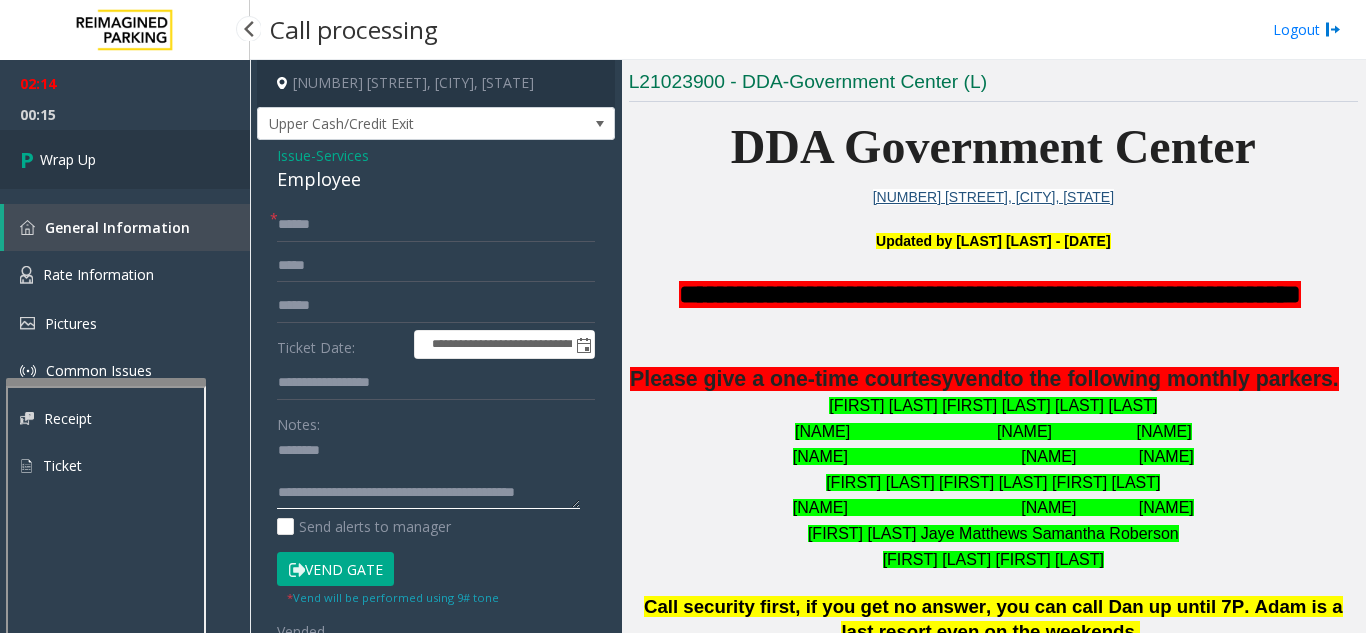 type on "**********" 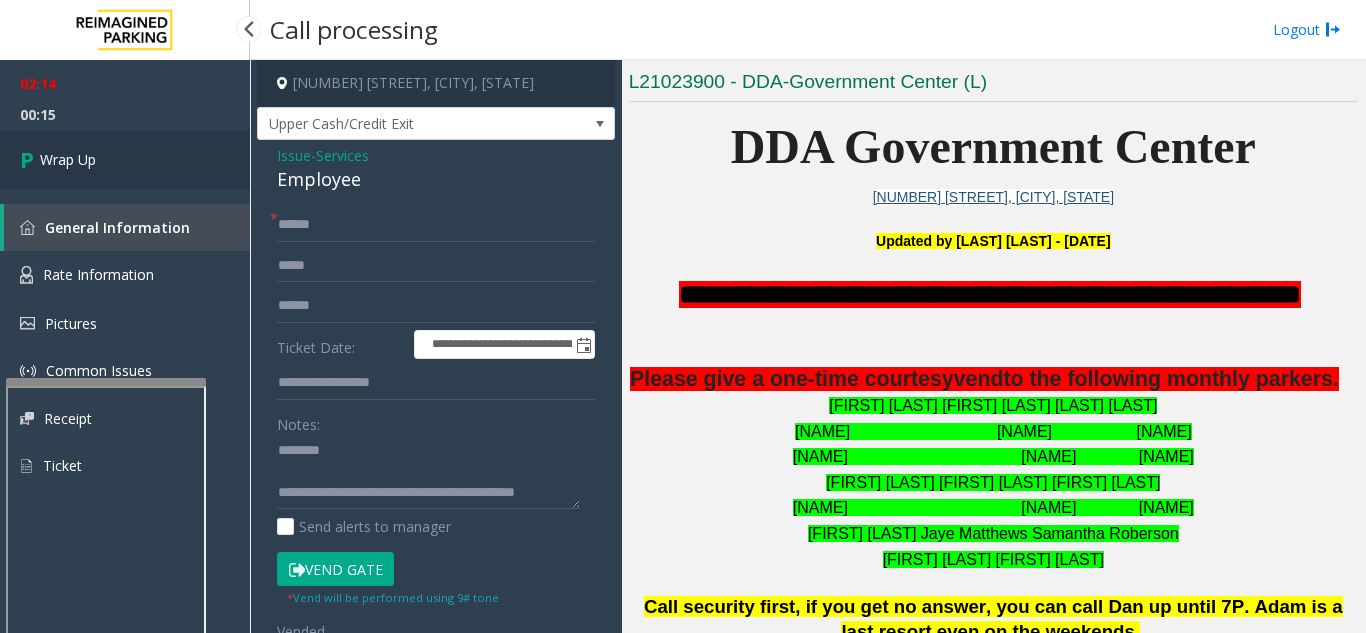 click on "Wrap Up" at bounding box center [125, 159] 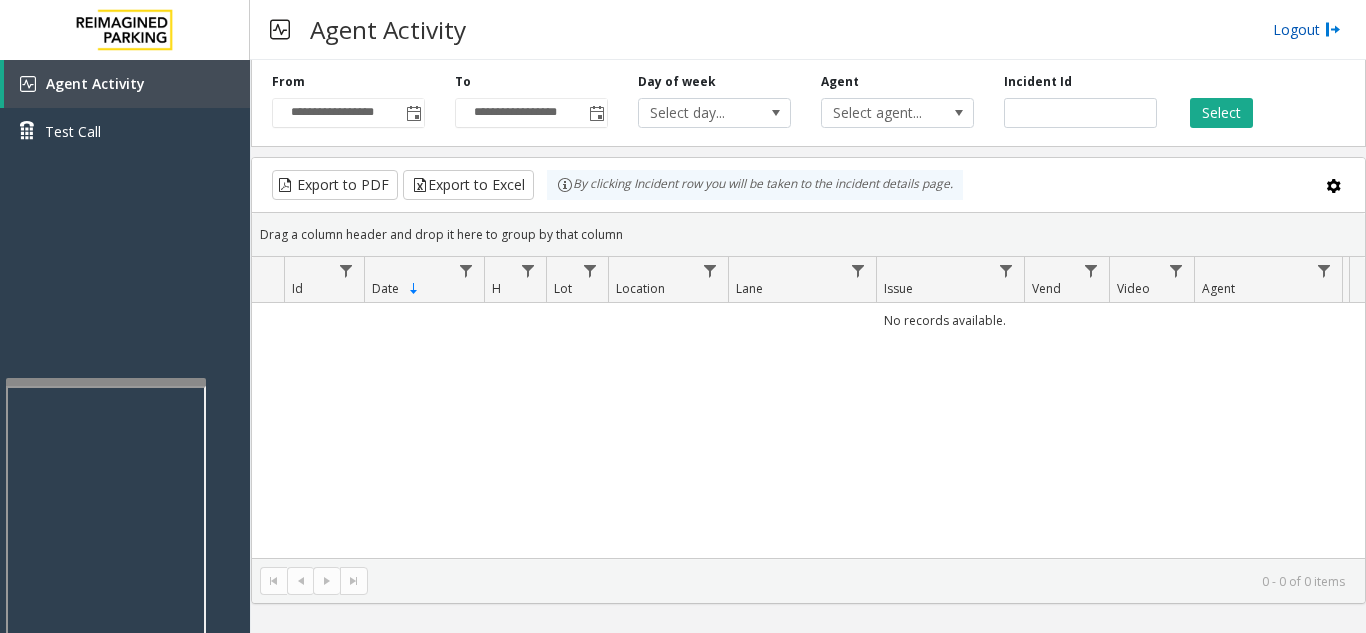 click on "Logout" at bounding box center (1307, 29) 